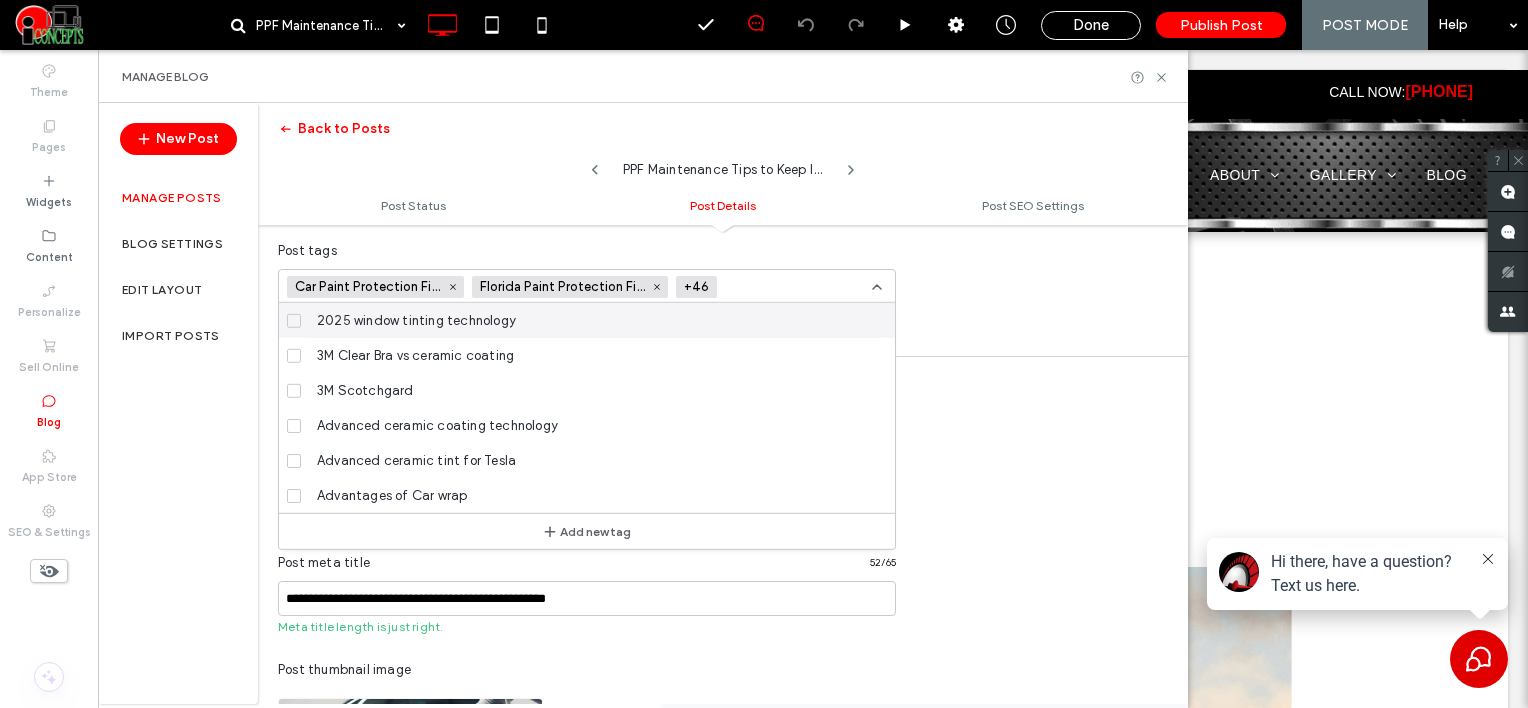click at bounding box center [798, 287] 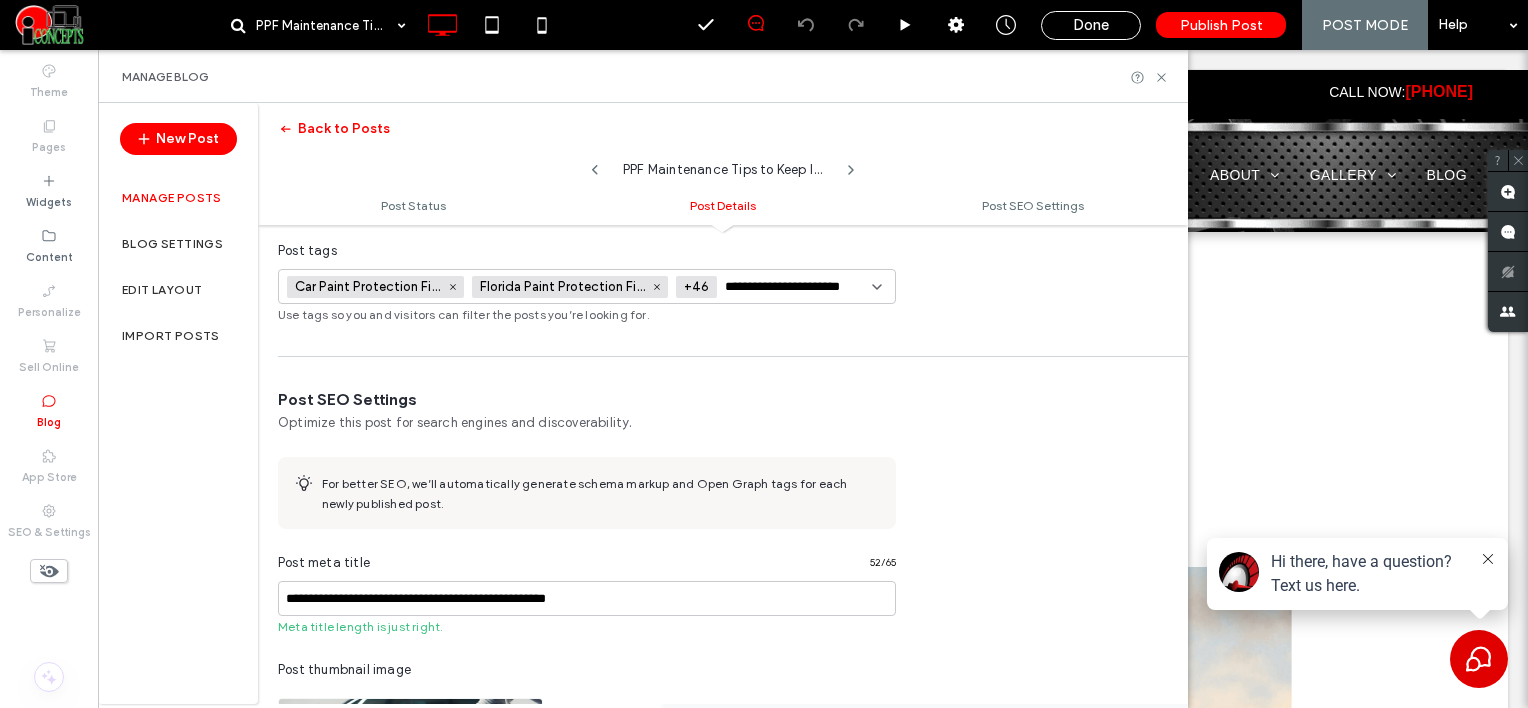 scroll, scrollTop: 0, scrollLeft: 6, axis: horizontal 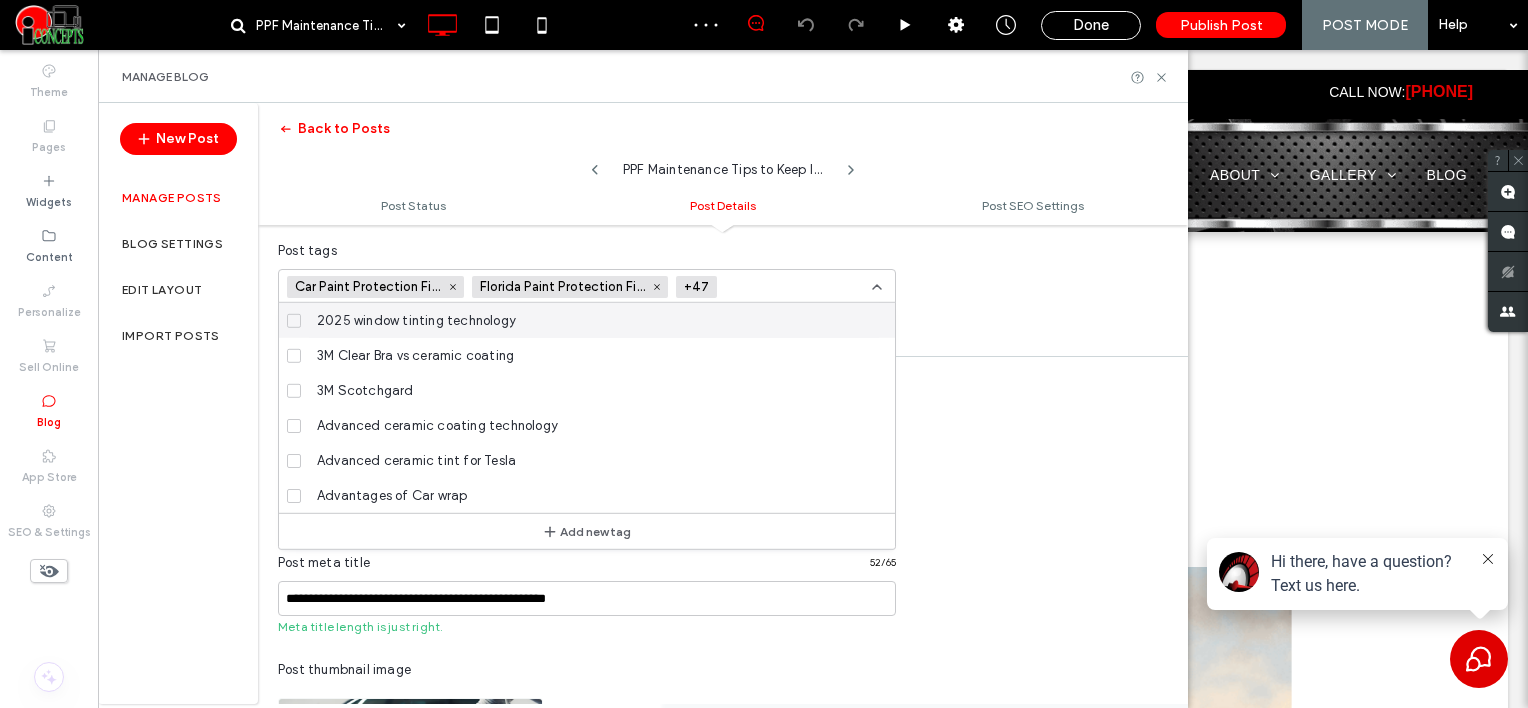 click at bounding box center (798, 287) 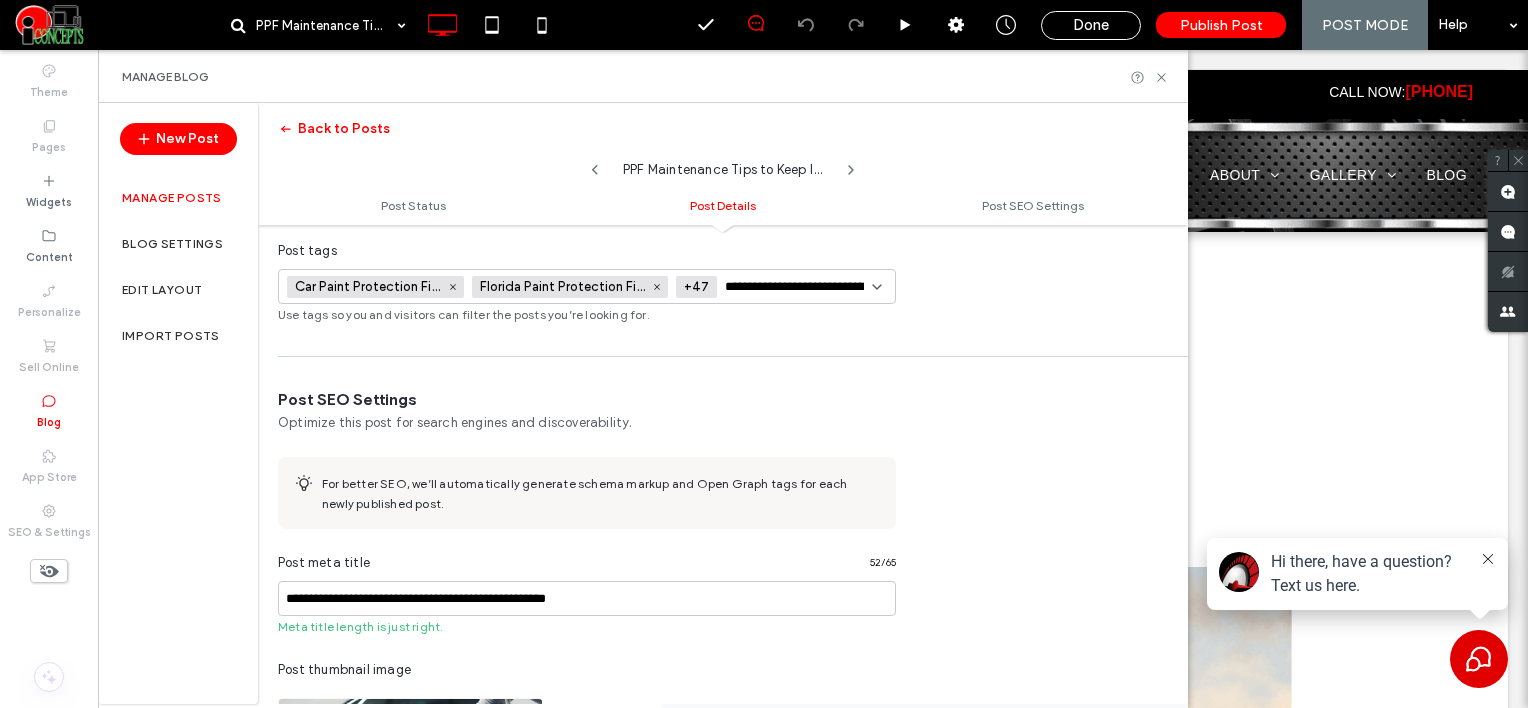 scroll, scrollTop: 0, scrollLeft: 73, axis: horizontal 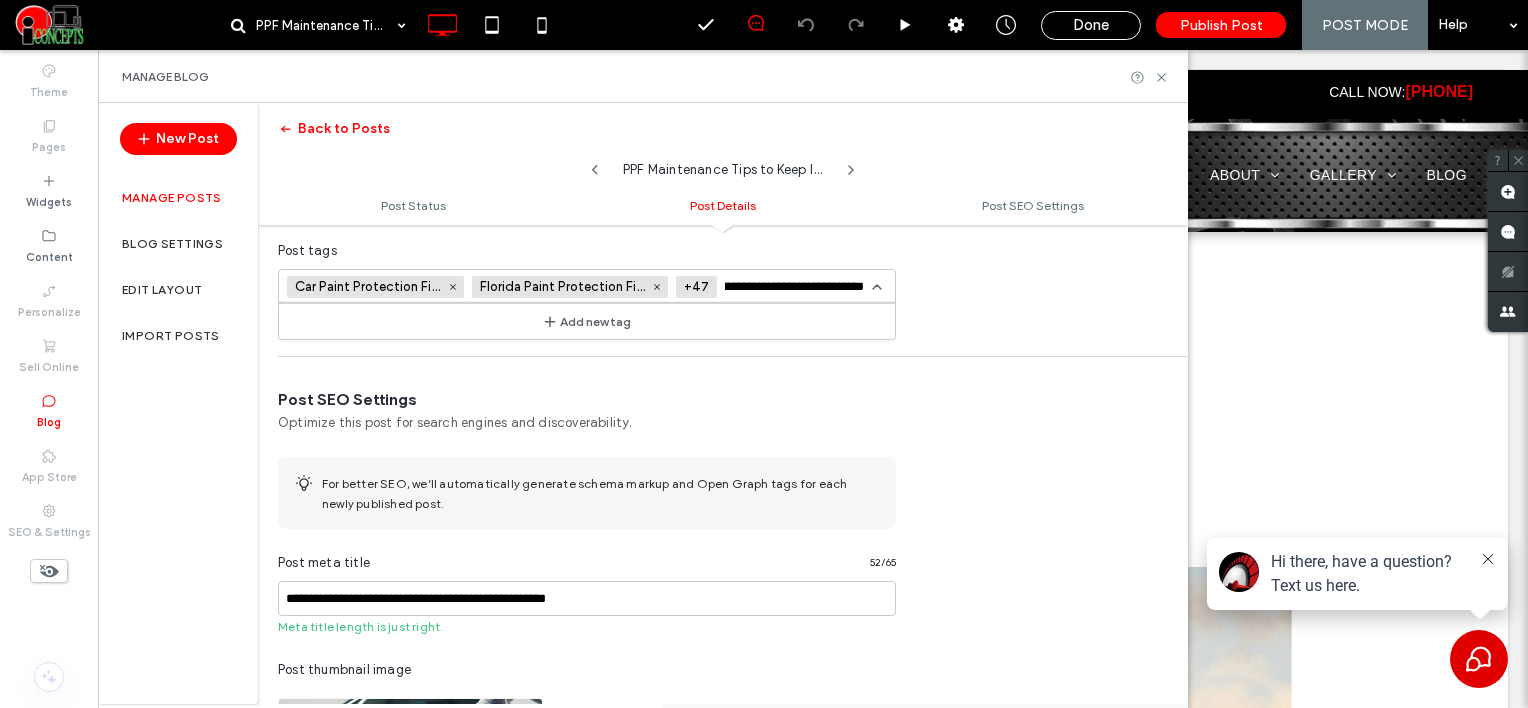 type on "**********" 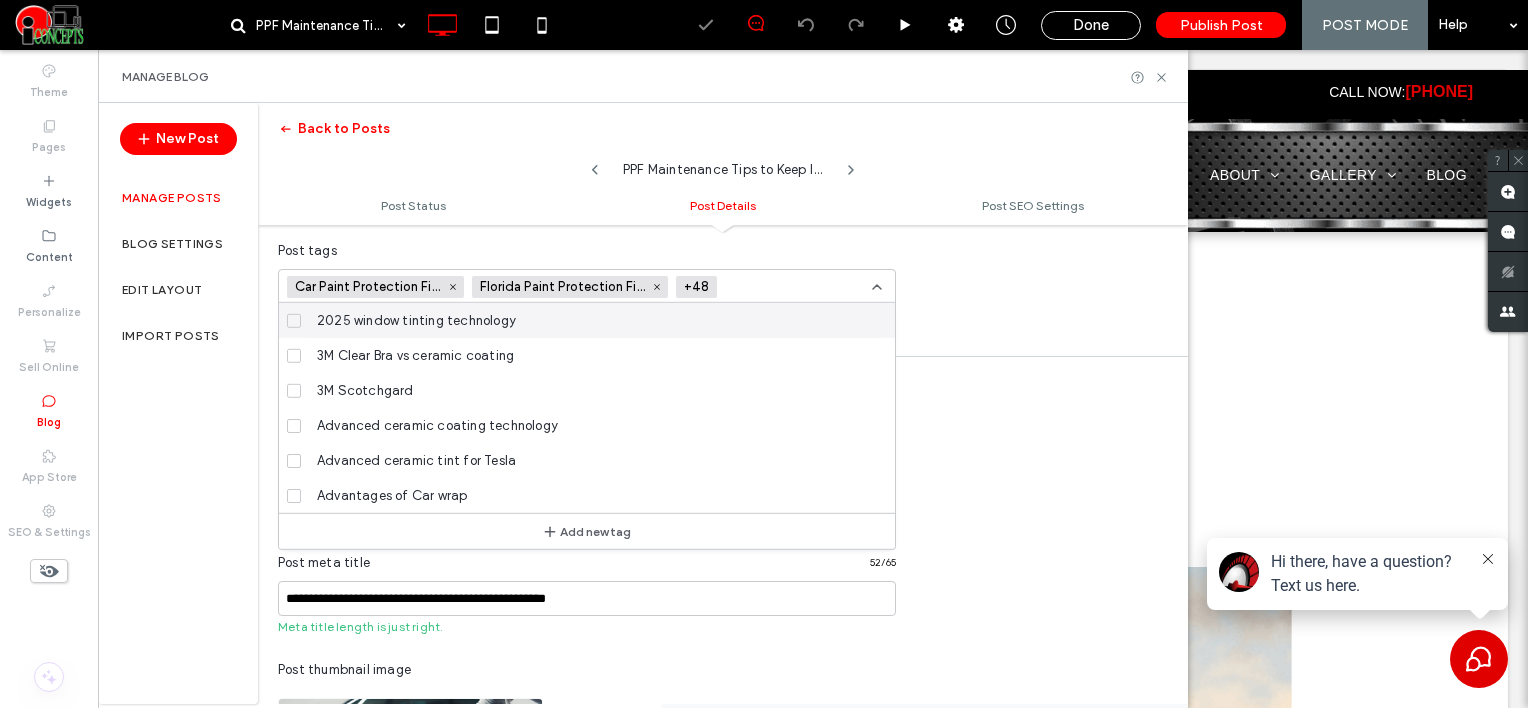 click at bounding box center [798, 287] 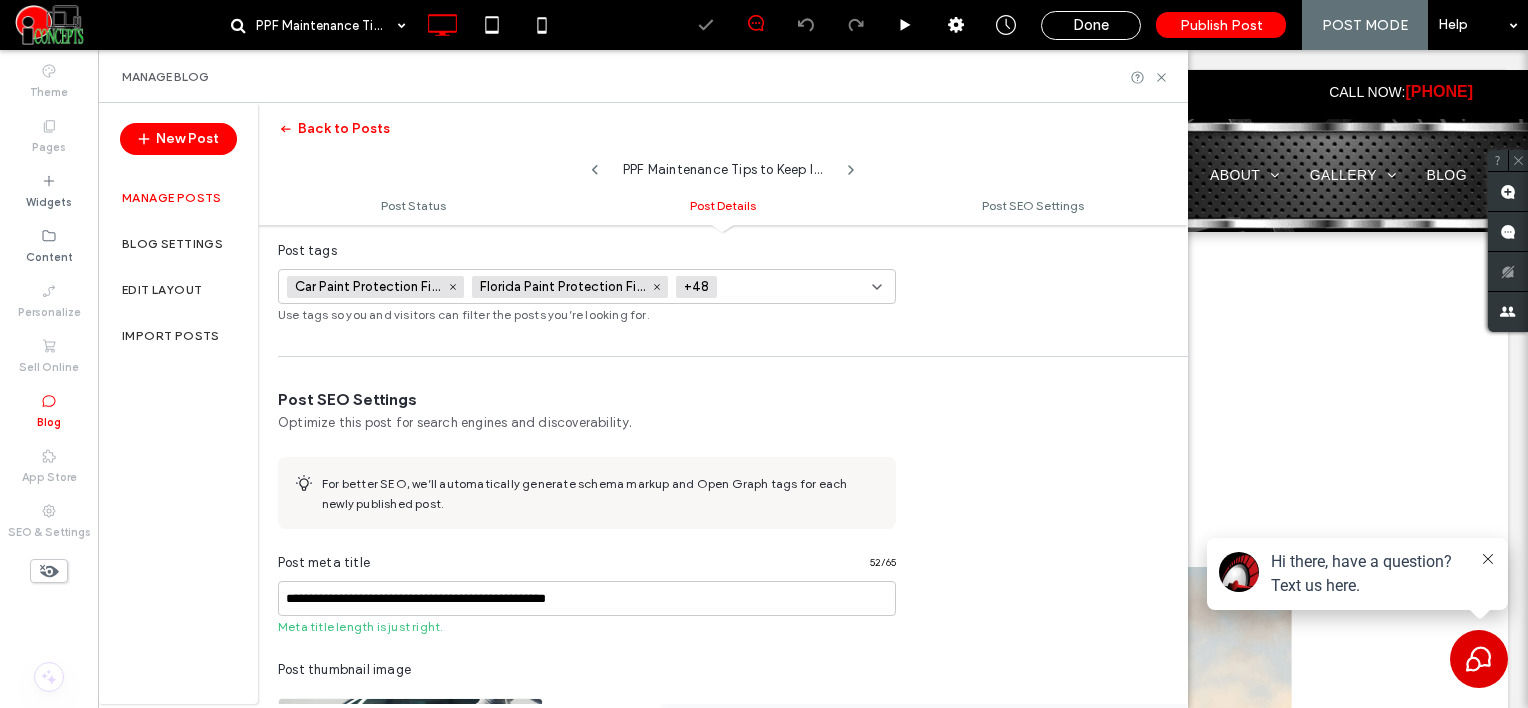 scroll, scrollTop: 0, scrollLeft: 0, axis: both 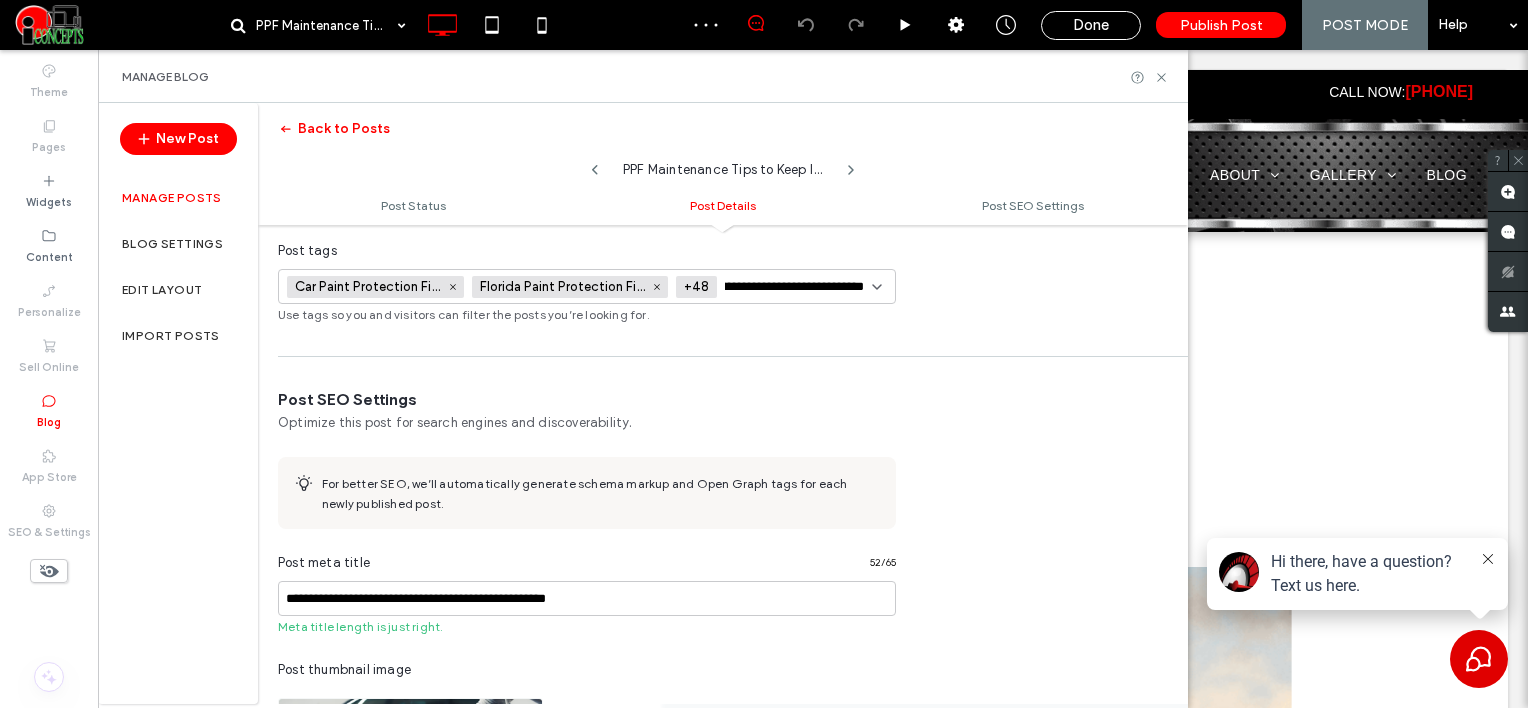 type on "**********" 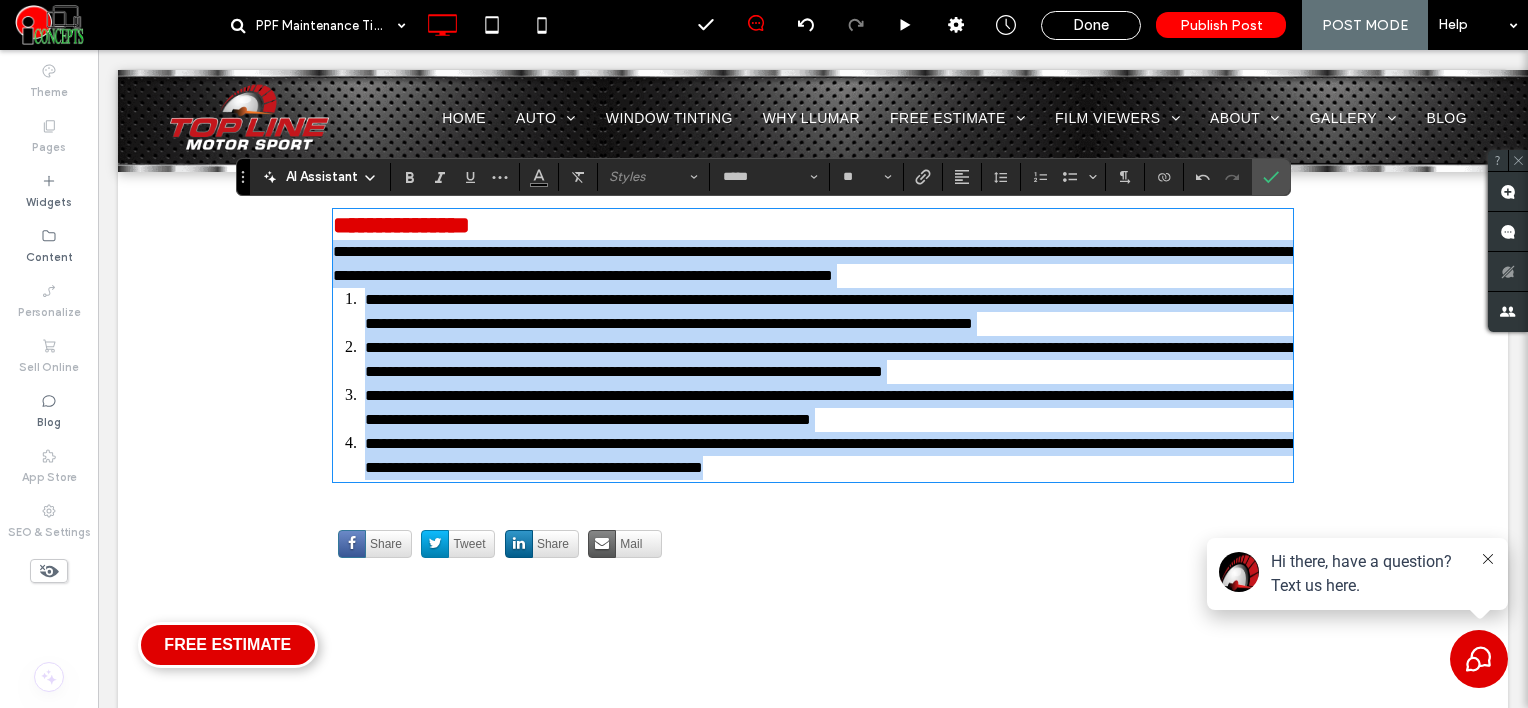 click on "**********" at bounding box center (813, 264) 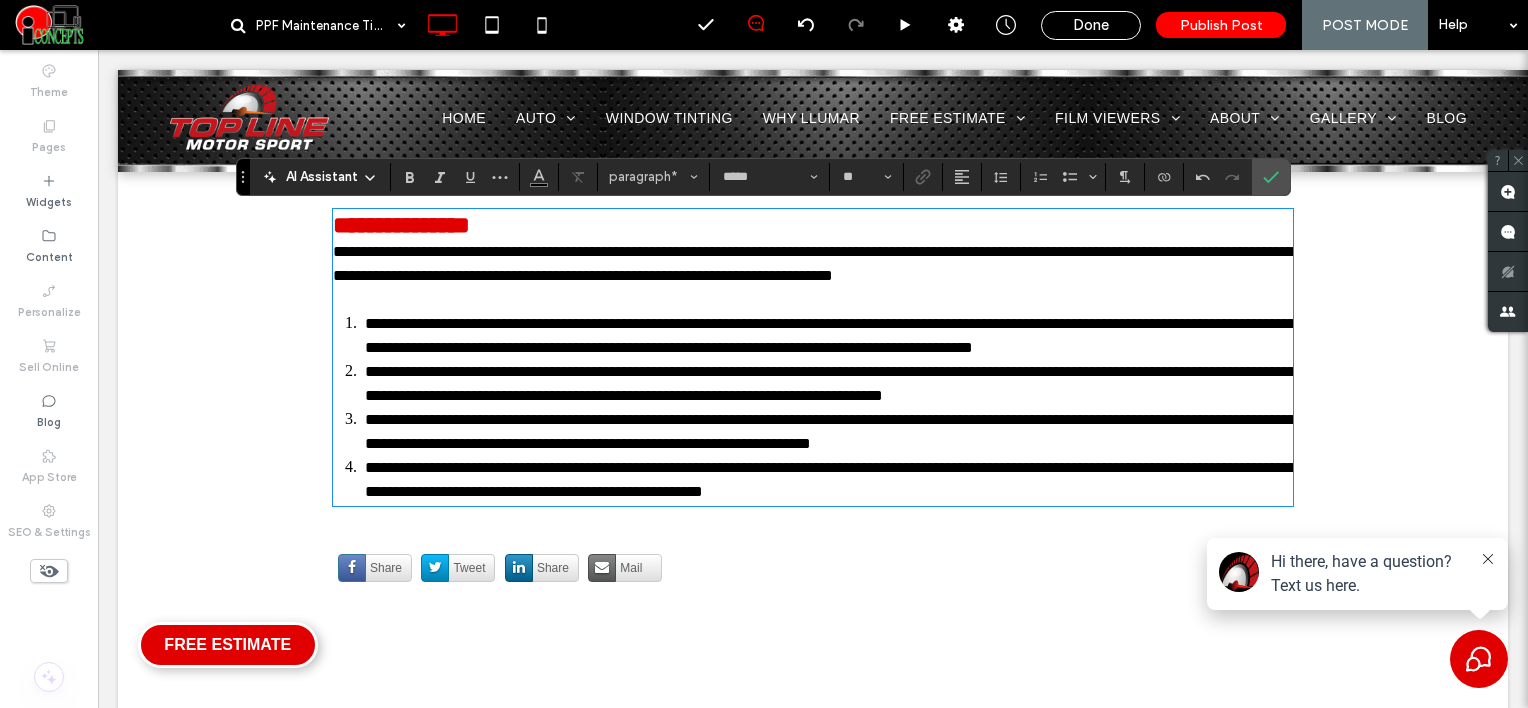 type on "**" 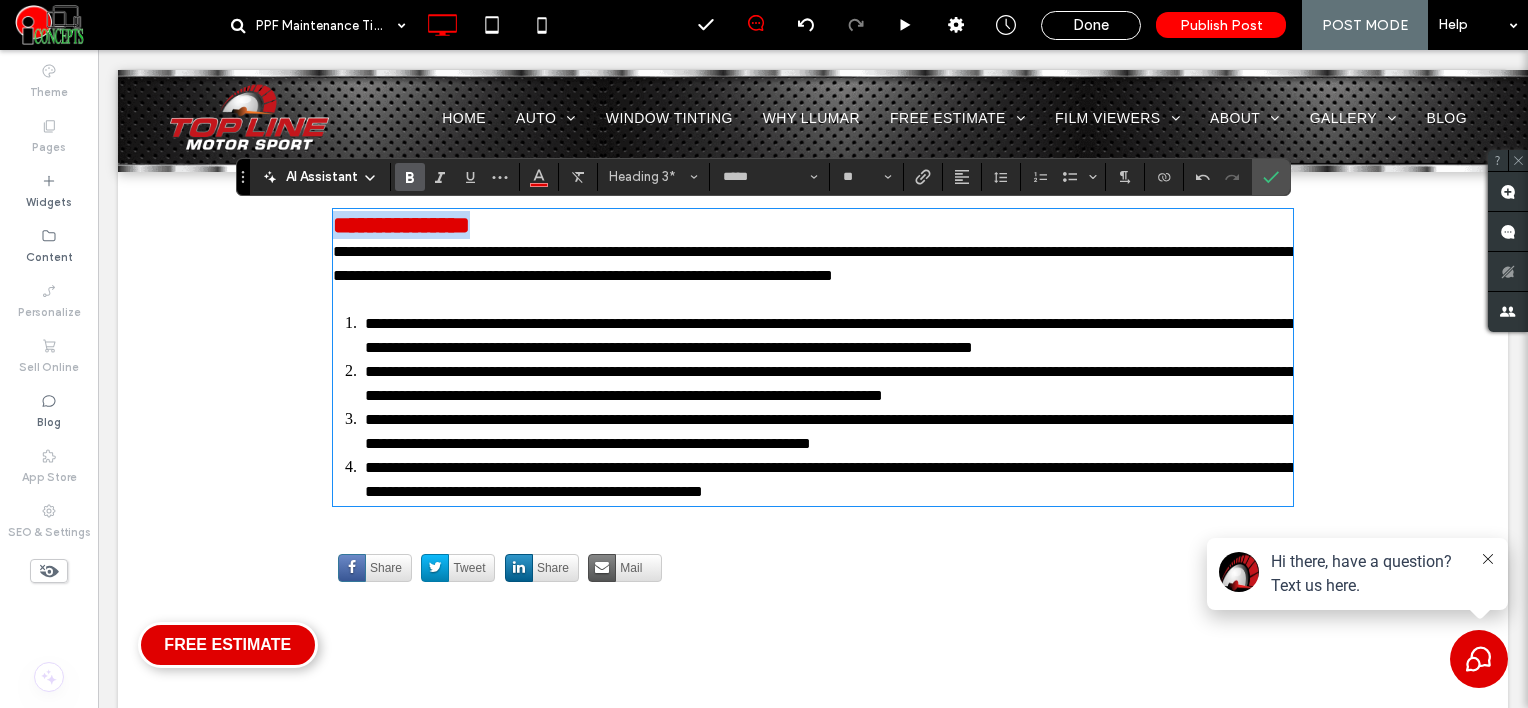 drag, startPoint x: 524, startPoint y: 229, endPoint x: 320, endPoint y: 216, distance: 204.4138 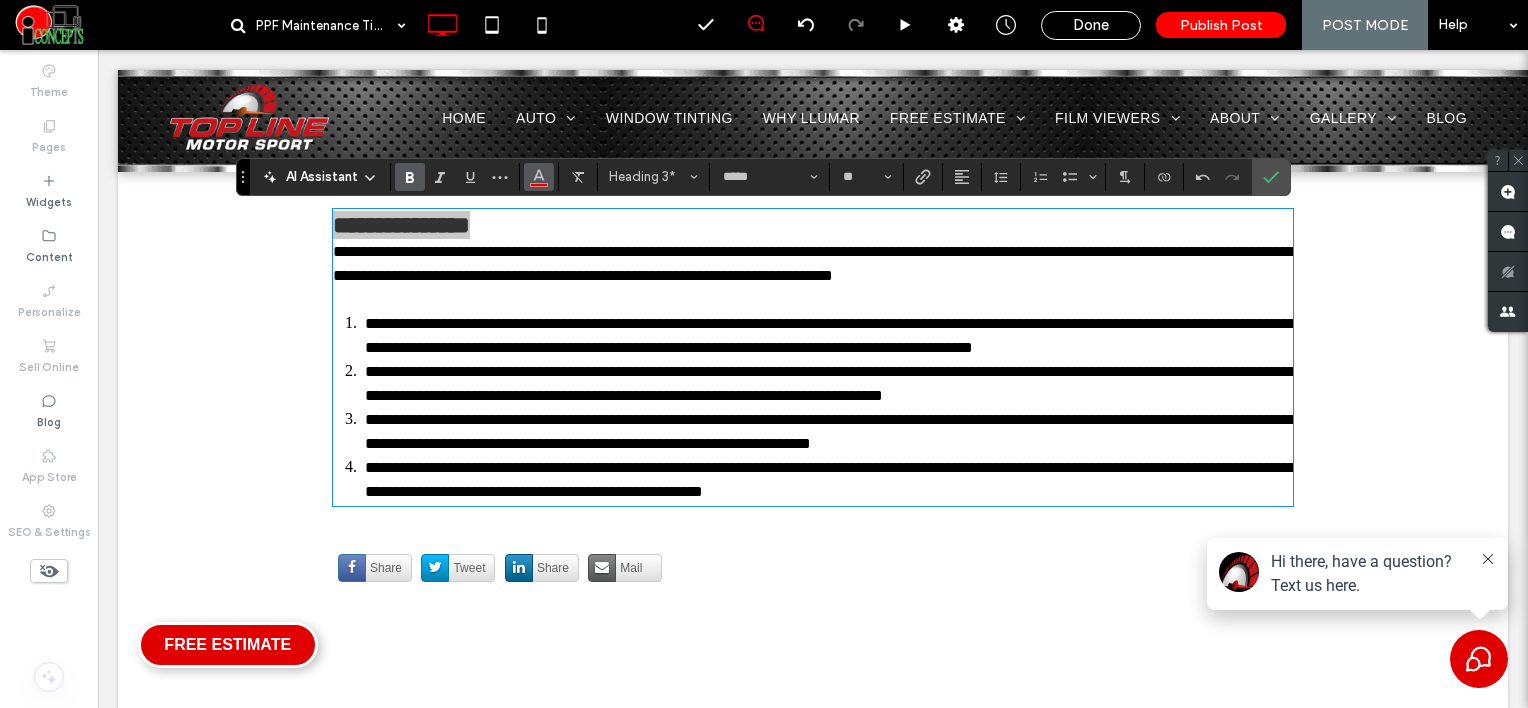 click 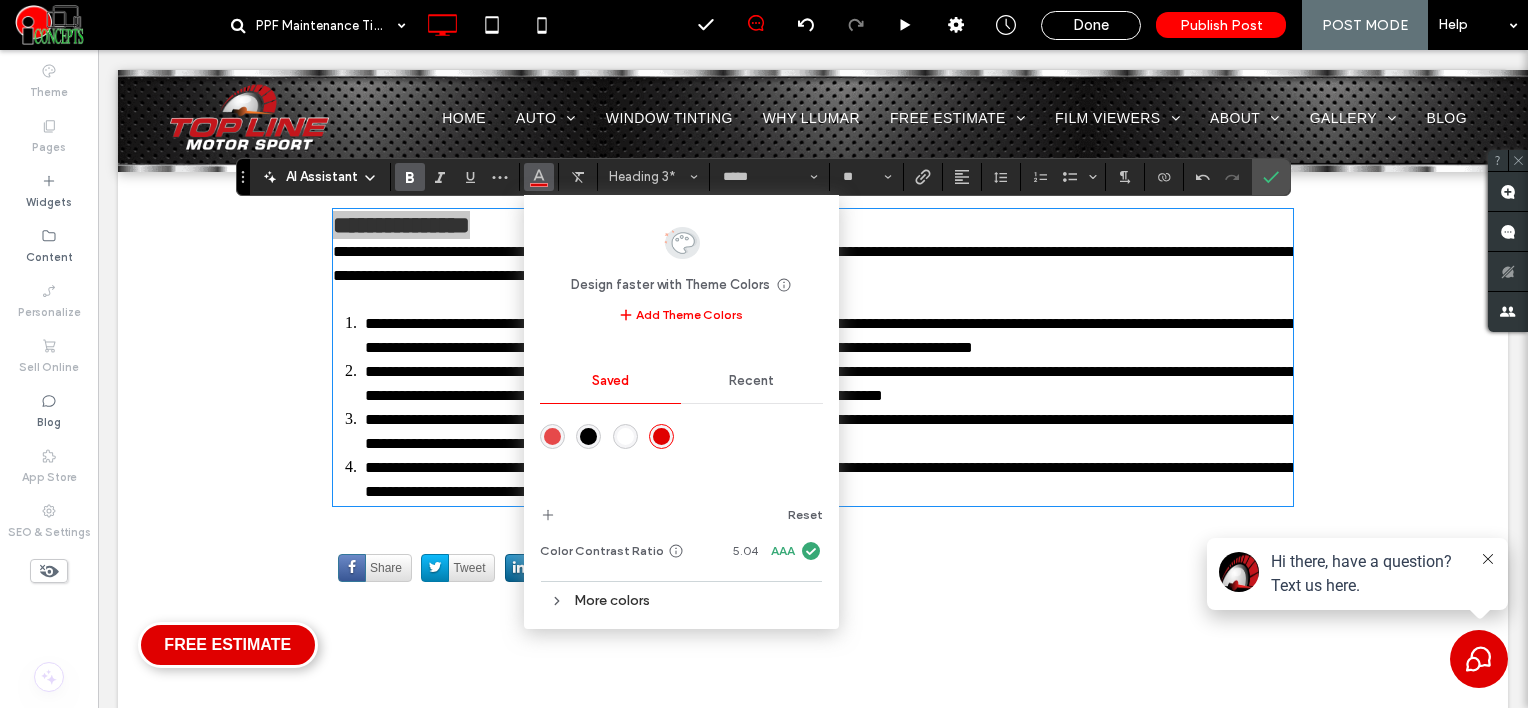 click at bounding box center (588, 436) 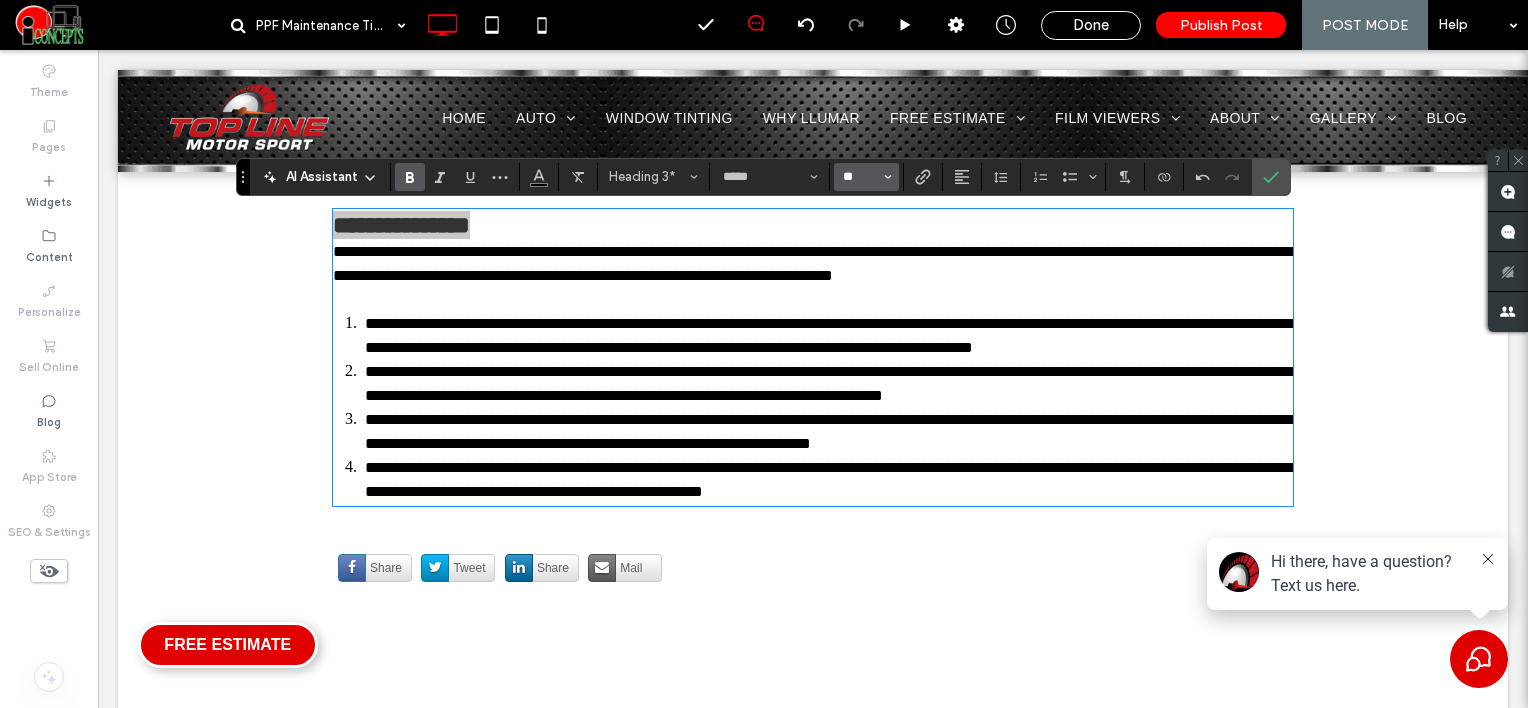 click on "**" at bounding box center [860, 177] 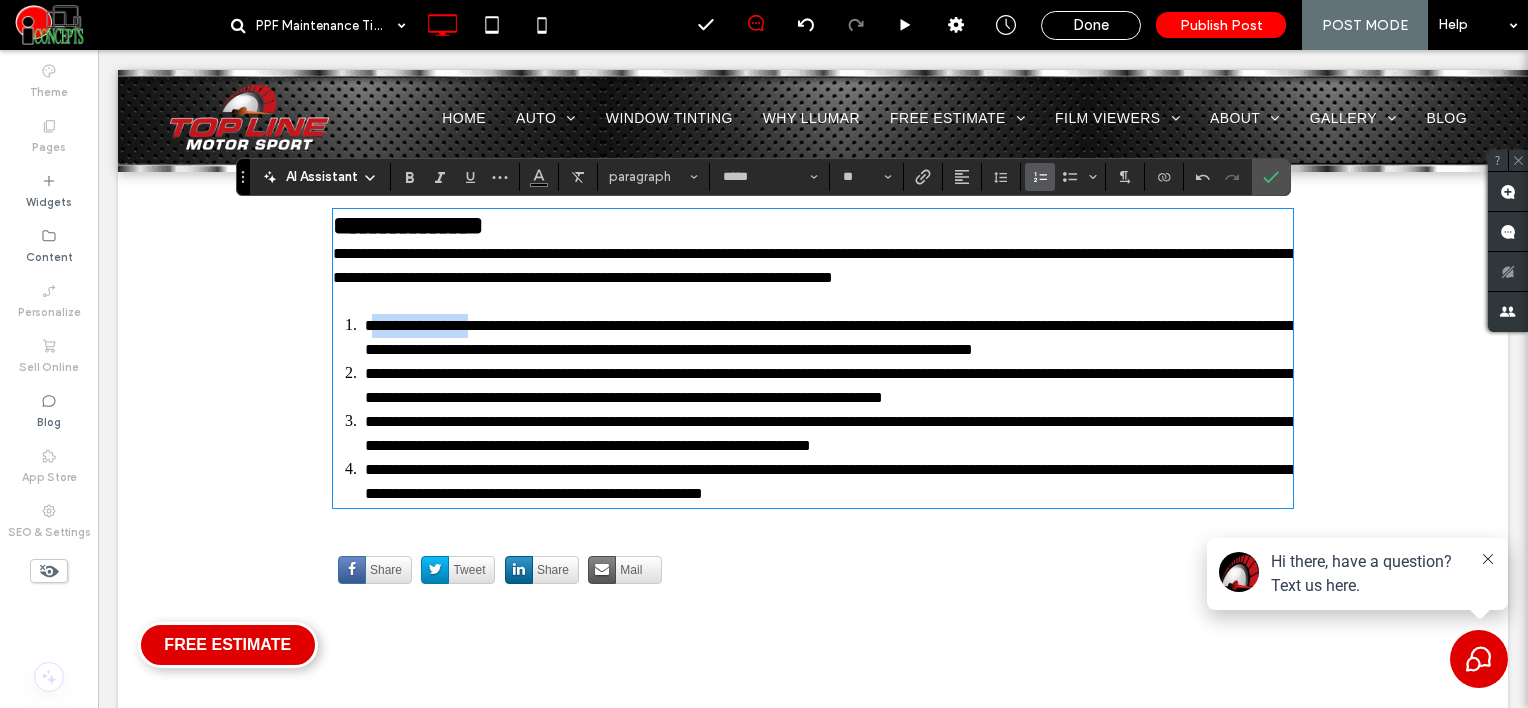 drag, startPoint x: 363, startPoint y: 324, endPoint x: 484, endPoint y: 323, distance: 121.004135 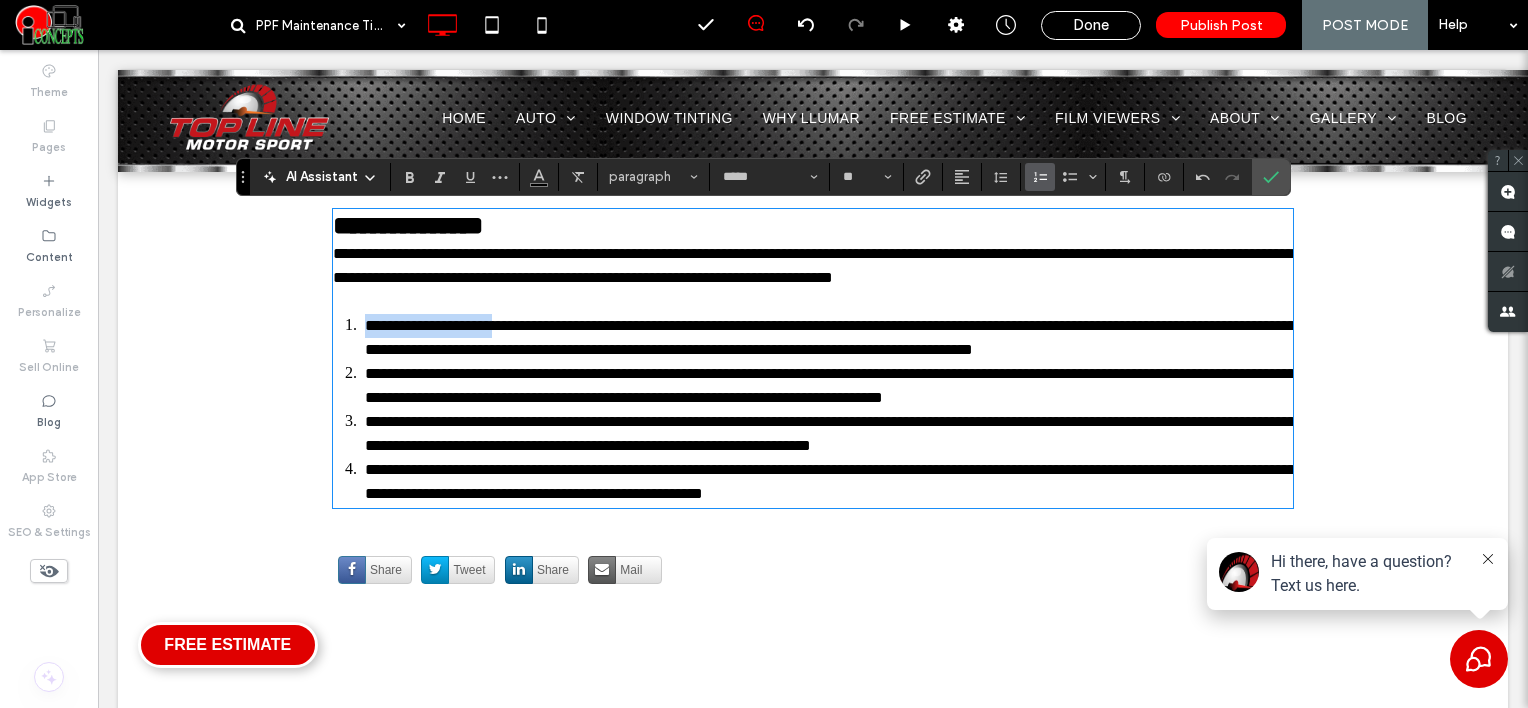 drag, startPoint x: 345, startPoint y: 321, endPoint x: 517, endPoint y: 317, distance: 172.04651 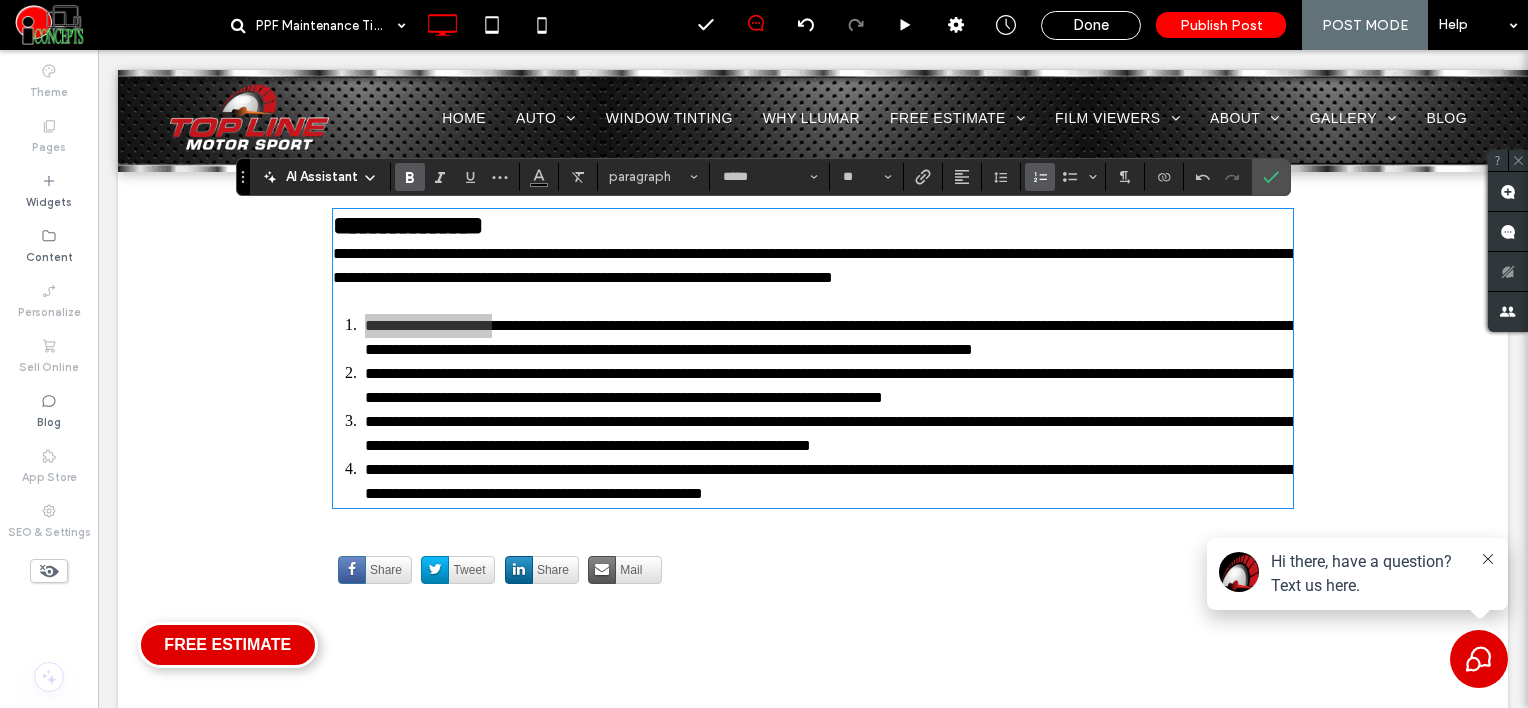 click 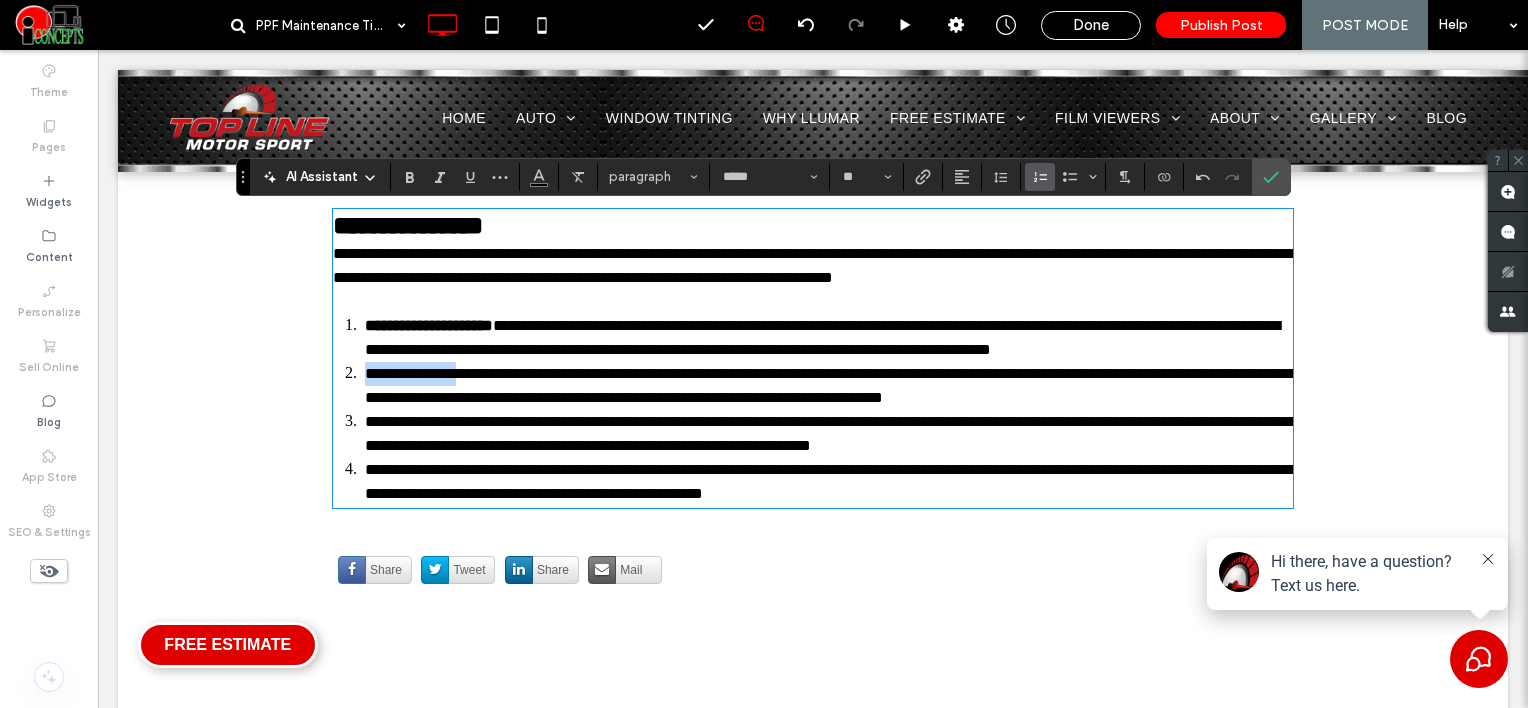 drag, startPoint x: 345, startPoint y: 368, endPoint x: 464, endPoint y: 375, distance: 119.2057 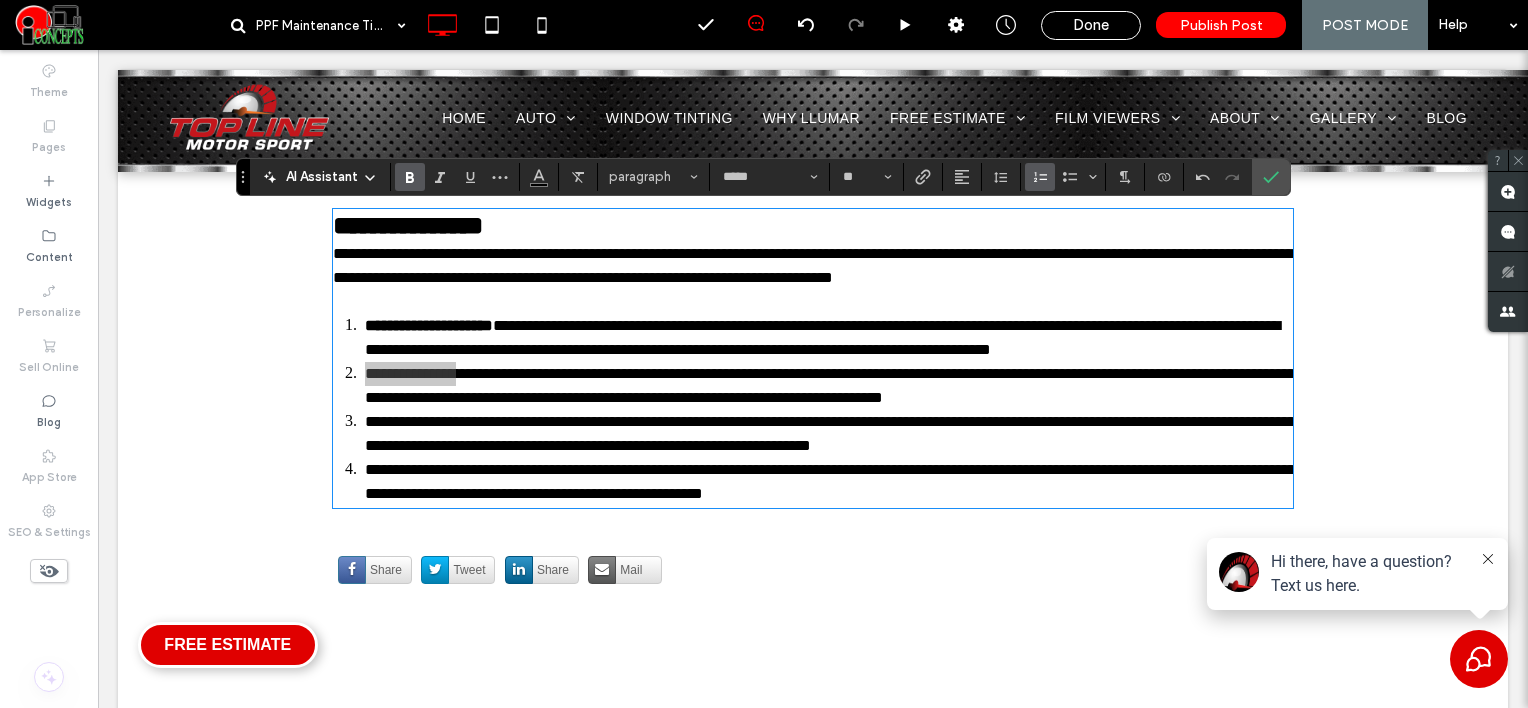 click 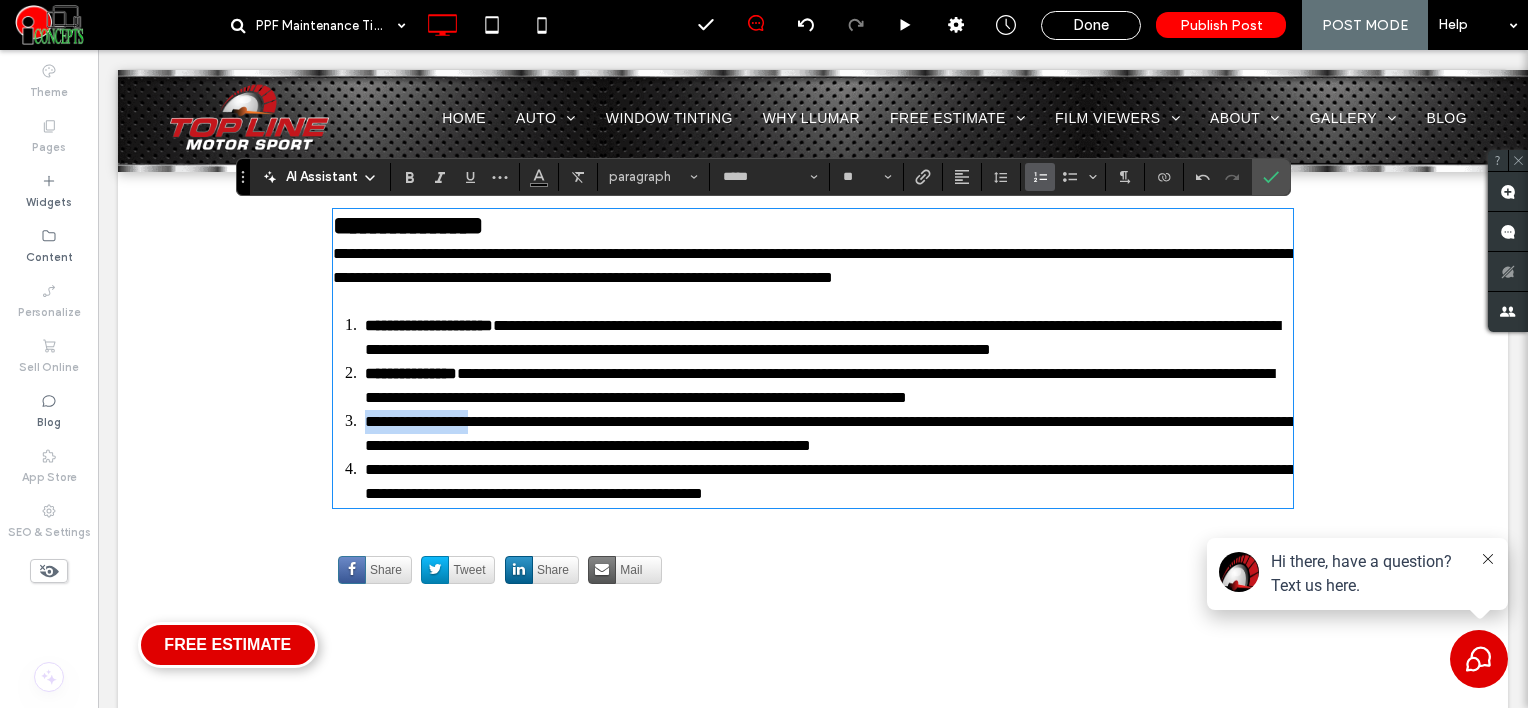 drag, startPoint x: 351, startPoint y: 424, endPoint x: 488, endPoint y: 417, distance: 137.17871 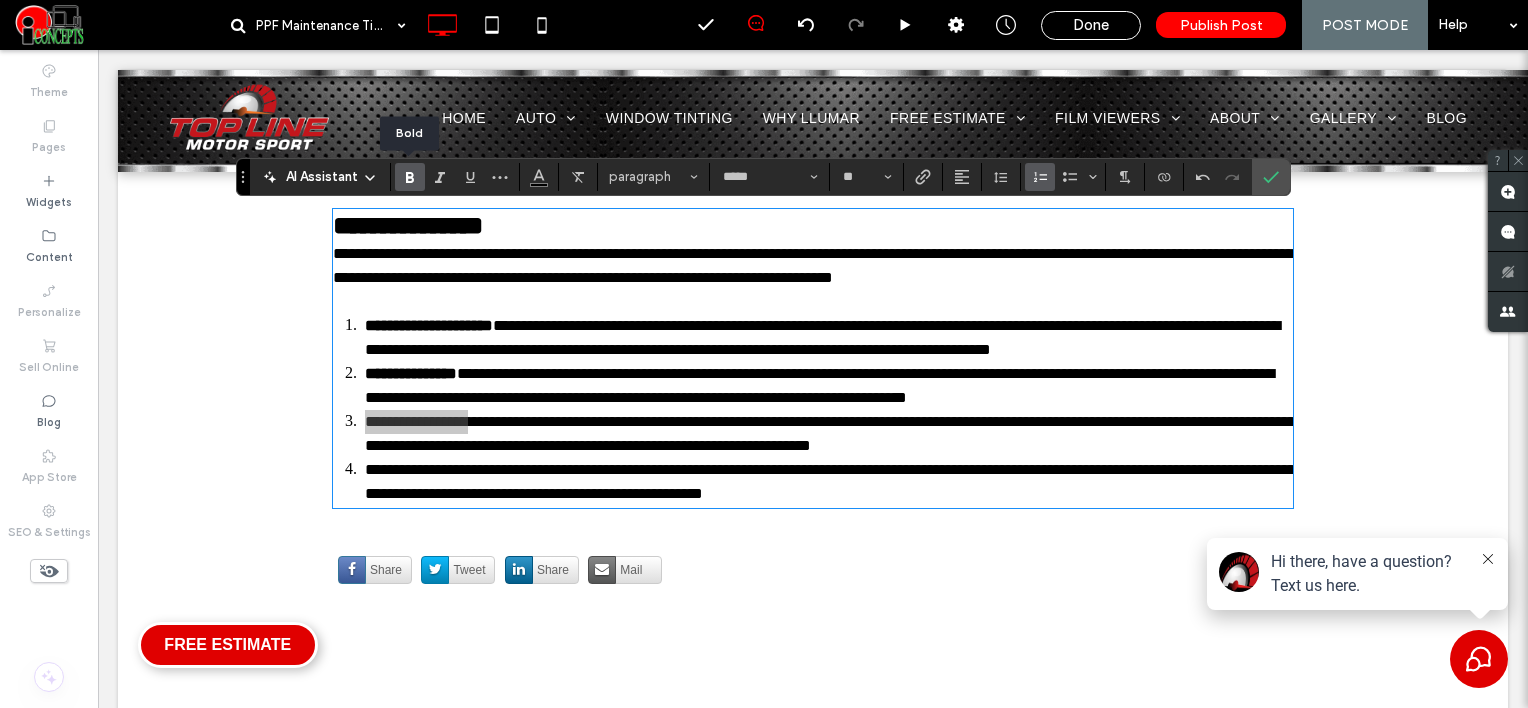 click 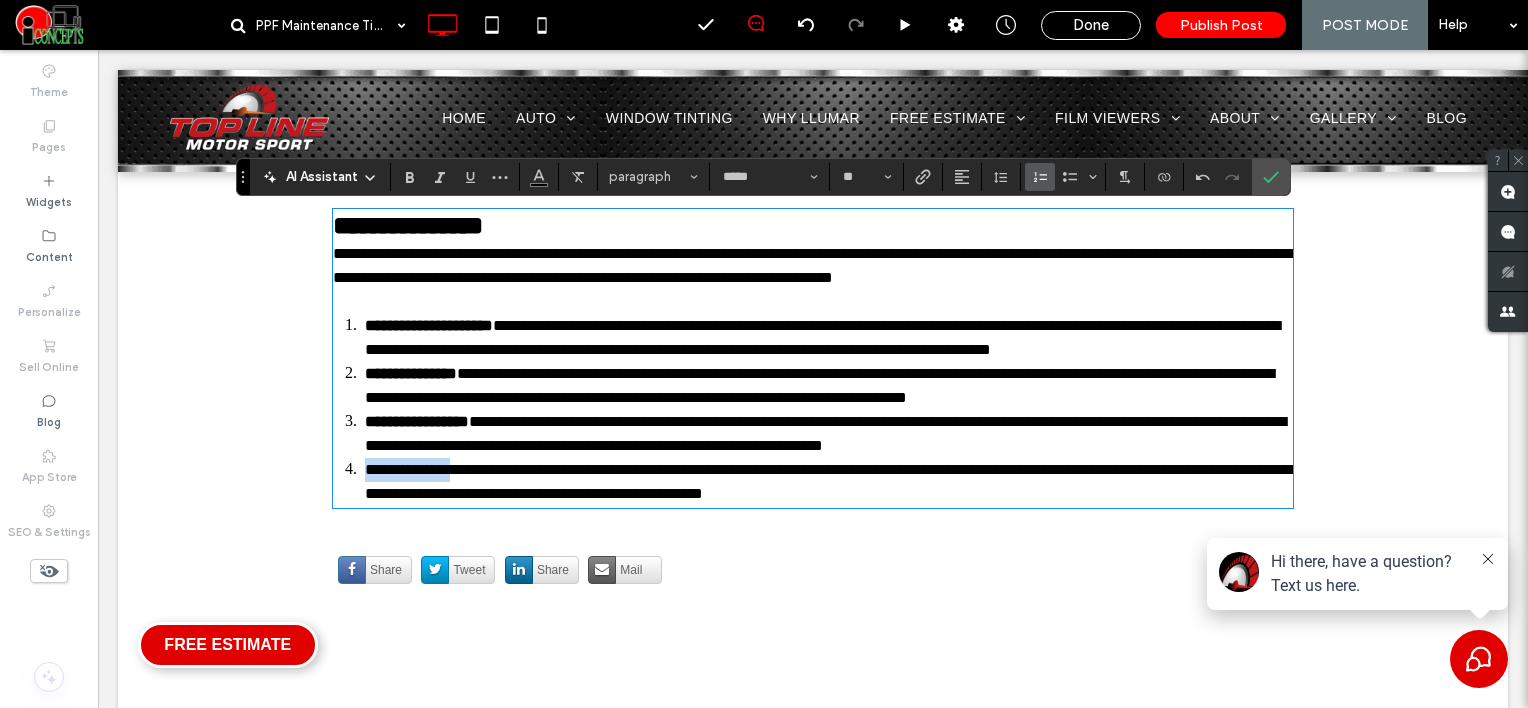 drag, startPoint x: 356, startPoint y: 474, endPoint x: 458, endPoint y: 464, distance: 102.48902 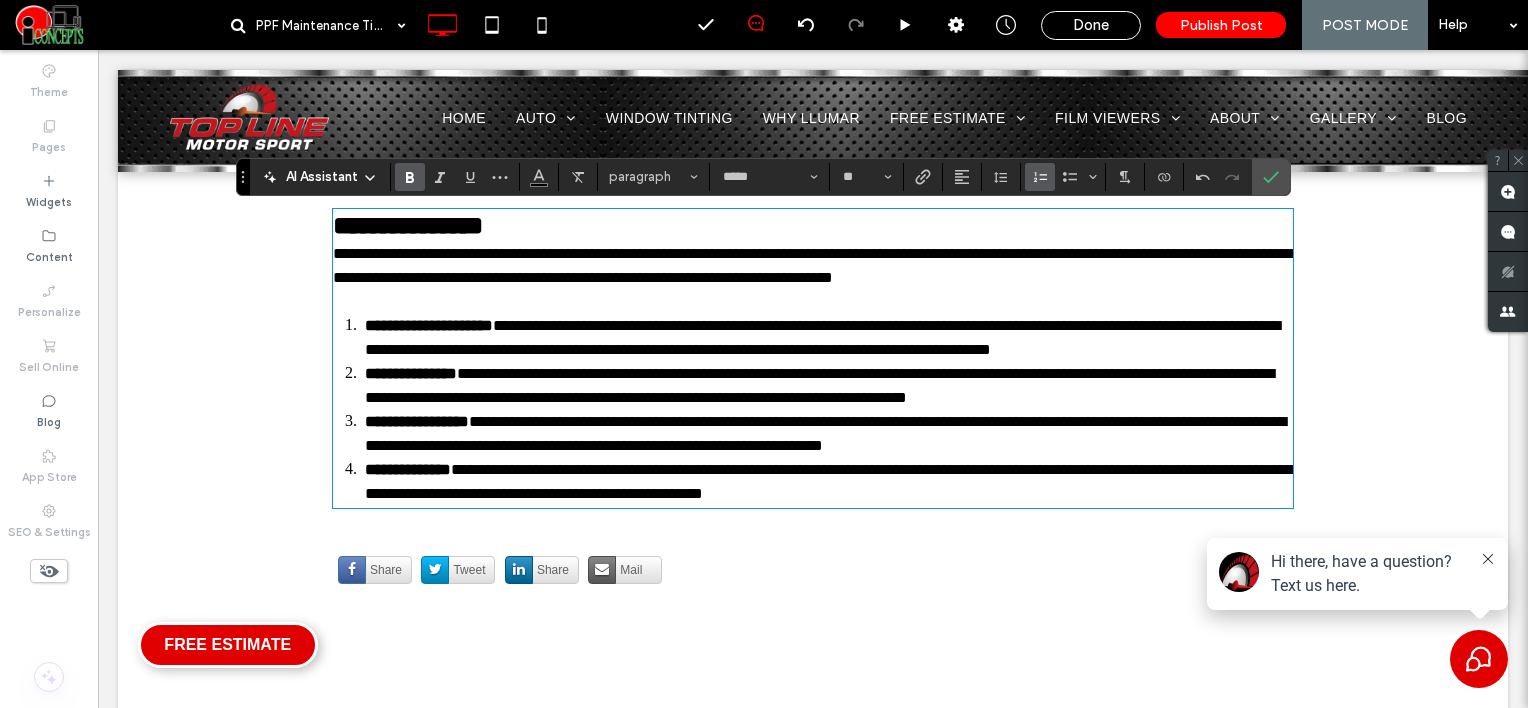 type on "**" 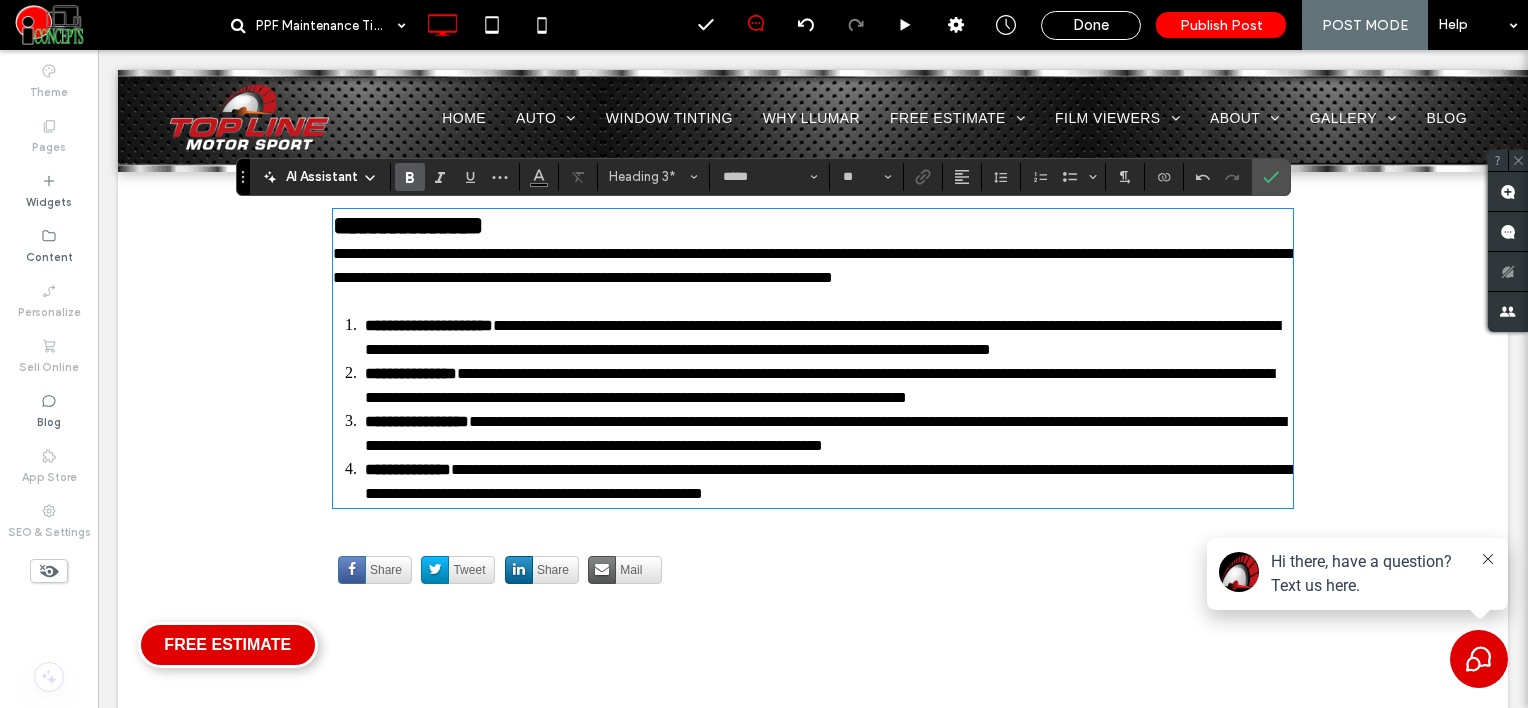 click on "**********" at bounding box center (813, 226) 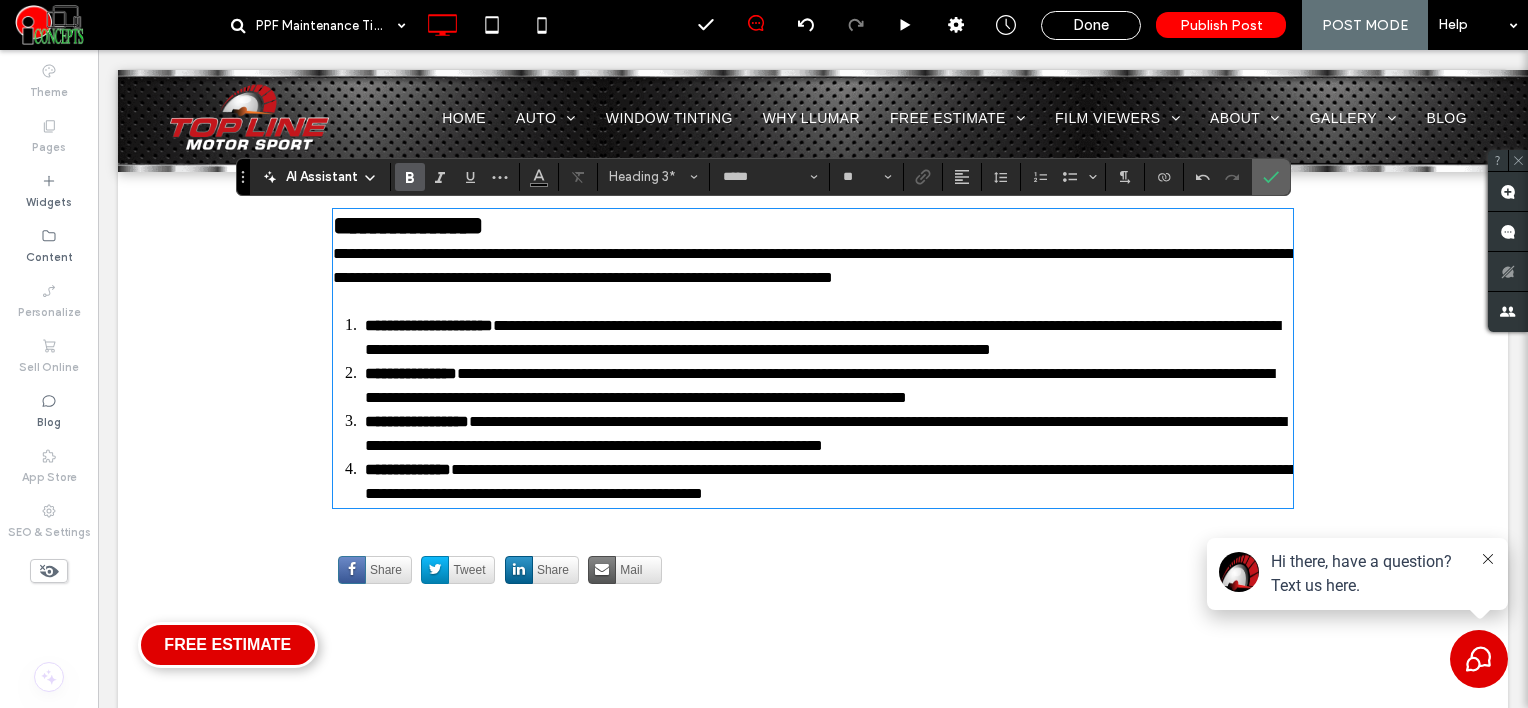 click at bounding box center (1271, 177) 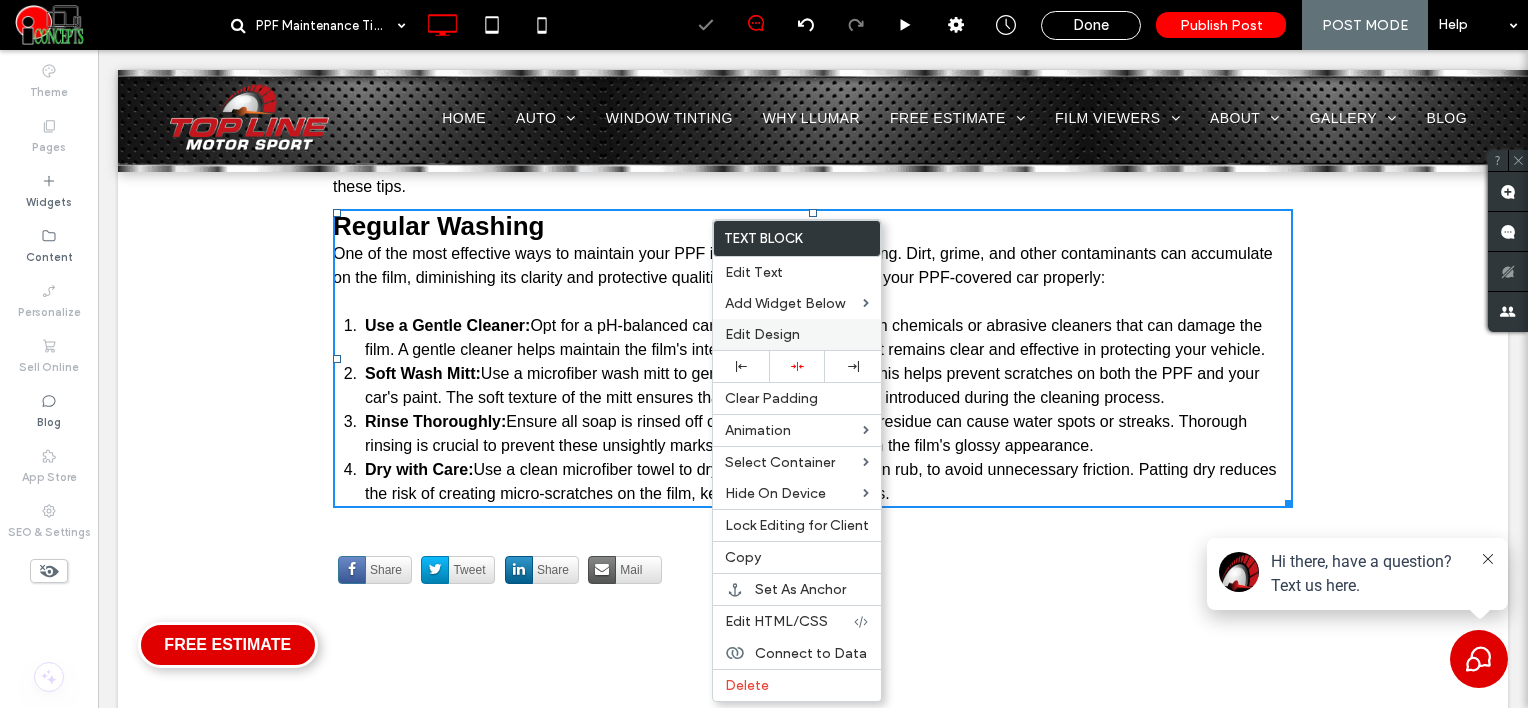 click on "Edit Design" at bounding box center [762, 334] 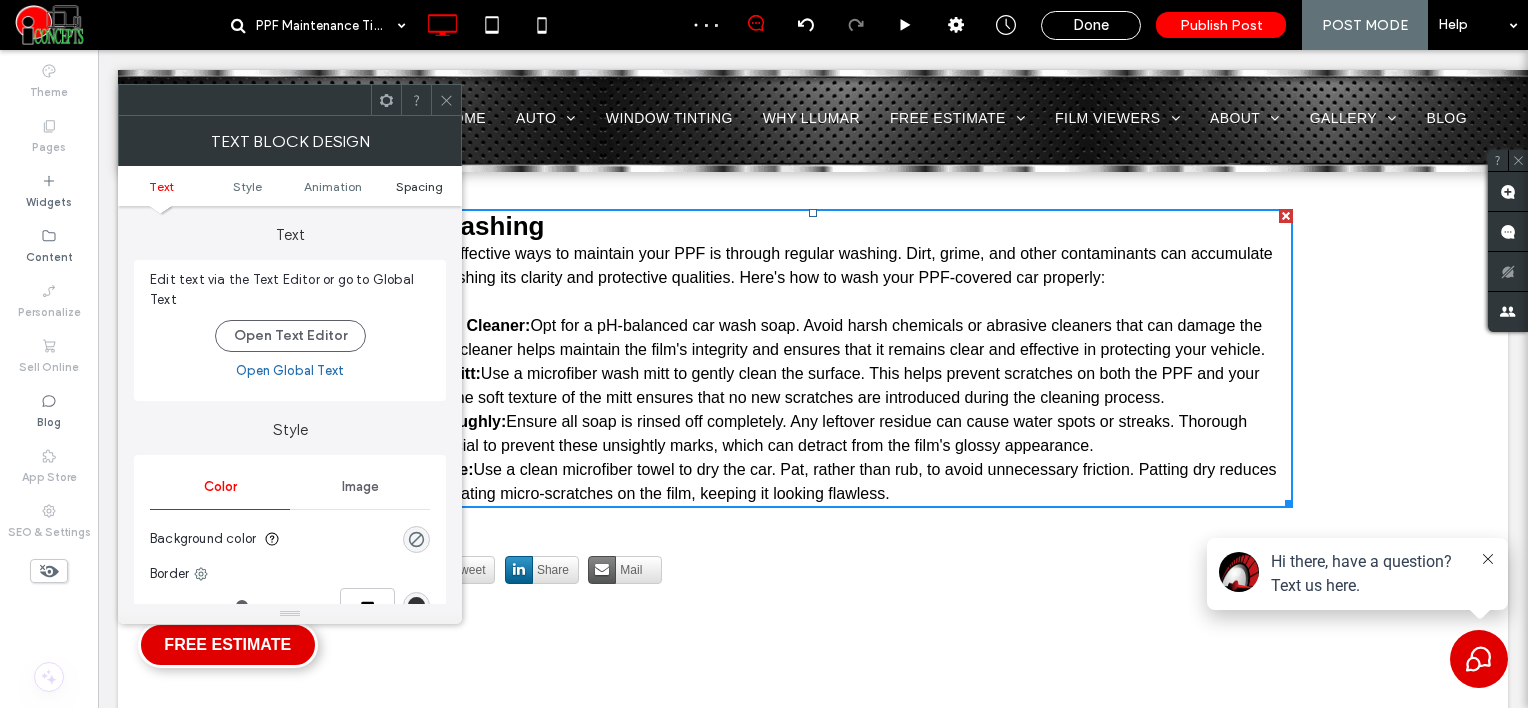 click on "Spacing" at bounding box center [419, 186] 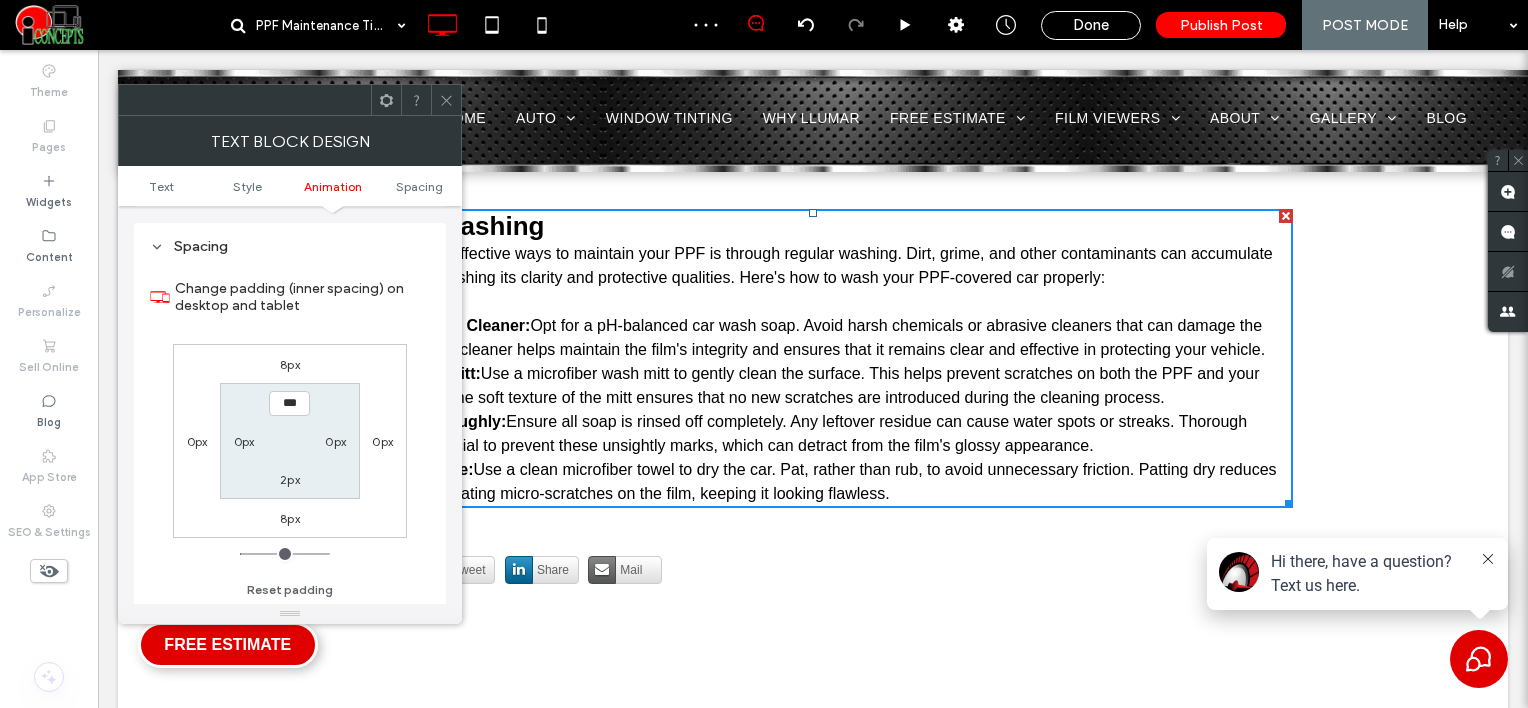 scroll, scrollTop: 572, scrollLeft: 0, axis: vertical 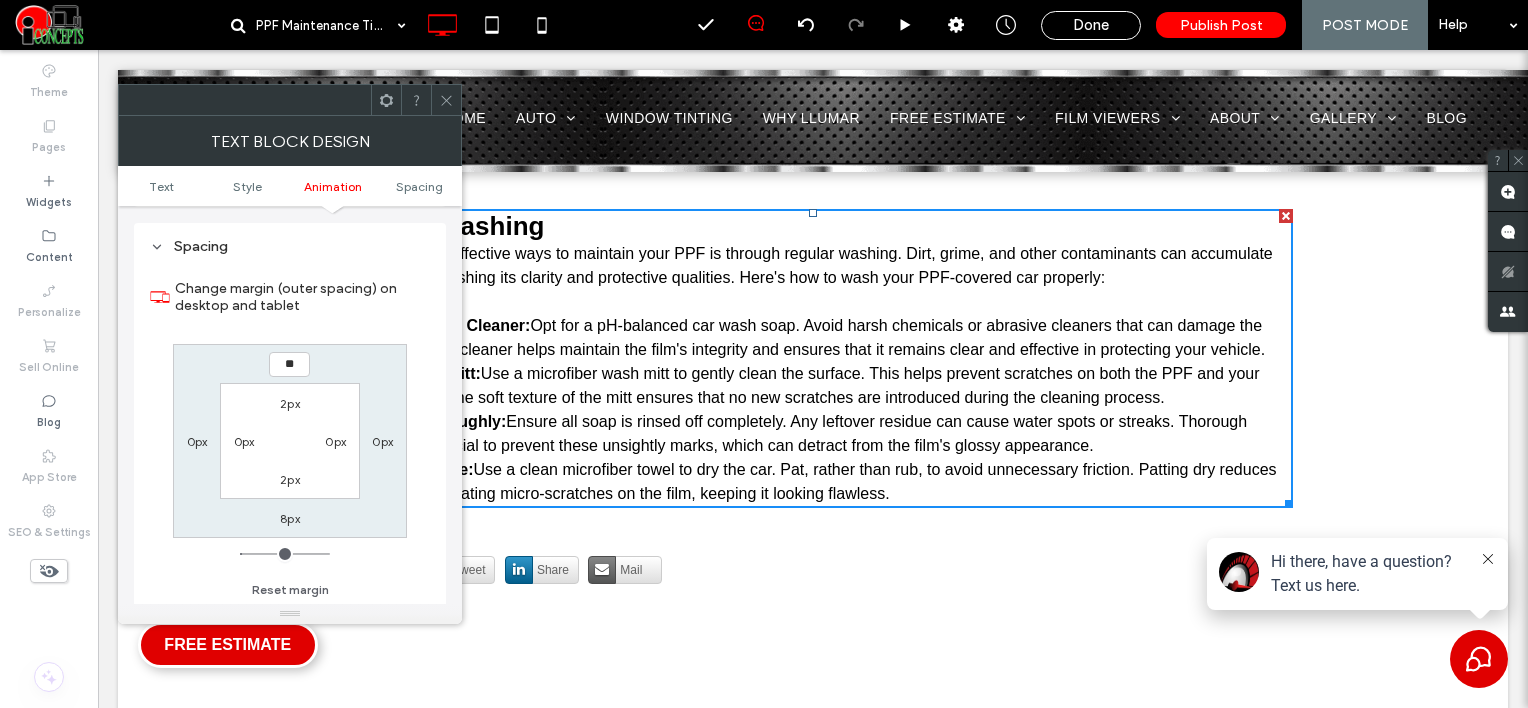 type on "**" 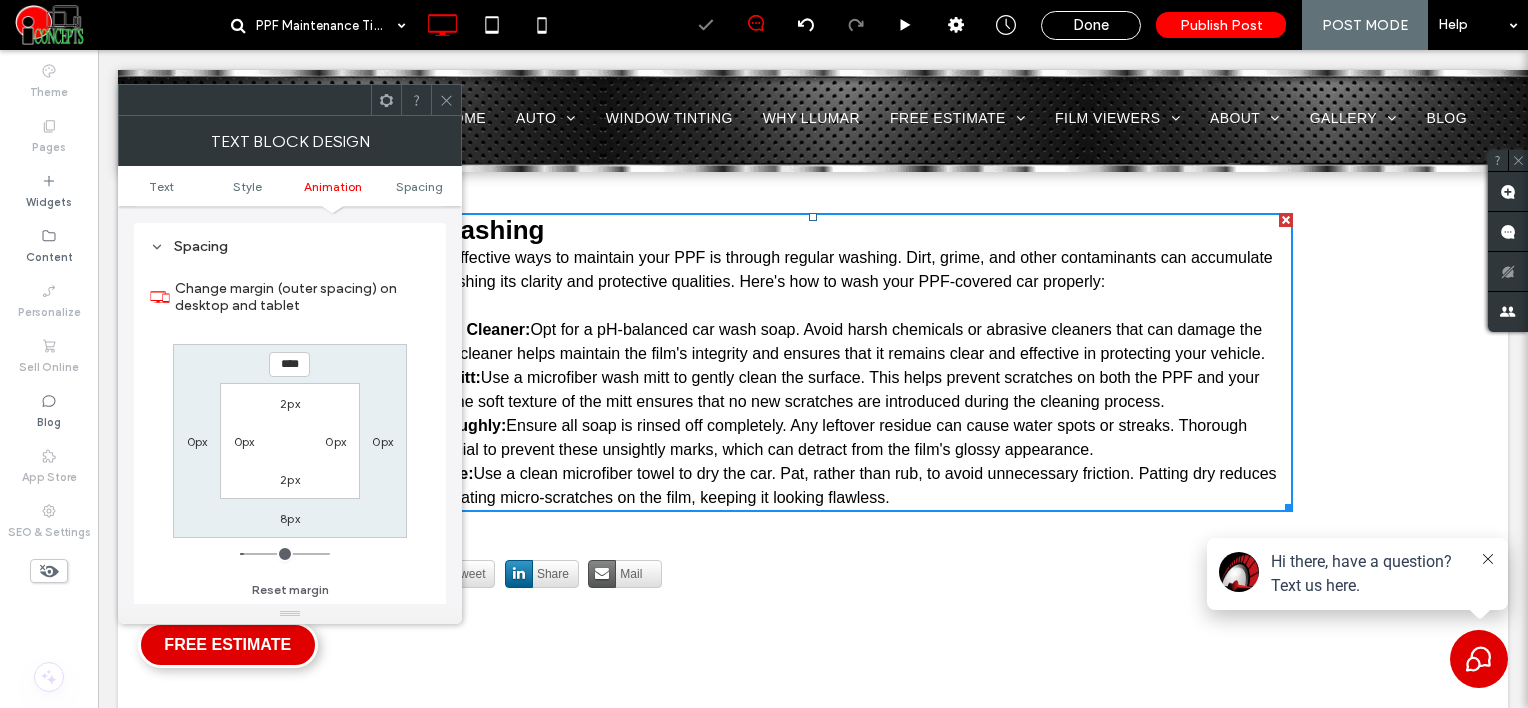 click 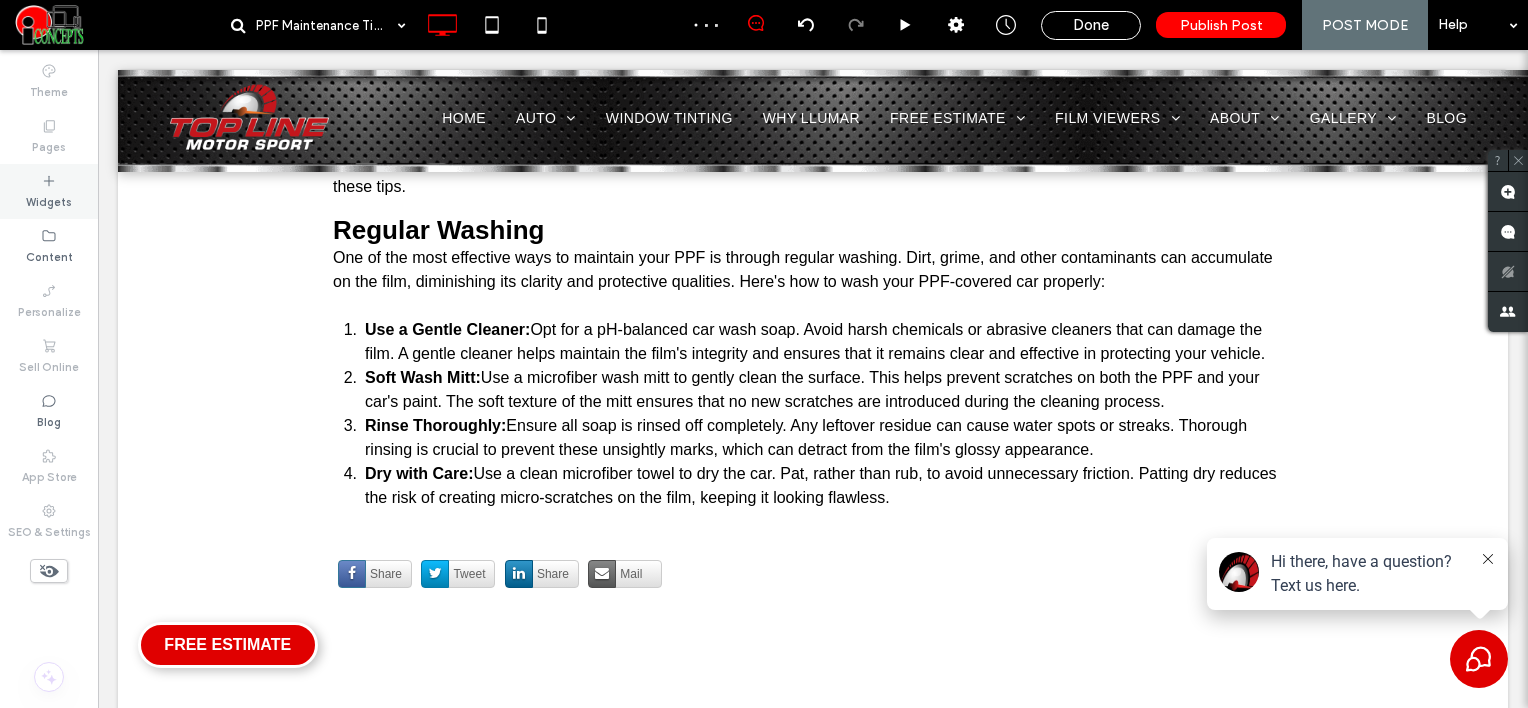 click on "Widgets" at bounding box center (49, 191) 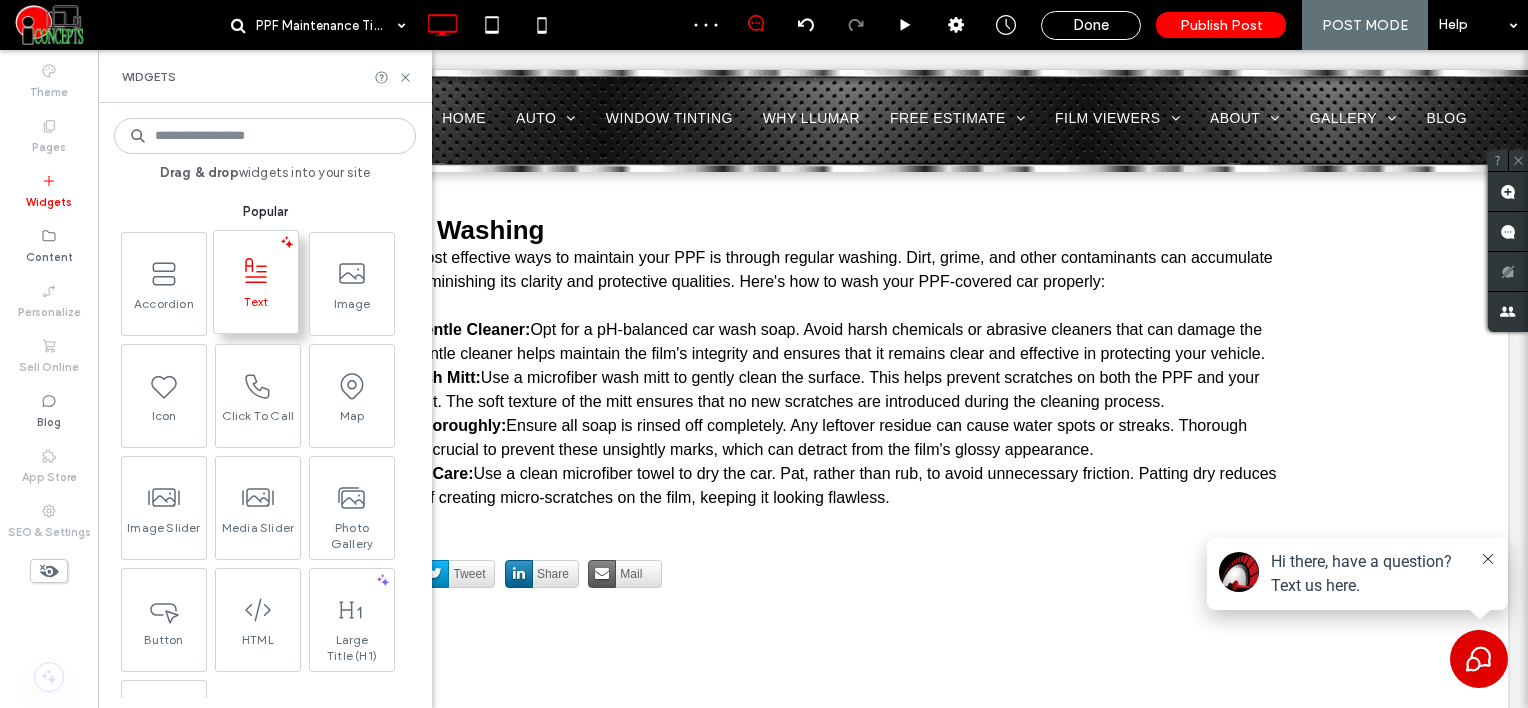 click on "Text" at bounding box center [256, 308] 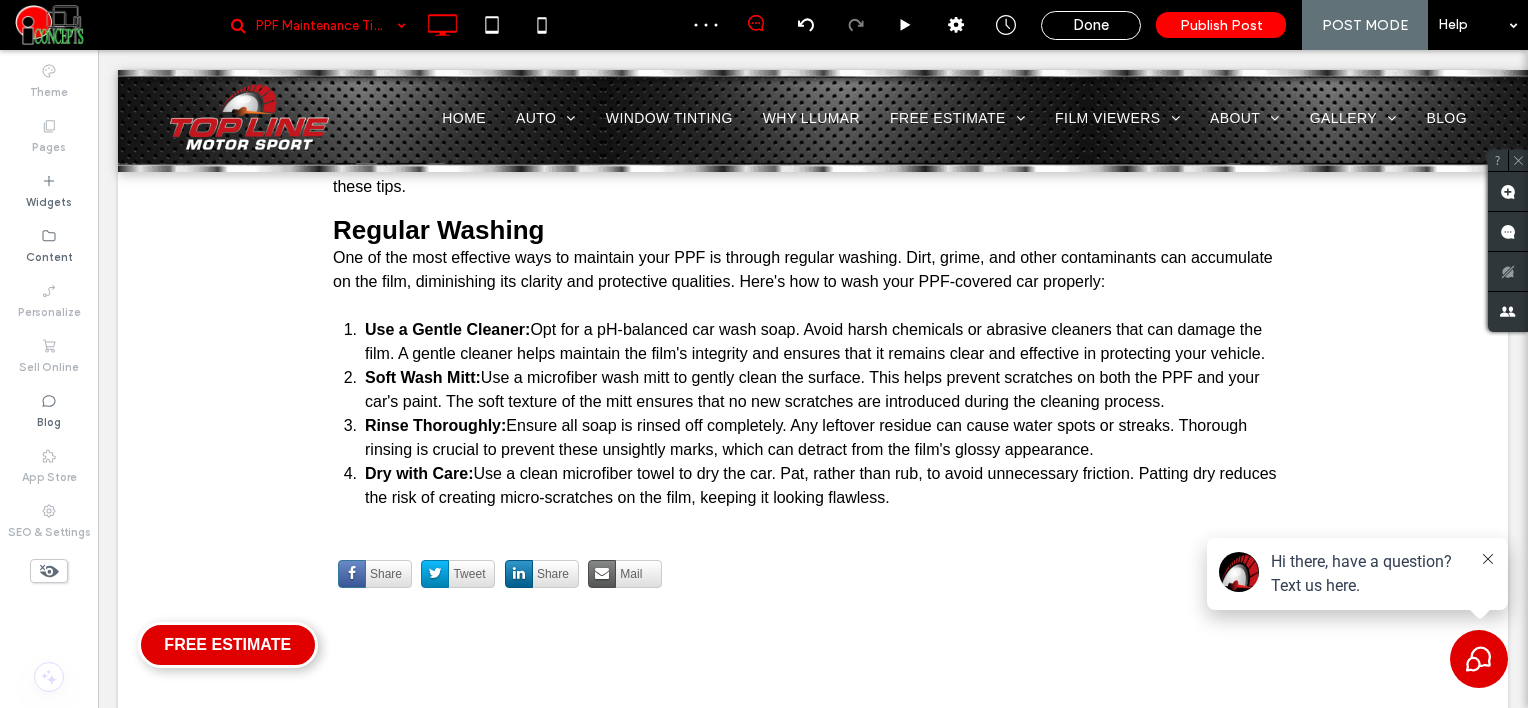 type on "*****" 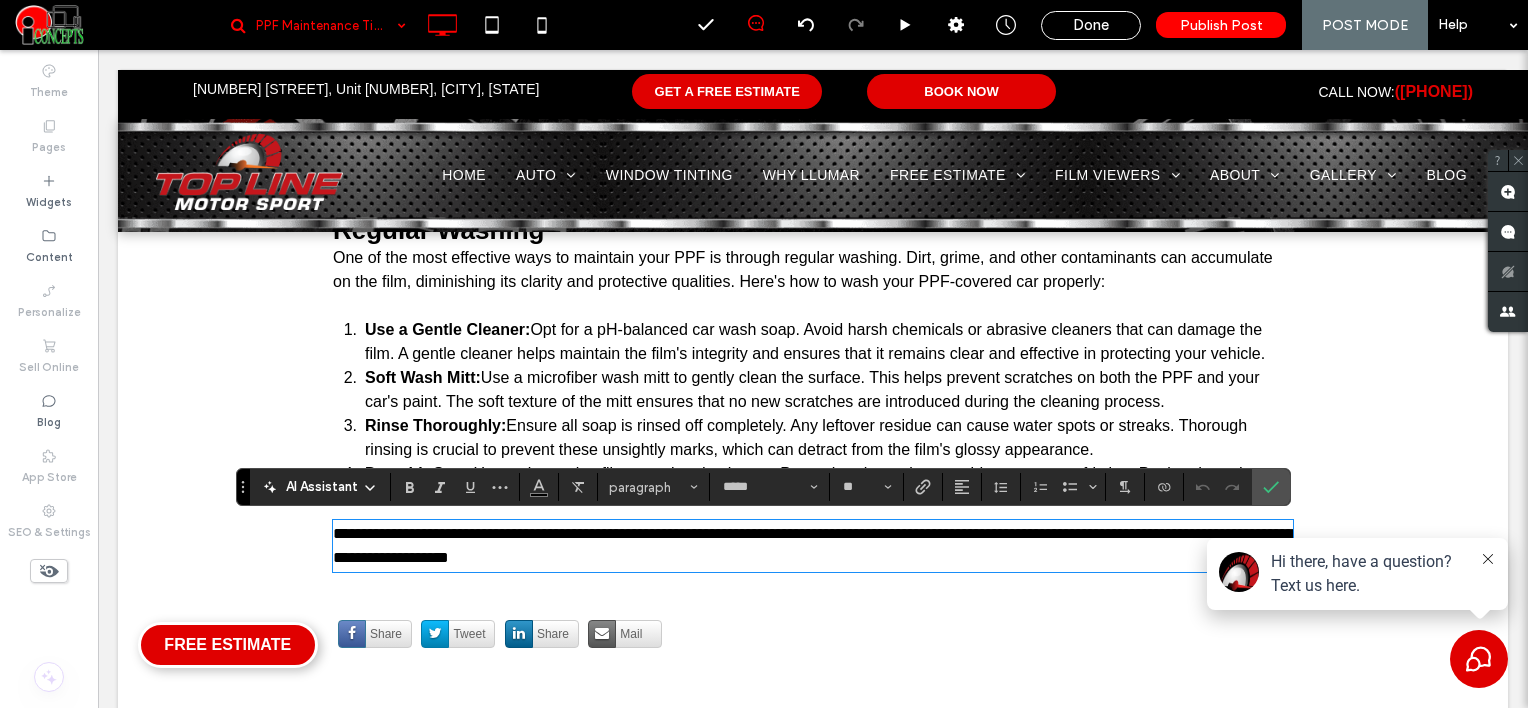 scroll, scrollTop: 0, scrollLeft: 0, axis: both 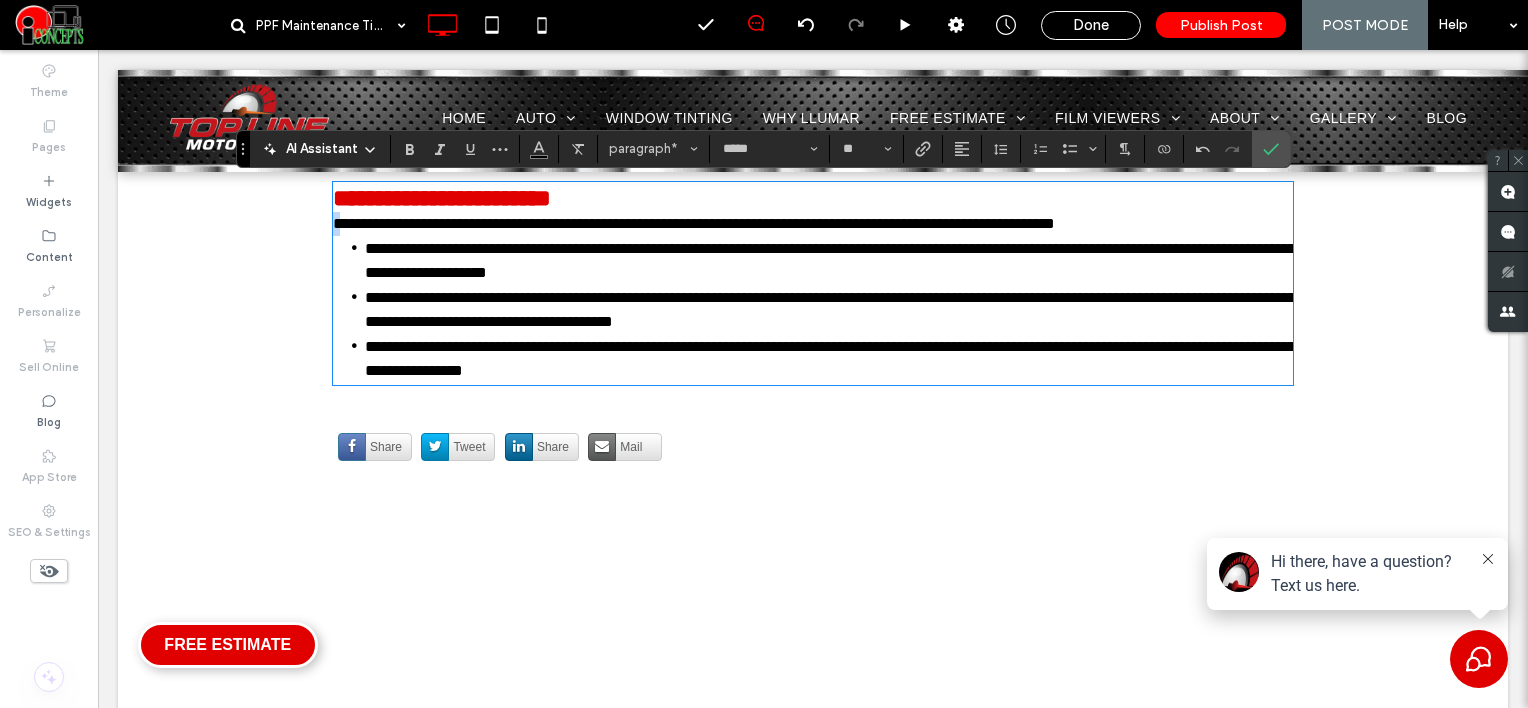 type on "**" 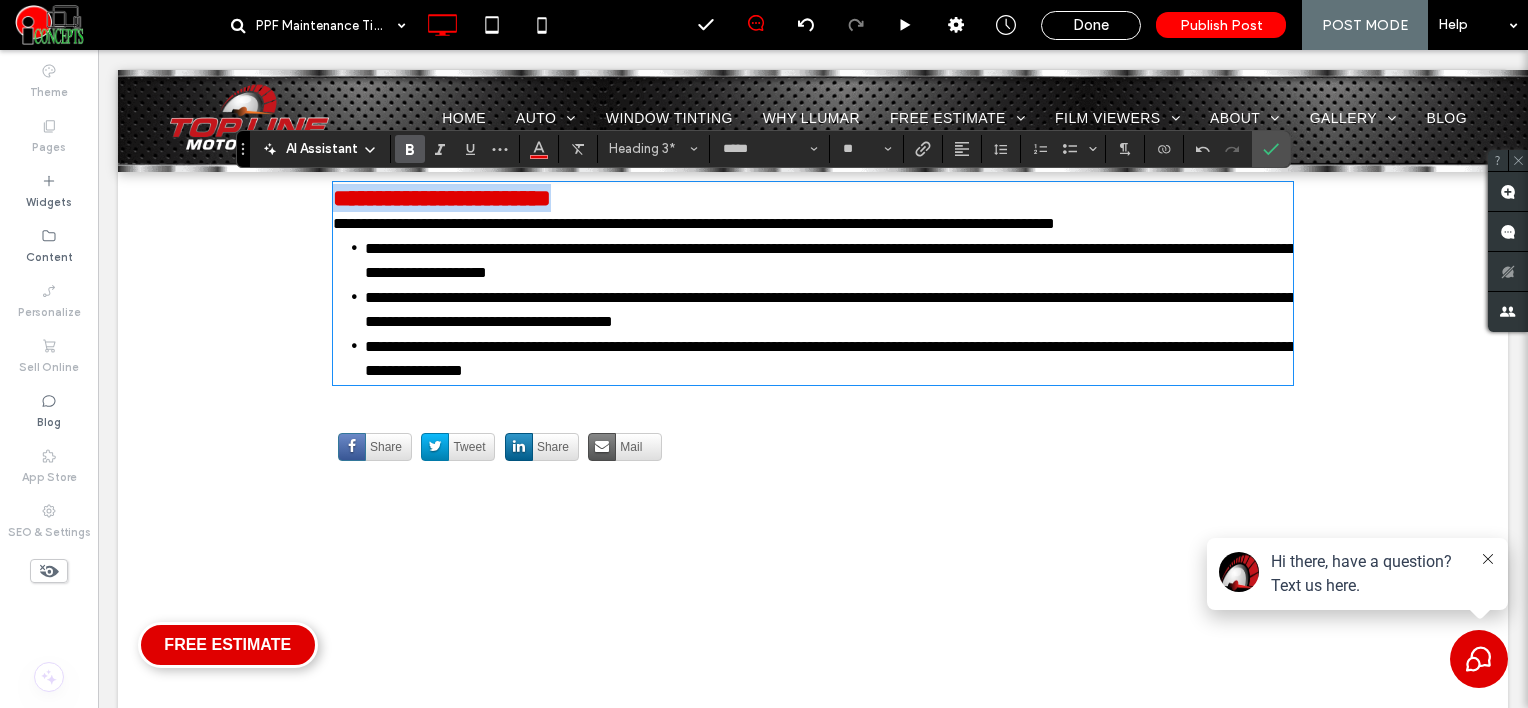 drag, startPoint x: 671, startPoint y: 198, endPoint x: 308, endPoint y: 198, distance: 363 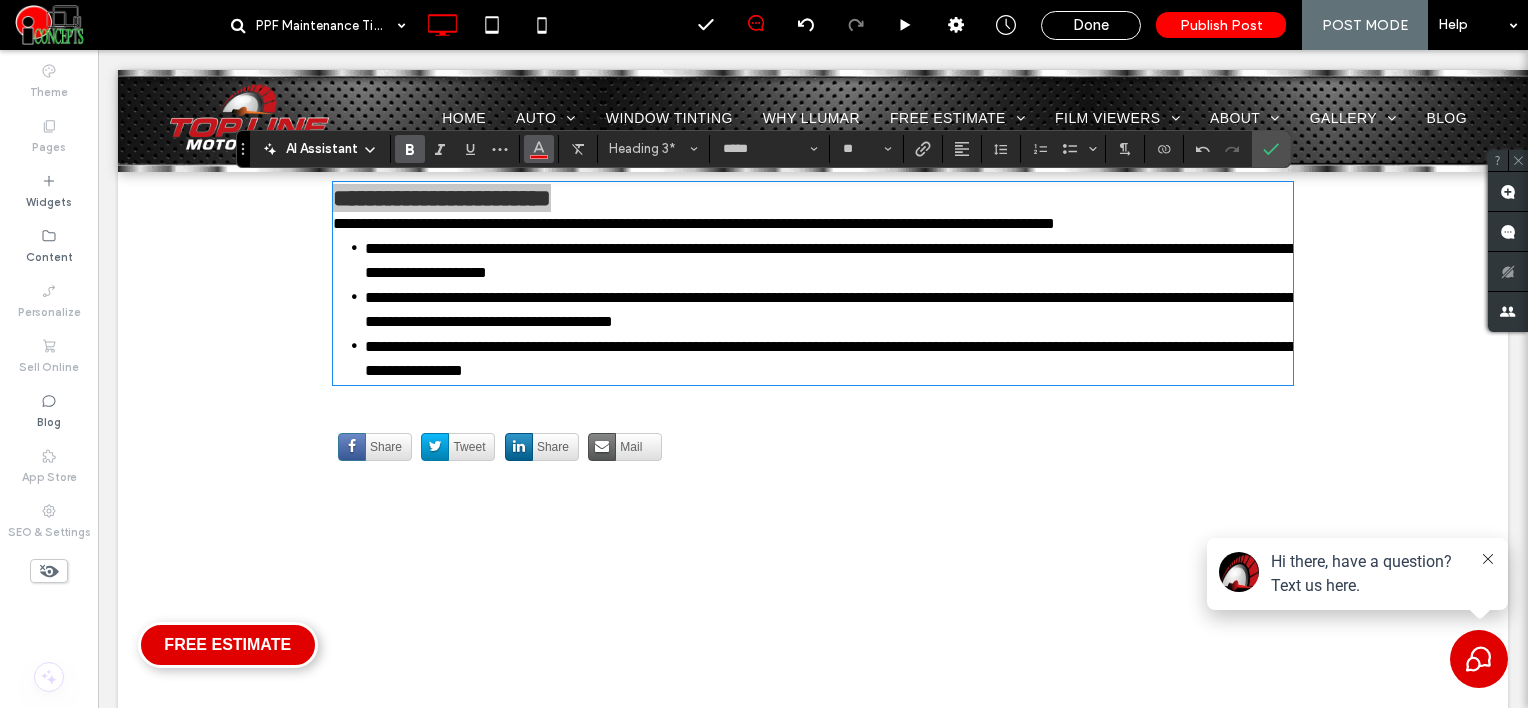click at bounding box center (539, 147) 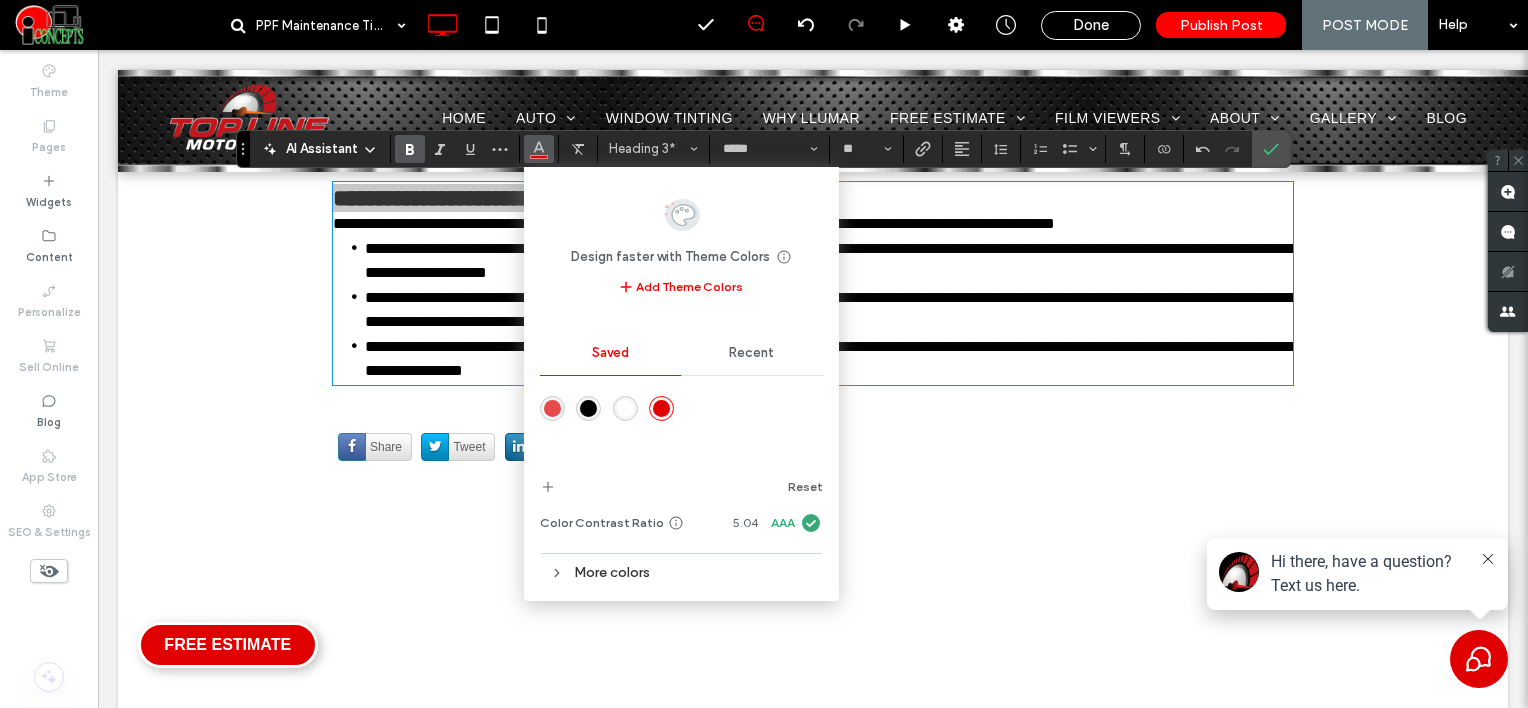 drag, startPoint x: 592, startPoint y: 406, endPoint x: 503, endPoint y: 337, distance: 112.61439 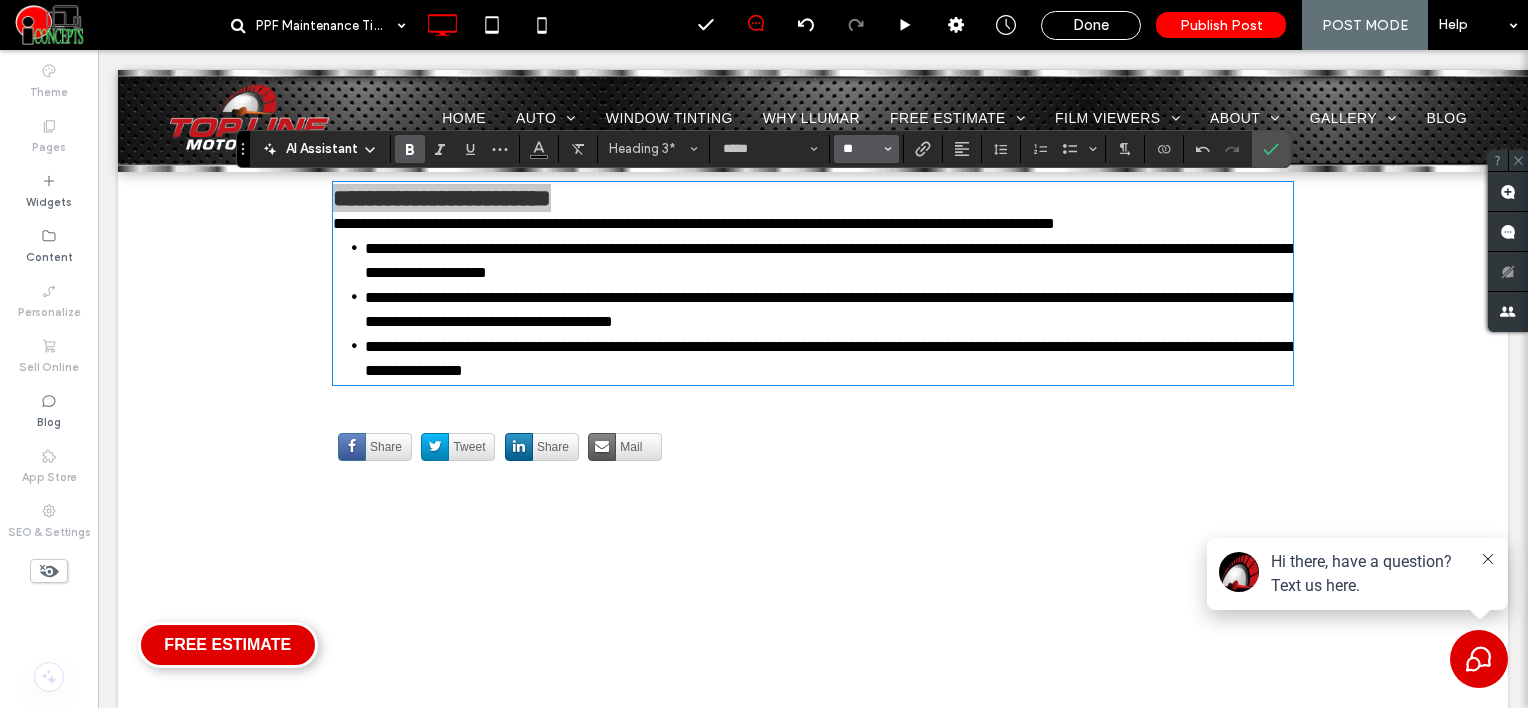 click on "**" at bounding box center [860, 149] 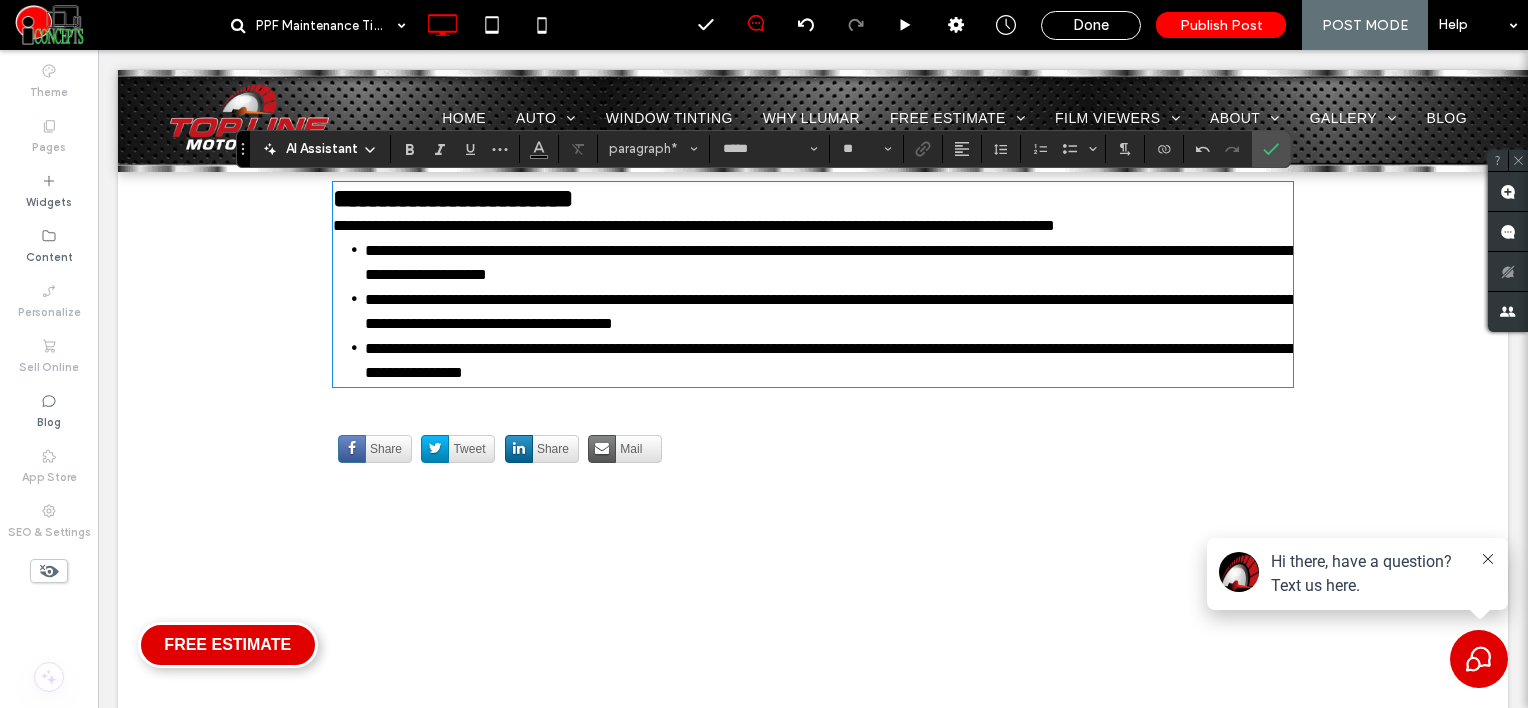 click on "**********" at bounding box center [813, 226] 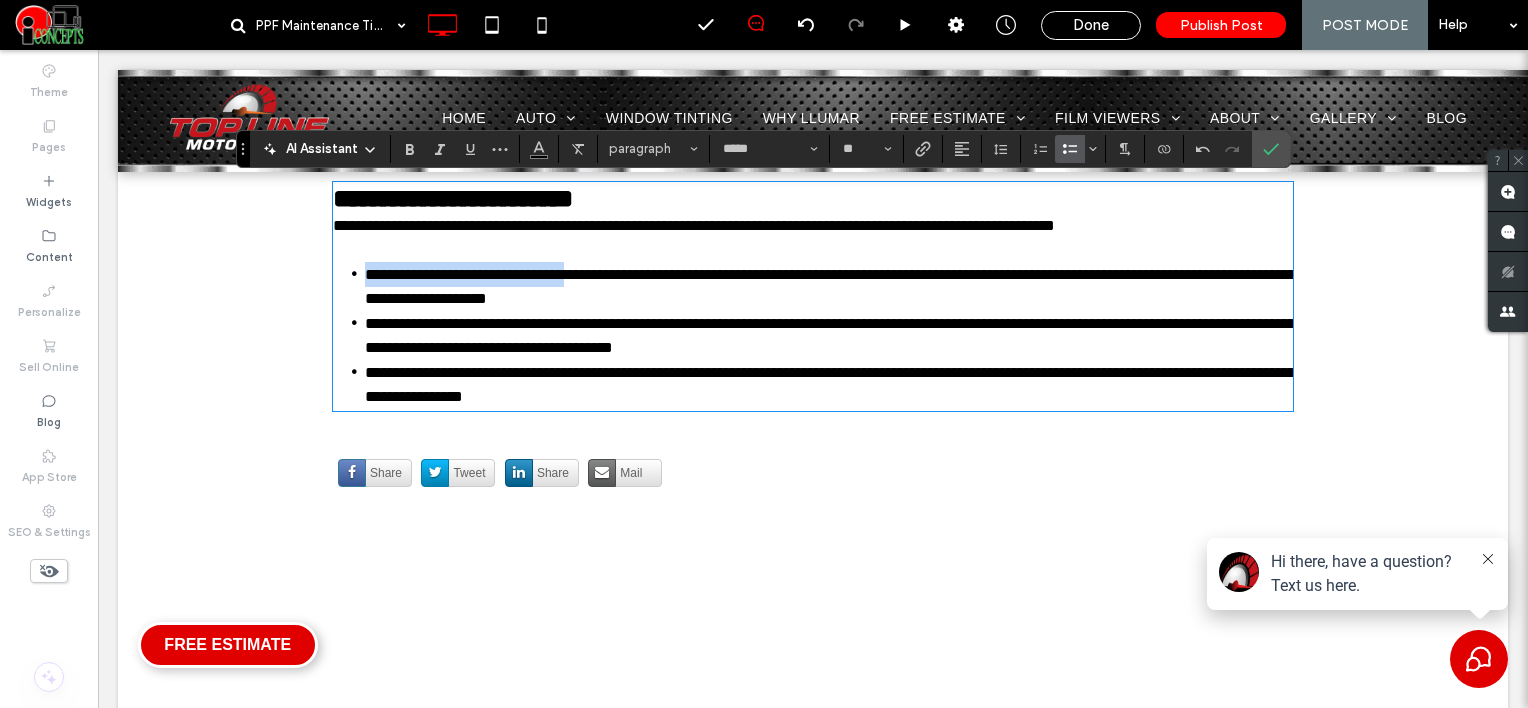 drag, startPoint x: 352, startPoint y: 280, endPoint x: 588, endPoint y: 267, distance: 236.35777 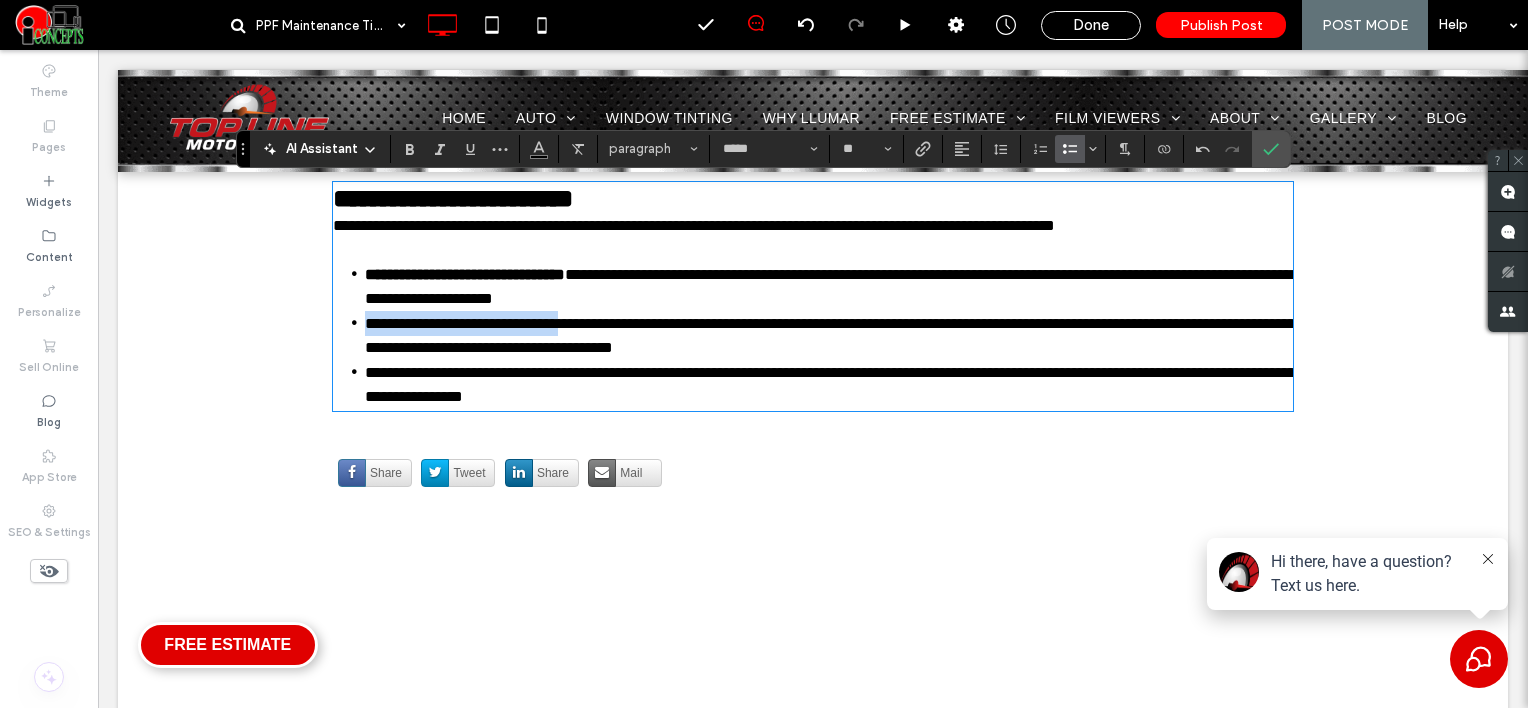 drag, startPoint x: 348, startPoint y: 324, endPoint x: 598, endPoint y: 320, distance: 250.032 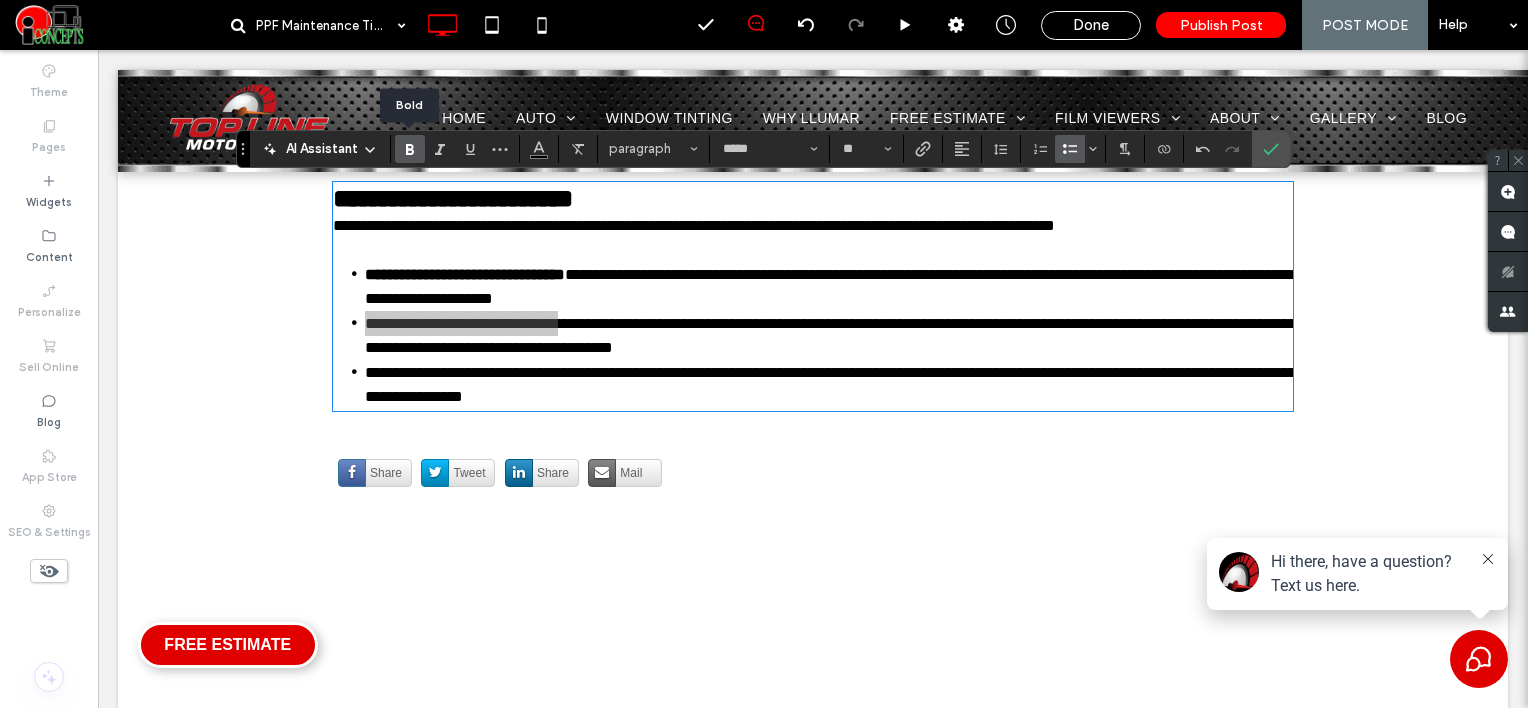 click at bounding box center (410, 149) 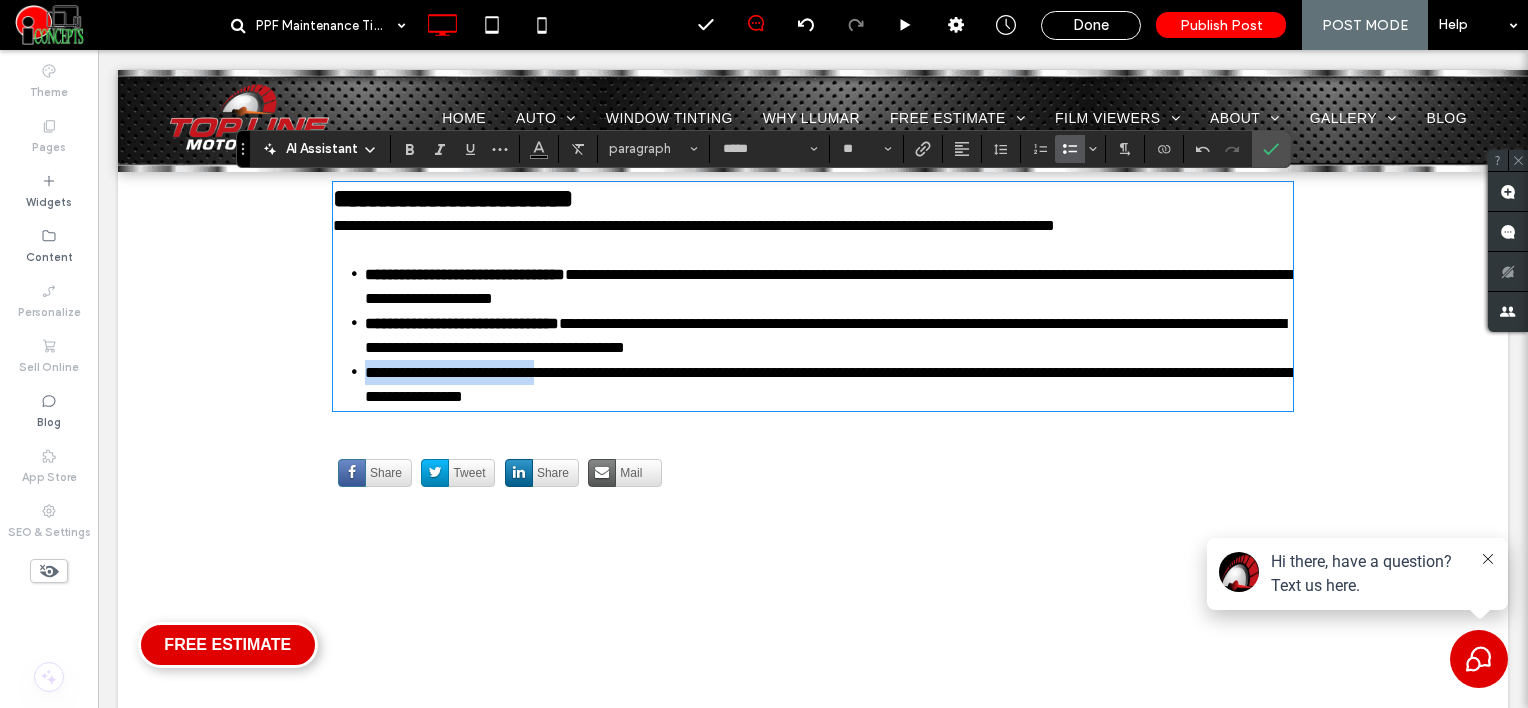 drag, startPoint x: 348, startPoint y: 374, endPoint x: 569, endPoint y: 376, distance: 221.00905 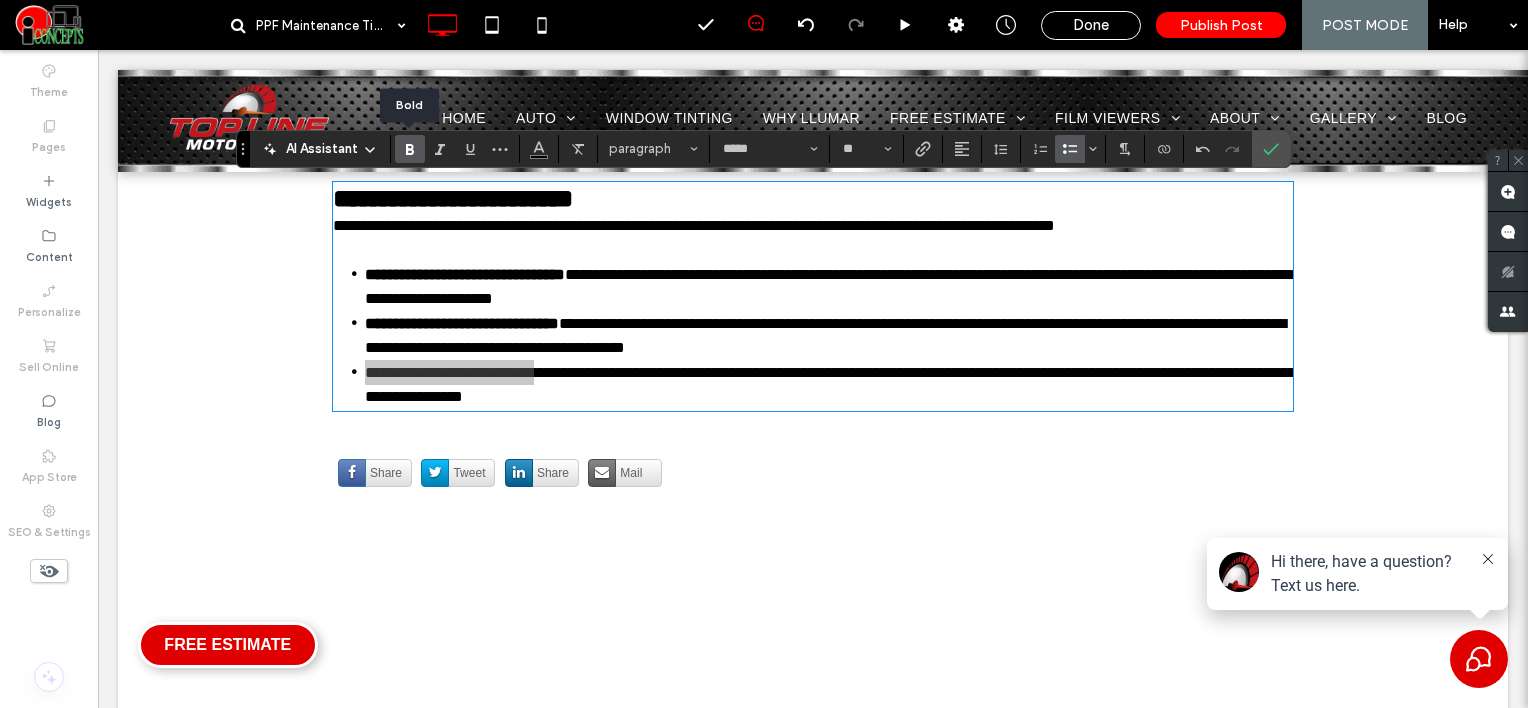 click 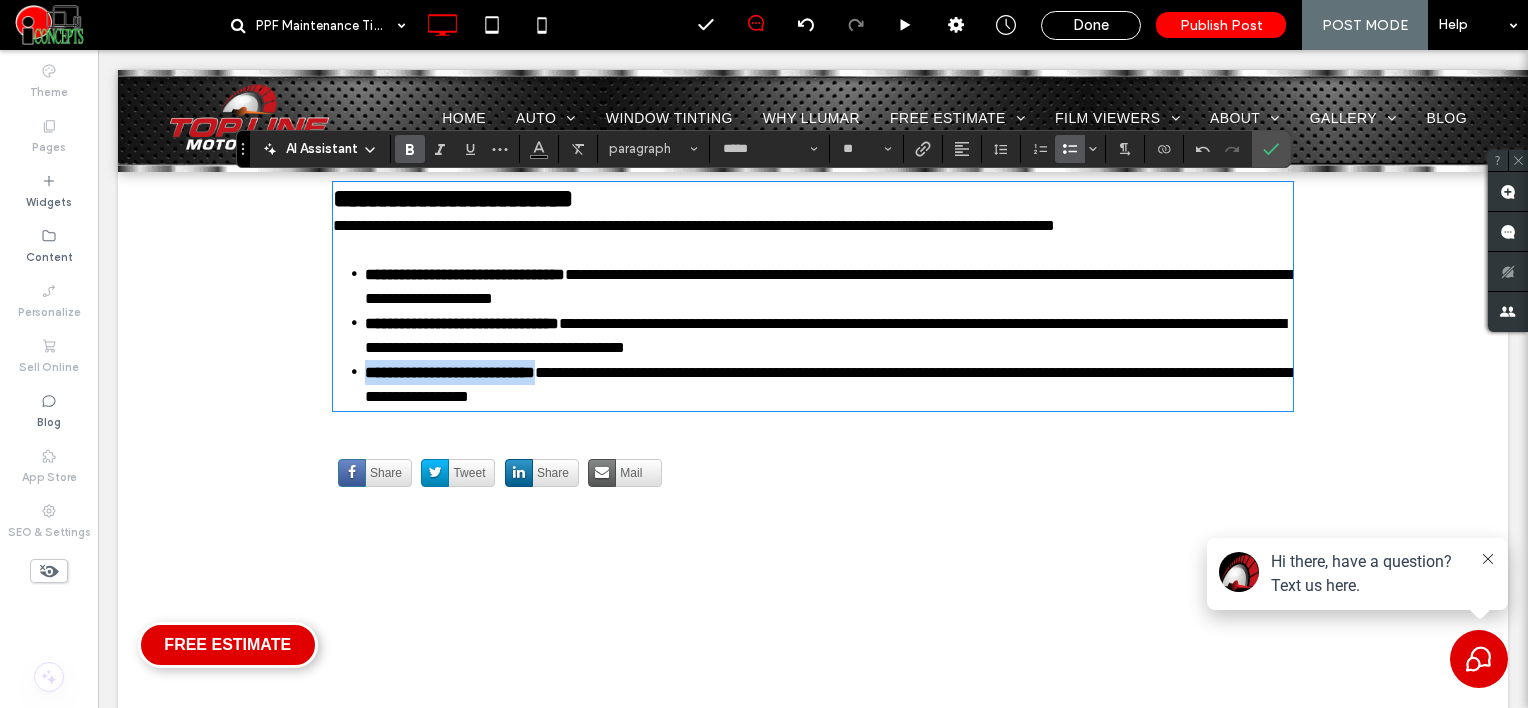 type on "**" 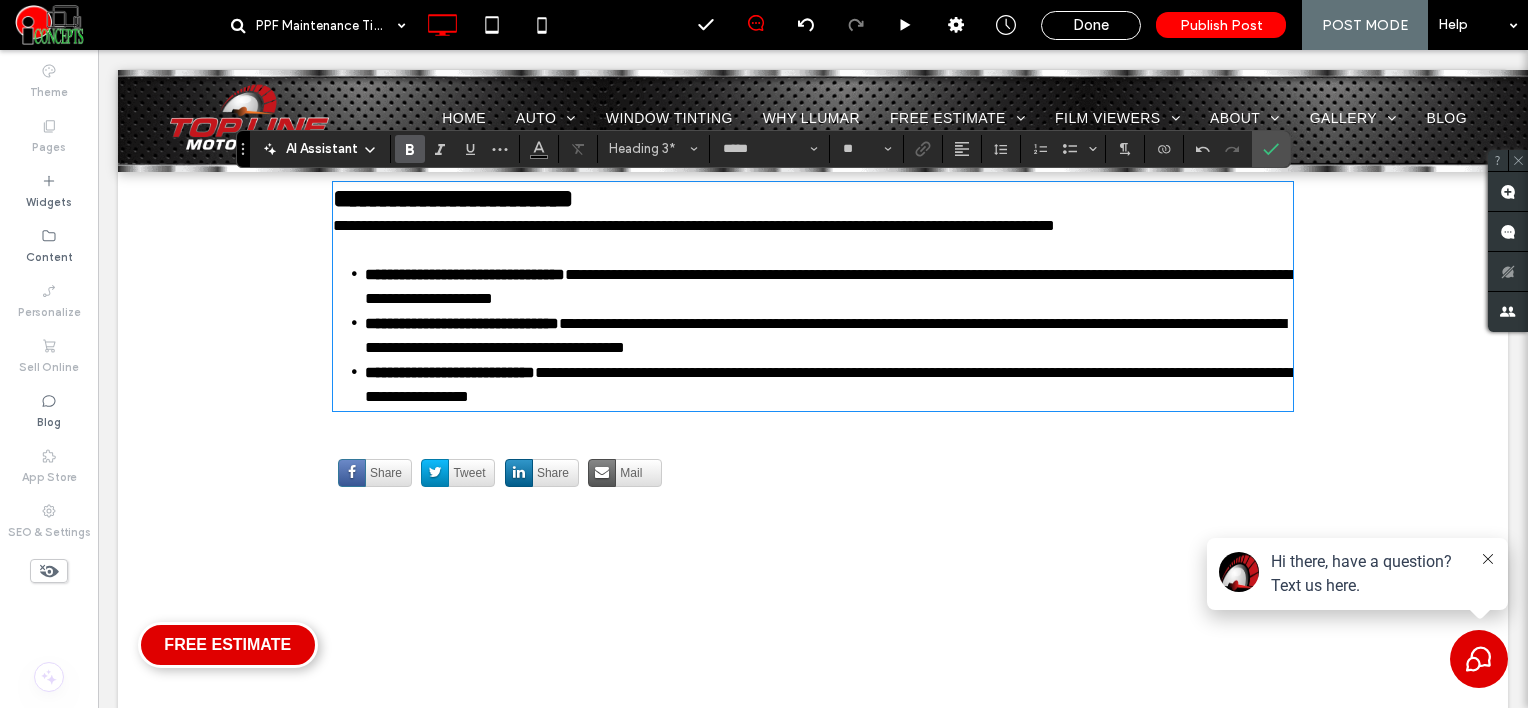 click on "**********" at bounding box center [813, 199] 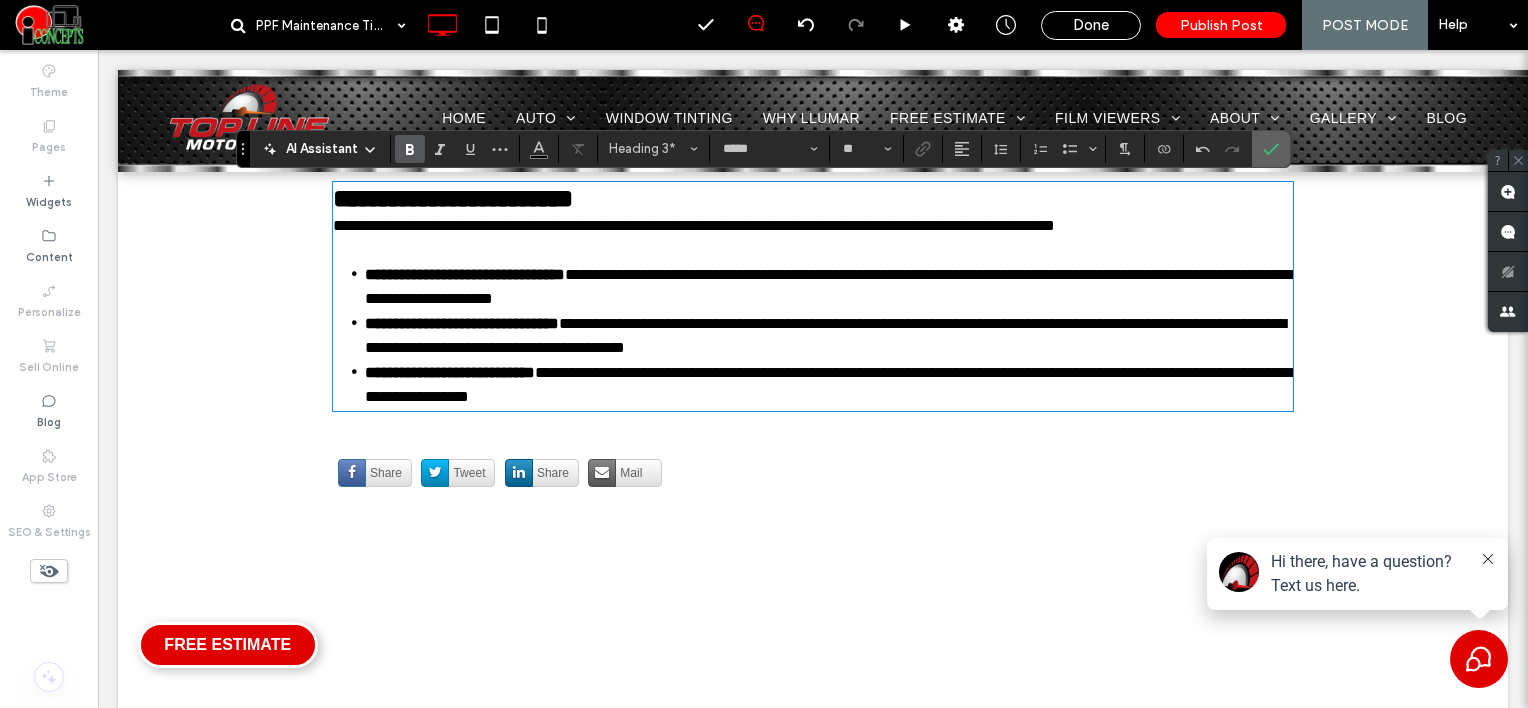 click 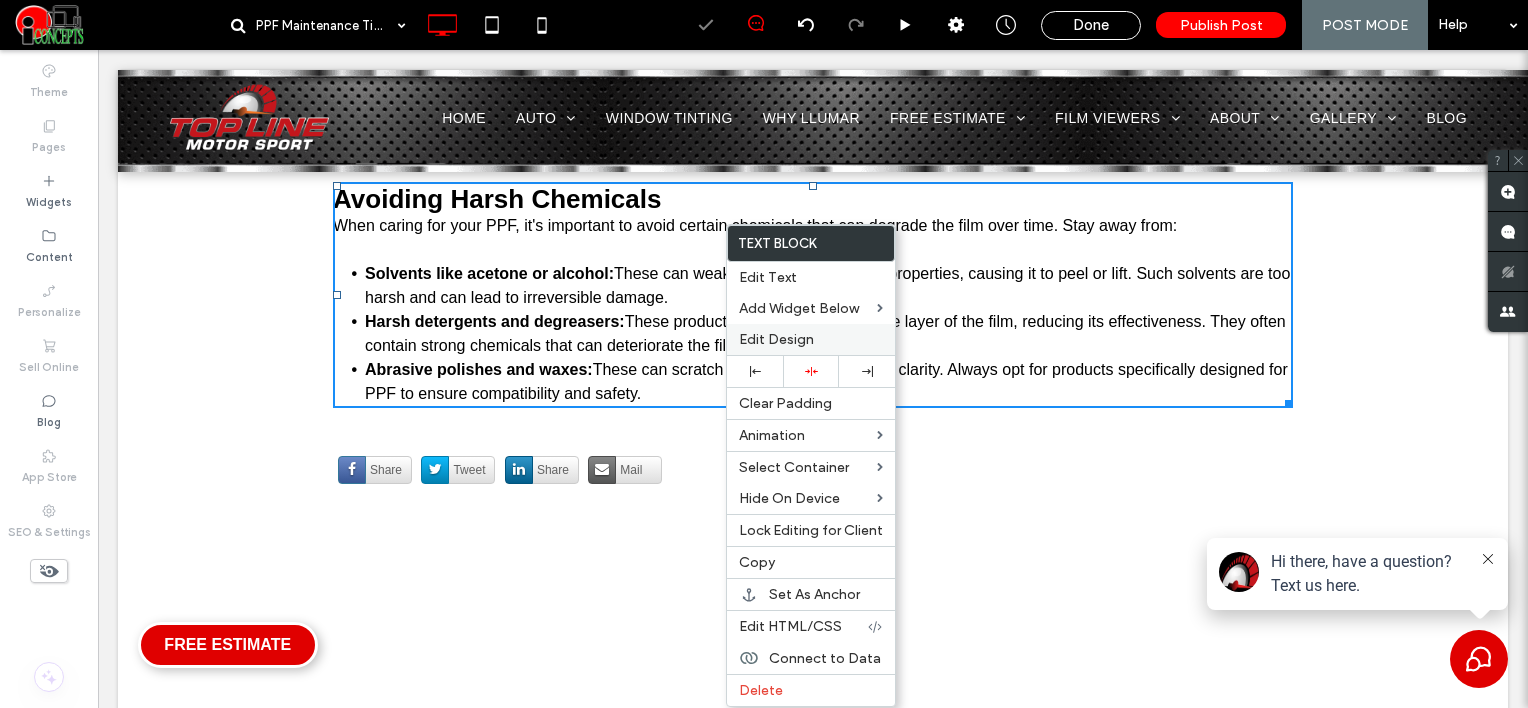 click on "Edit Design" at bounding box center [776, 339] 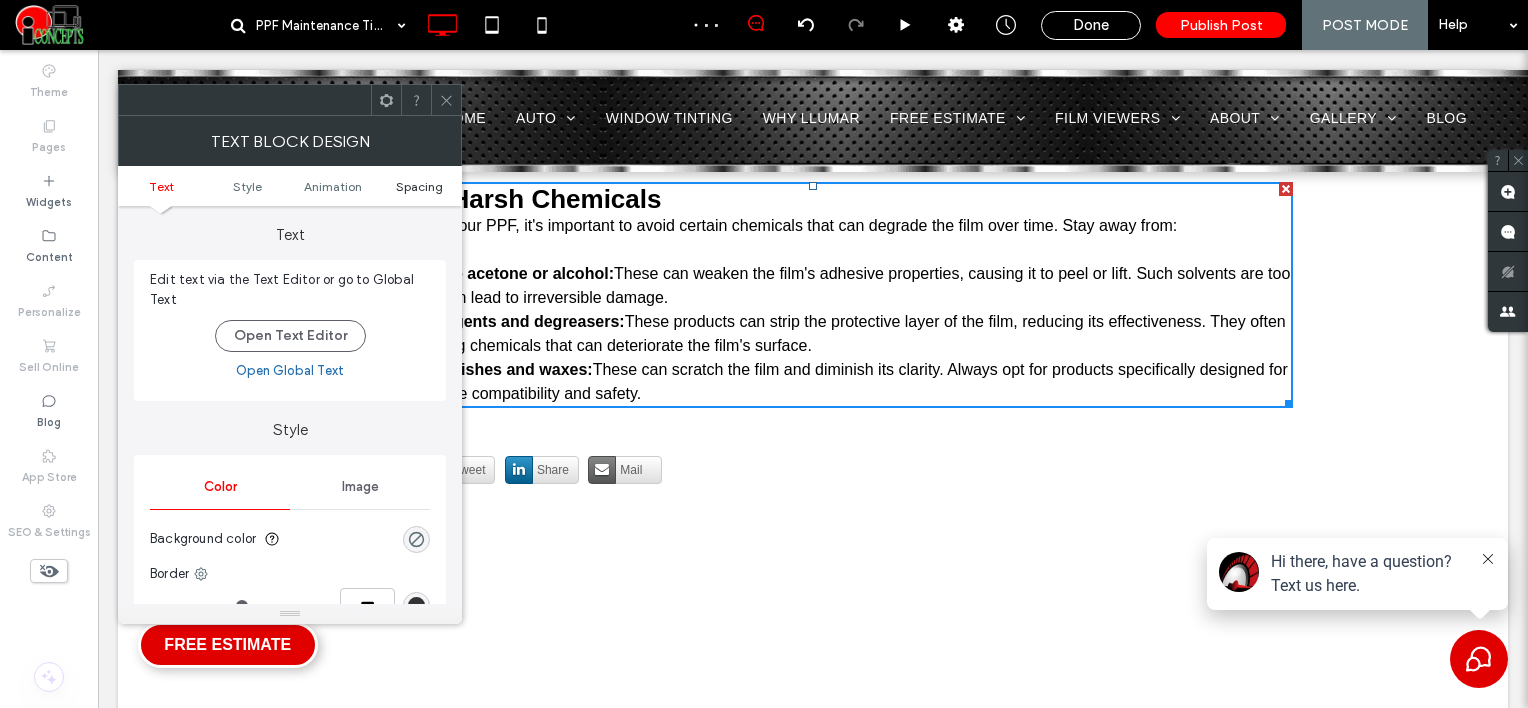 click on "Spacing" at bounding box center [419, 186] 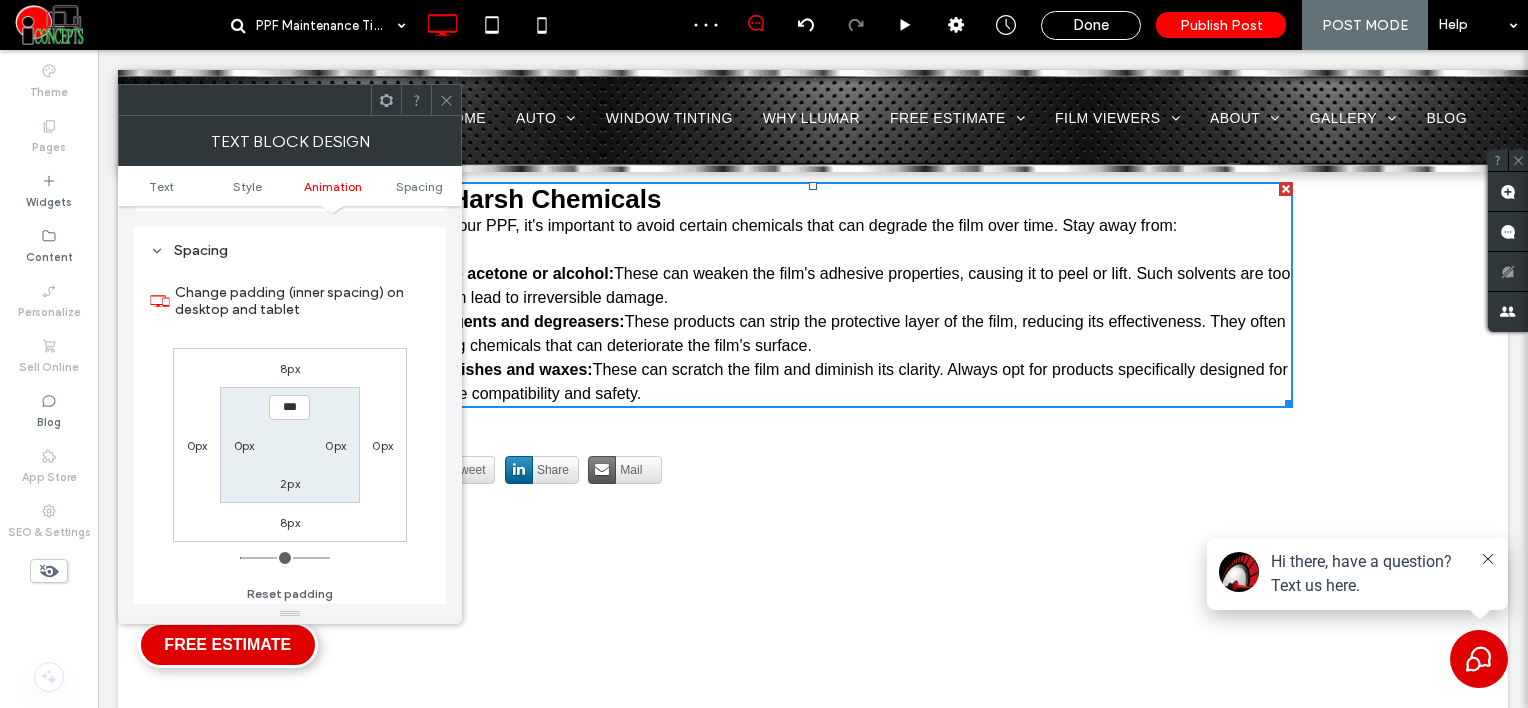 scroll, scrollTop: 572, scrollLeft: 0, axis: vertical 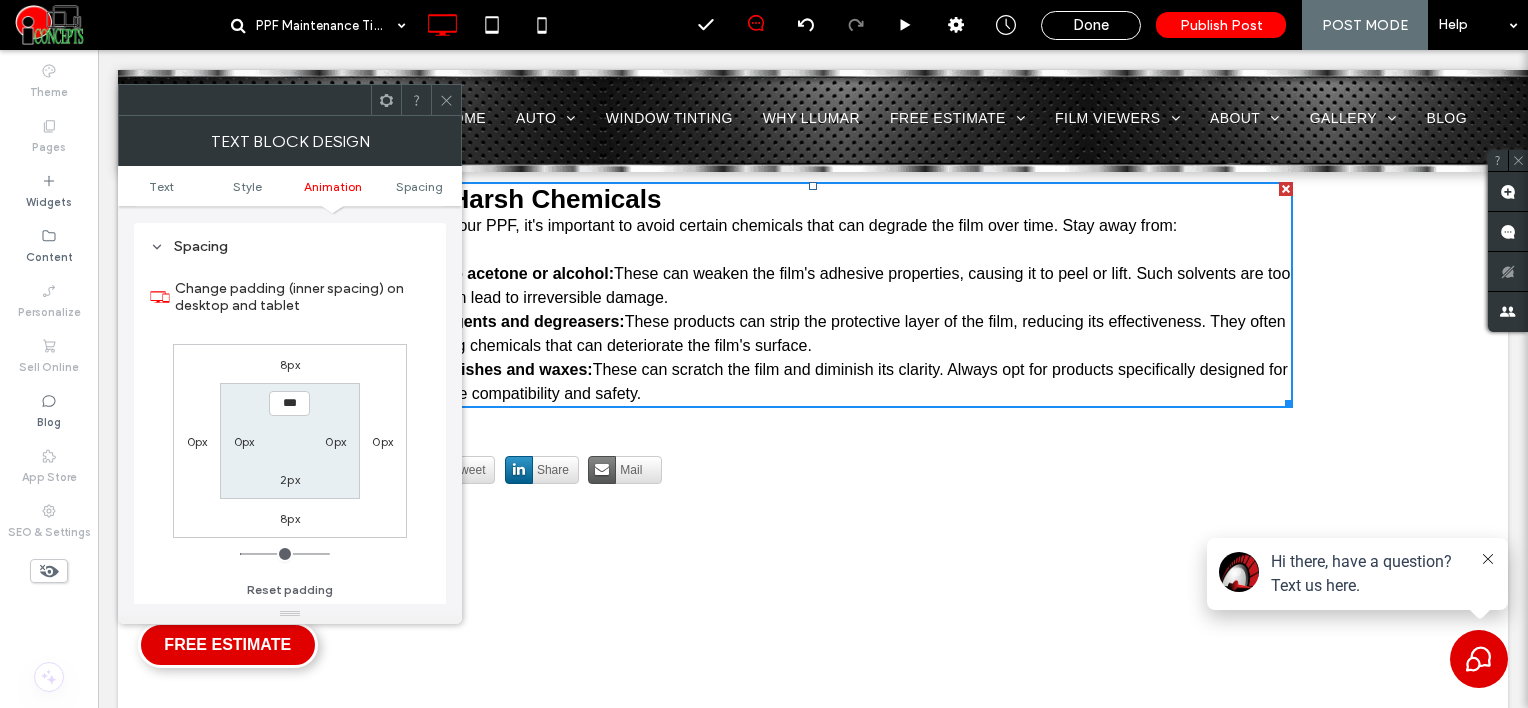 click on "8px" at bounding box center [290, 364] 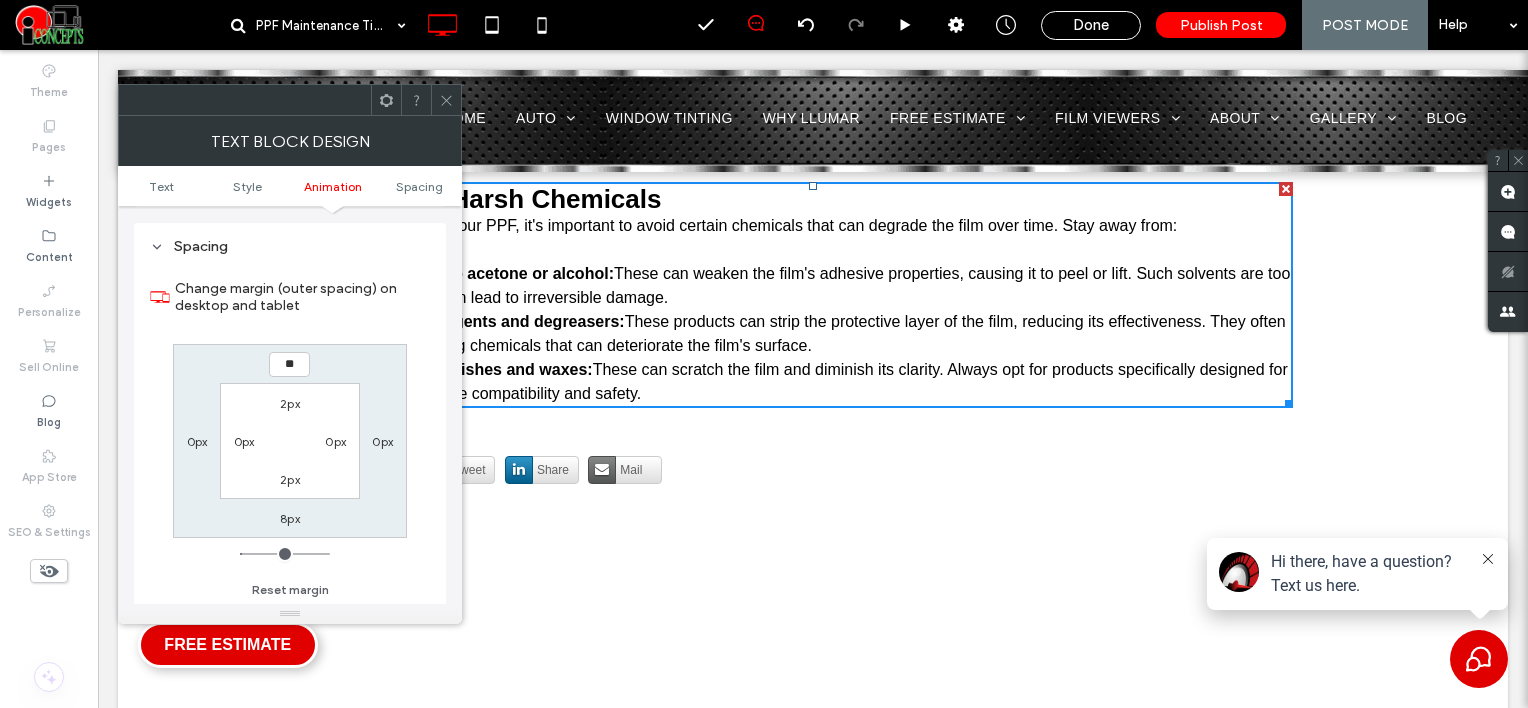 type on "**" 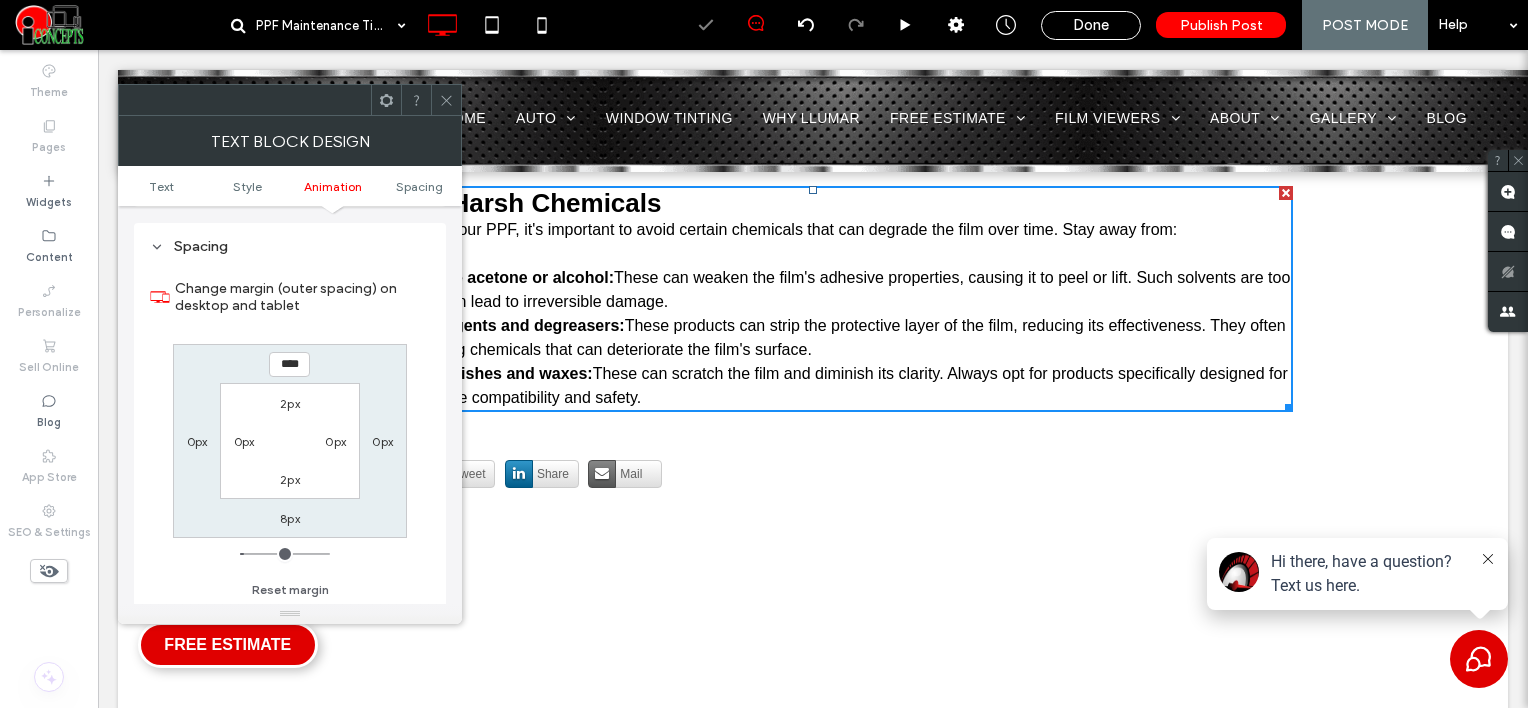click 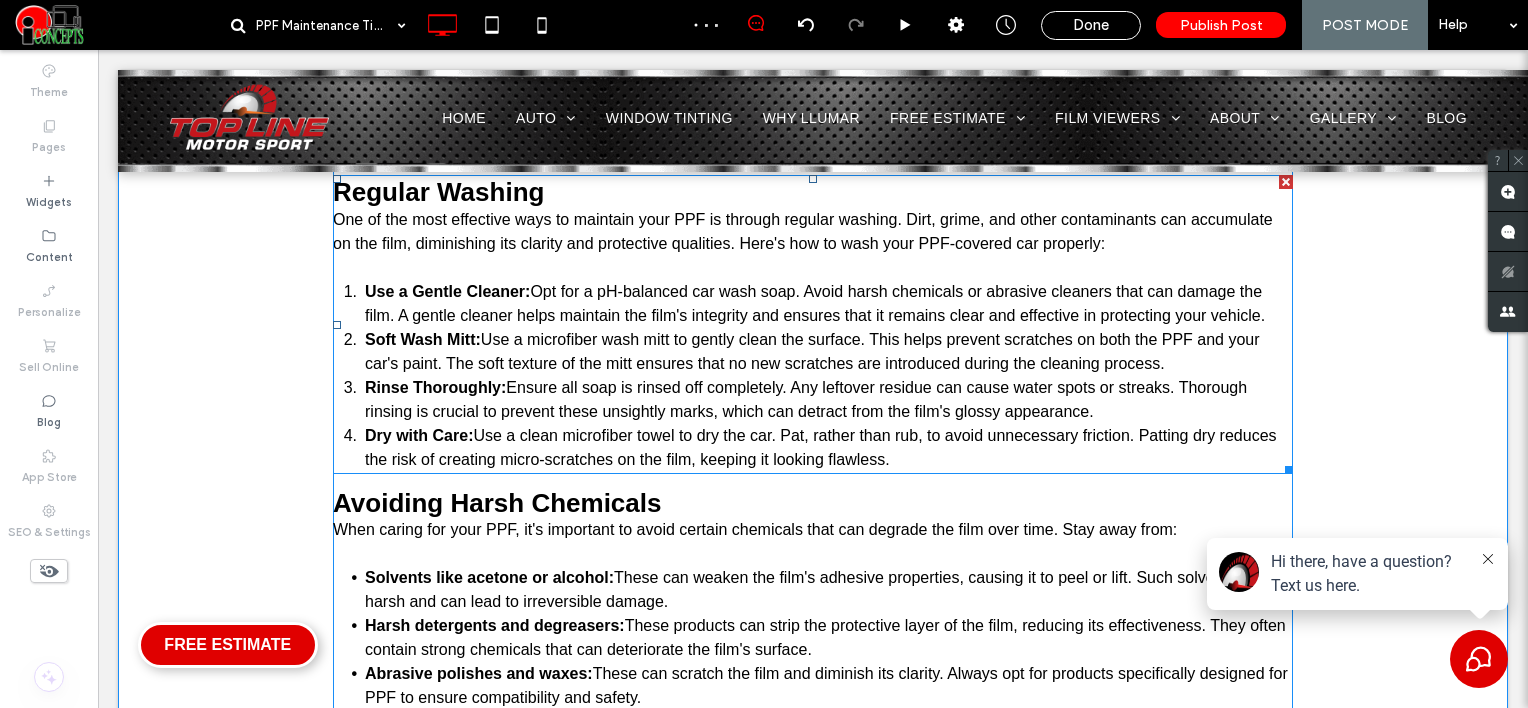 scroll, scrollTop: 2202, scrollLeft: 0, axis: vertical 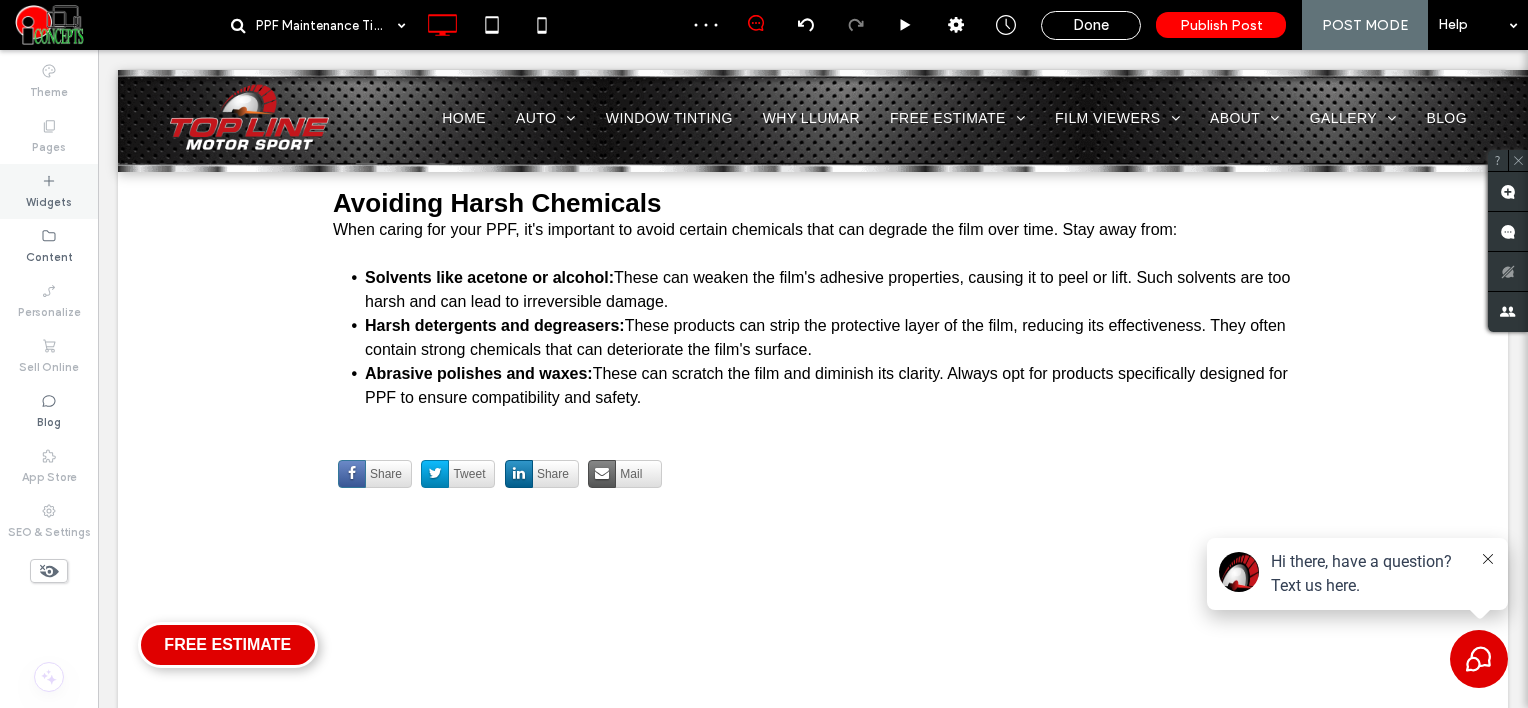 click on "Widgets" at bounding box center (49, 200) 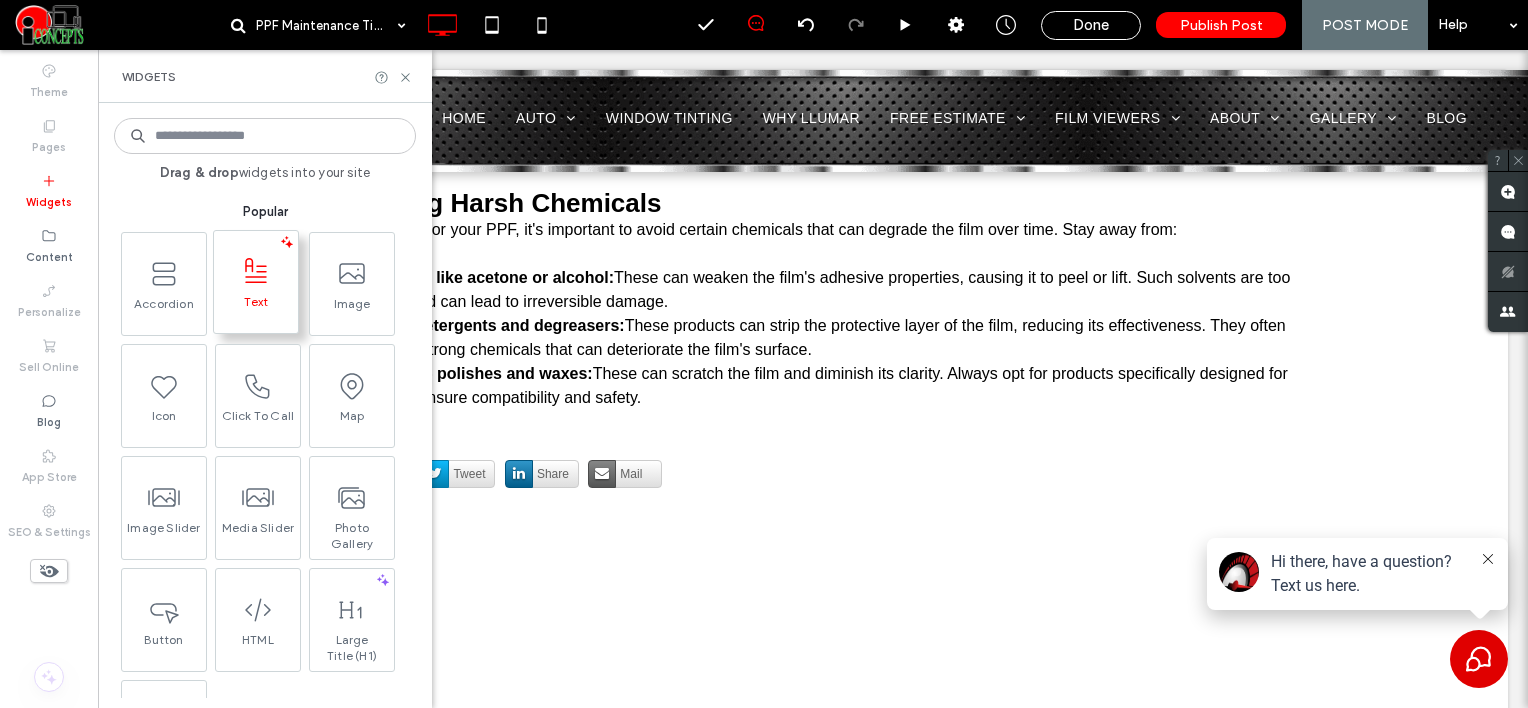 click on "Text" at bounding box center (256, 308) 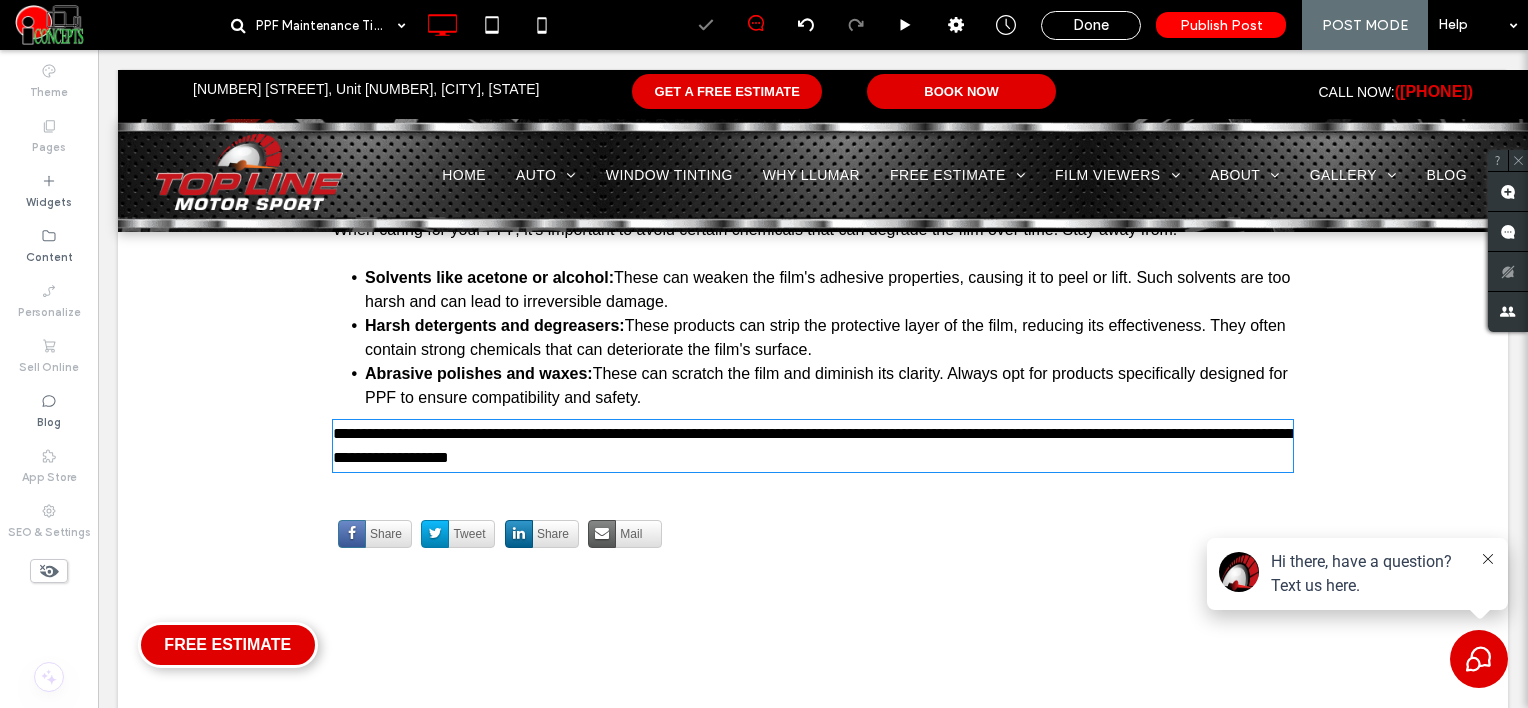 type on "*****" 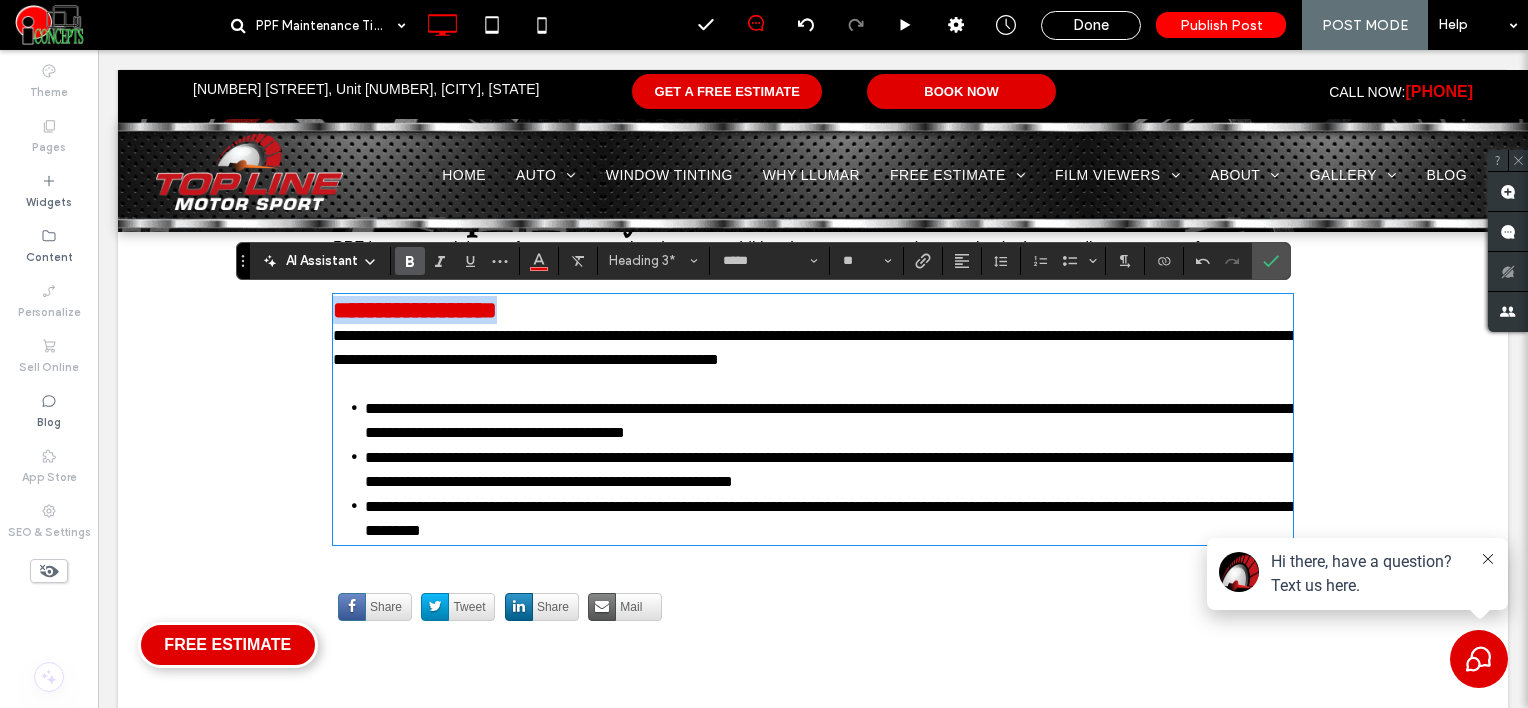 drag, startPoint x: 571, startPoint y: 316, endPoint x: 435, endPoint y: 317, distance: 136.00368 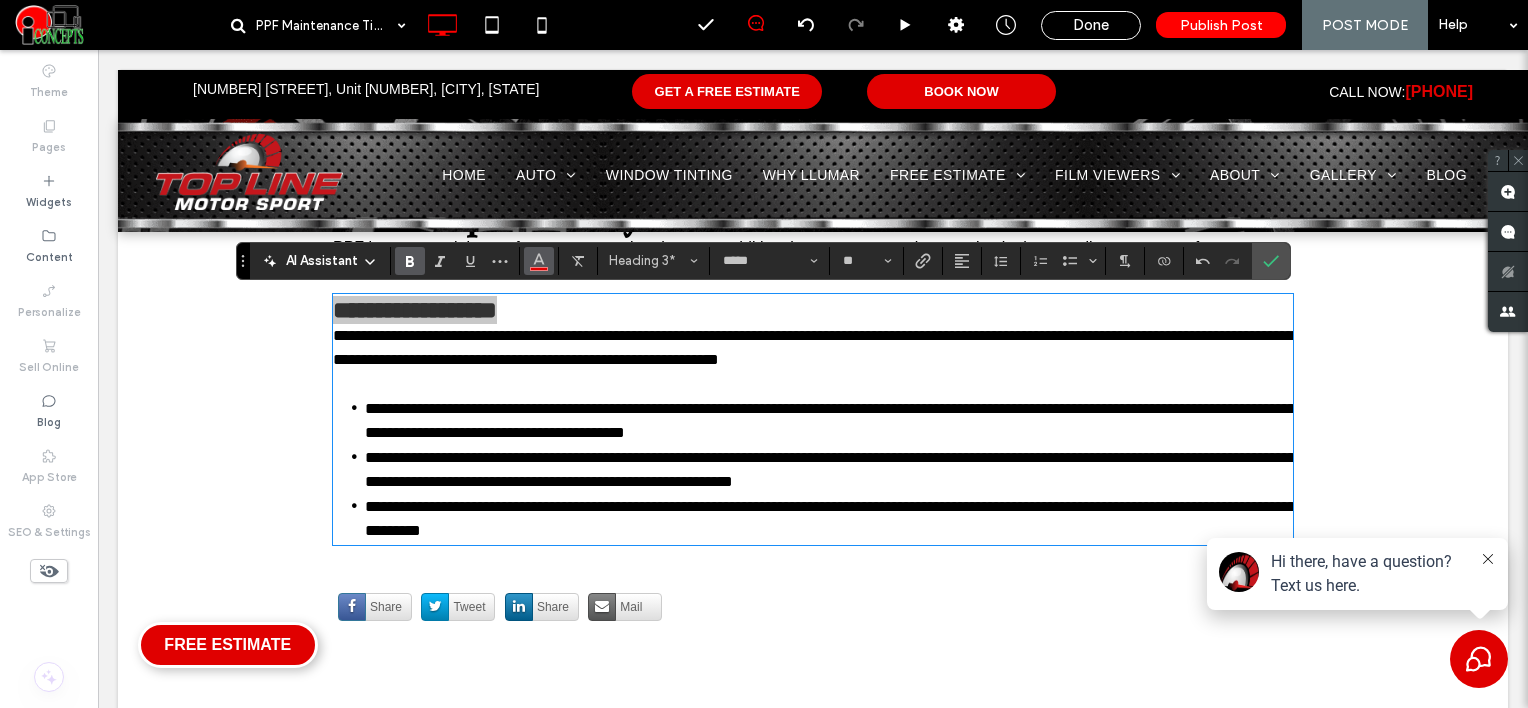 click 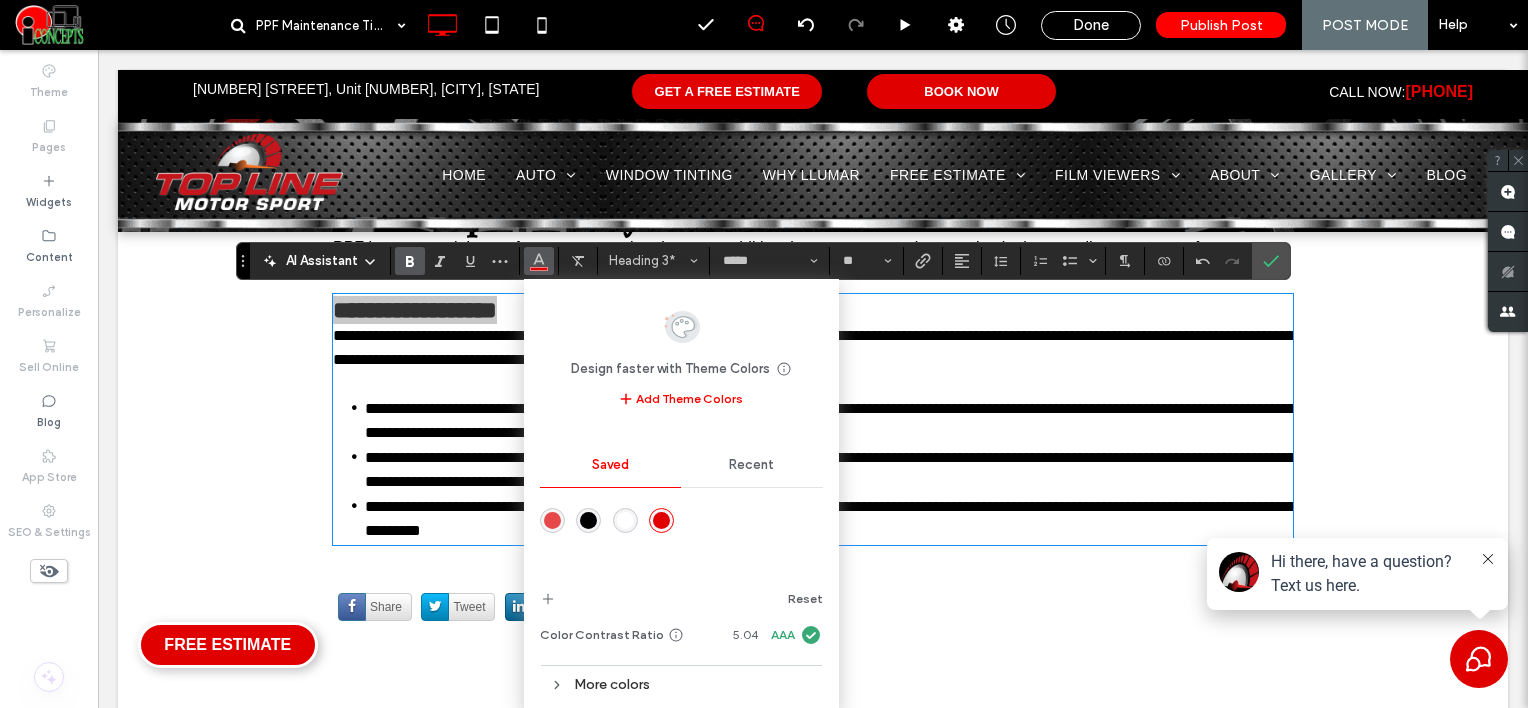 drag, startPoint x: 594, startPoint y: 516, endPoint x: 657, endPoint y: 349, distance: 178.4881 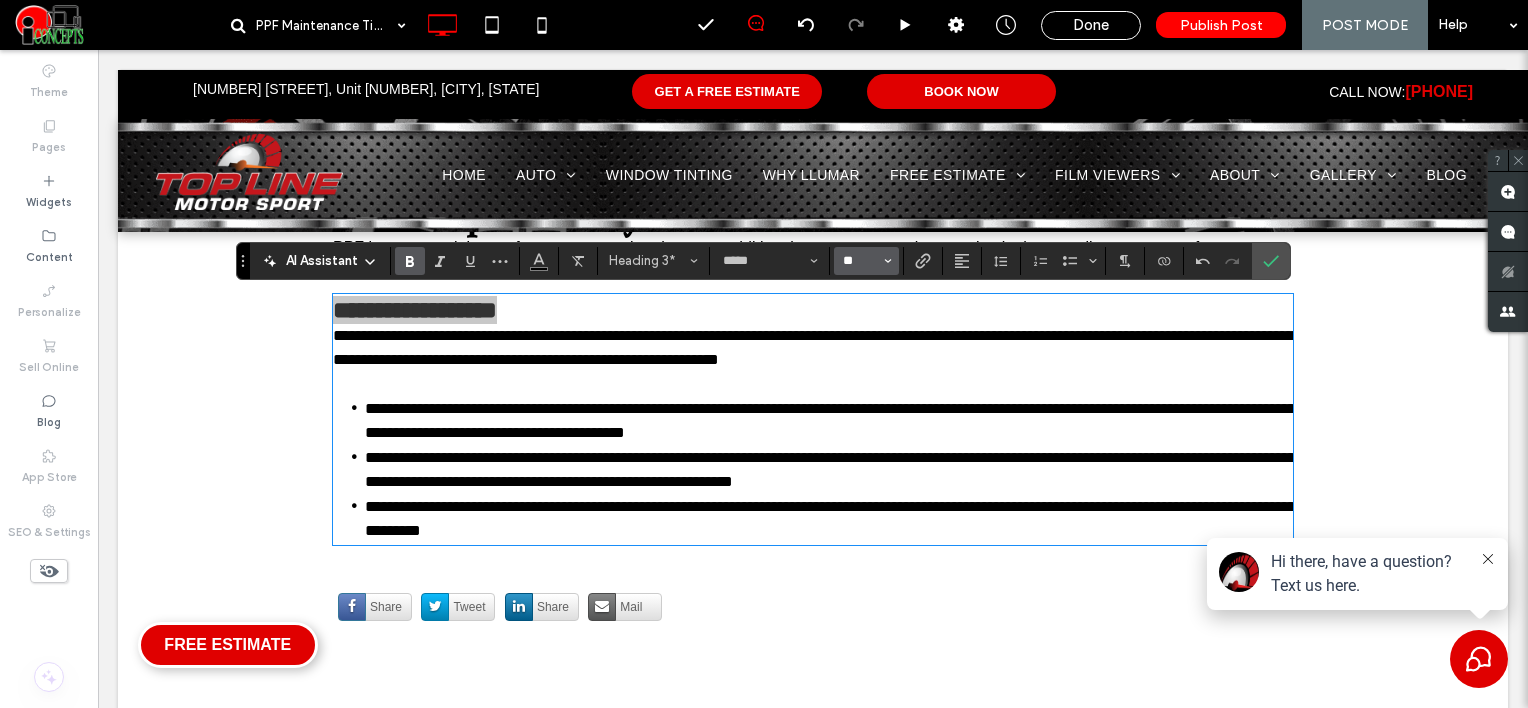 click on "**" at bounding box center [860, 261] 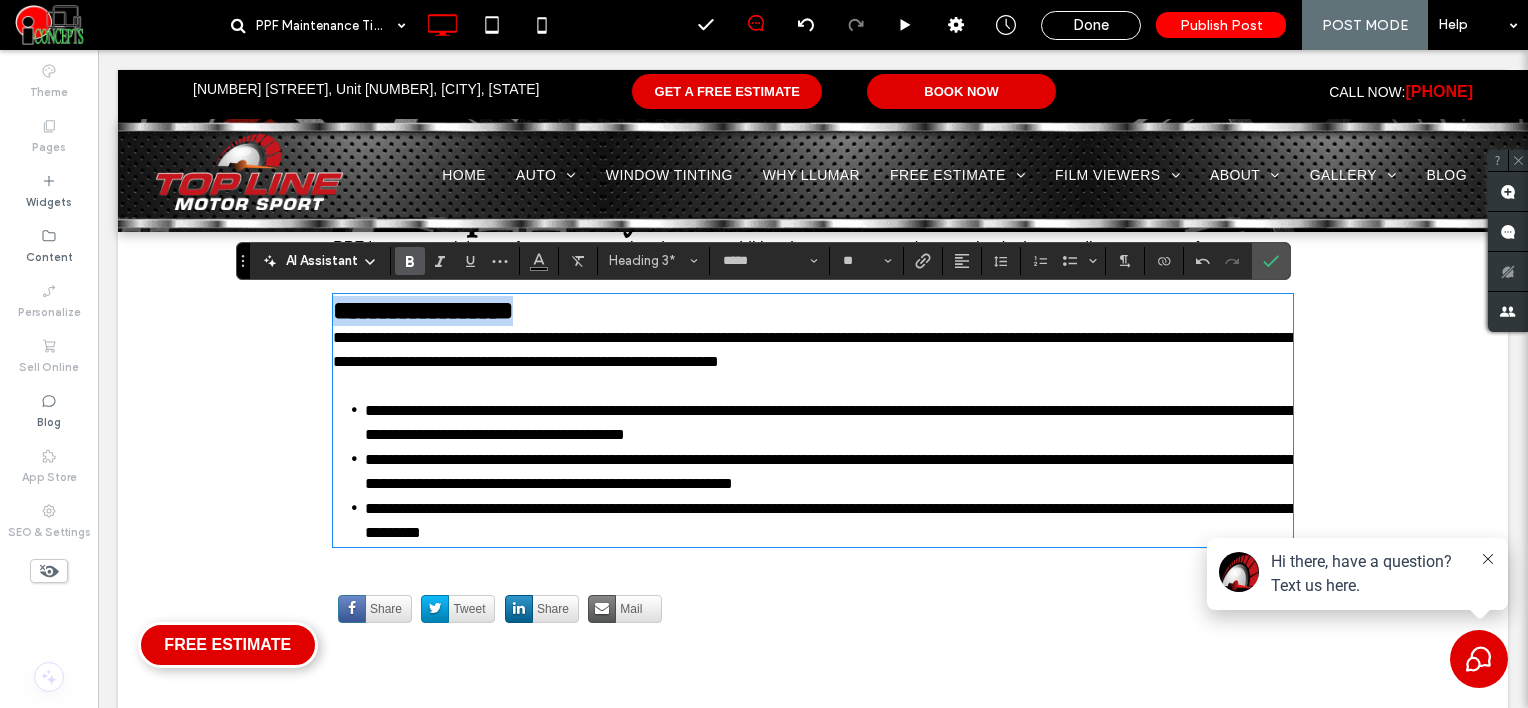 type on "**" 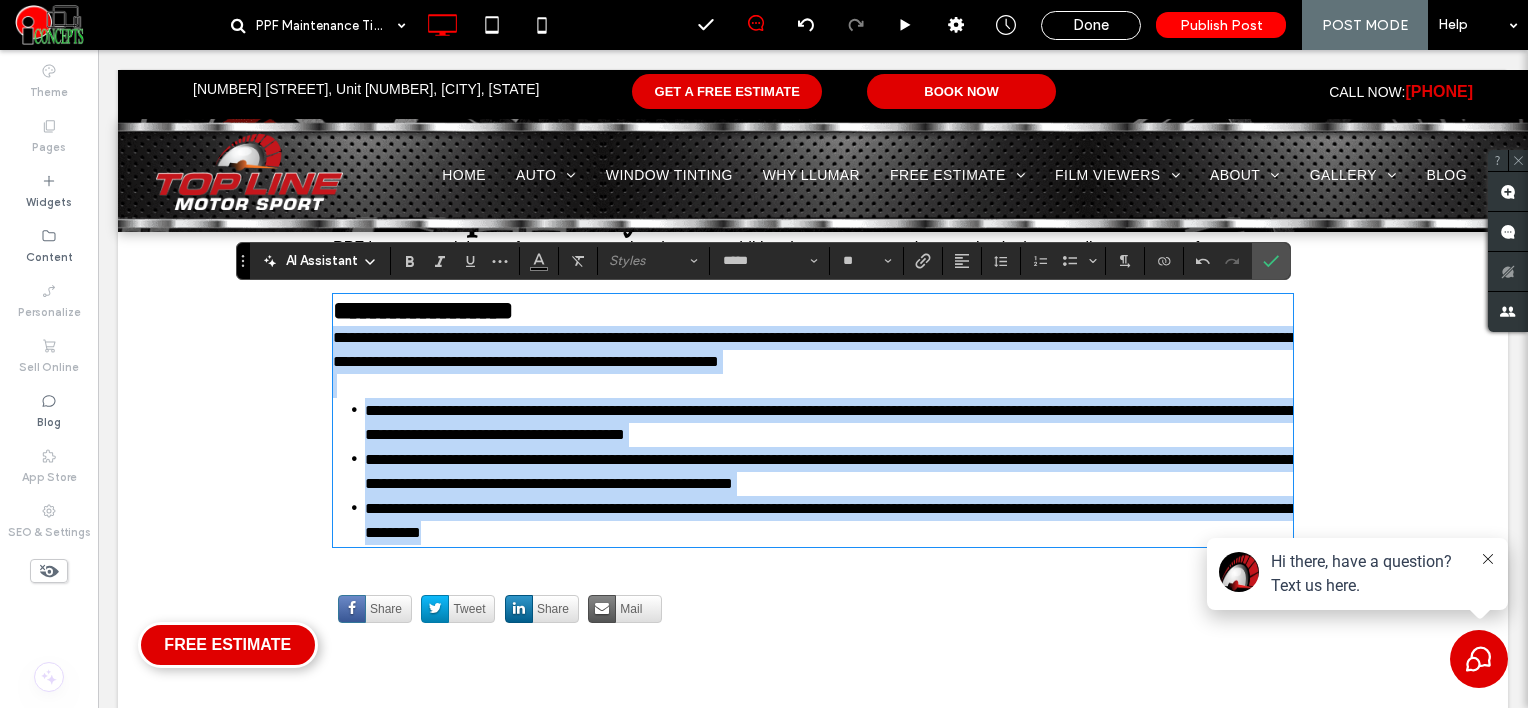 drag, startPoint x: 326, startPoint y: 332, endPoint x: 616, endPoint y: 530, distance: 351.1467 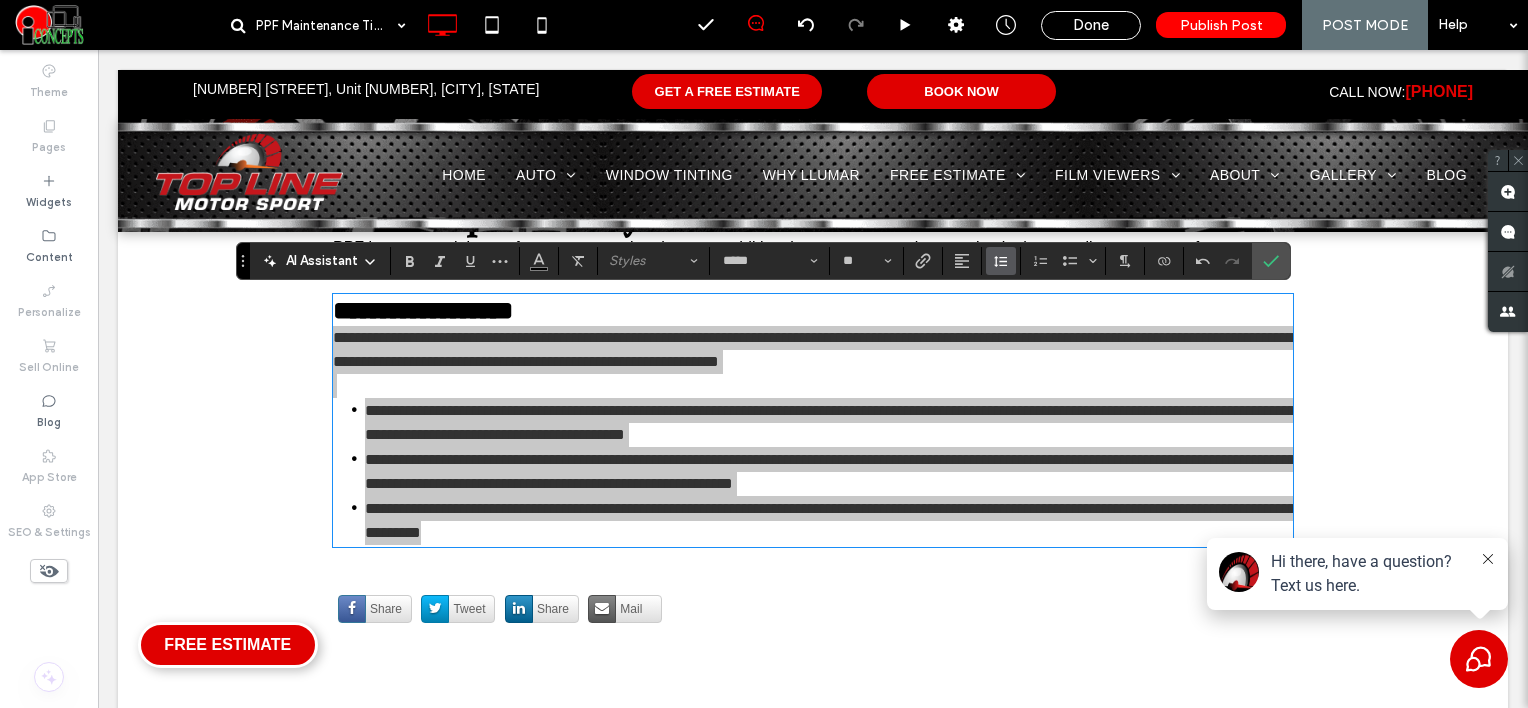 click at bounding box center (1001, 261) 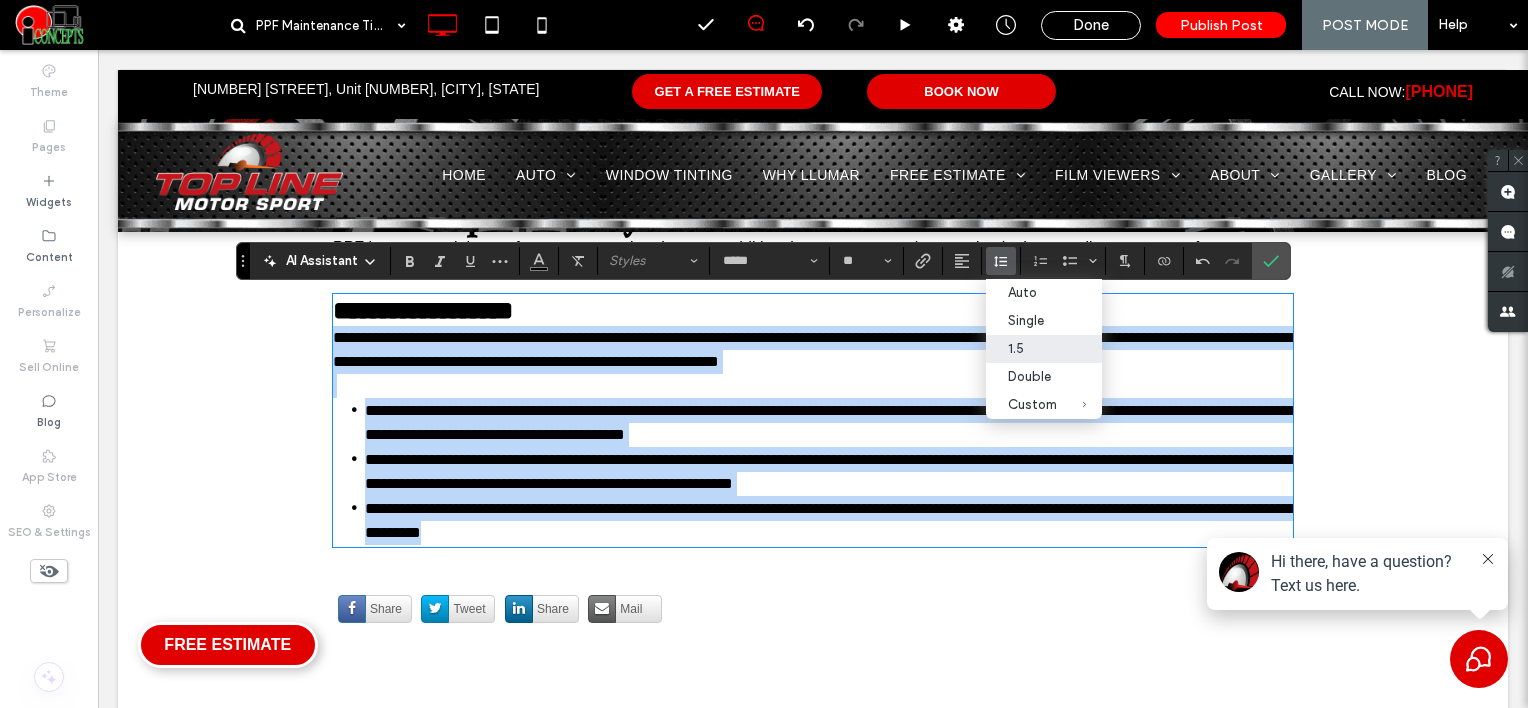 click on "**********" at bounding box center [830, 422] 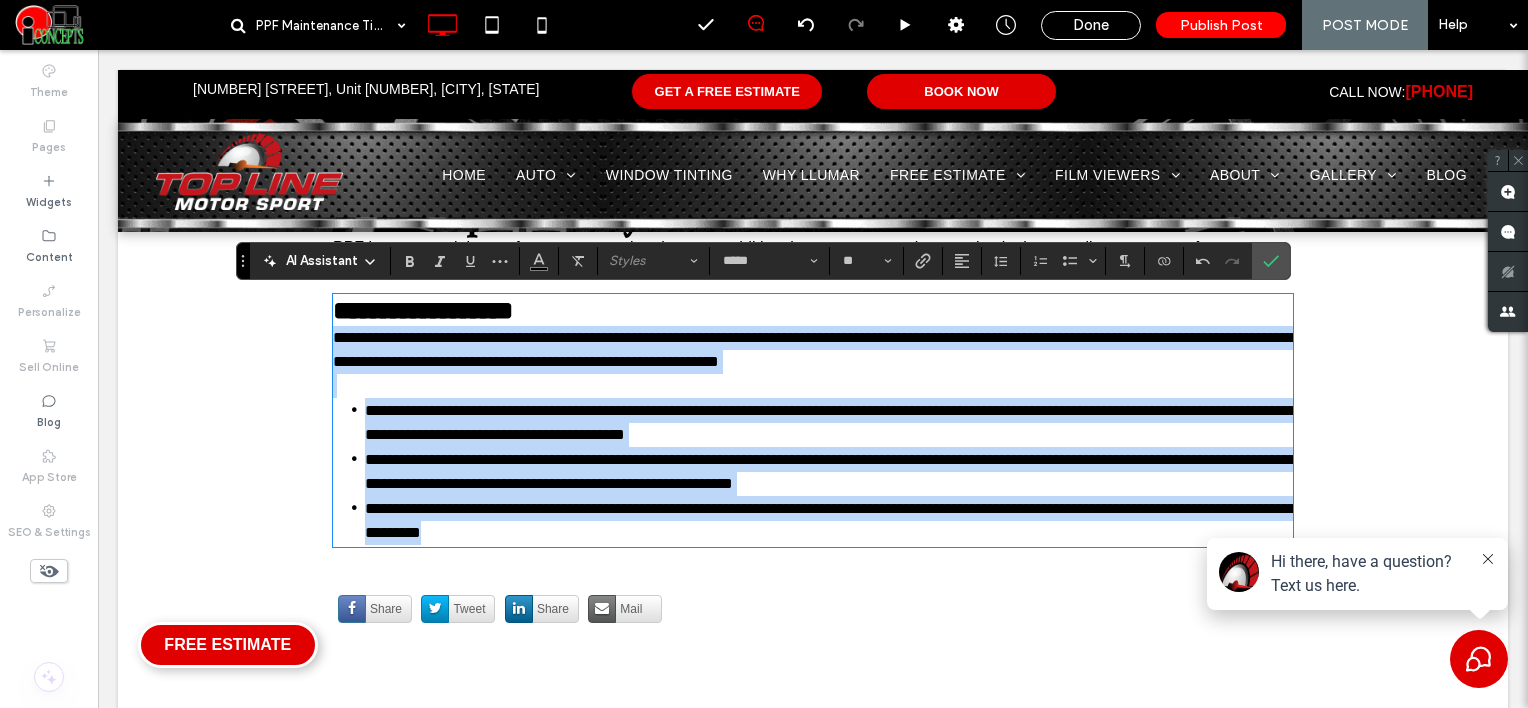 click on "**********" at bounding box center [830, 422] 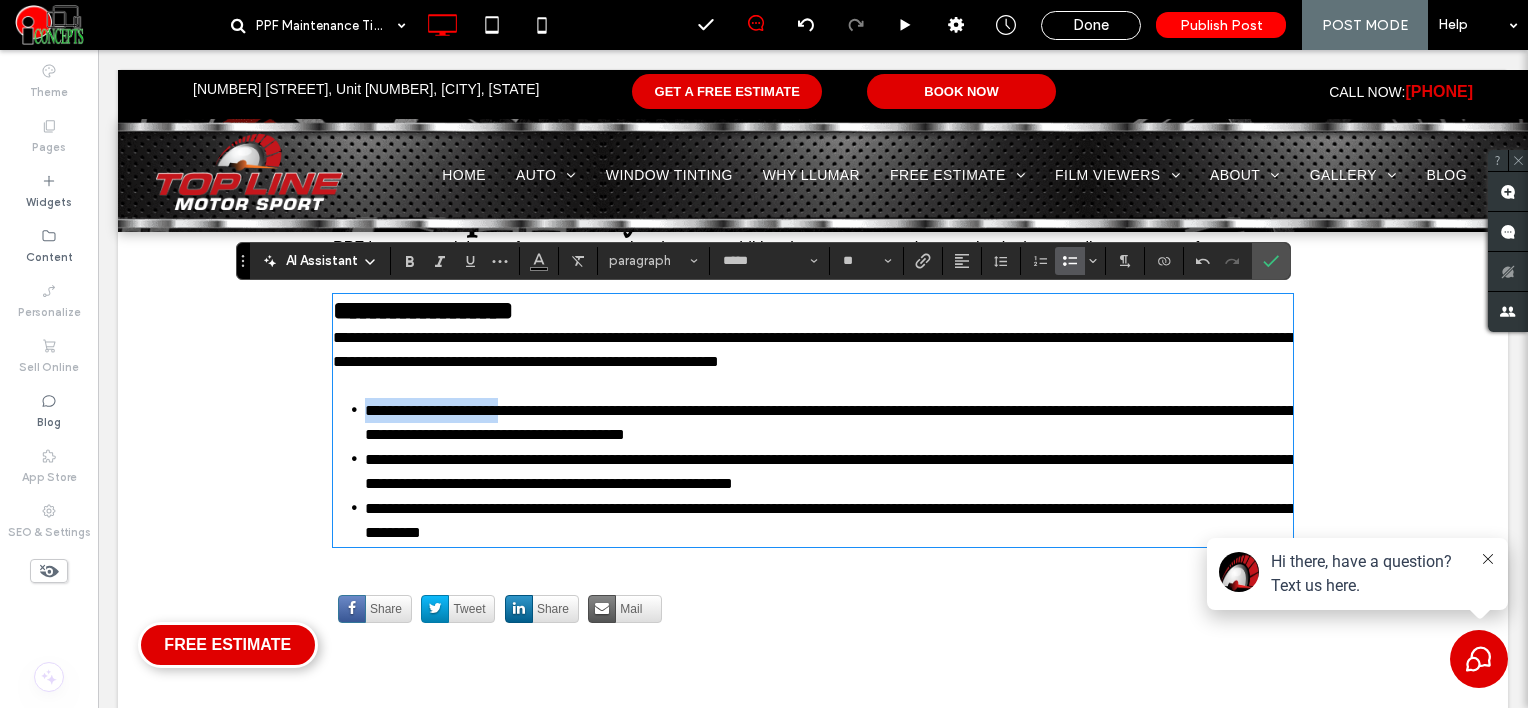 drag, startPoint x: 348, startPoint y: 408, endPoint x: 531, endPoint y: 404, distance: 183.04372 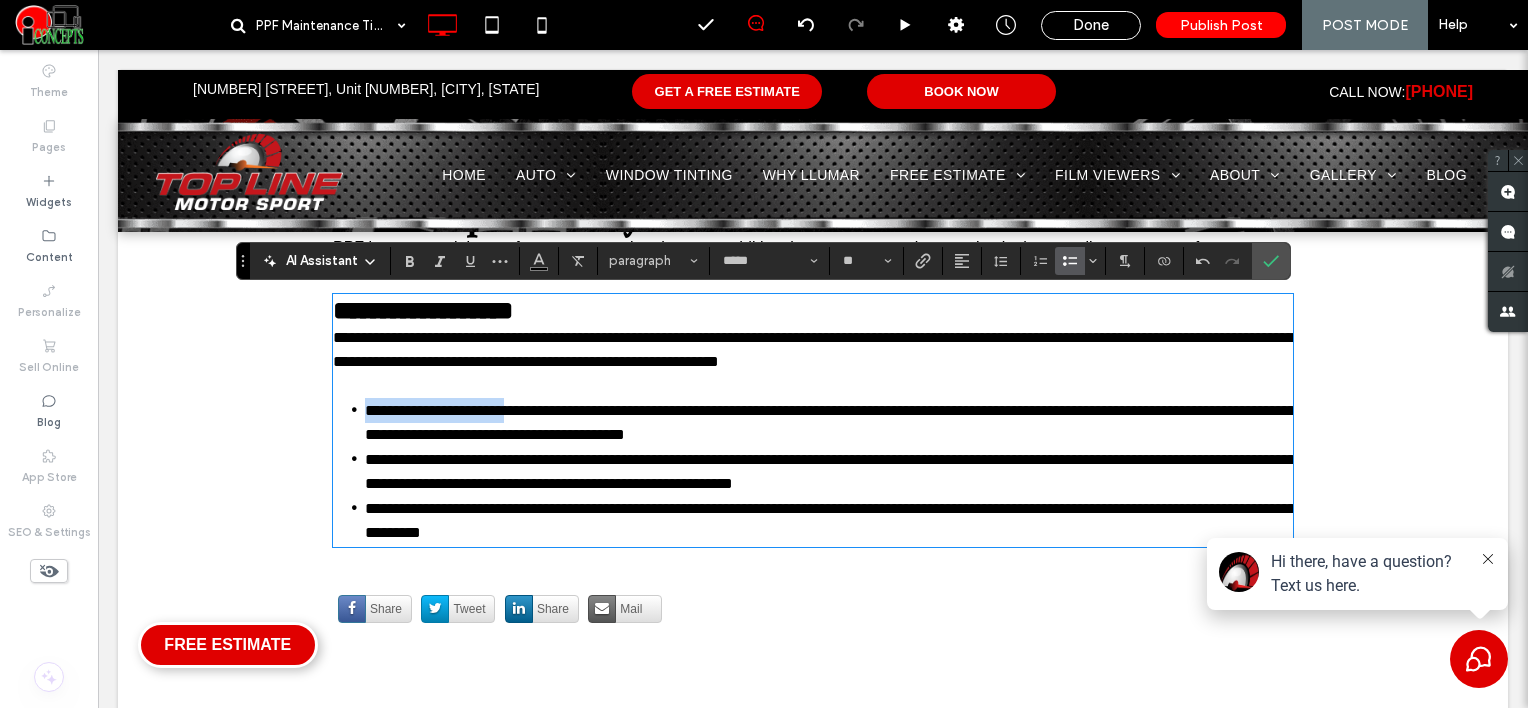 drag, startPoint x: 535, startPoint y: 397, endPoint x: 535, endPoint y: 418, distance: 21 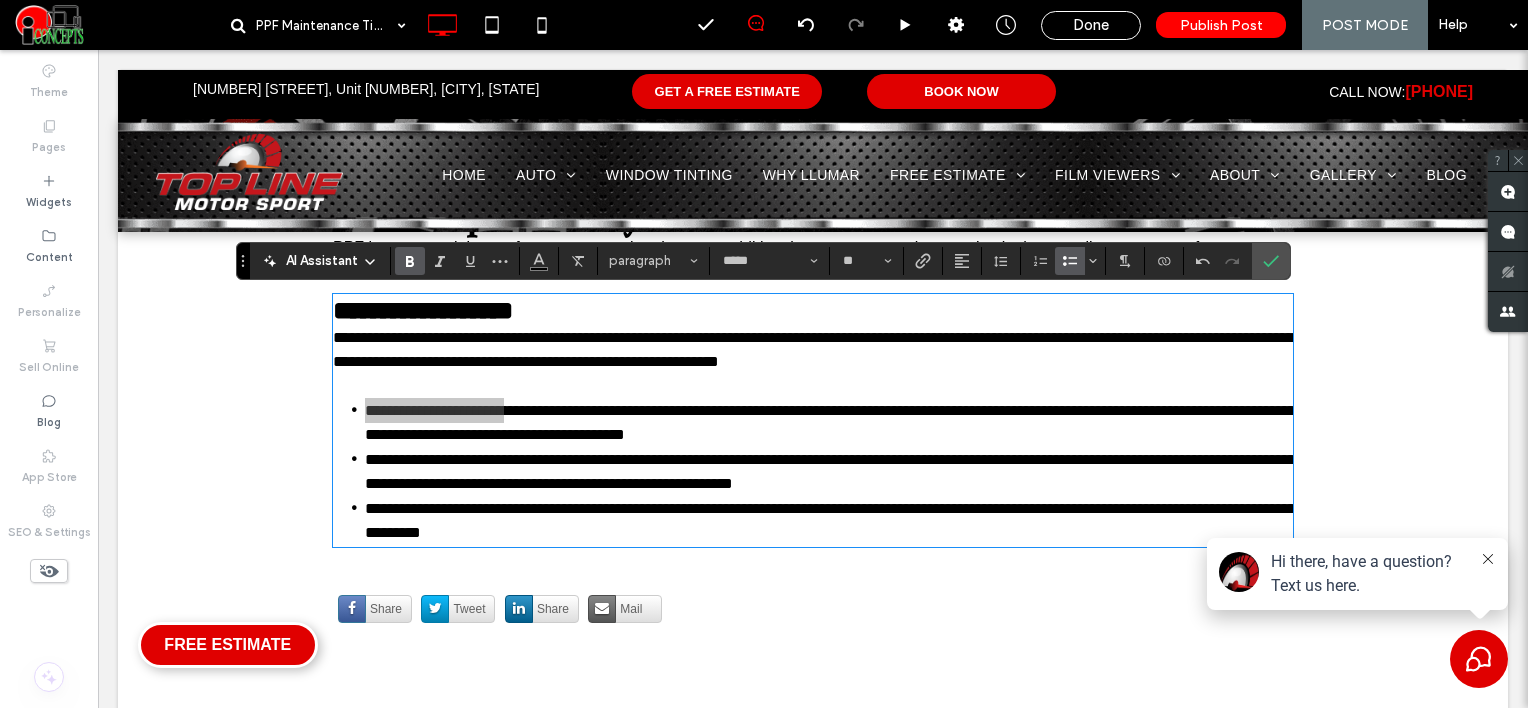 click 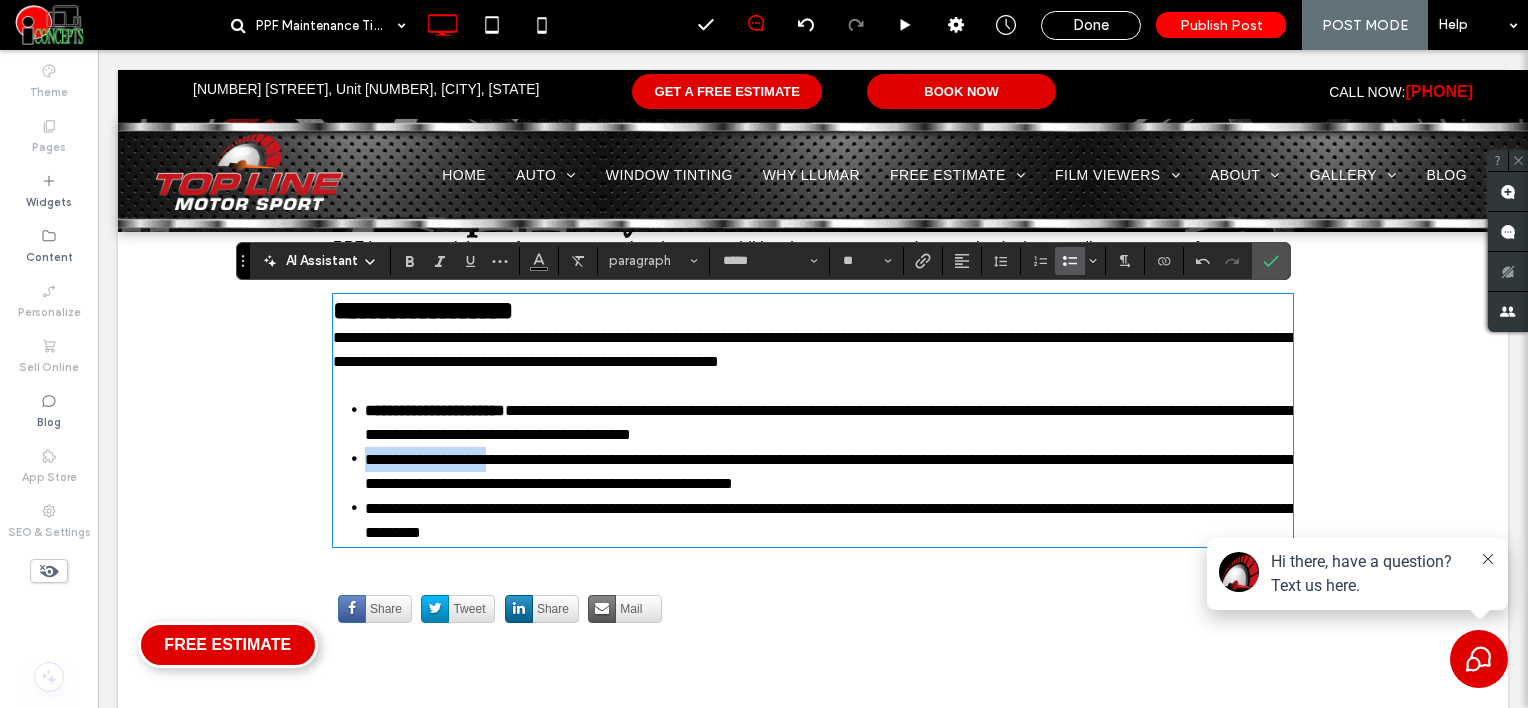 drag, startPoint x: 358, startPoint y: 451, endPoint x: 496, endPoint y: 455, distance: 138.05795 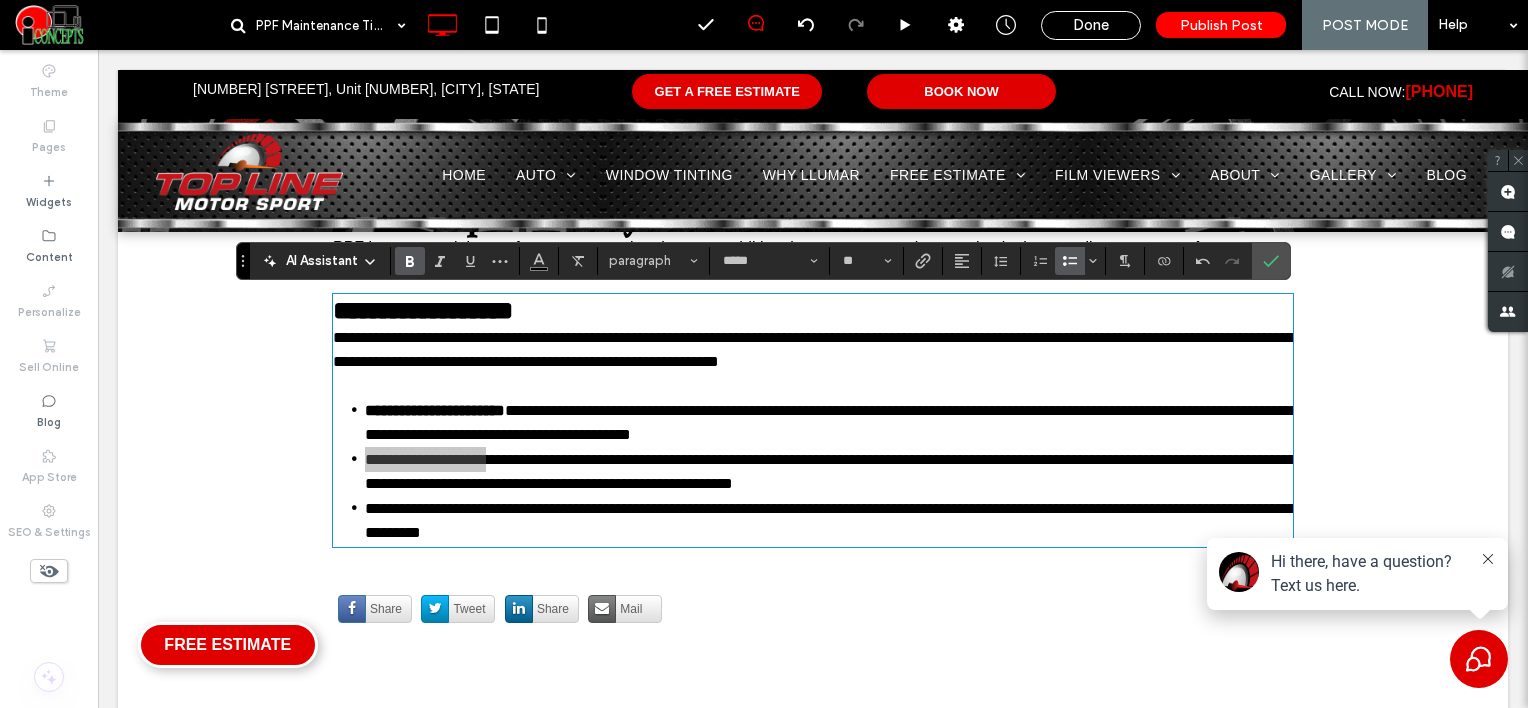 click at bounding box center [406, 261] 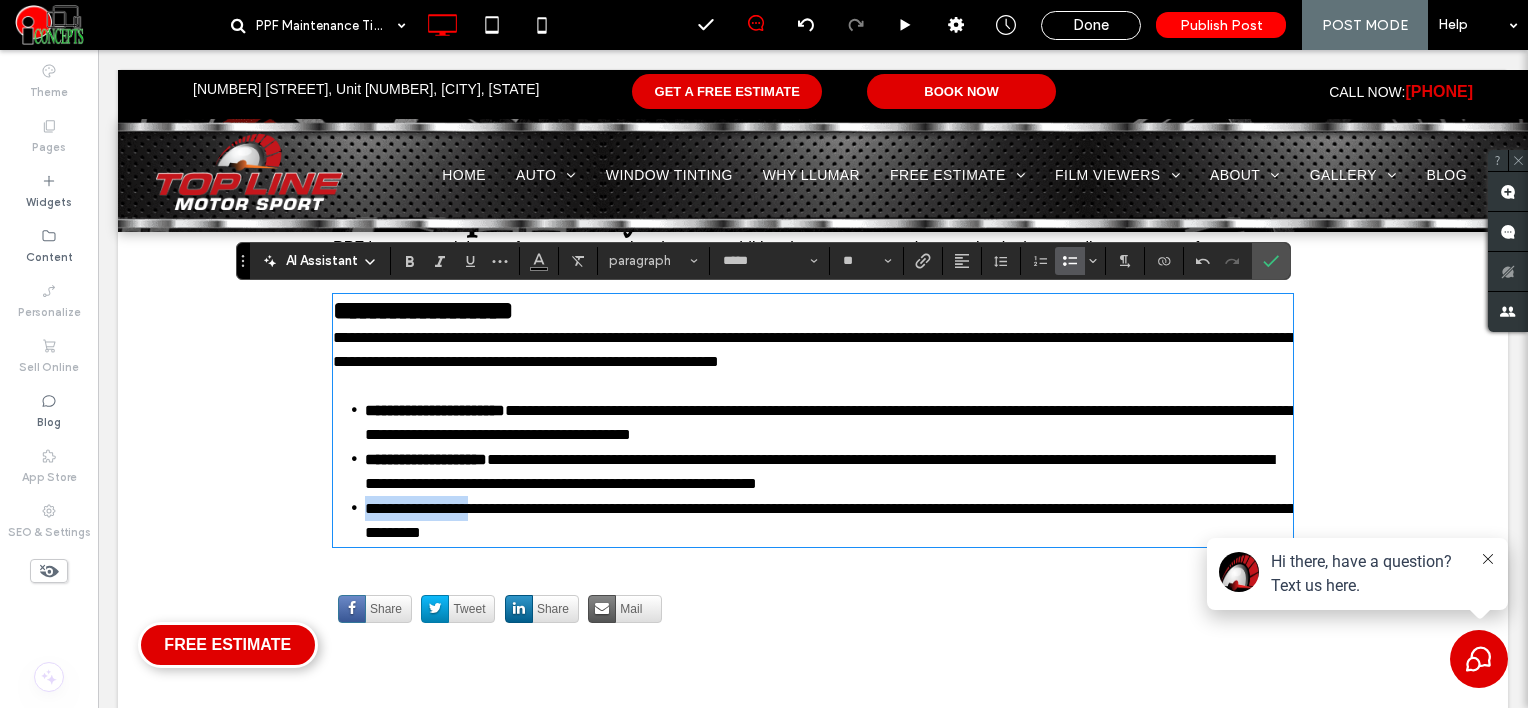 drag, startPoint x: 354, startPoint y: 511, endPoint x: 473, endPoint y: 508, distance: 119.03781 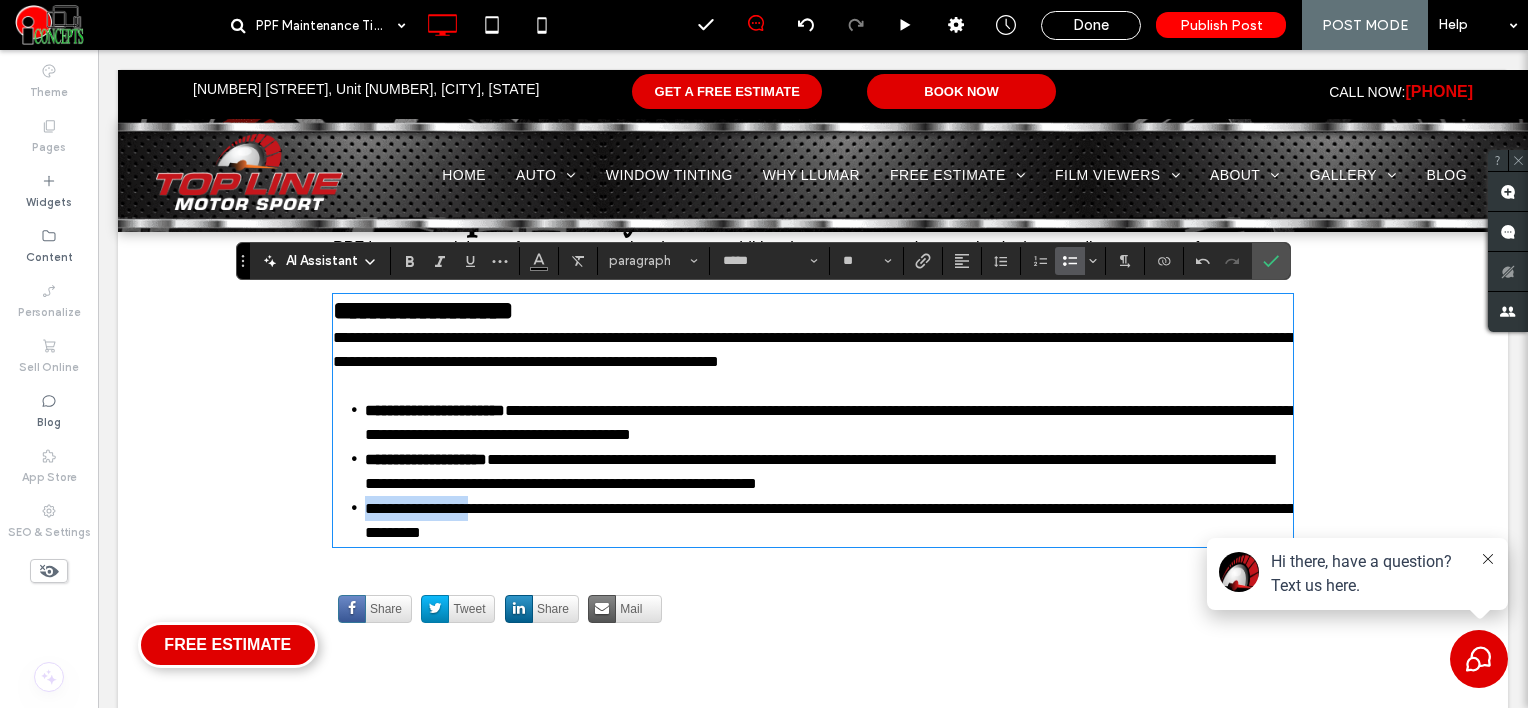 click on "**********" at bounding box center [829, 520] 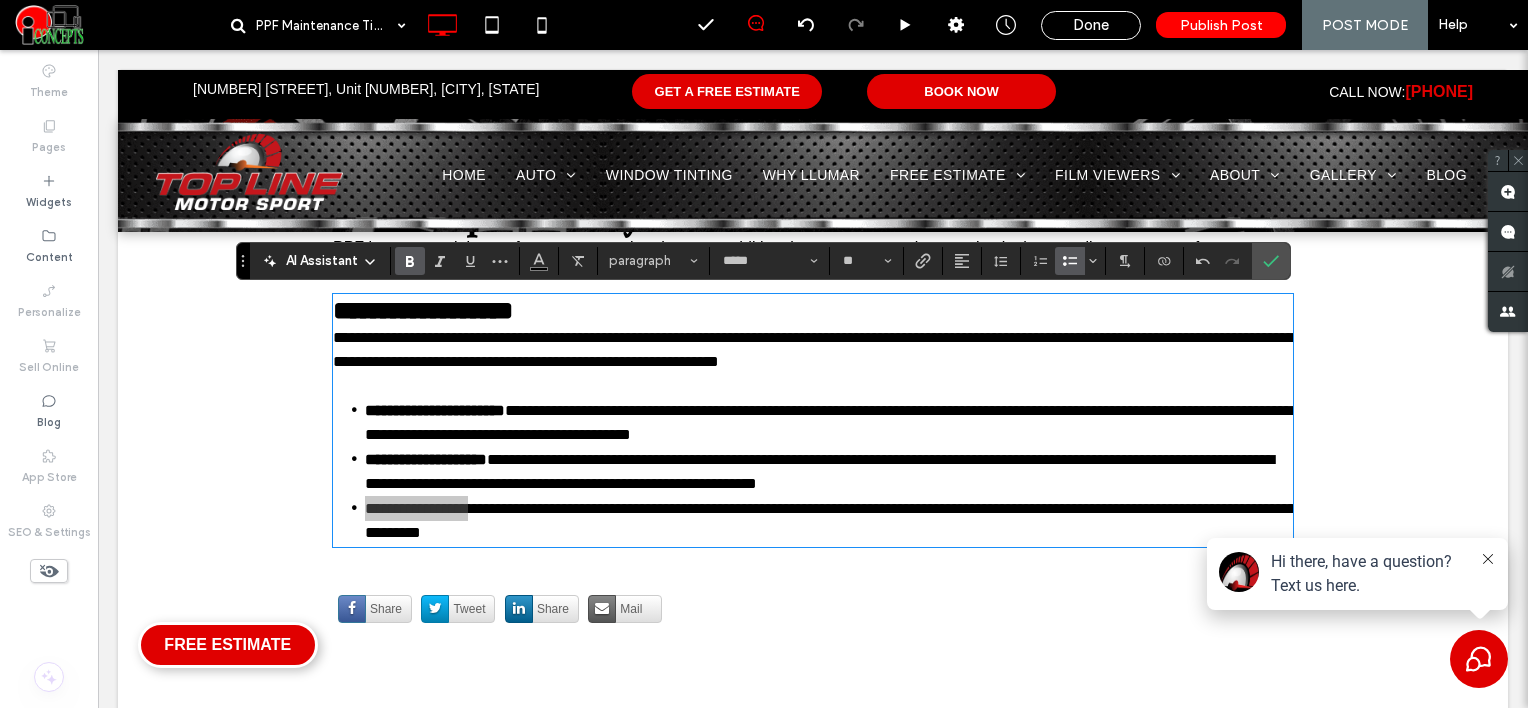 click 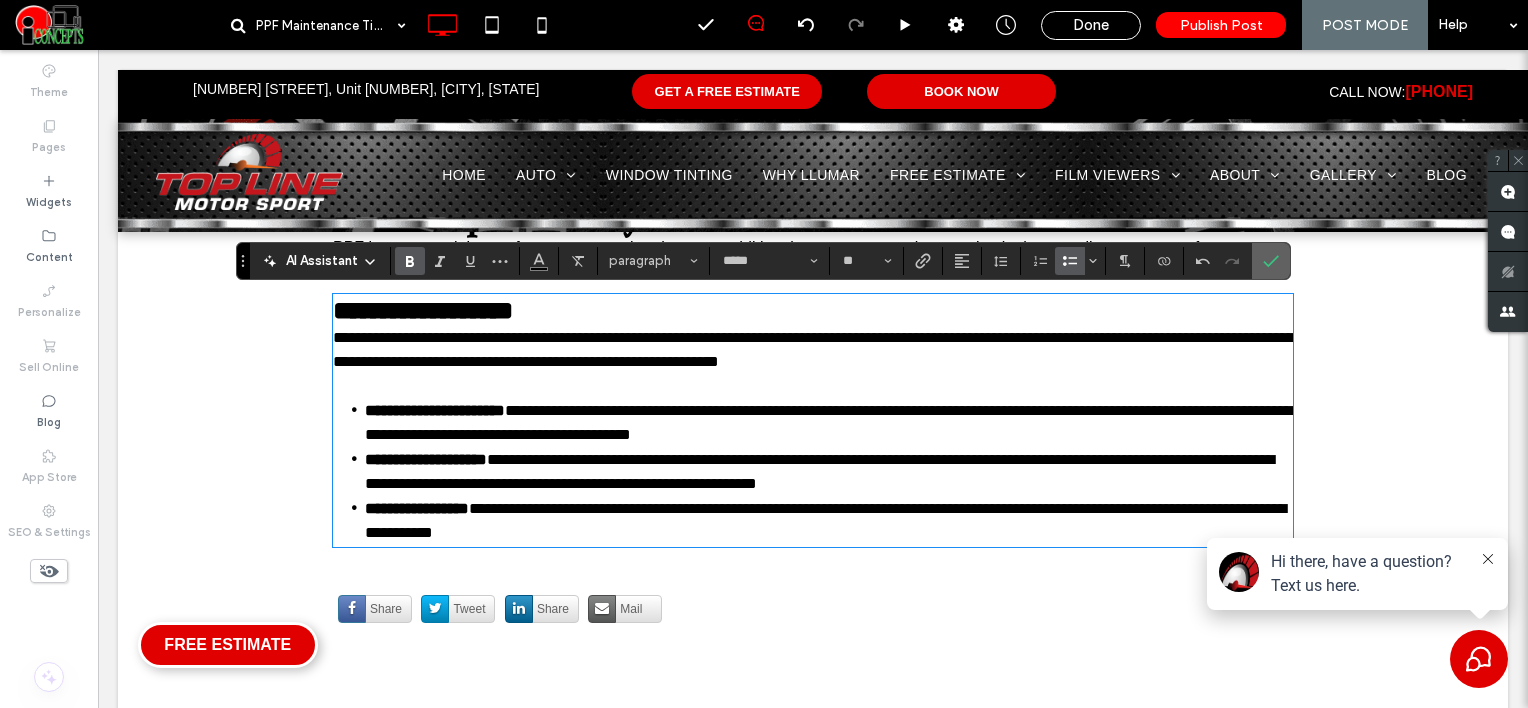 click 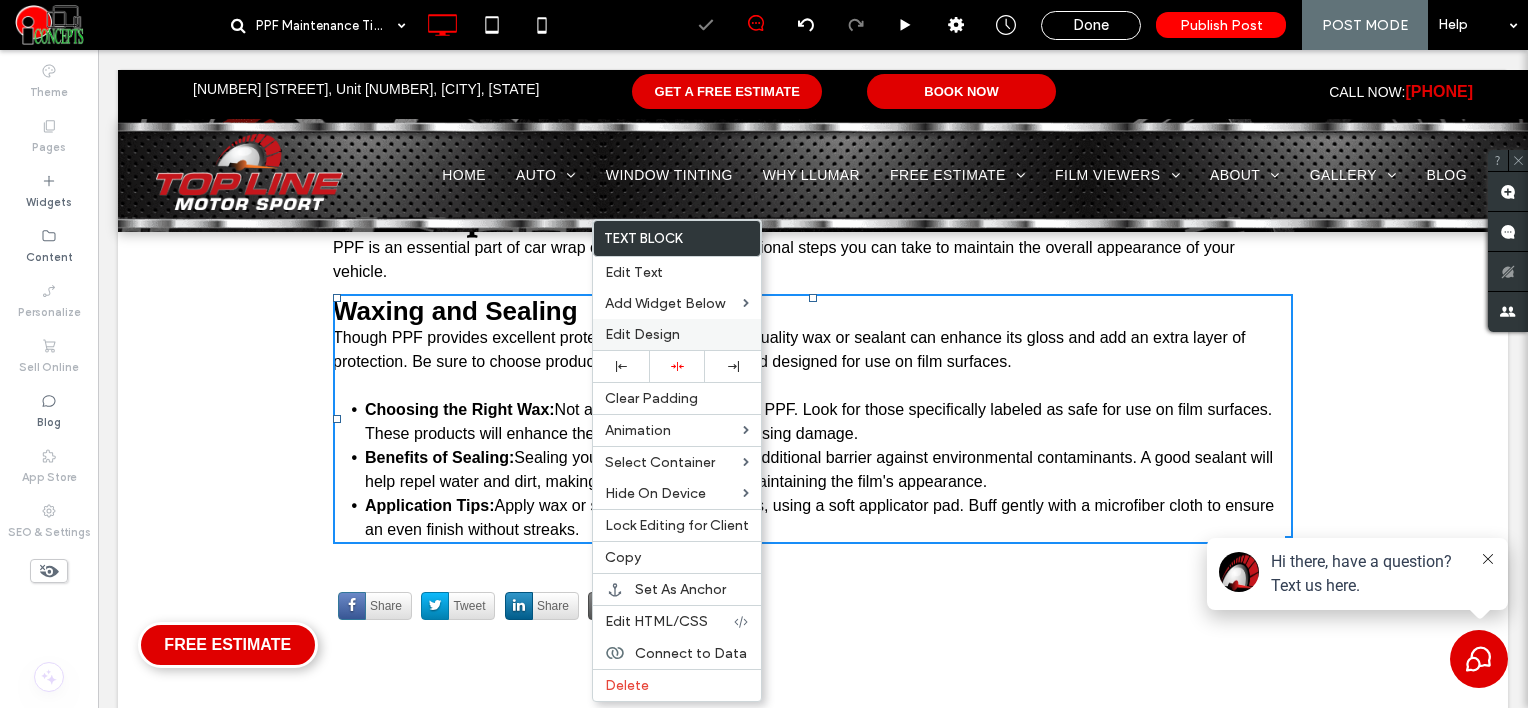 drag, startPoint x: 608, startPoint y: 330, endPoint x: 478, endPoint y: 277, distance: 140.38875 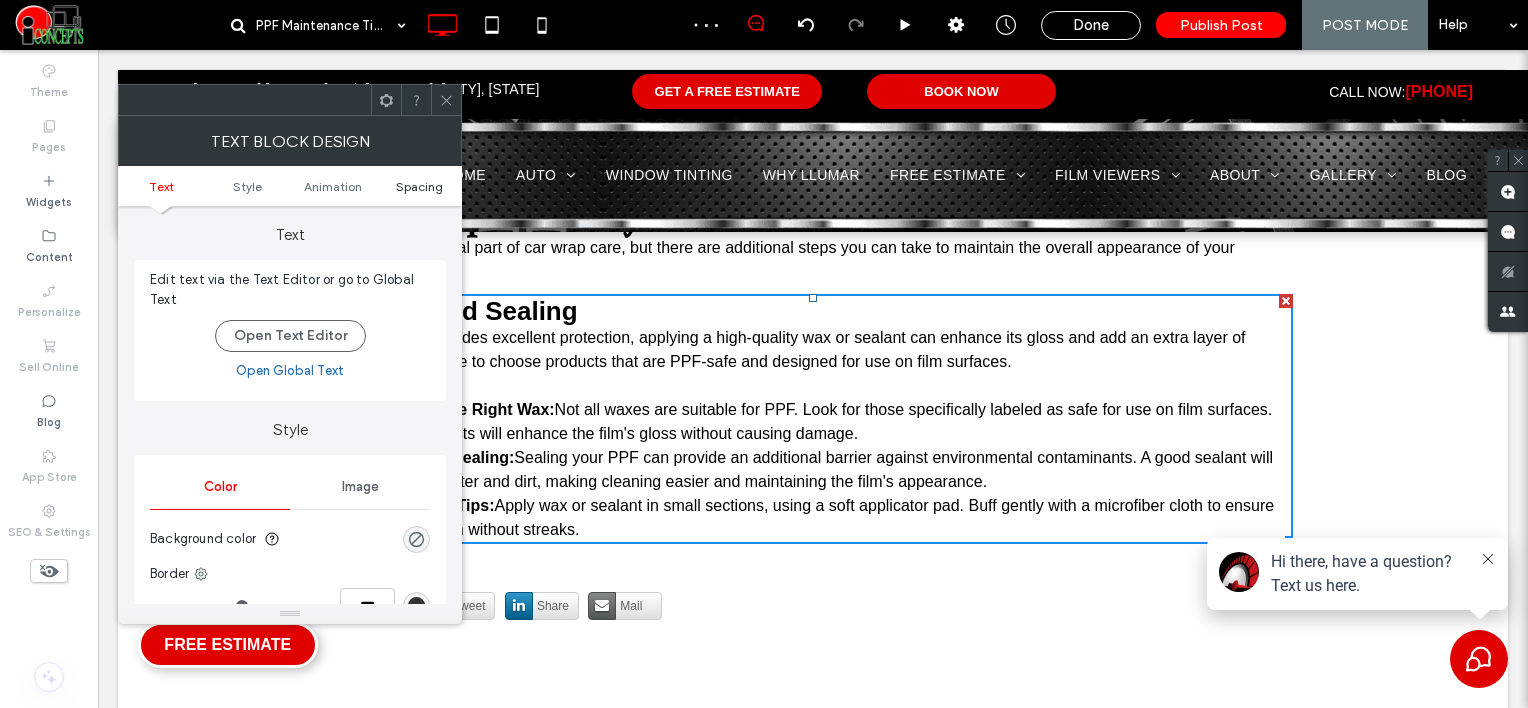 click on "Spacing" at bounding box center (419, 186) 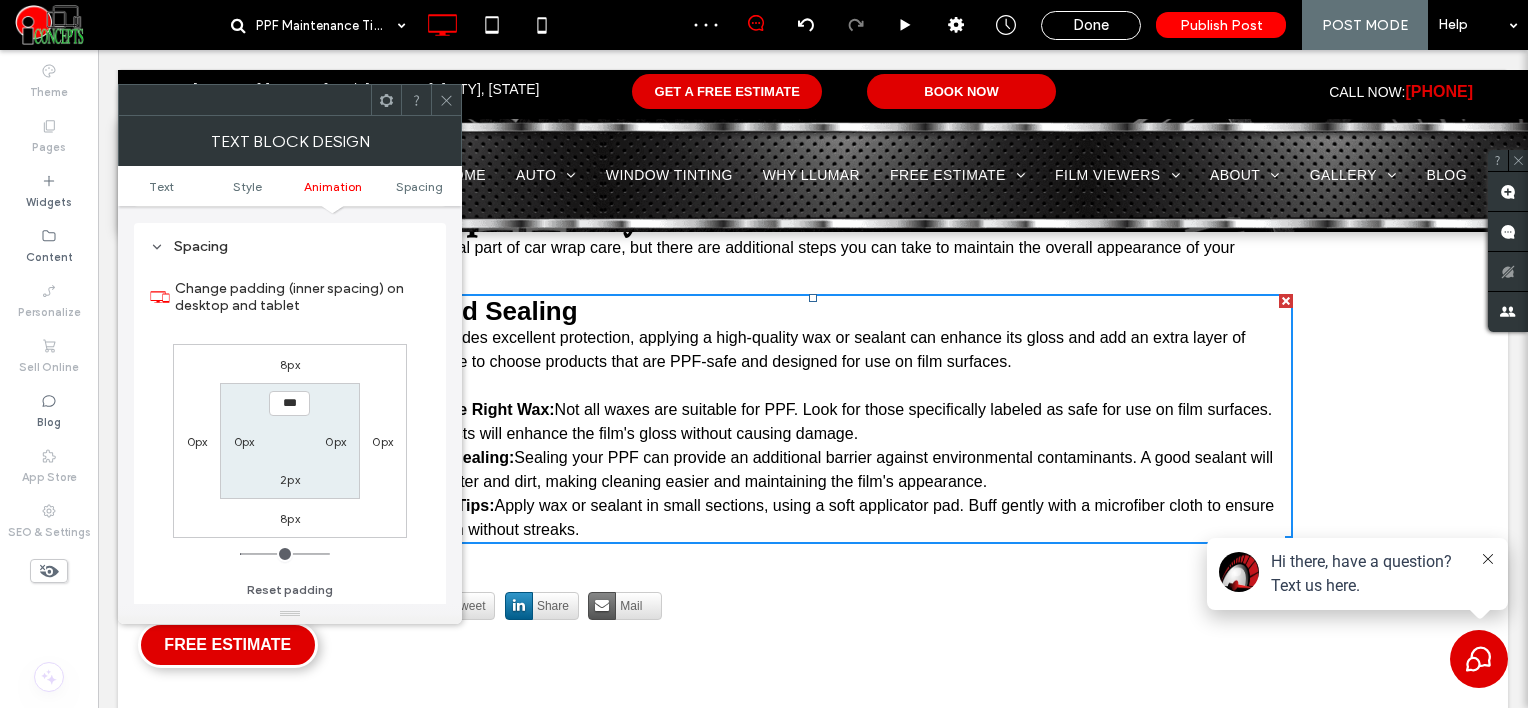 scroll, scrollTop: 572, scrollLeft: 0, axis: vertical 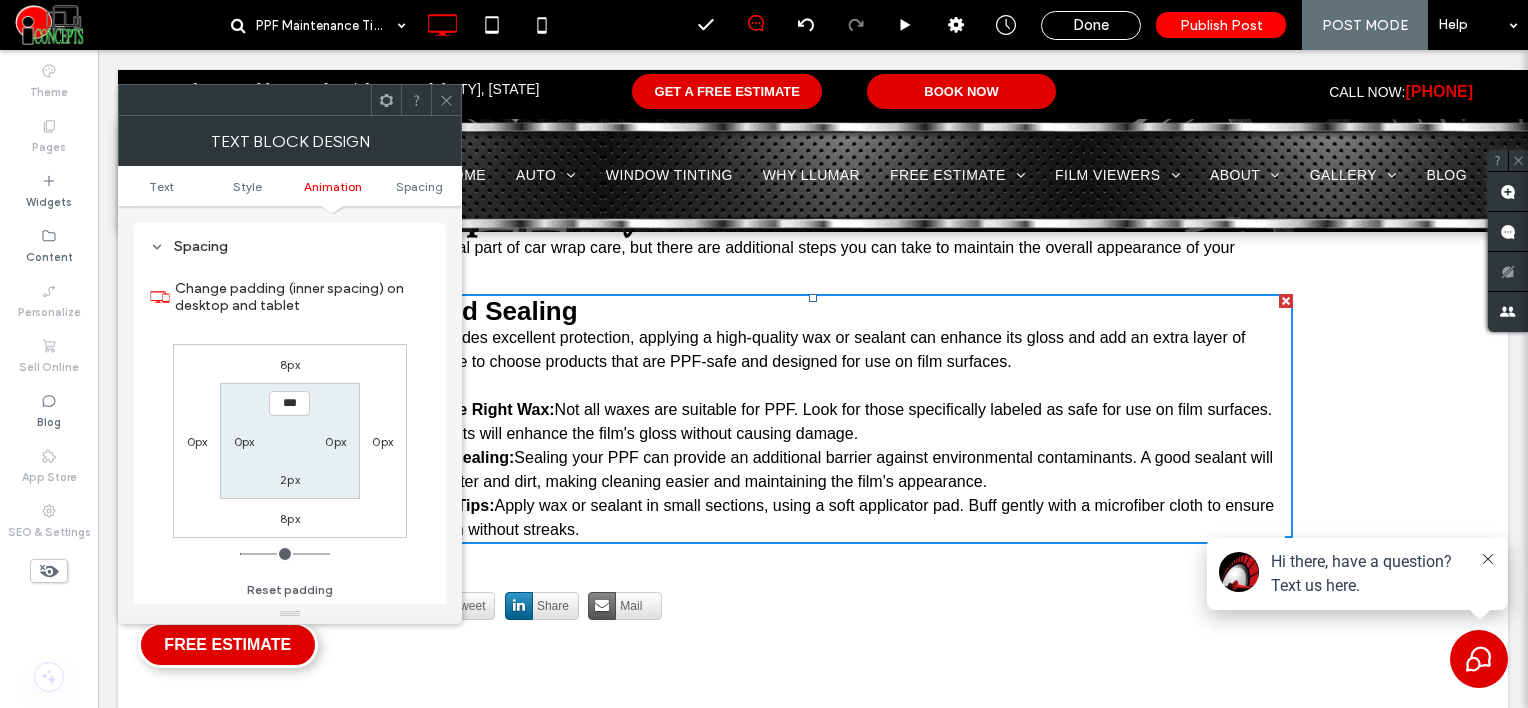 click on "8px" at bounding box center (290, 364) 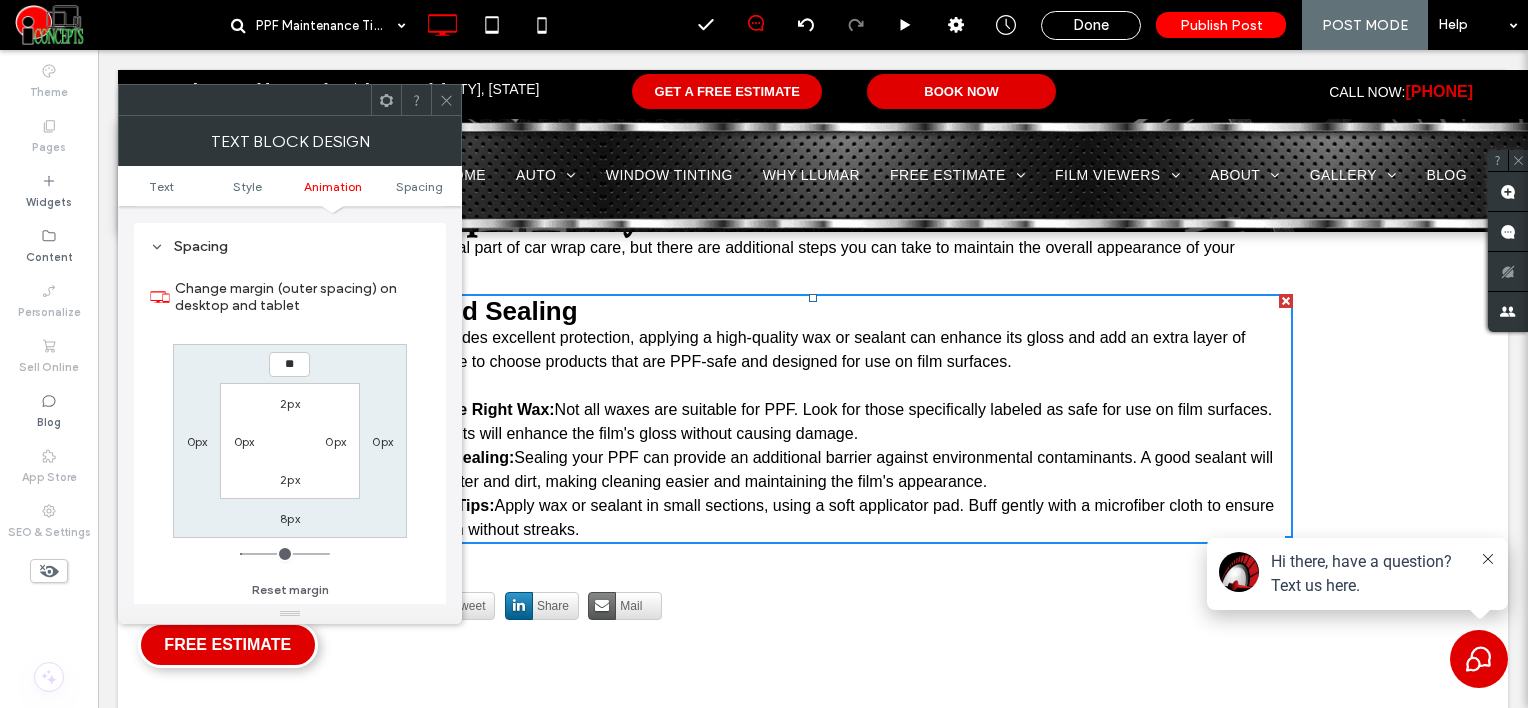 type on "**" 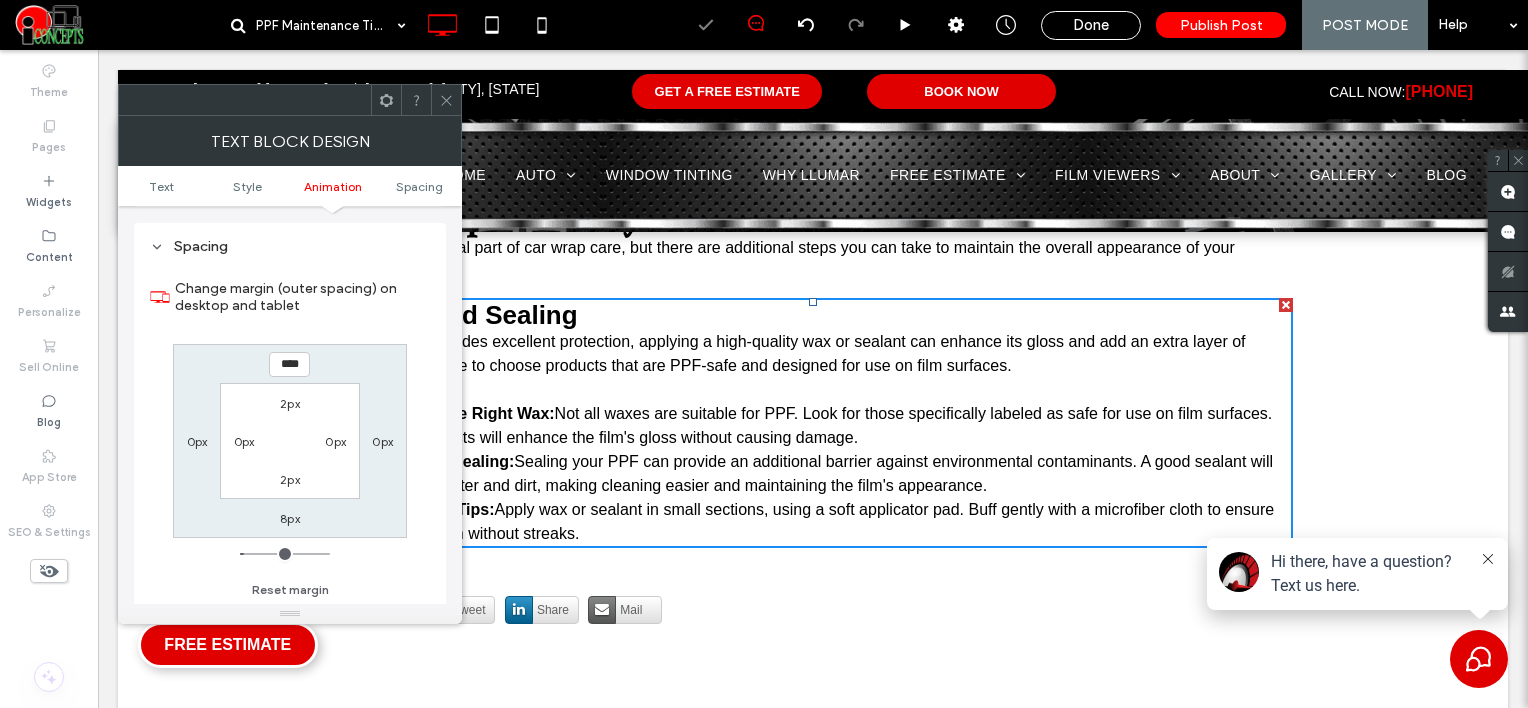 click at bounding box center (446, 100) 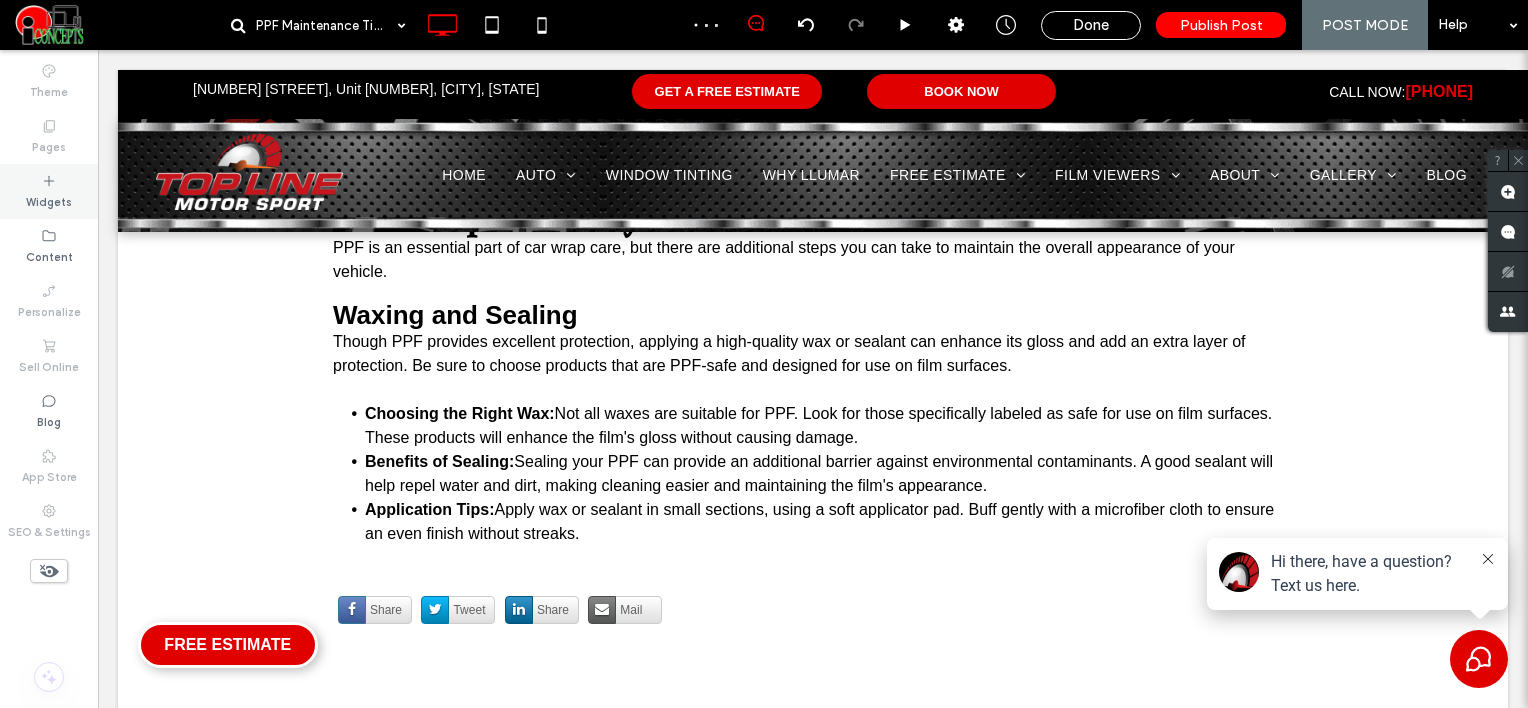 click on "Widgets" at bounding box center (49, 191) 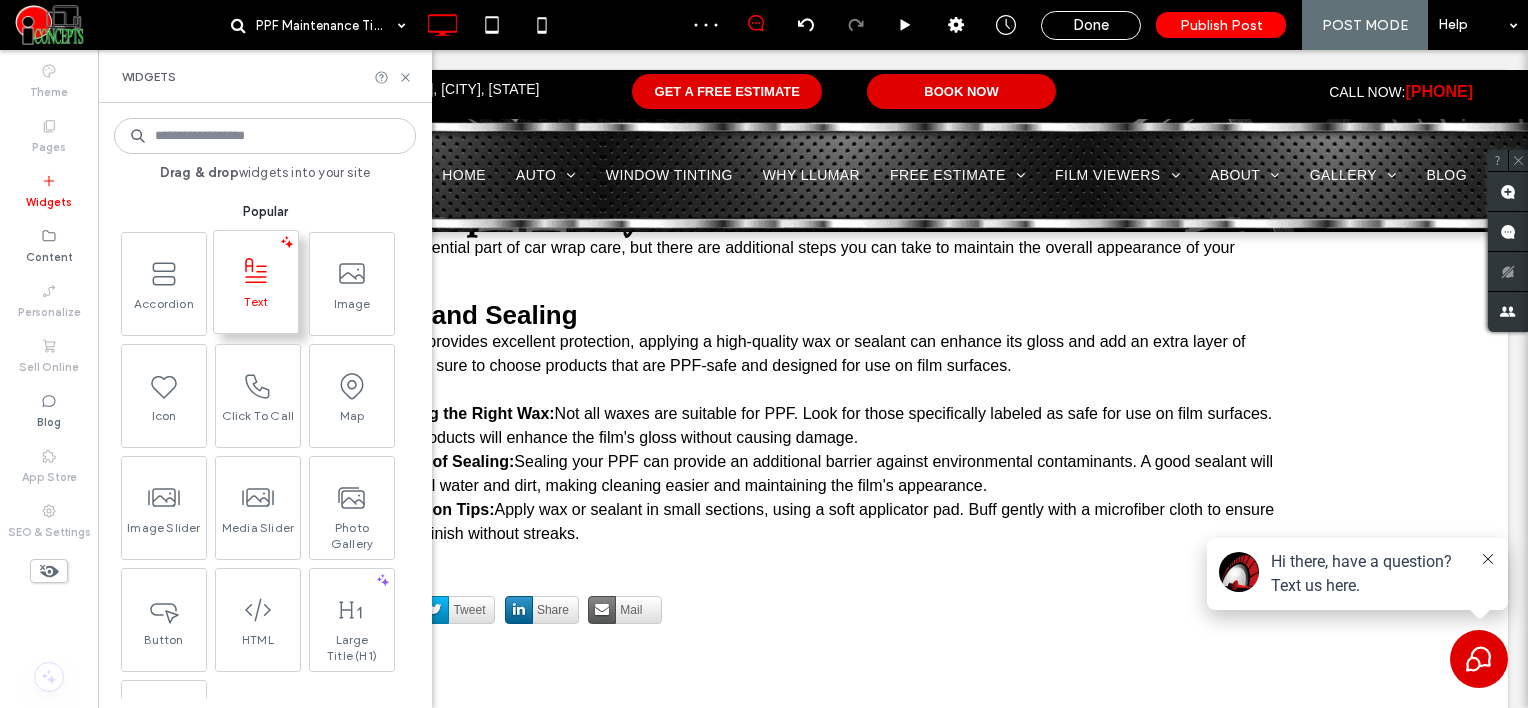 click on "Text" at bounding box center [256, 308] 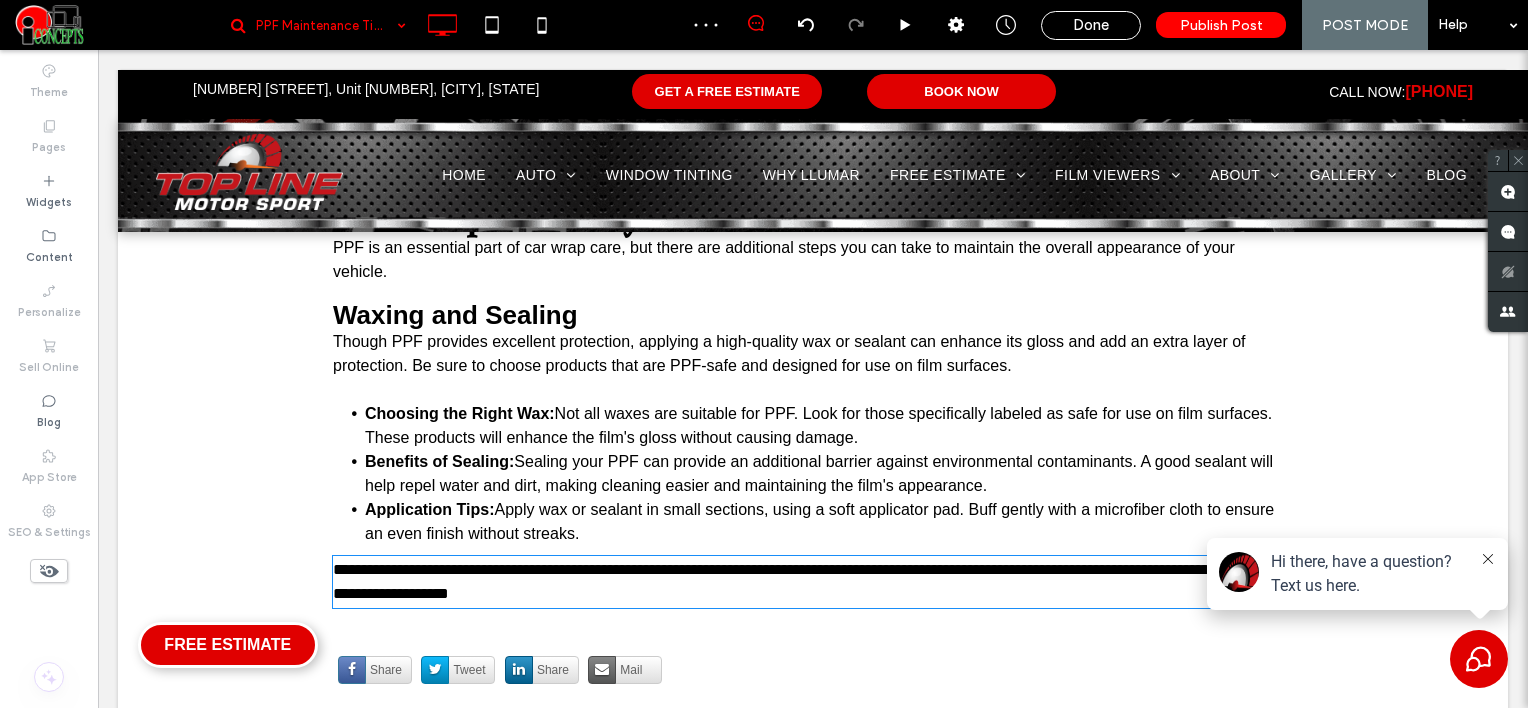 type on "*****" 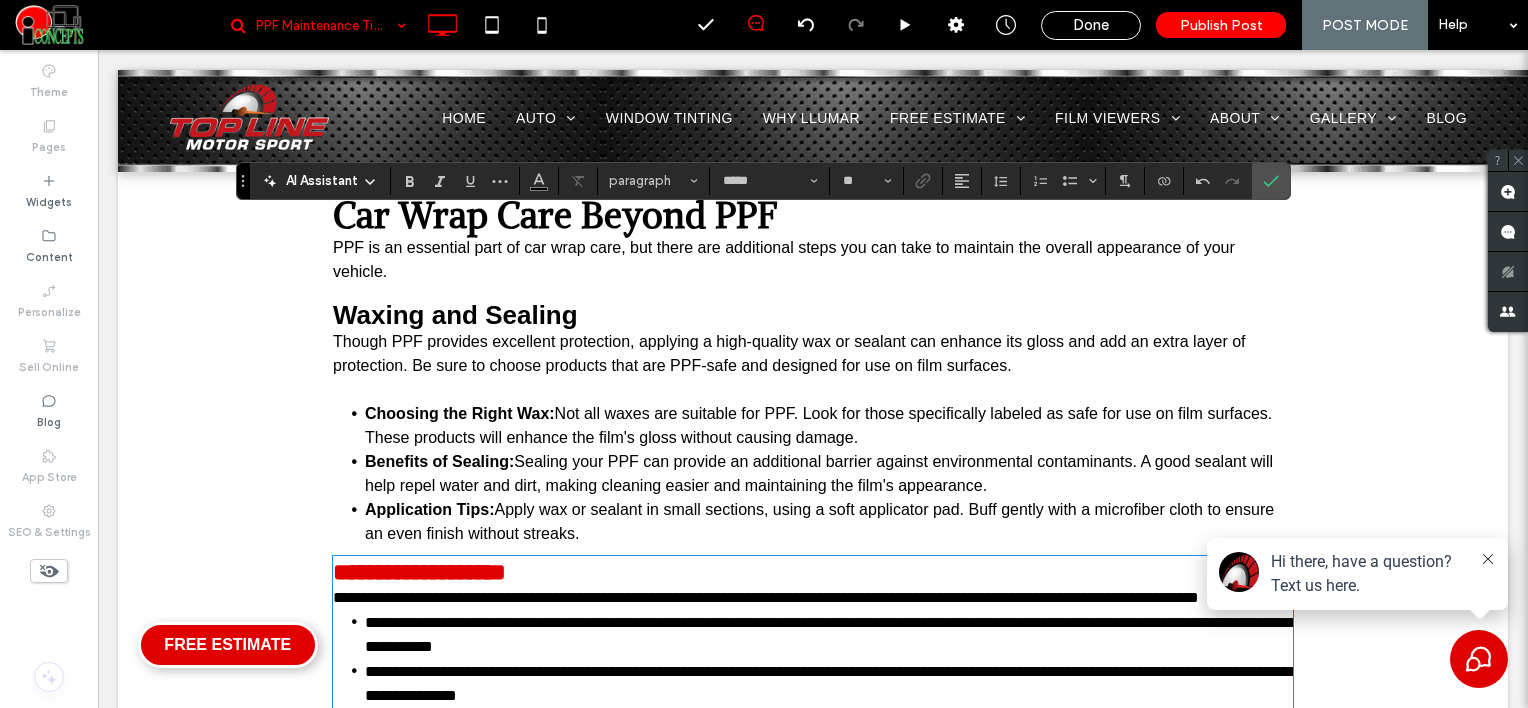 scroll, scrollTop: 0, scrollLeft: 0, axis: both 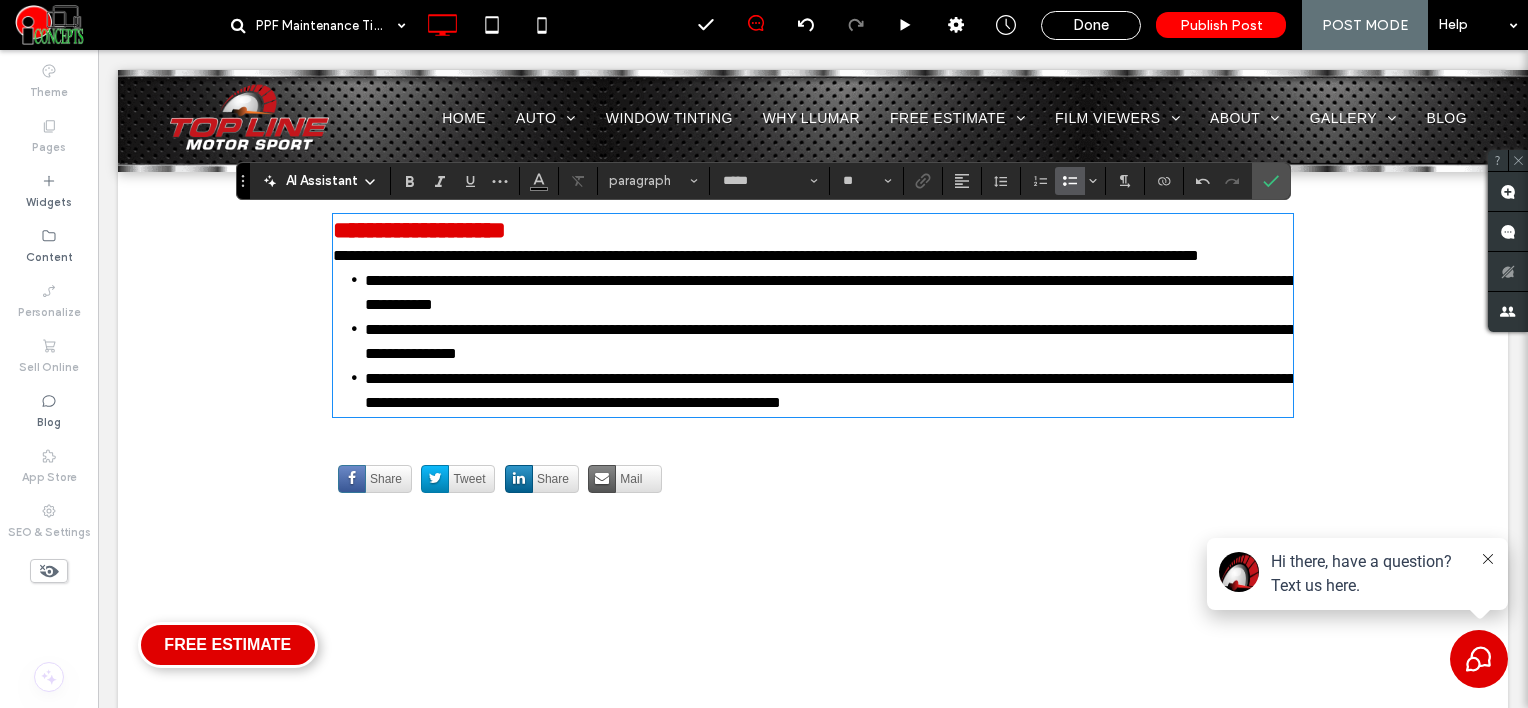 click on "**********" at bounding box center [829, 292] 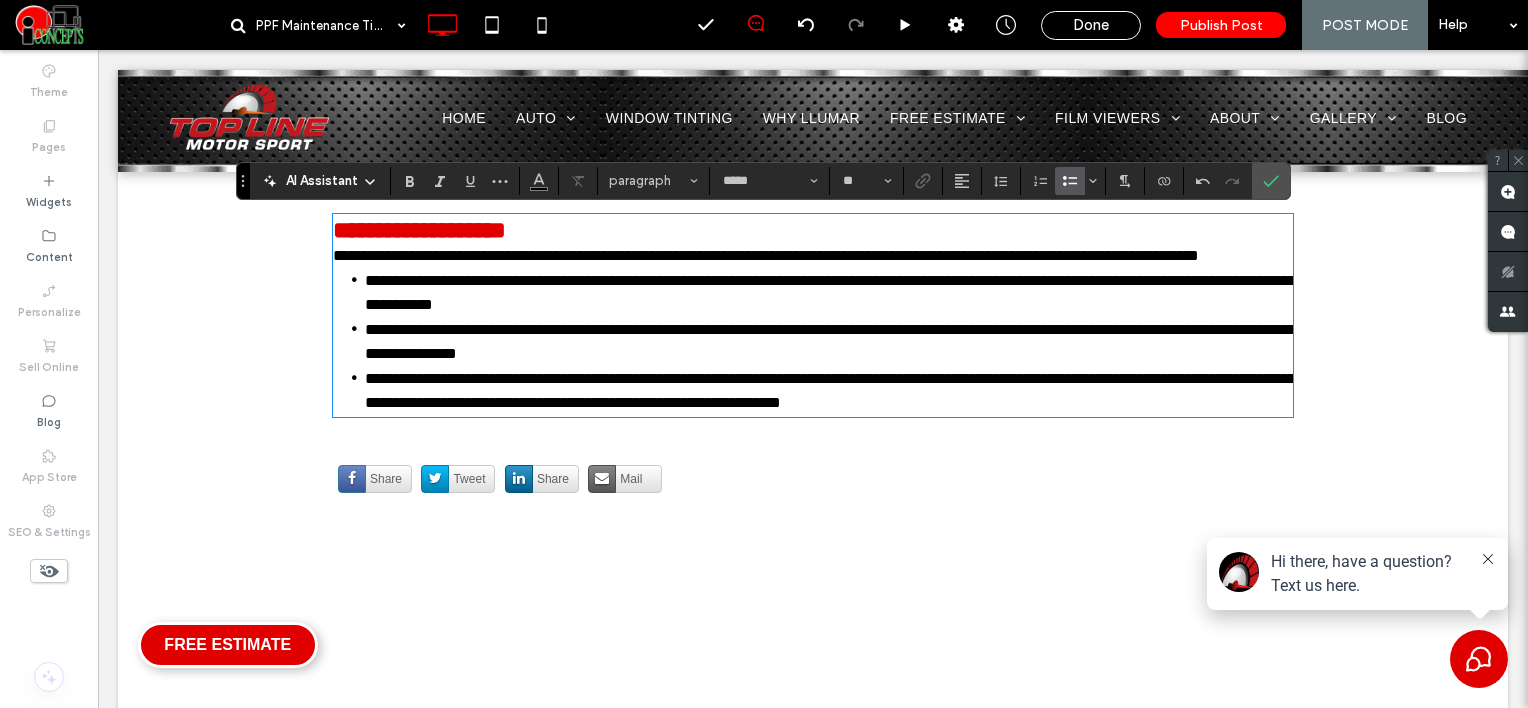 click on "**********" at bounding box center [813, 256] 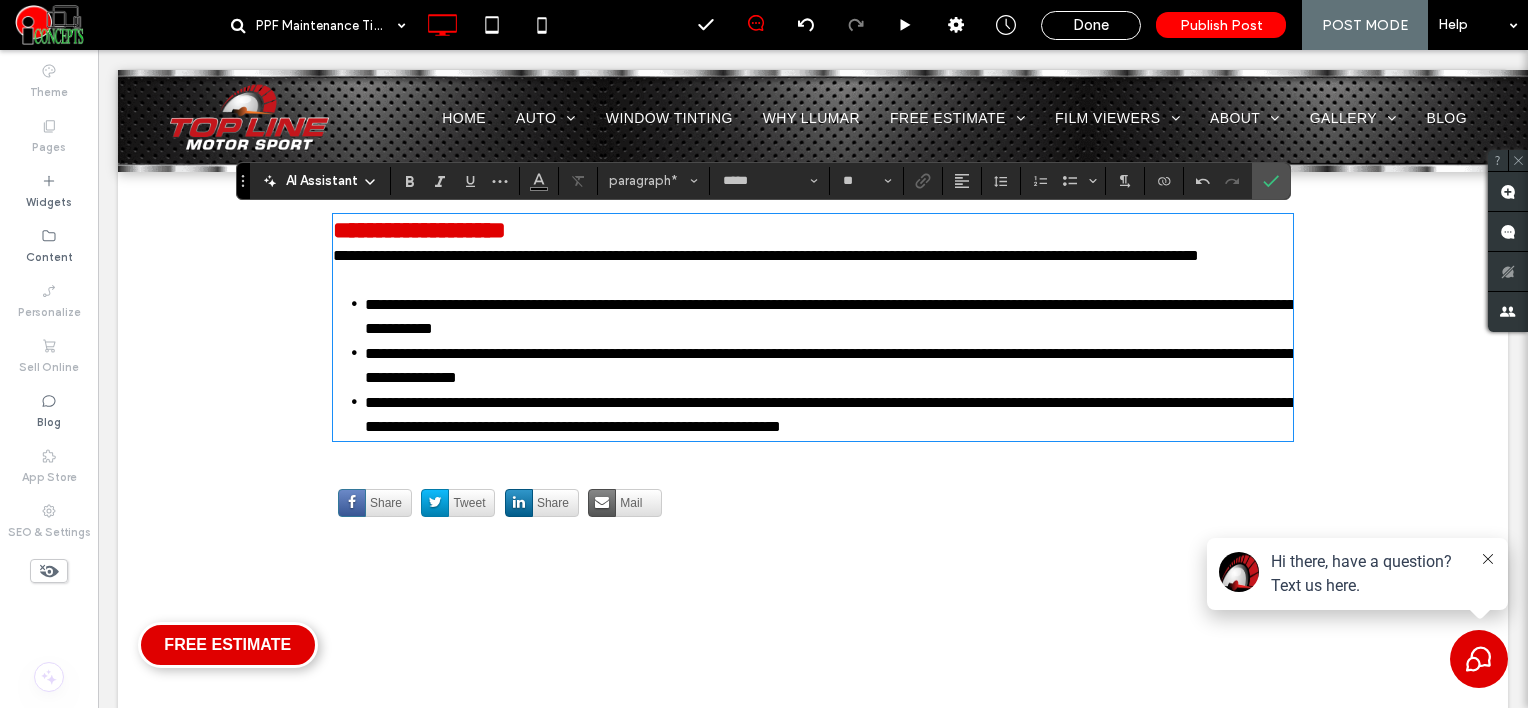 type on "**" 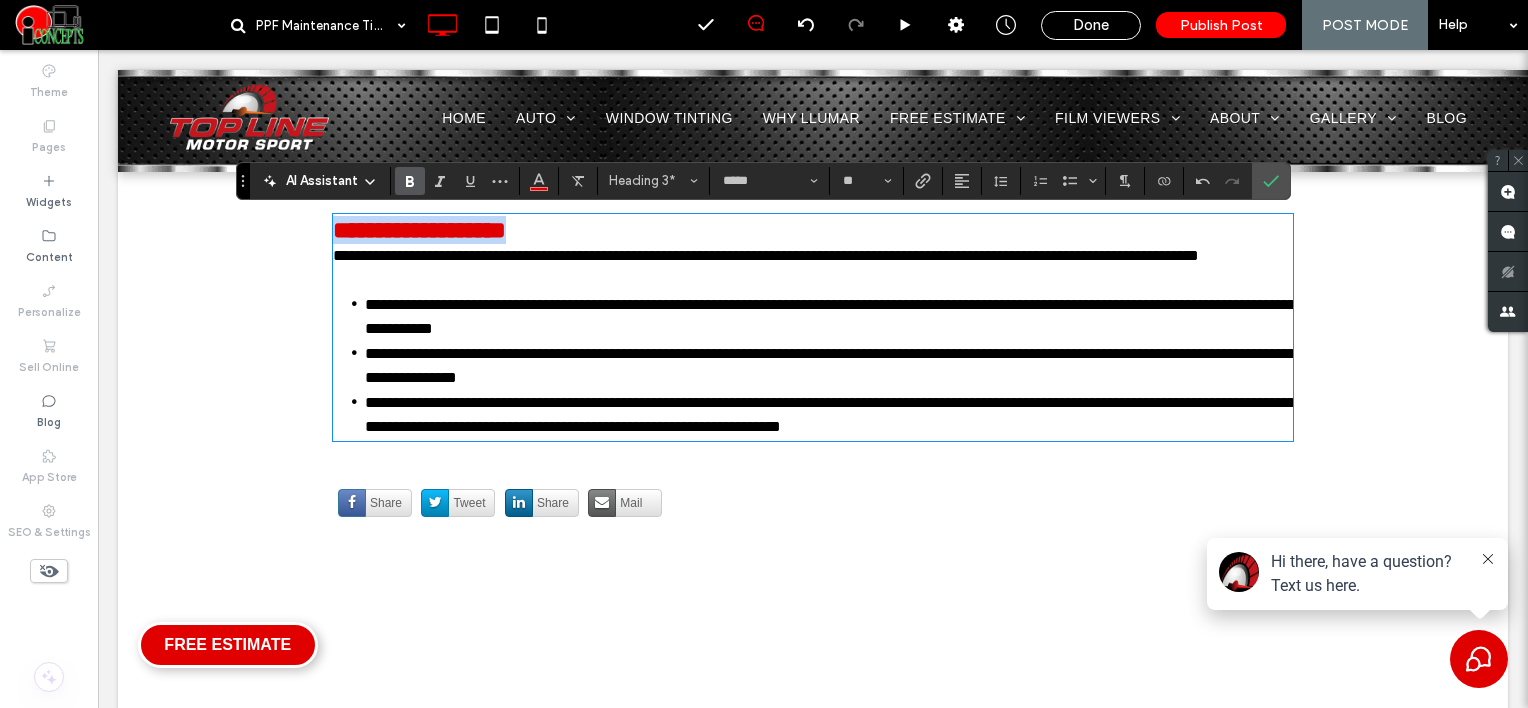 drag, startPoint x: 560, startPoint y: 231, endPoint x: 300, endPoint y: 232, distance: 260.00192 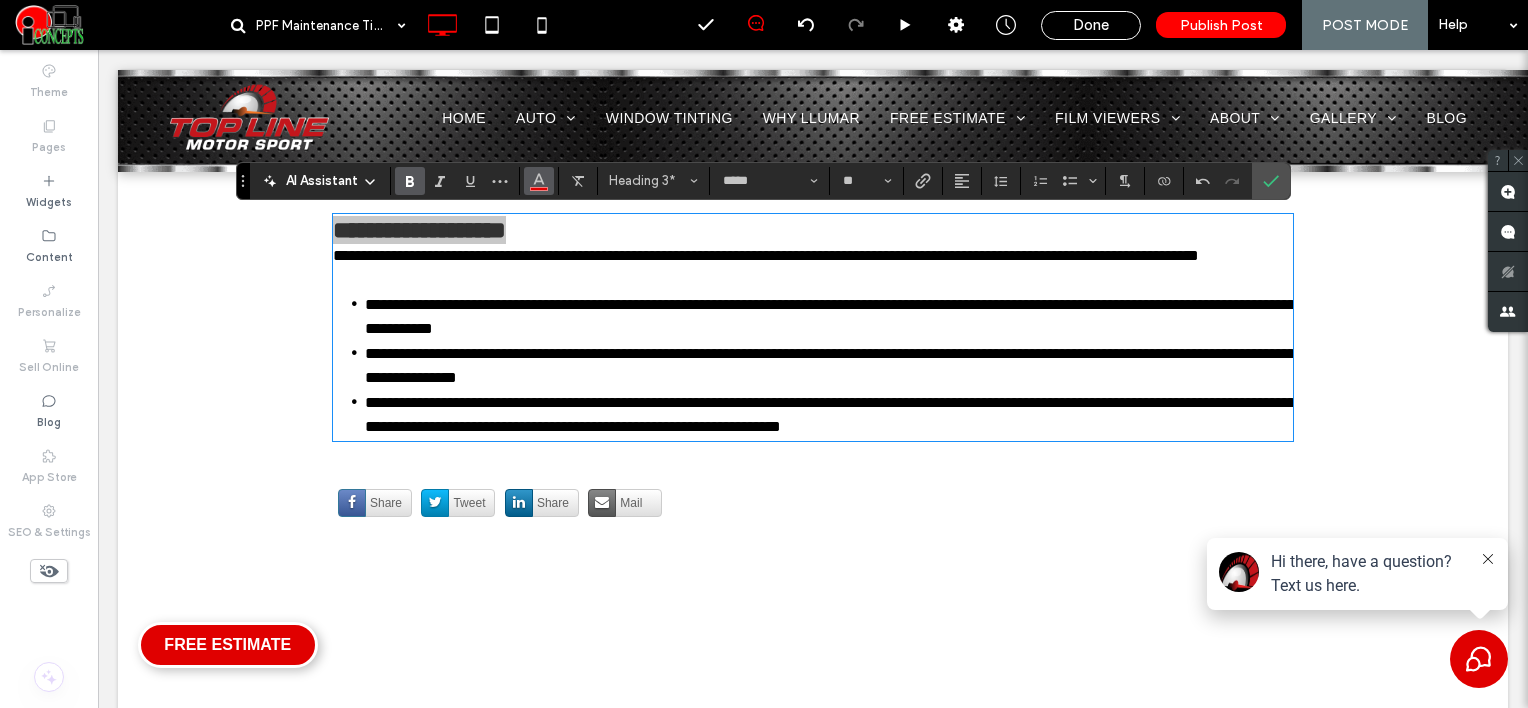 click at bounding box center (539, 181) 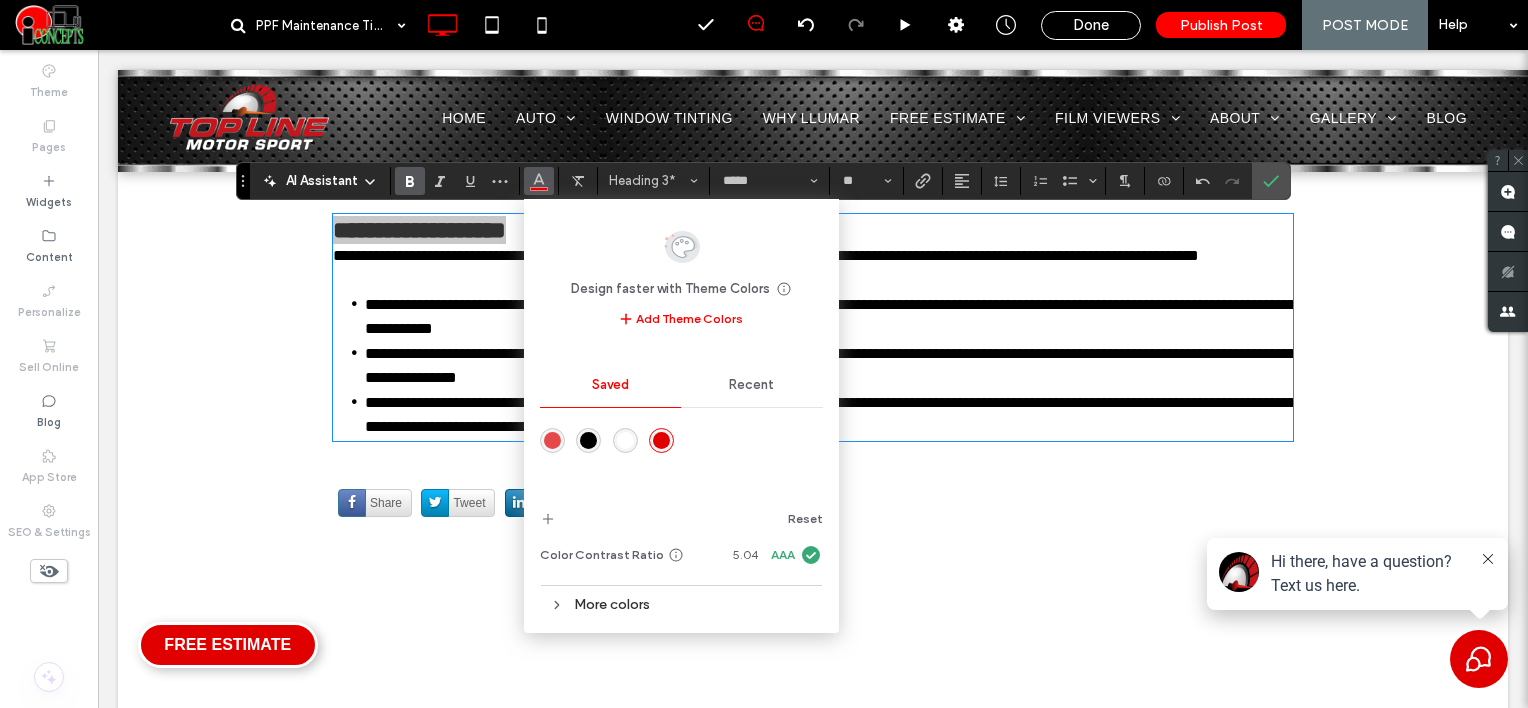 click at bounding box center [588, 440] 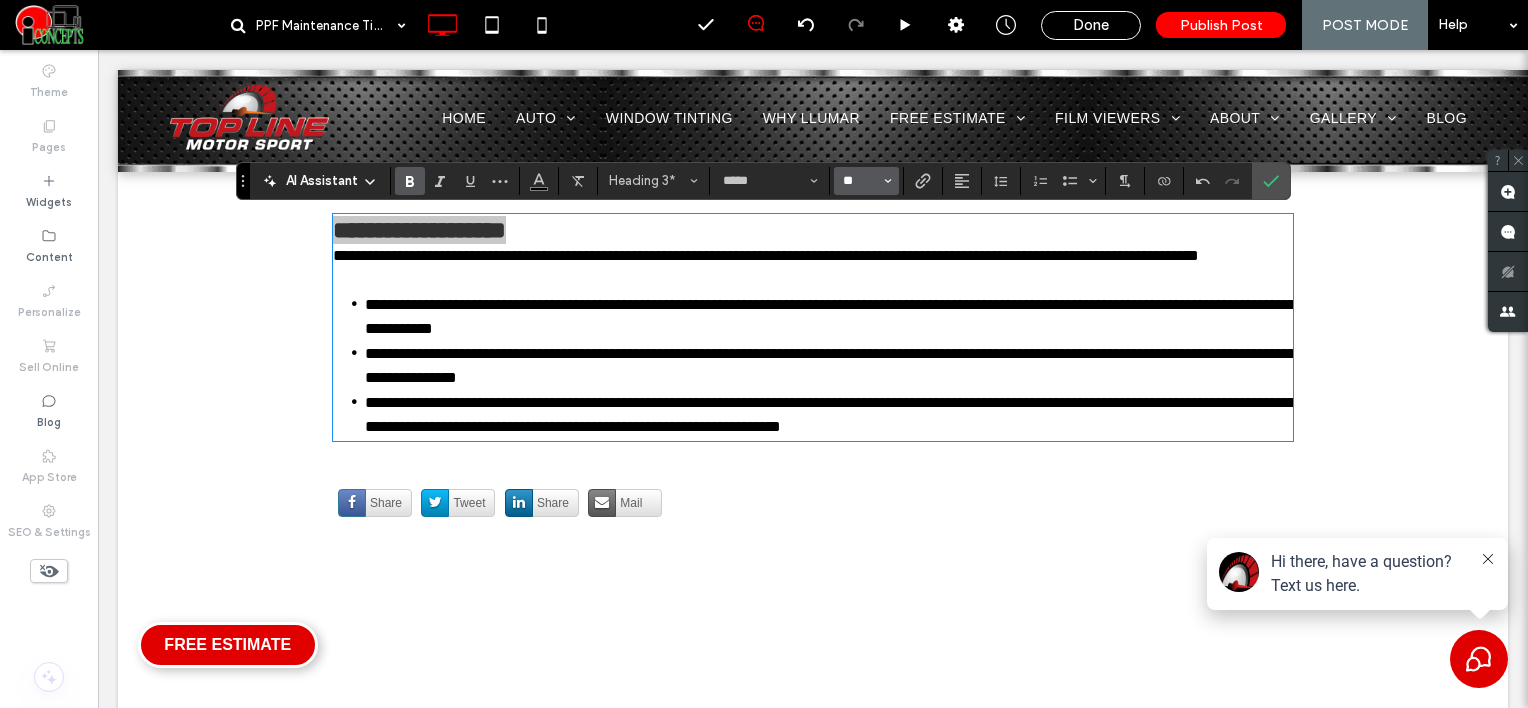 click on "**" at bounding box center (860, 181) 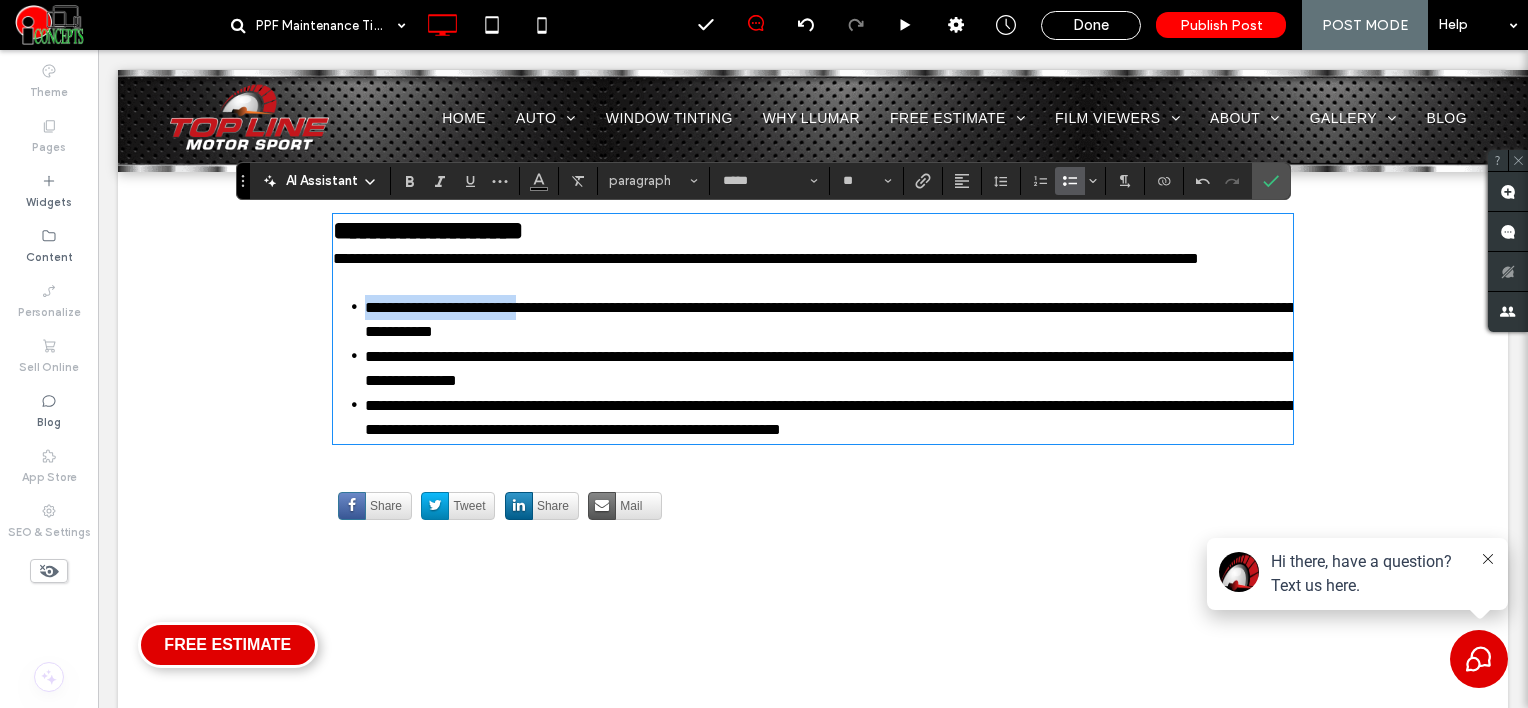 drag, startPoint x: 356, startPoint y: 336, endPoint x: 535, endPoint y: 331, distance: 179.06982 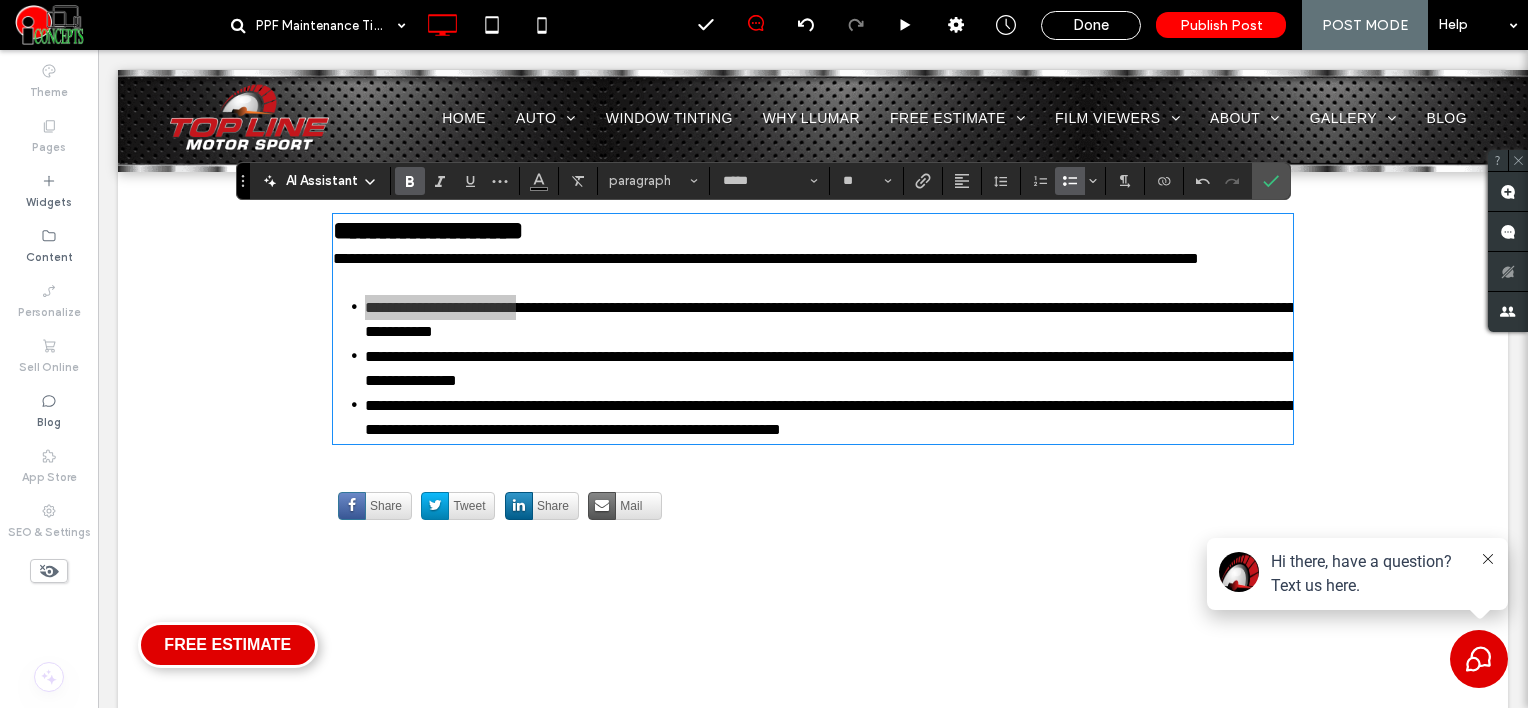 click 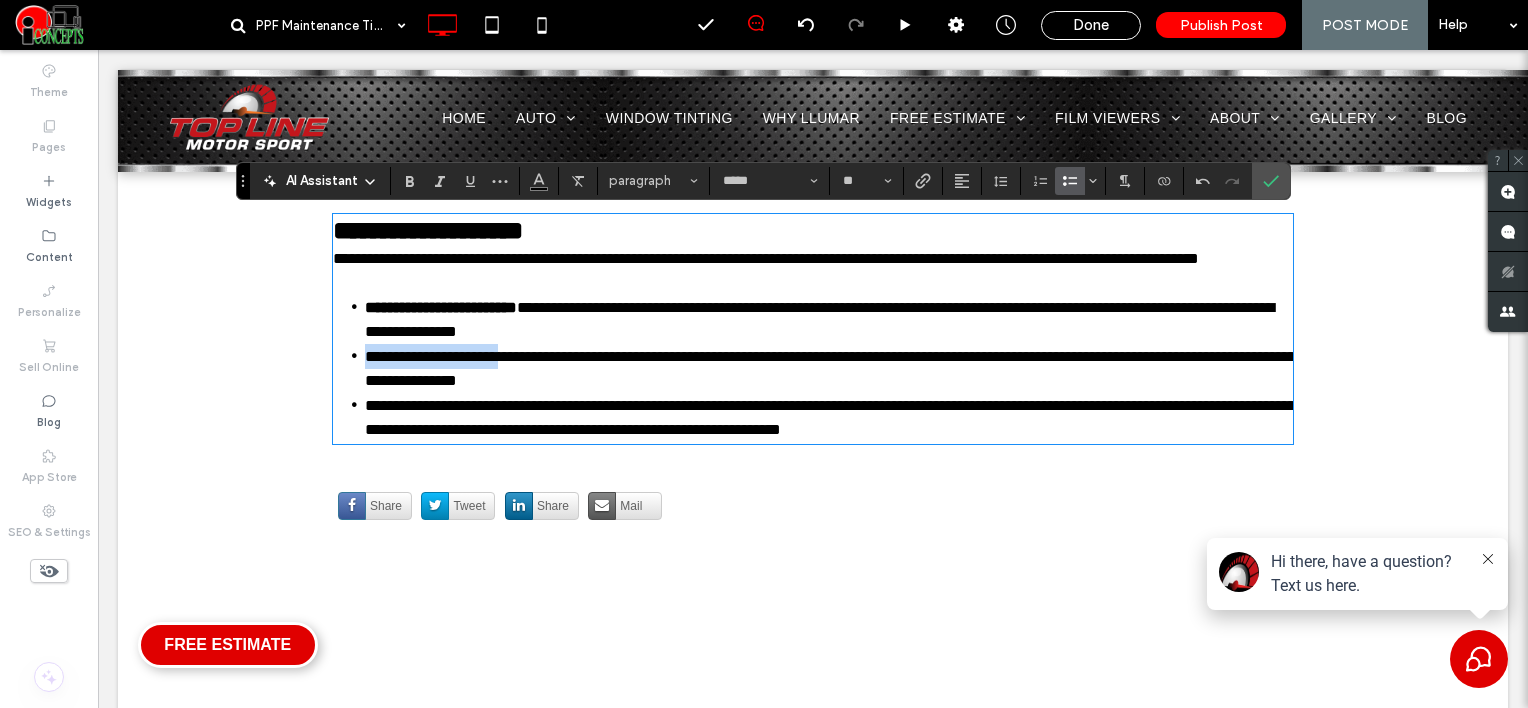 drag, startPoint x: 352, startPoint y: 374, endPoint x: 521, endPoint y: 376, distance: 169.01184 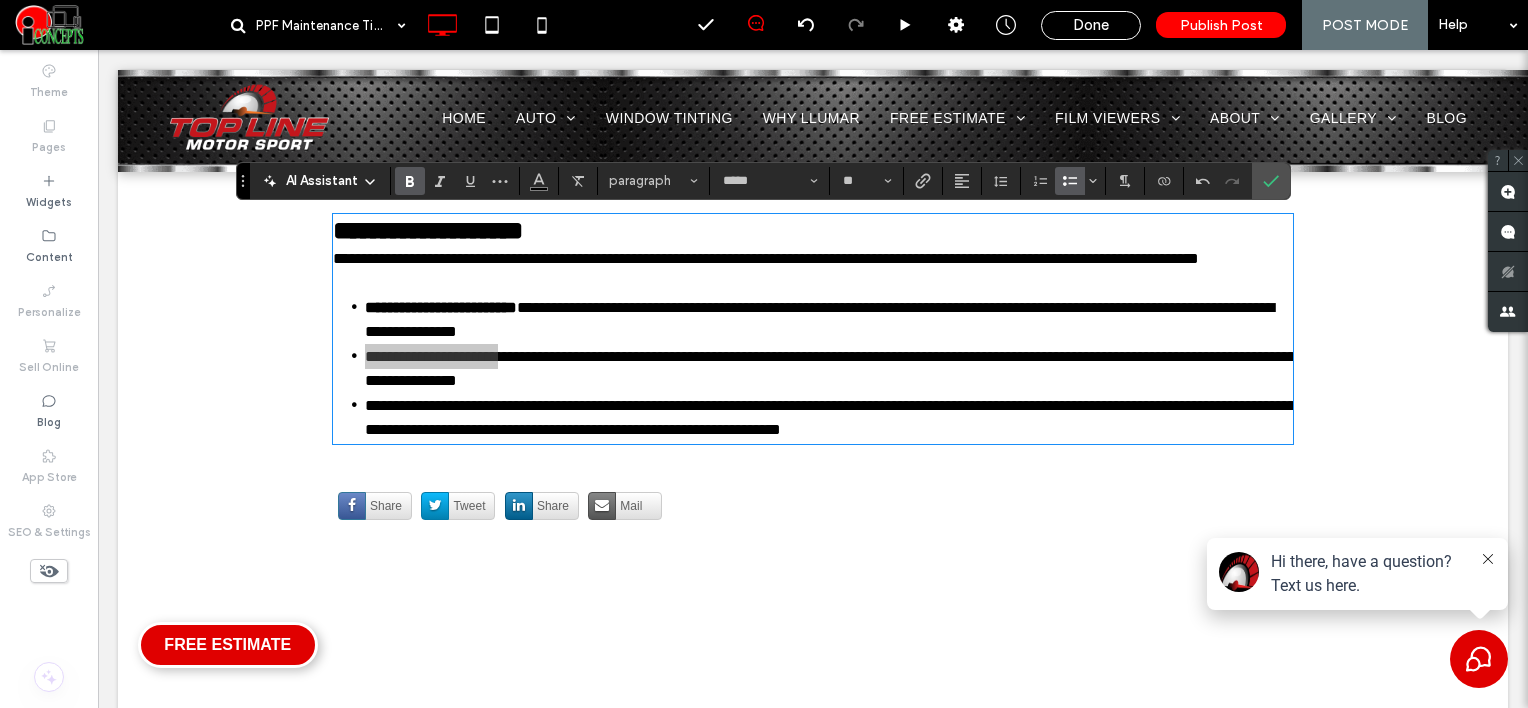 click at bounding box center [406, 181] 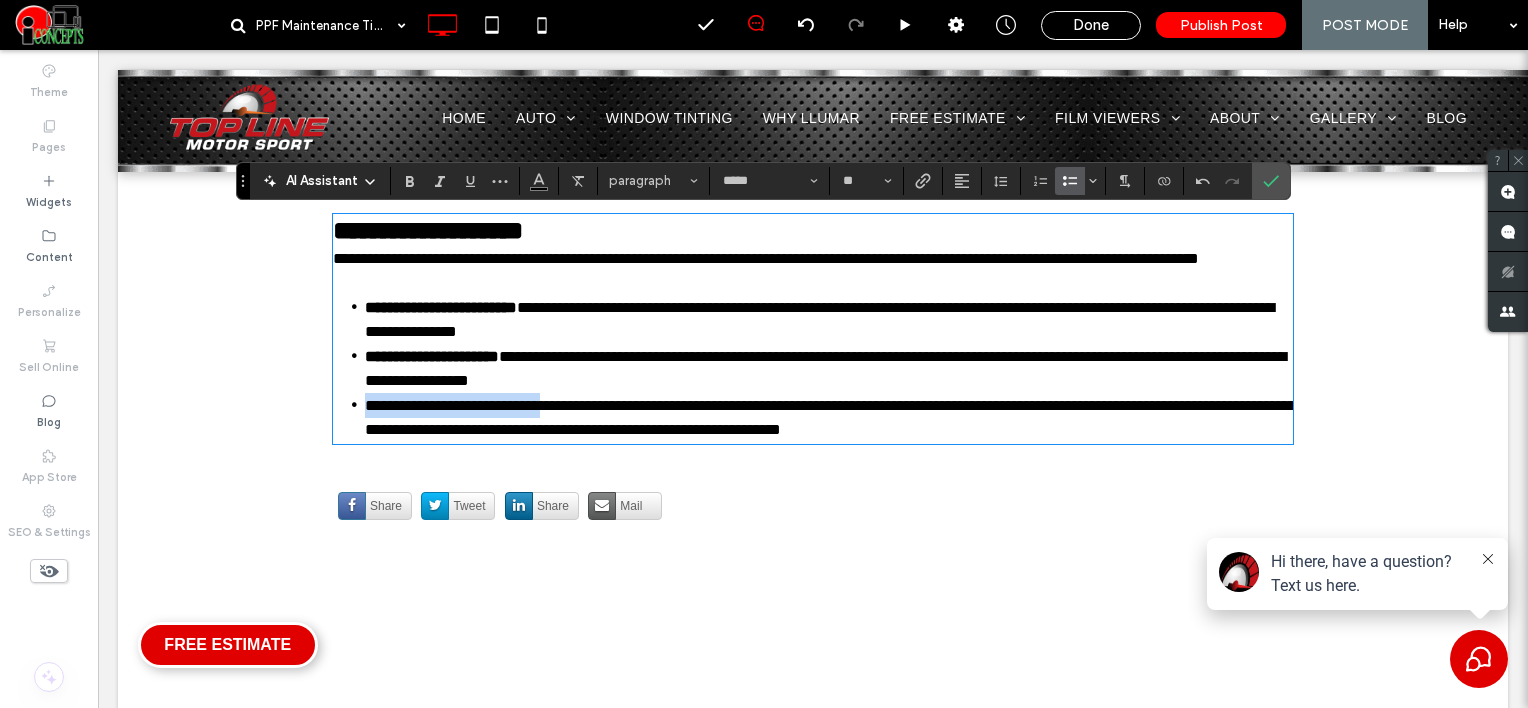 drag, startPoint x: 353, startPoint y: 424, endPoint x: 575, endPoint y: 415, distance: 222.18236 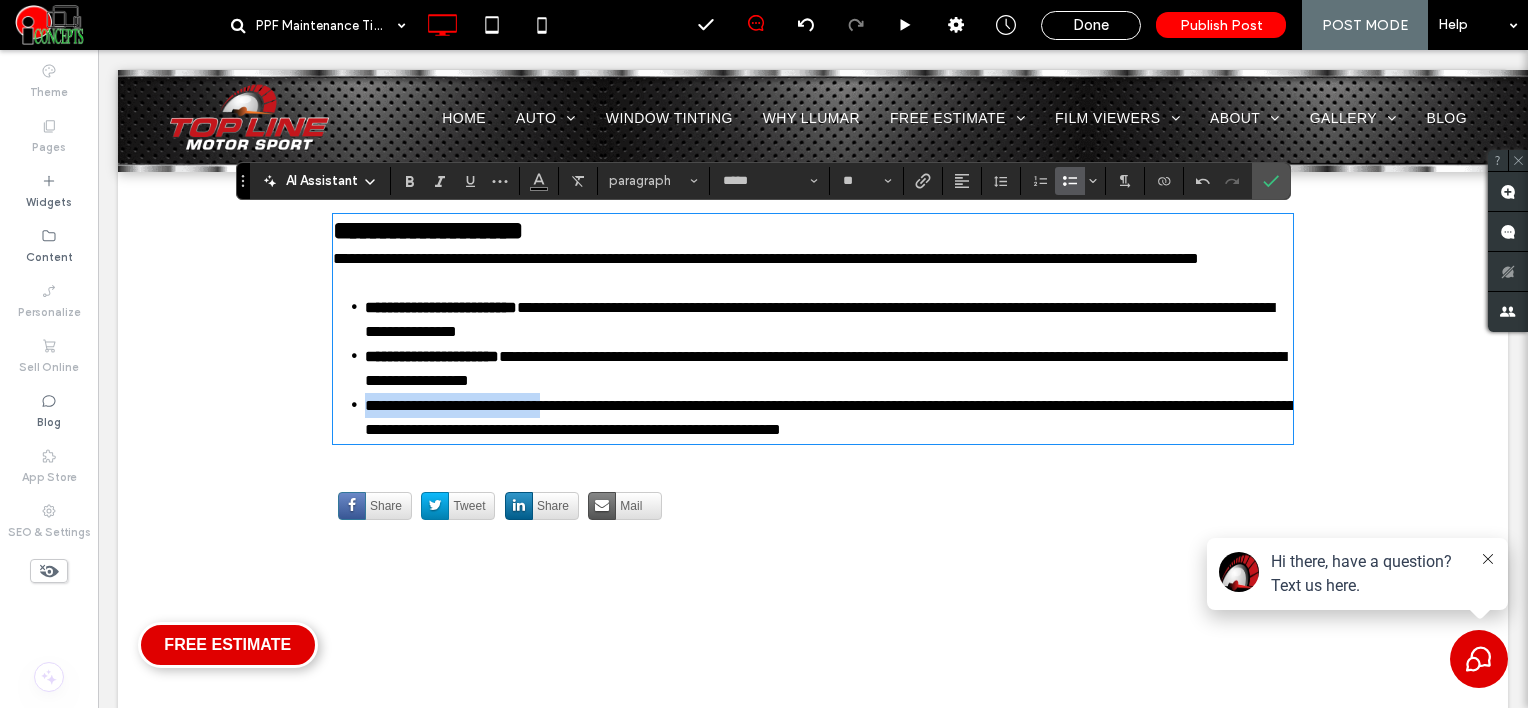 click on "**********" at bounding box center [829, 417] 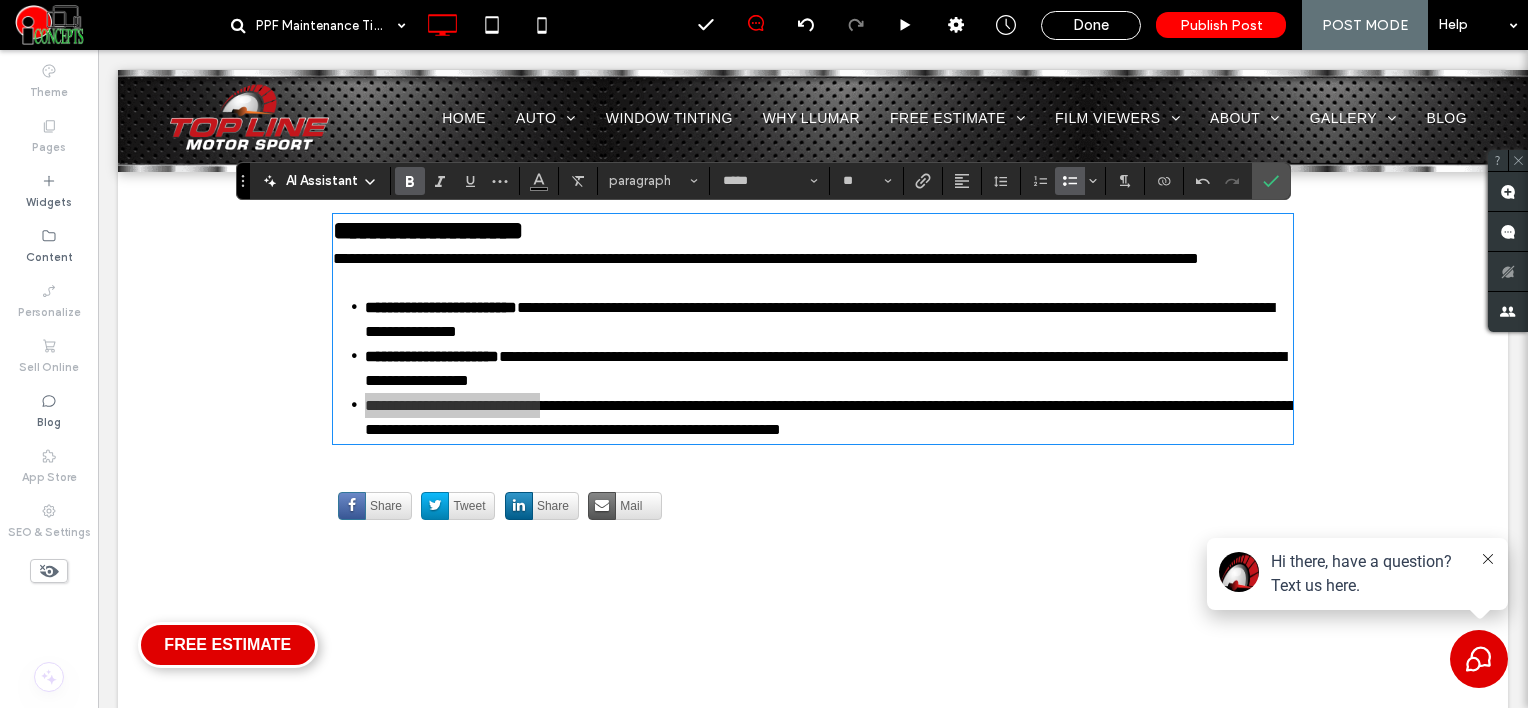 click at bounding box center (410, 181) 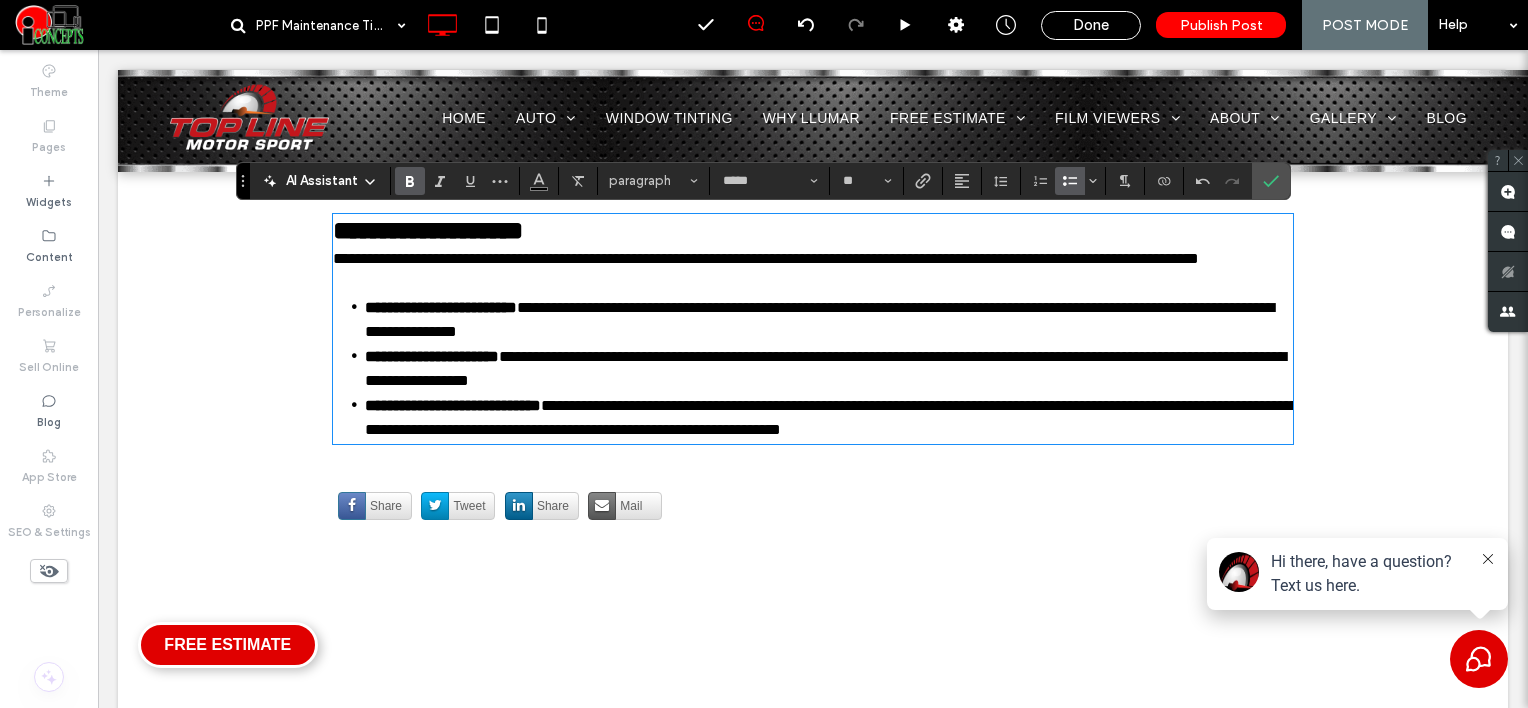 type on "**" 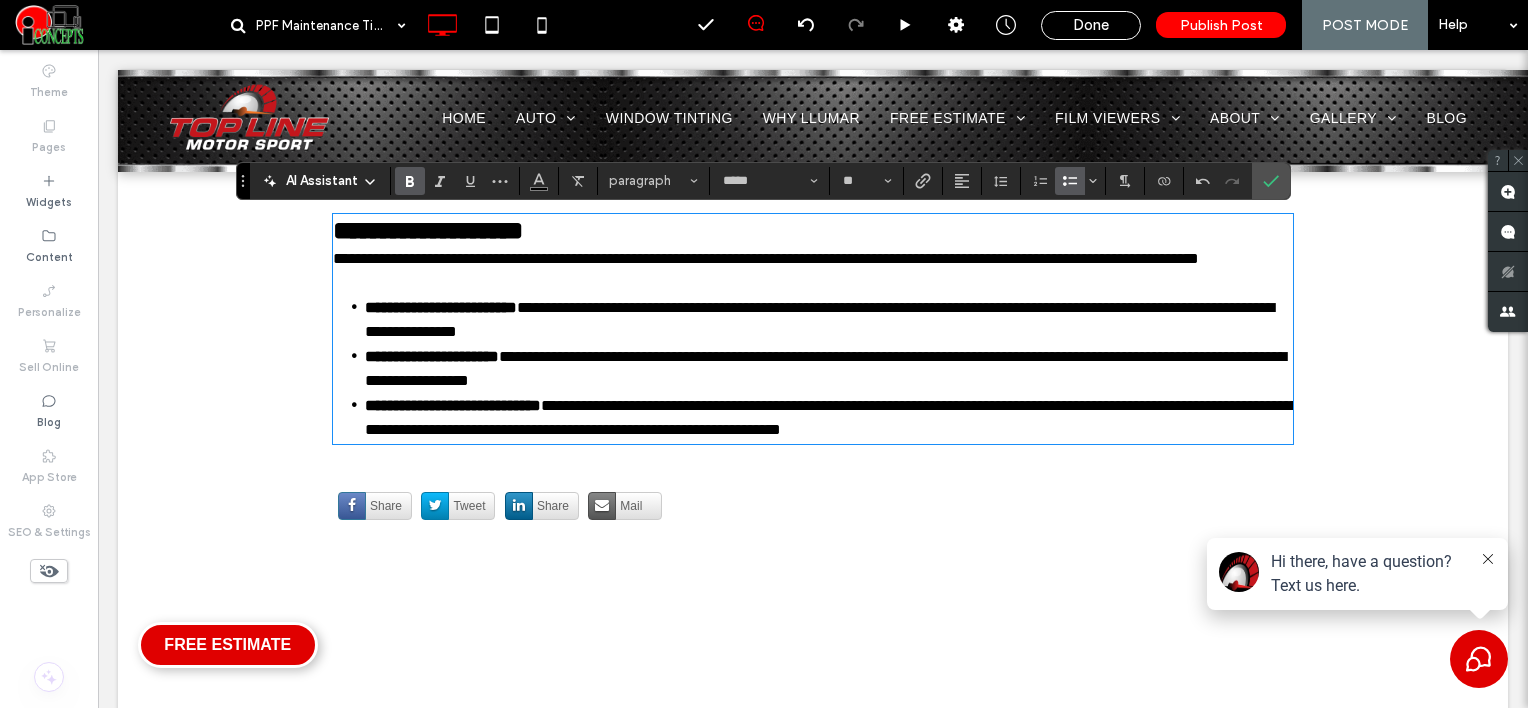 click on "**********" at bounding box center (813, 231) 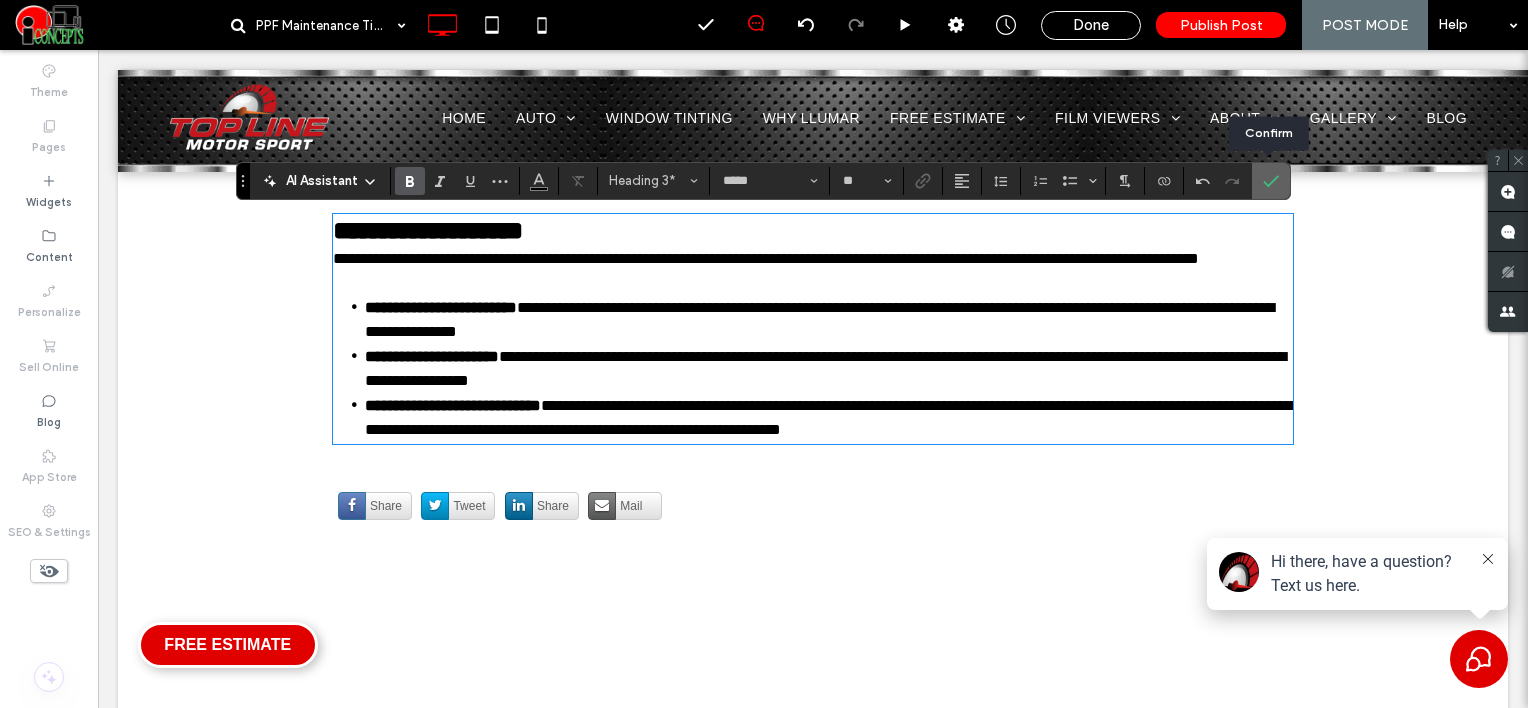 drag, startPoint x: 1260, startPoint y: 177, endPoint x: 882, endPoint y: 178, distance: 378.0013 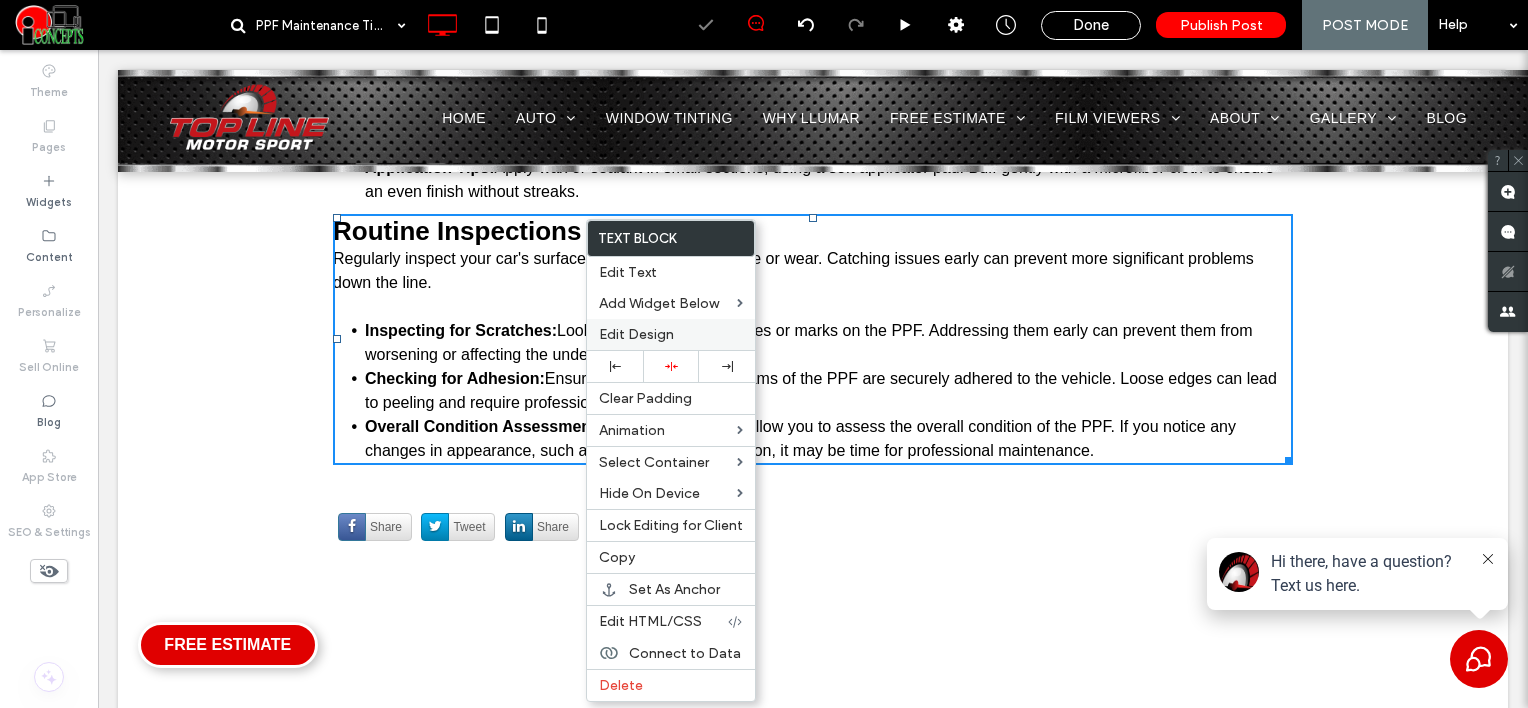 click on "Edit Design" at bounding box center [636, 334] 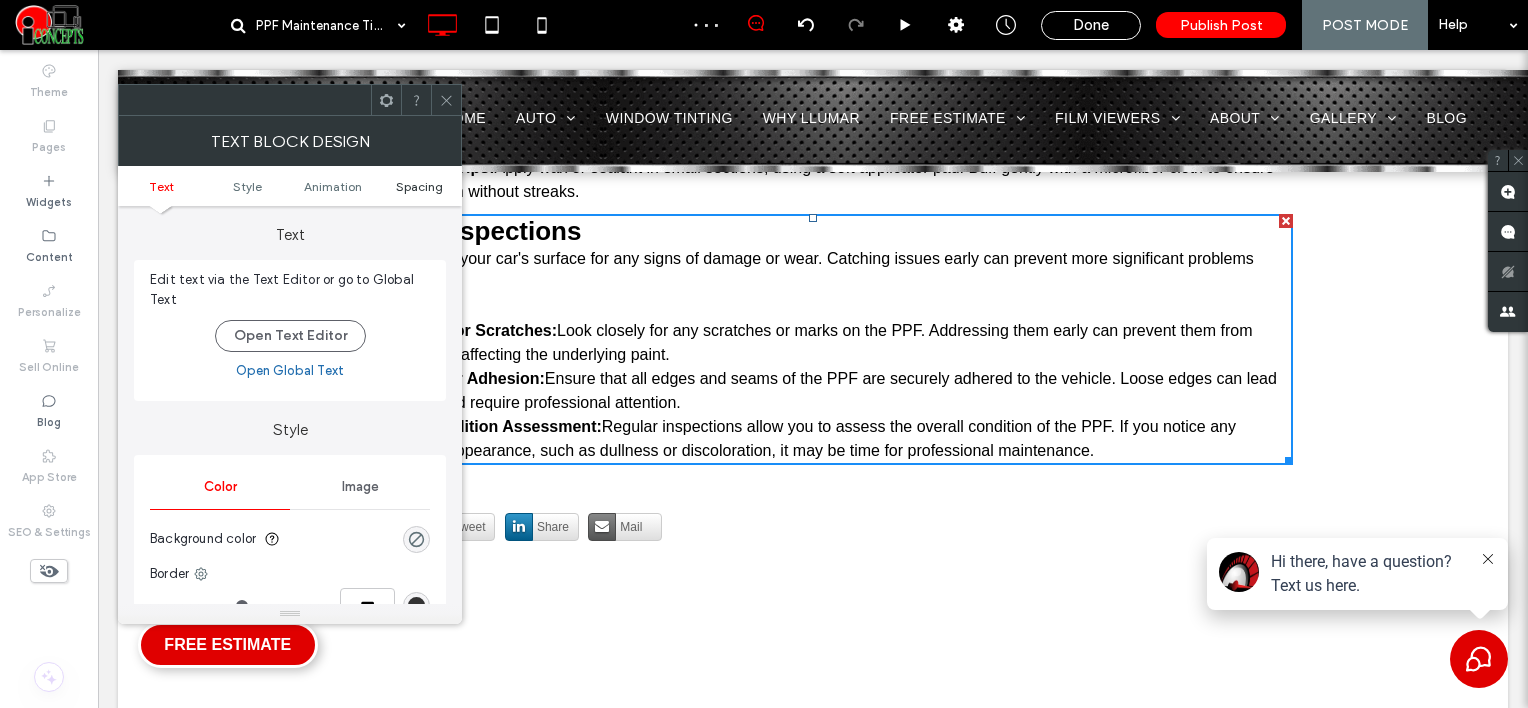click on "Spacing" at bounding box center [419, 186] 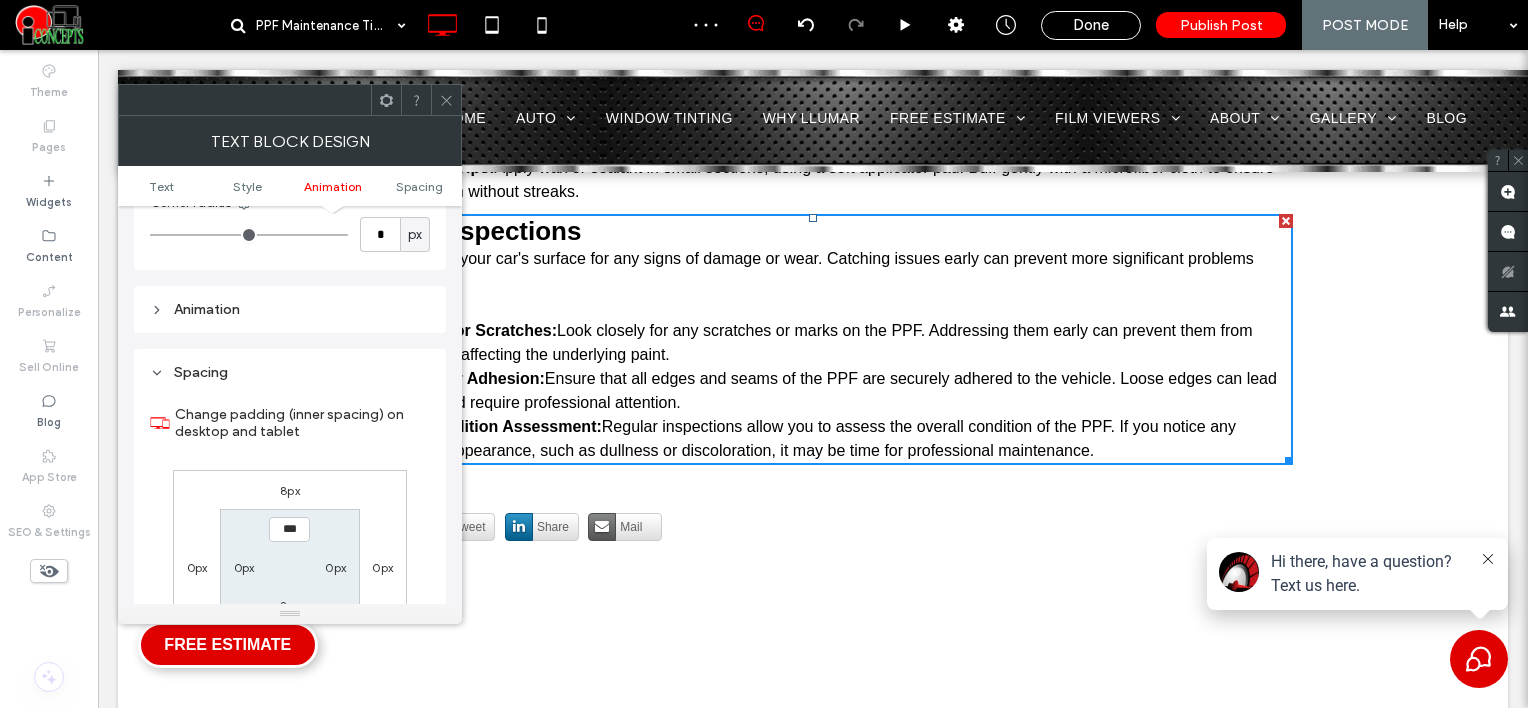 scroll, scrollTop: 572, scrollLeft: 0, axis: vertical 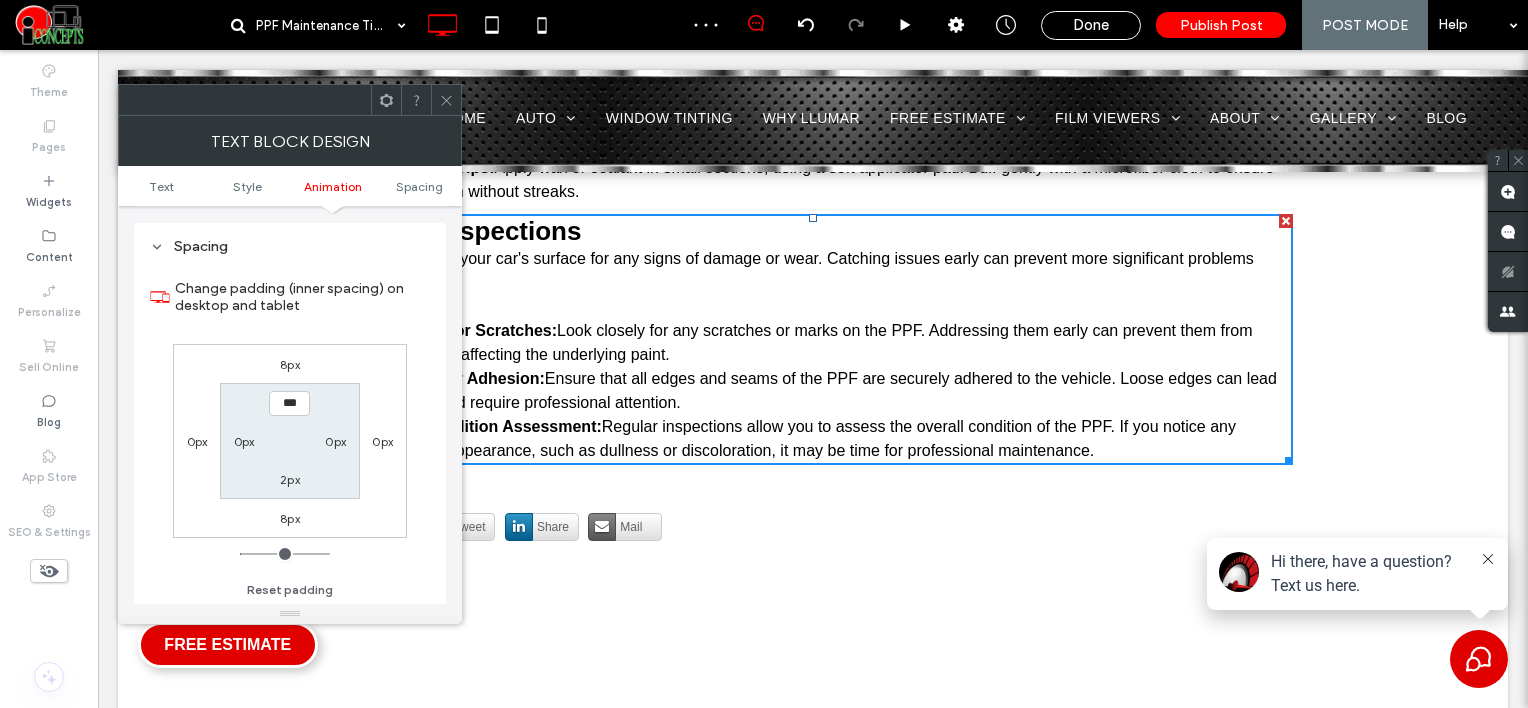 click on "8px" at bounding box center [290, 364] 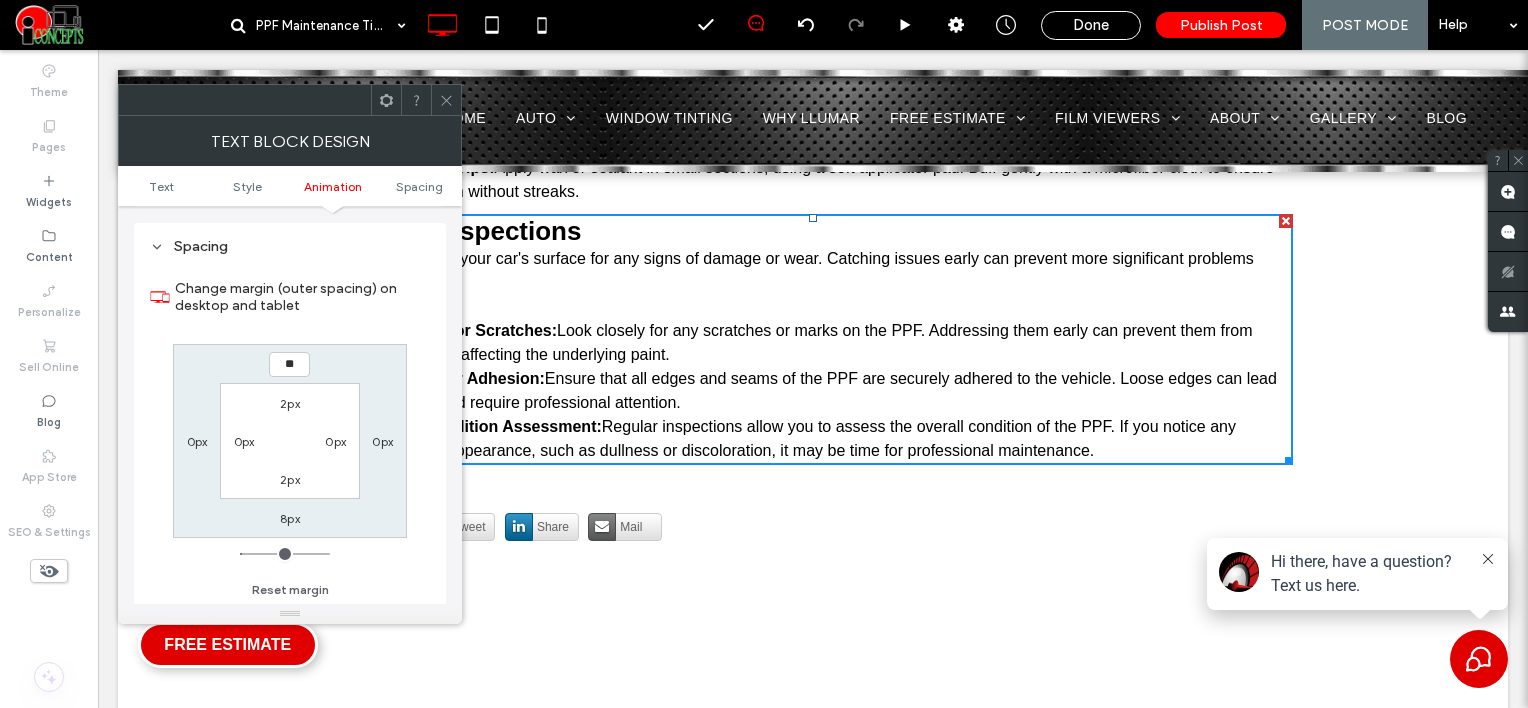 type on "**" 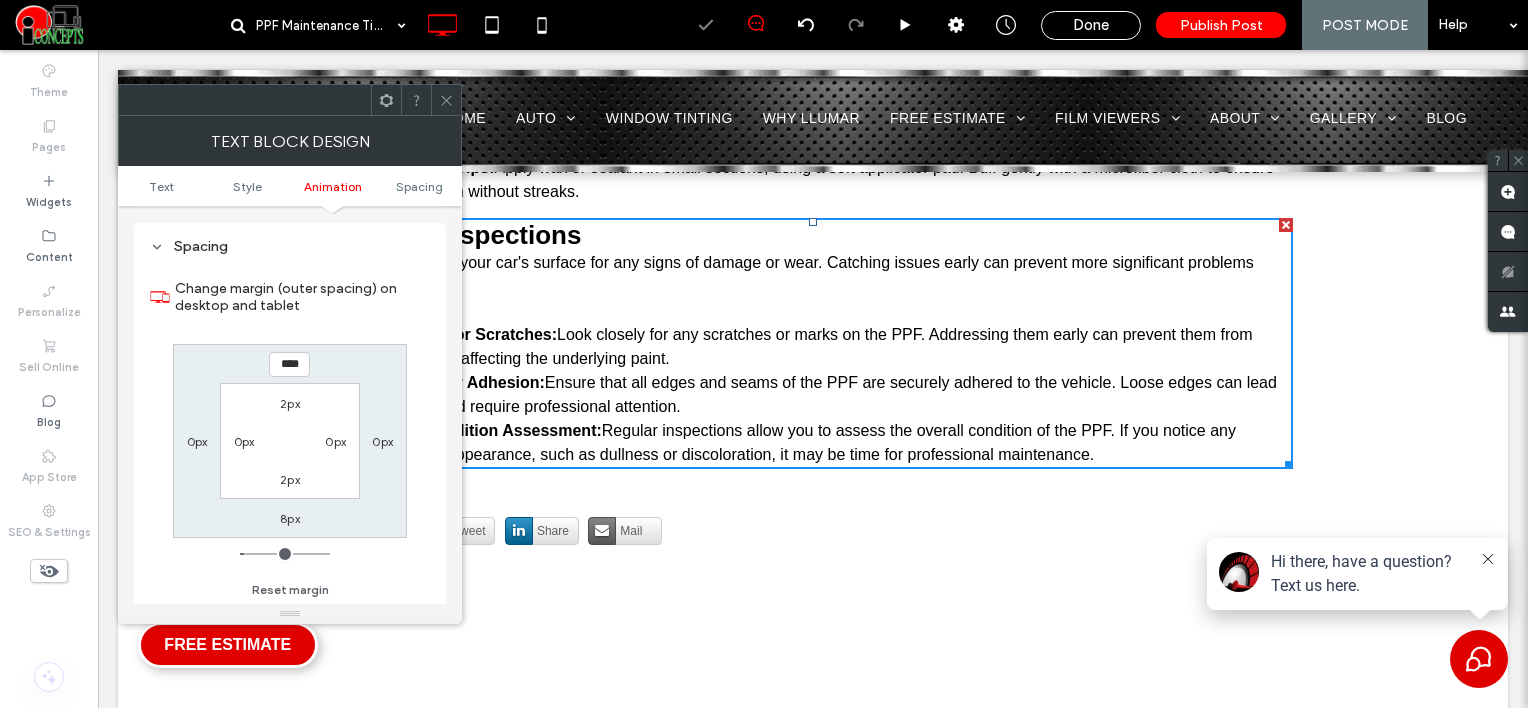 click 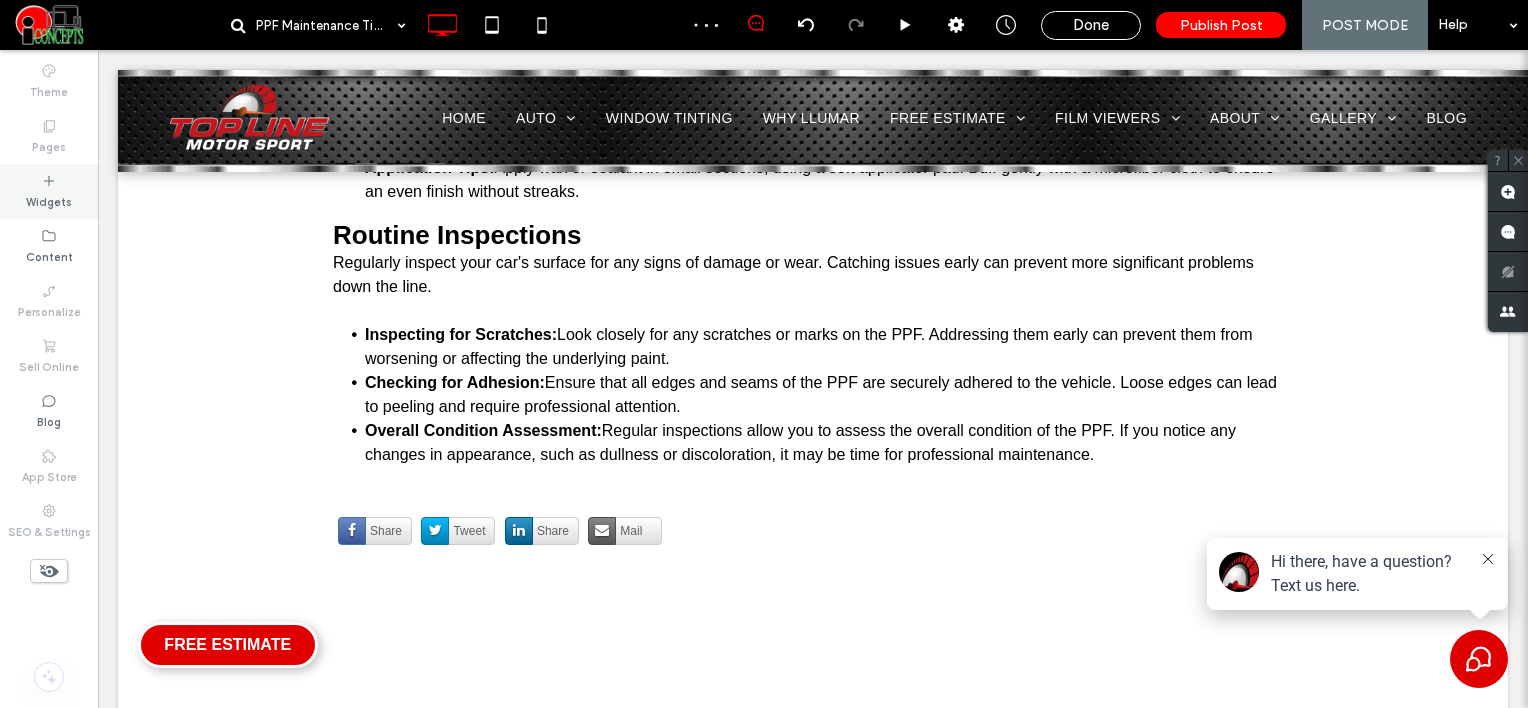 click on "Widgets" at bounding box center (49, 191) 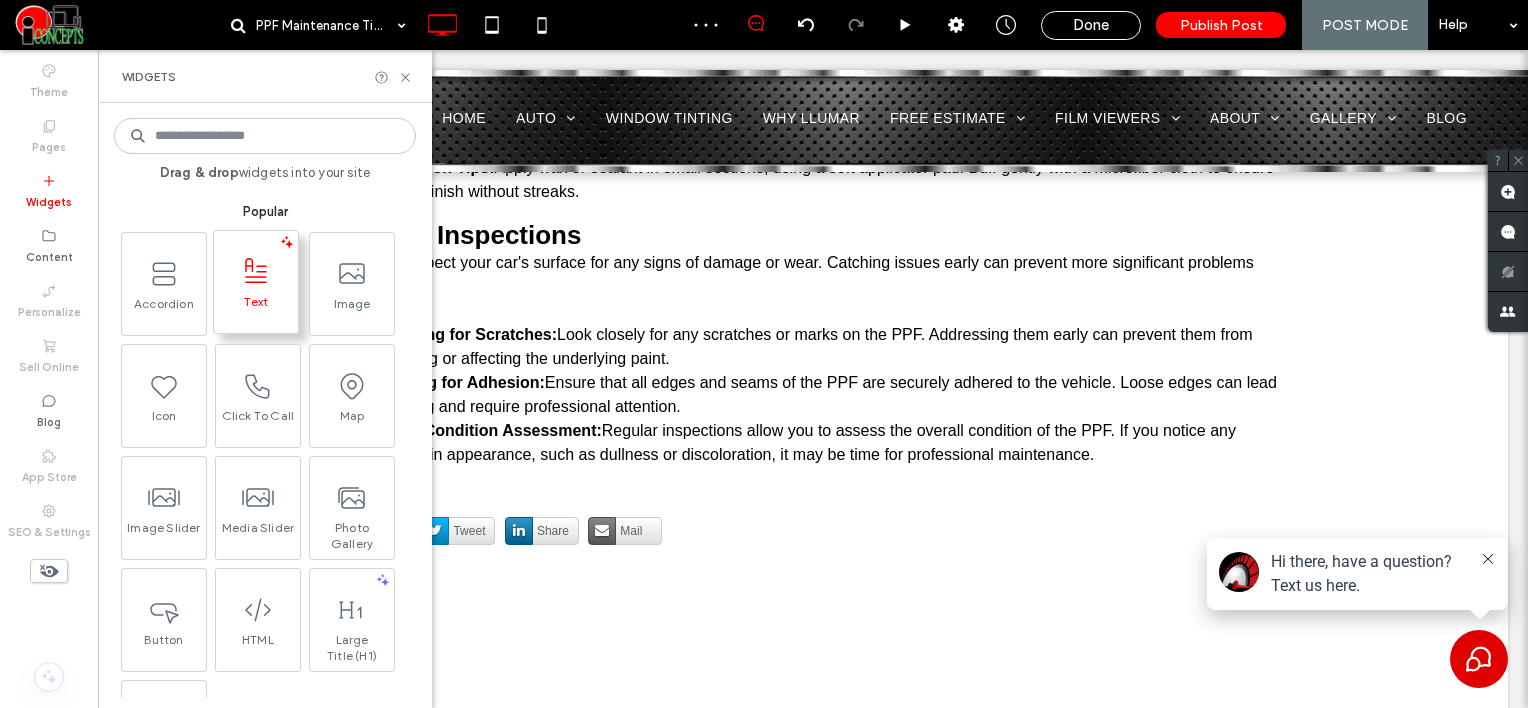 click on "Text" at bounding box center [256, 308] 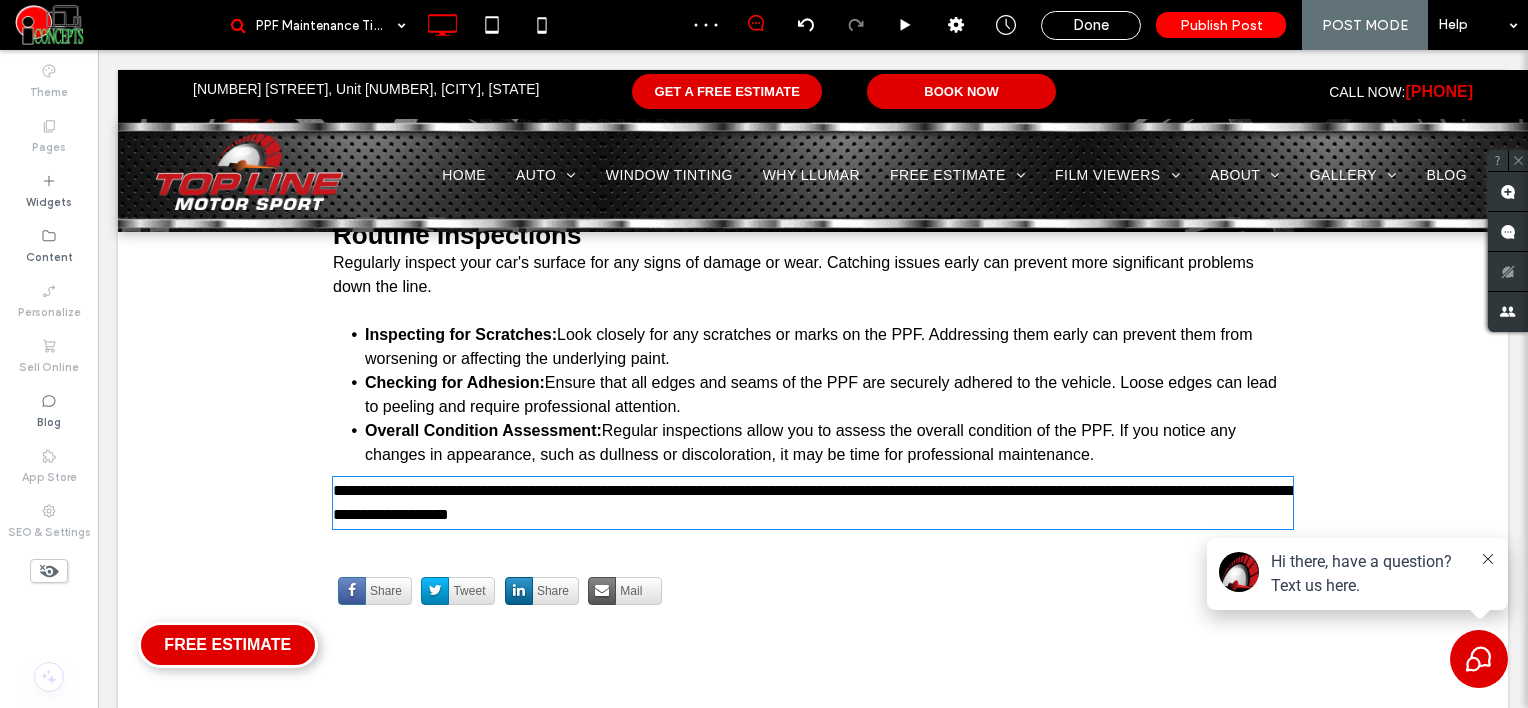 type on "*****" 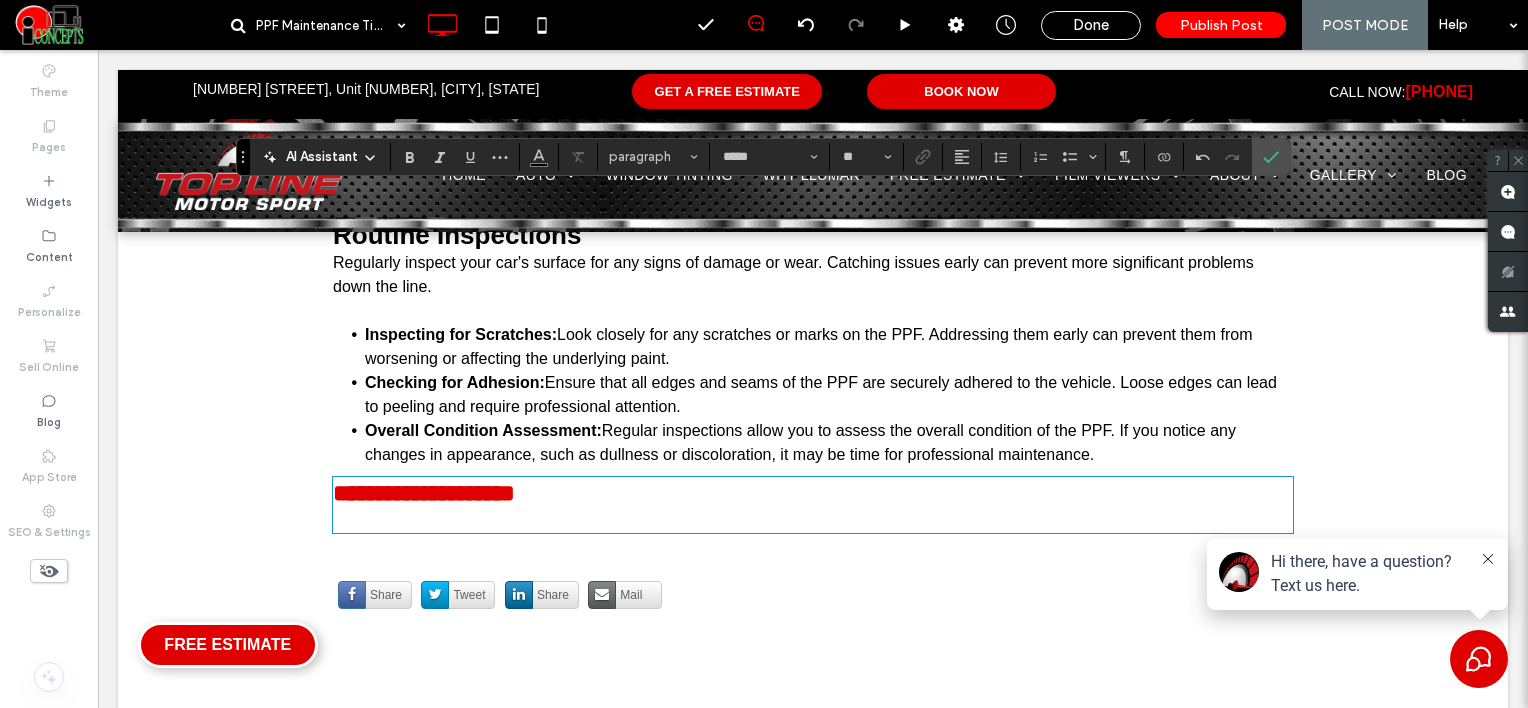 scroll, scrollTop: 0, scrollLeft: 0, axis: both 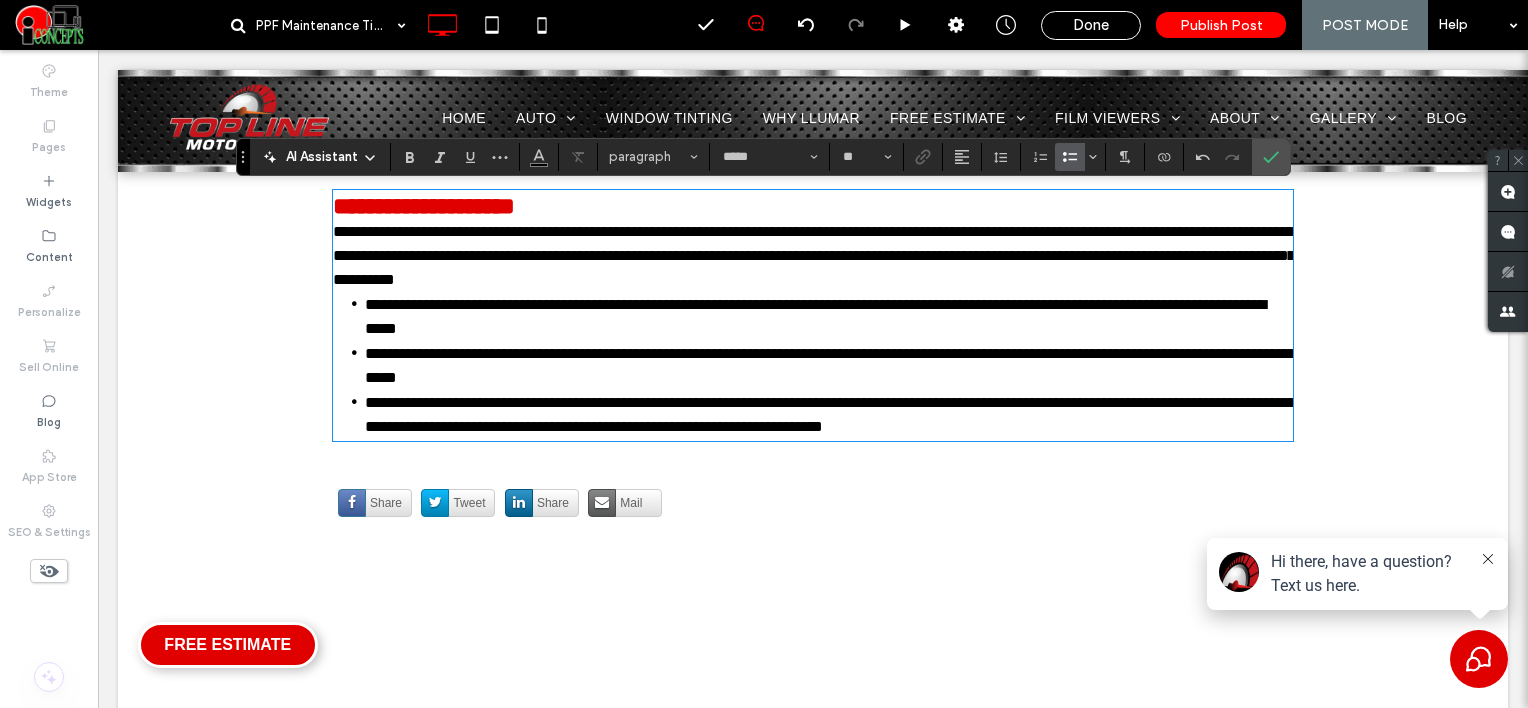 type on "**" 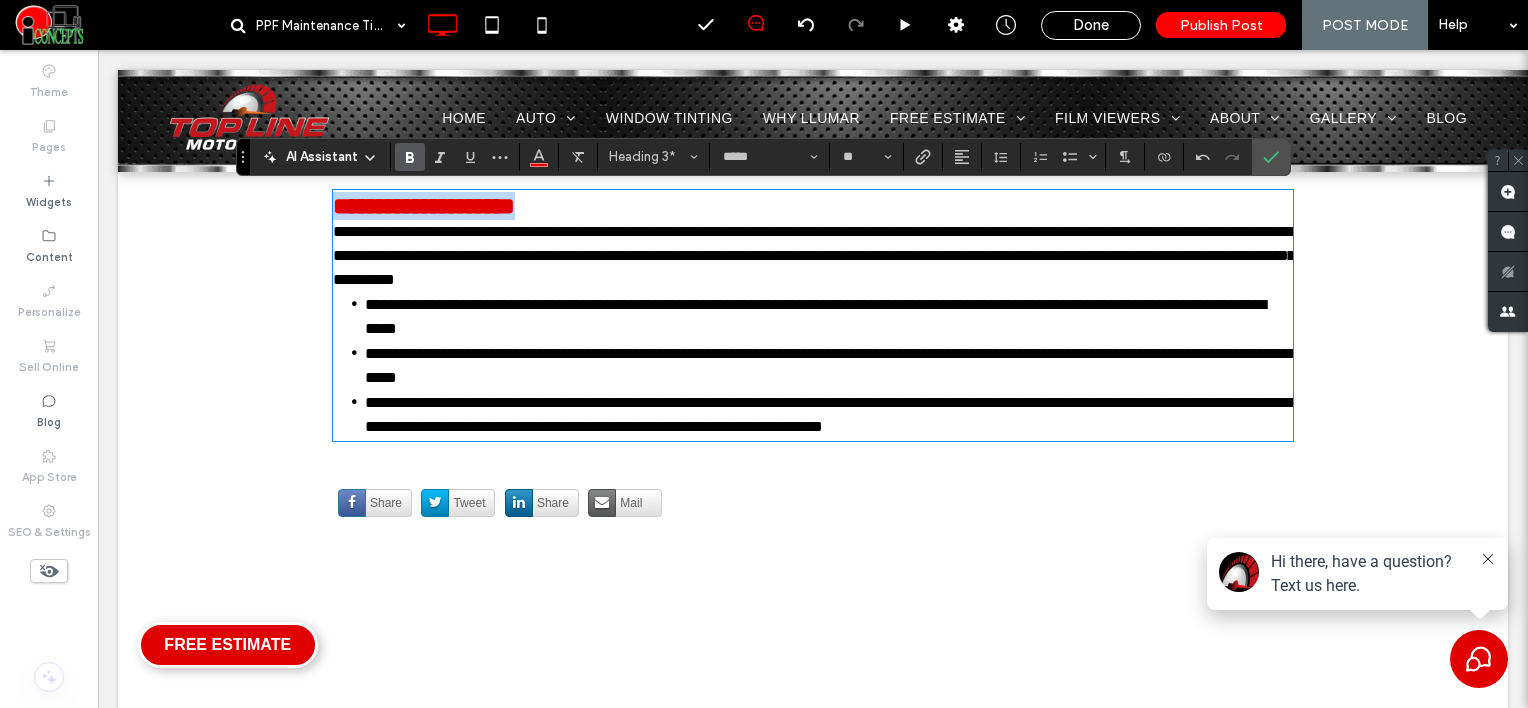 drag, startPoint x: 593, startPoint y: 208, endPoint x: 497, endPoint y: 211, distance: 96.04687 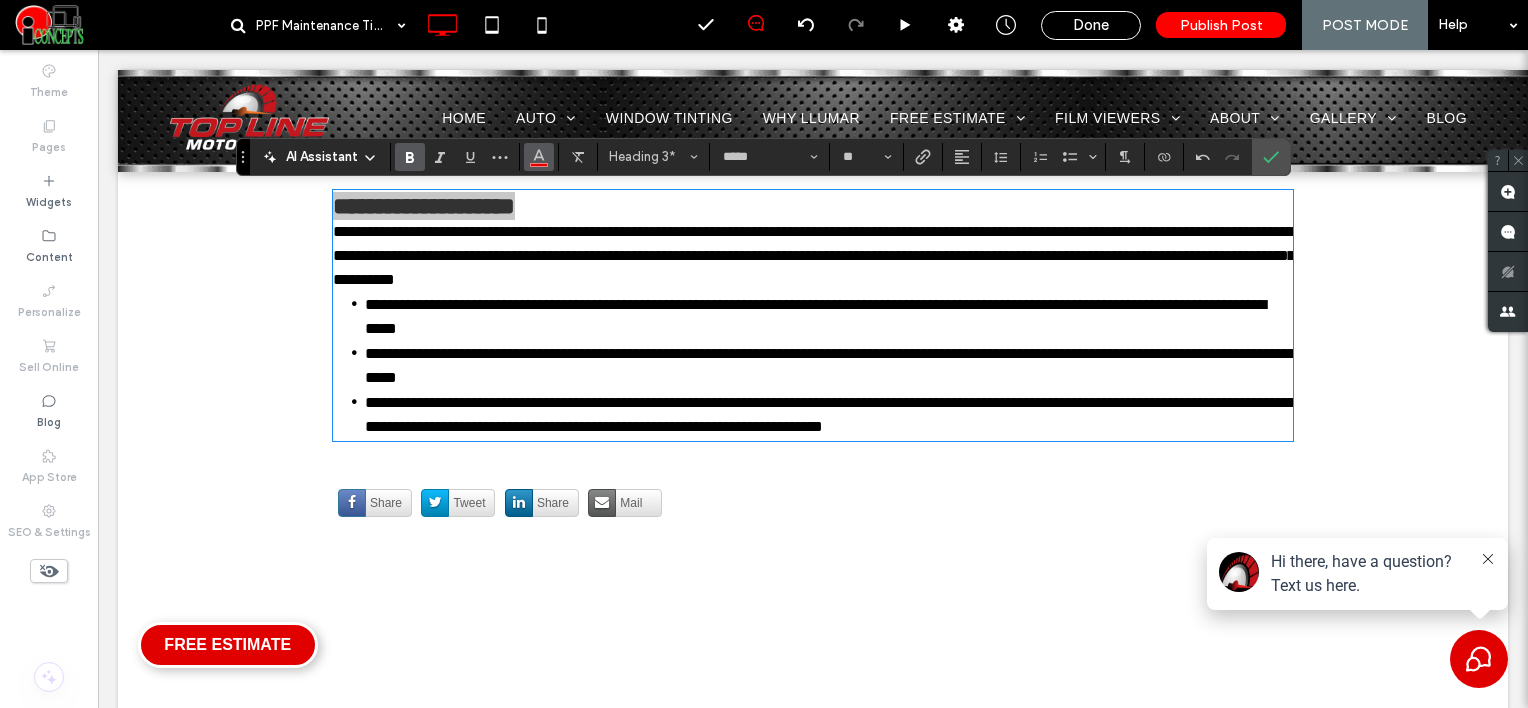 click at bounding box center (539, 157) 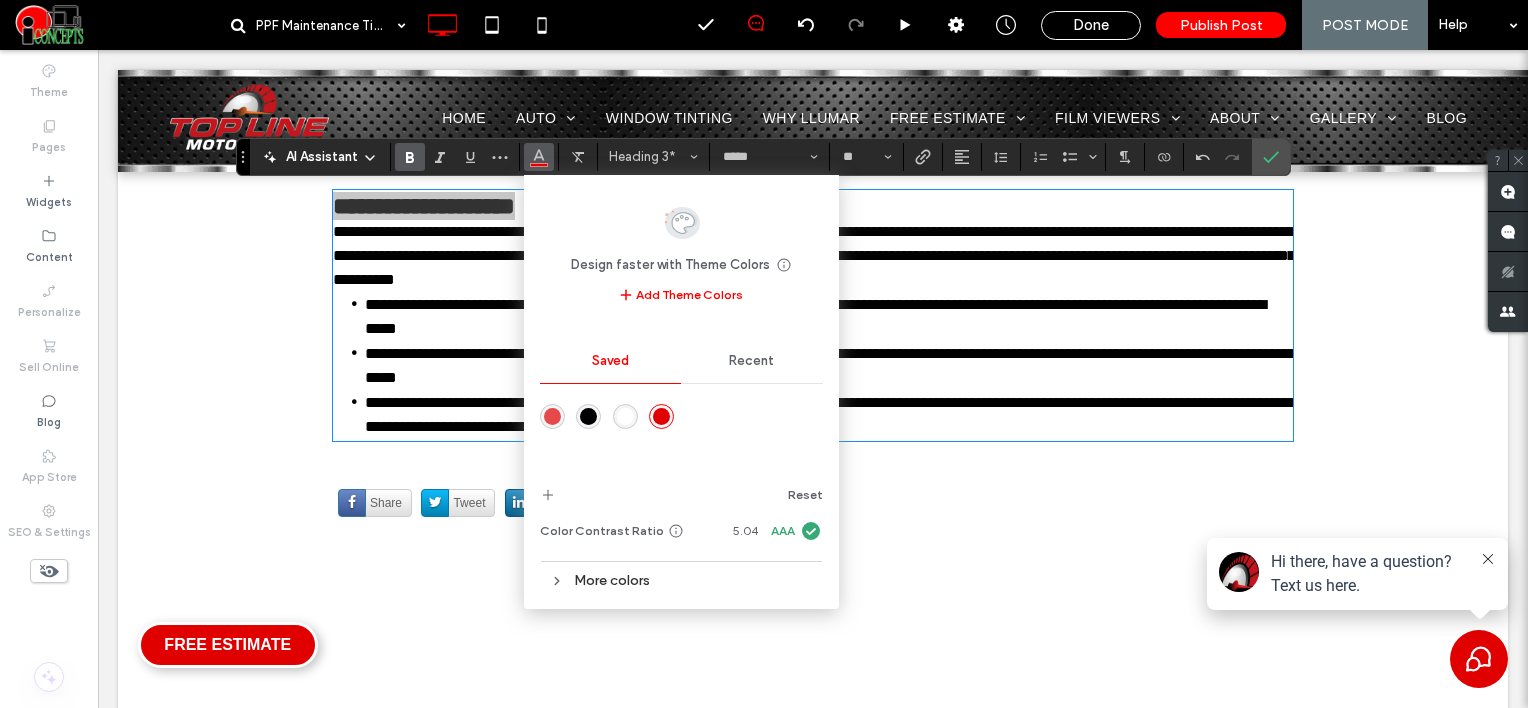 drag, startPoint x: 581, startPoint y: 409, endPoint x: 606, endPoint y: 208, distance: 202.54877 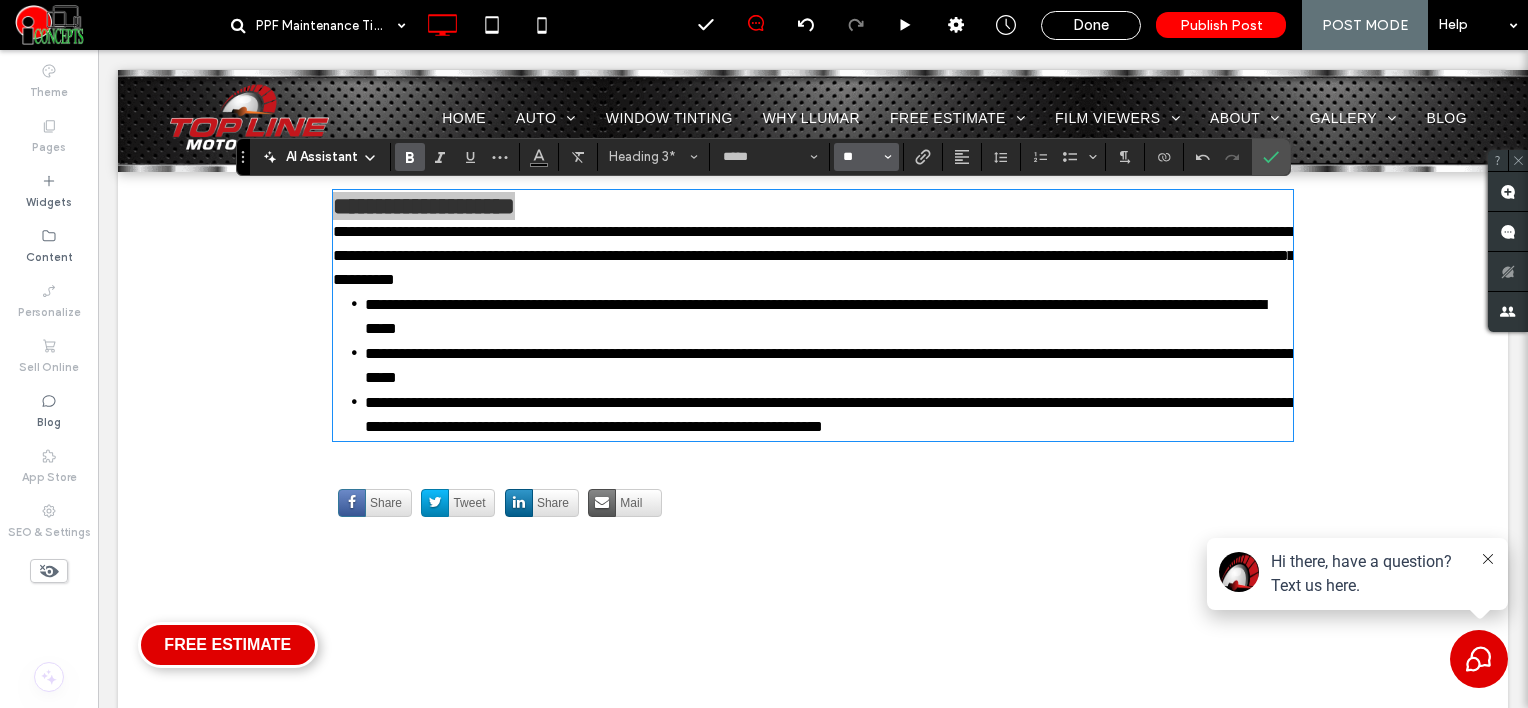 click on "**" at bounding box center [860, 157] 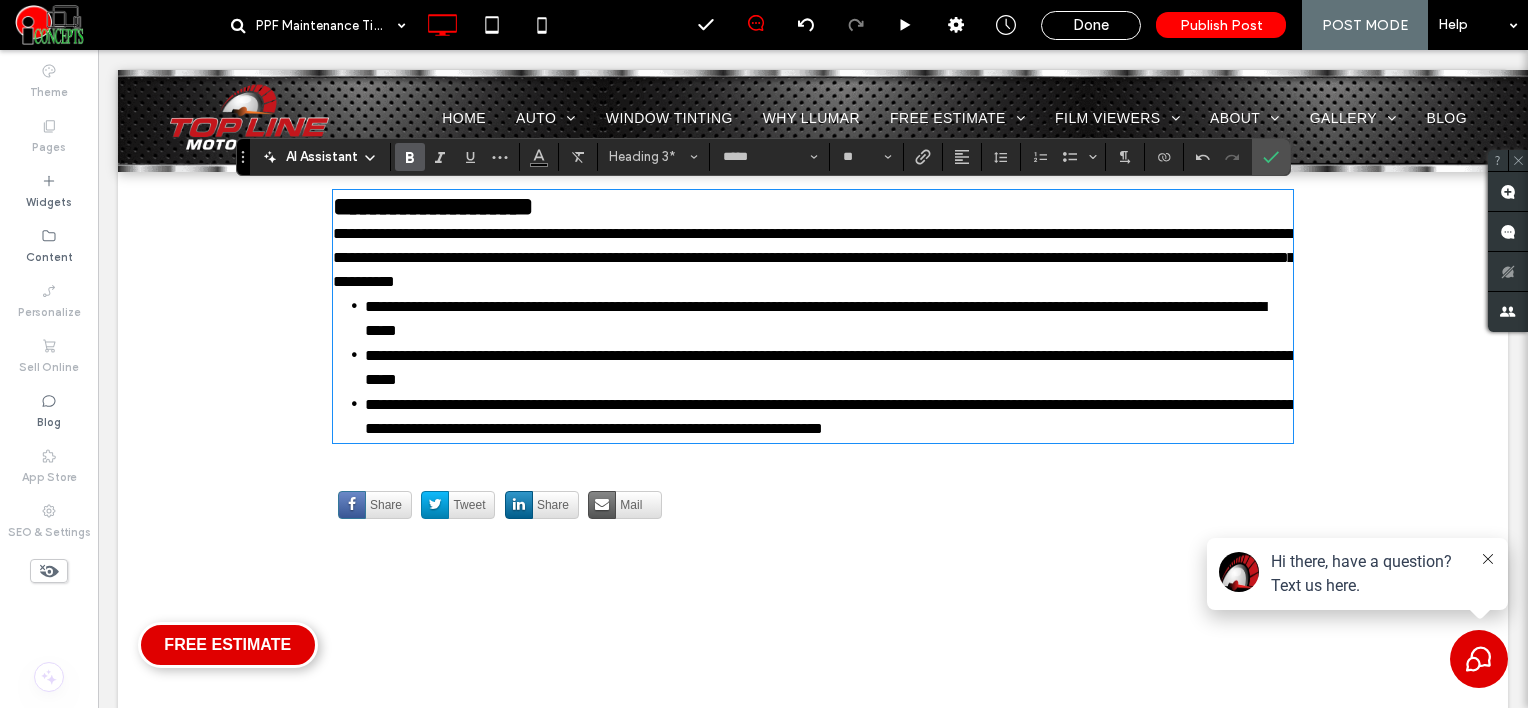 click on "**********" at bounding box center (813, 258) 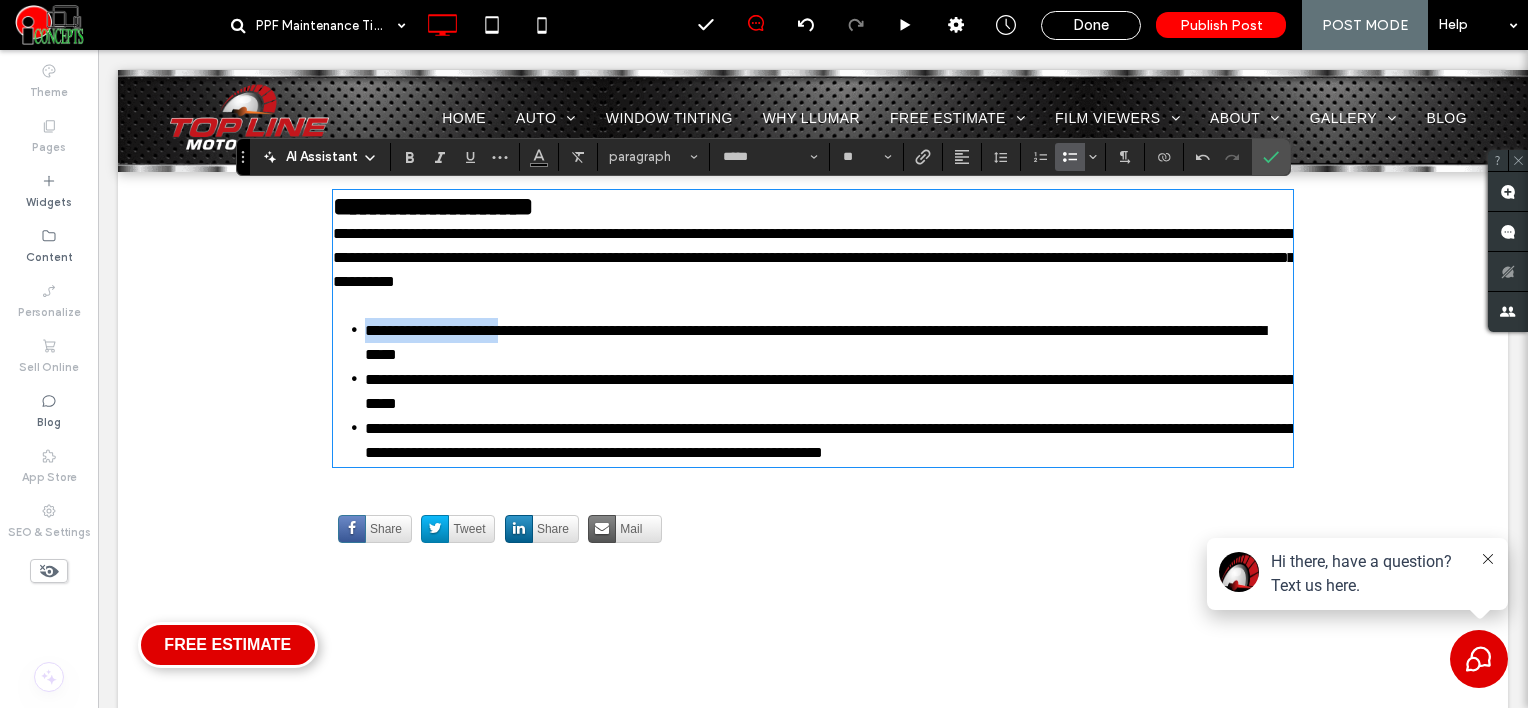 drag, startPoint x: 344, startPoint y: 332, endPoint x: 523, endPoint y: 321, distance: 179.33768 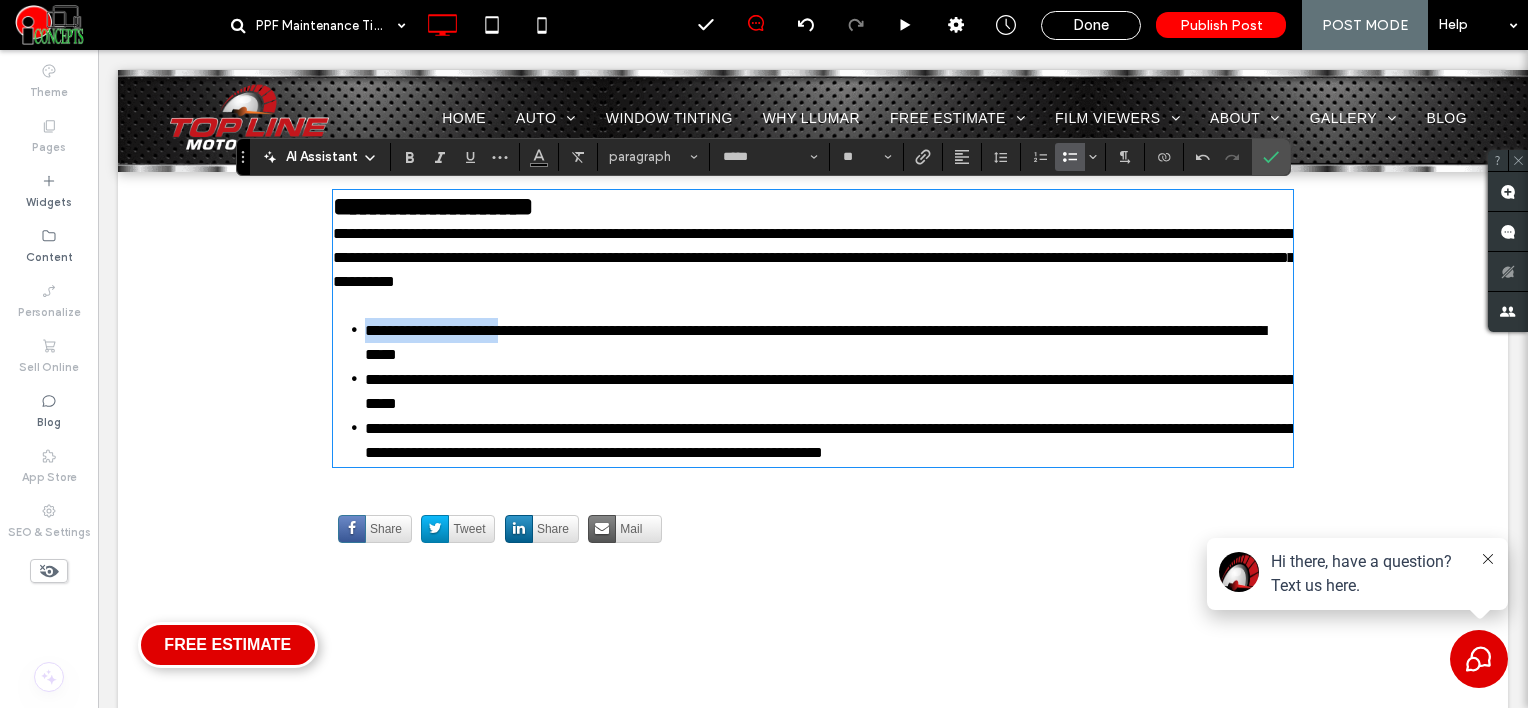 click on "**********" at bounding box center (829, 342) 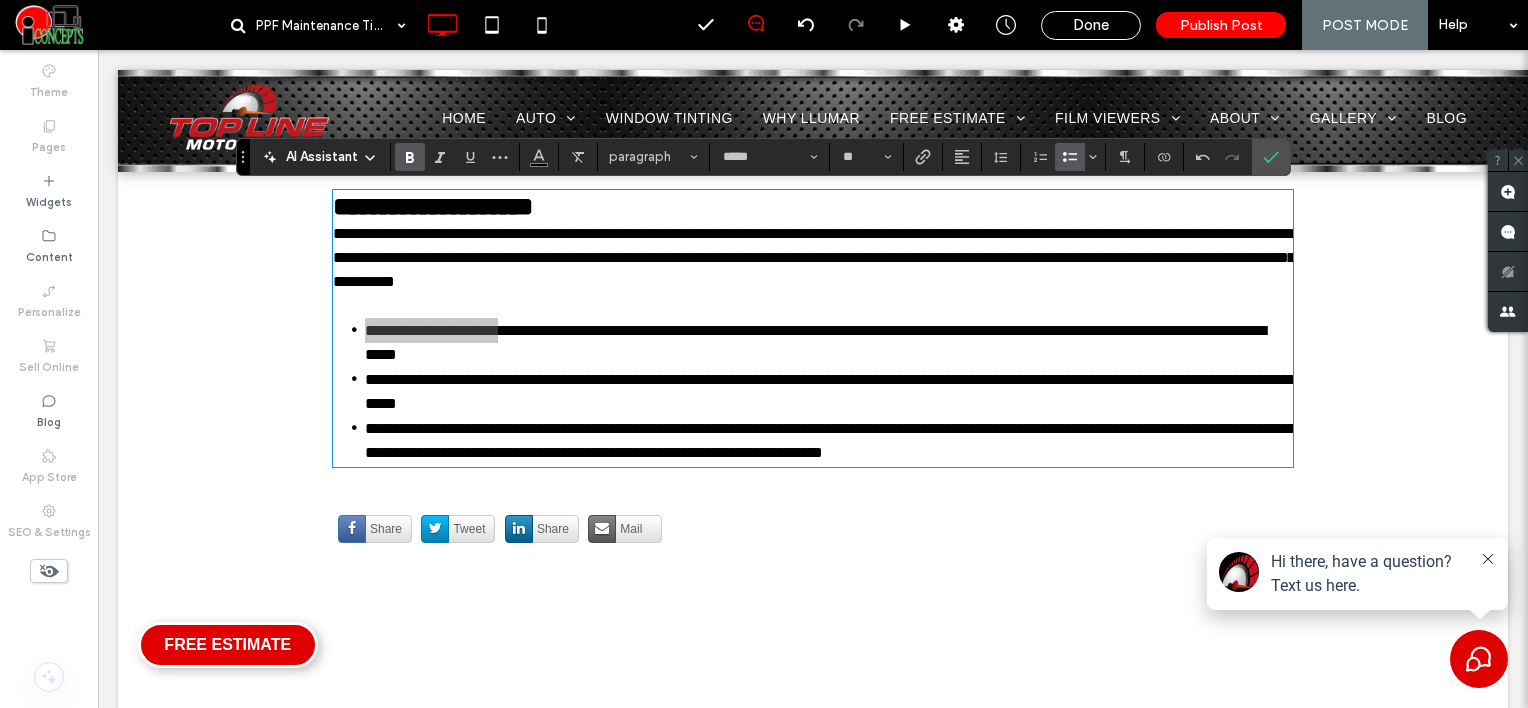 click at bounding box center (410, 157) 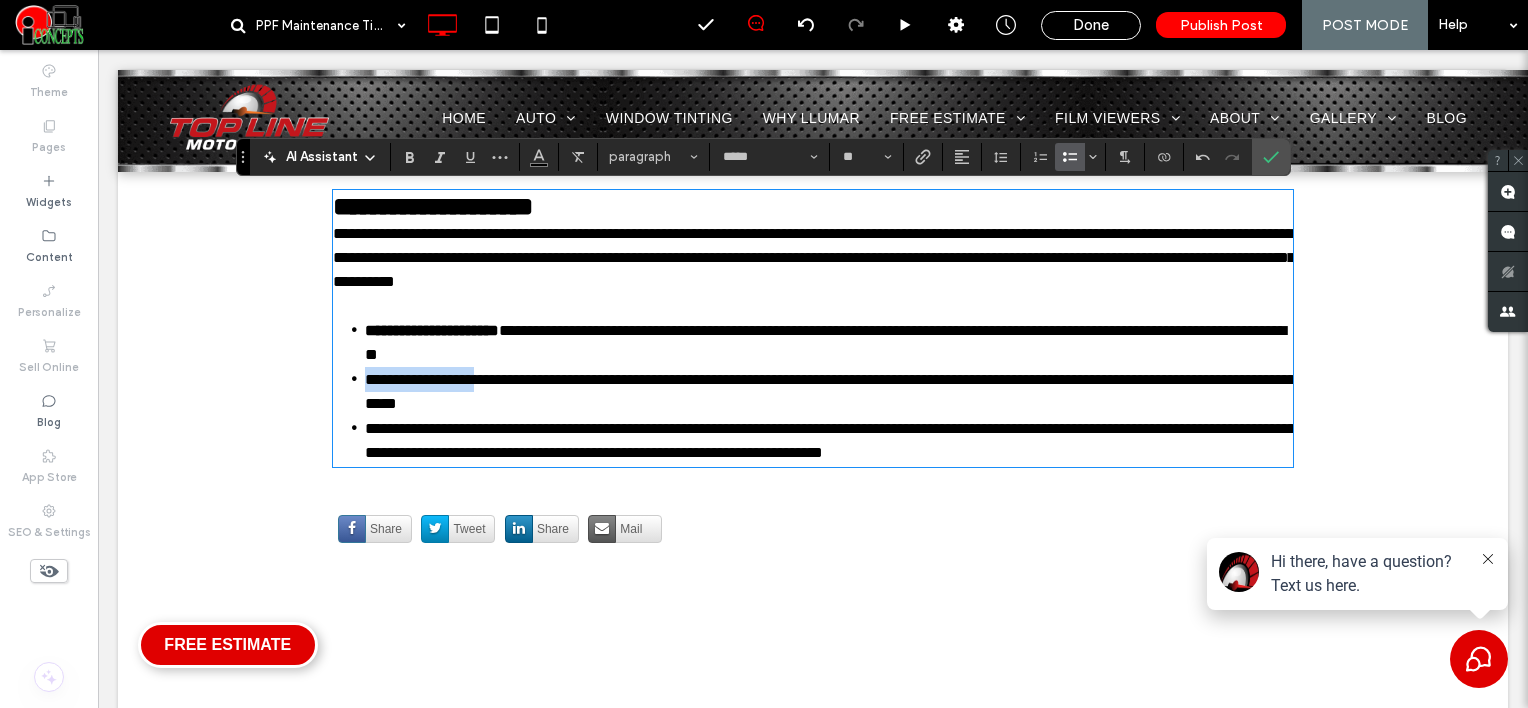 drag, startPoint x: 346, startPoint y: 389, endPoint x: 488, endPoint y: 376, distance: 142.59383 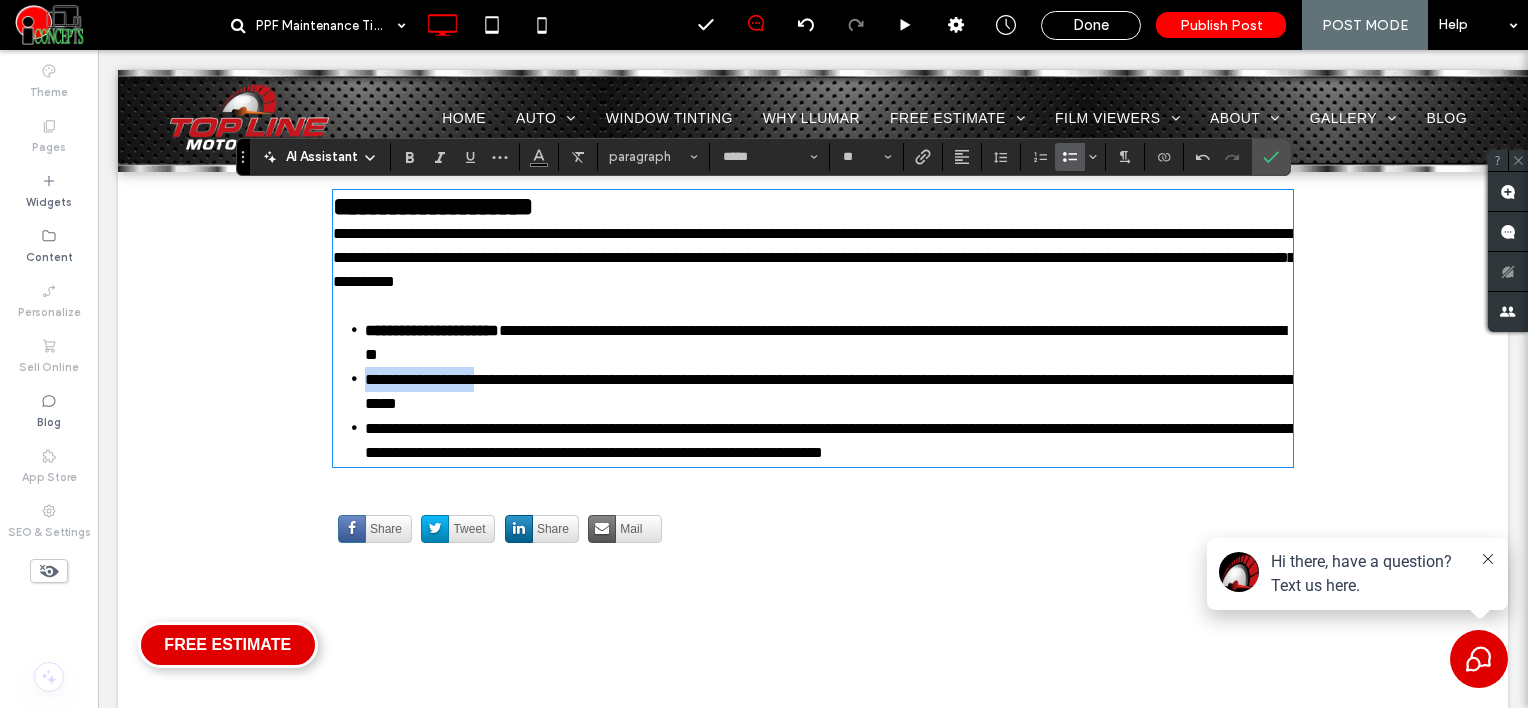 click on "**********" at bounding box center (829, 391) 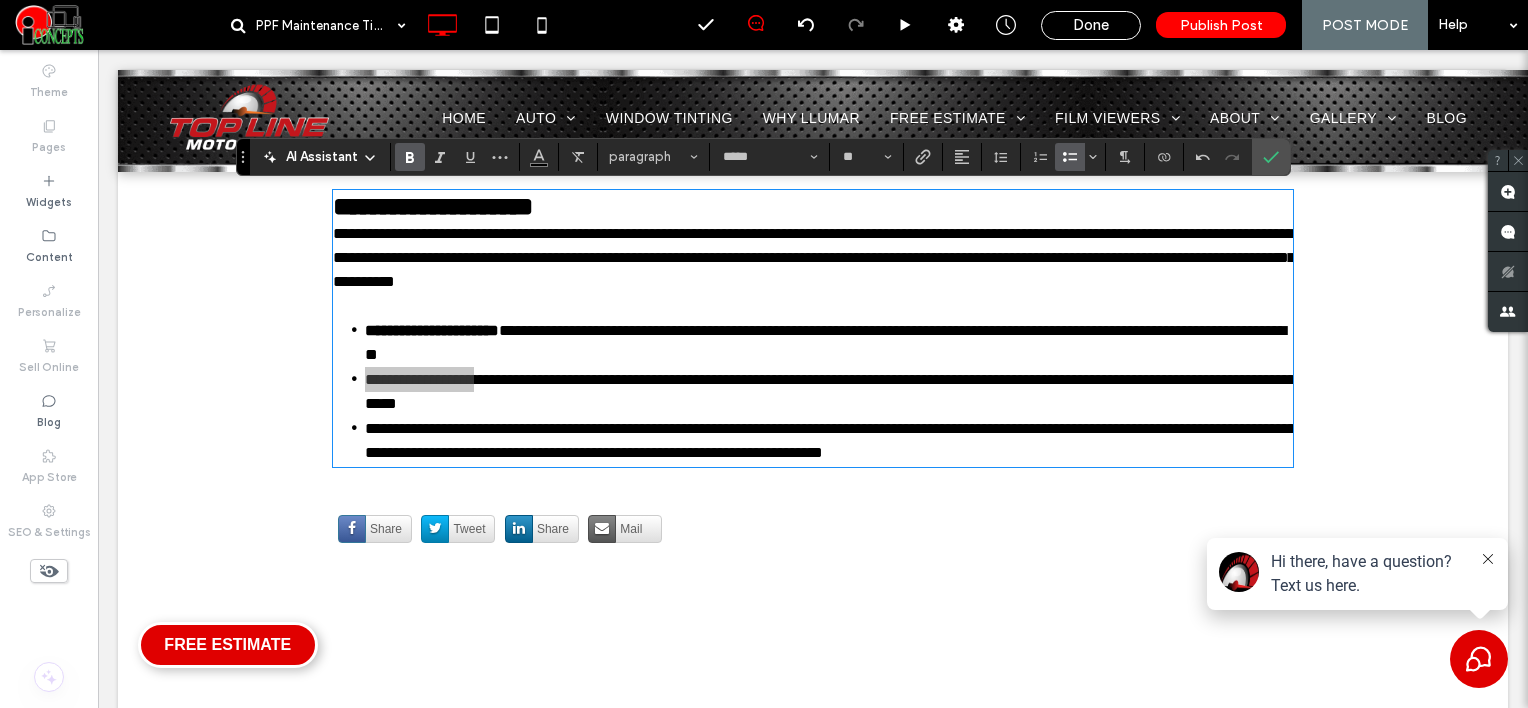 click at bounding box center (410, 157) 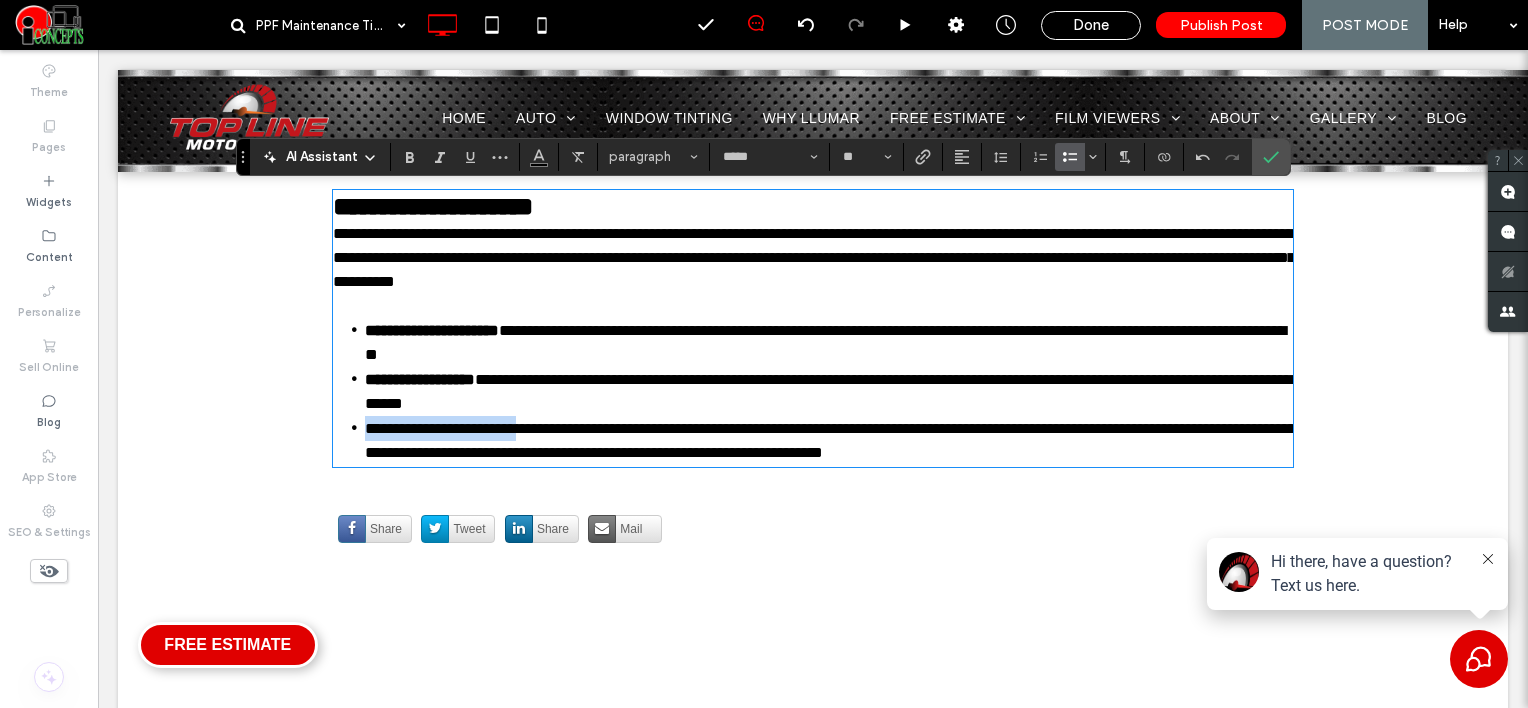 drag, startPoint x: 348, startPoint y: 427, endPoint x: 533, endPoint y: 418, distance: 185.2188 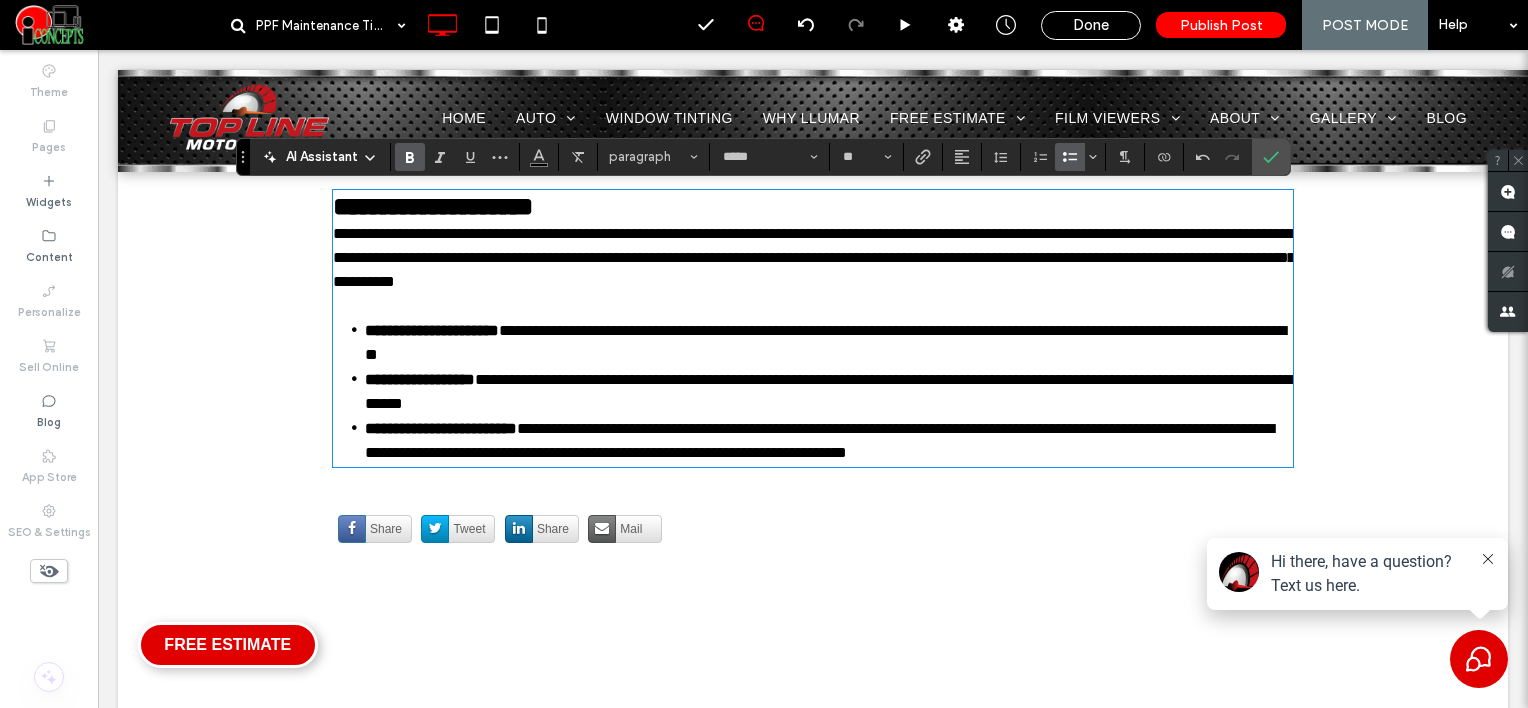 type on "**" 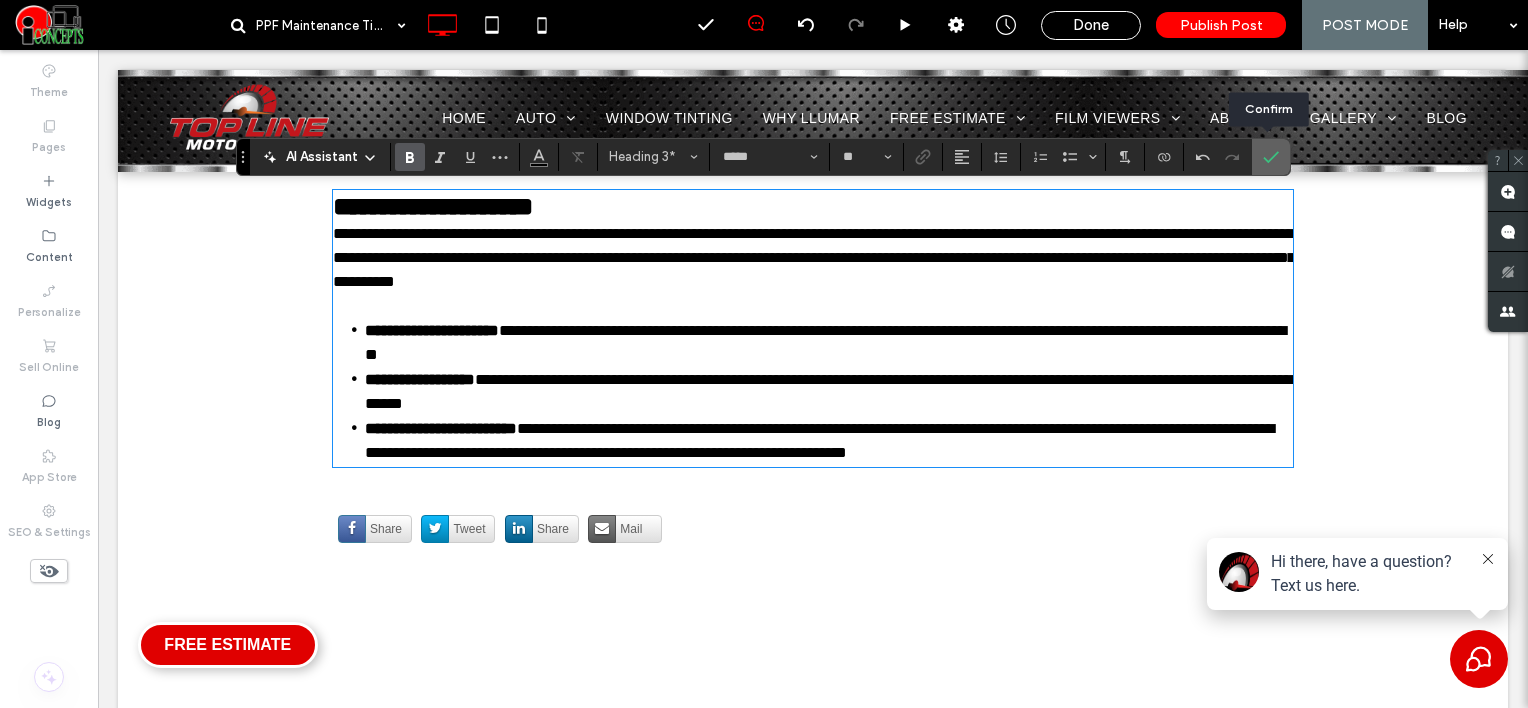 drag, startPoint x: 1274, startPoint y: 164, endPoint x: 1260, endPoint y: 166, distance: 14.142136 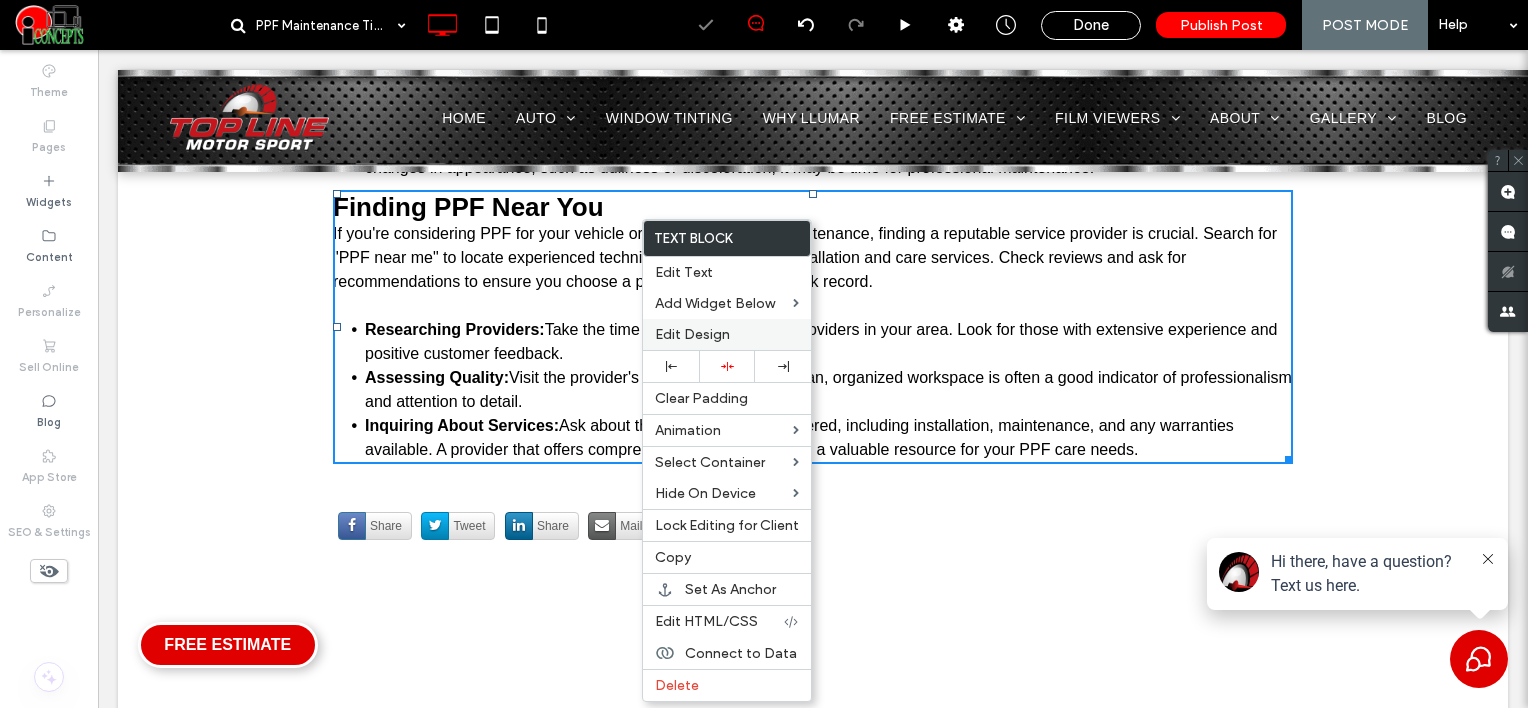 click on "Edit Design" at bounding box center (727, 334) 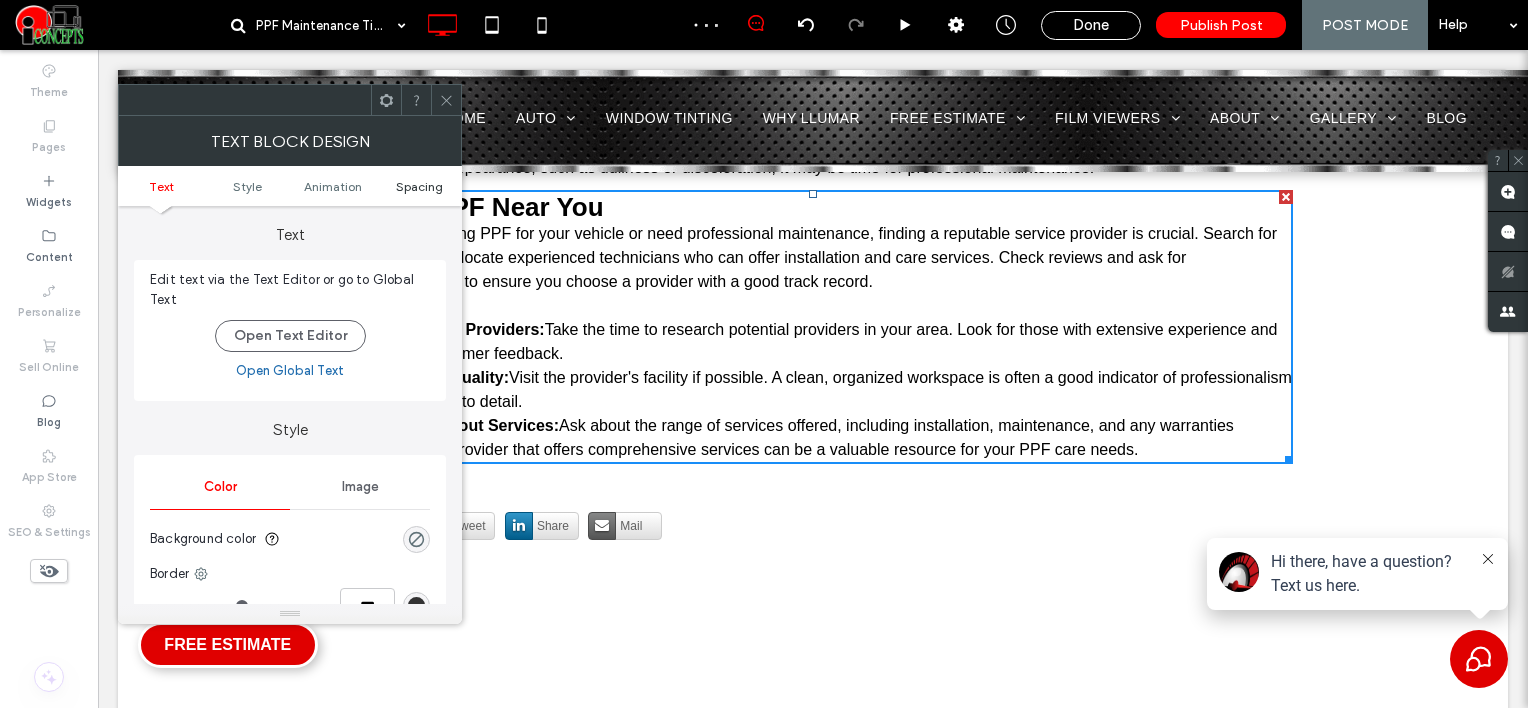 click on "Spacing" at bounding box center [419, 186] 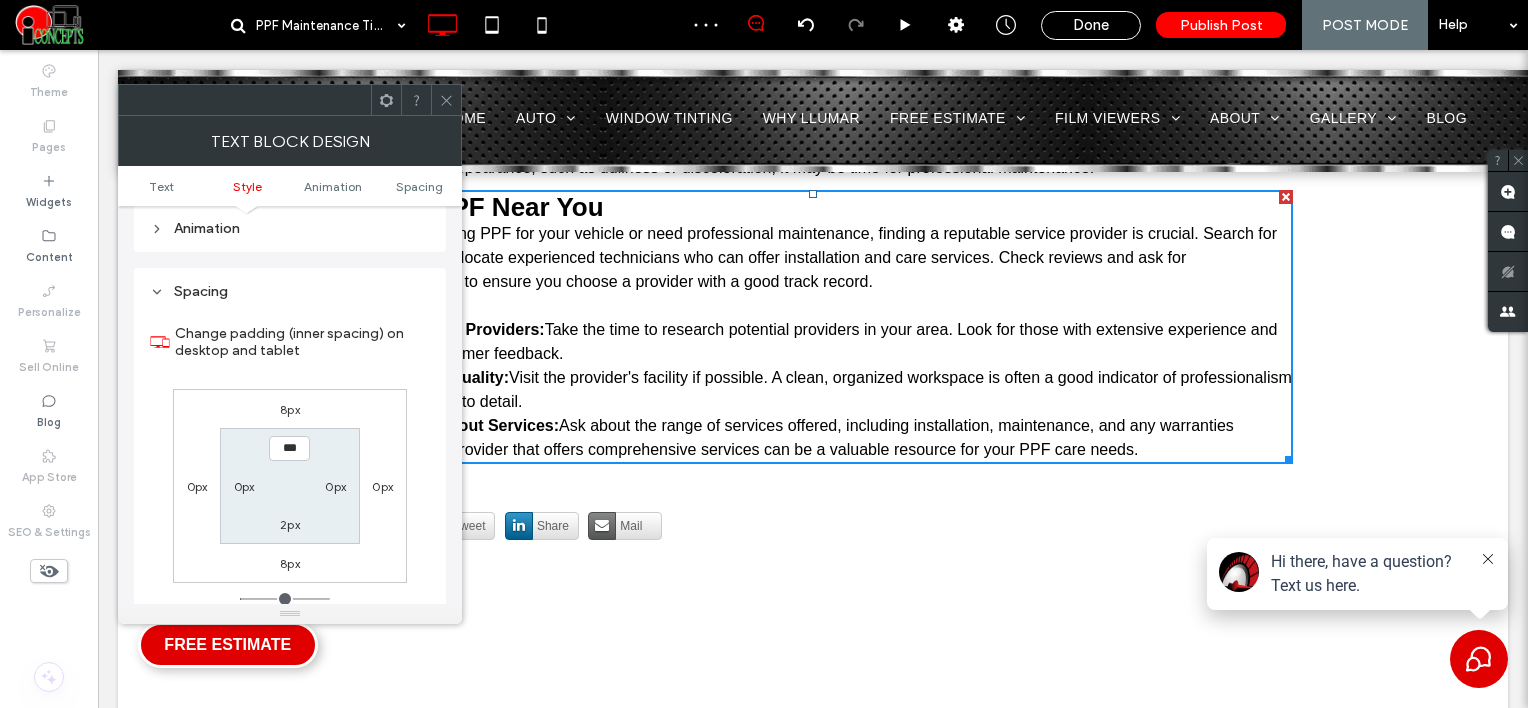 scroll, scrollTop: 572, scrollLeft: 0, axis: vertical 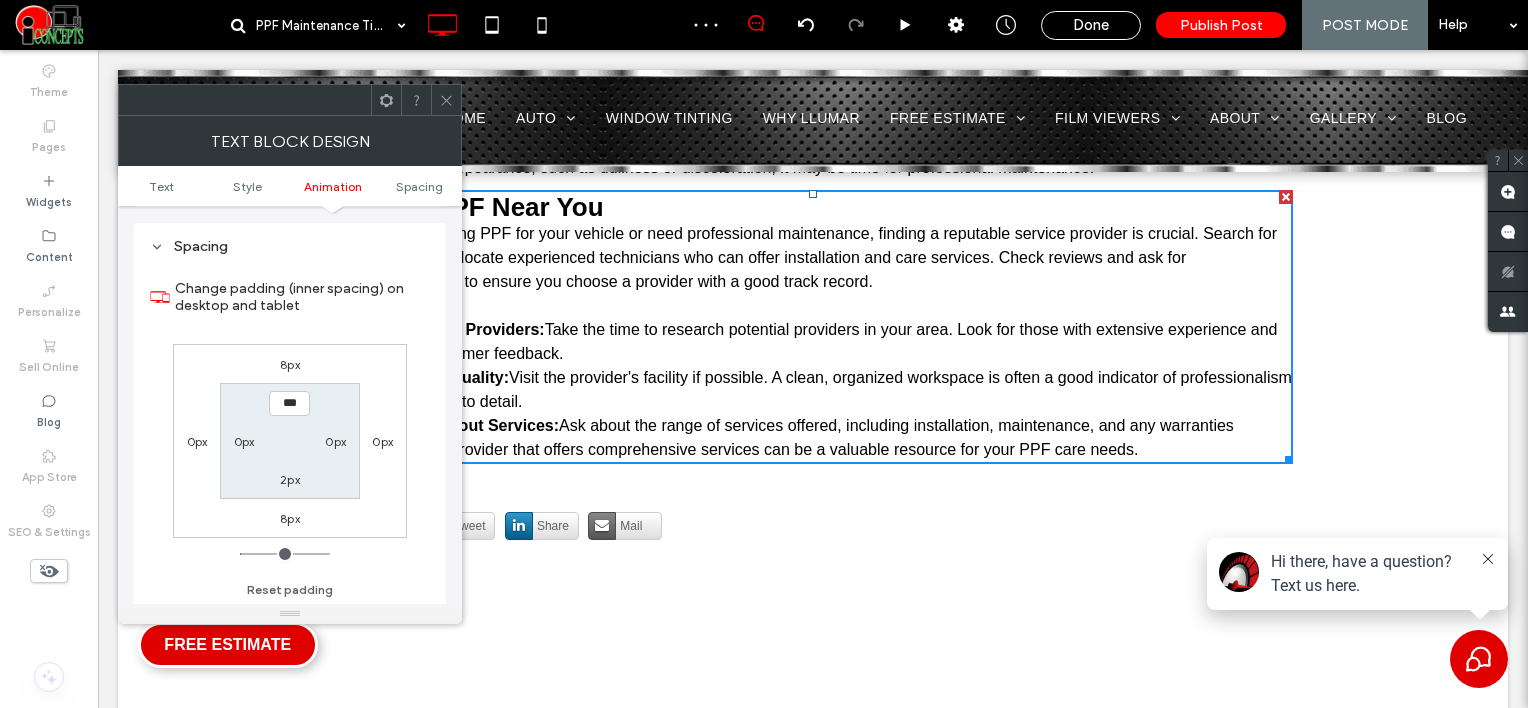 click on "8px" at bounding box center [290, 364] 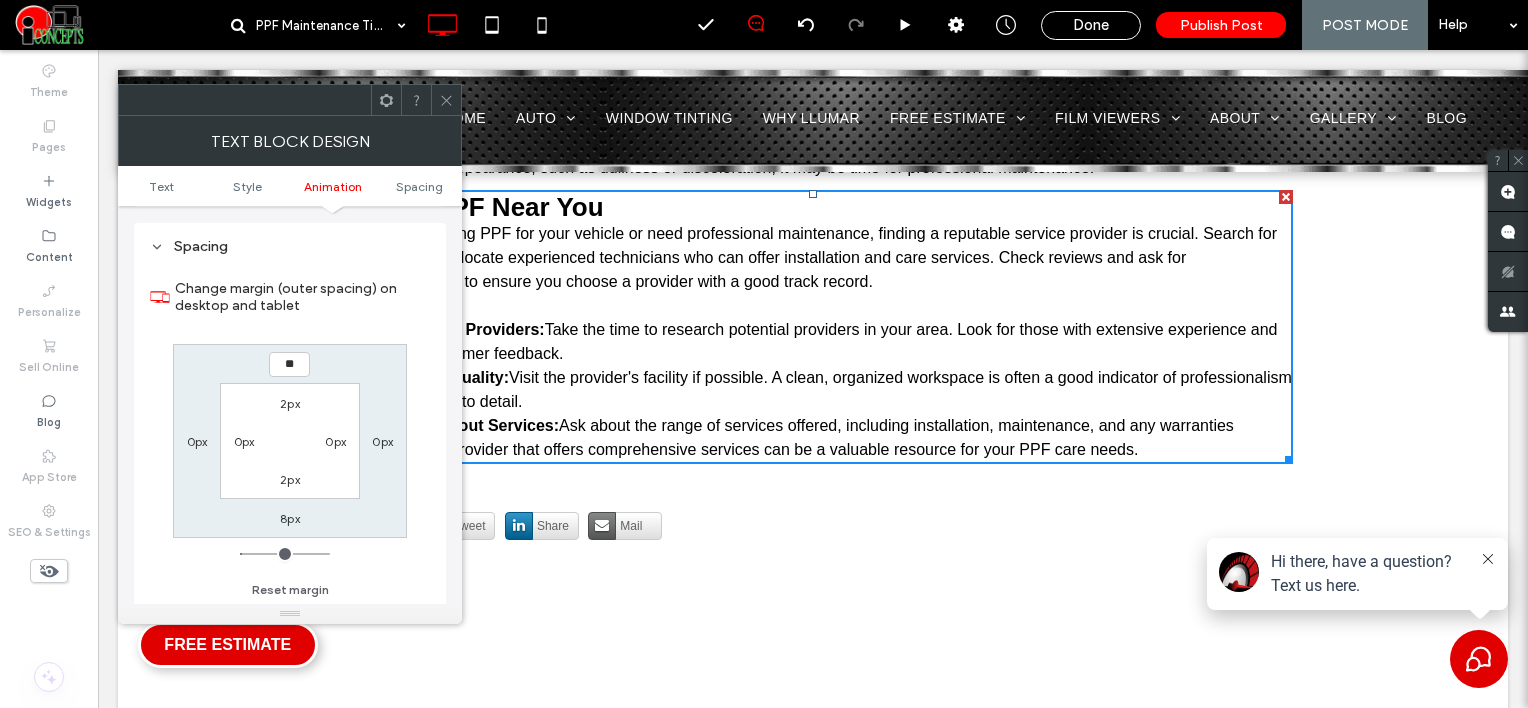 type on "**" 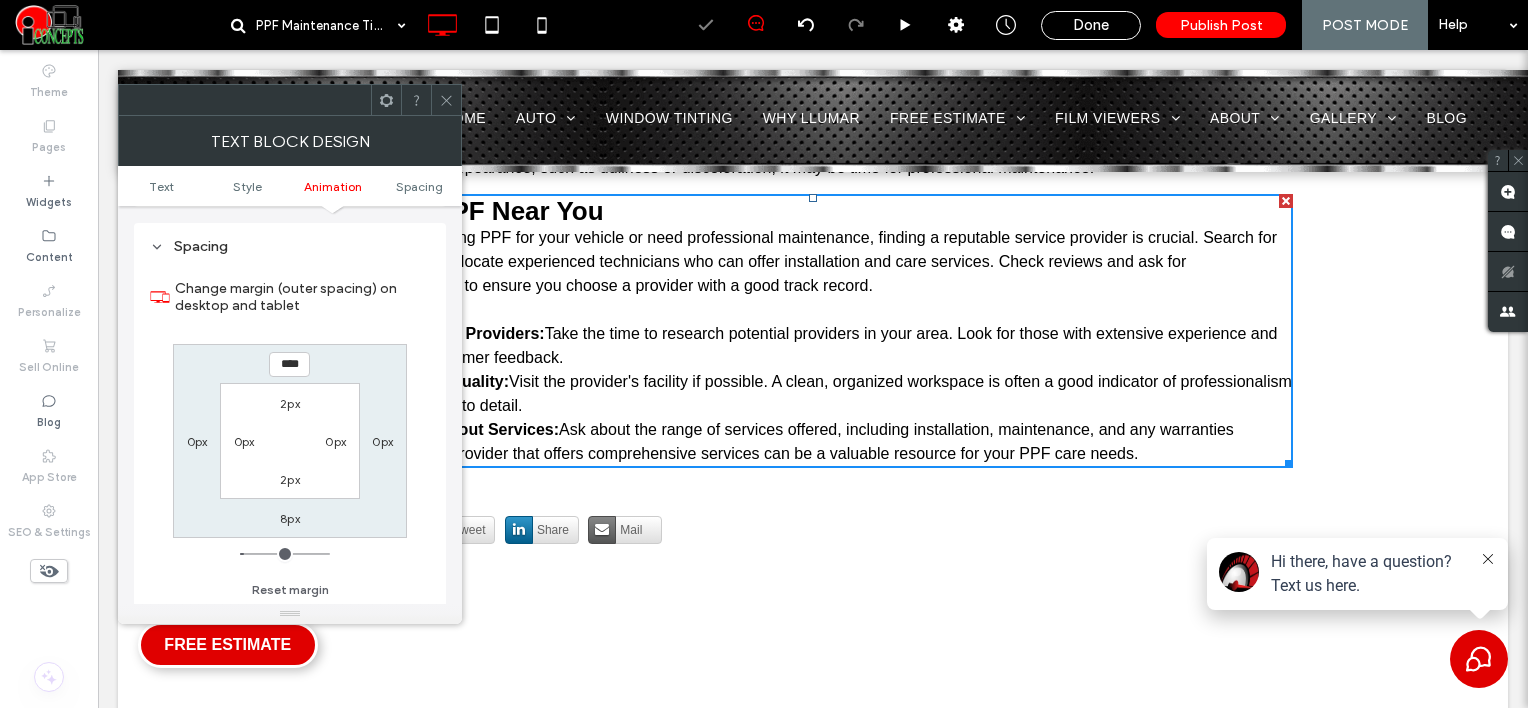 click 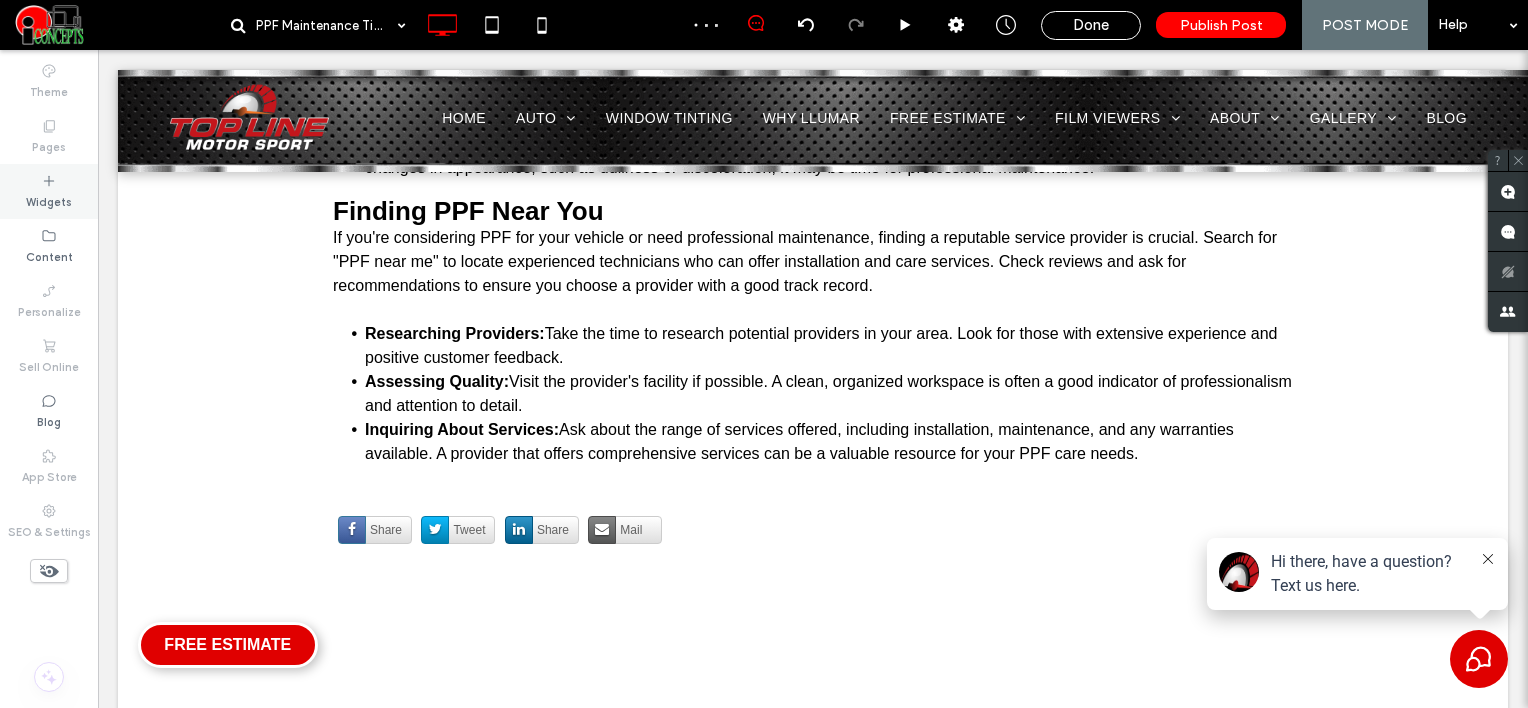 click on "Widgets" at bounding box center (49, 200) 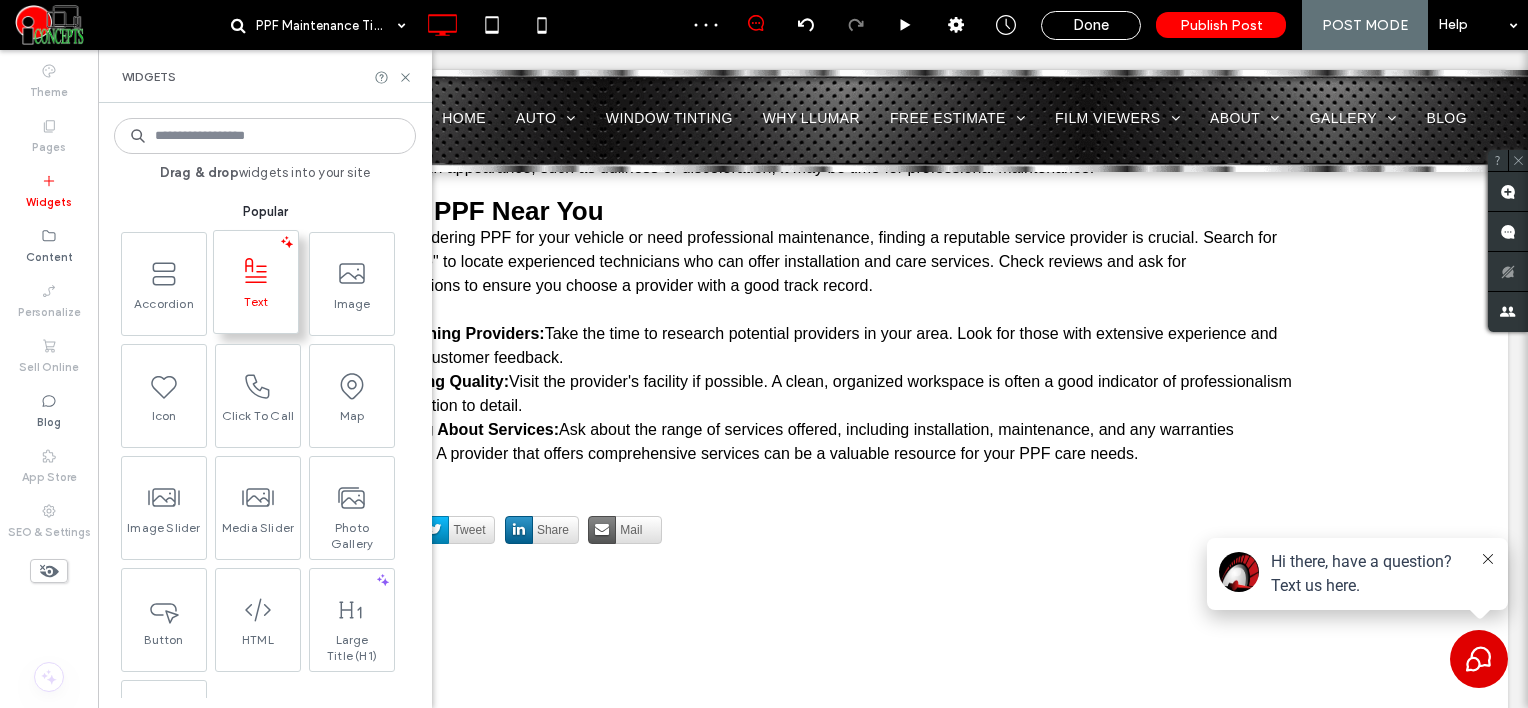click on "Text" at bounding box center [256, 308] 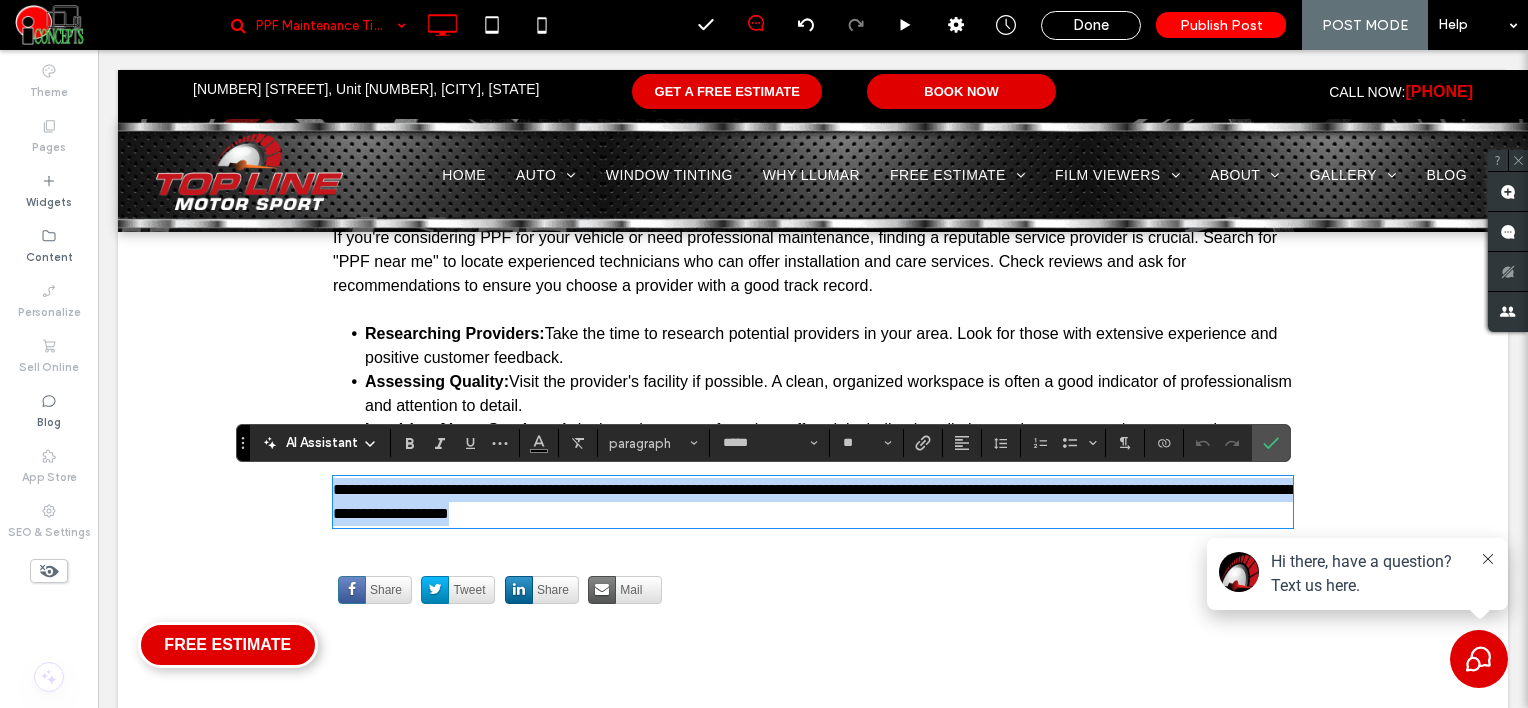 paste 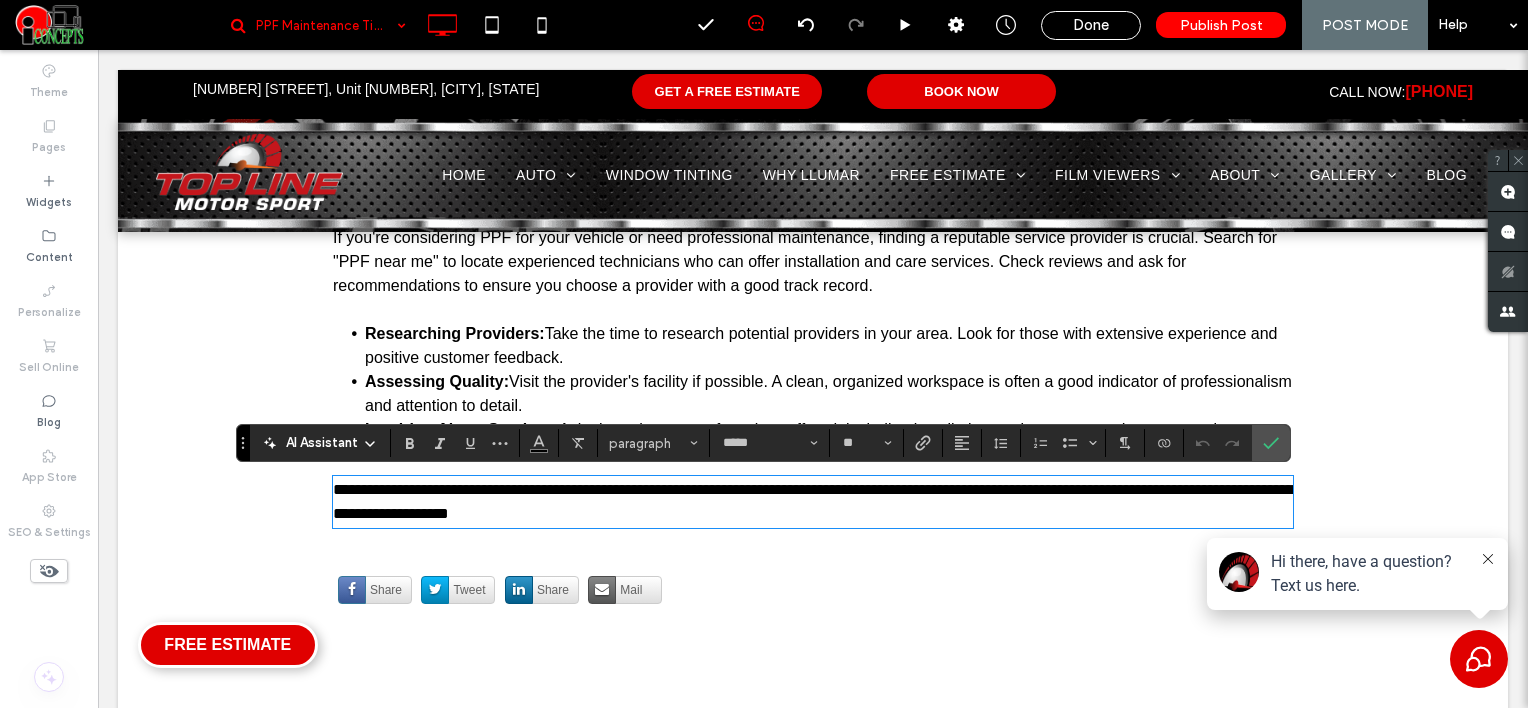 scroll, scrollTop: 0, scrollLeft: 0, axis: both 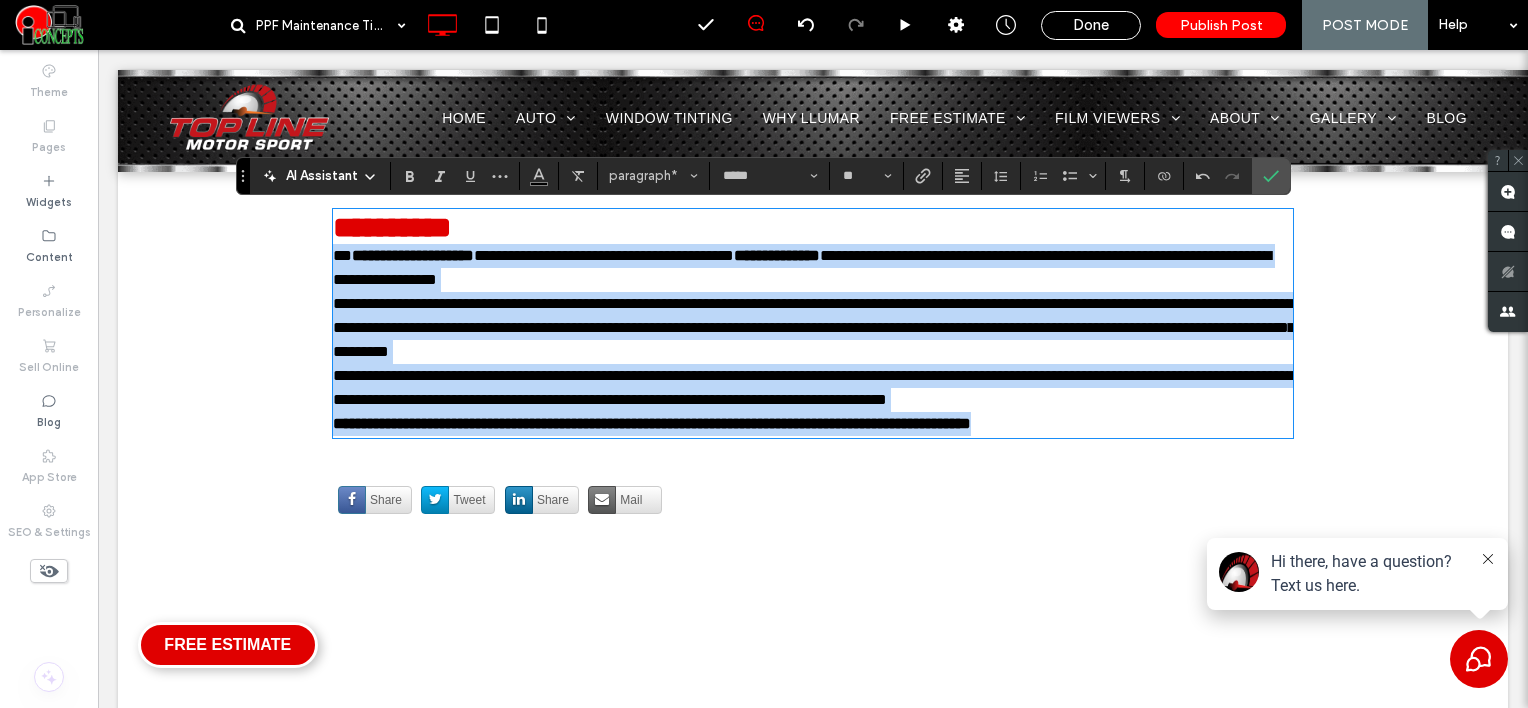 drag, startPoint x: 327, startPoint y: 256, endPoint x: 1168, endPoint y: 431, distance: 859.0145 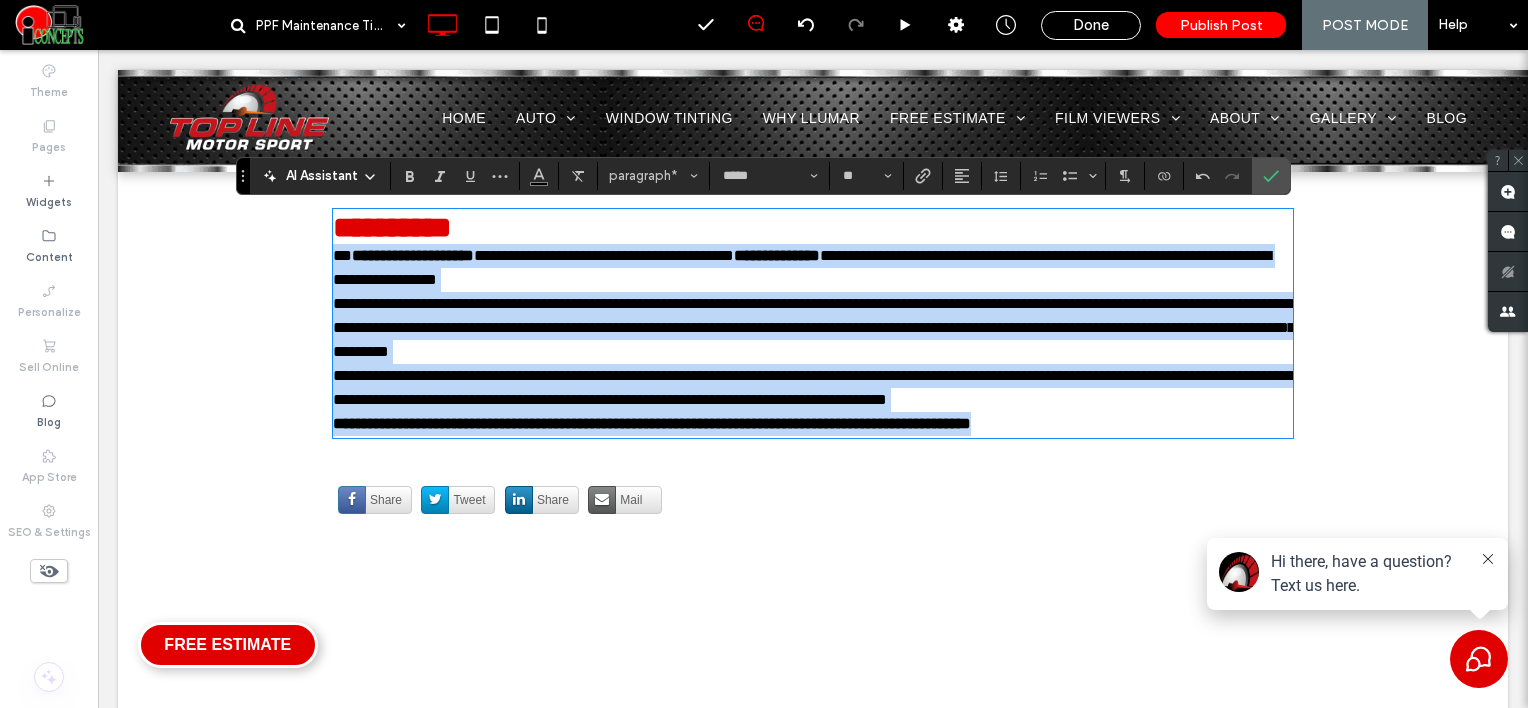 click on "**********" at bounding box center (813, 323) 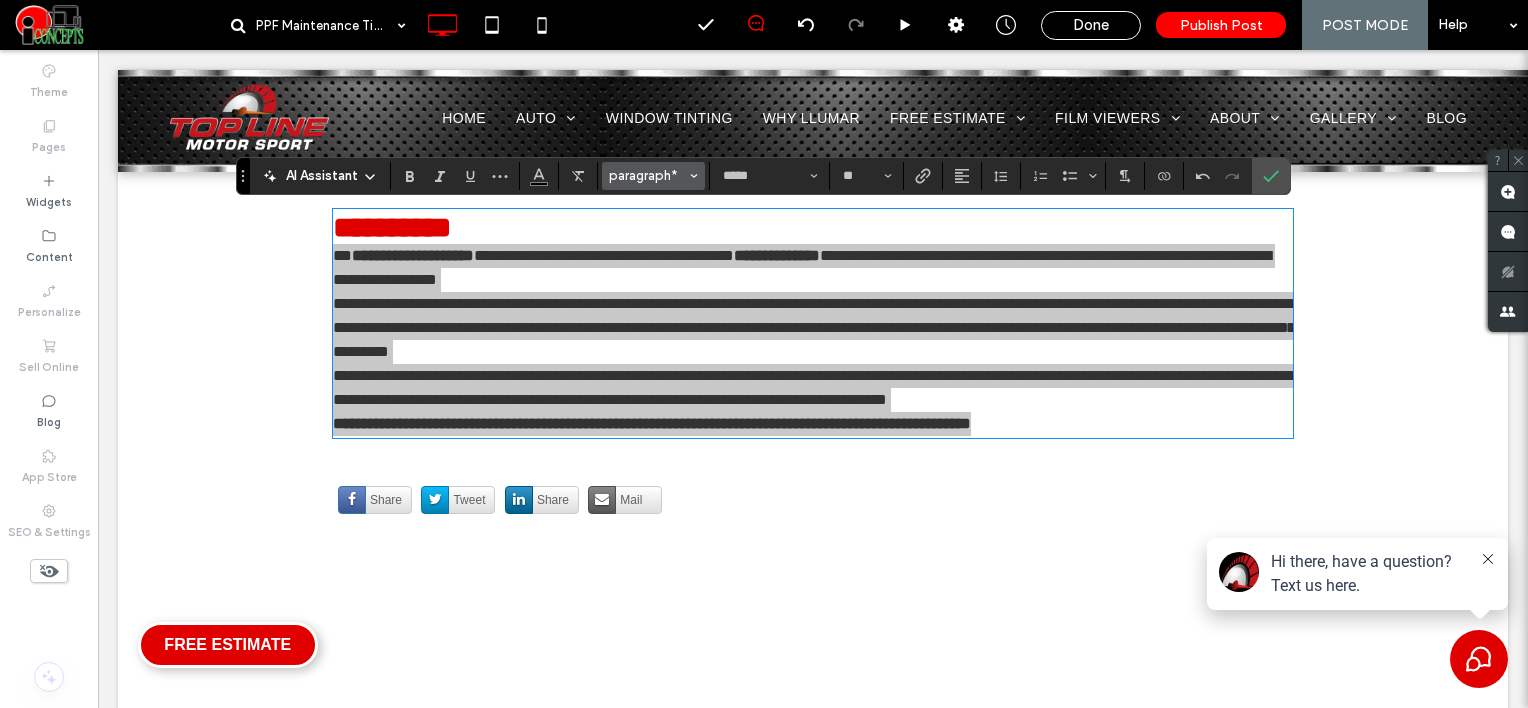 click on "paragraph*" at bounding box center [648, 175] 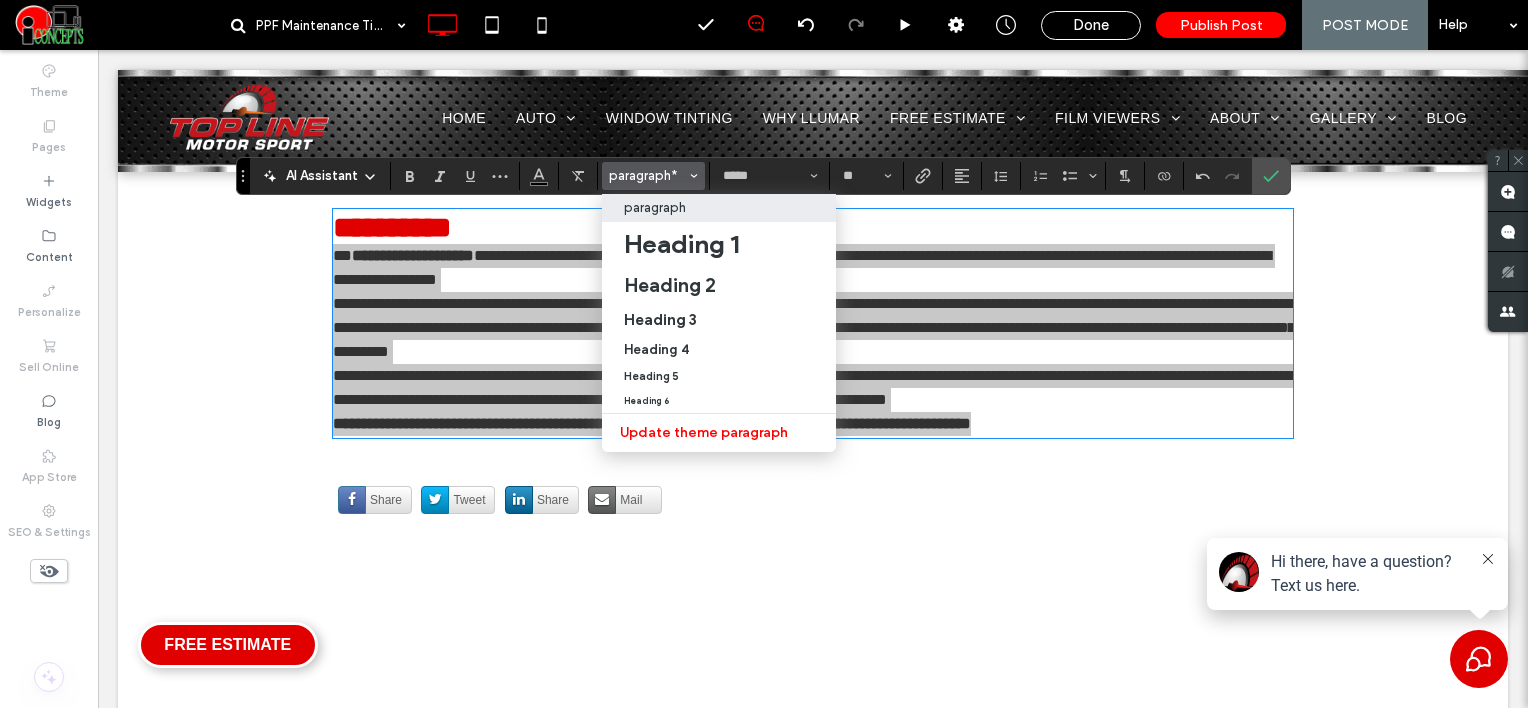 click on "paragraph" at bounding box center [719, 208] 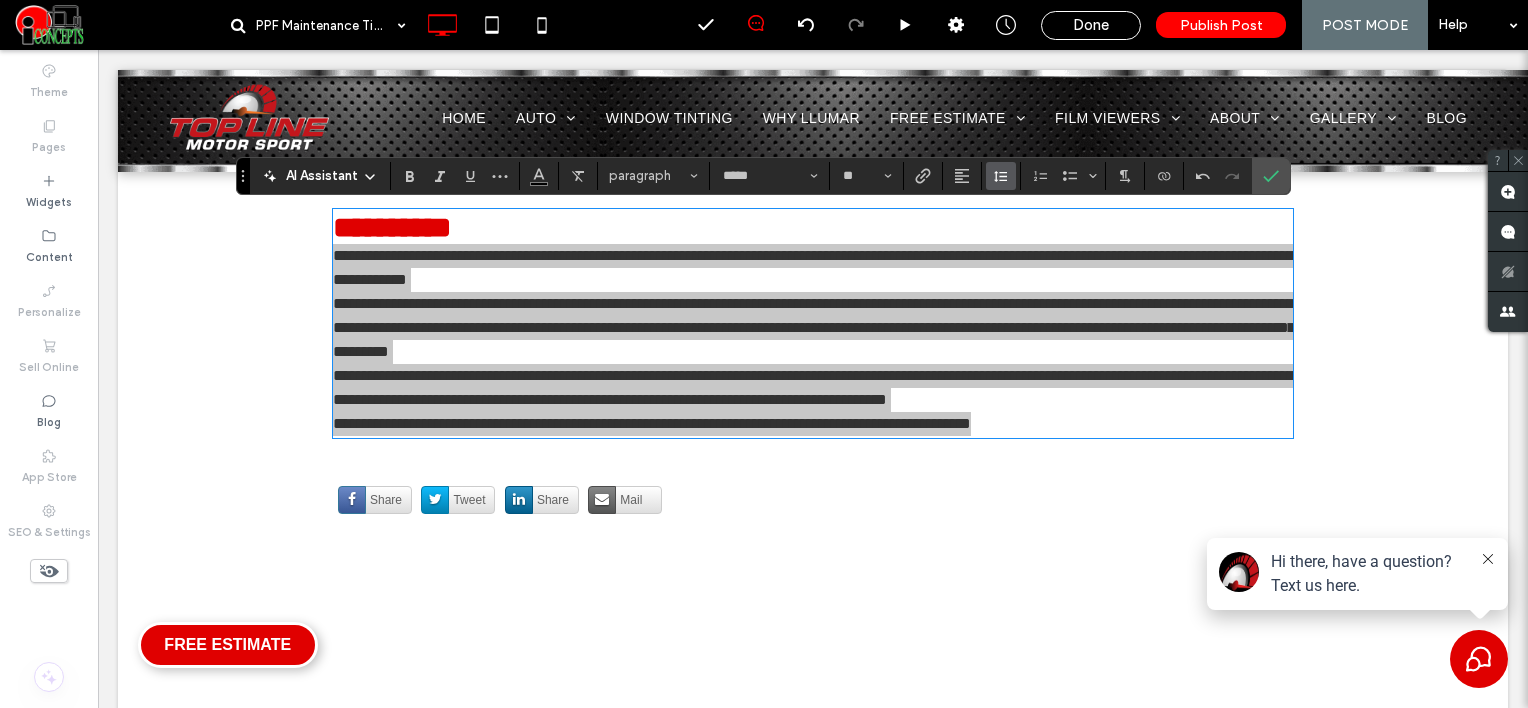 click at bounding box center (1001, 176) 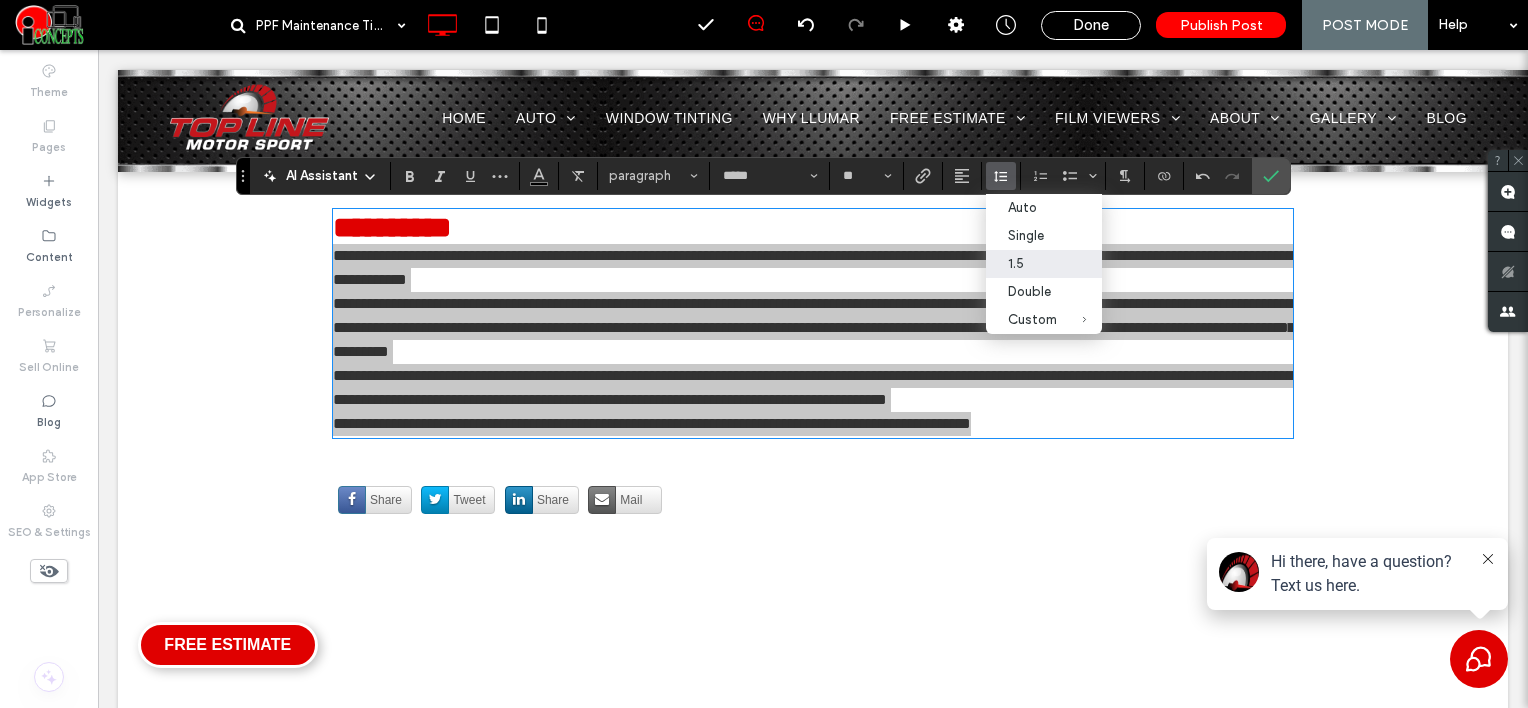 click on "1.5" at bounding box center (1032, 263) 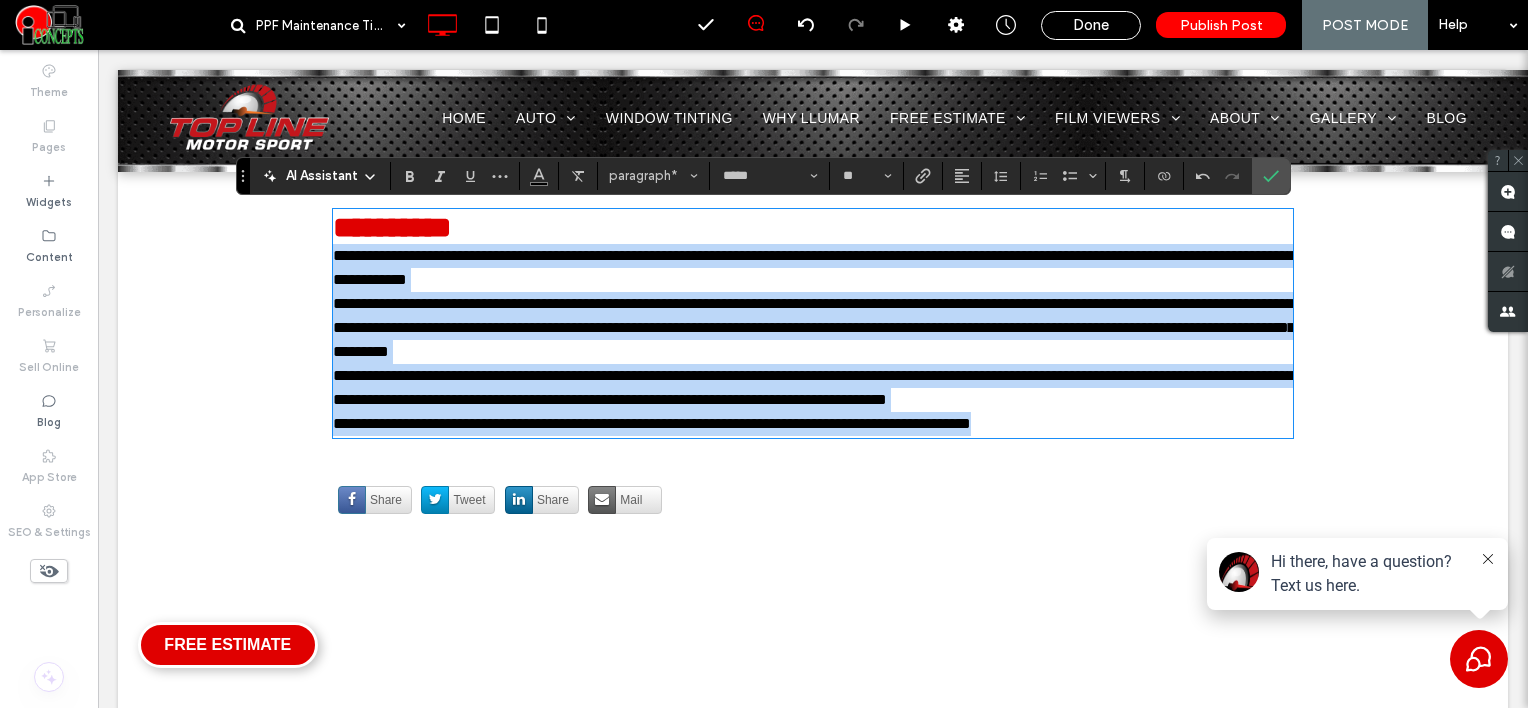 click on "**********" at bounding box center (813, 268) 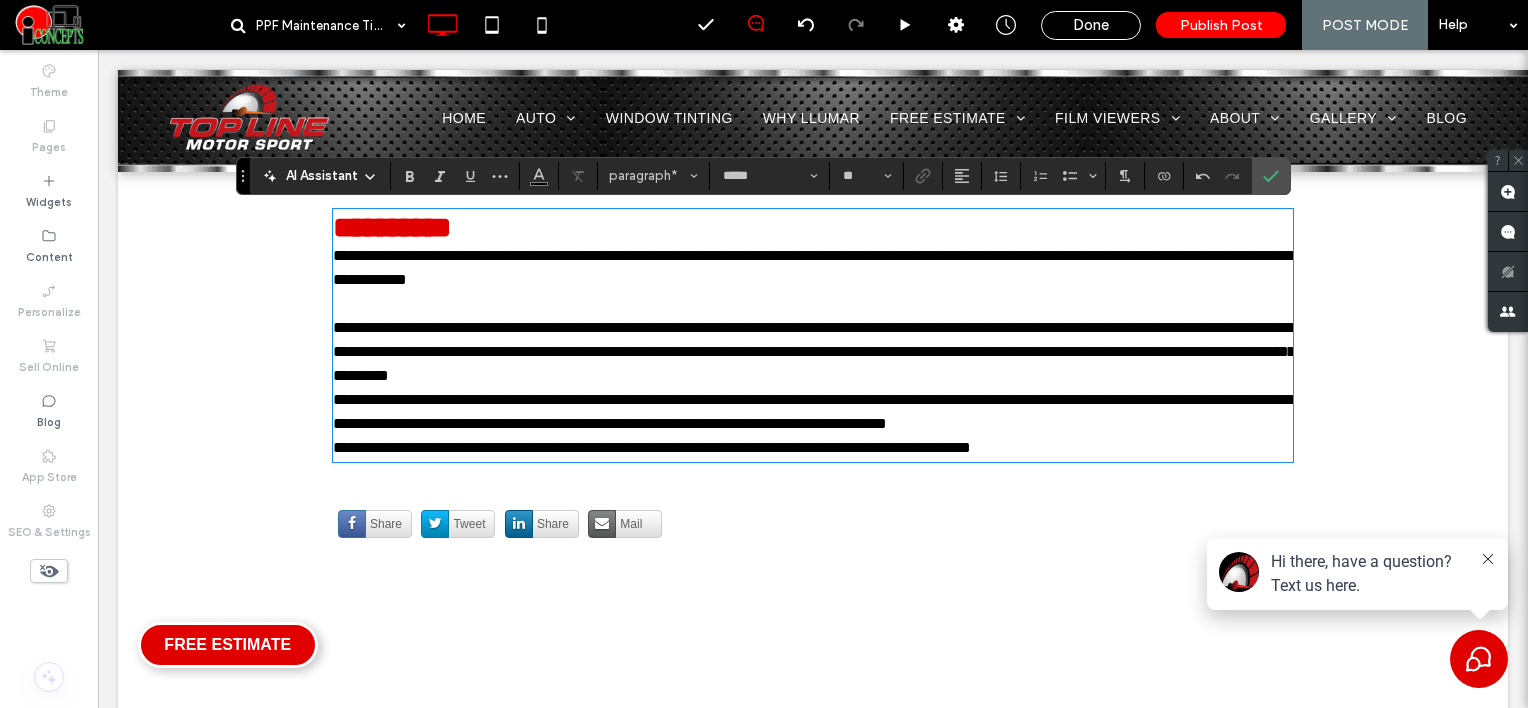 click on "**********" at bounding box center (813, 352) 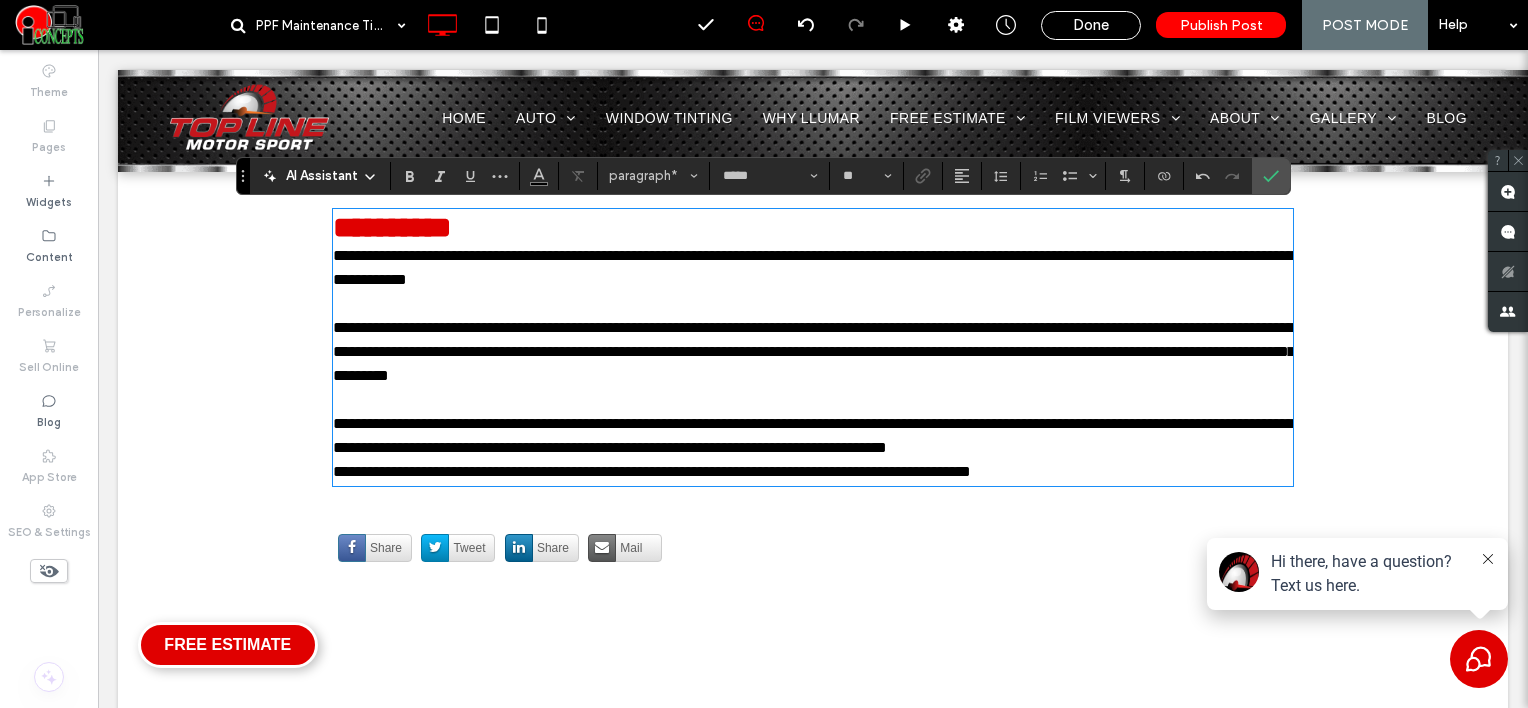 click on "**********" at bounding box center (813, 436) 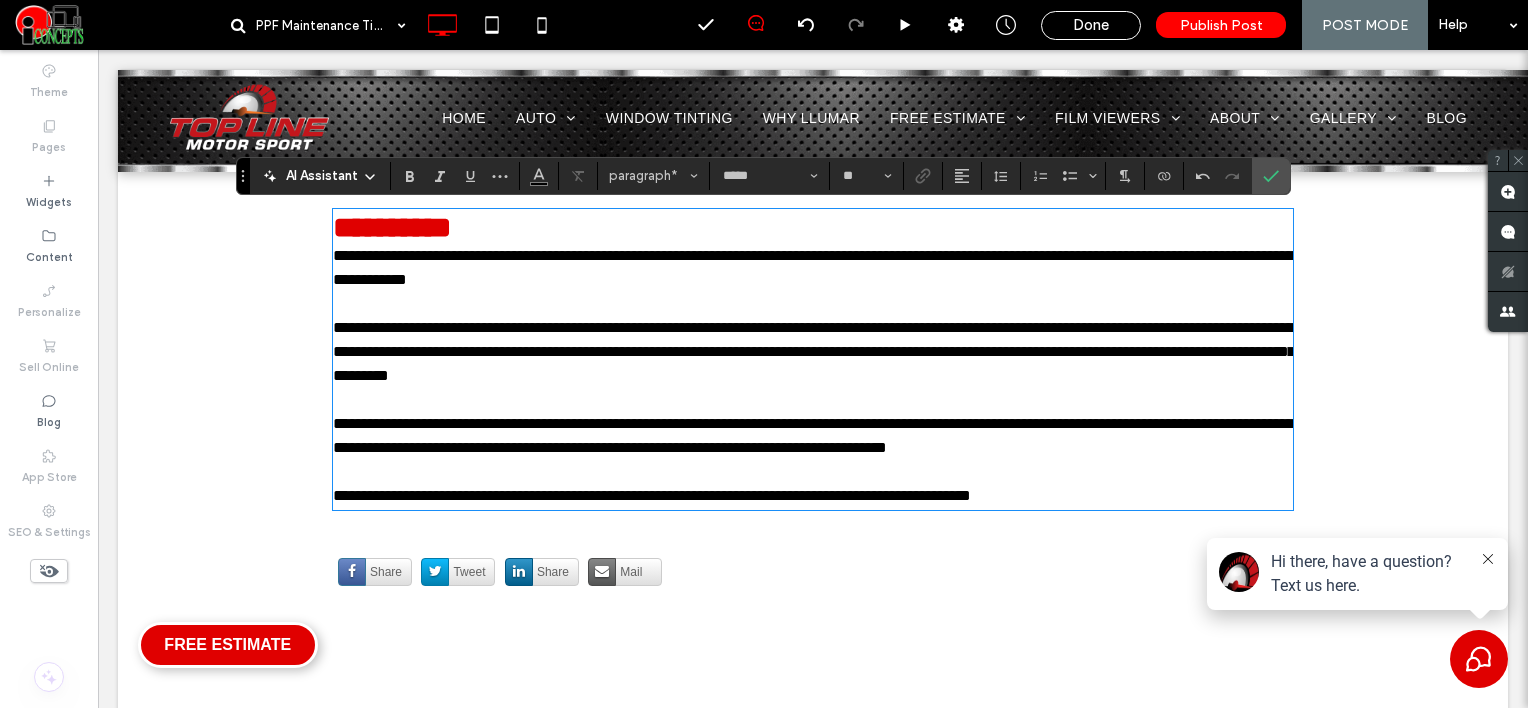 type on "*****" 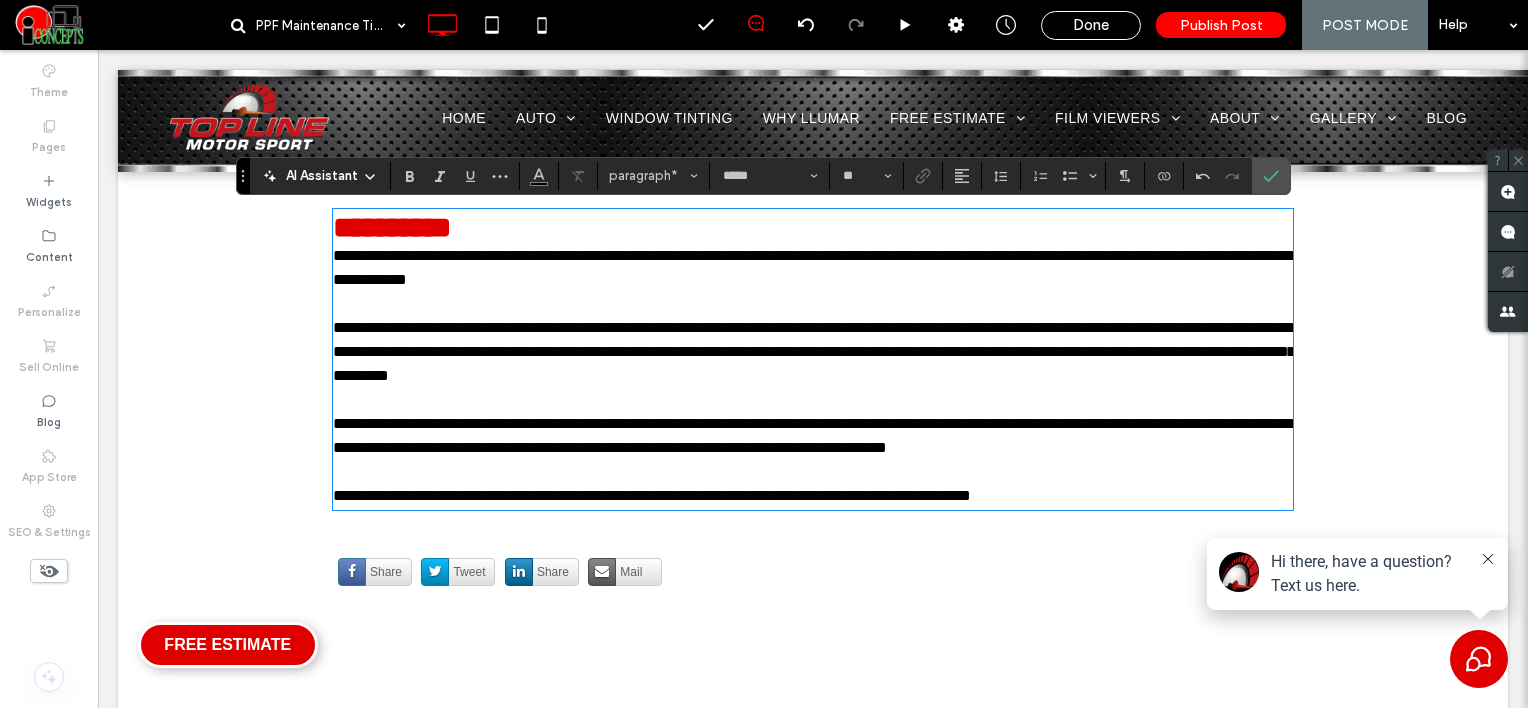 type on "**" 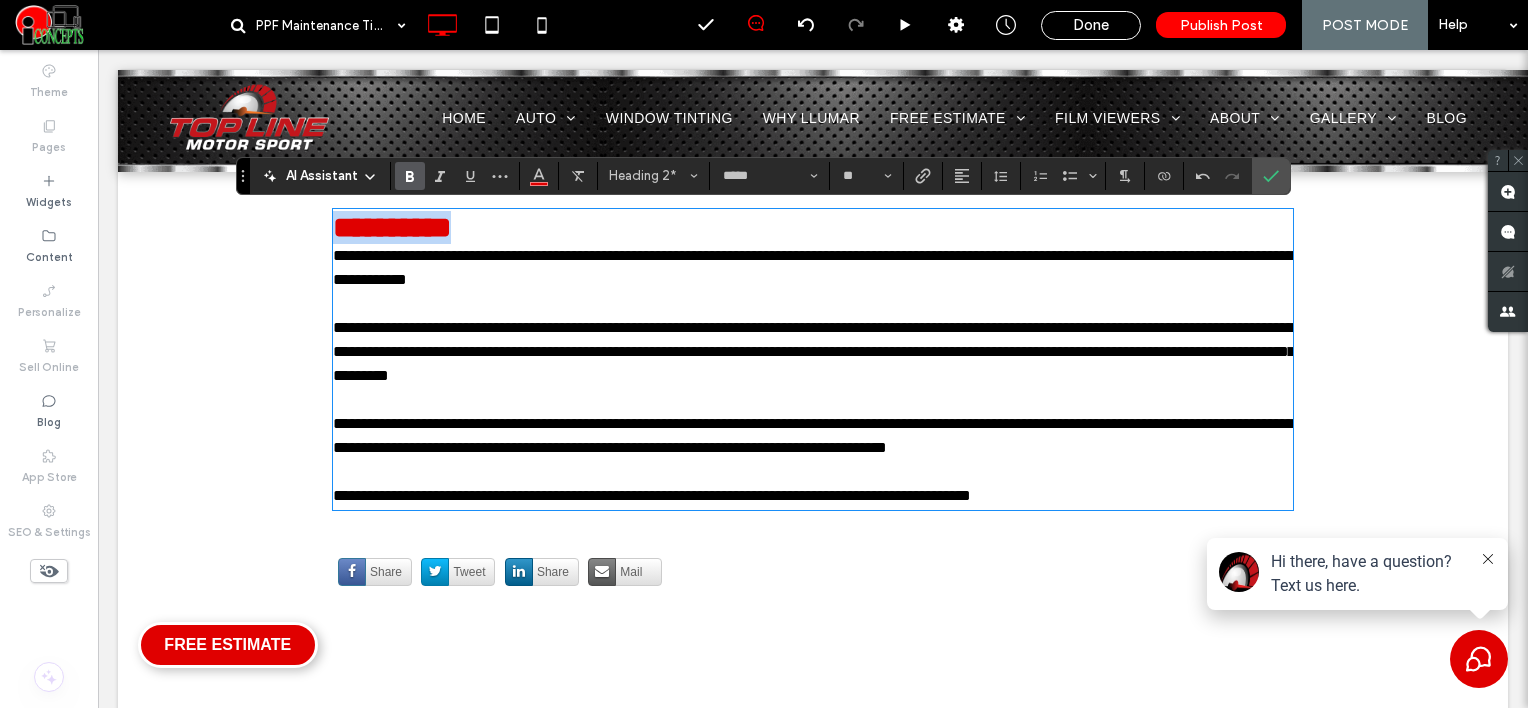 drag, startPoint x: 498, startPoint y: 220, endPoint x: 256, endPoint y: 212, distance: 242.1322 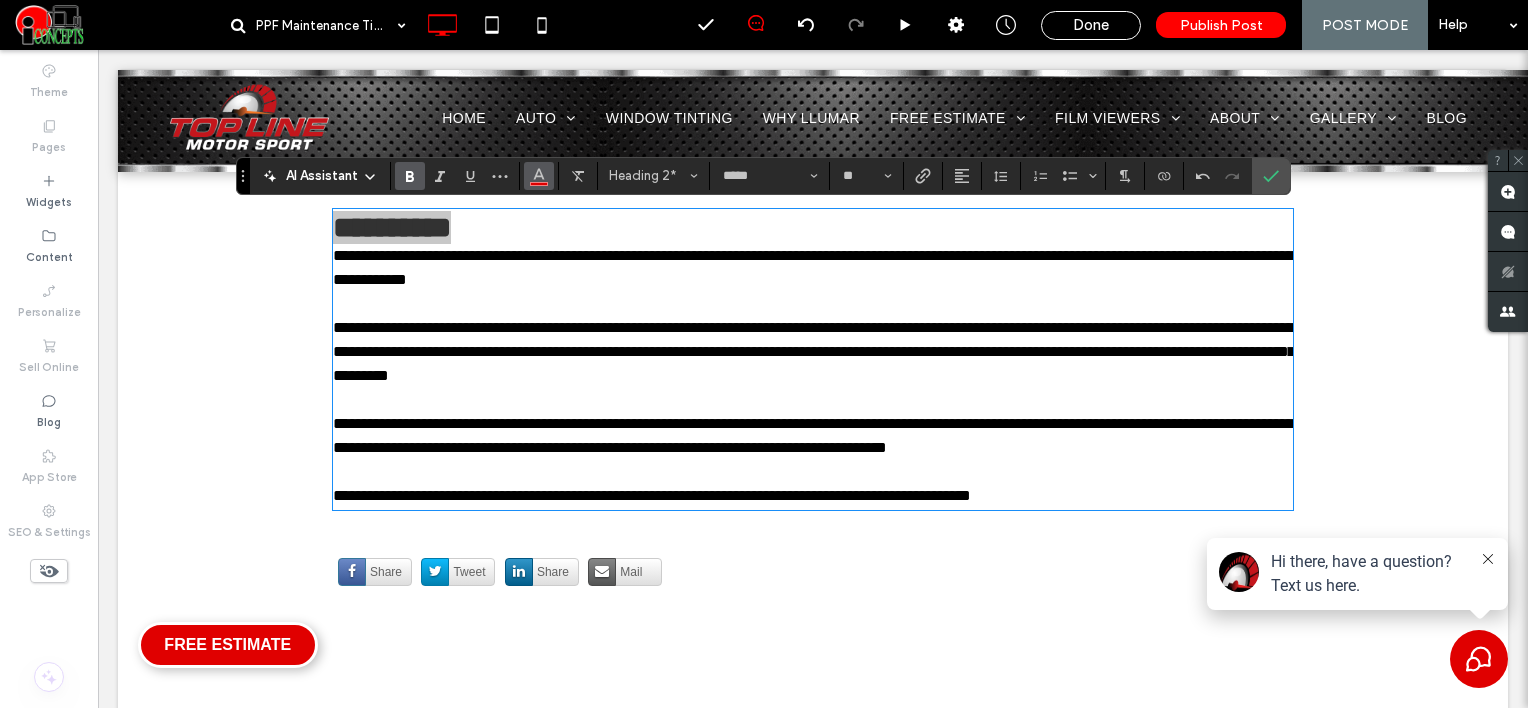 click 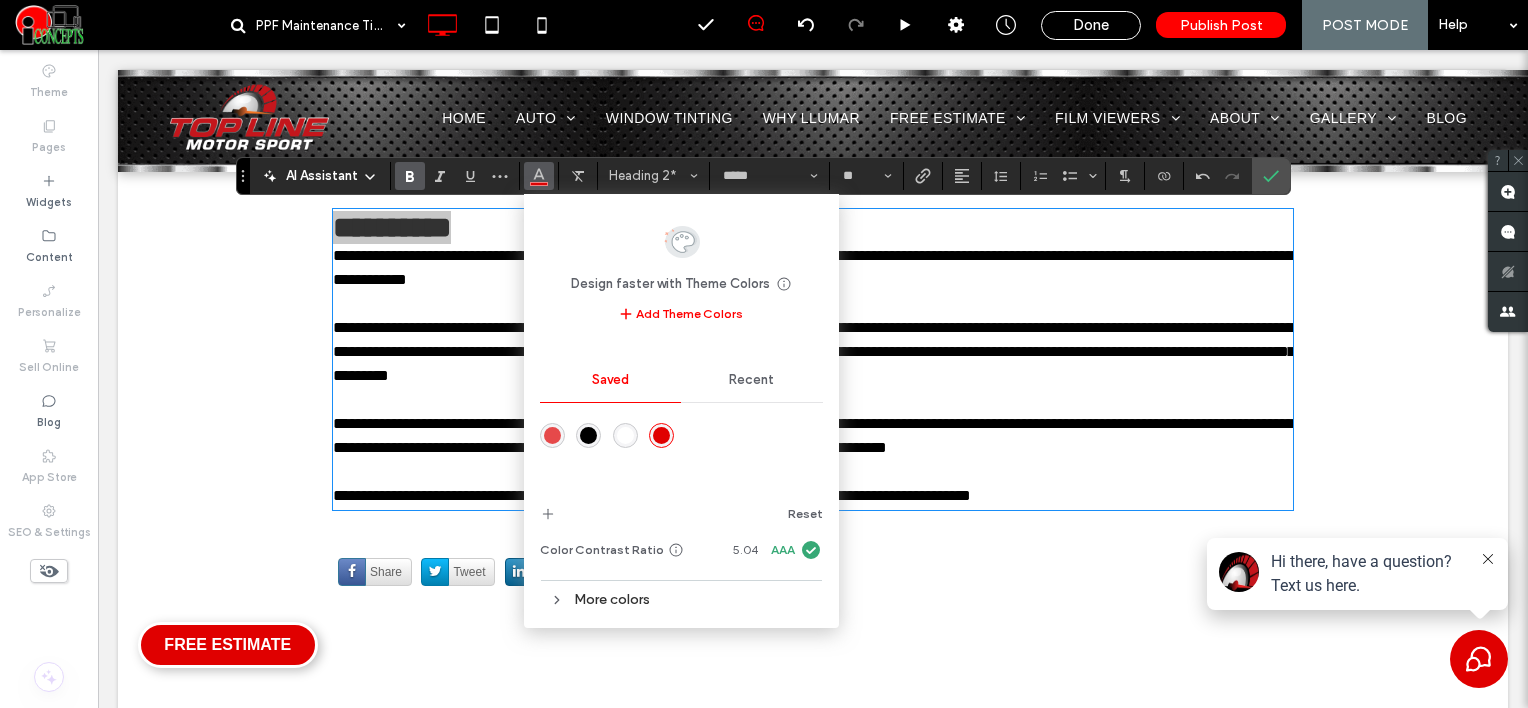 click at bounding box center (588, 435) 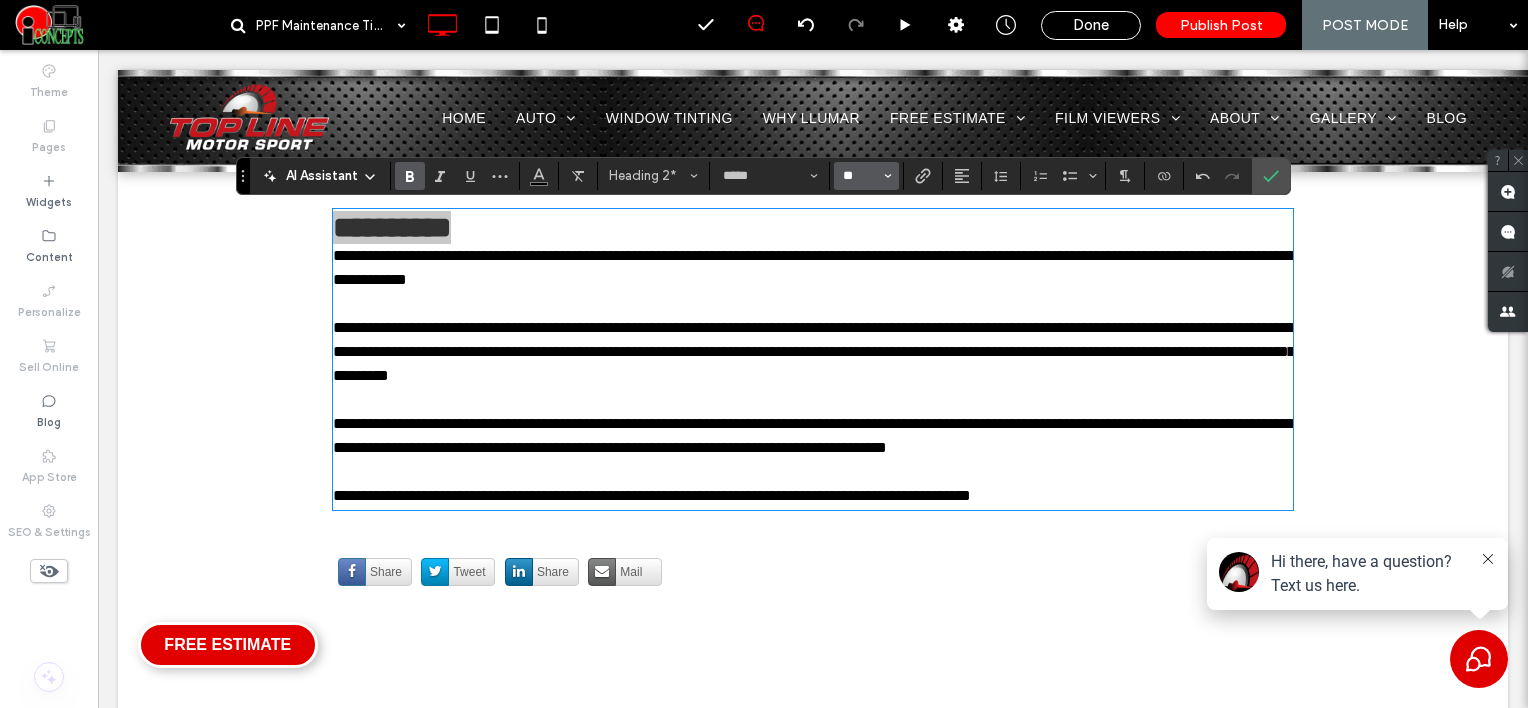 click on "**" at bounding box center (860, 176) 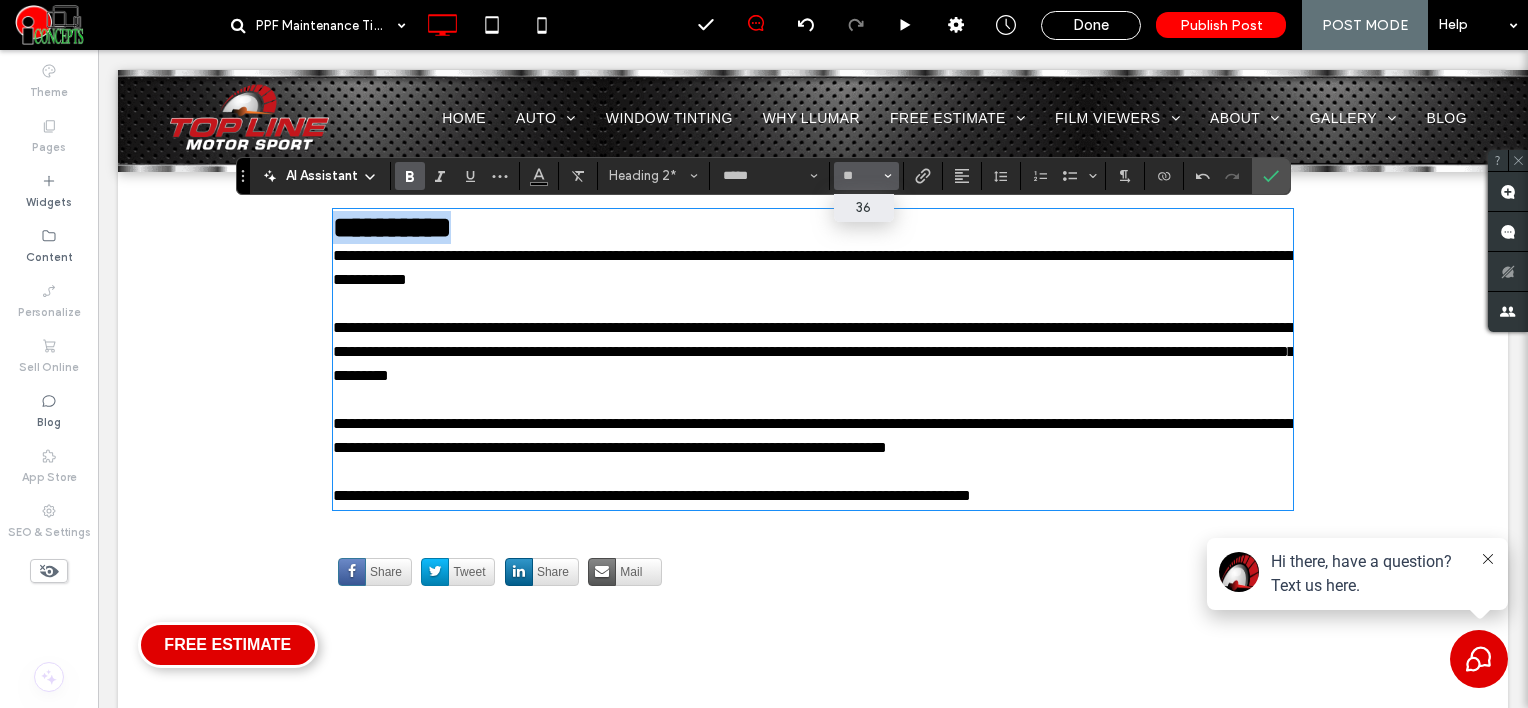 type on "**" 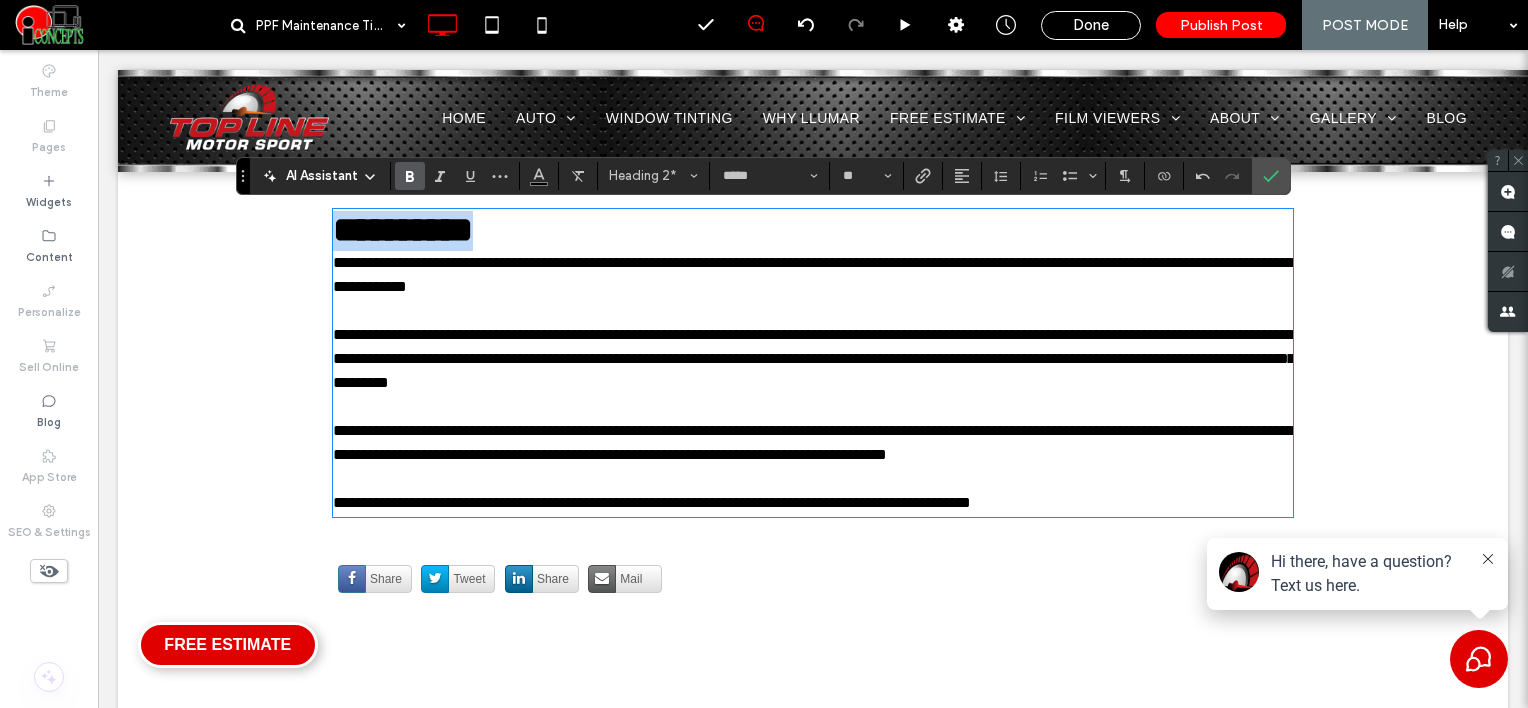type on "*****" 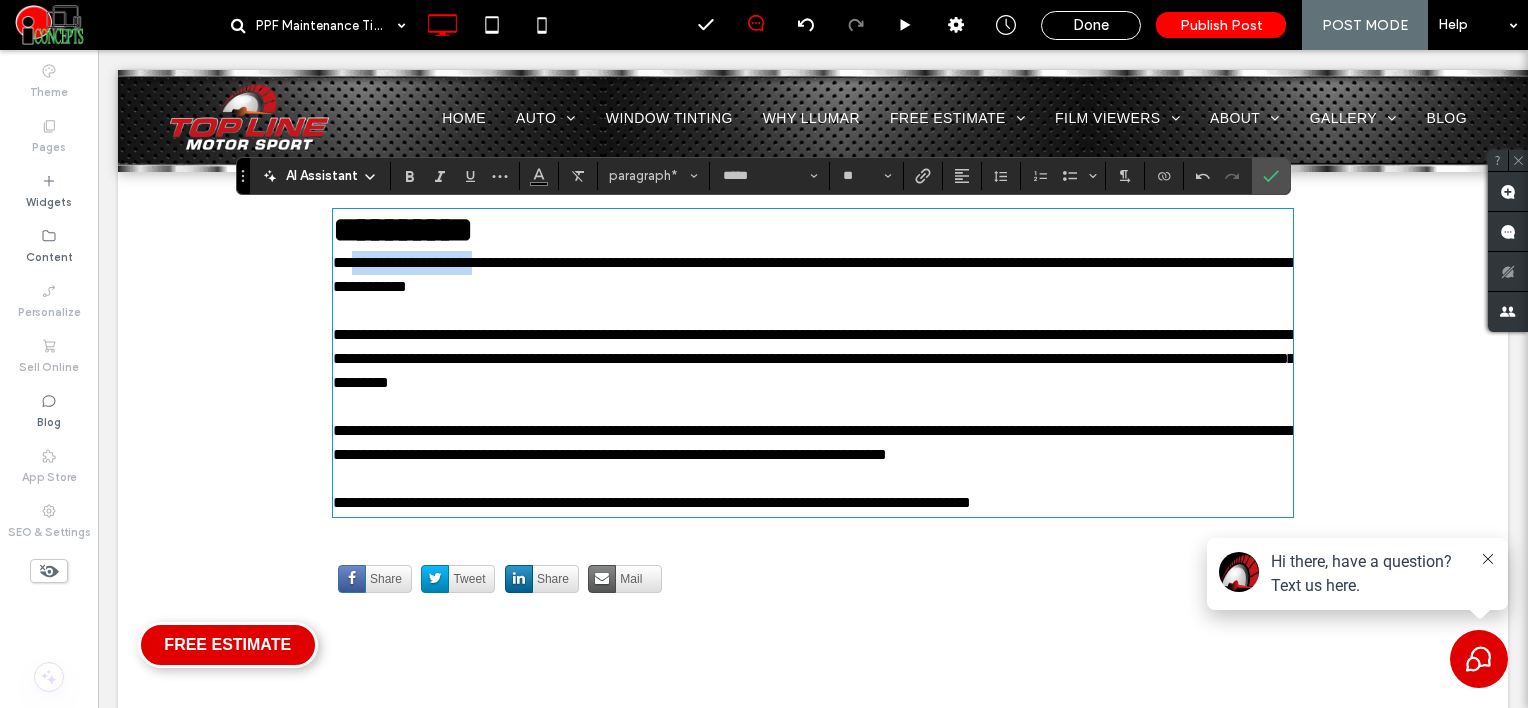 drag, startPoint x: 344, startPoint y: 256, endPoint x: 492, endPoint y: 268, distance: 148.48569 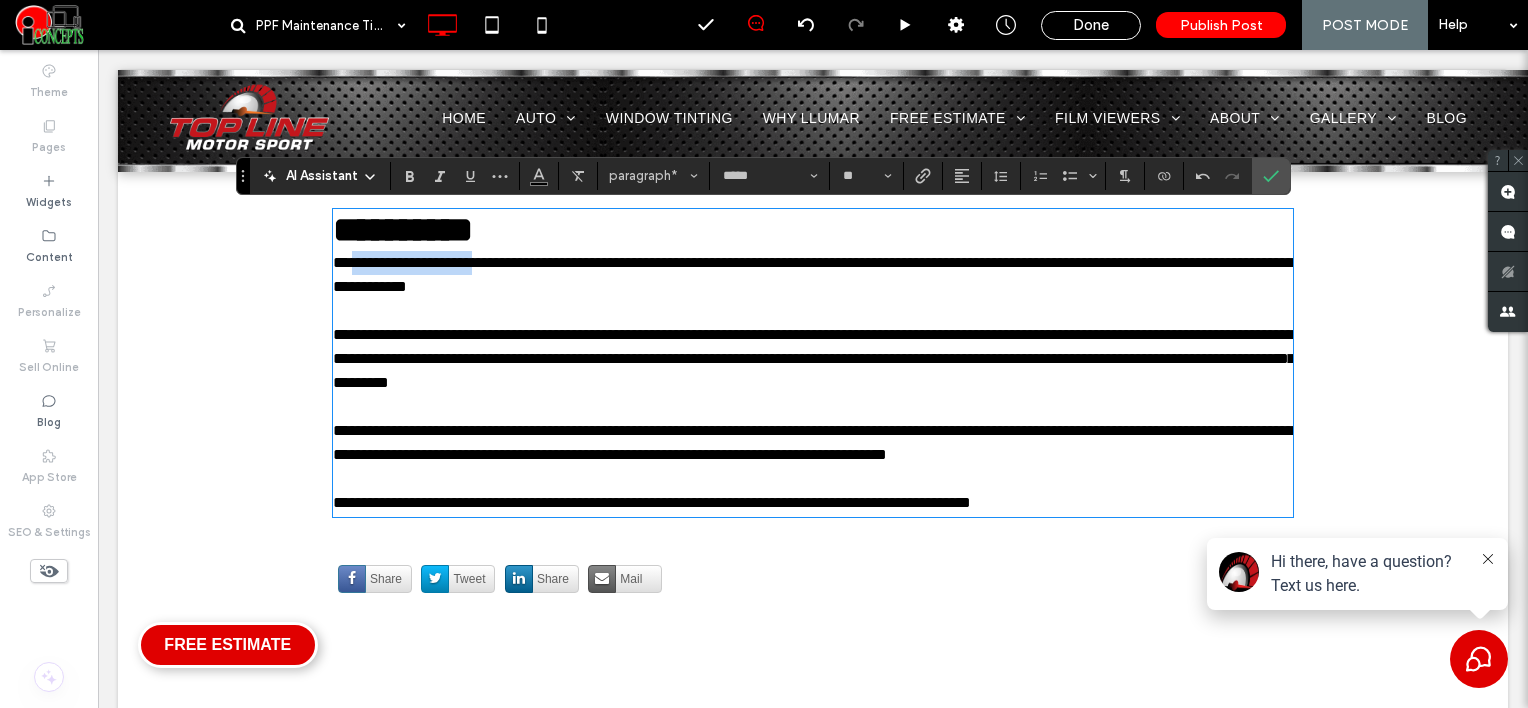 click on "**********" at bounding box center [813, 274] 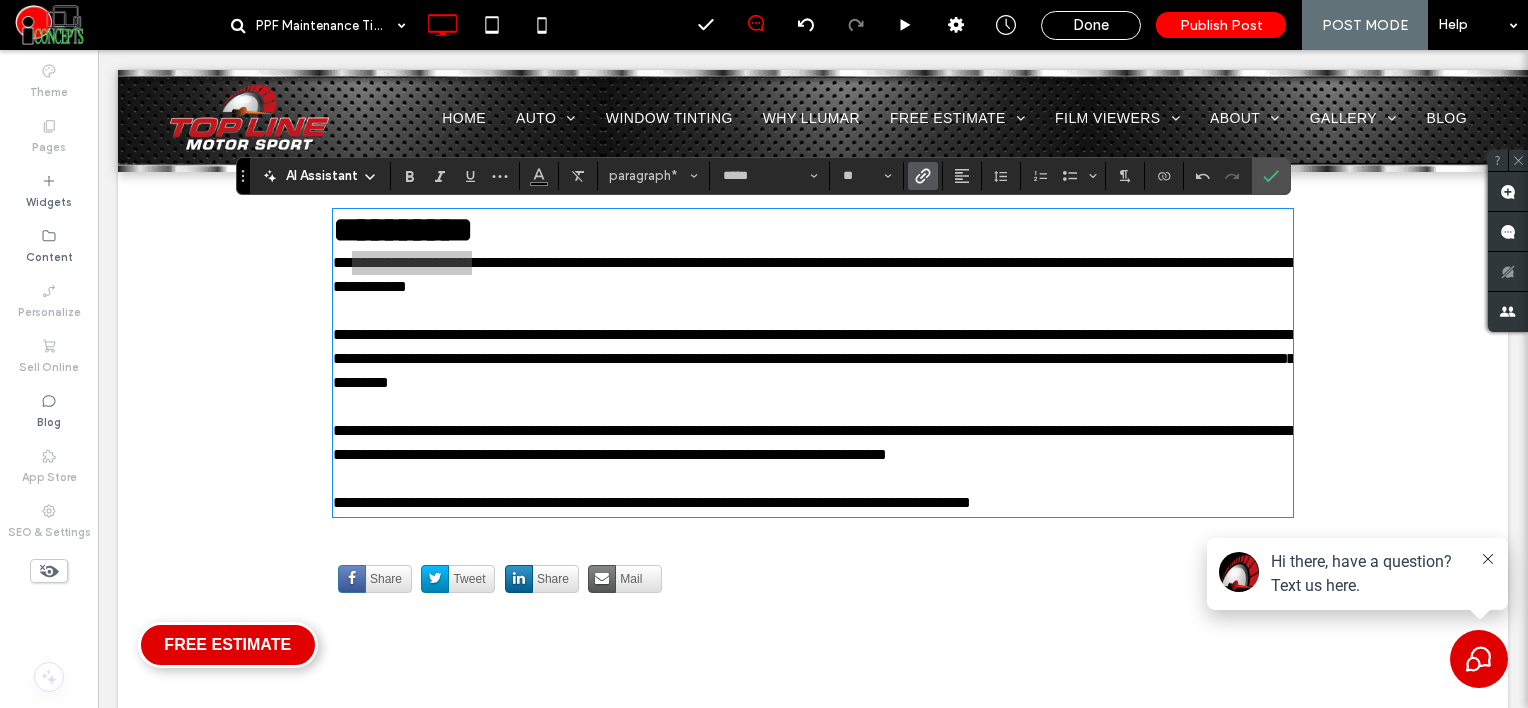click 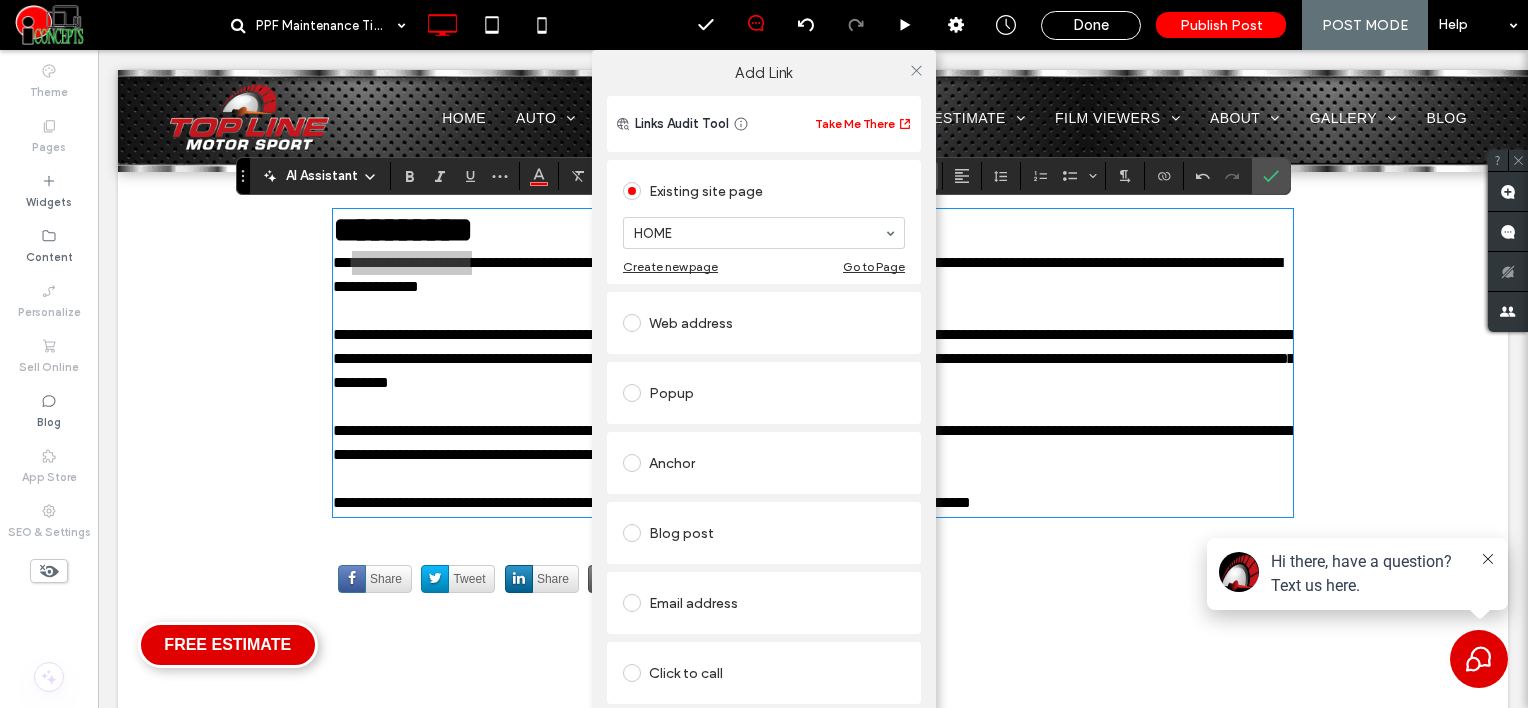 drag, startPoint x: 685, startPoint y: 320, endPoint x: 670, endPoint y: 320, distance: 15 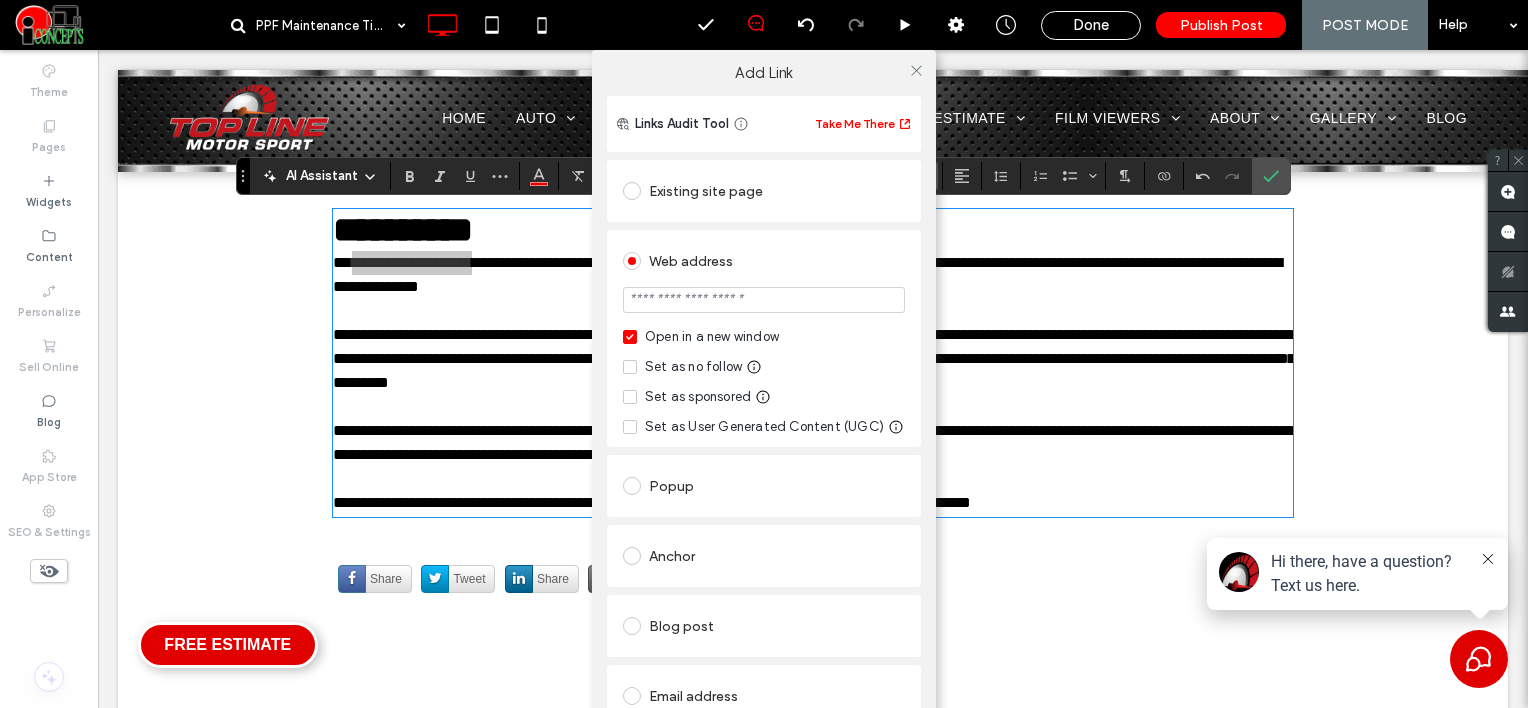 click at bounding box center [764, 300] 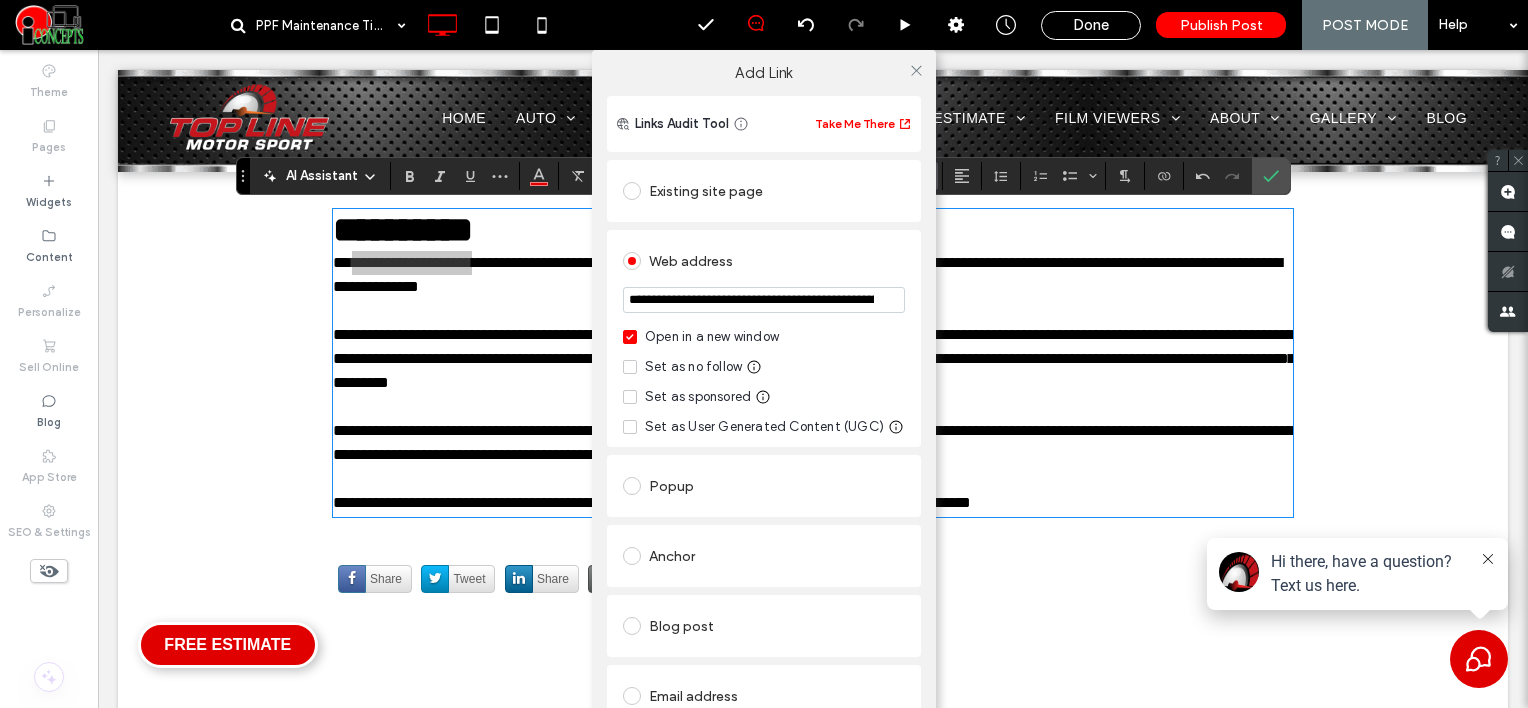 scroll, scrollTop: 0, scrollLeft: 244, axis: horizontal 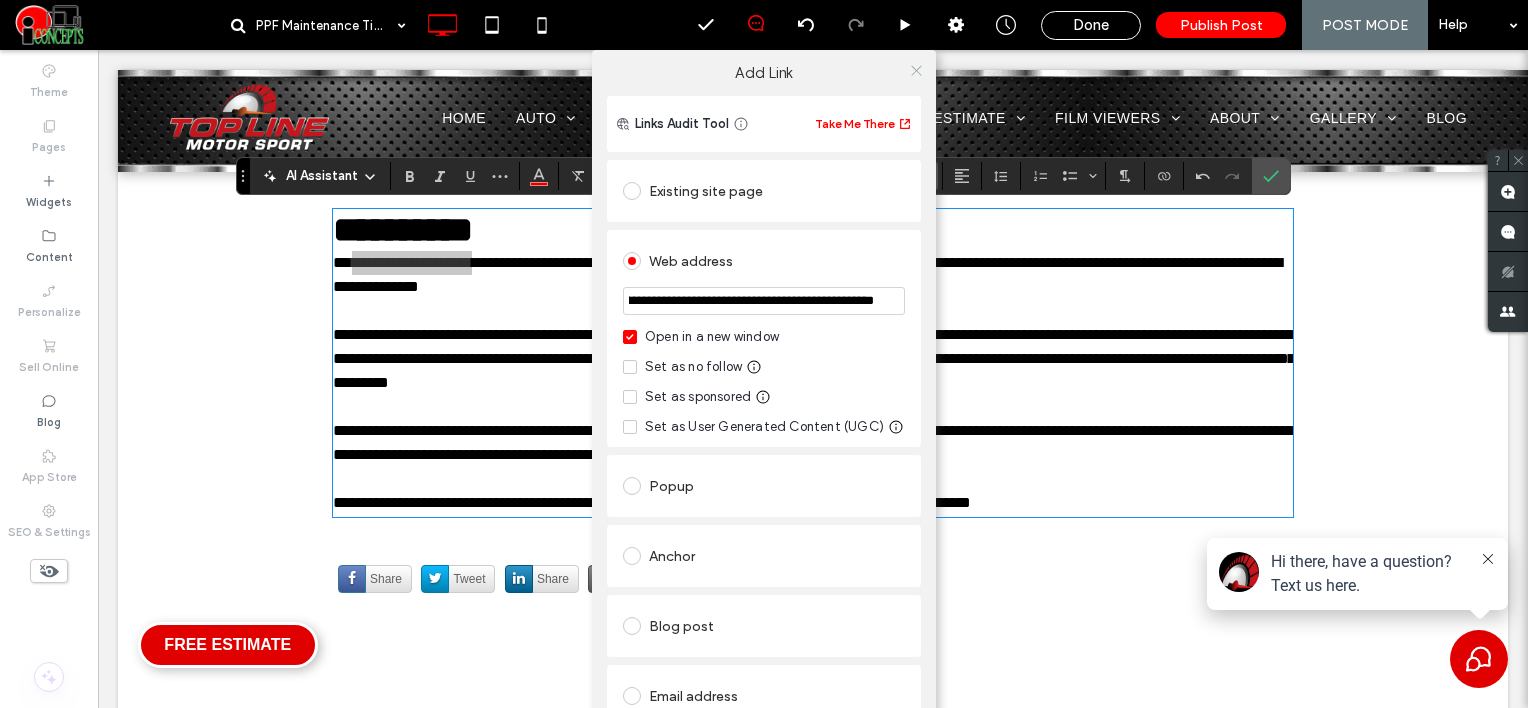 type on "**********" 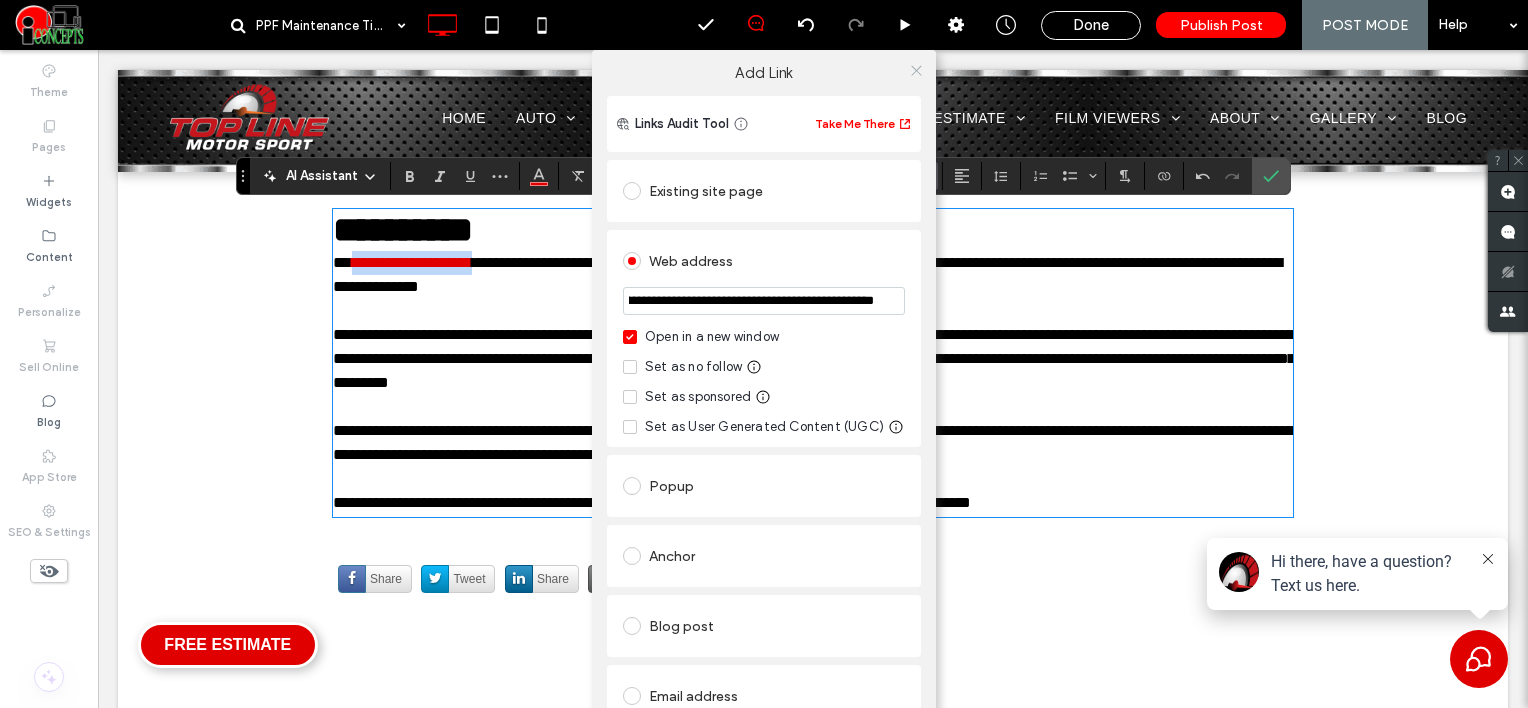 scroll, scrollTop: 0, scrollLeft: 0, axis: both 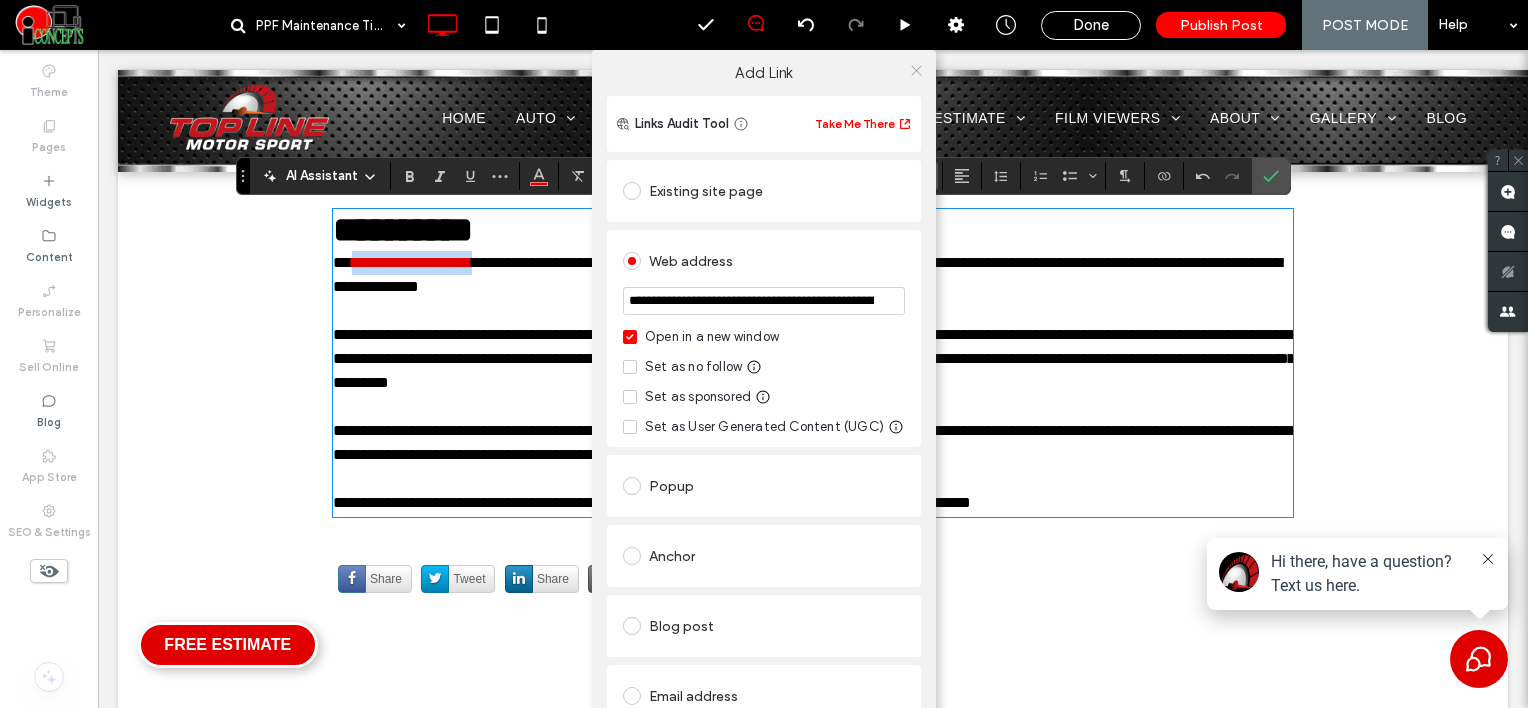 click 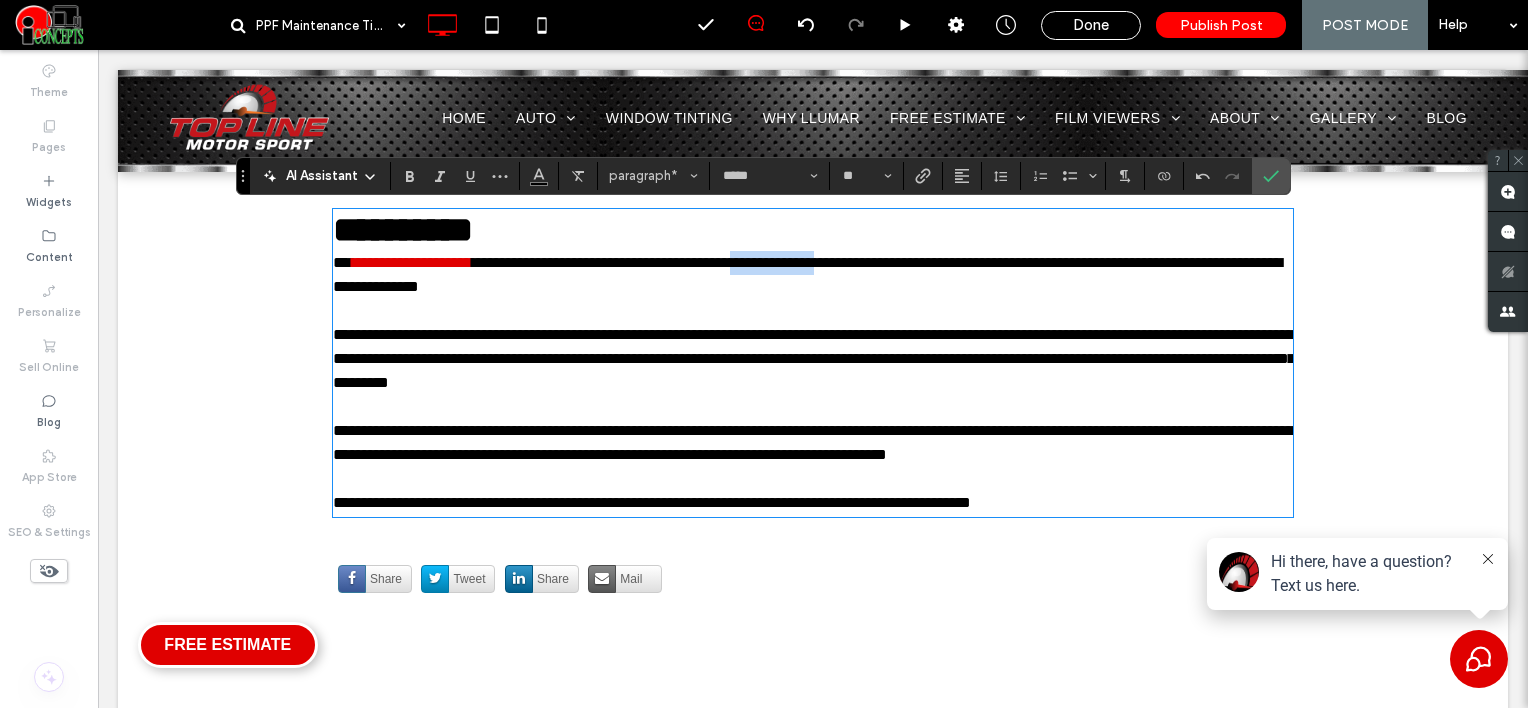 drag, startPoint x: 793, startPoint y: 269, endPoint x: 898, endPoint y: 262, distance: 105.23308 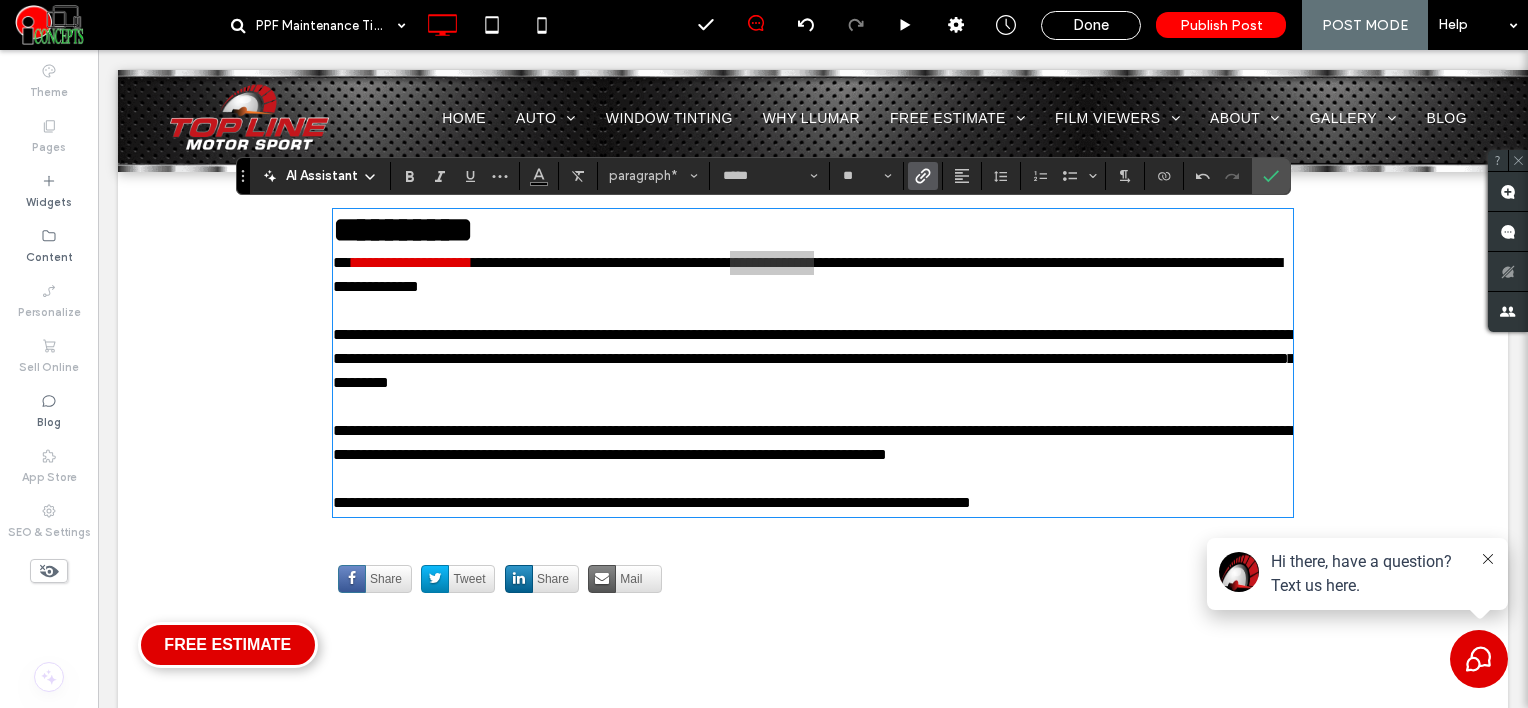 click 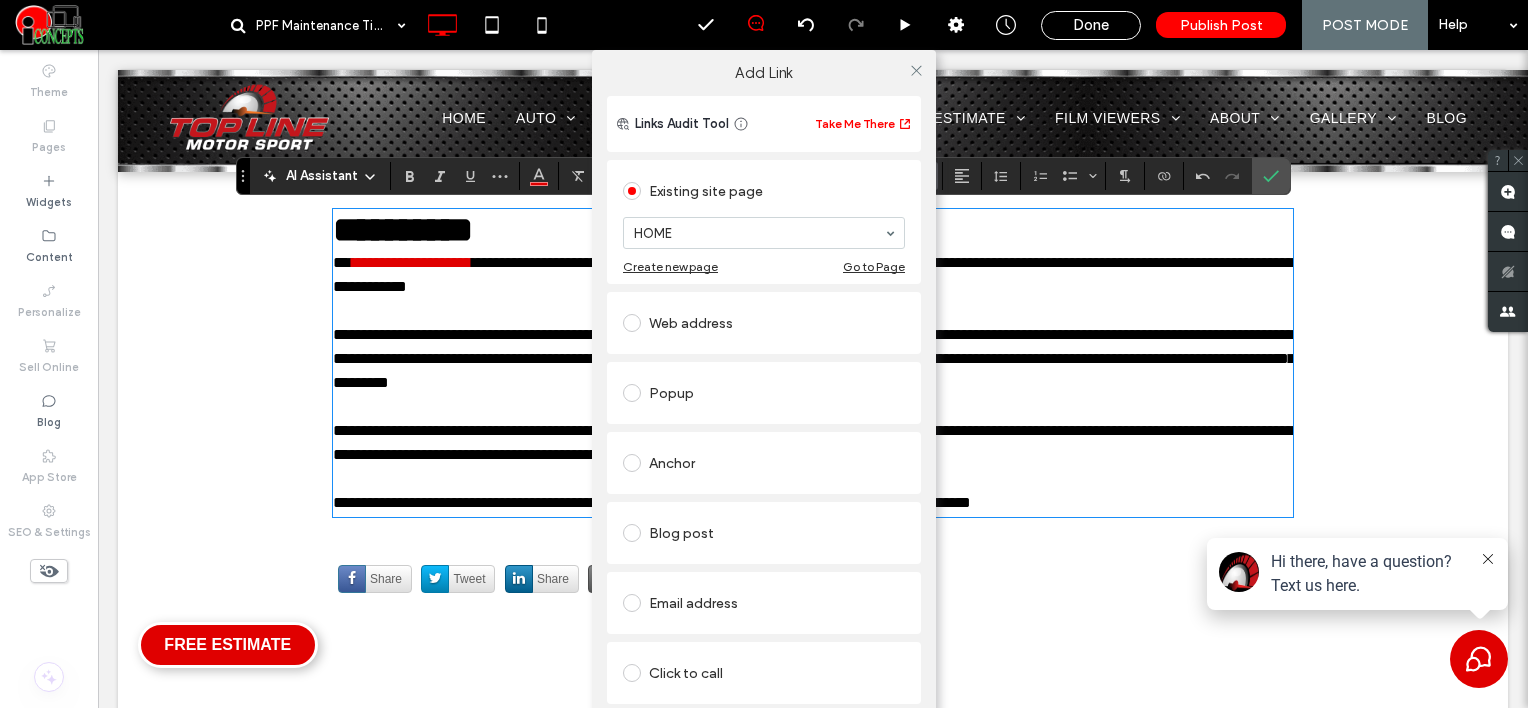 click on "Web address" at bounding box center (764, 323) 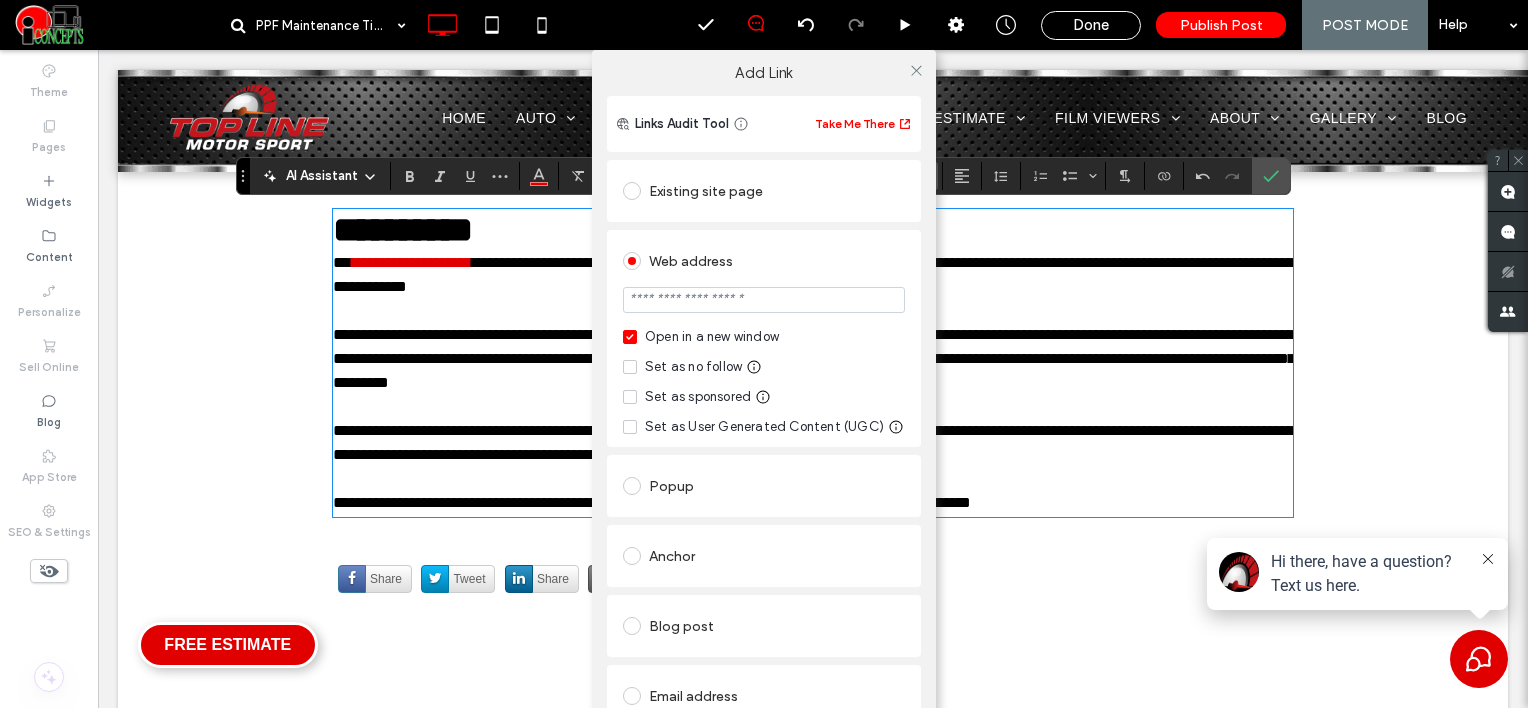 click at bounding box center (764, 300) 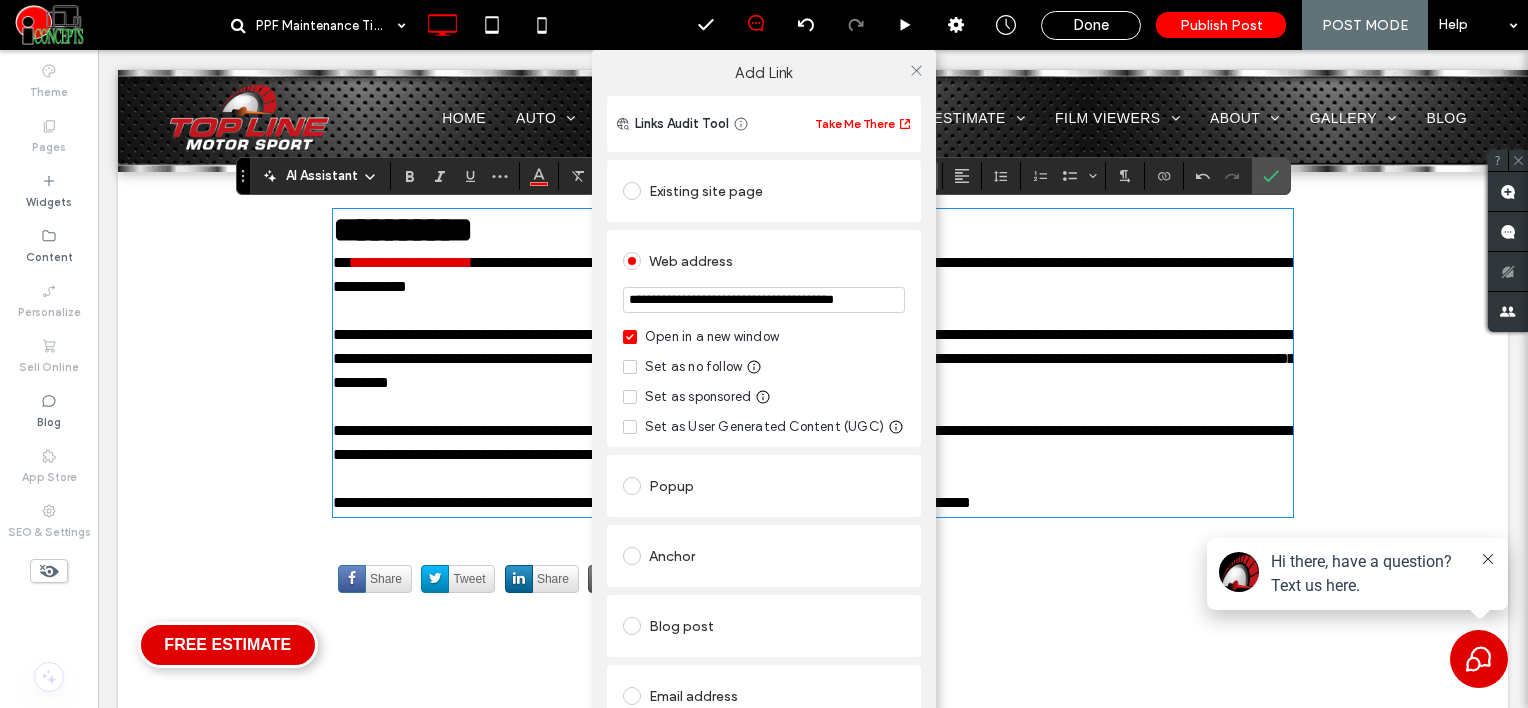 scroll, scrollTop: 0, scrollLeft: 41, axis: horizontal 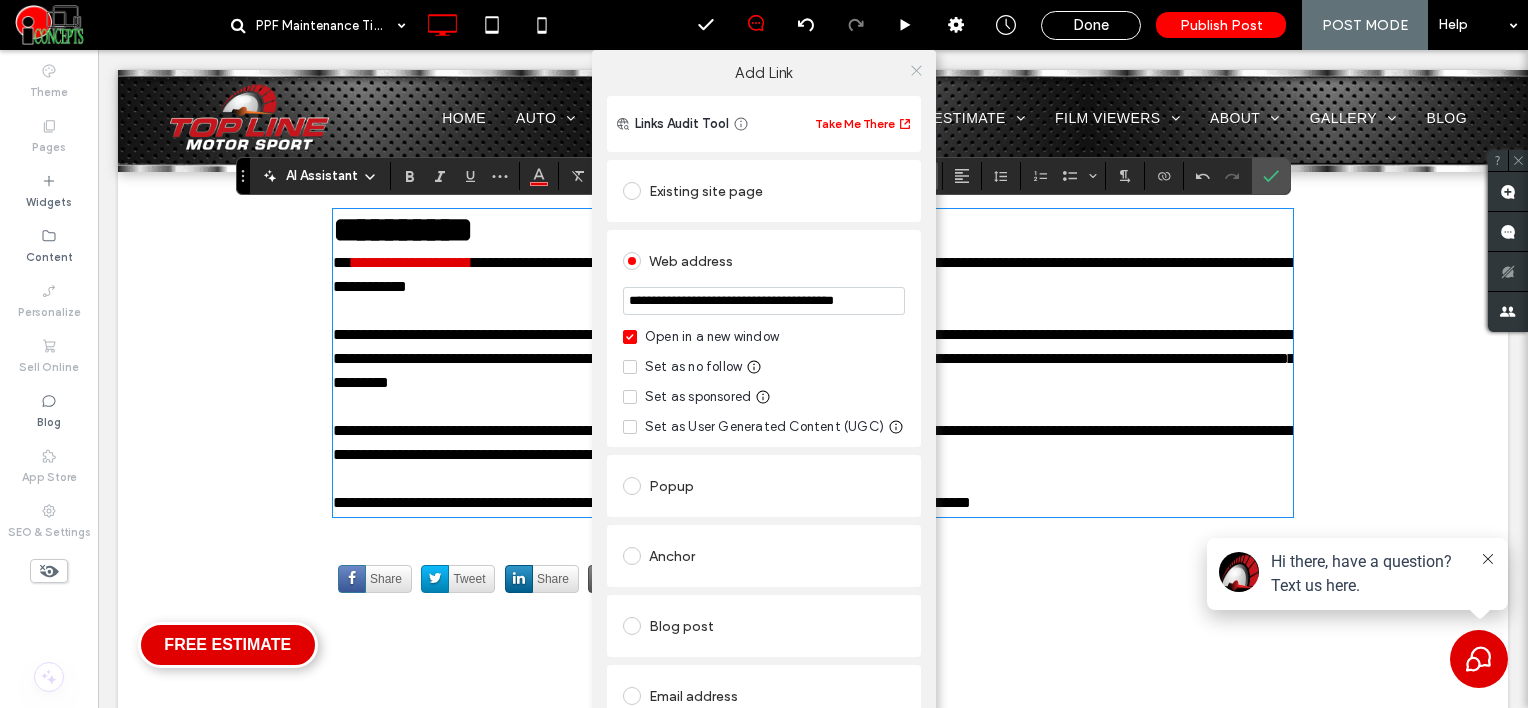 type on "**********" 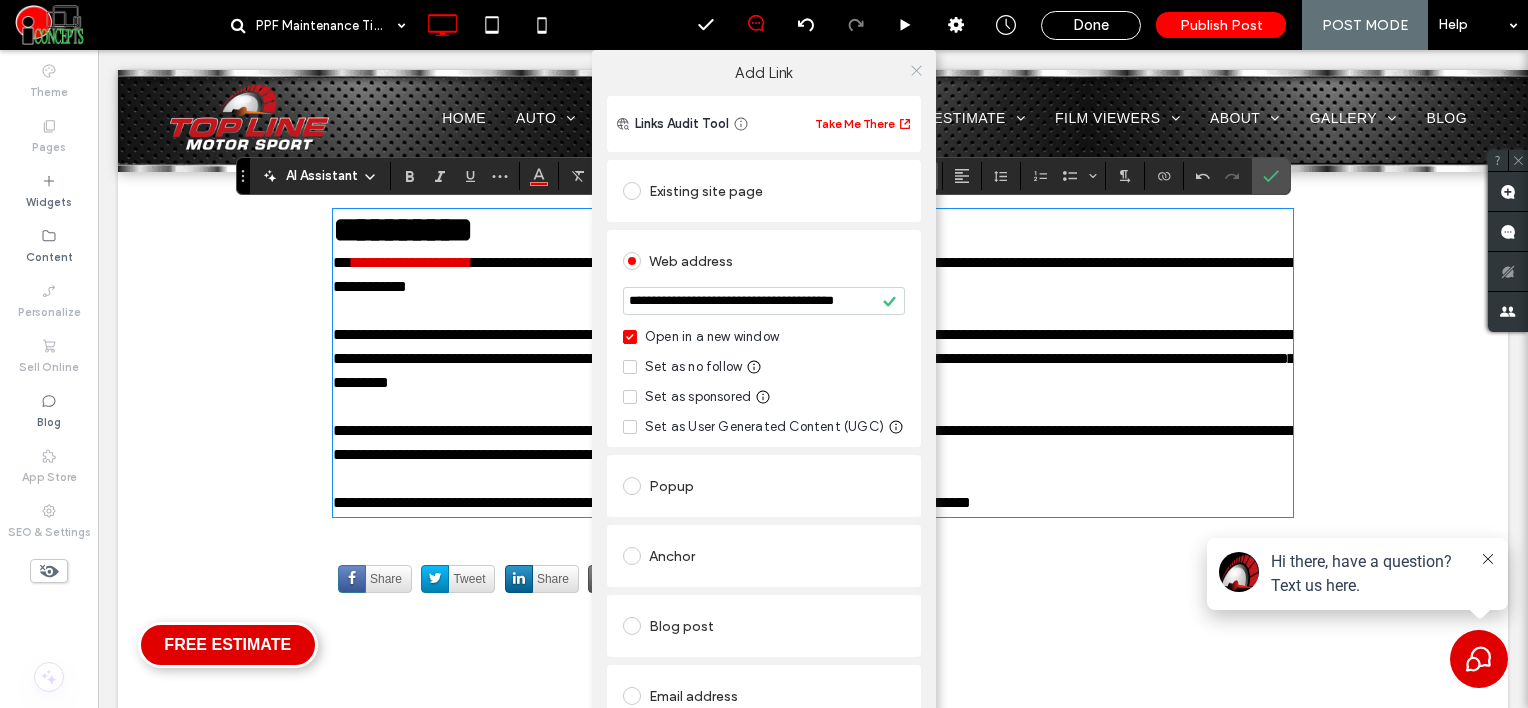 scroll, scrollTop: 0, scrollLeft: 0, axis: both 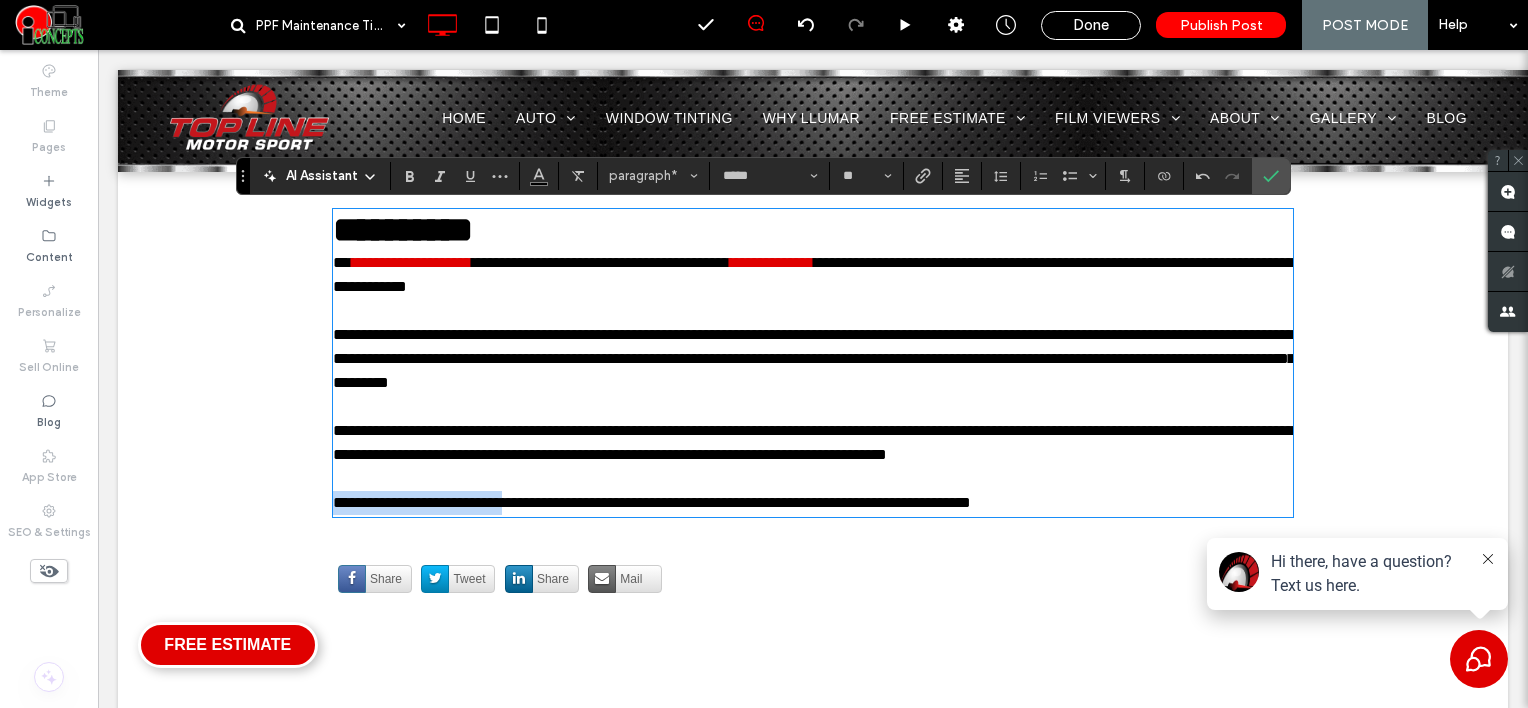 drag, startPoint x: 328, startPoint y: 498, endPoint x: 531, endPoint y: 517, distance: 203.88722 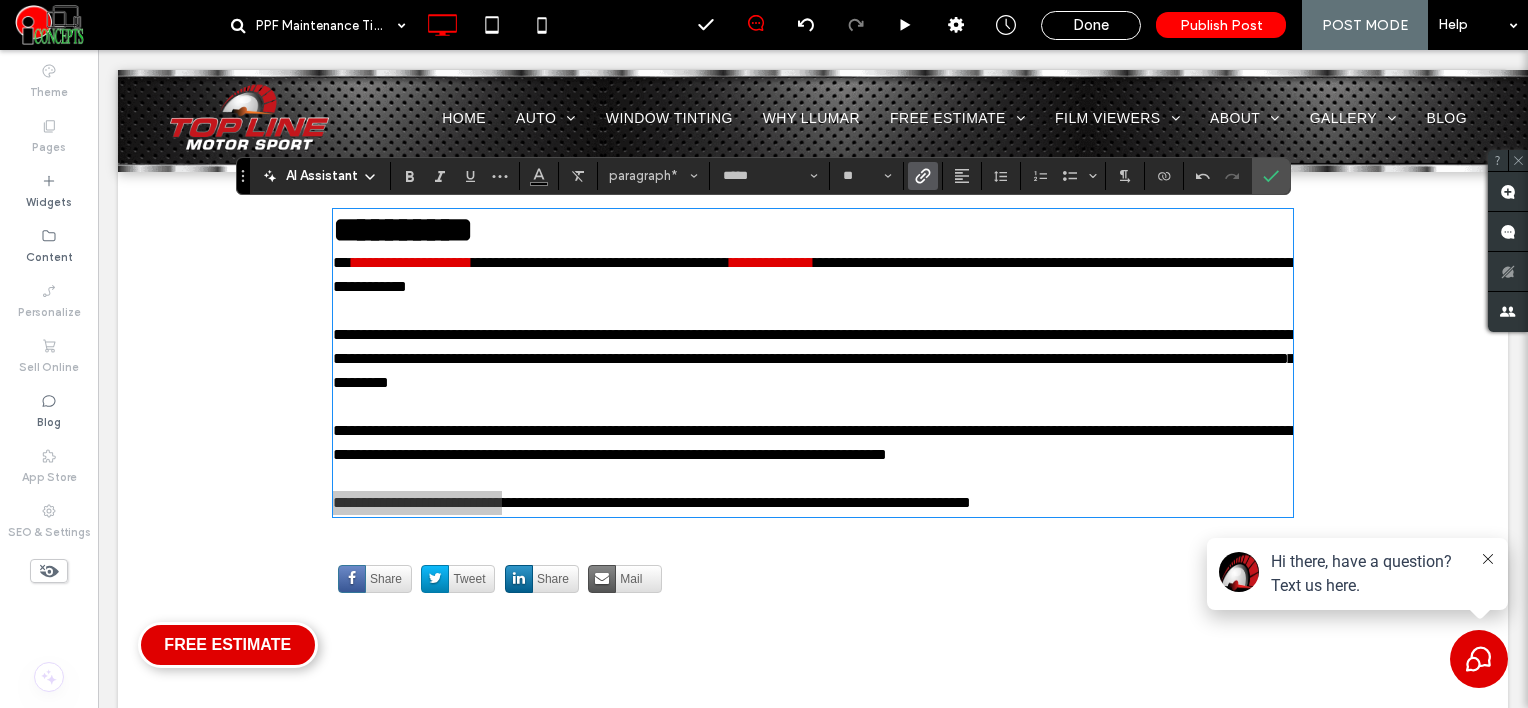 click at bounding box center [923, 176] 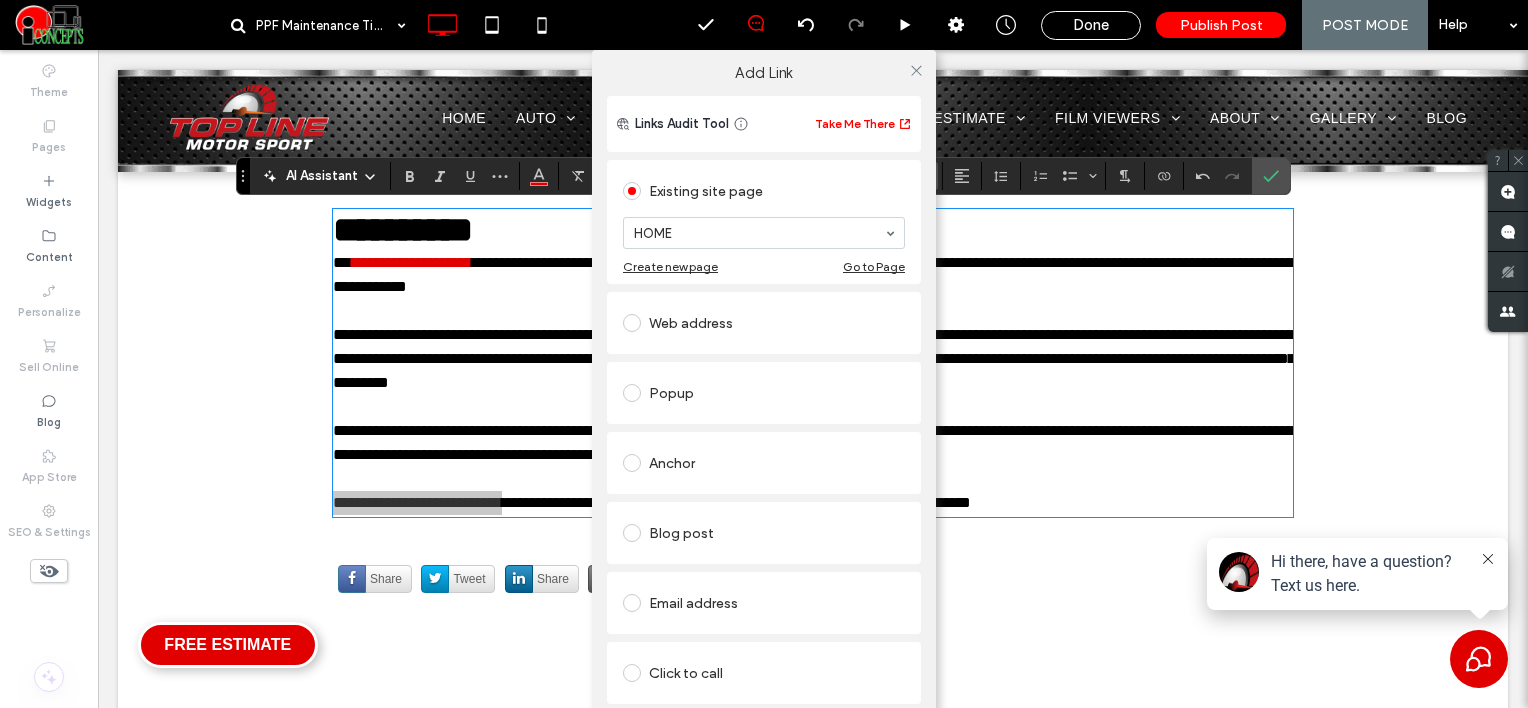 click on "Web address" at bounding box center (764, 323) 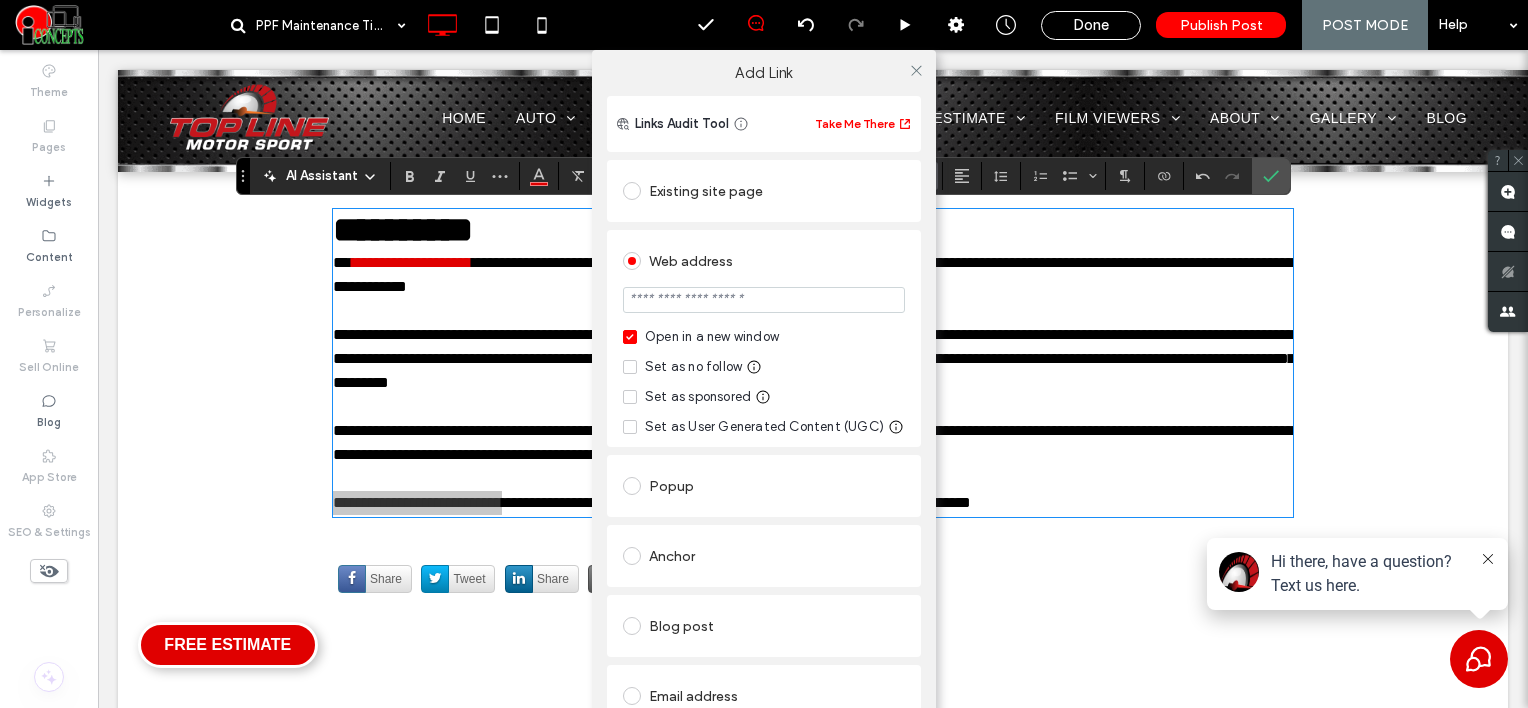 click at bounding box center [764, 300] 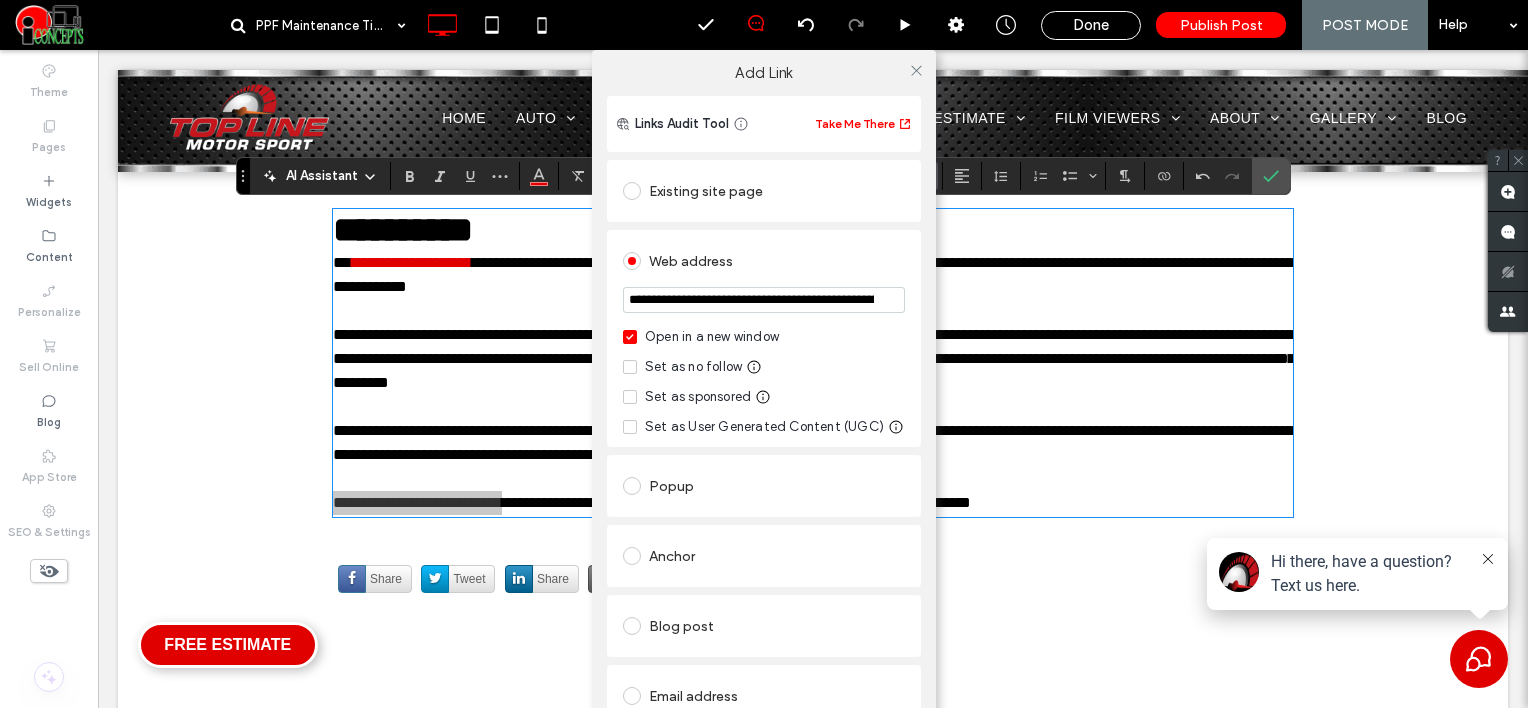 scroll, scrollTop: 0, scrollLeft: 256, axis: horizontal 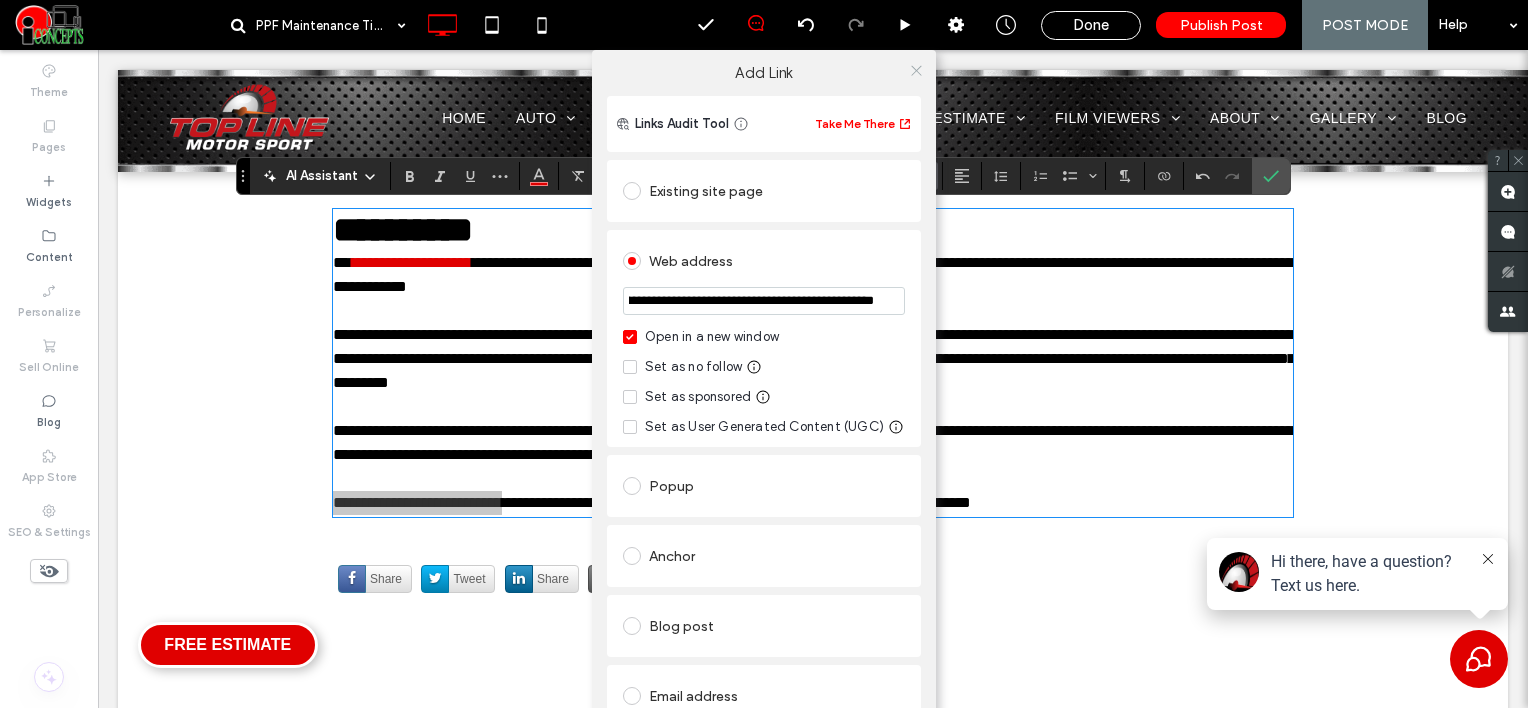 type on "**********" 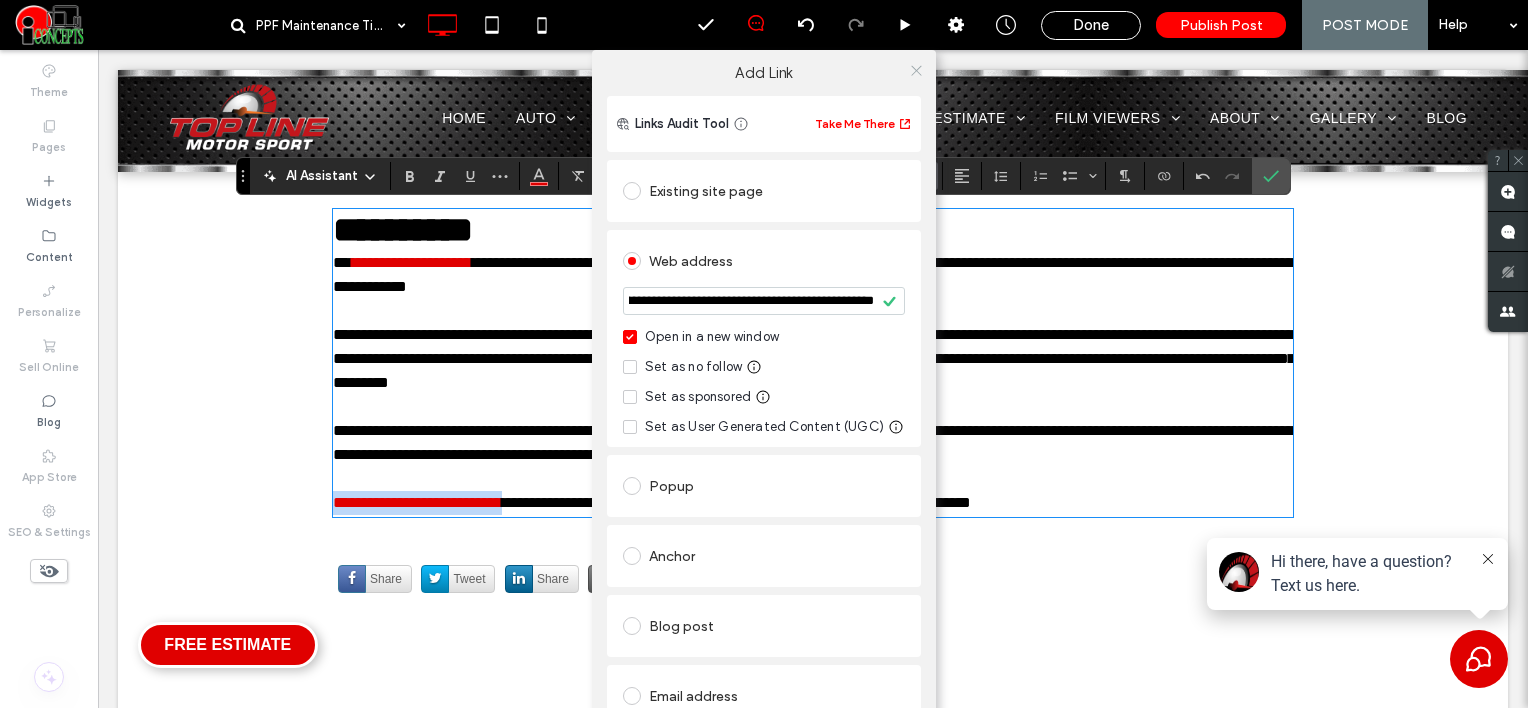 scroll, scrollTop: 0, scrollLeft: 0, axis: both 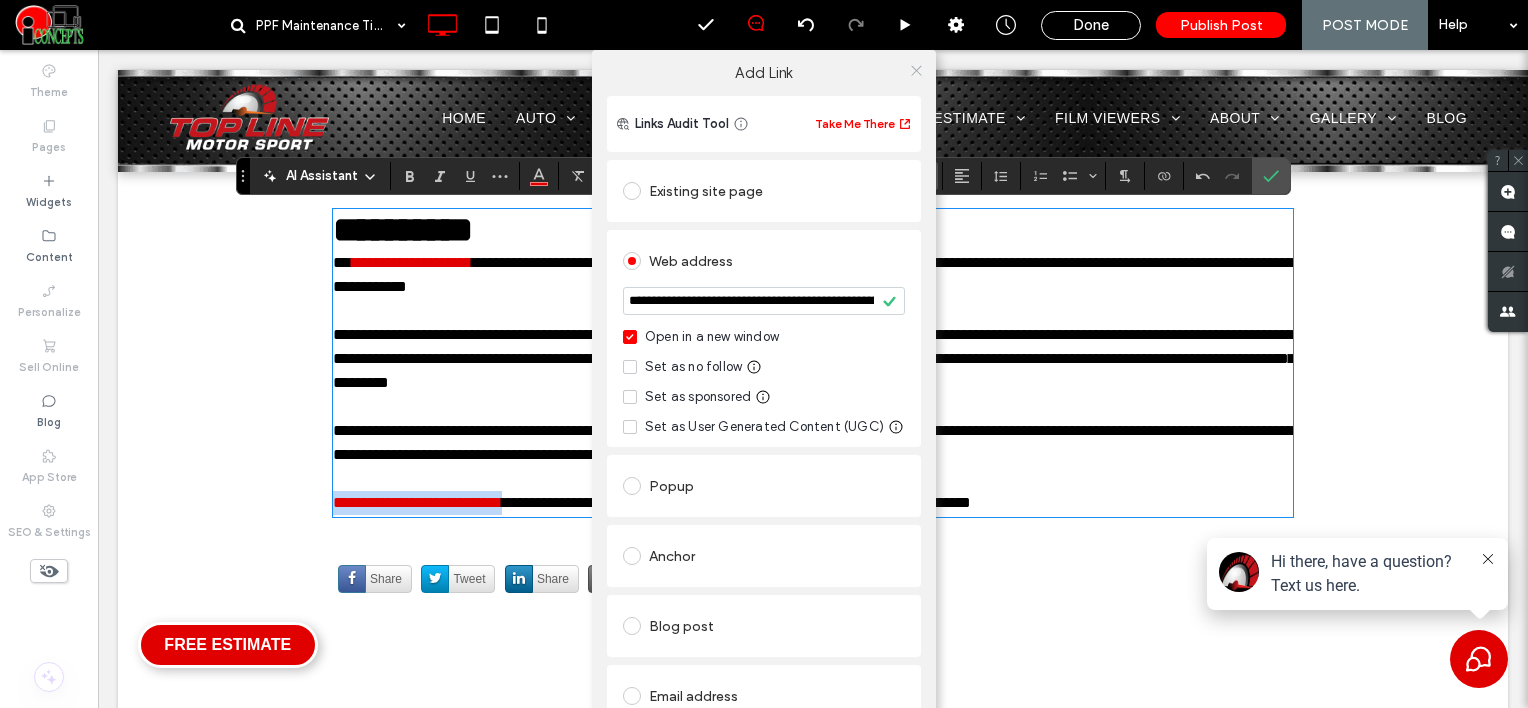 click 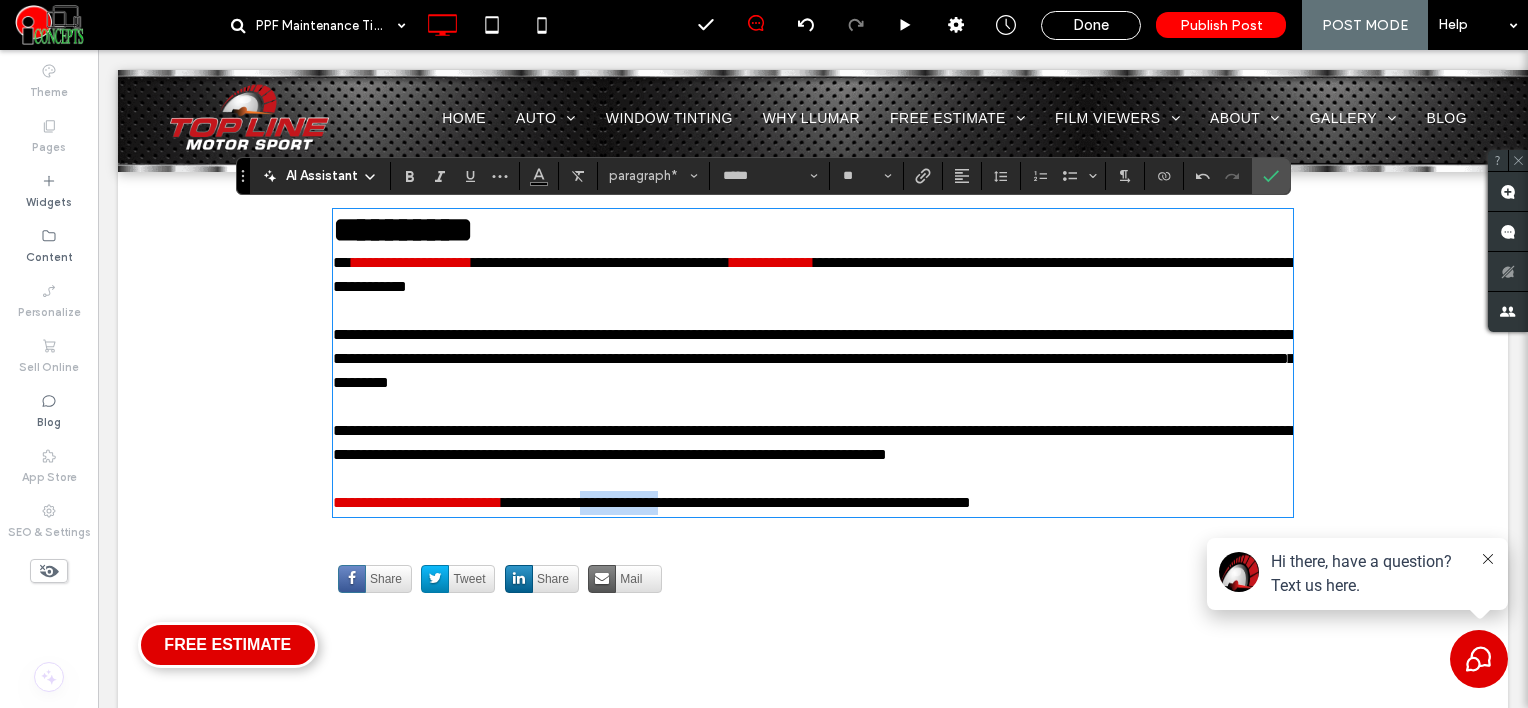 drag, startPoint x: 618, startPoint y: 504, endPoint x: 708, endPoint y: 506, distance: 90.02222 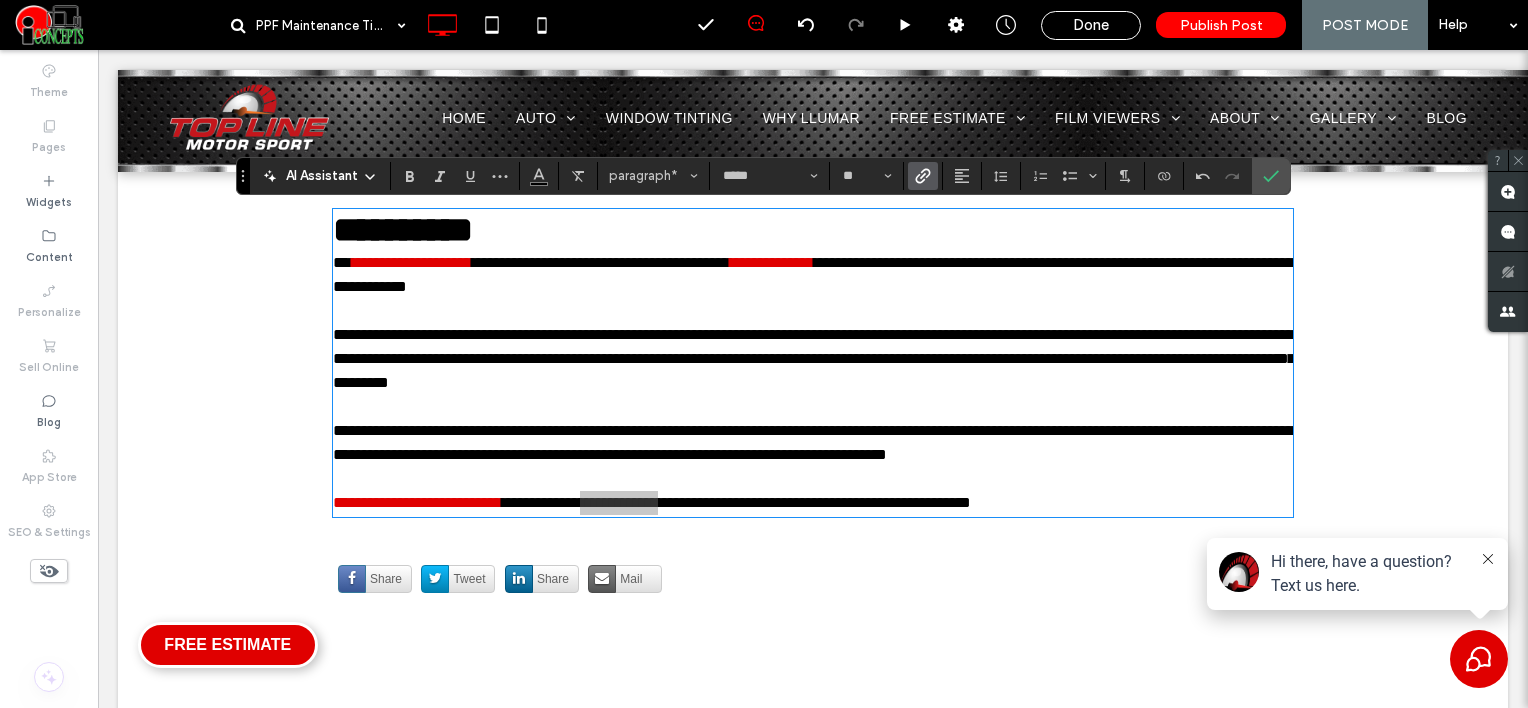 click at bounding box center [923, 176] 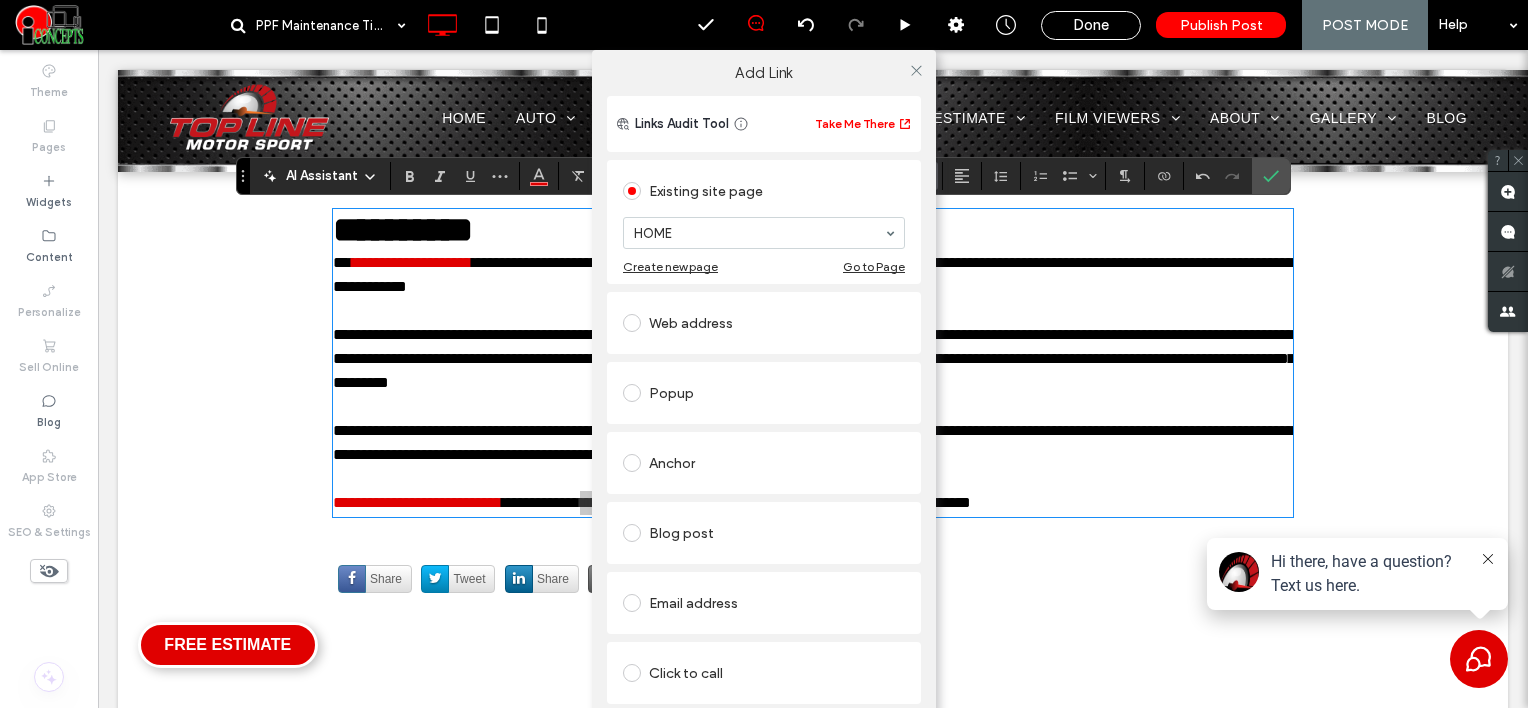 click on "Web address" at bounding box center (764, 323) 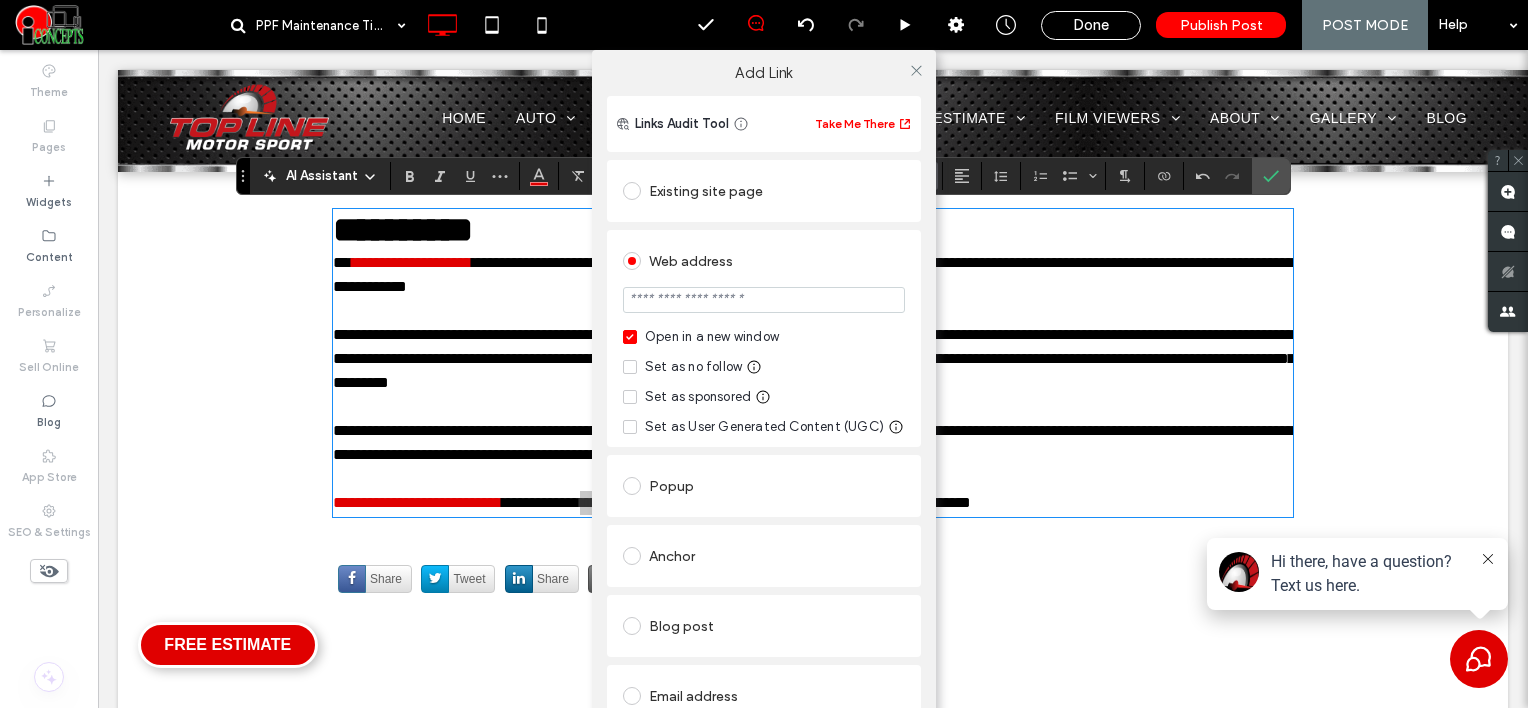 click at bounding box center [764, 300] 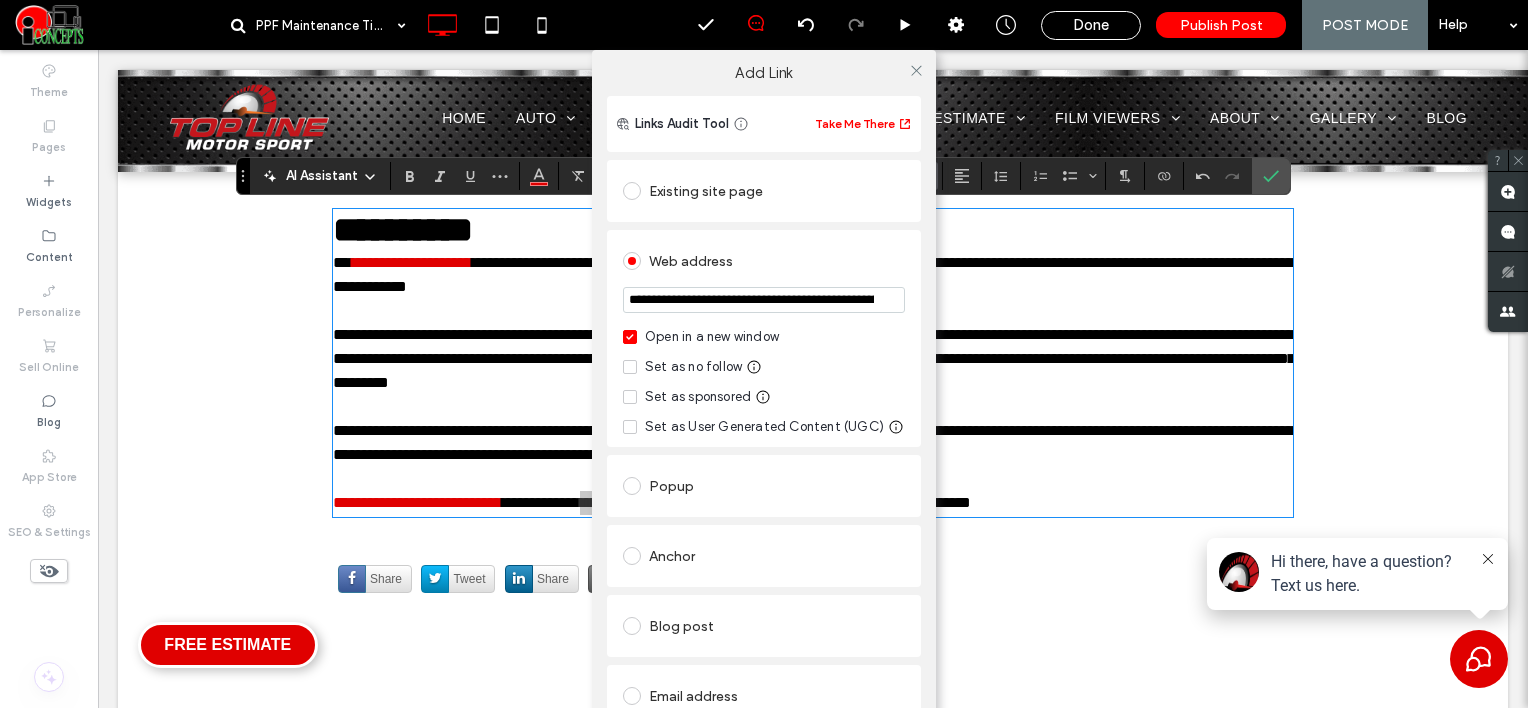 scroll, scrollTop: 0, scrollLeft: 225, axis: horizontal 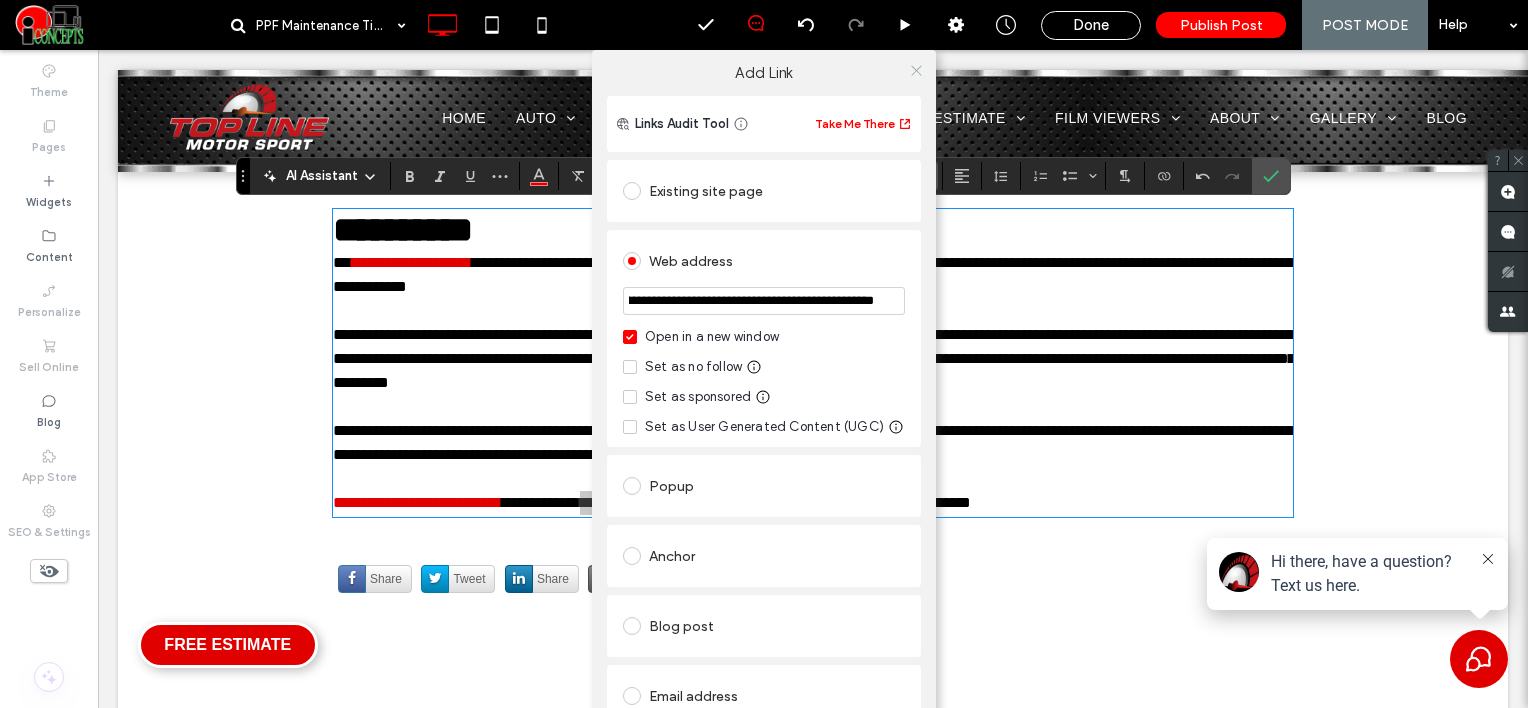 type on "**********" 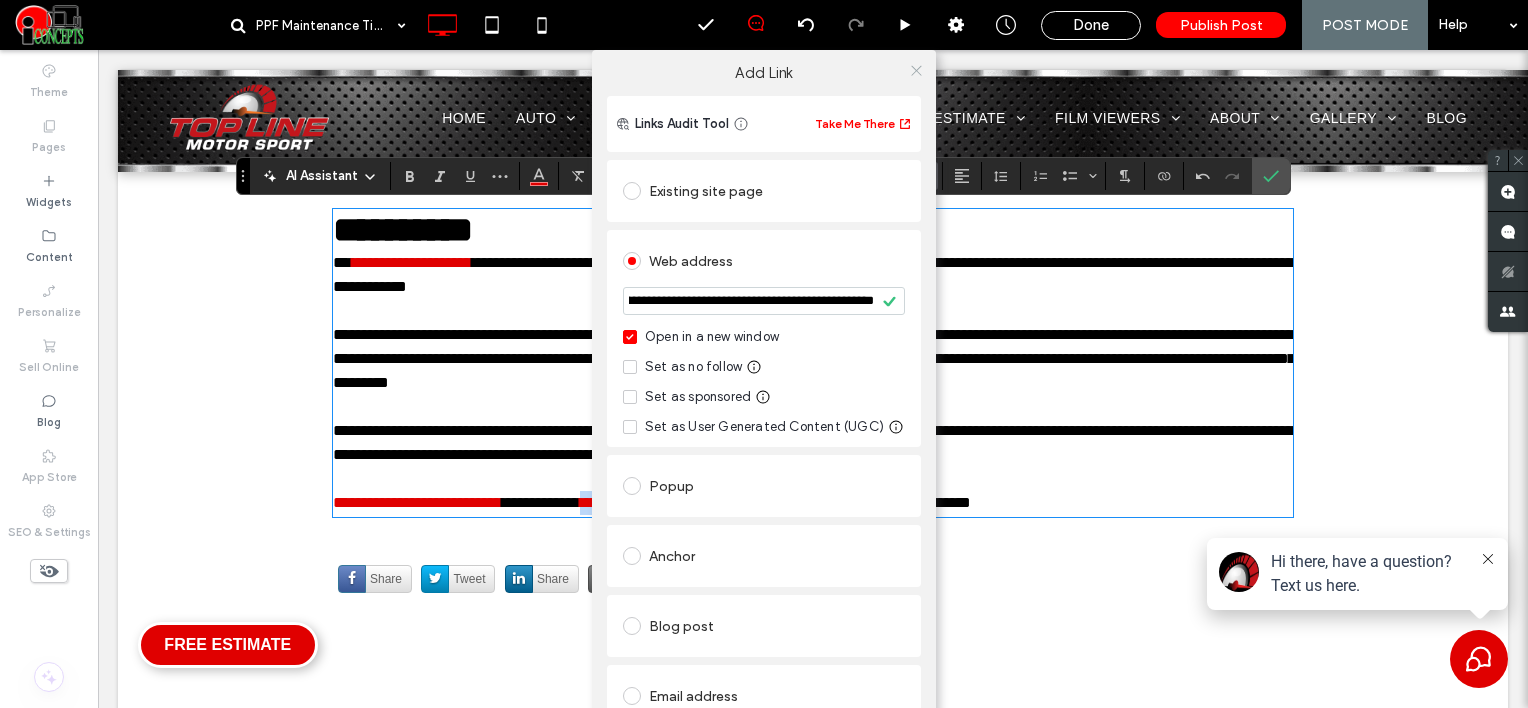 scroll, scrollTop: 0, scrollLeft: 0, axis: both 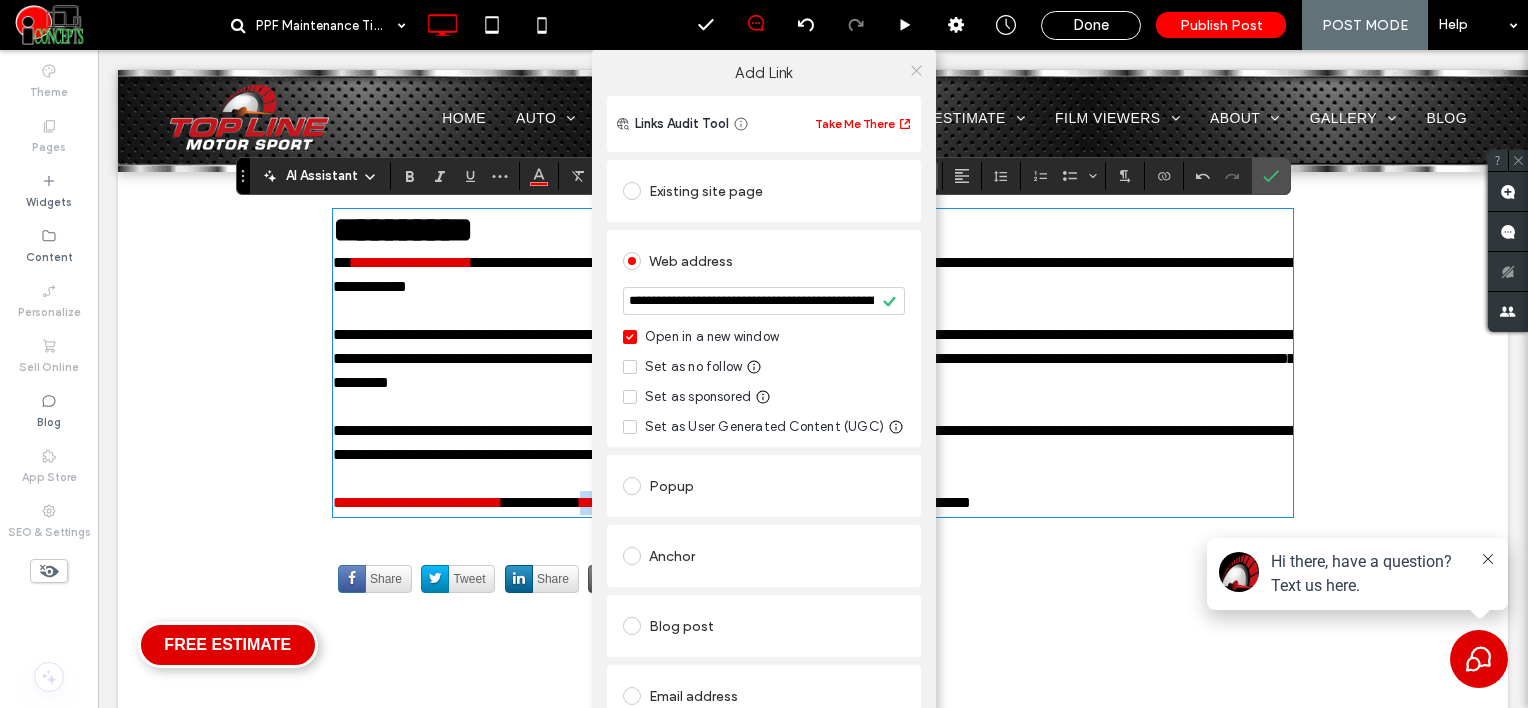 click 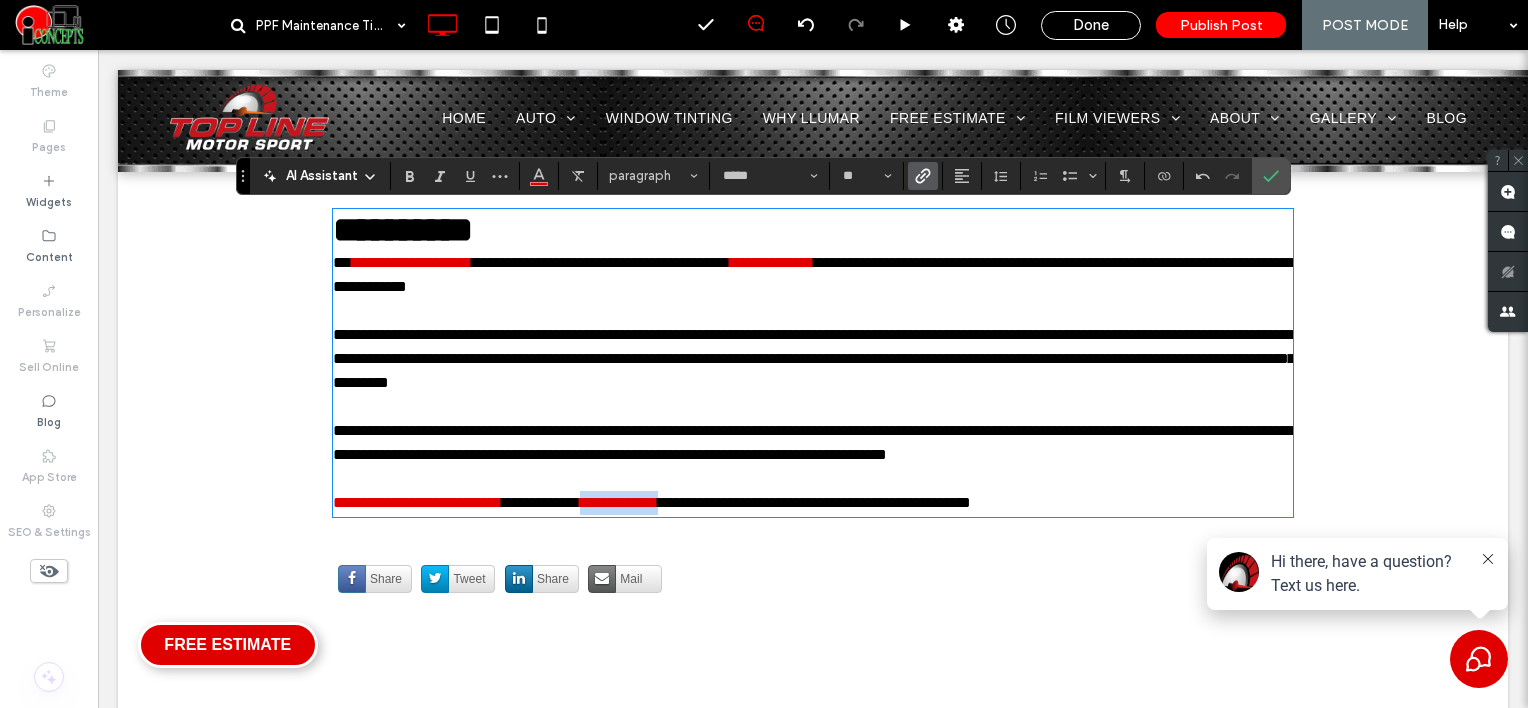 type on "*****" 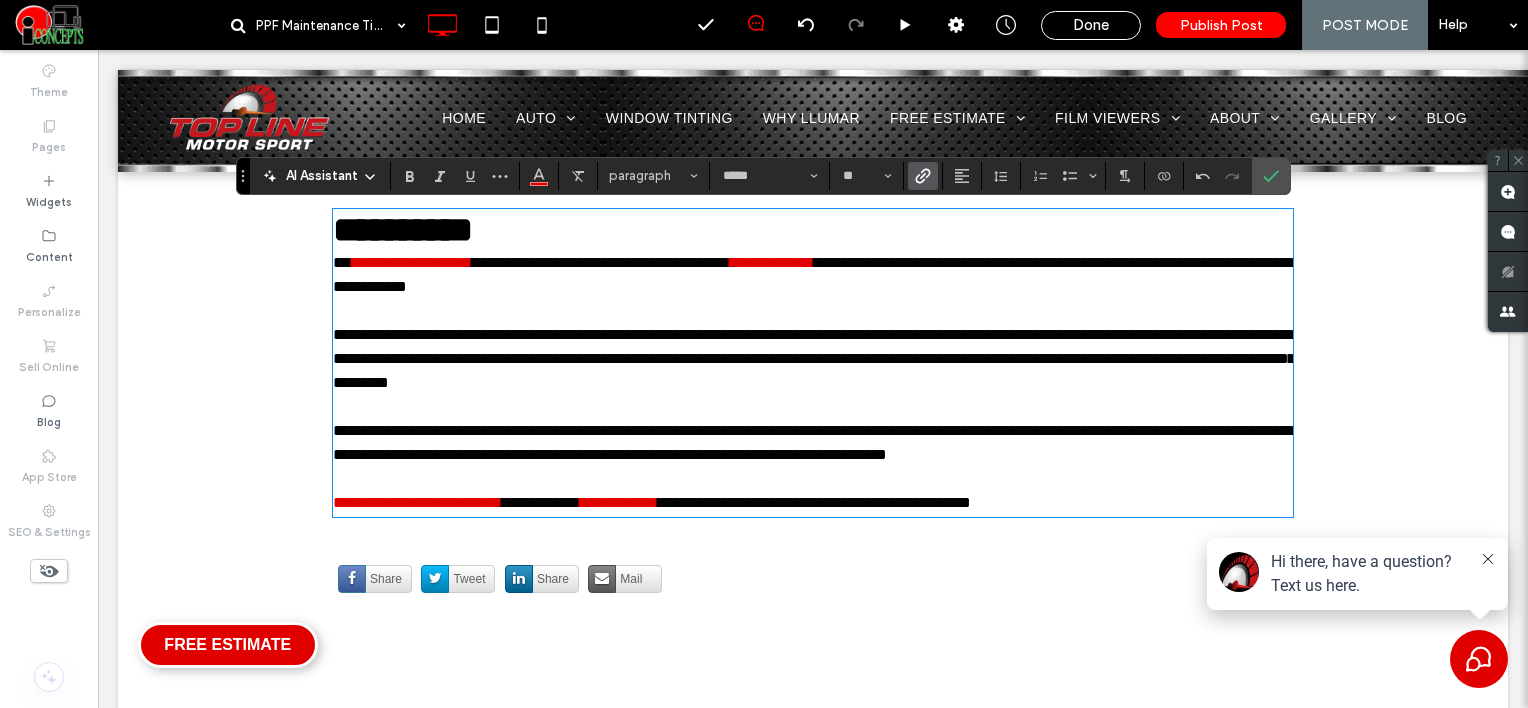 click on "**********" at bounding box center [813, 231] 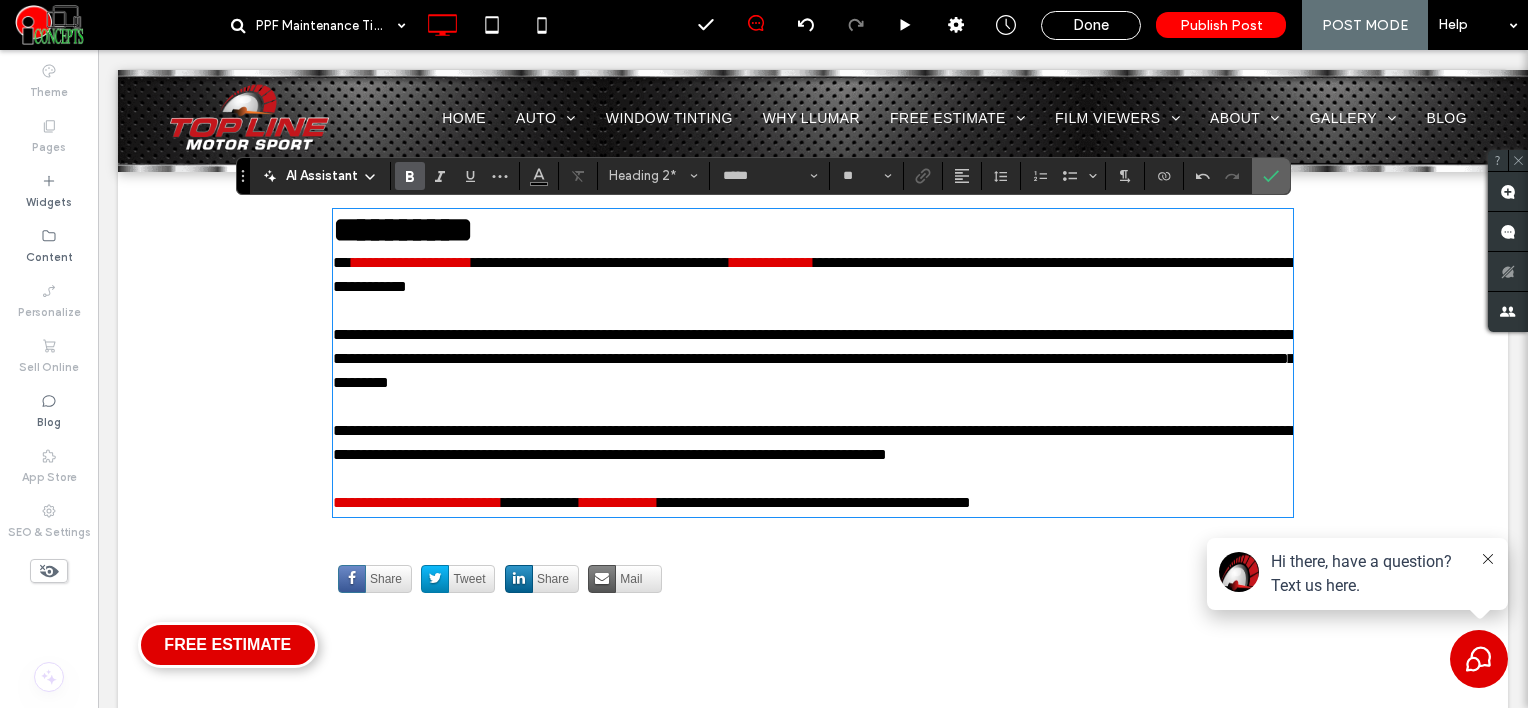 click at bounding box center [1271, 176] 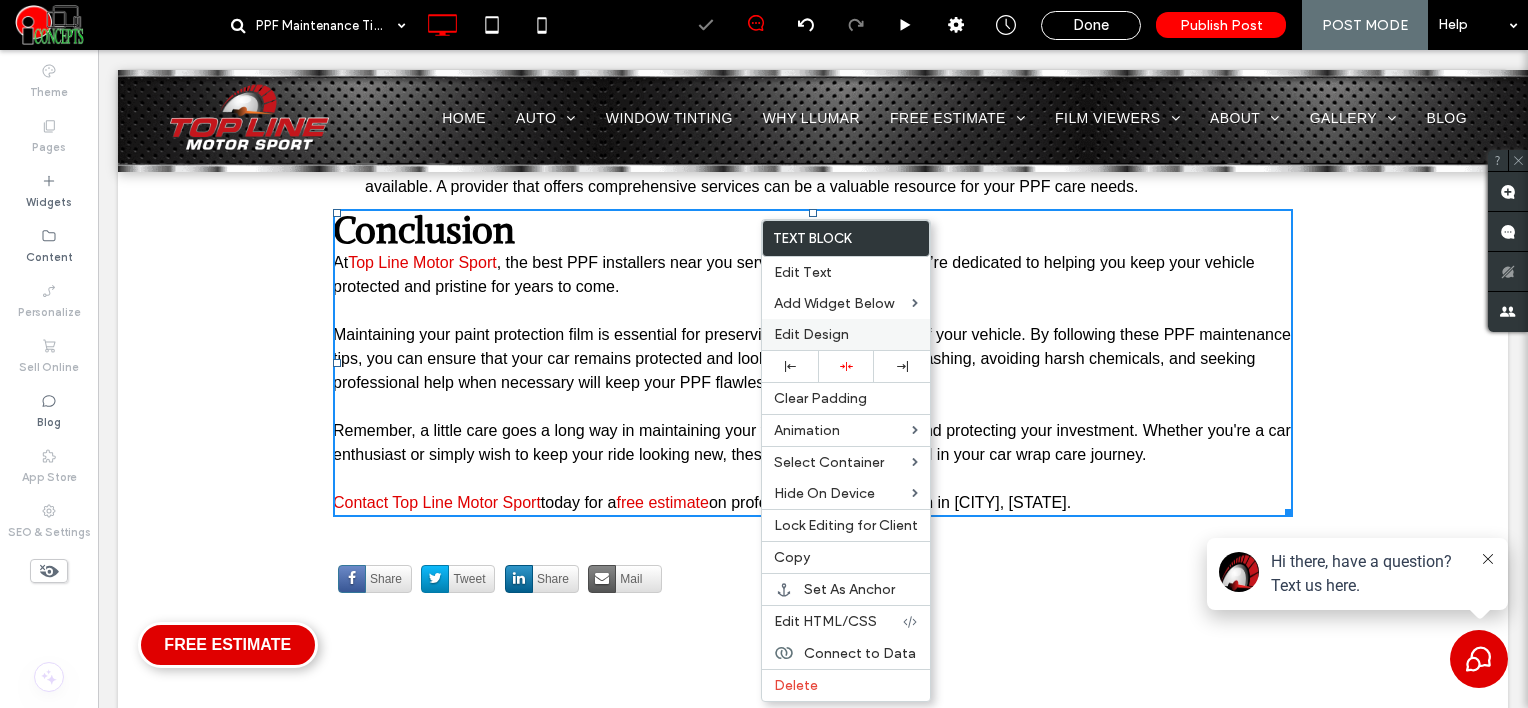 click on "Edit Design" at bounding box center (811, 334) 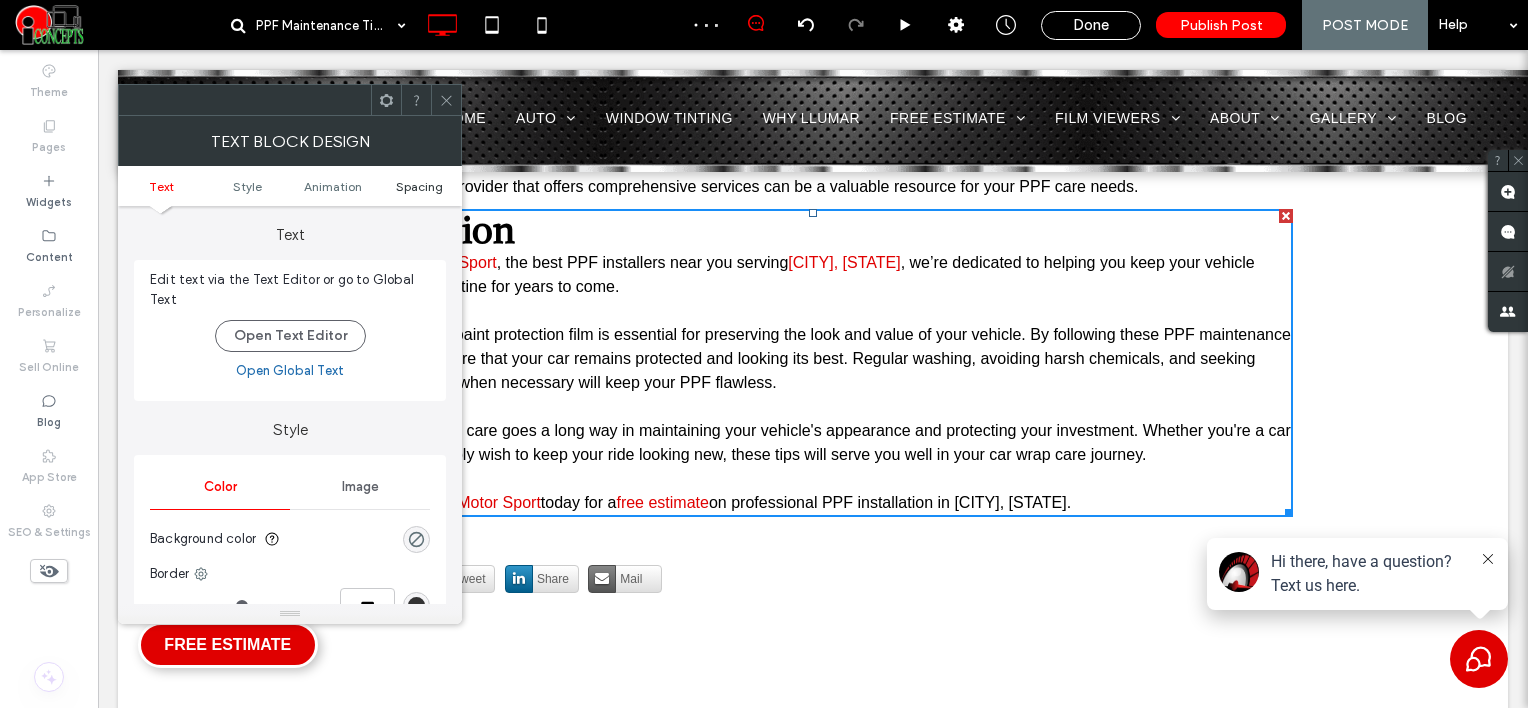 click on "Spacing" at bounding box center [419, 186] 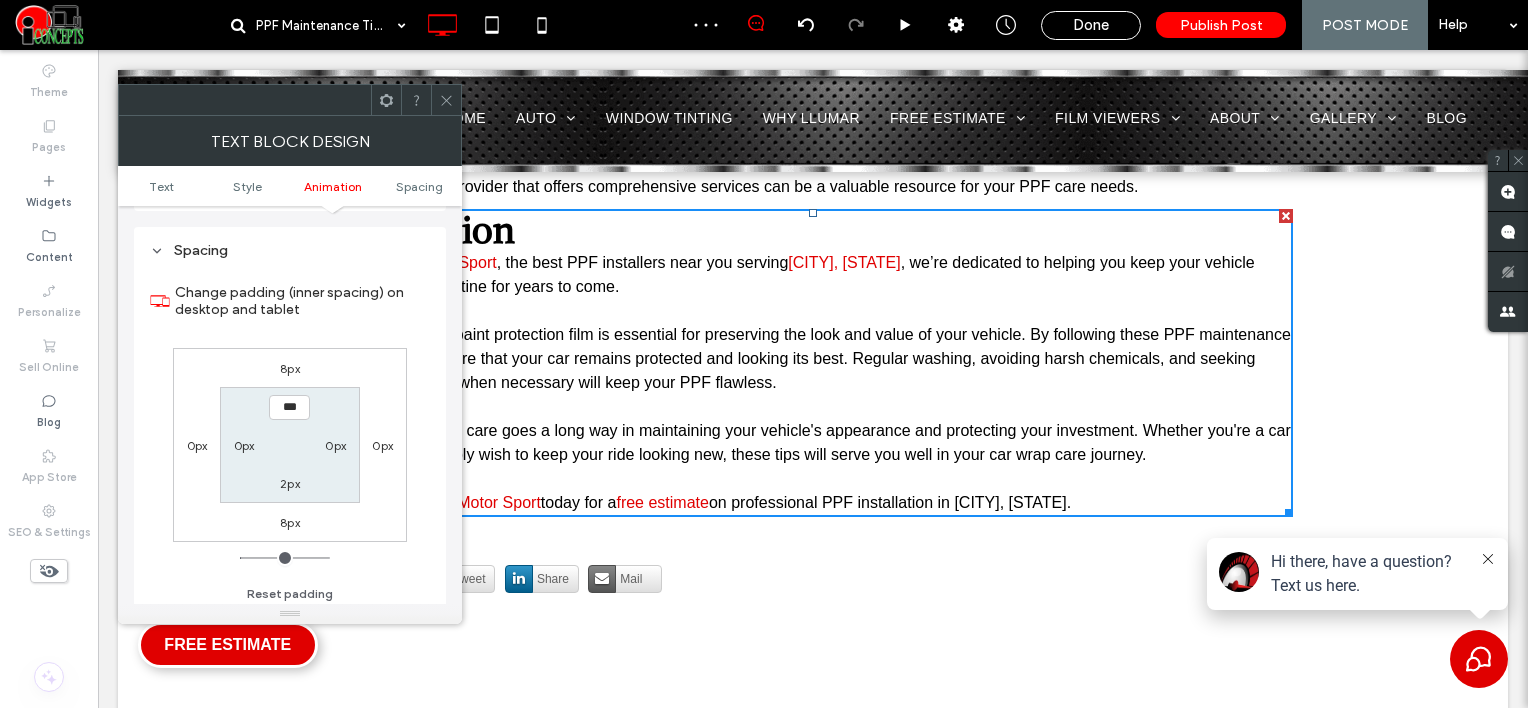 scroll, scrollTop: 572, scrollLeft: 0, axis: vertical 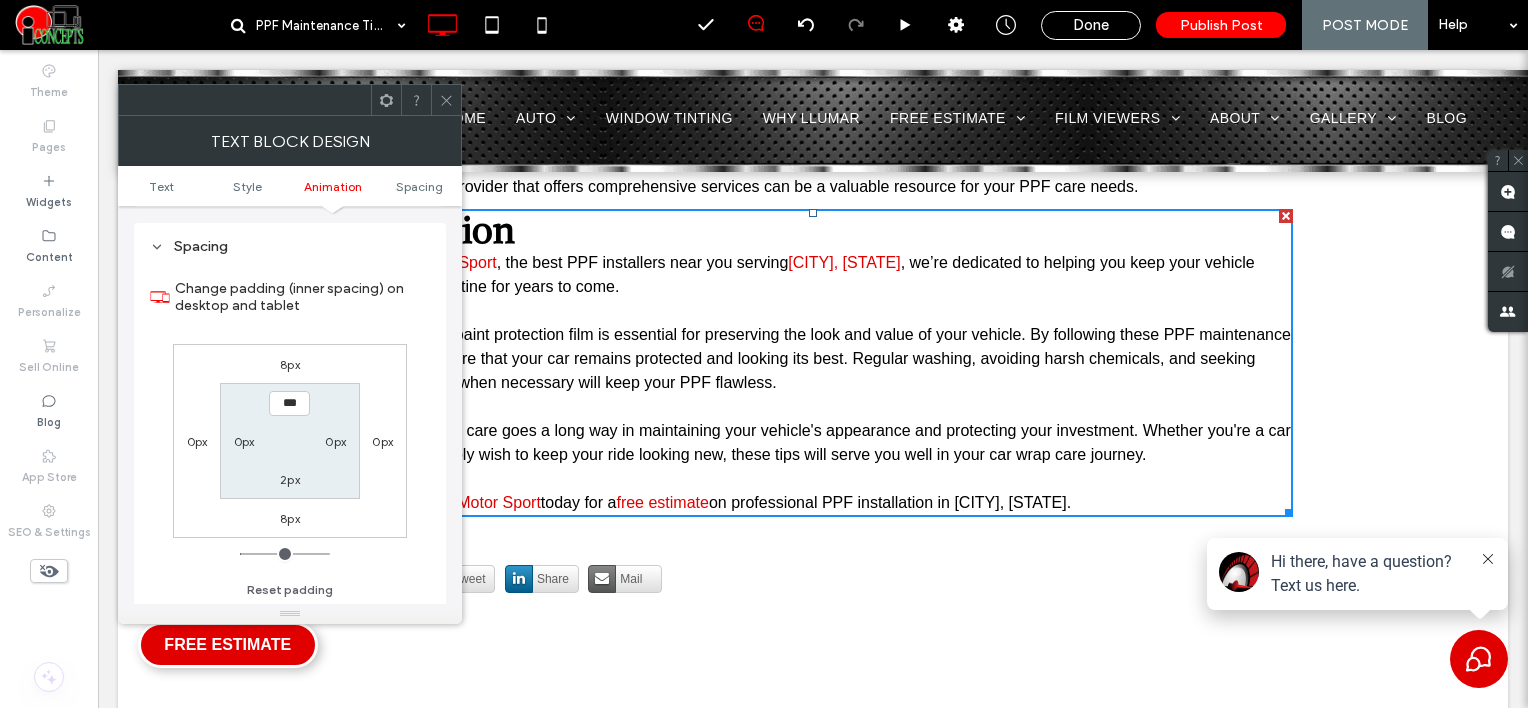 click on "8px" at bounding box center [290, 364] 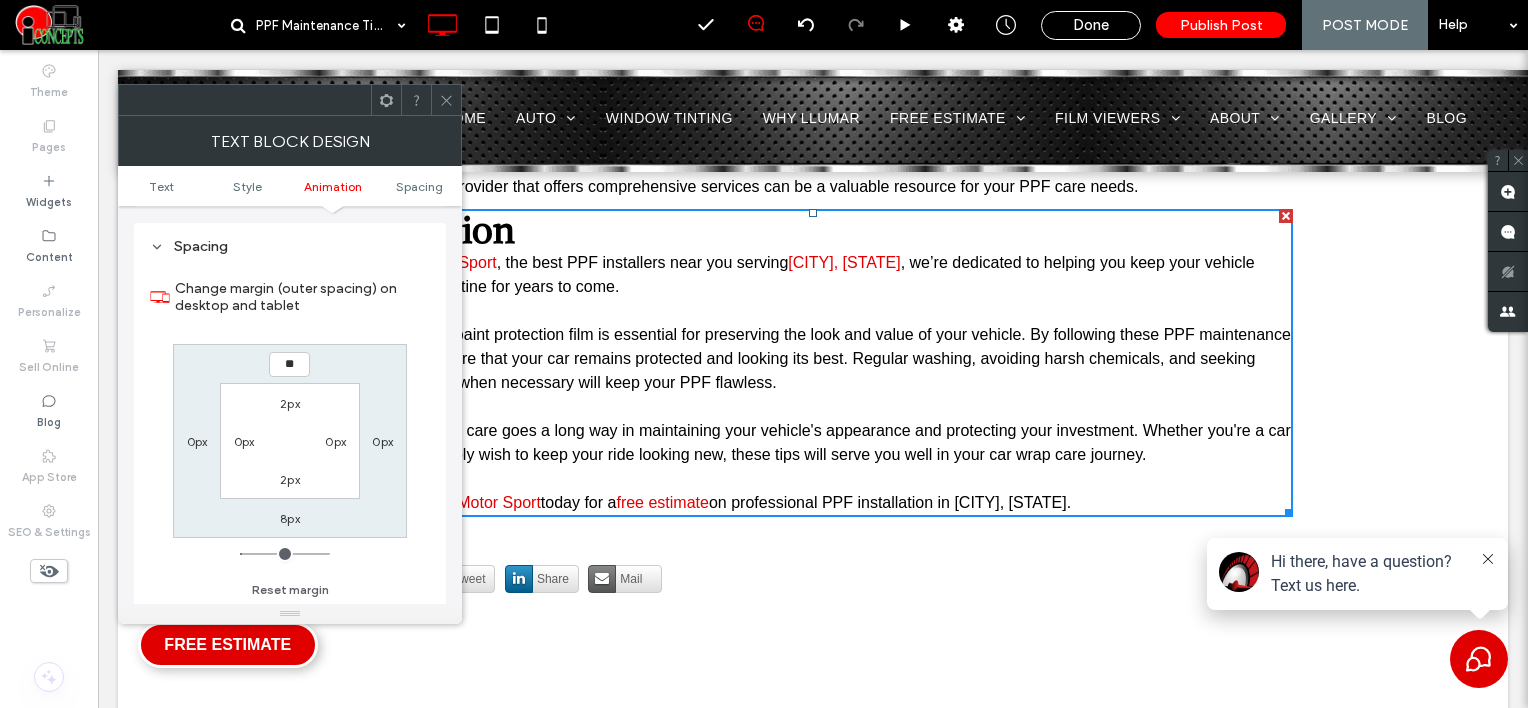 type on "**" 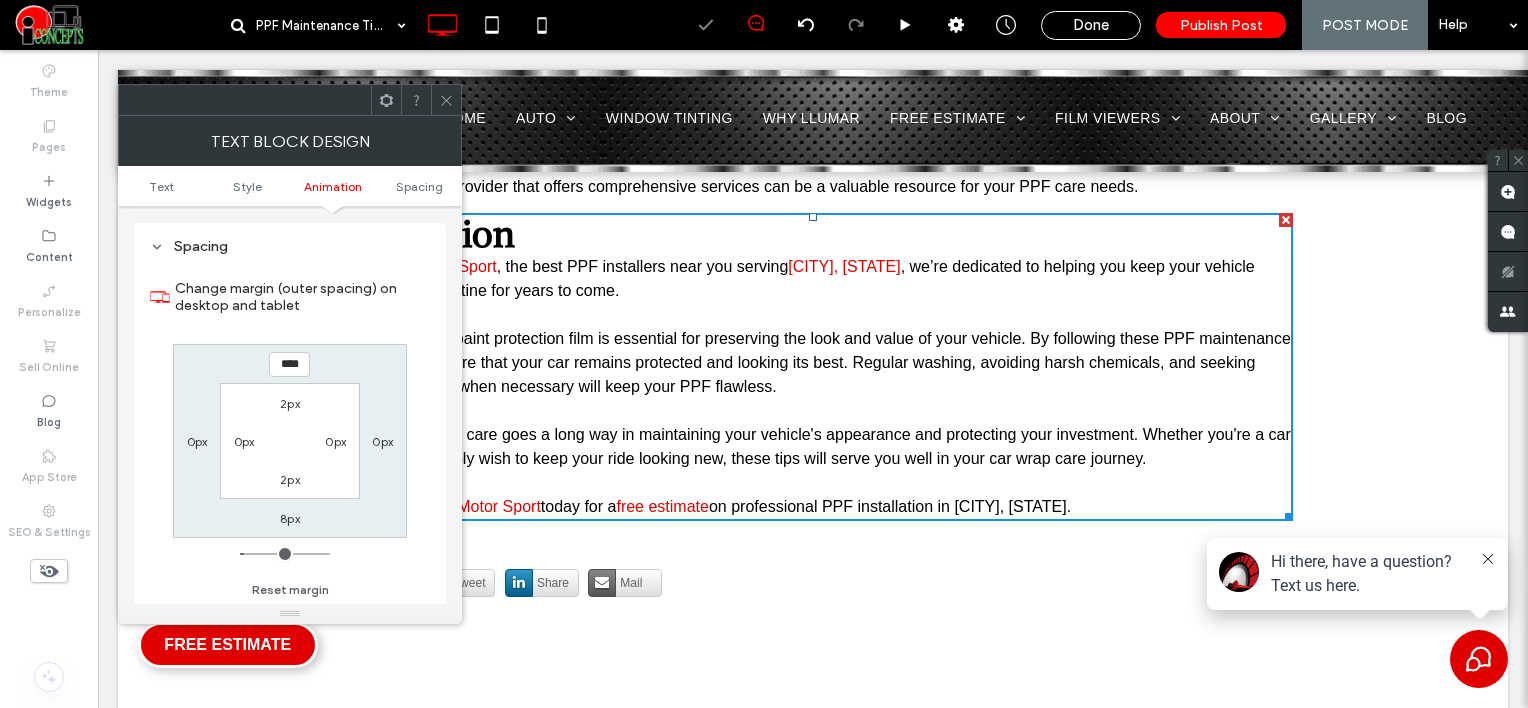 click 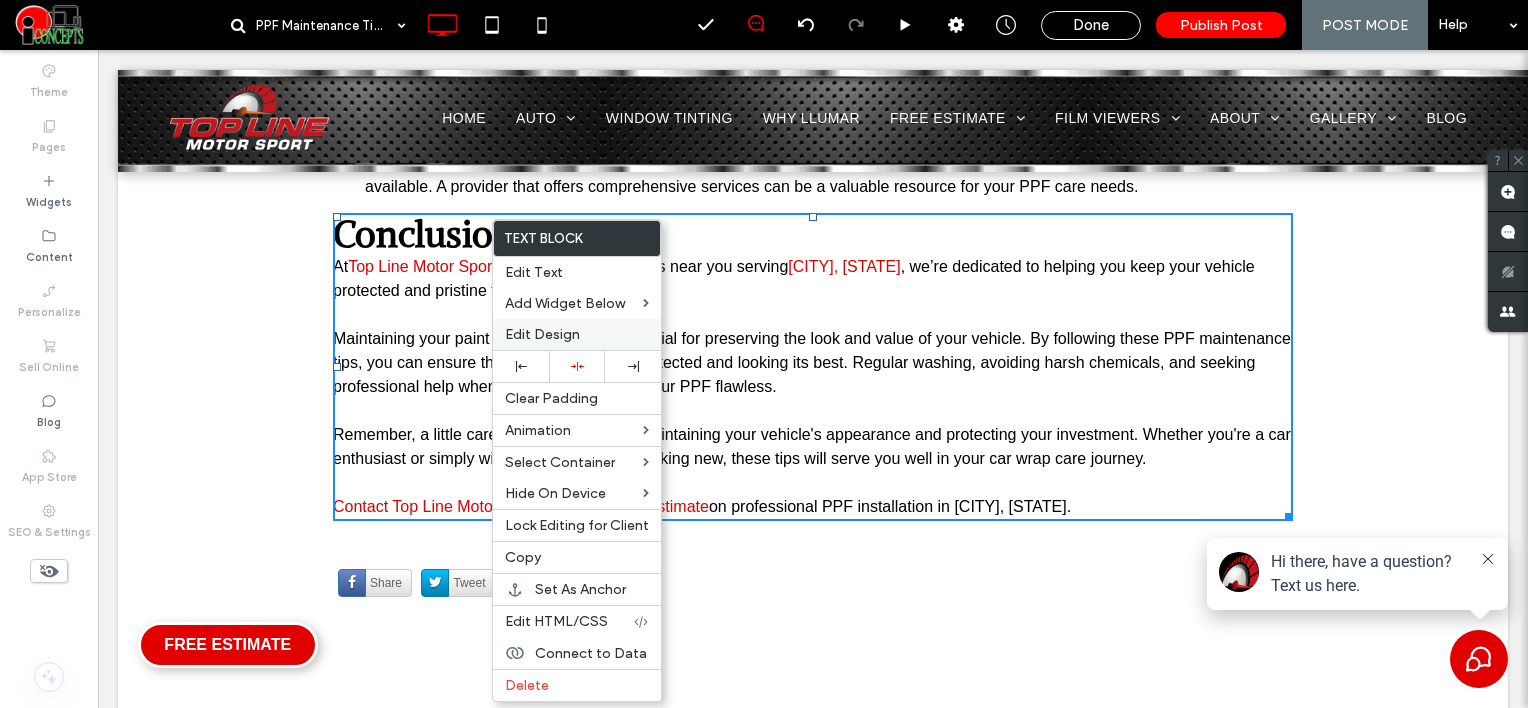 click on "Edit Design" at bounding box center (542, 334) 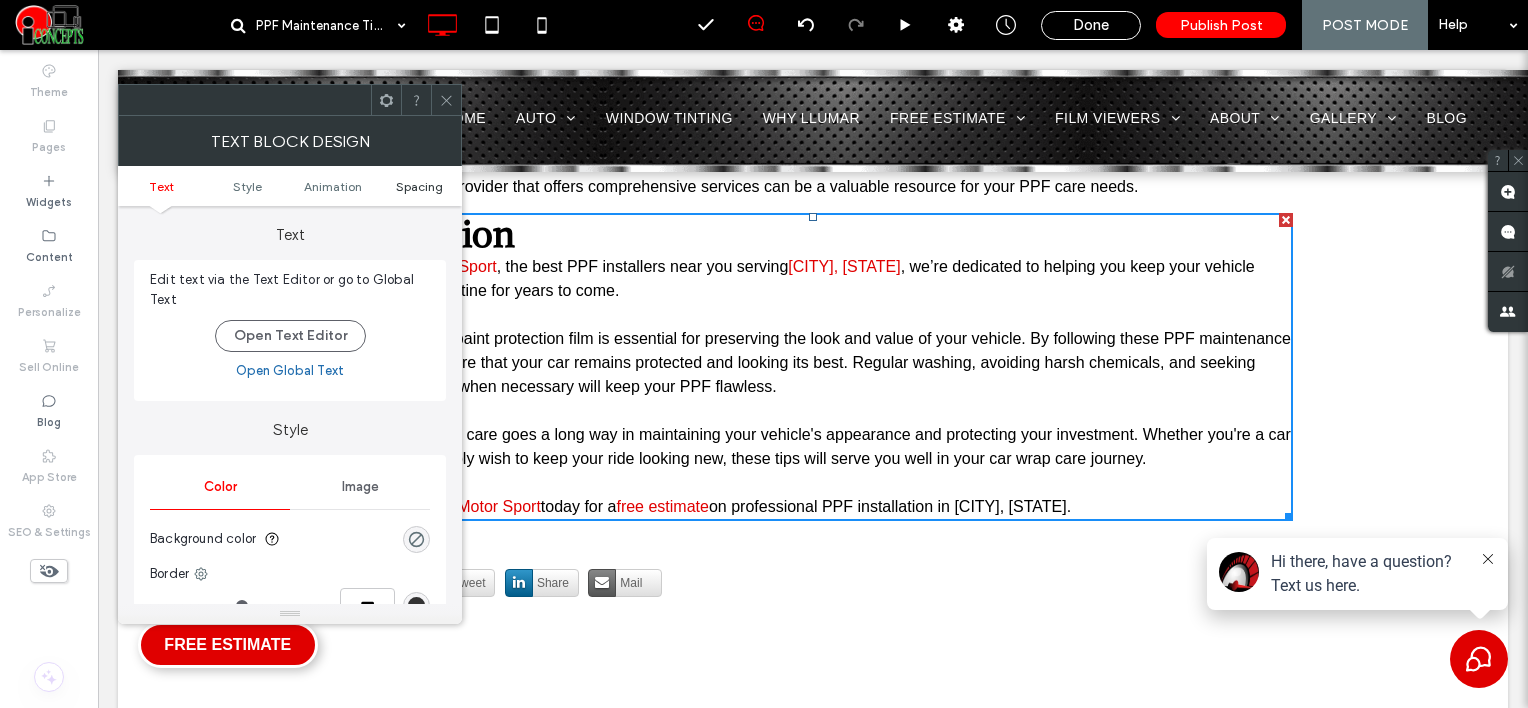 click on "Spacing" at bounding box center (419, 186) 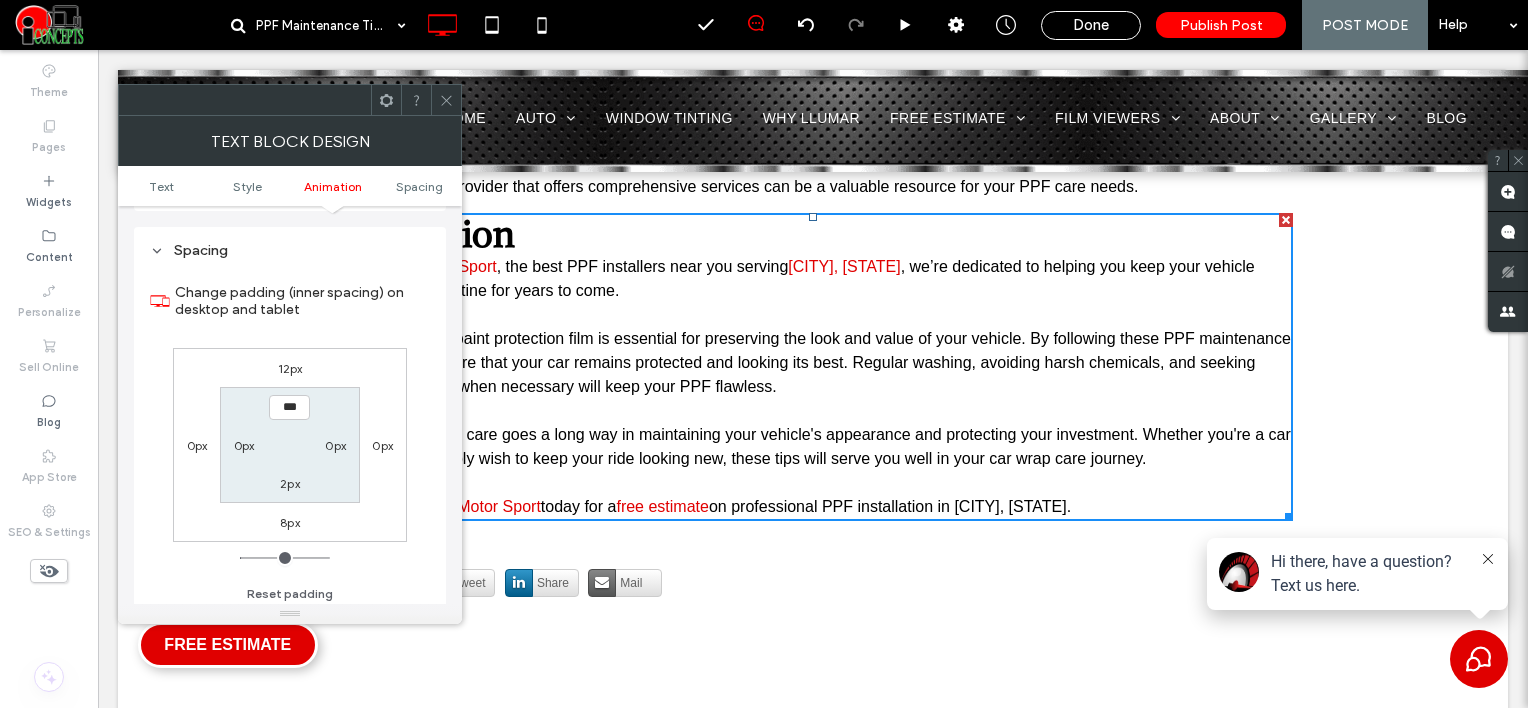 scroll, scrollTop: 572, scrollLeft: 0, axis: vertical 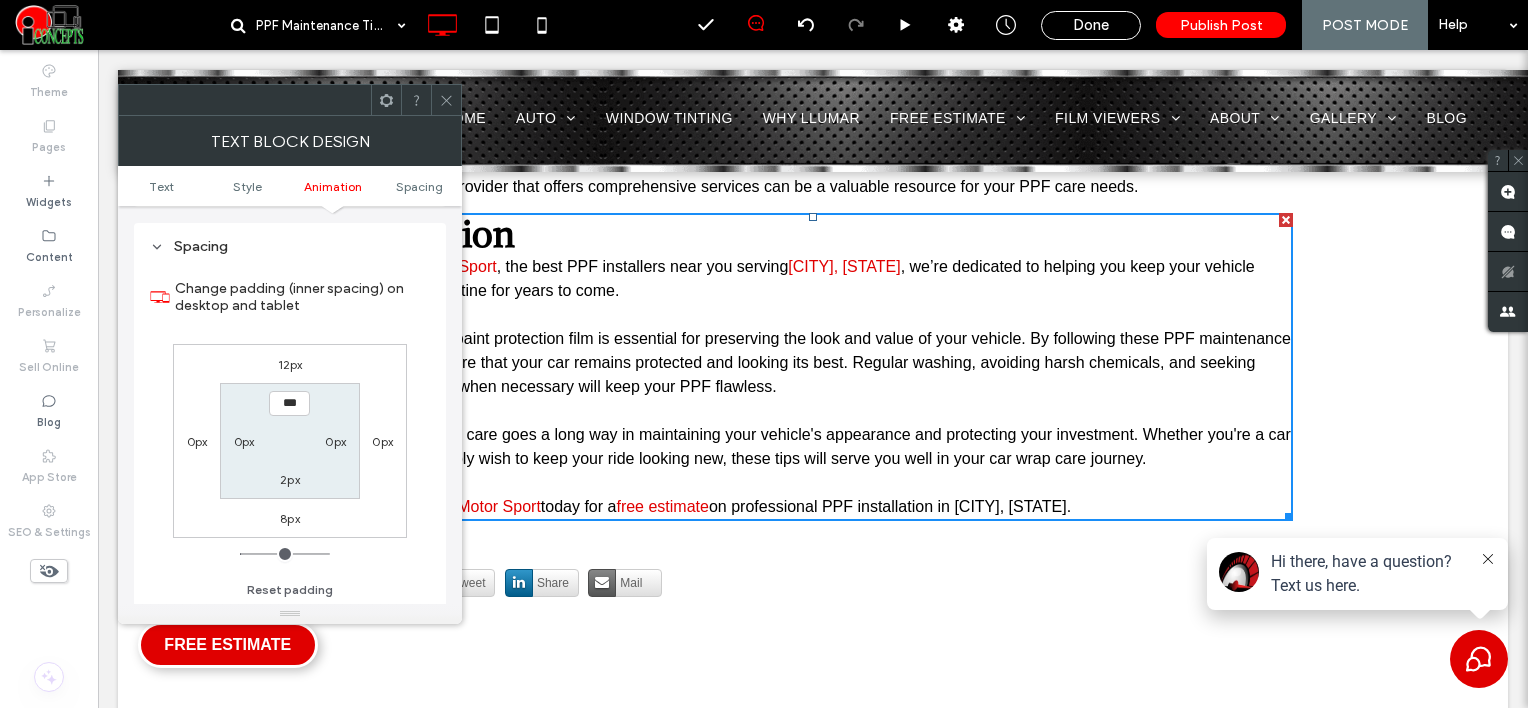 click 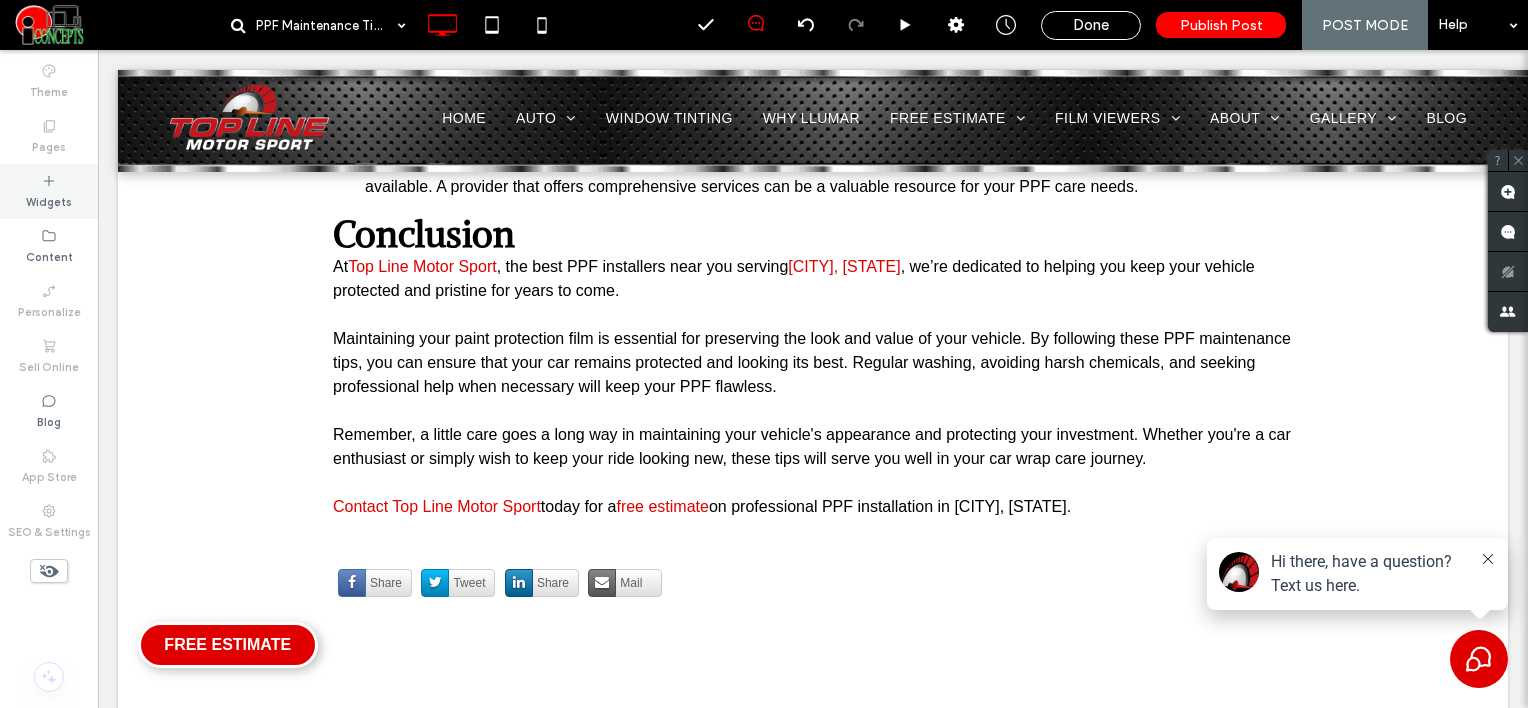 click on "Widgets" at bounding box center [49, 200] 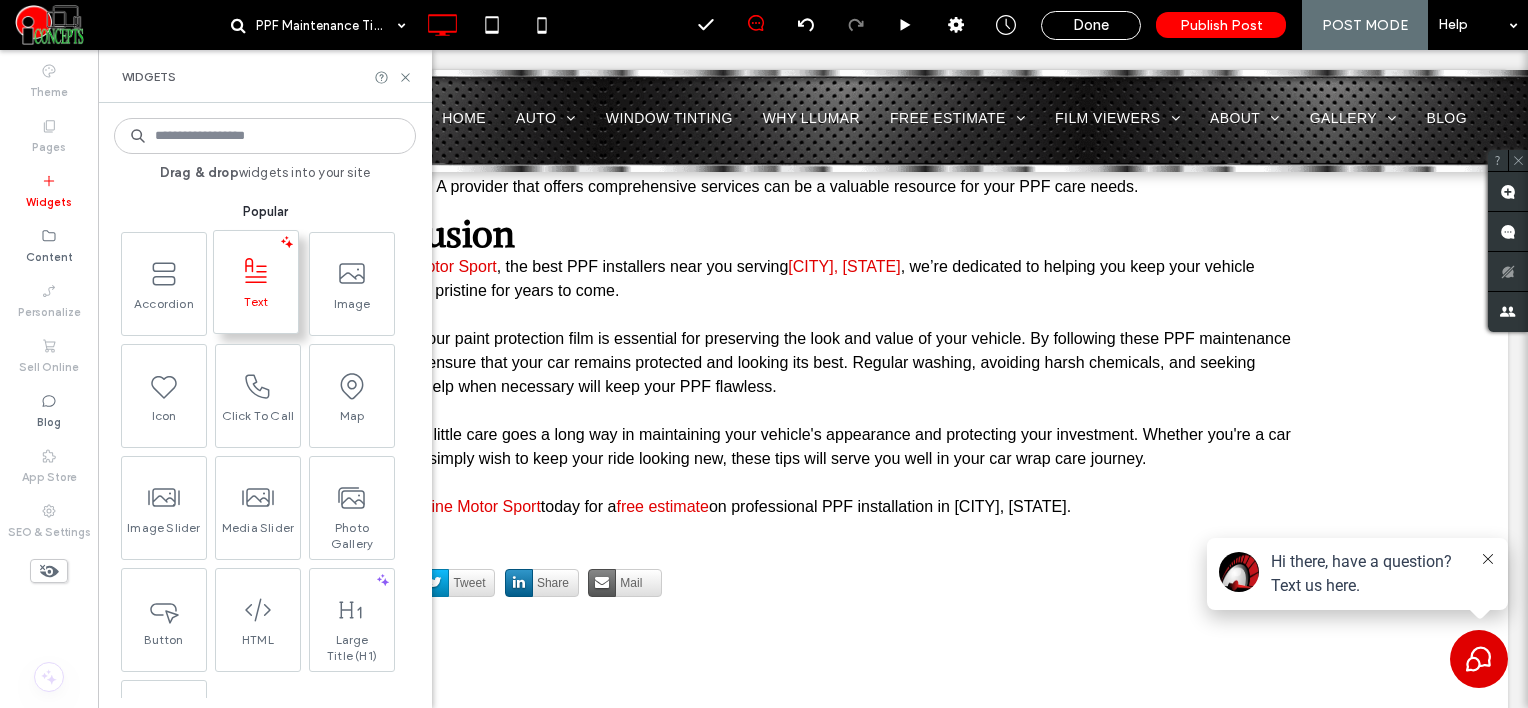 click on "Text" at bounding box center (256, 308) 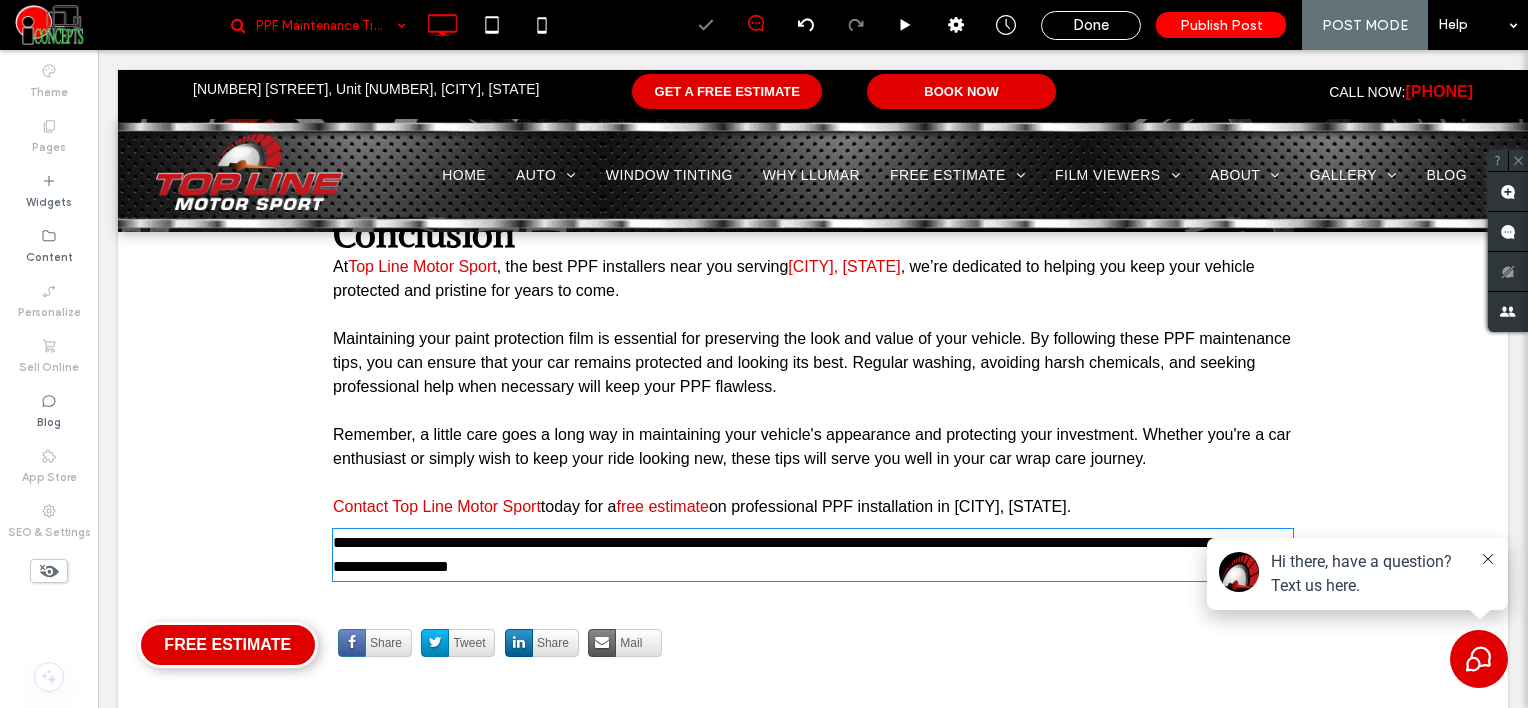 type on "*****" 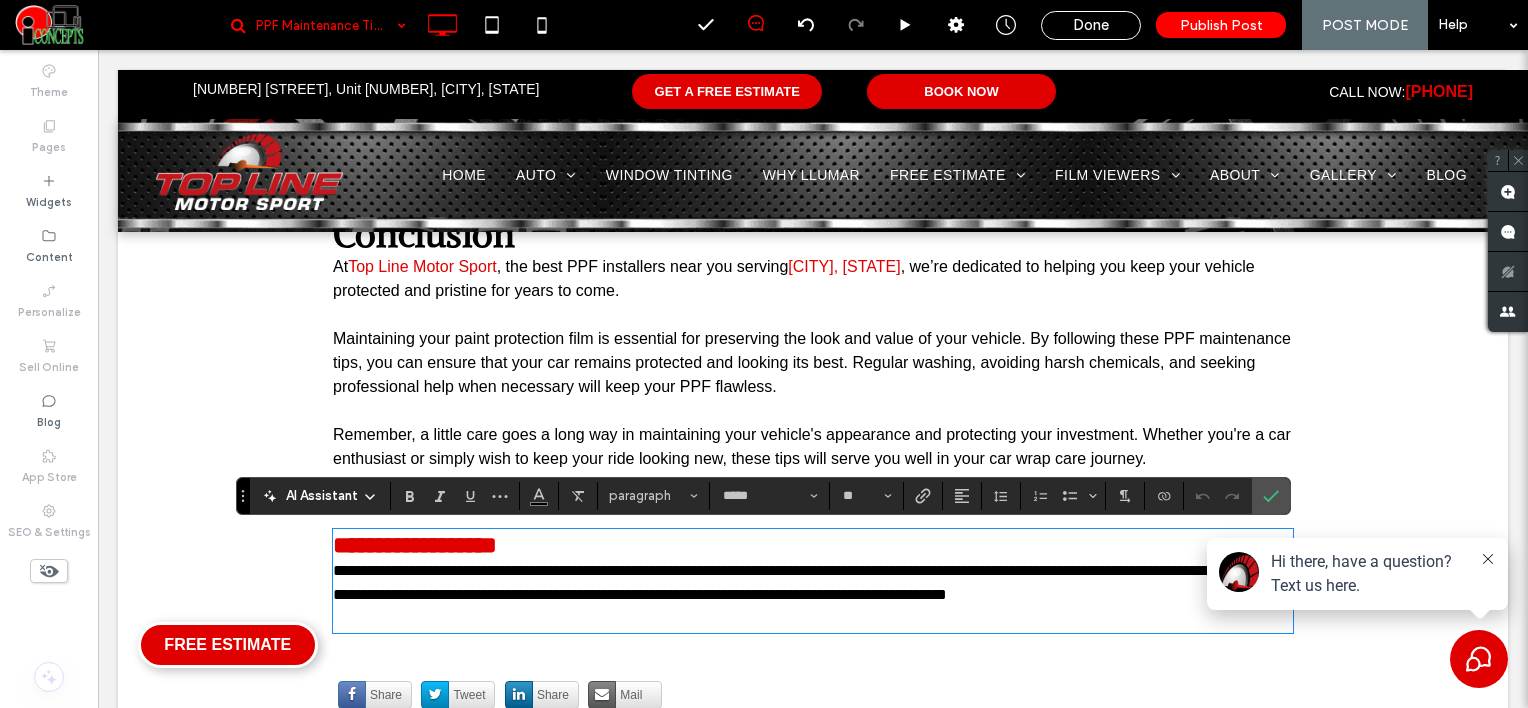 scroll, scrollTop: 0, scrollLeft: 0, axis: both 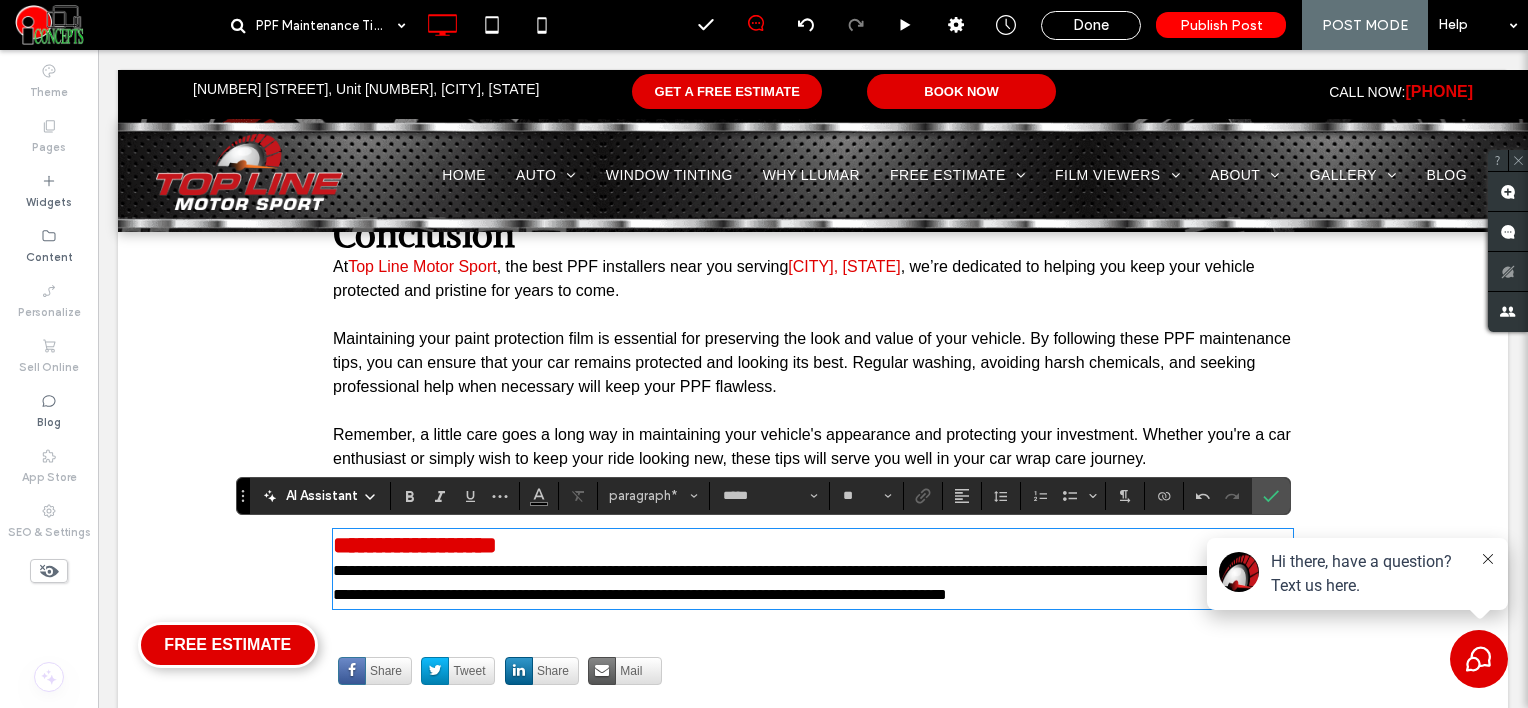 type on "**" 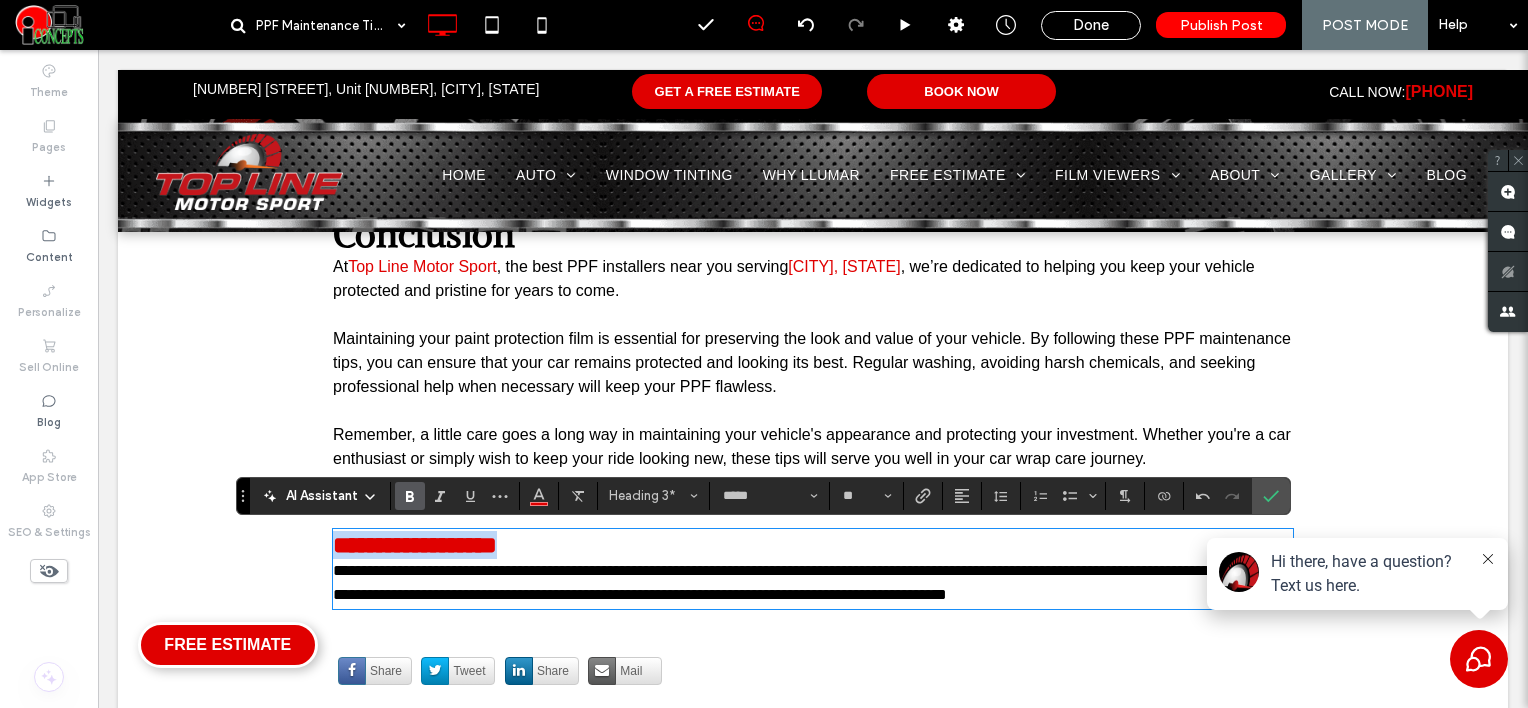 drag, startPoint x: 568, startPoint y: 552, endPoint x: 285, endPoint y: 524, distance: 284.38177 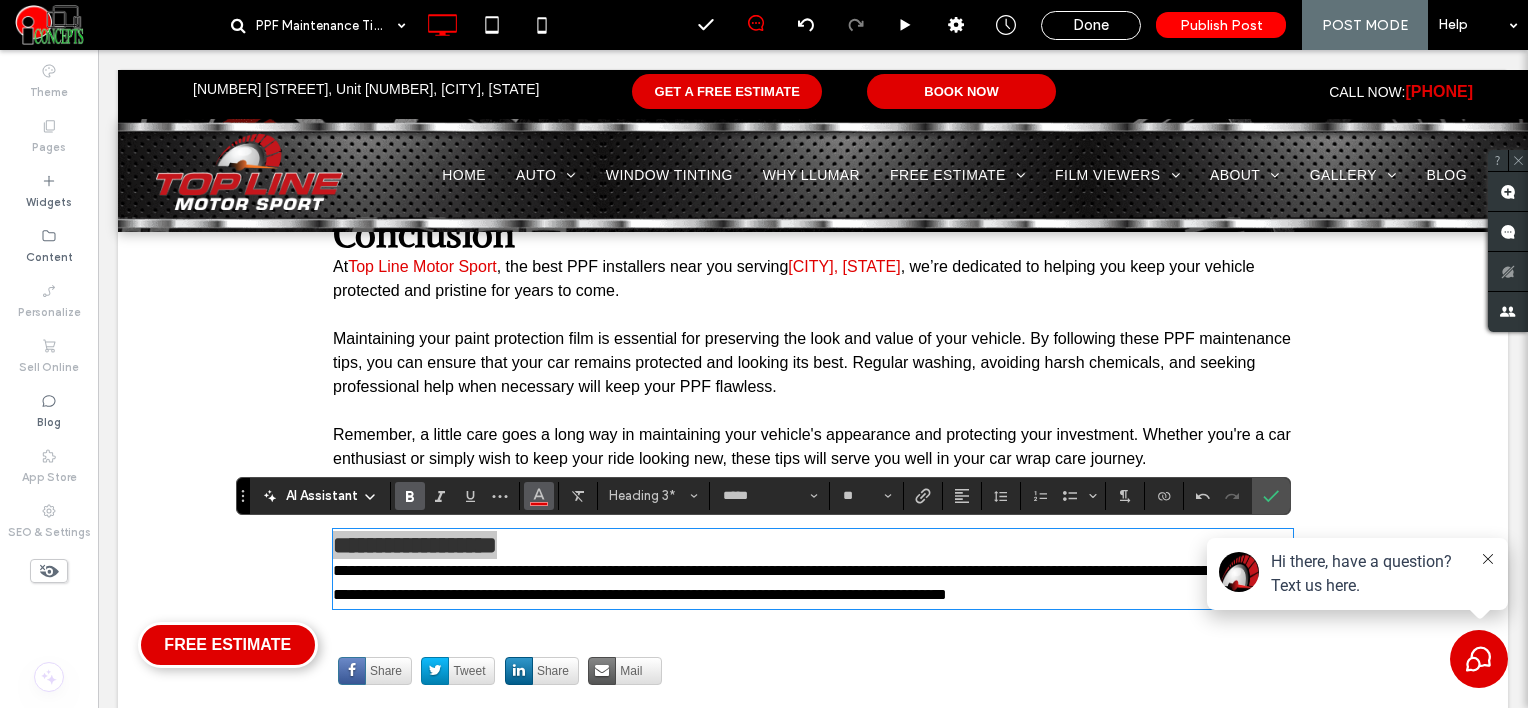 click at bounding box center (539, 496) 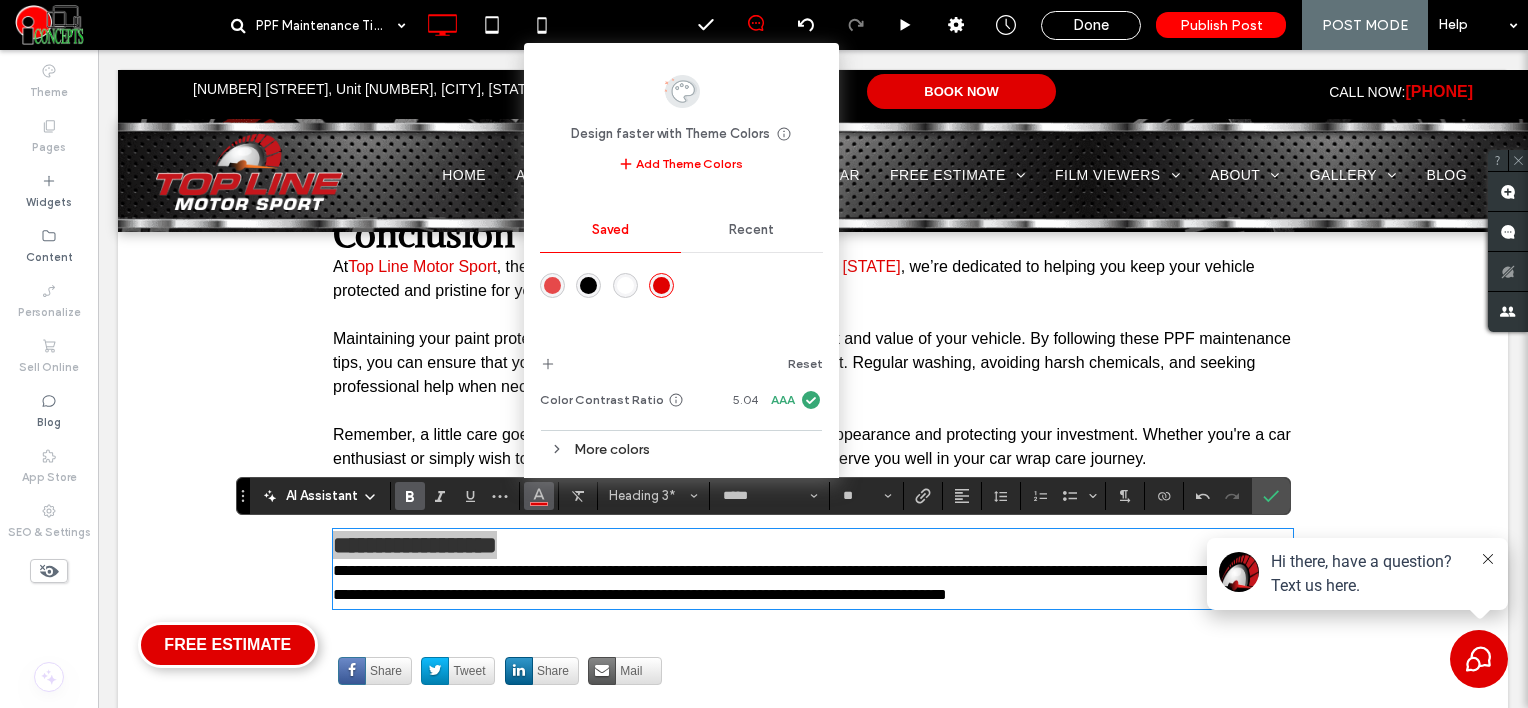 click at bounding box center [588, 285] 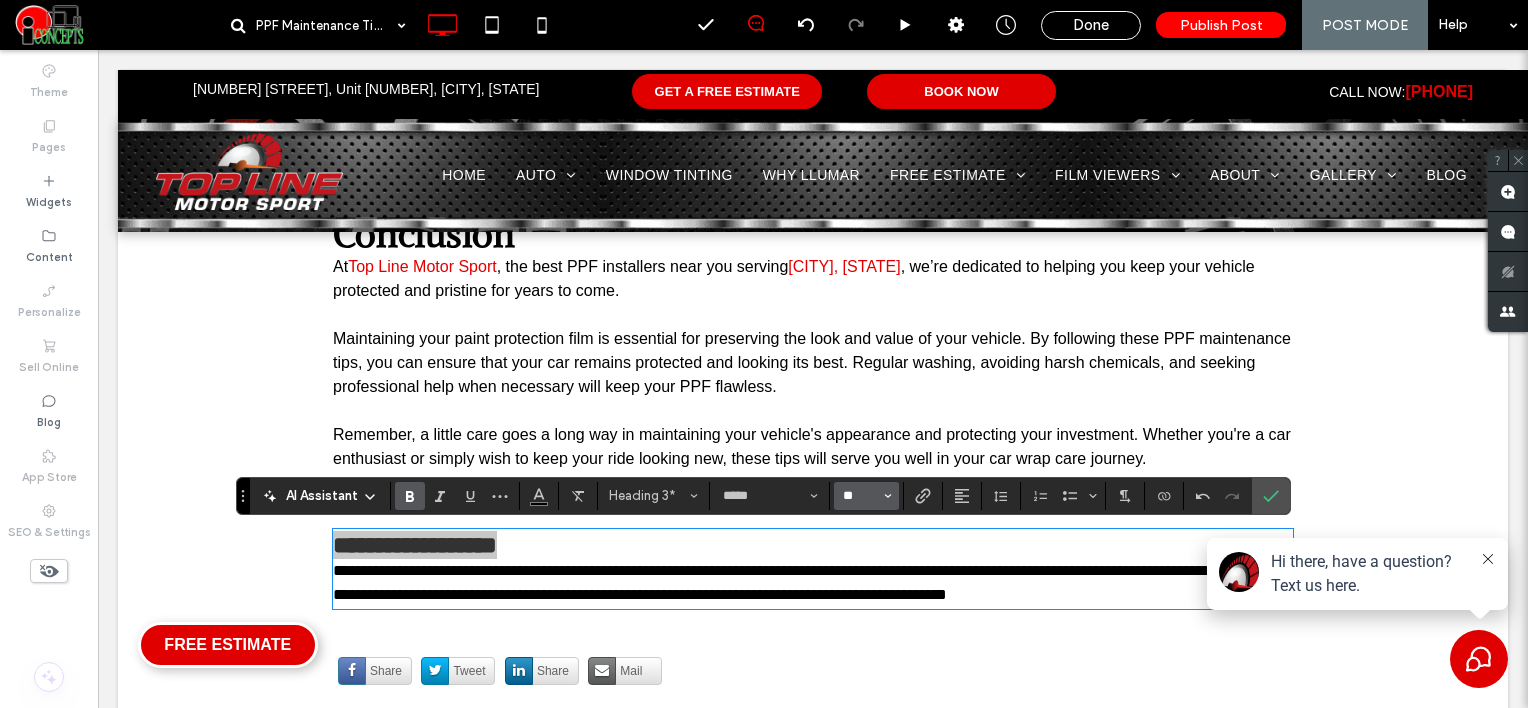click on "**" at bounding box center (860, 496) 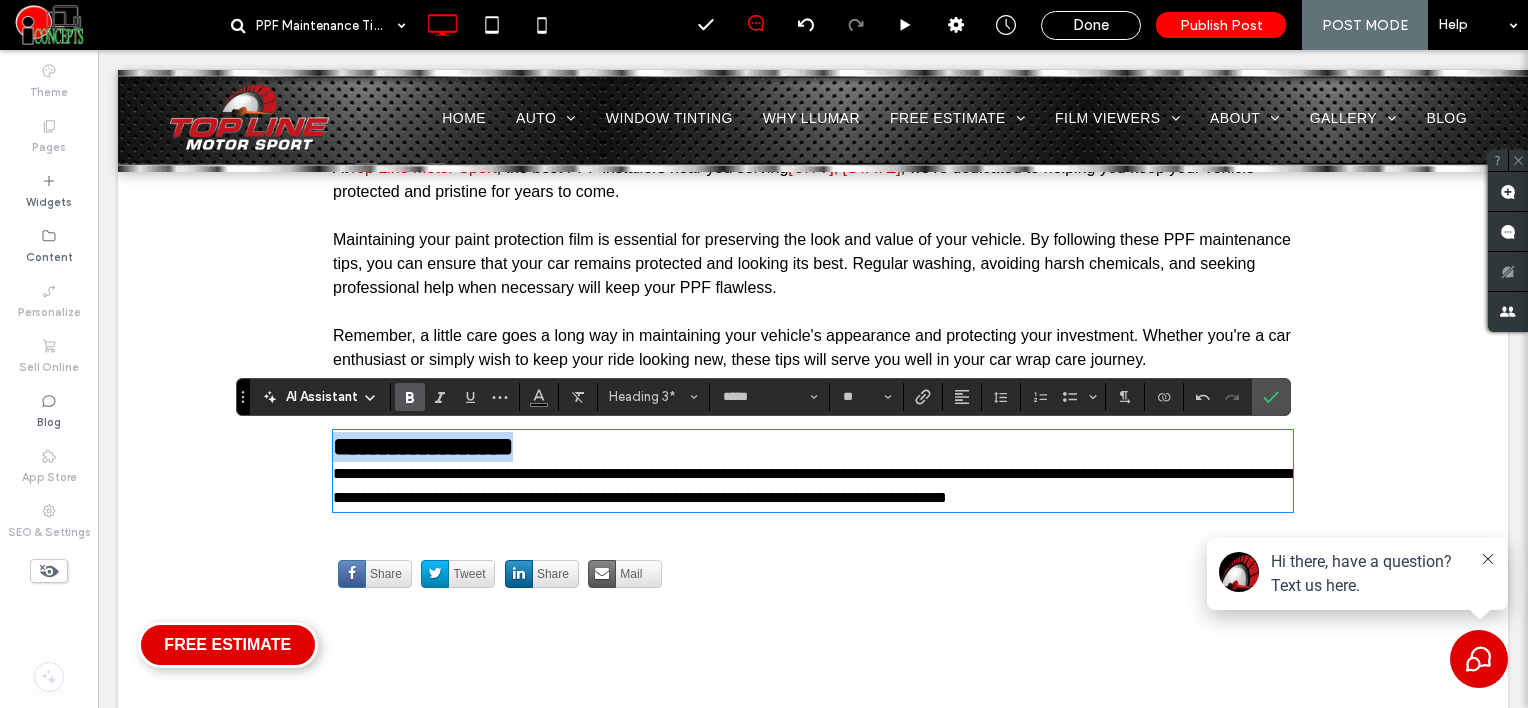 scroll, scrollTop: 4198, scrollLeft: 0, axis: vertical 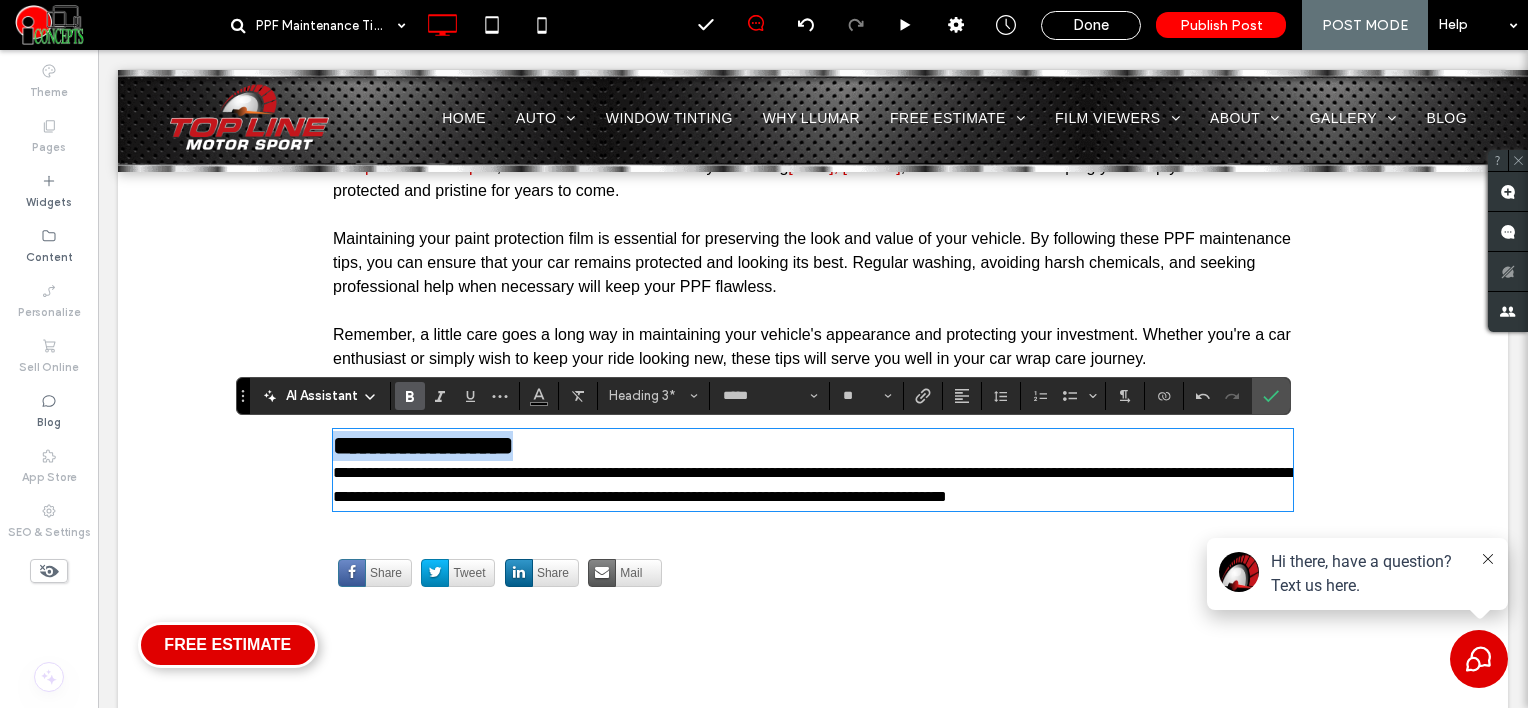 type on "**" 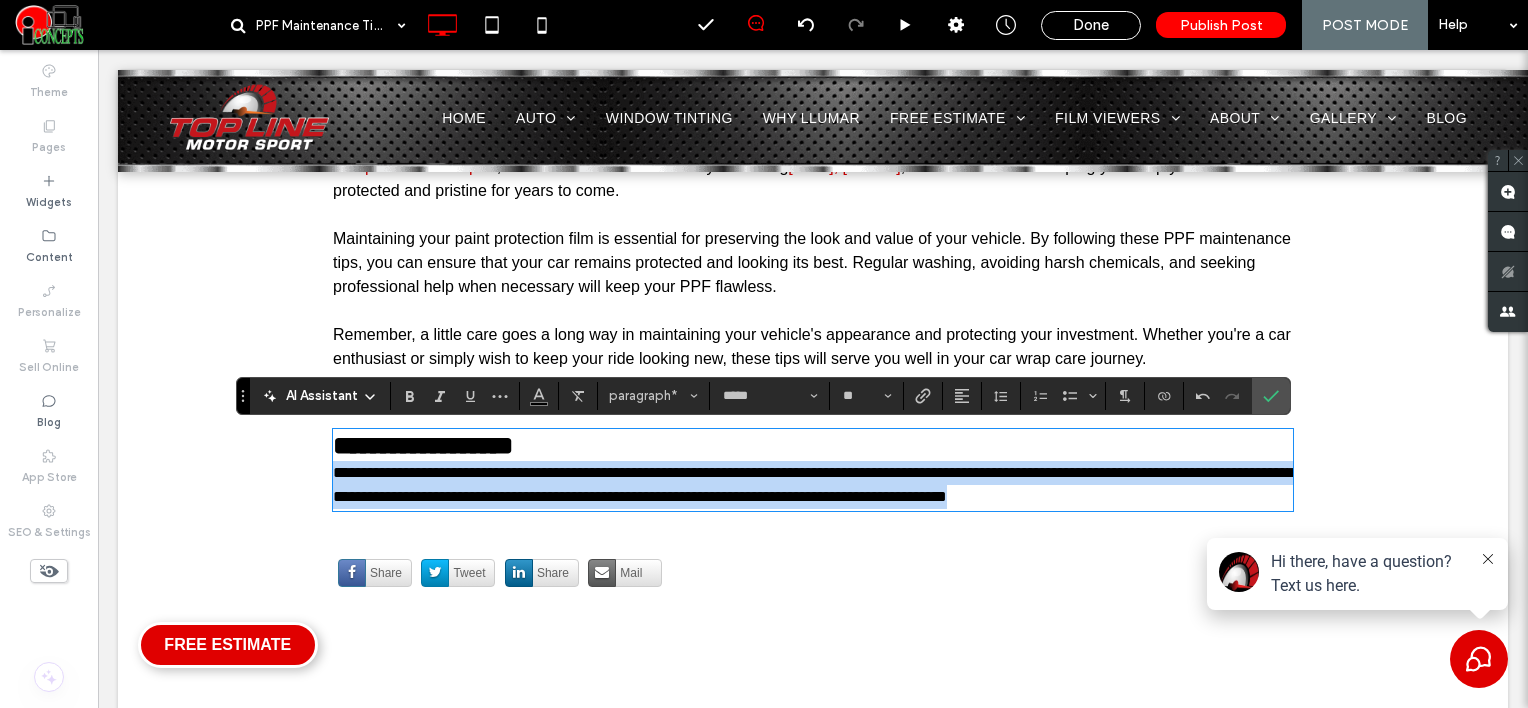 drag, startPoint x: 328, startPoint y: 472, endPoint x: 1268, endPoint y: 516, distance: 941.02924 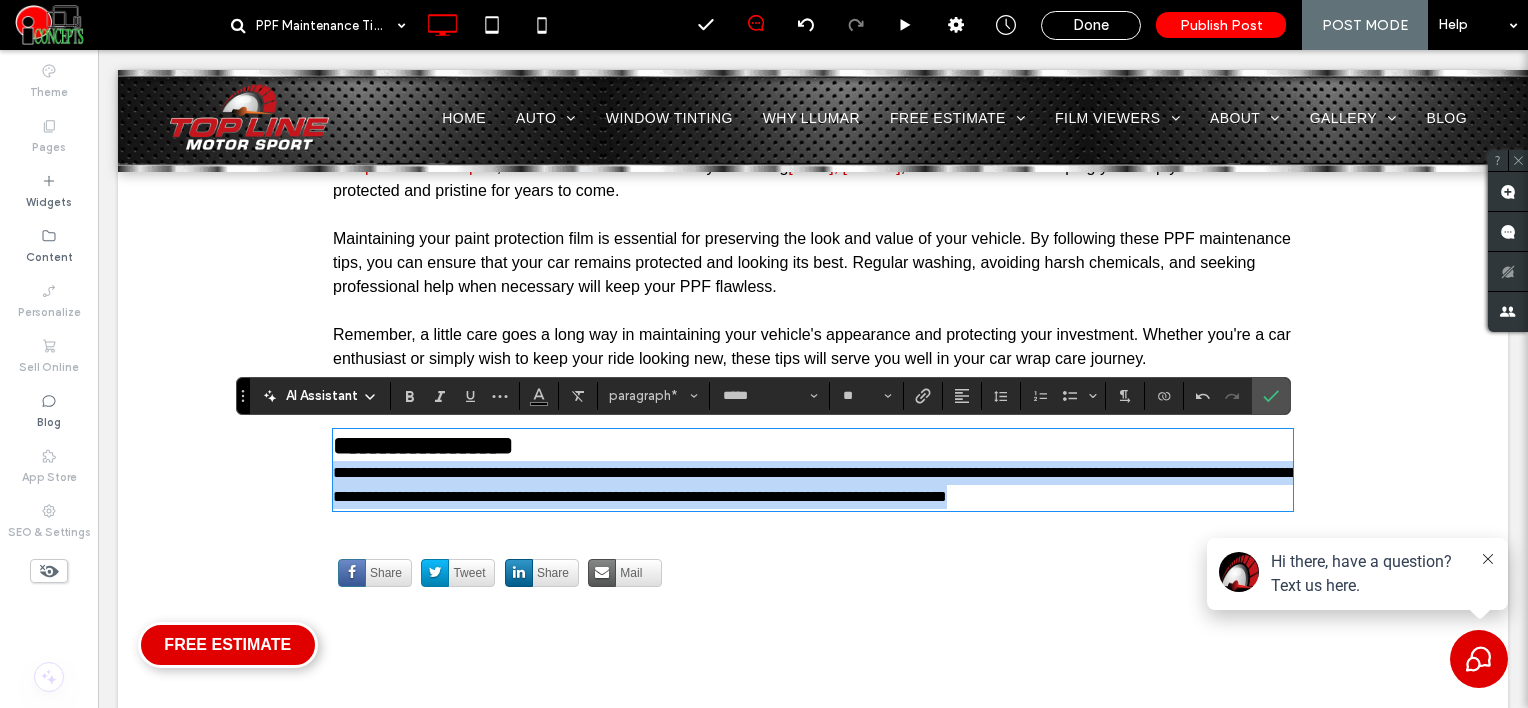 click on "Maintaining your car's paint protection film (PPF) is crucial to ensuring it continues to protect your vehicle's paint and maintain its aesthetic appeal. Whether you've just had PPF installed or are looking to improve your car wrap care routine, this guide will provide you with practical maintenance tips. Let's dive into how you can keep your PPF looking flawless for years to come. ﻿ Before we dive into maintenance tips, it's essential to understand what PPF is and why it's beneficial for your vehicle. Paint protection film is a transparent layer applied to the exterior surfaces of a car. It serves as a protective shield against scratches, stone chips, and minor abrasions, keeping your car's paint looking new.
The Composition of PPF Click To Paste     Benefits Beyond Protection Longevity and Cost Efficiency Why Choose PPF? The Self-Healing Technology Enhancing Resale Value Customization and Style Essential PPF Maintenance Tips Regular Washing Use a Gentle Cleaner: Soft Wash Mitt: Rinse Thoroughly:" at bounding box center [813, -1616] 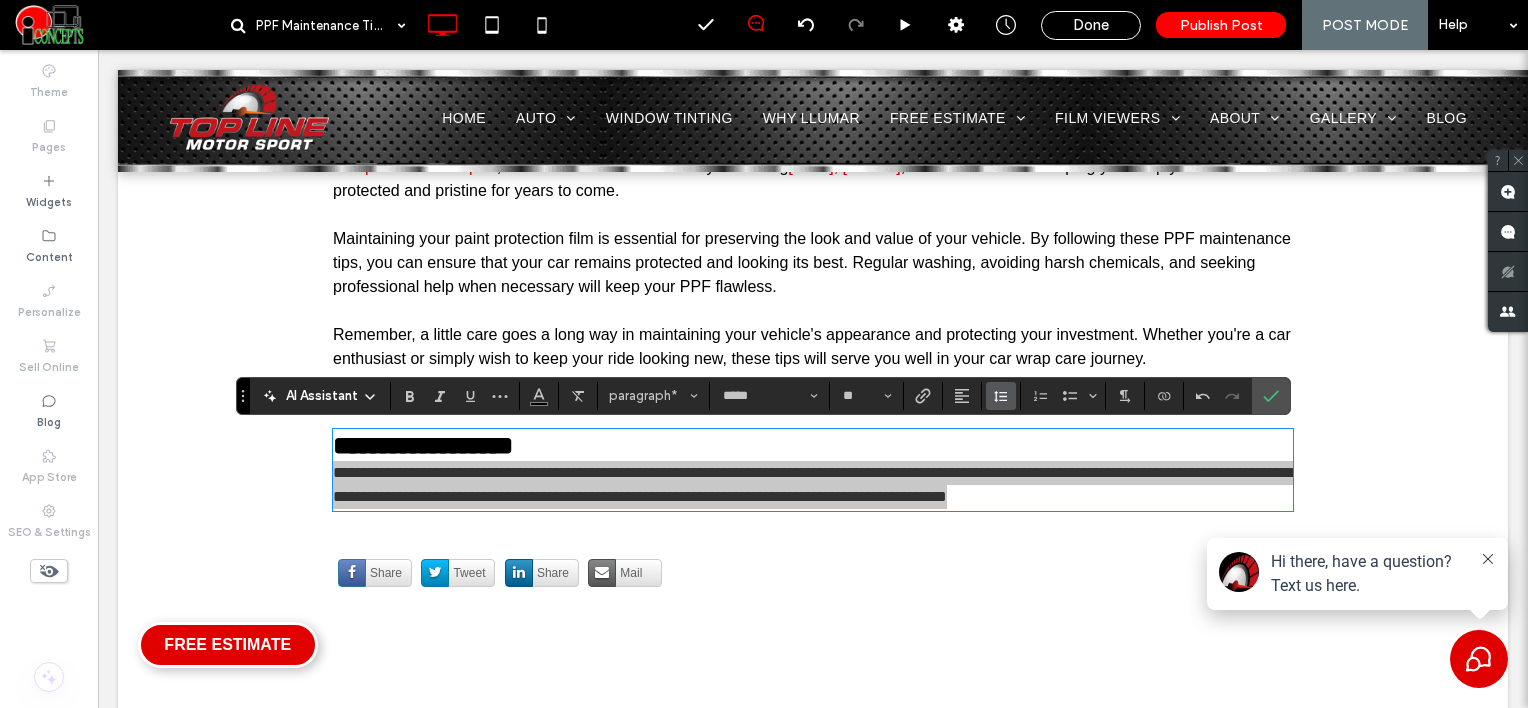 click at bounding box center (1001, 396) 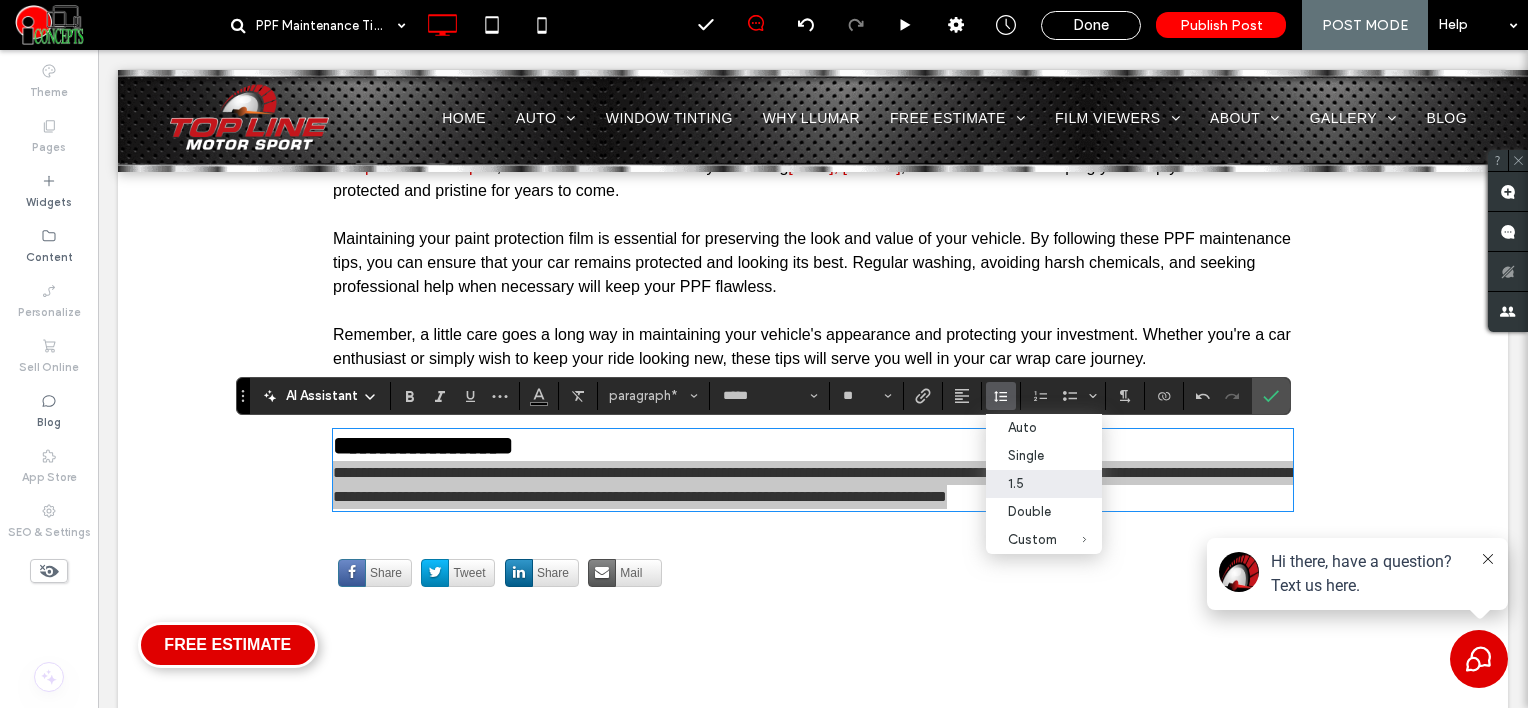 drag, startPoint x: 1022, startPoint y: 488, endPoint x: 1050, endPoint y: 382, distance: 109.63576 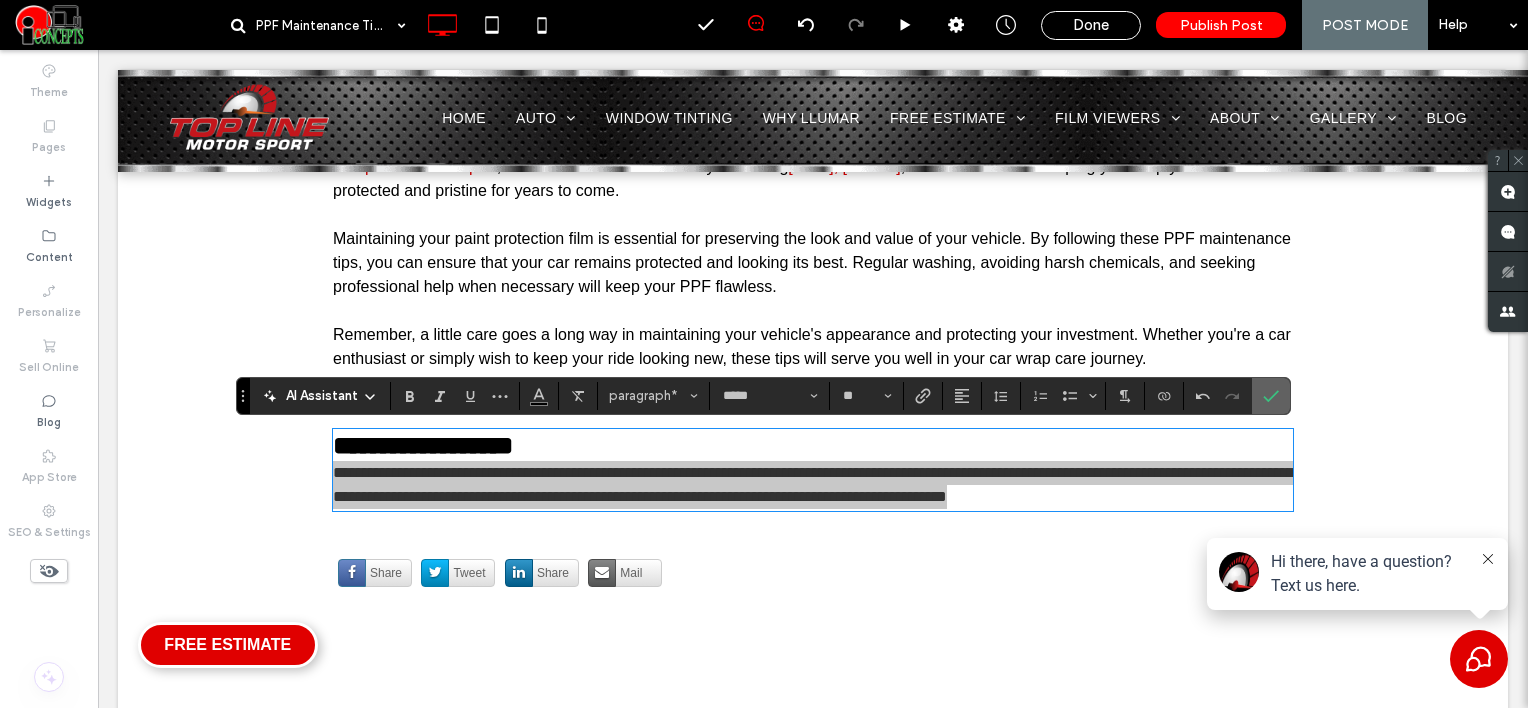 click at bounding box center [1271, 396] 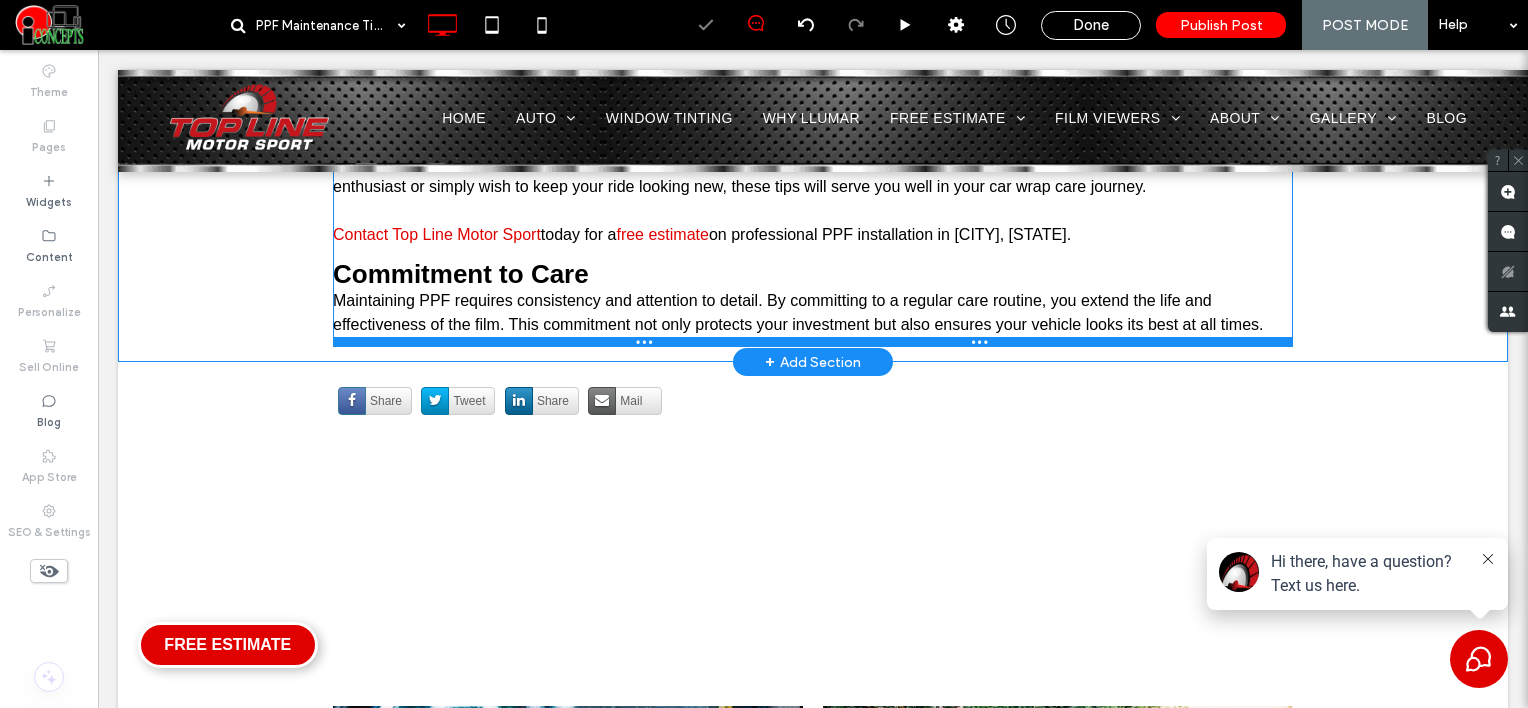 scroll, scrollTop: 4398, scrollLeft: 0, axis: vertical 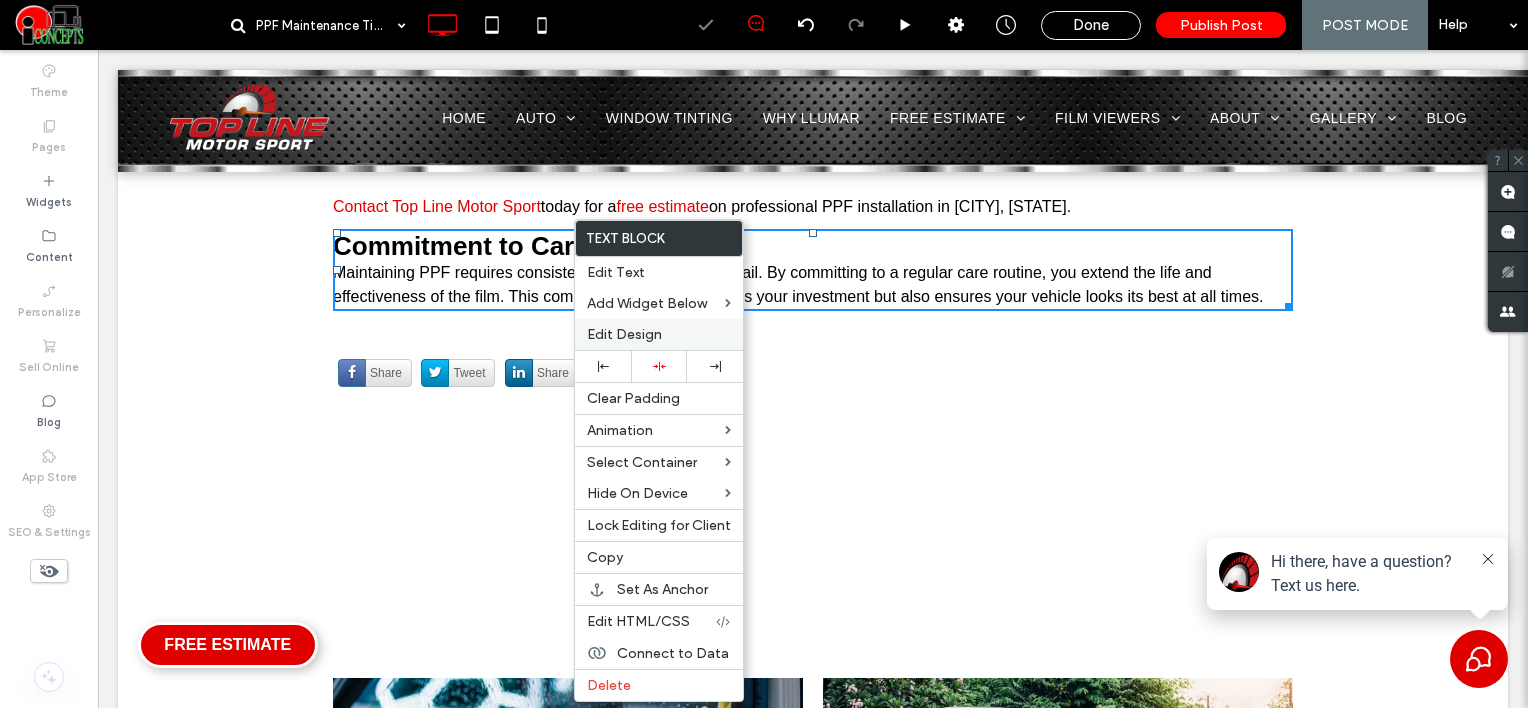 click on "Edit Design" at bounding box center [624, 334] 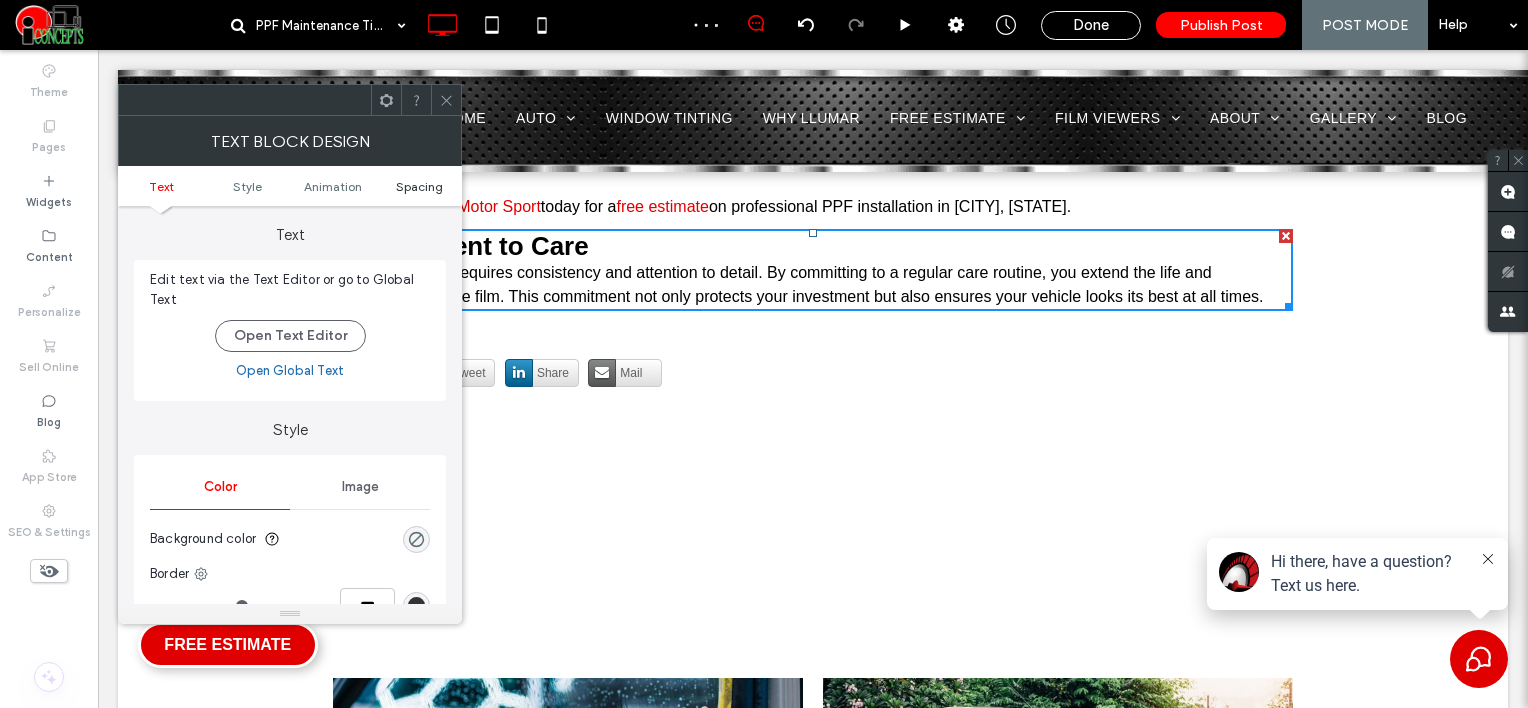 click on "Spacing" at bounding box center (419, 186) 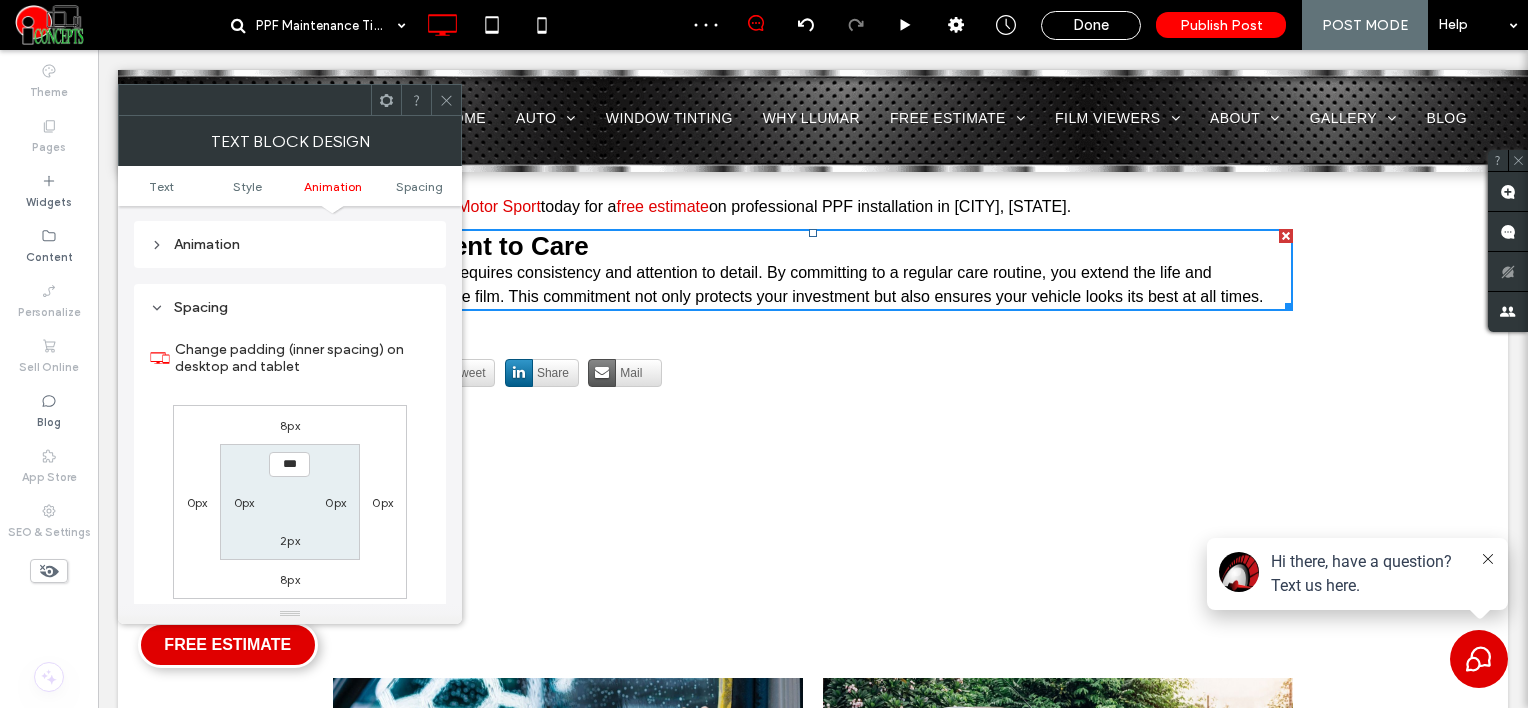 scroll, scrollTop: 572, scrollLeft: 0, axis: vertical 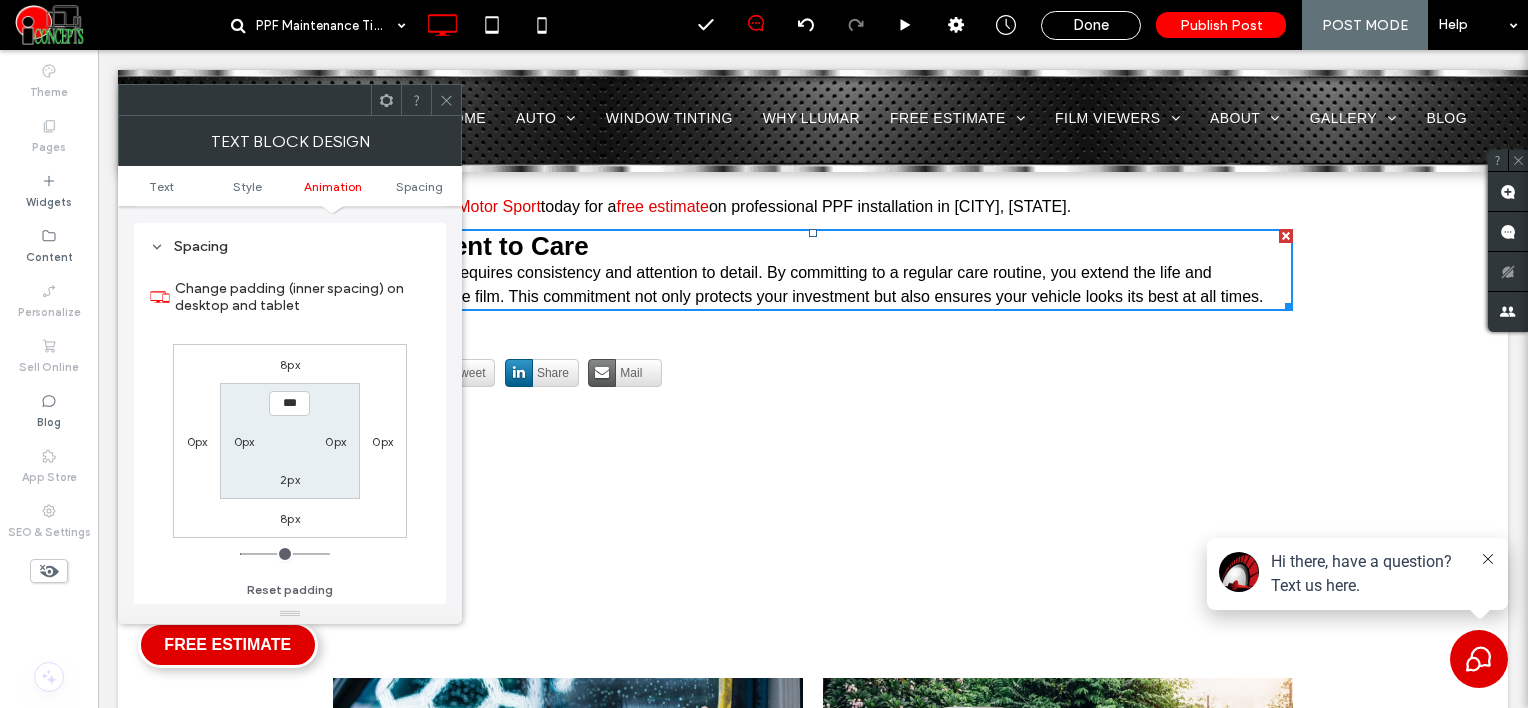 click on "8px" at bounding box center (290, 364) 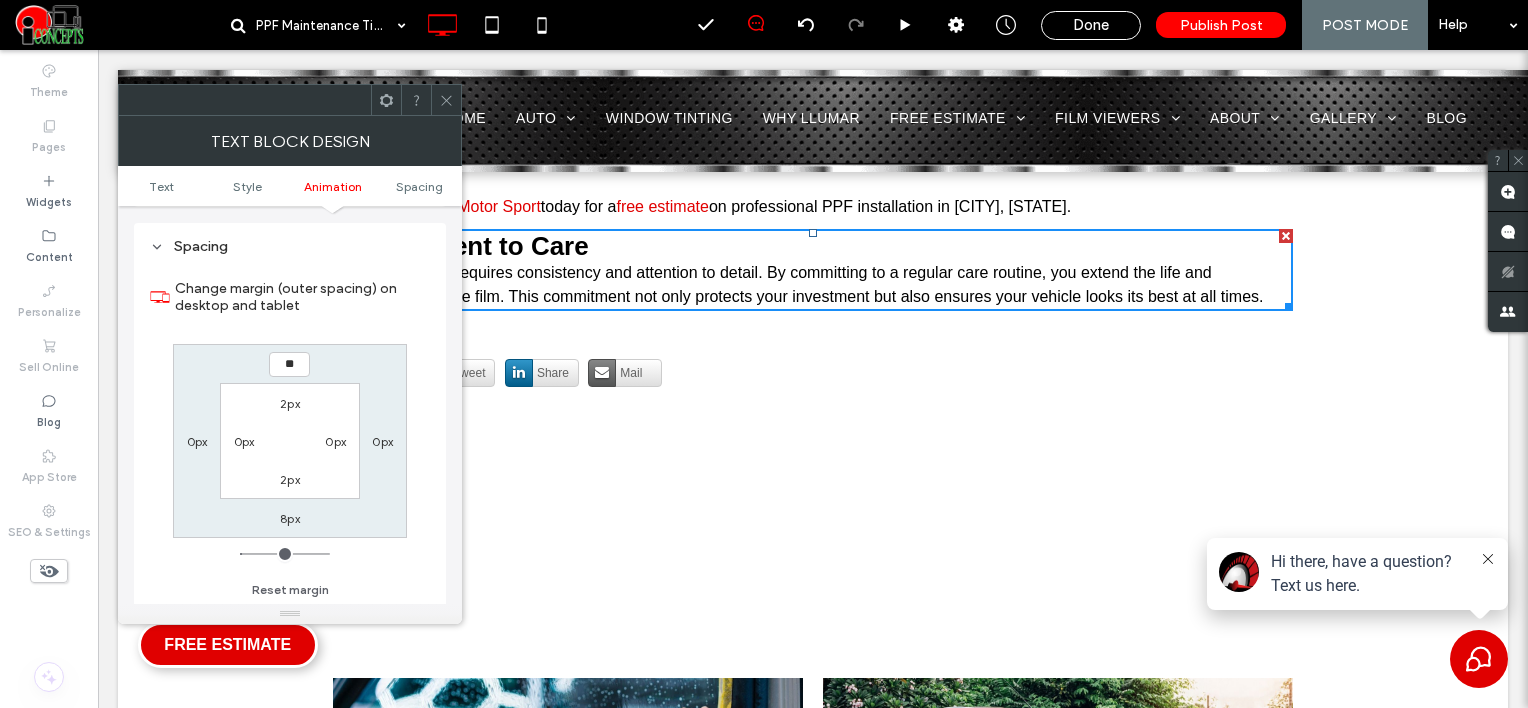 type on "**" 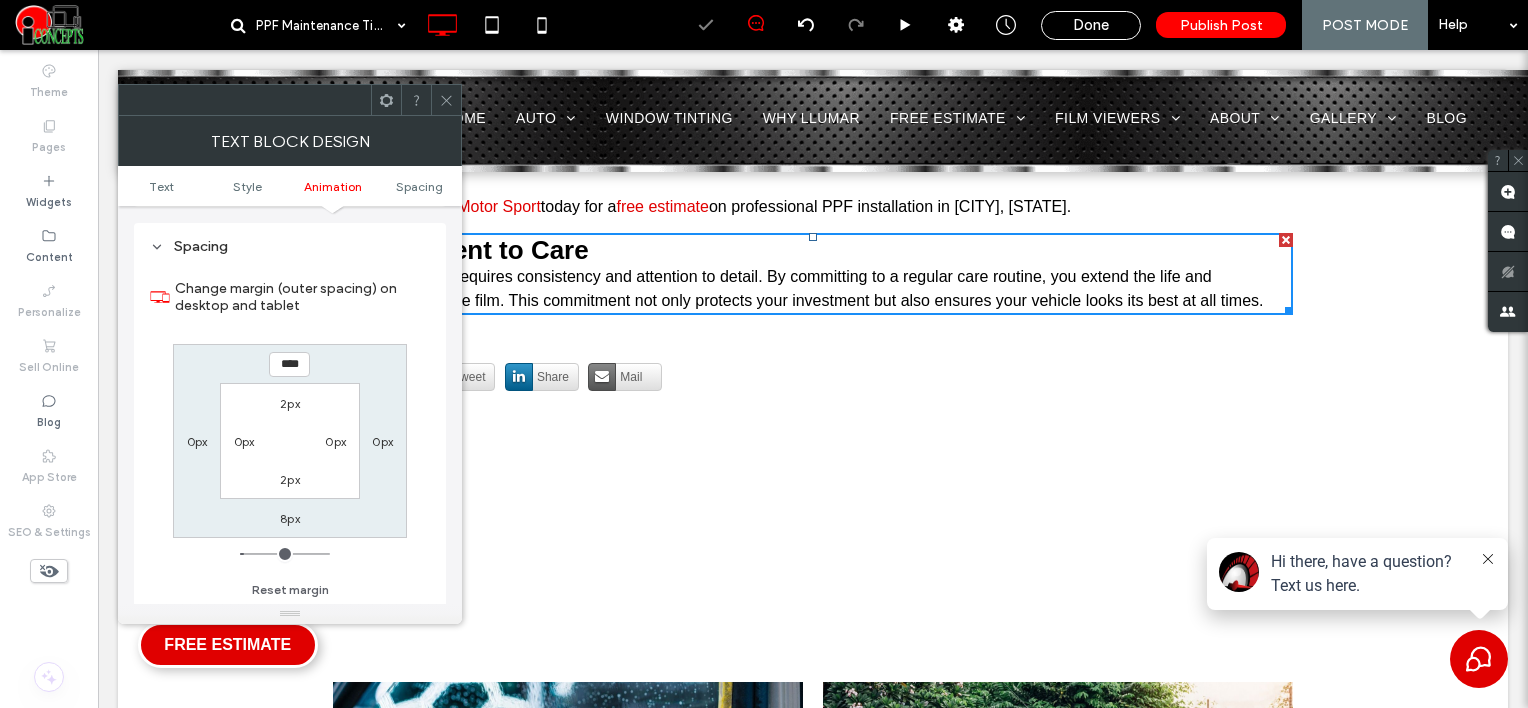 click 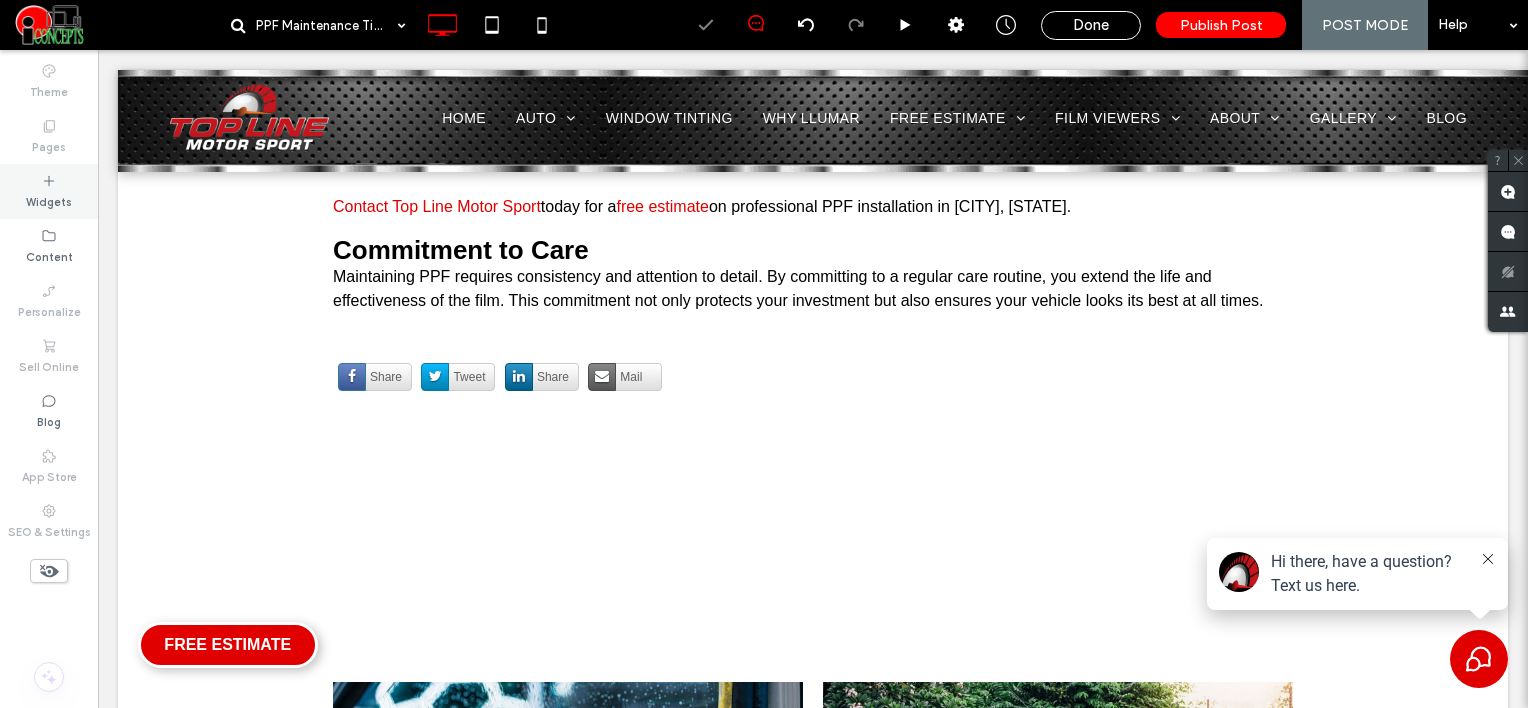 click 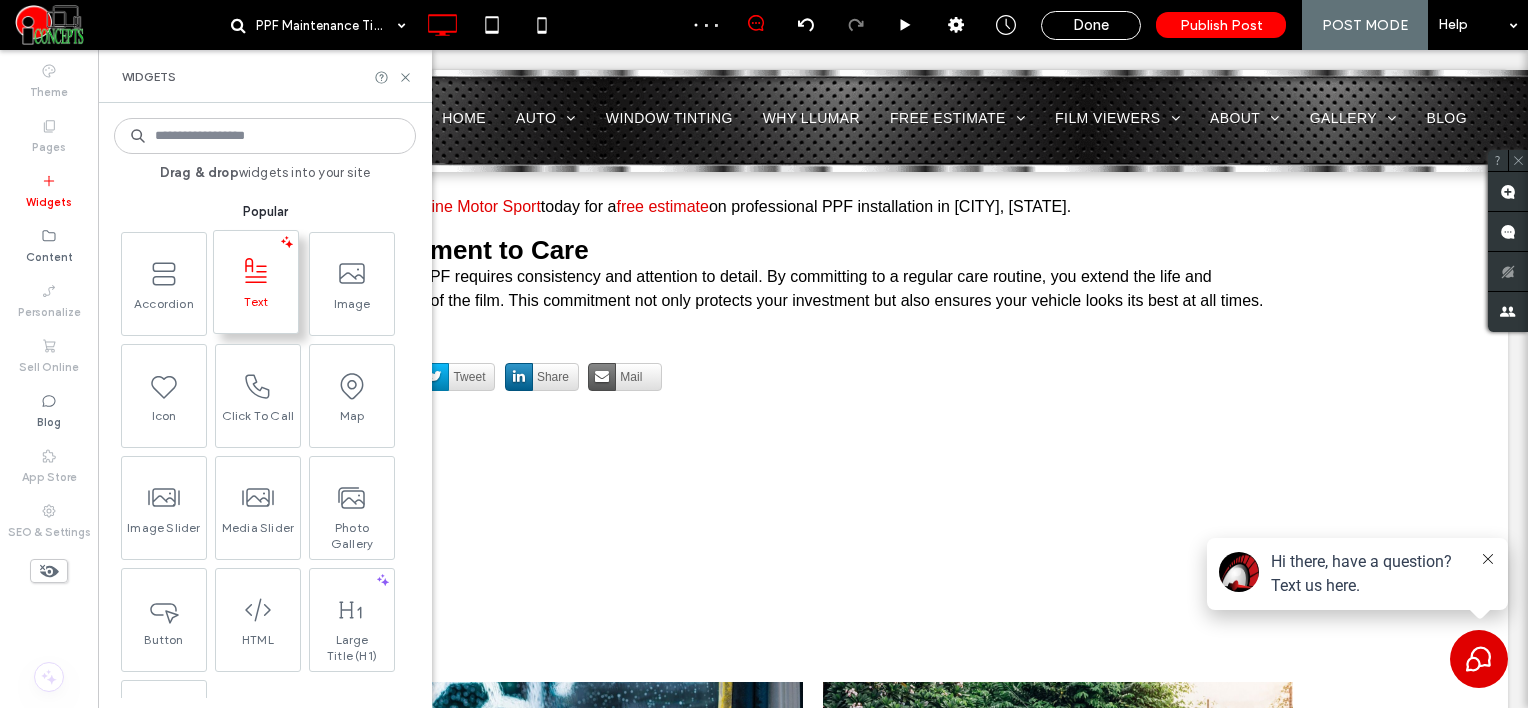 click on "Text" at bounding box center (256, 308) 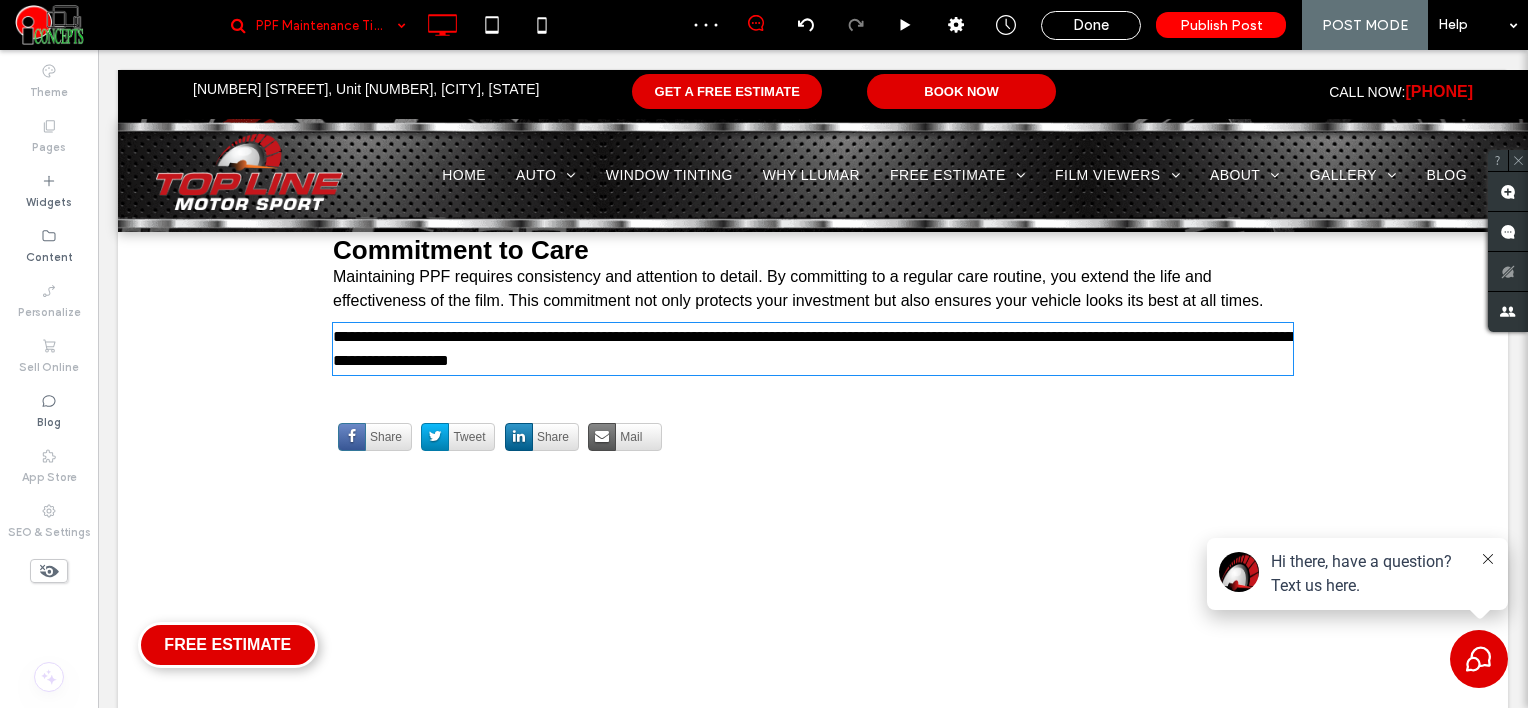 type on "*****" 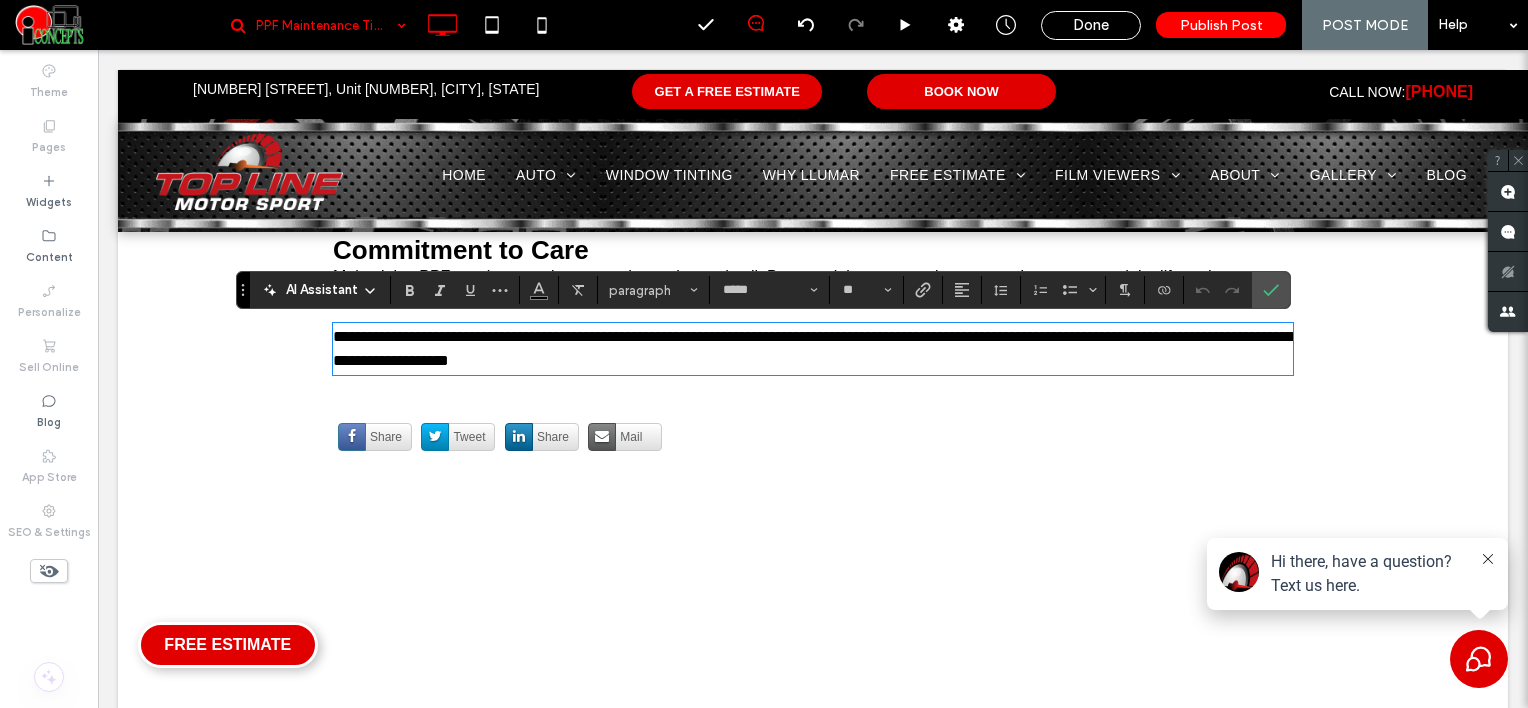 scroll, scrollTop: 0, scrollLeft: 0, axis: both 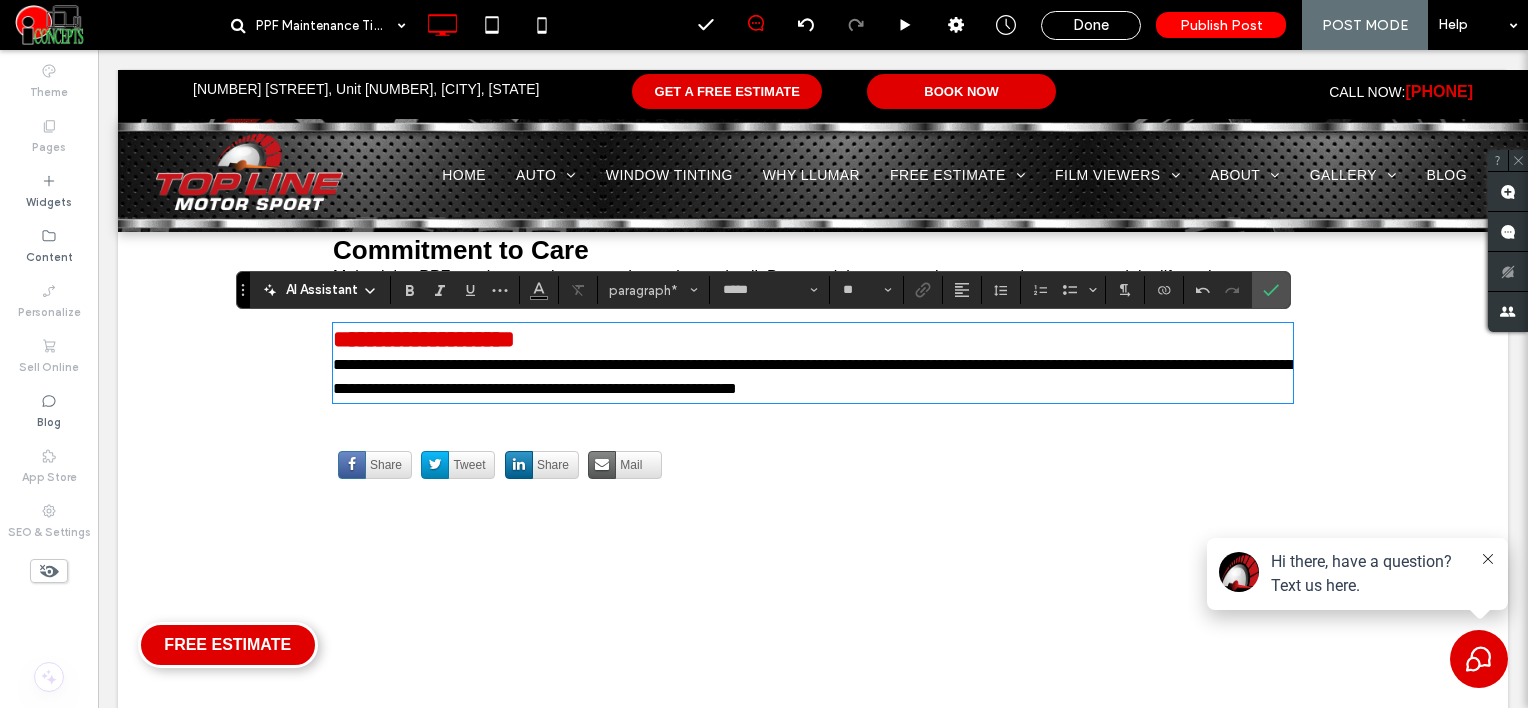 type on "**" 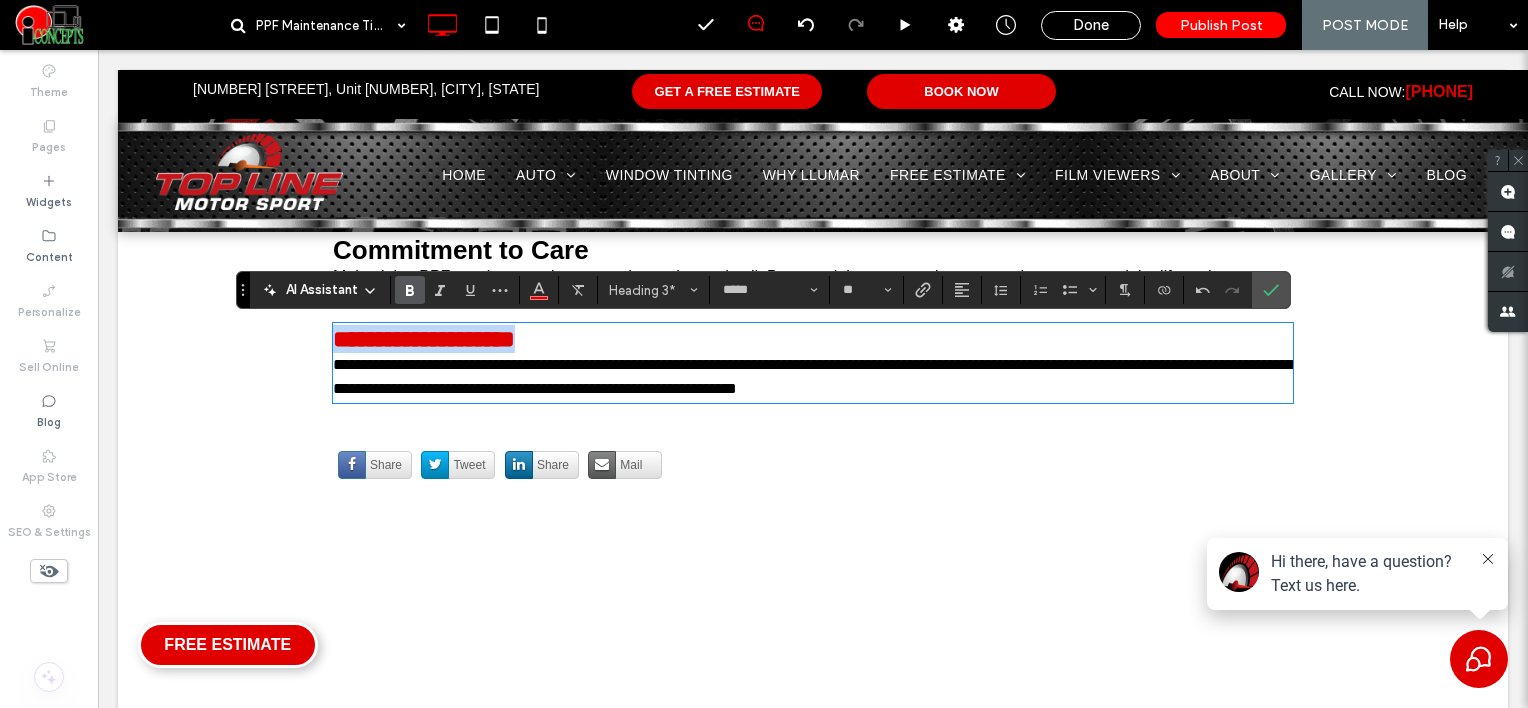 drag, startPoint x: 547, startPoint y: 335, endPoint x: 311, endPoint y: 321, distance: 236.41489 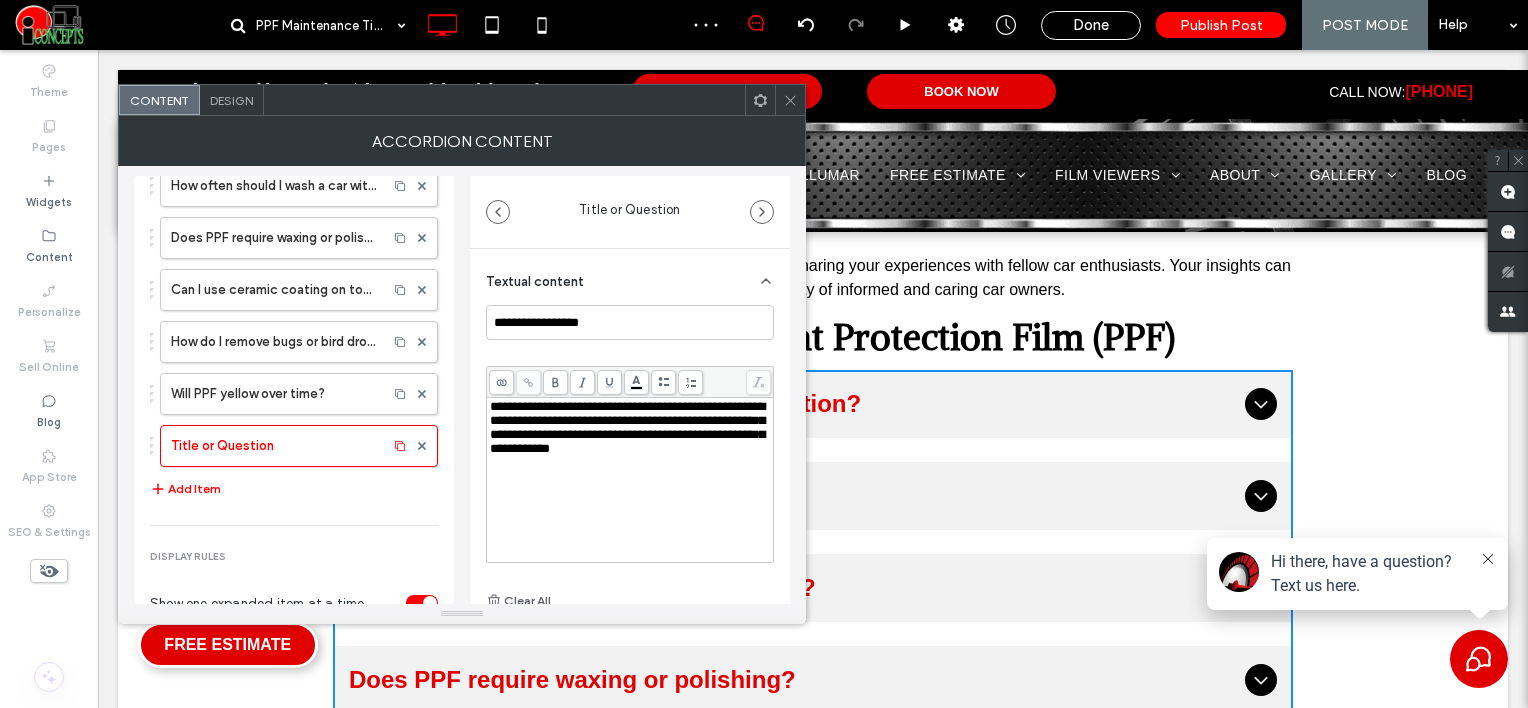 type 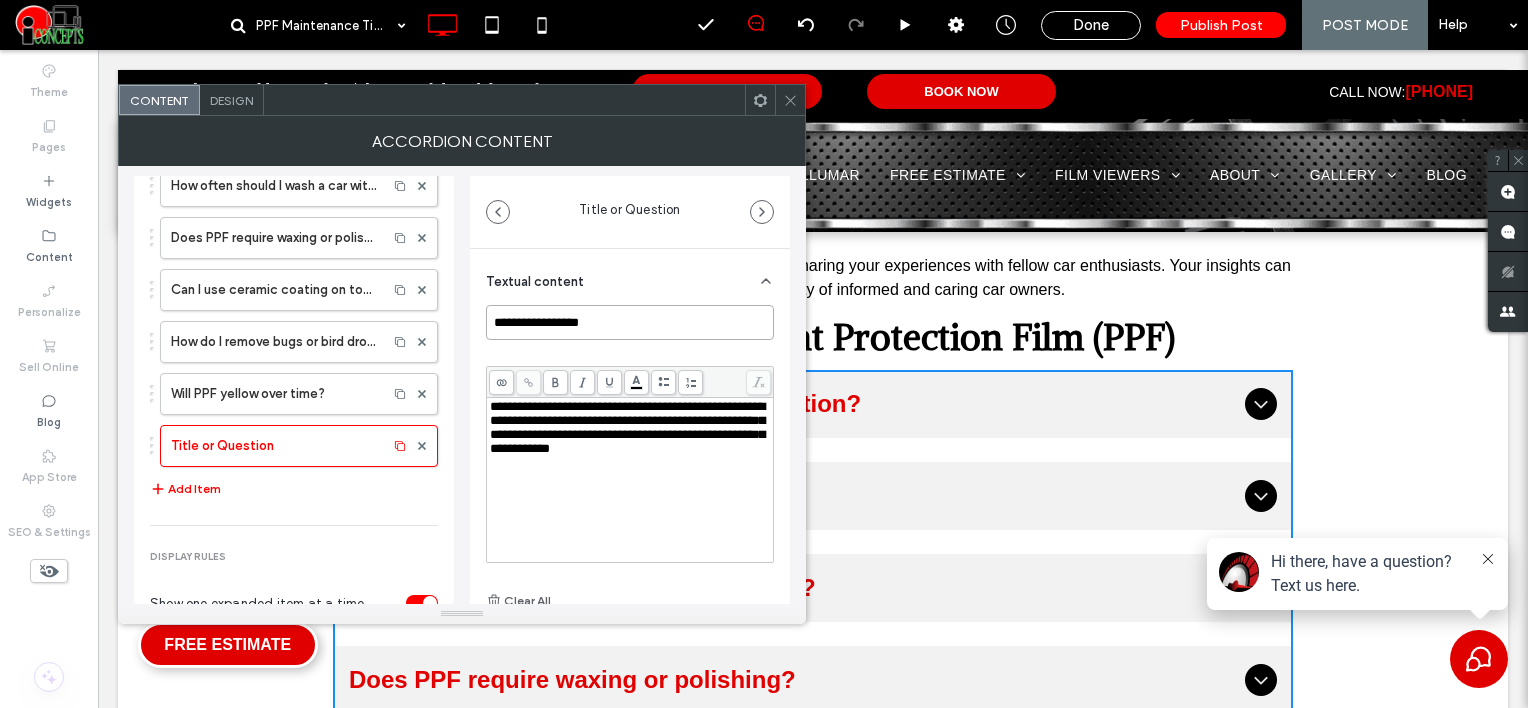 drag, startPoint x: 634, startPoint y: 321, endPoint x: 464, endPoint y: 325, distance: 170.04706 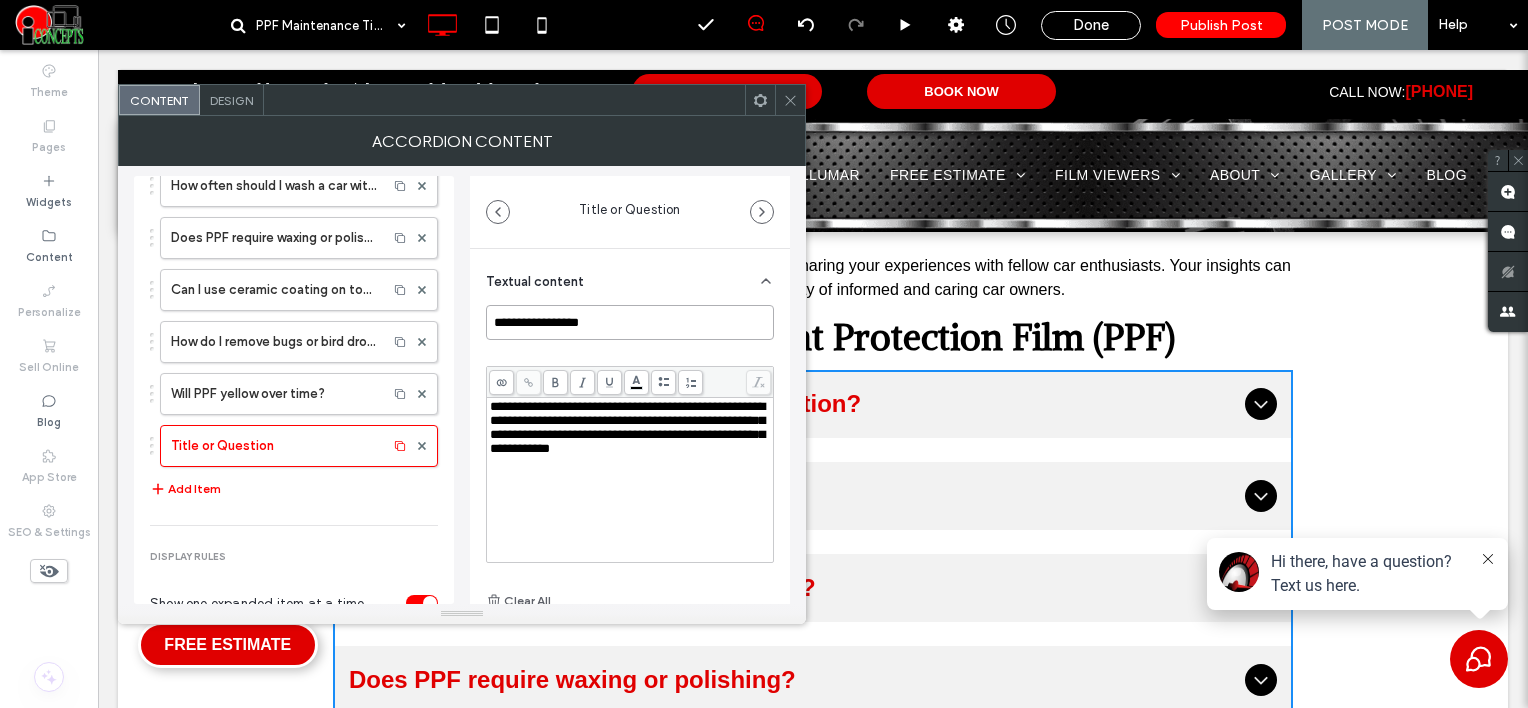 click on "**********" at bounding box center [462, 385] 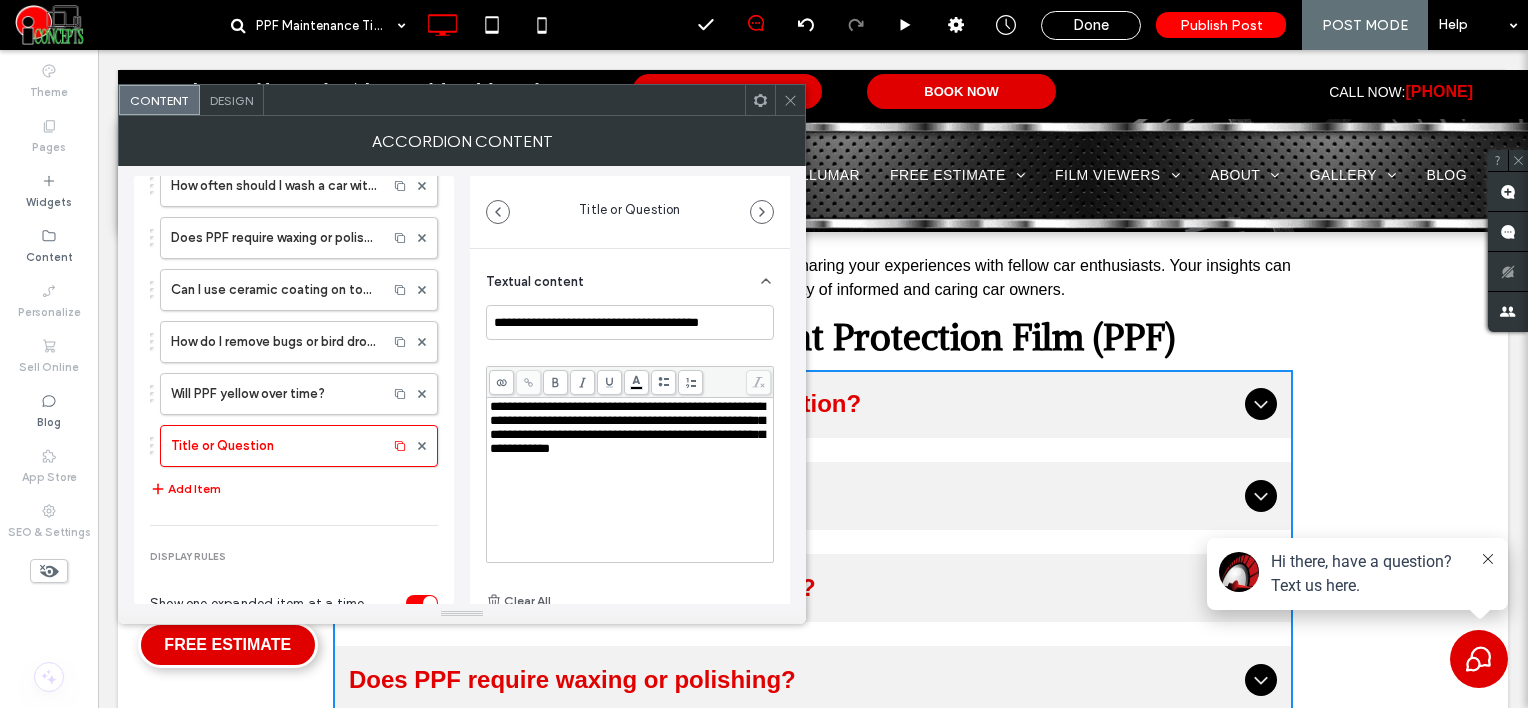 click on "**********" at bounding box center (630, 428) 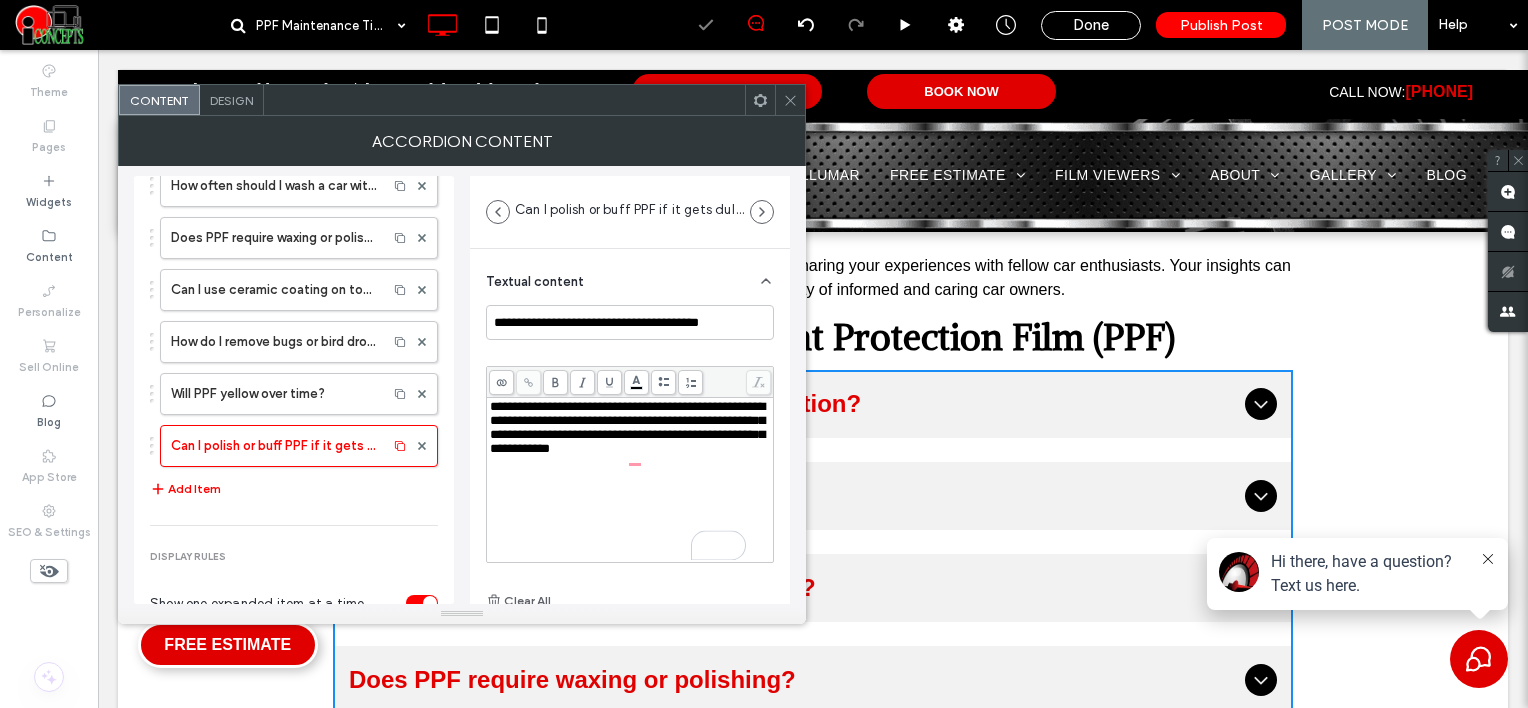 click on "**********" at bounding box center [627, 427] 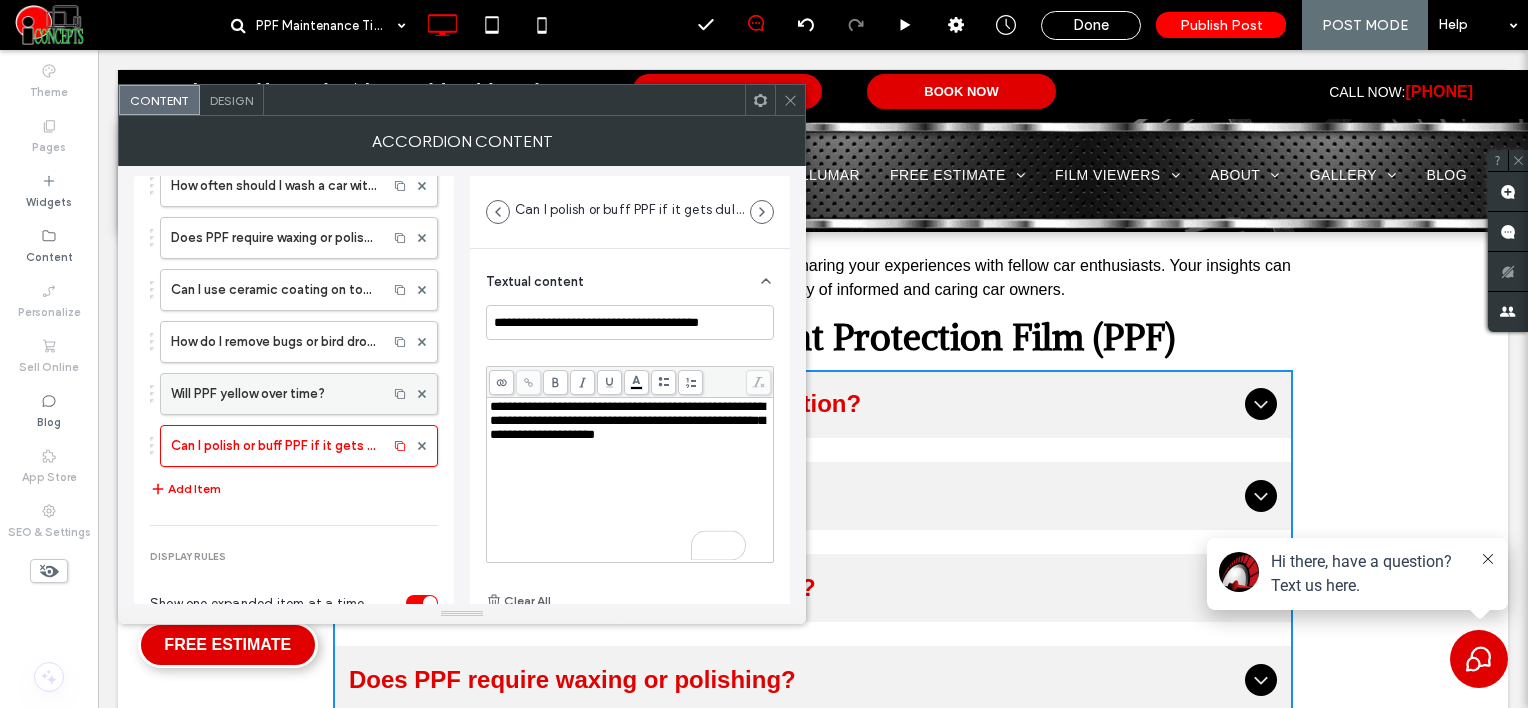 scroll, scrollTop: 277, scrollLeft: 0, axis: vertical 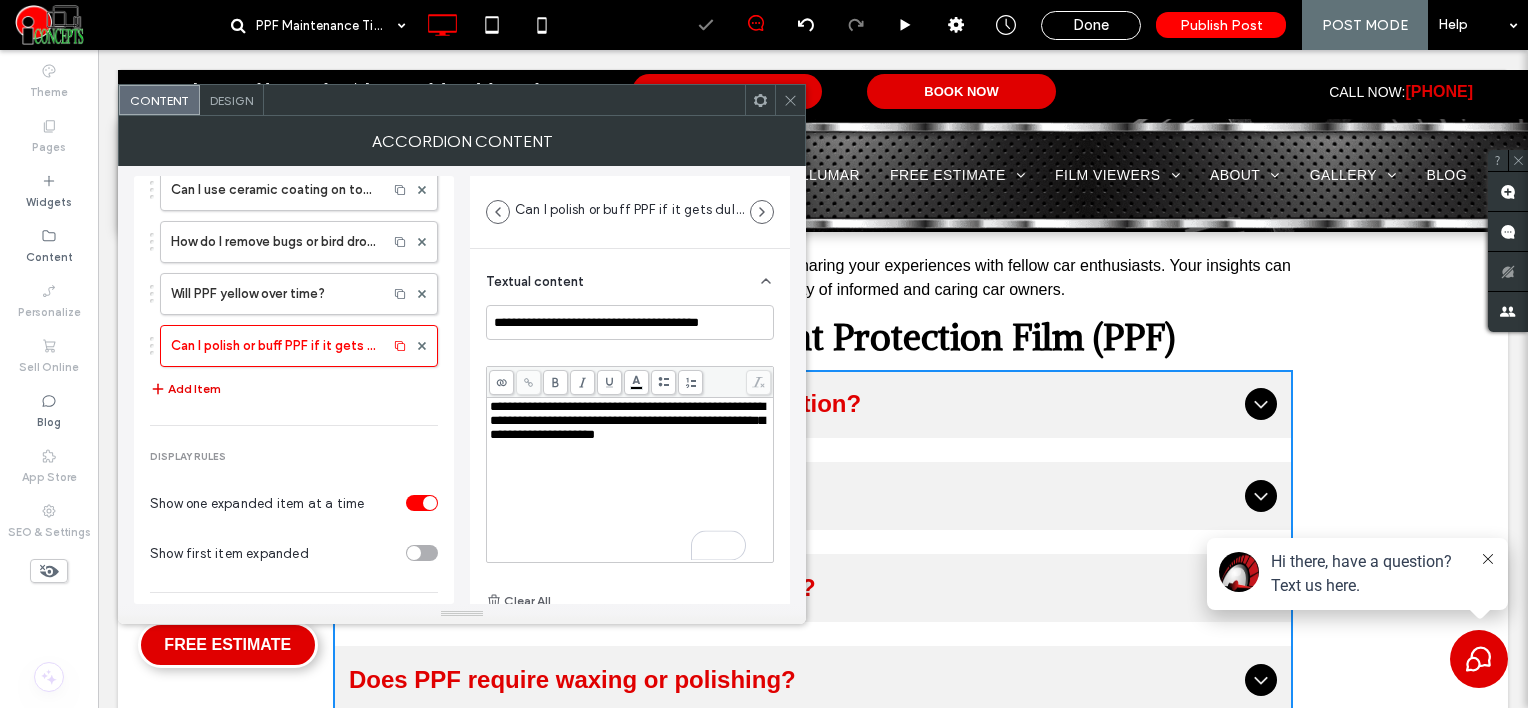 click on "Add Item" at bounding box center [185, 389] 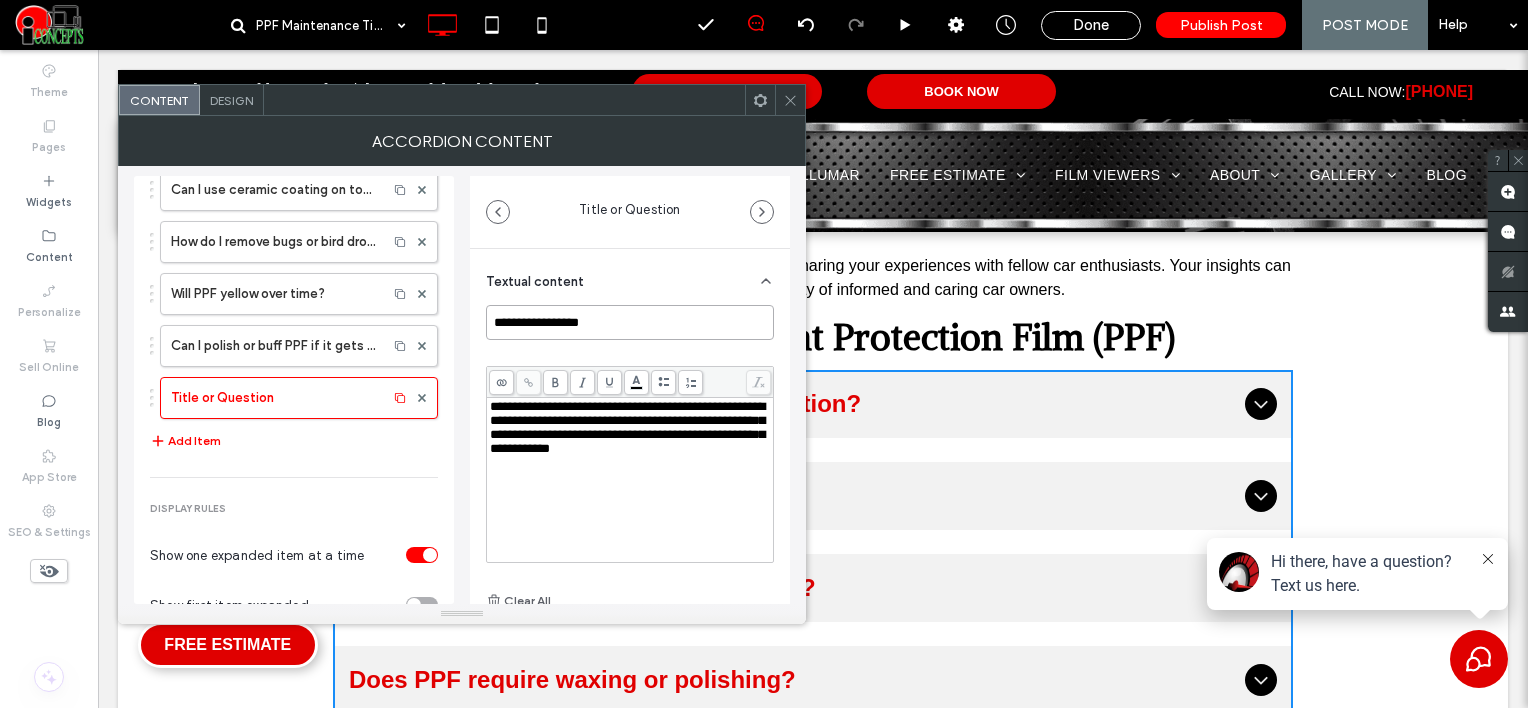 drag, startPoint x: 608, startPoint y: 320, endPoint x: 488, endPoint y: 308, distance: 120.59851 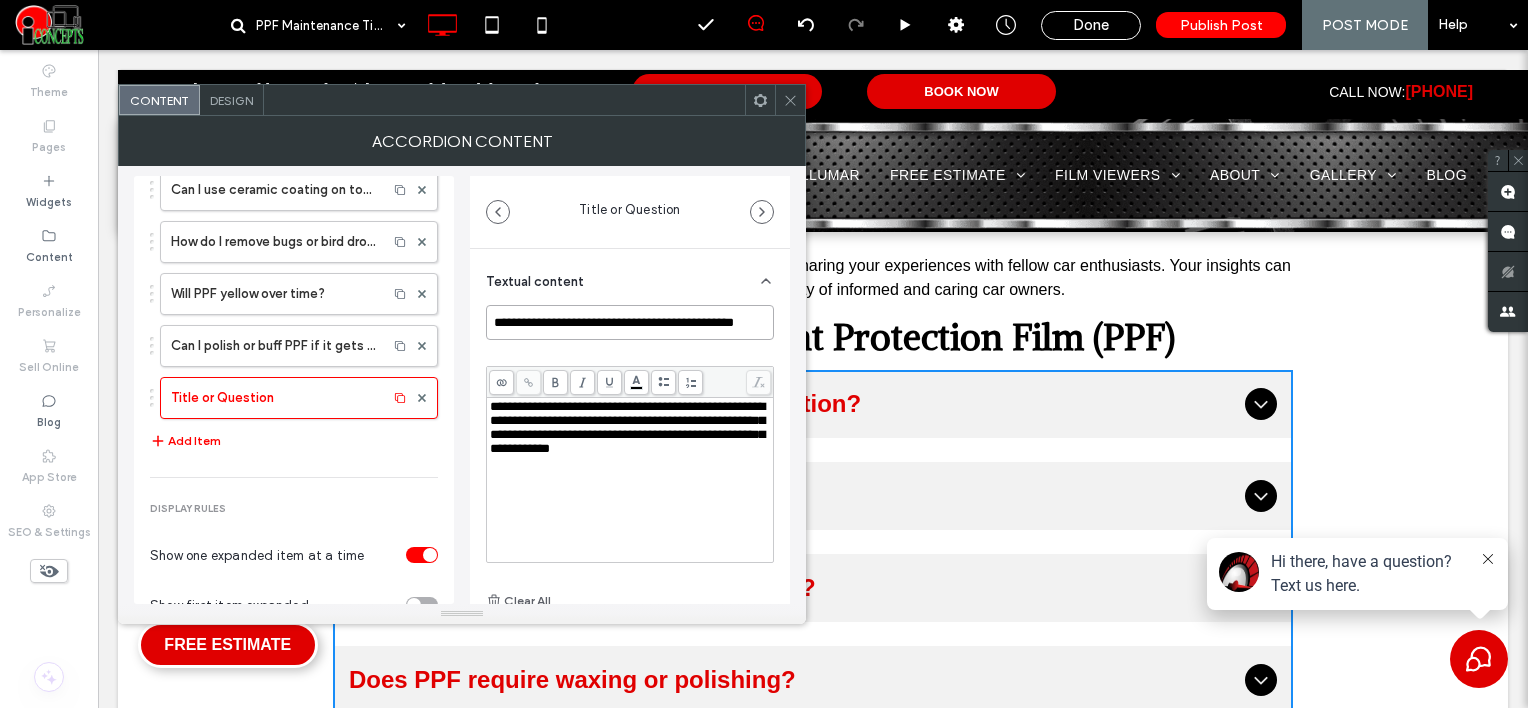 scroll, scrollTop: 0, scrollLeft: 38, axis: horizontal 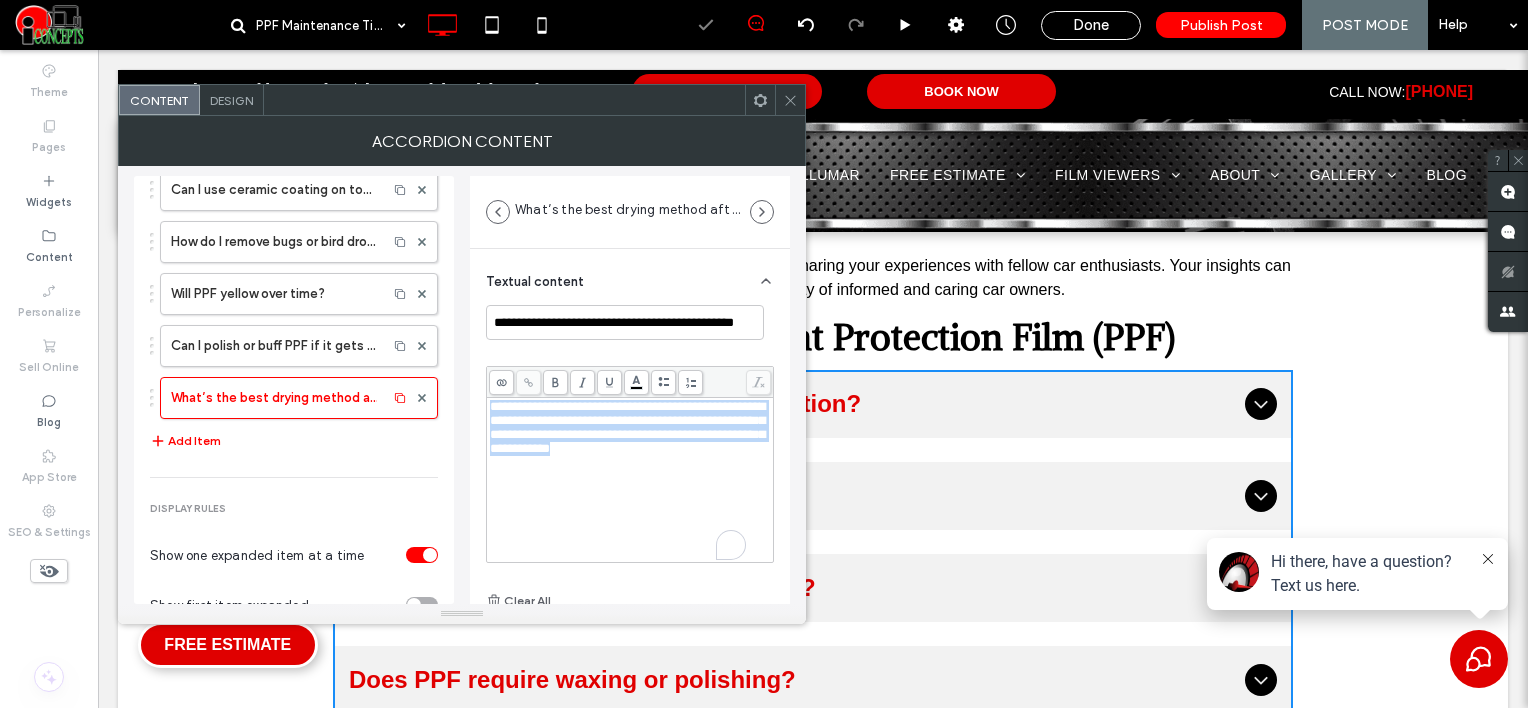 click on "**********" at bounding box center [627, 427] 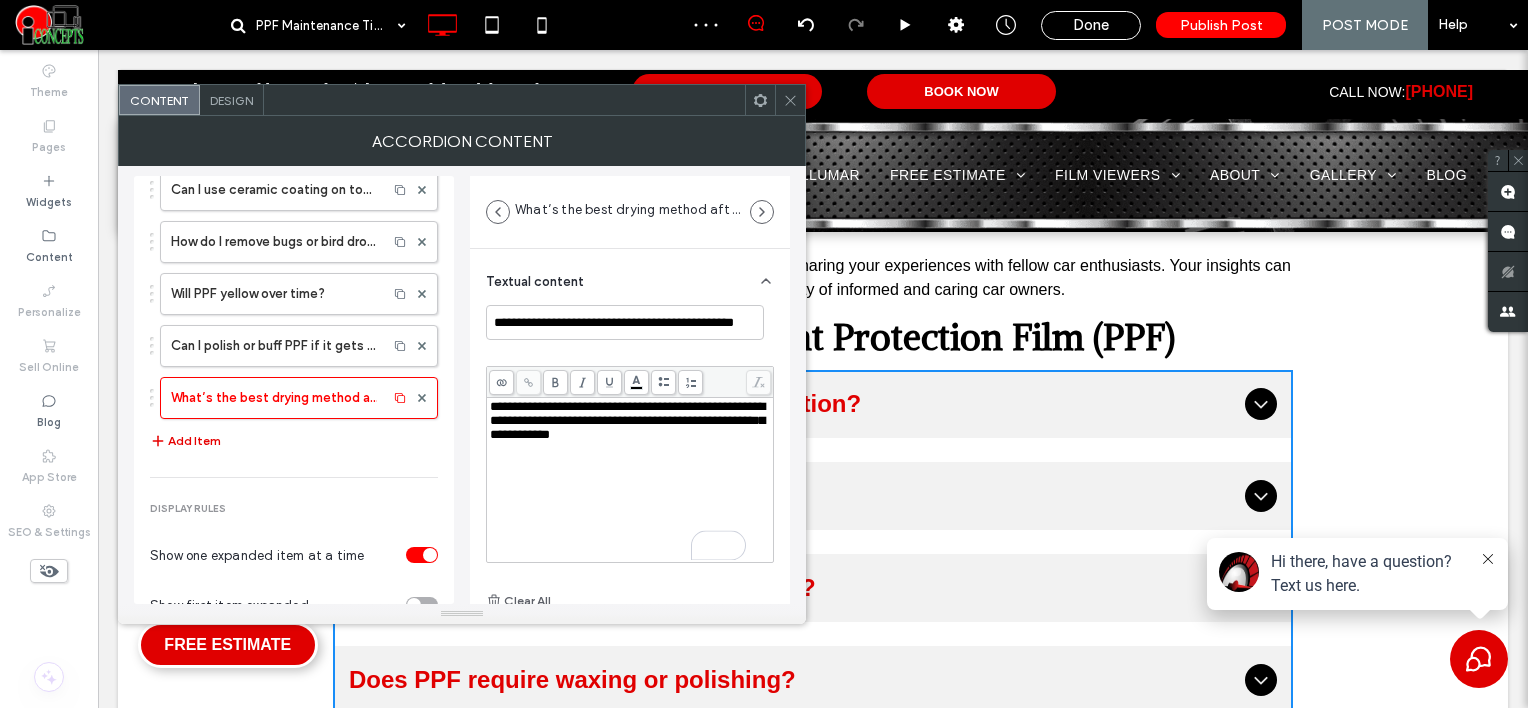 click on "Add Item" at bounding box center [185, 441] 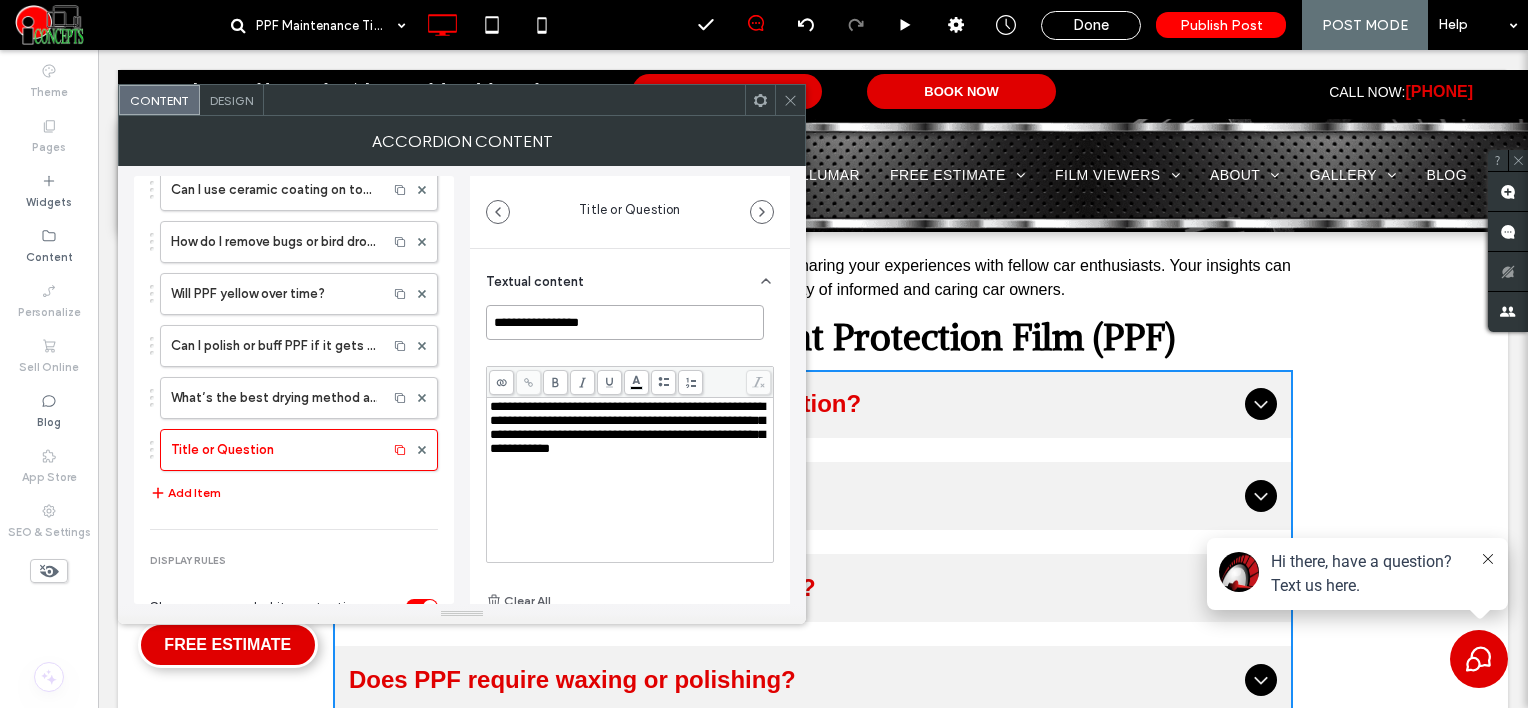 drag, startPoint x: 622, startPoint y: 323, endPoint x: 472, endPoint y: 295, distance: 152.59096 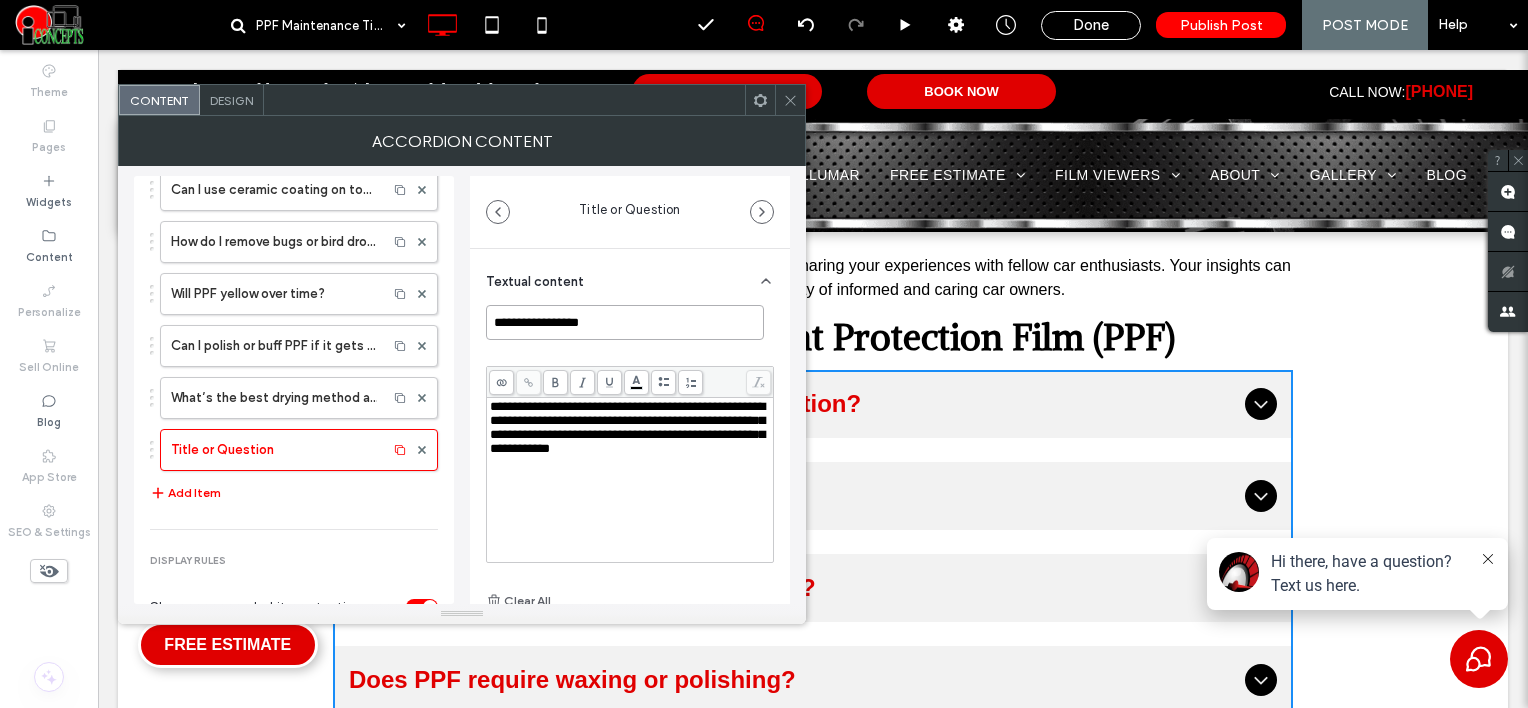 click on "**********" at bounding box center [630, 496] 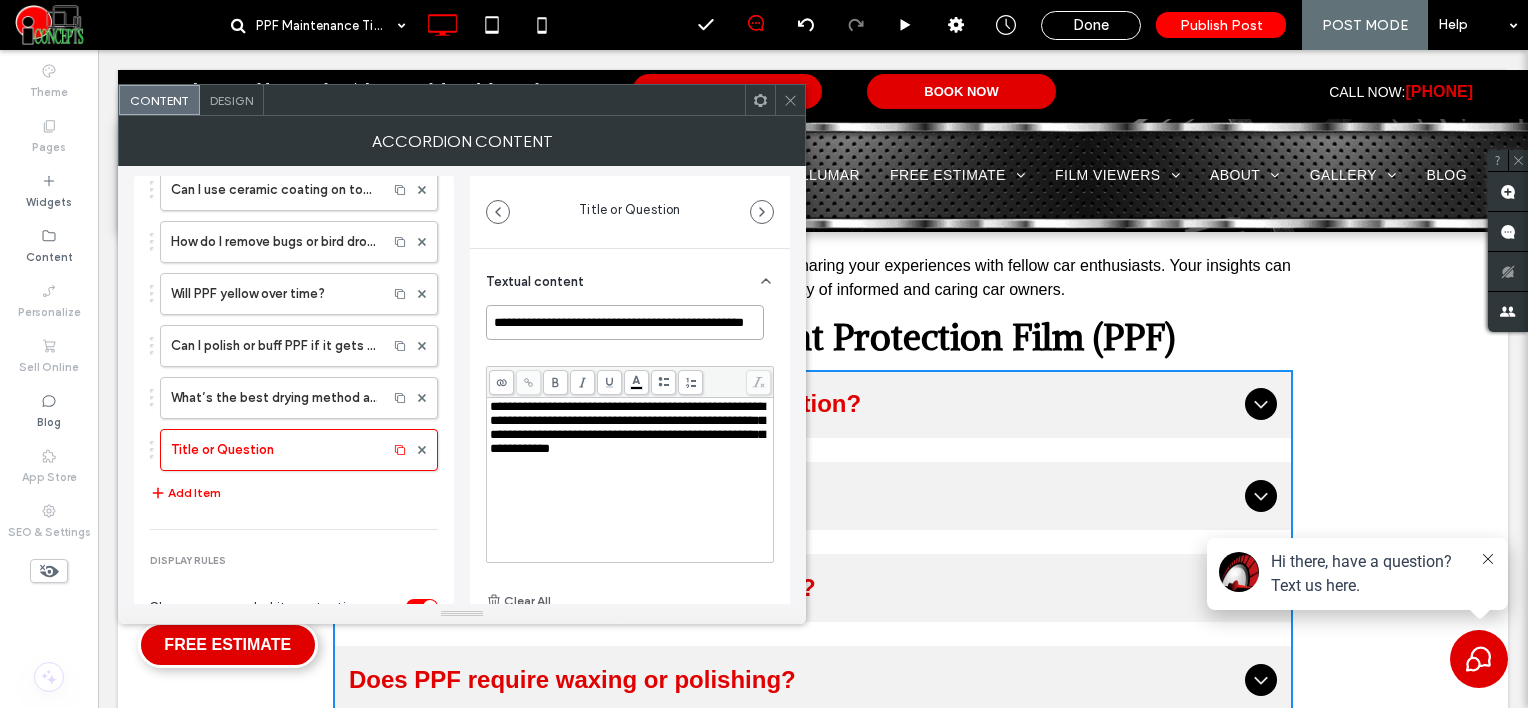 scroll, scrollTop: 0, scrollLeft: 44, axis: horizontal 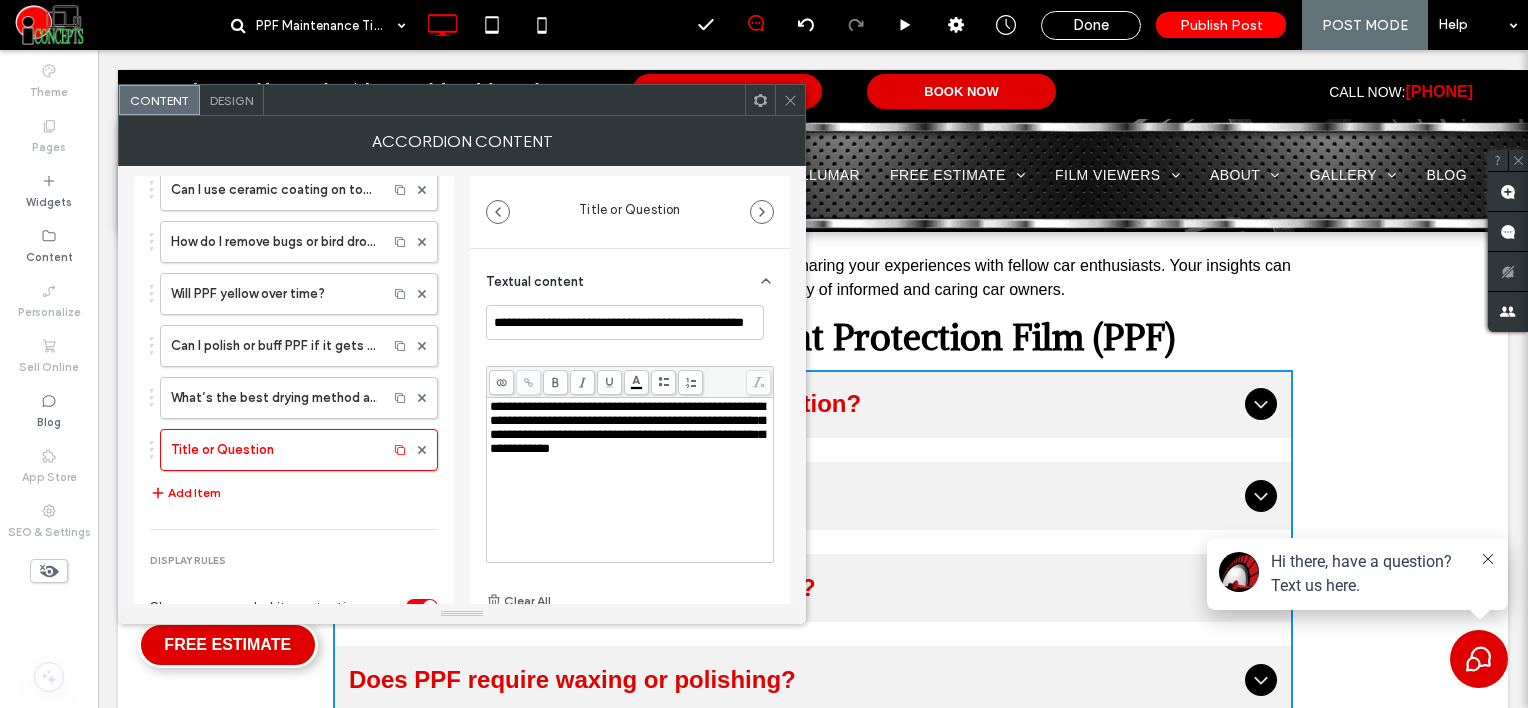click on "**********" at bounding box center [627, 427] 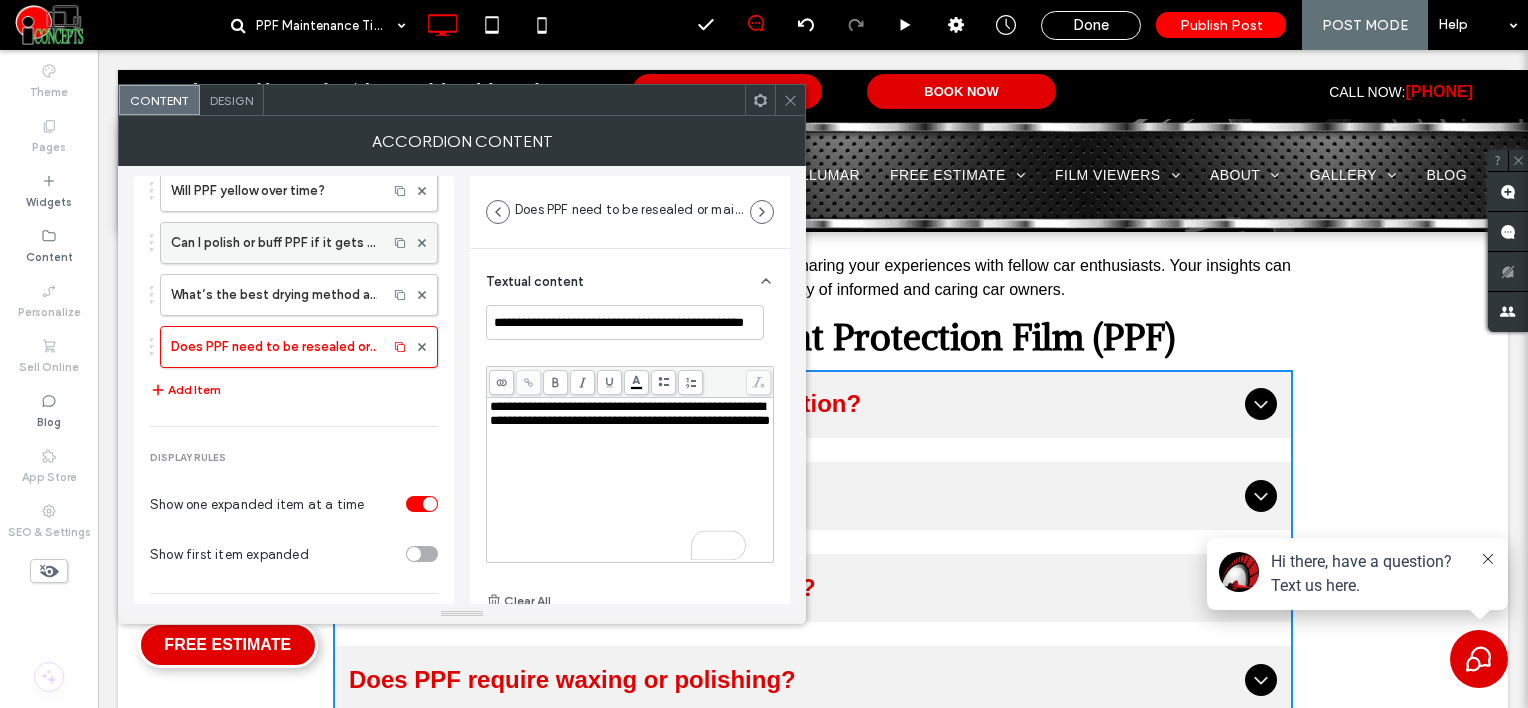 scroll, scrollTop: 477, scrollLeft: 0, axis: vertical 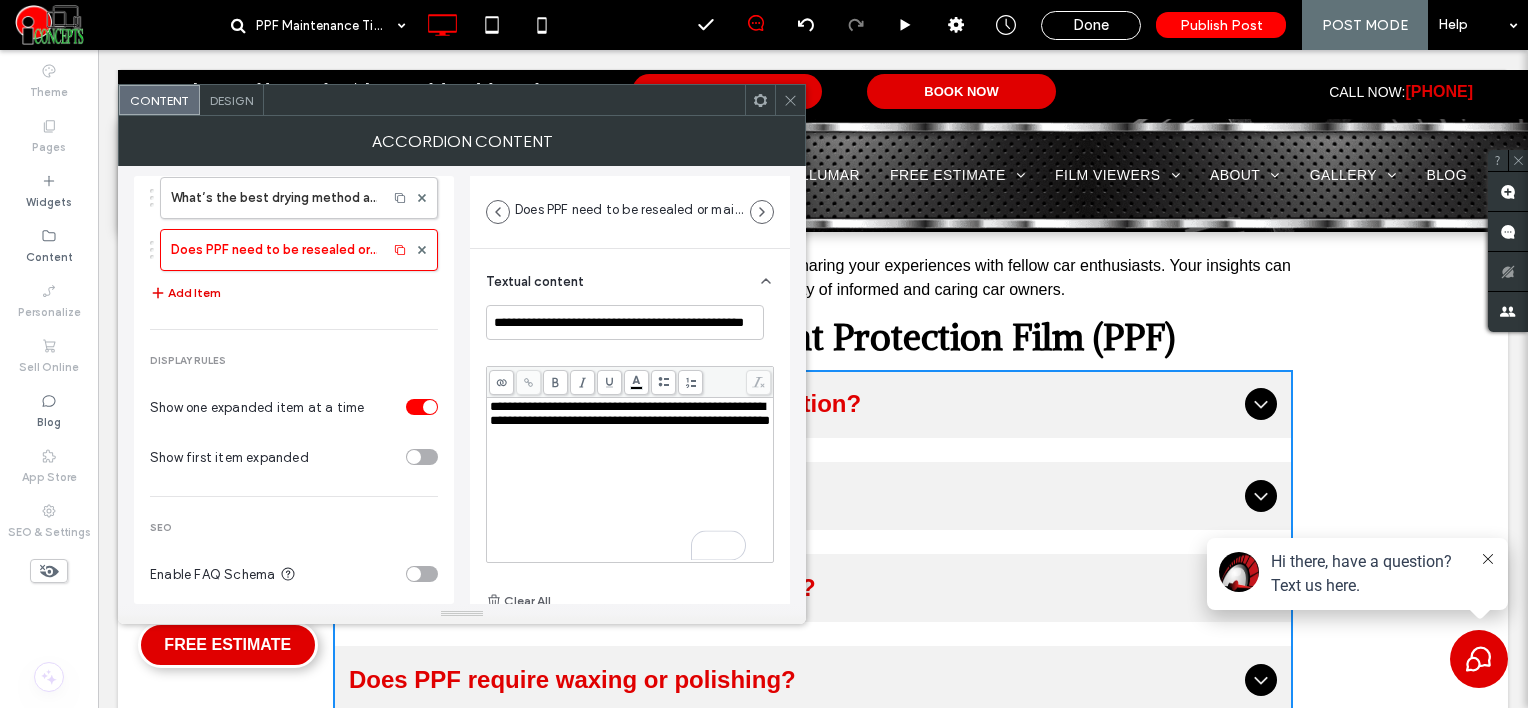 click on "Add Item" at bounding box center [185, 293] 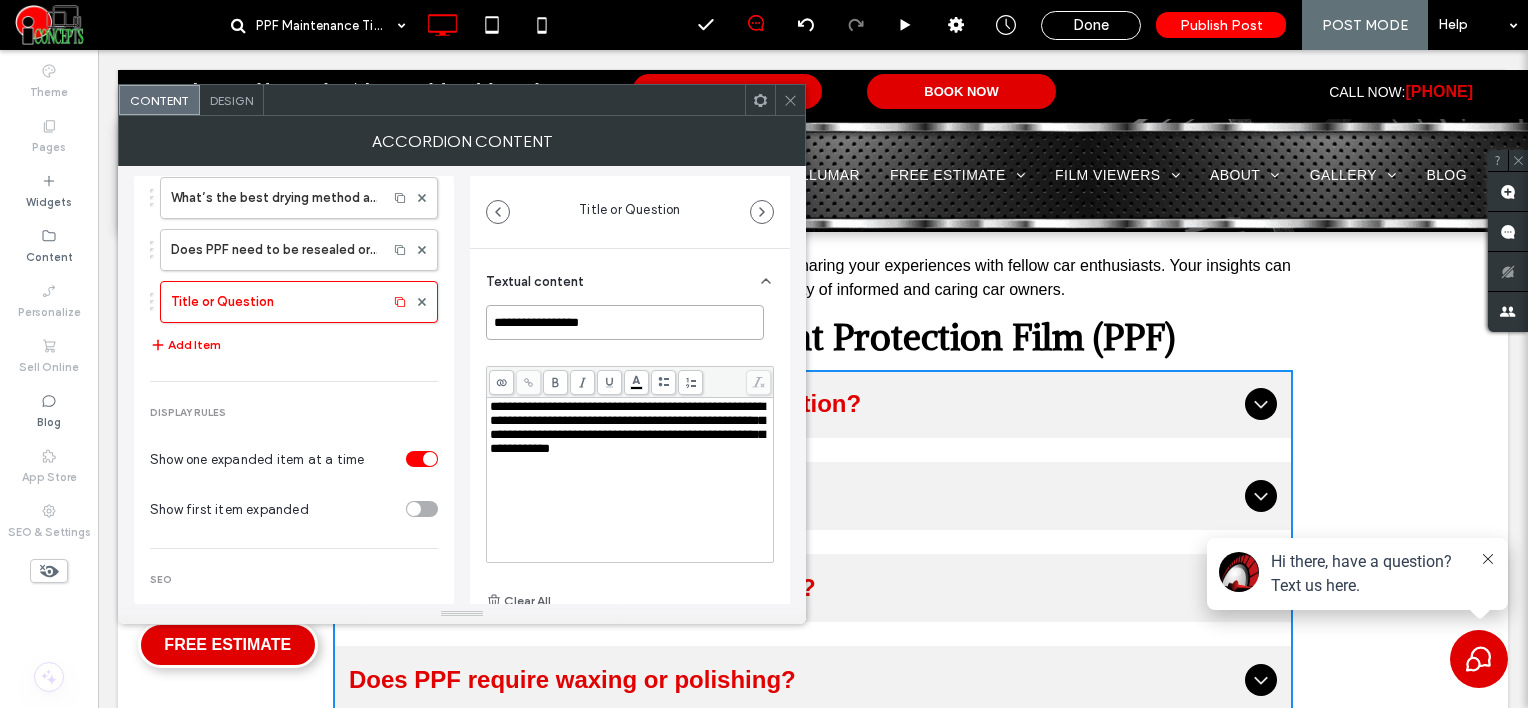 drag, startPoint x: 620, startPoint y: 335, endPoint x: 473, endPoint y: 320, distance: 147.76332 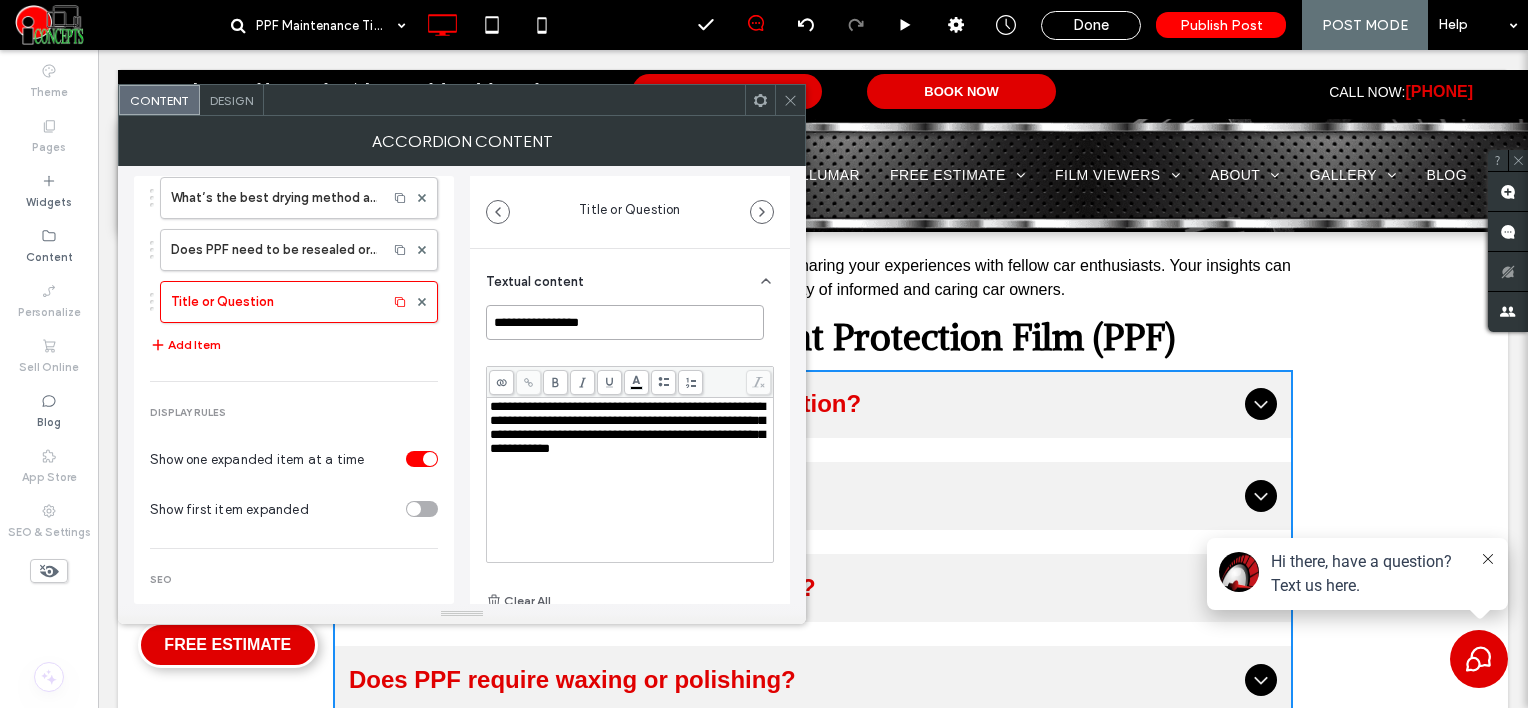 click on "**********" at bounding box center (630, 496) 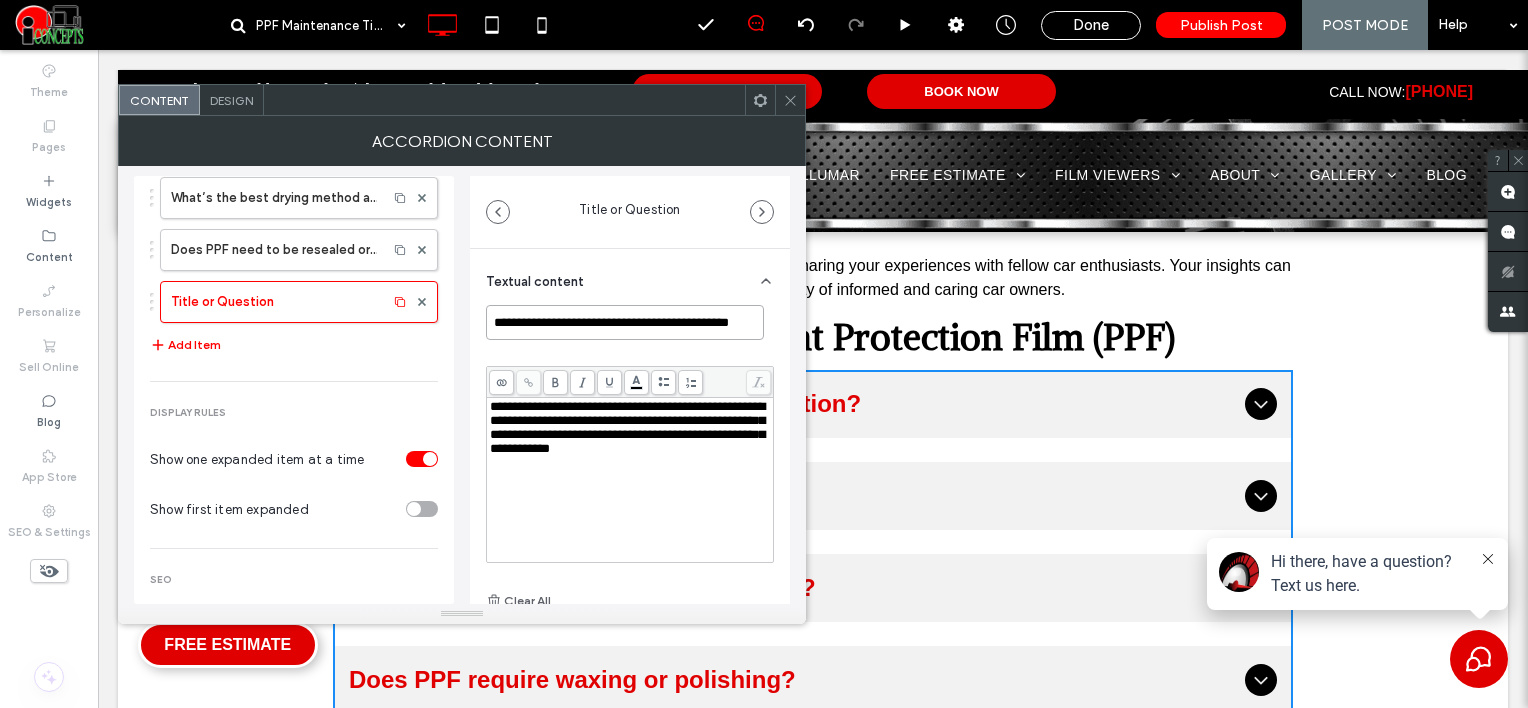 scroll, scrollTop: 0, scrollLeft: 30, axis: horizontal 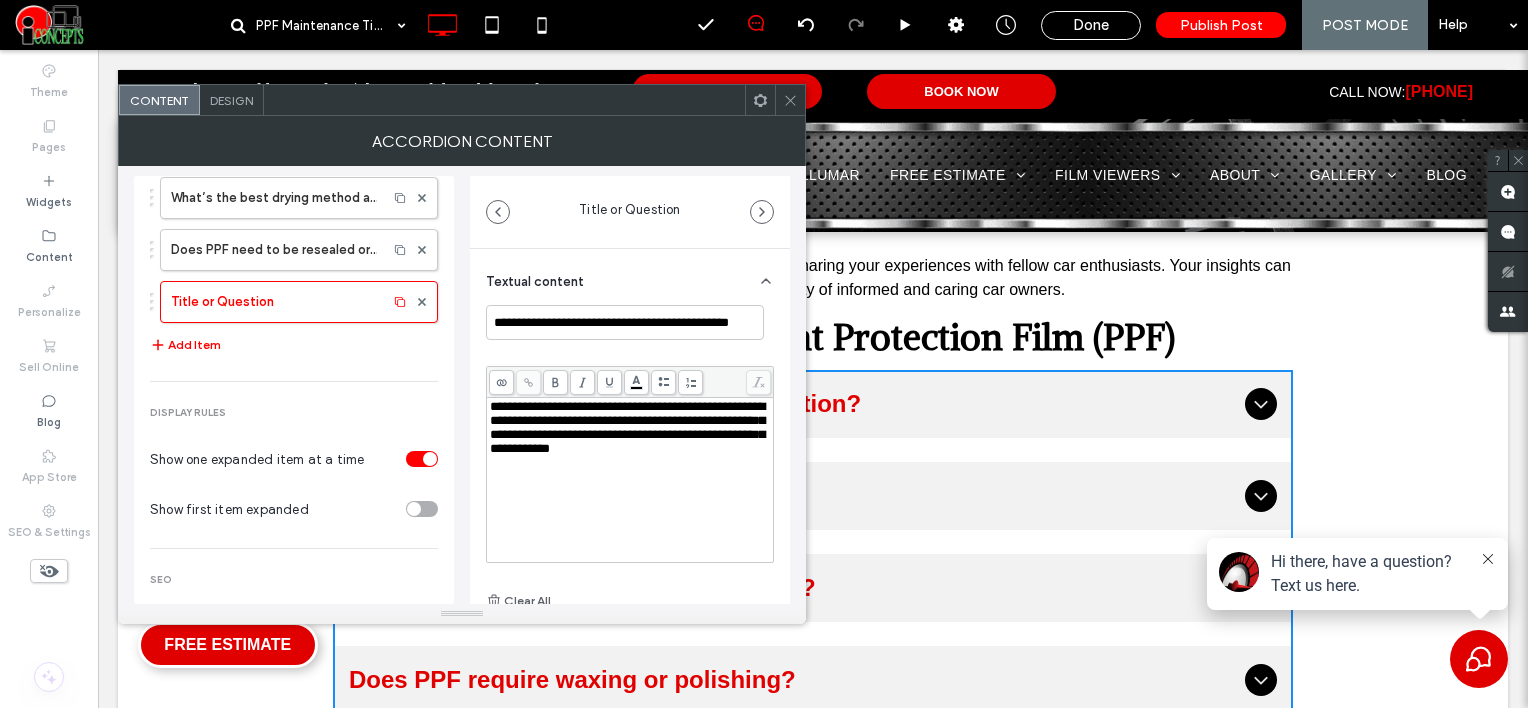 click on "**********" at bounding box center (627, 427) 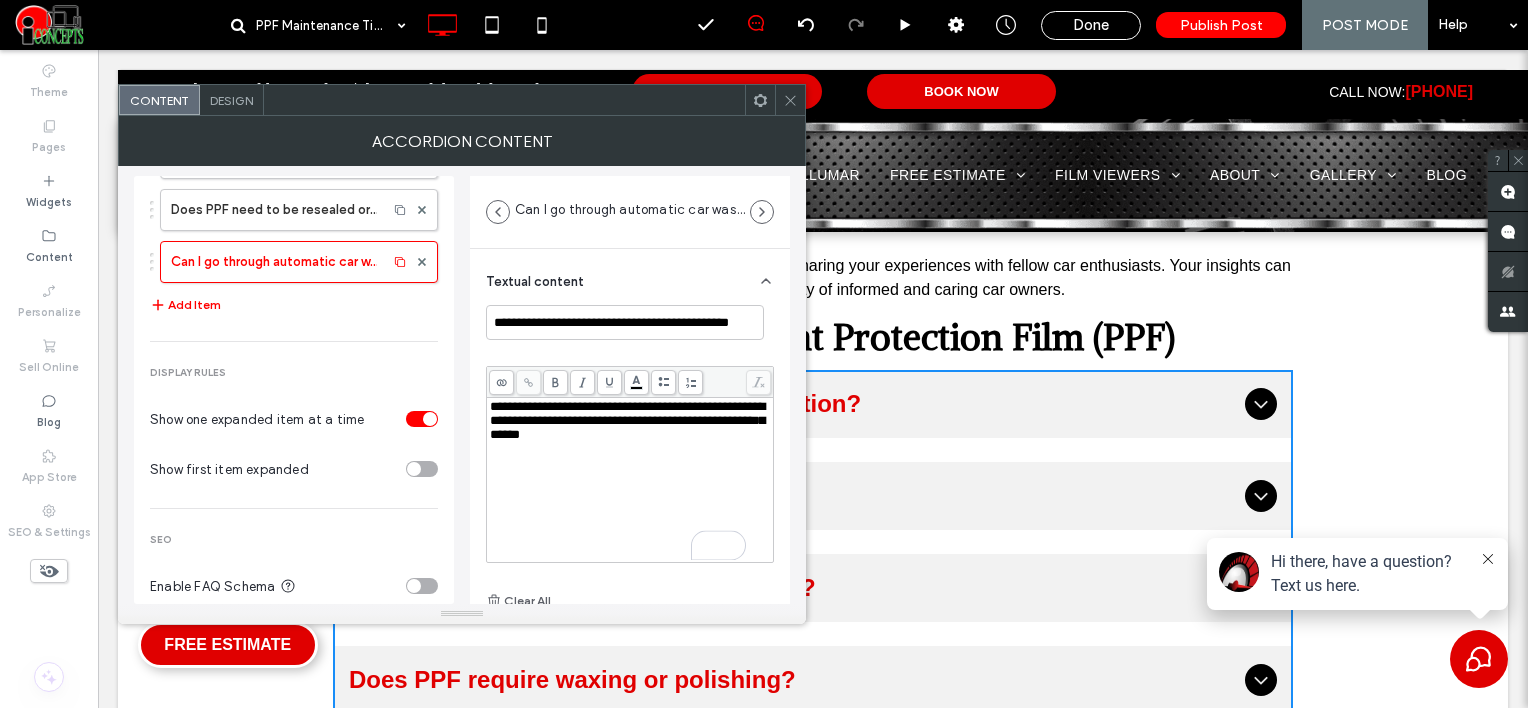scroll, scrollTop: 538, scrollLeft: 0, axis: vertical 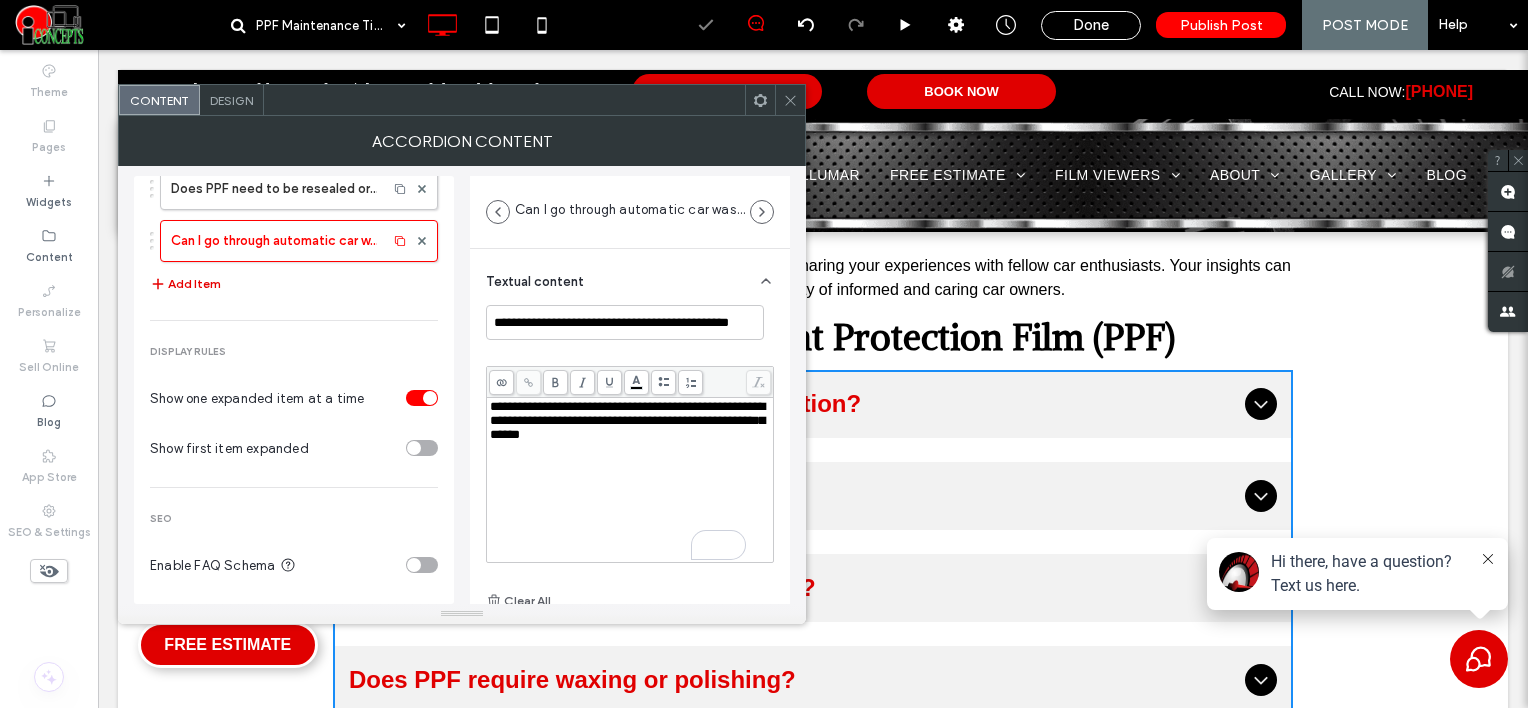 click on "Add Item" at bounding box center [185, 284] 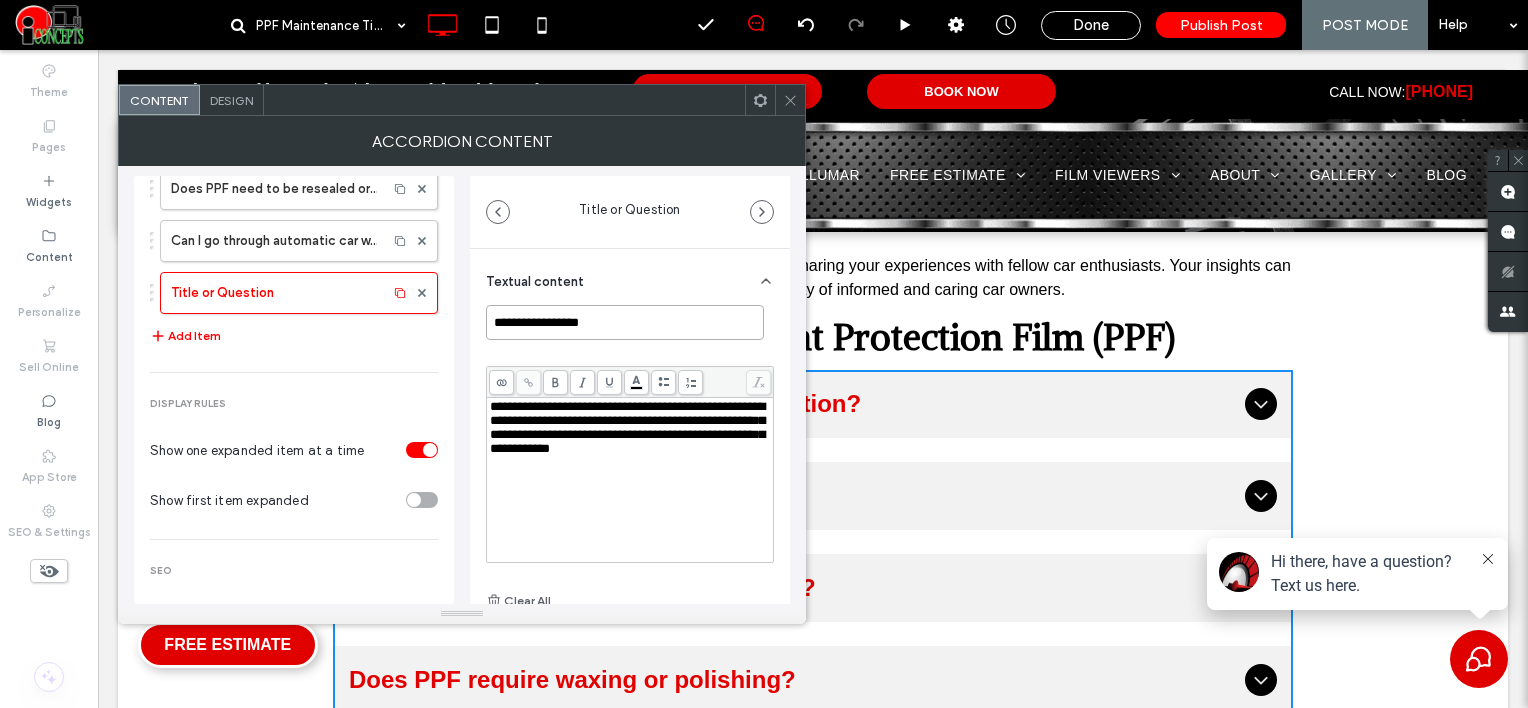 drag, startPoint x: 624, startPoint y: 337, endPoint x: 451, endPoint y: 303, distance: 176.30939 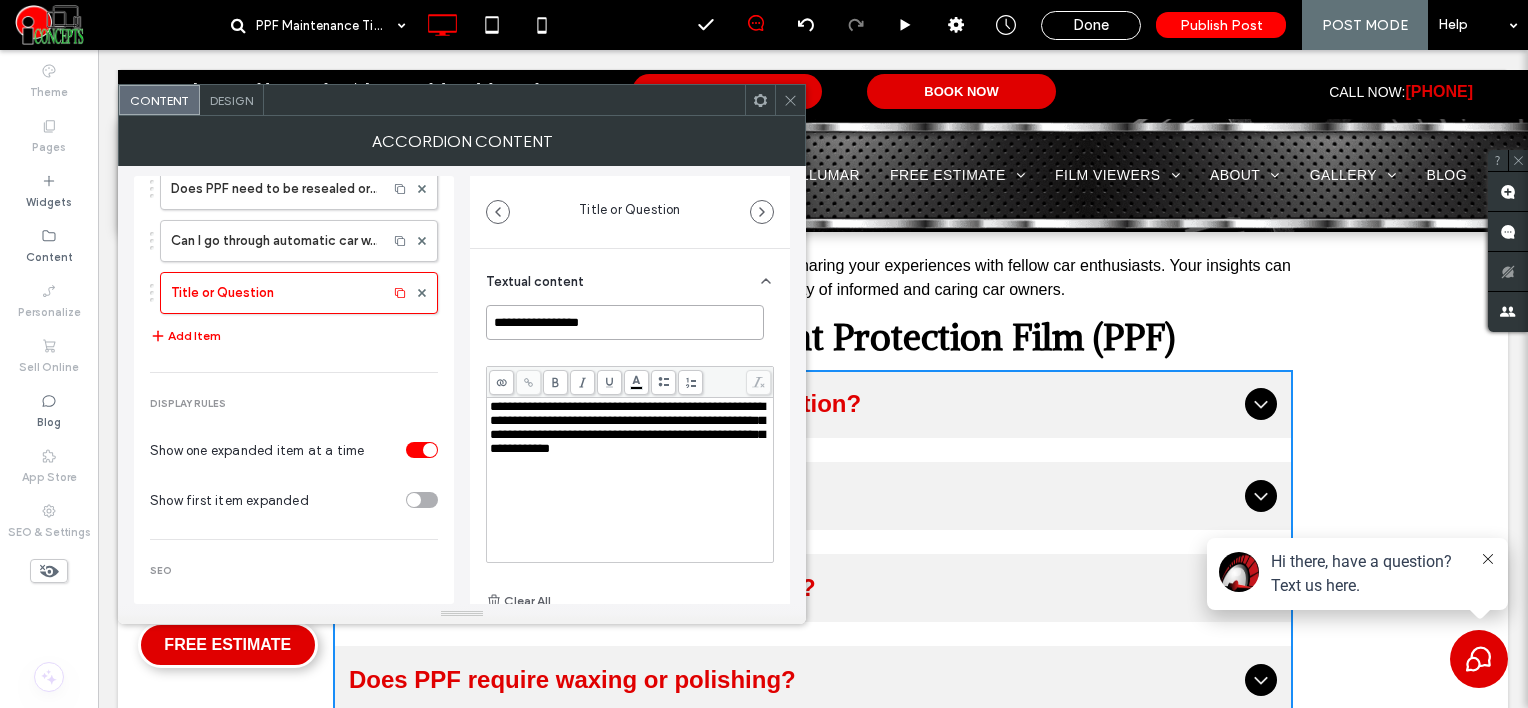 click on "**********" at bounding box center (462, 385) 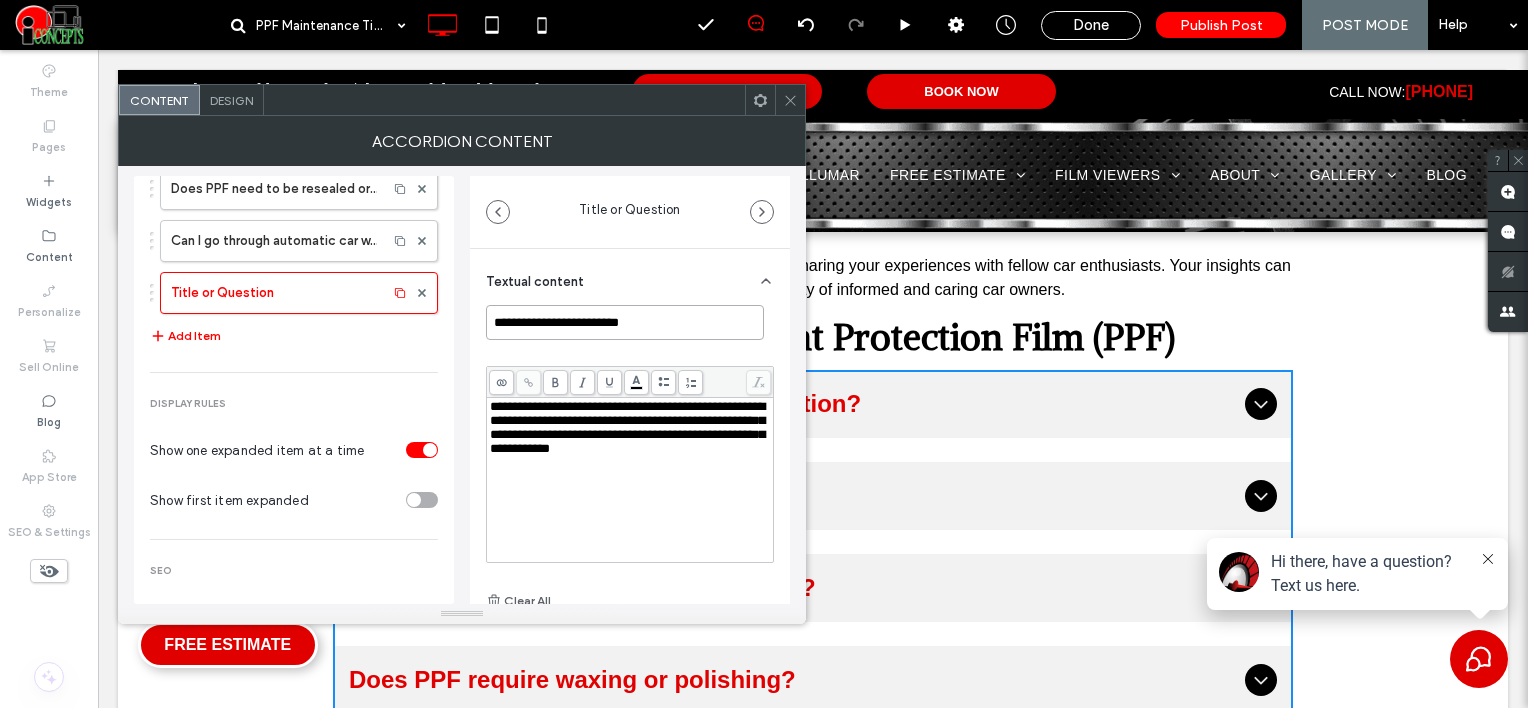 type on "**********" 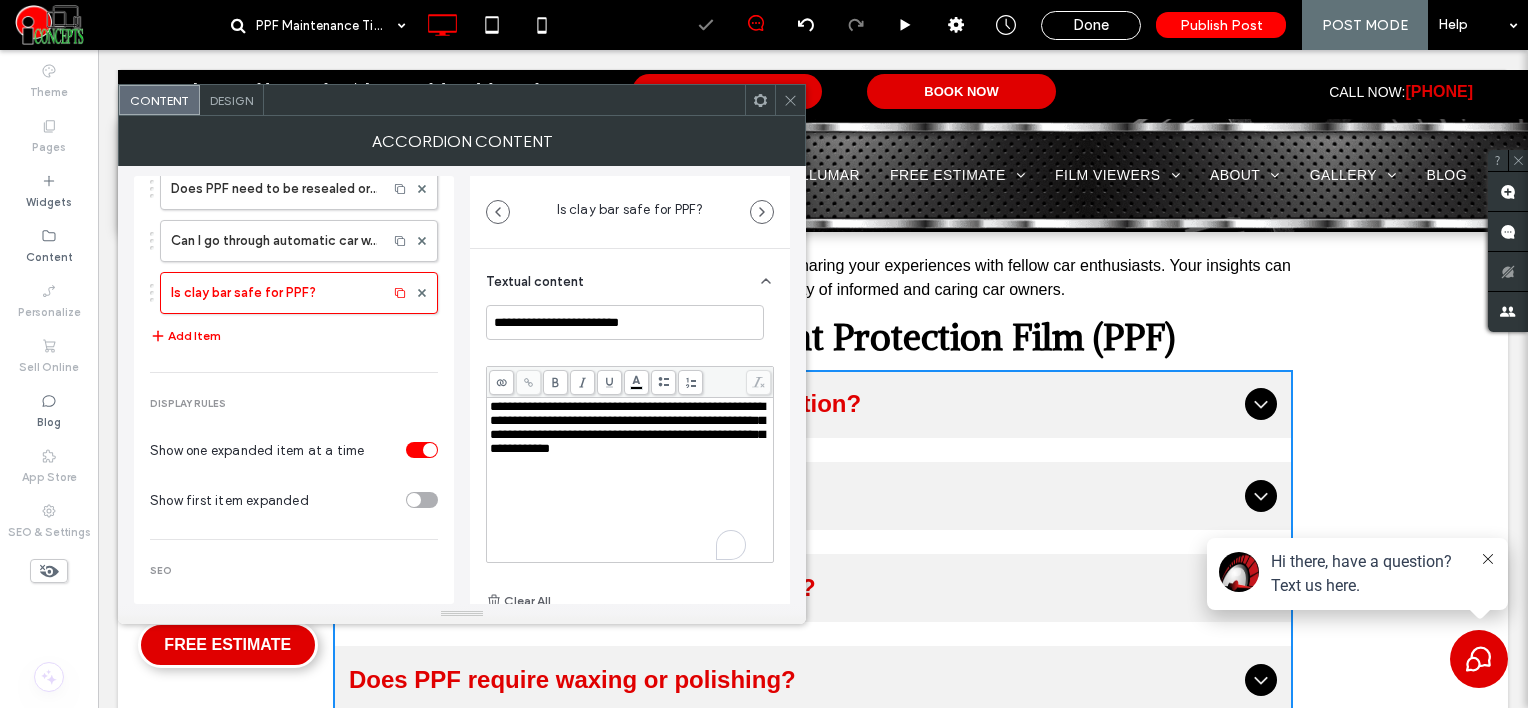 click on "**********" at bounding box center [627, 427] 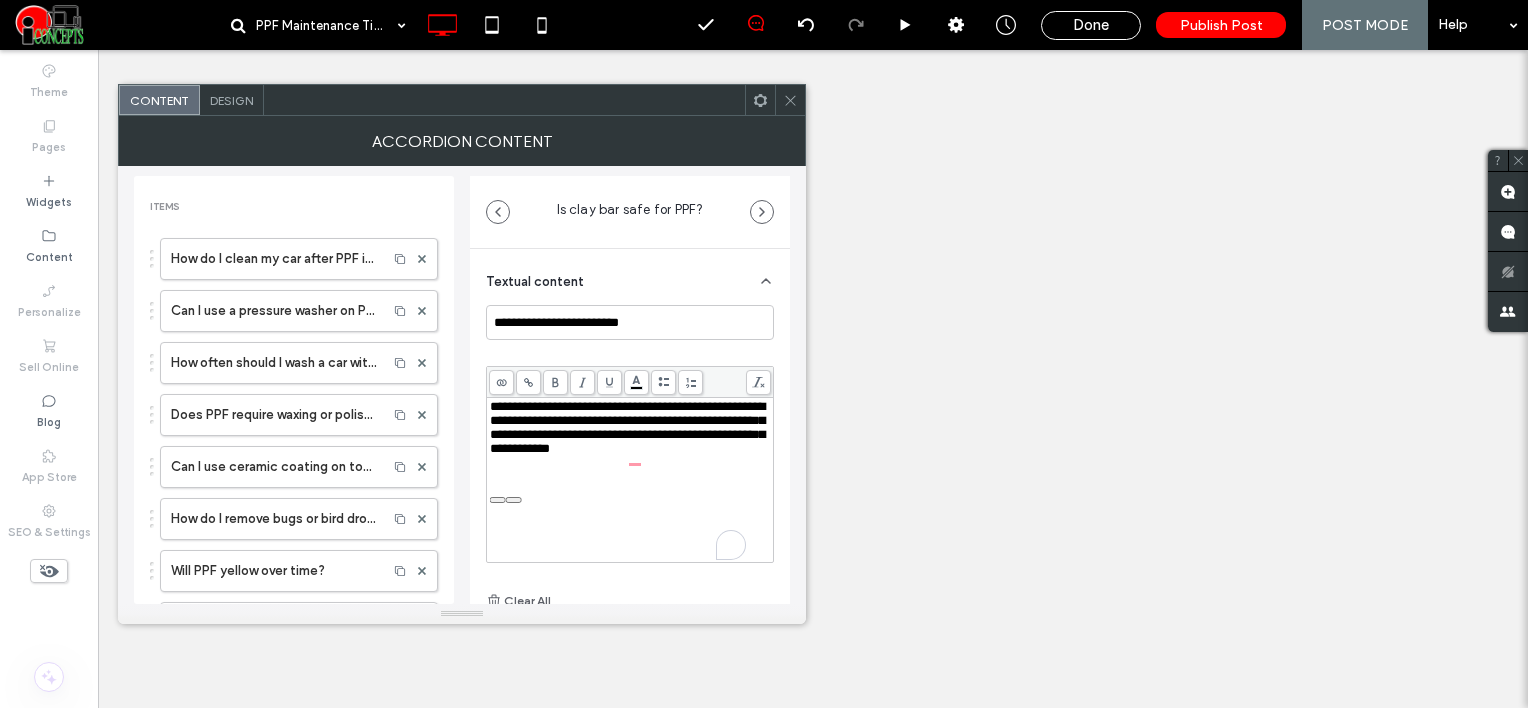 scroll, scrollTop: 0, scrollLeft: 0, axis: both 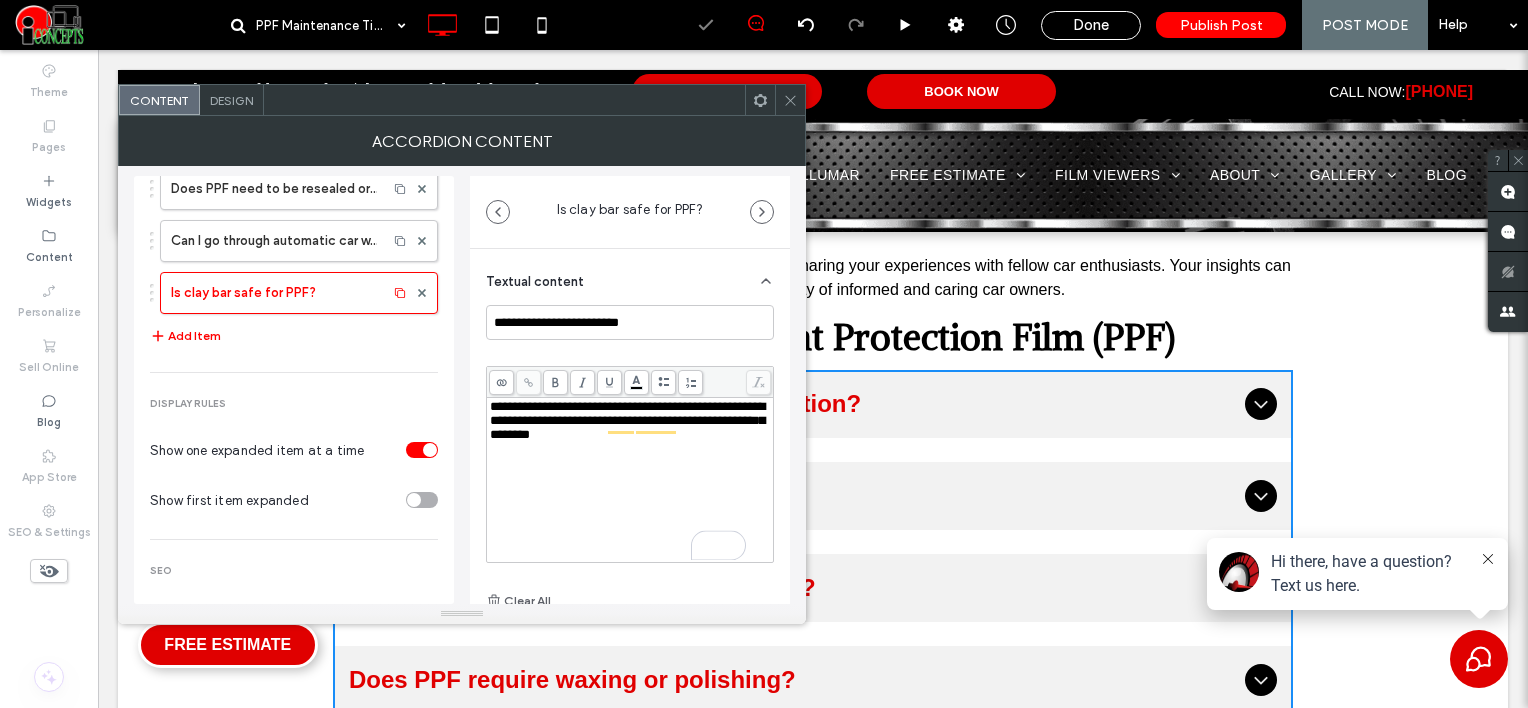 click on "How do I clean my car after PPF installation? Can I use a pressure washer on PPF? How often should I wash a car with PPF? Does PPF require waxing or polishing? Can I use ceramic coating on top of PPF? How do I remove bugs or bird droppings from PPF? Will PPF yellow over time? Can I polish or buff PPF if it gets dull? What’s the best drying method after washing PPF? Does PPF need to be resealed or maintained yearly? Can I go through automatic car washes with PPF? Is clay bar safe for PPF? Add Item" at bounding box center (294, 24) 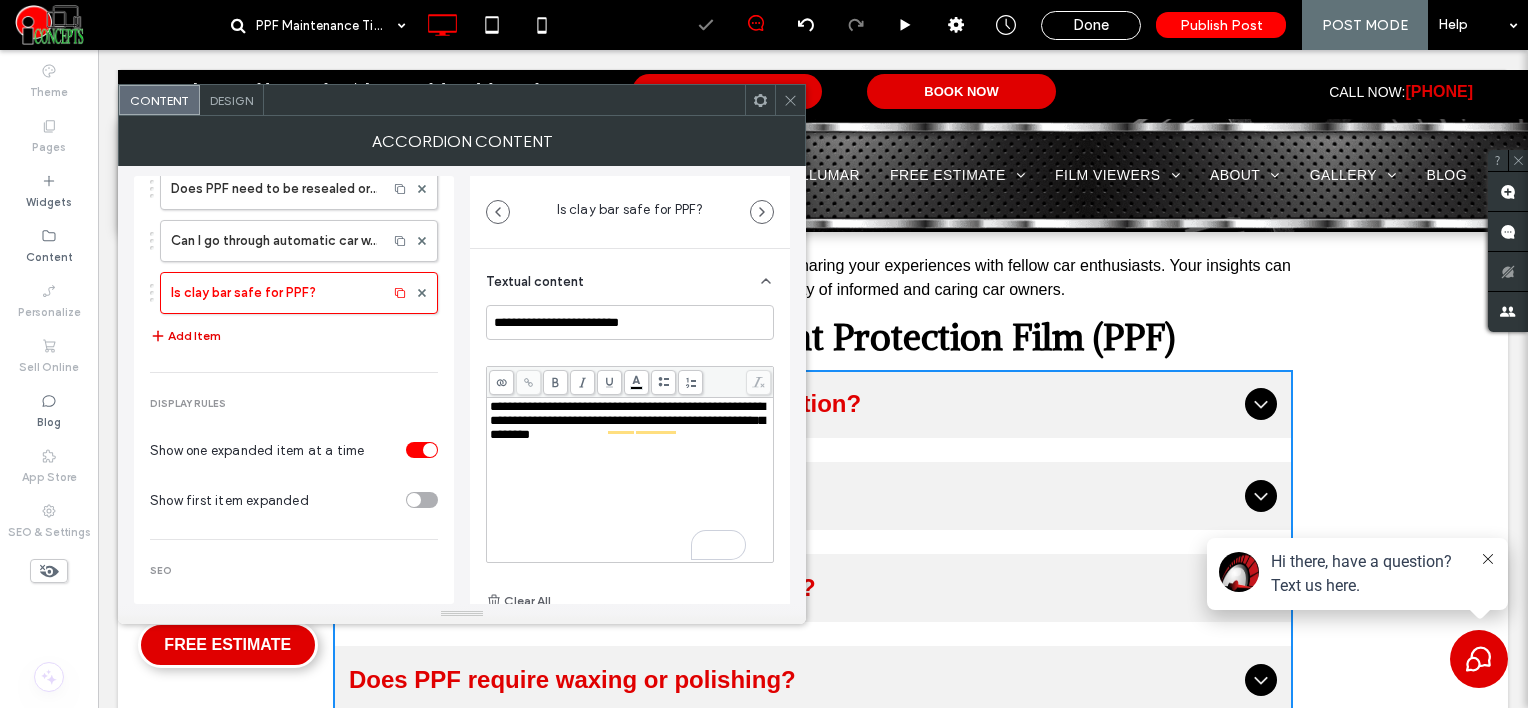 click on "Add Item" at bounding box center (185, 336) 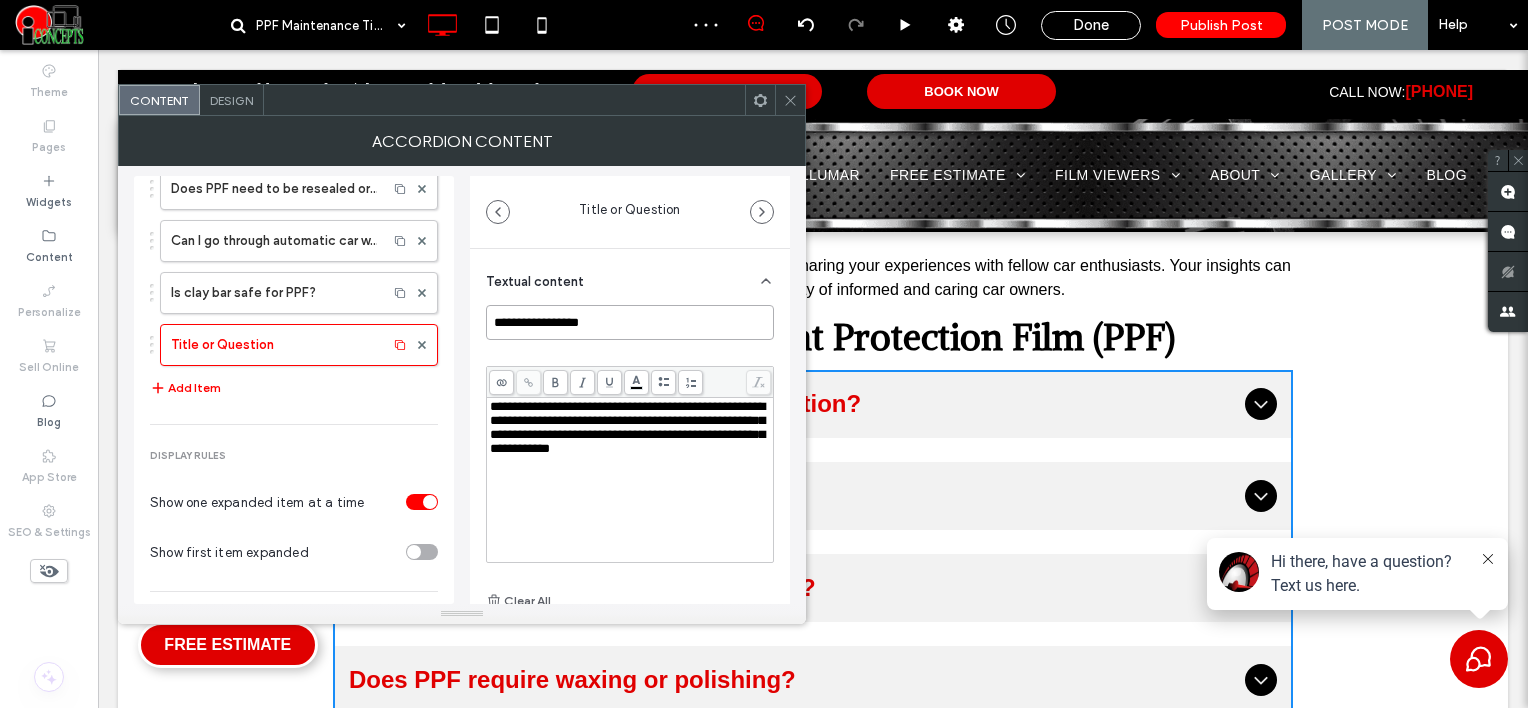drag, startPoint x: 619, startPoint y: 313, endPoint x: 452, endPoint y: 284, distance: 169.49927 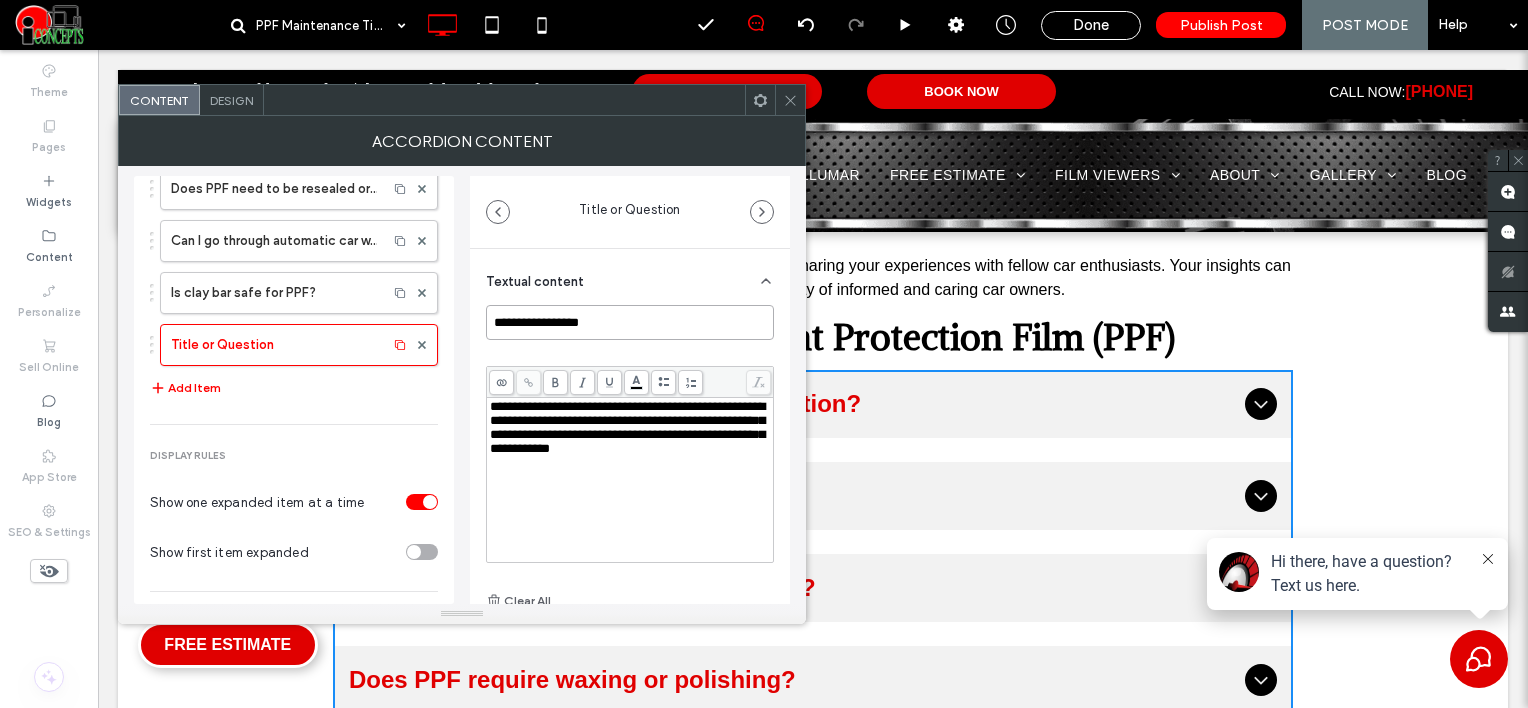 paste on "**********" 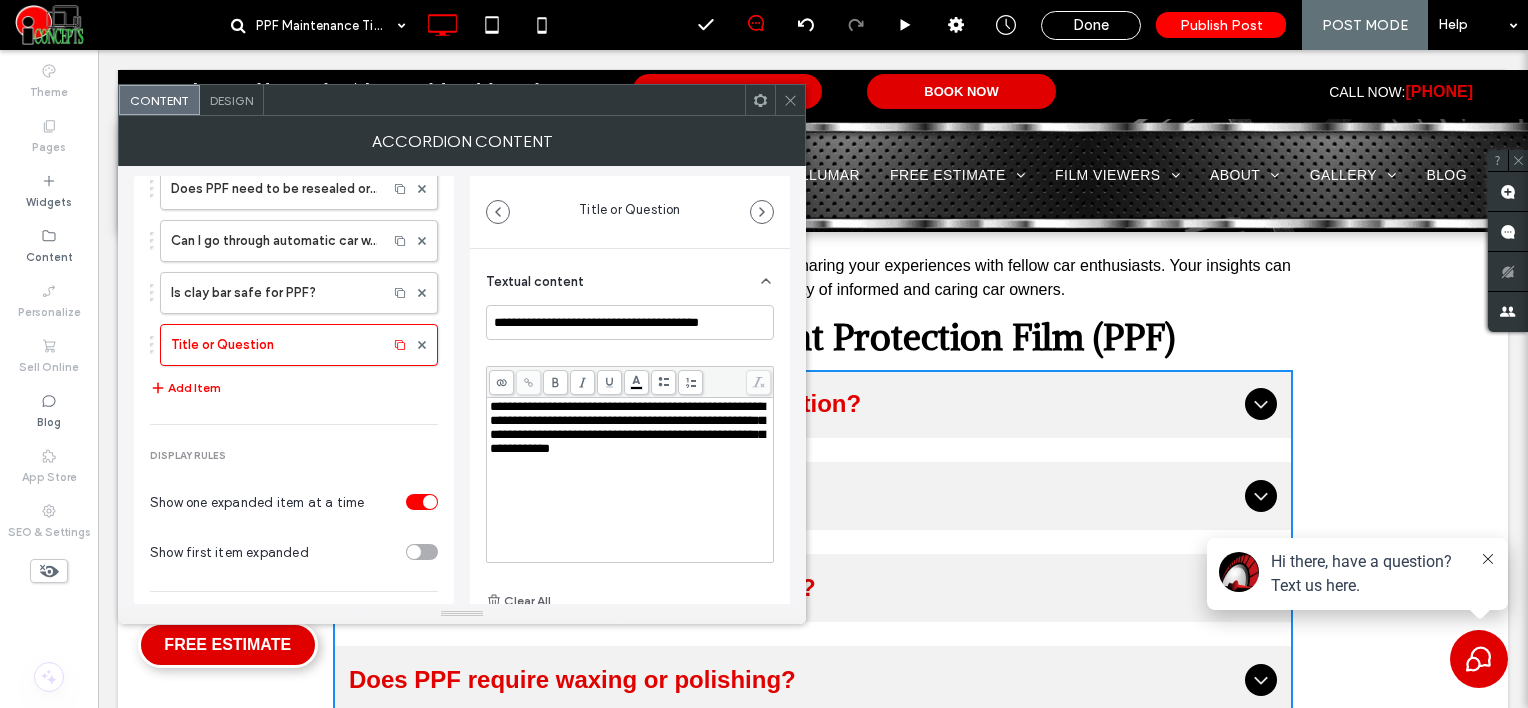 click on "**********" at bounding box center [627, 427] 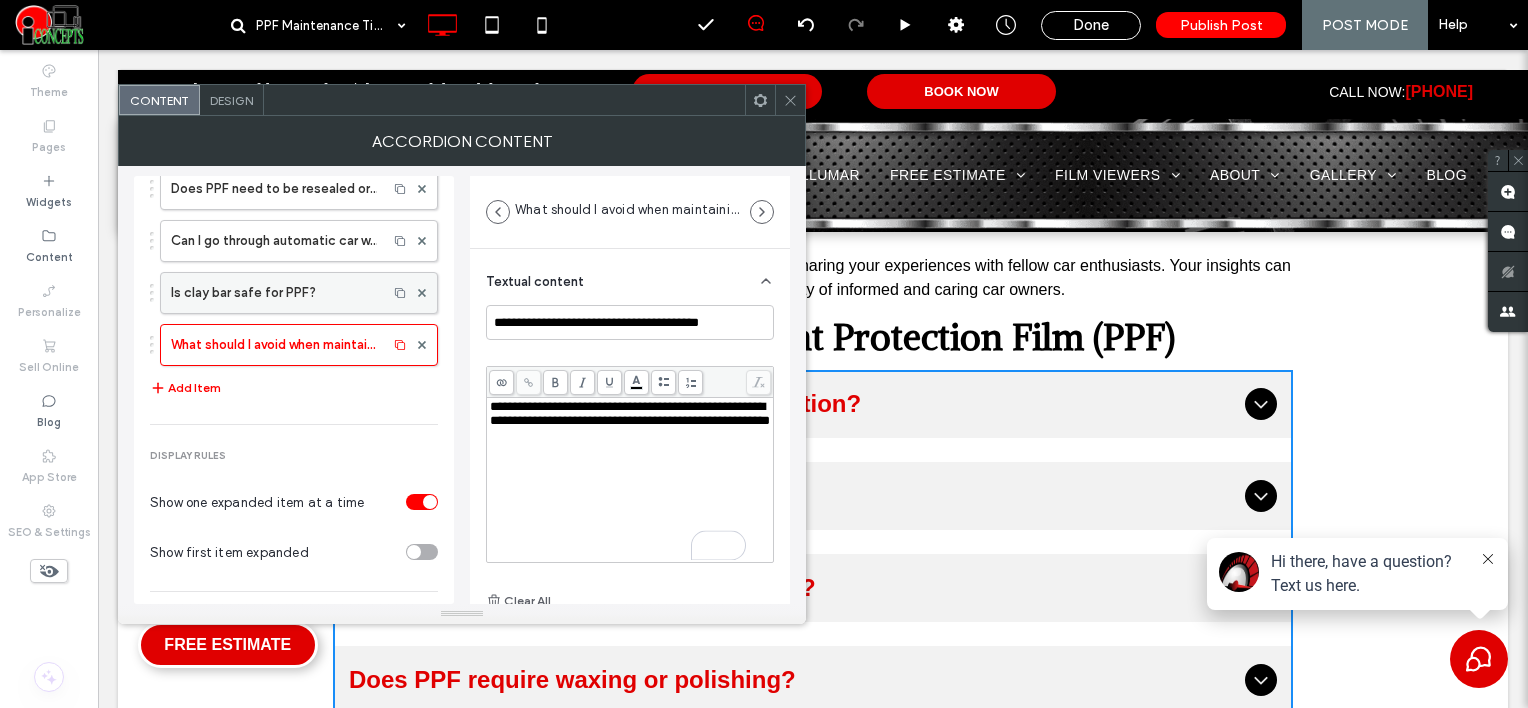 scroll, scrollTop: 638, scrollLeft: 0, axis: vertical 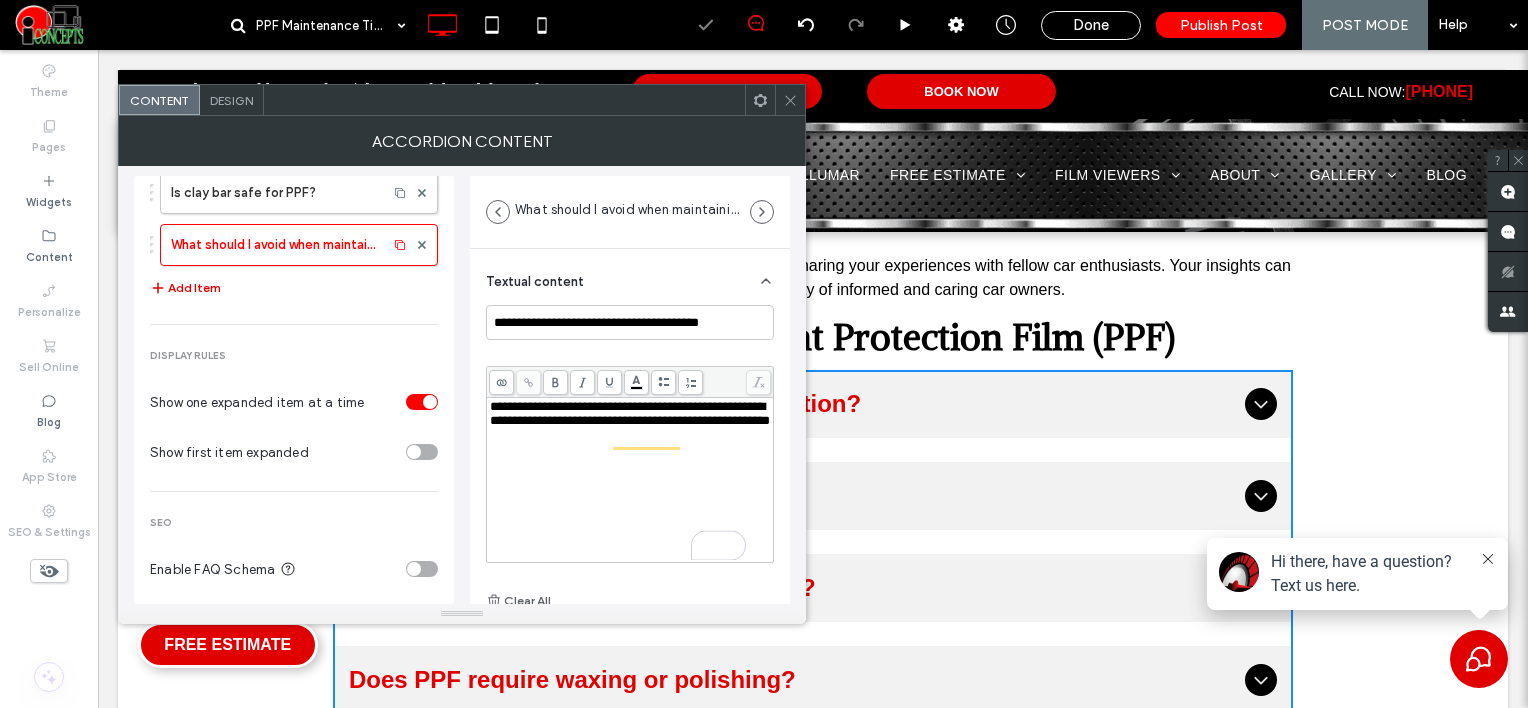 drag, startPoint x: 211, startPoint y: 275, endPoint x: 183, endPoint y: 14, distance: 262.49762 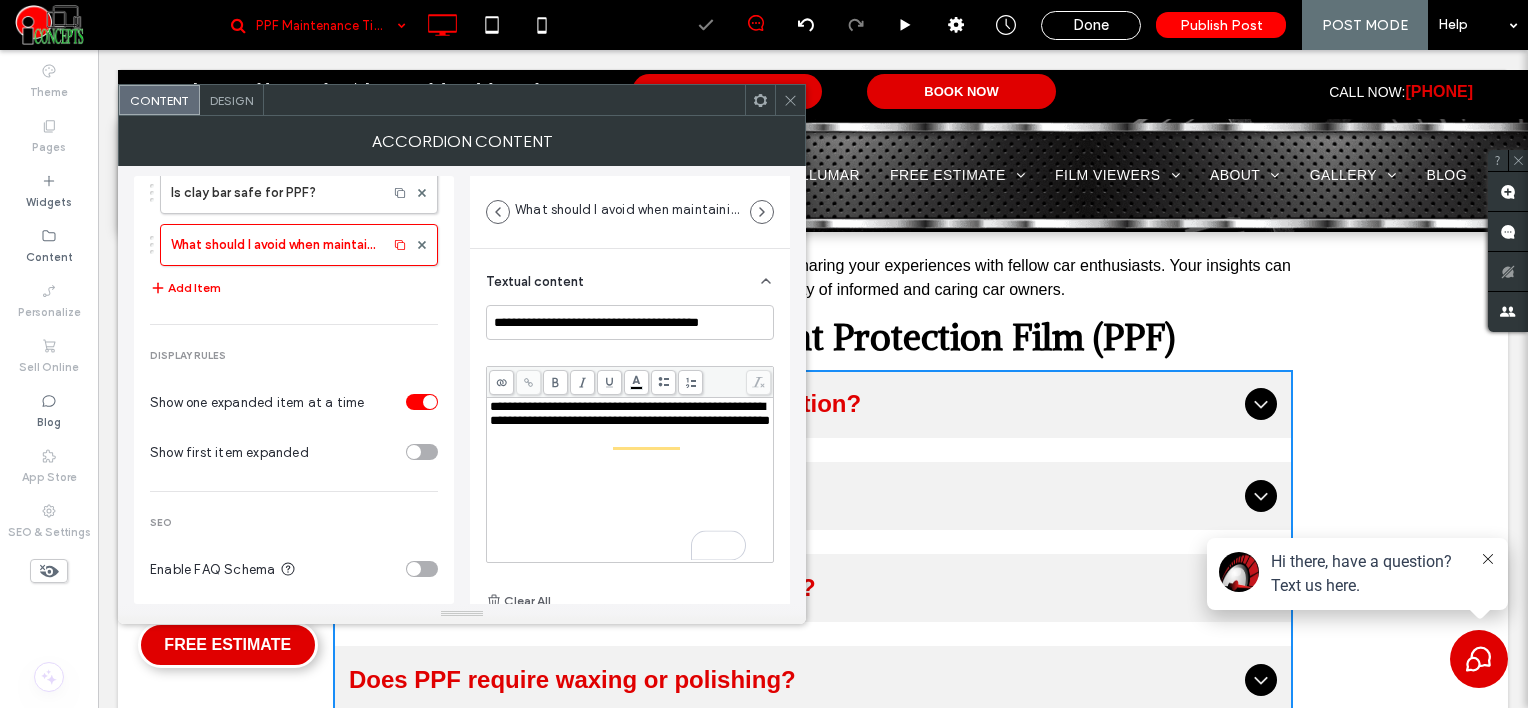 type on "**********" 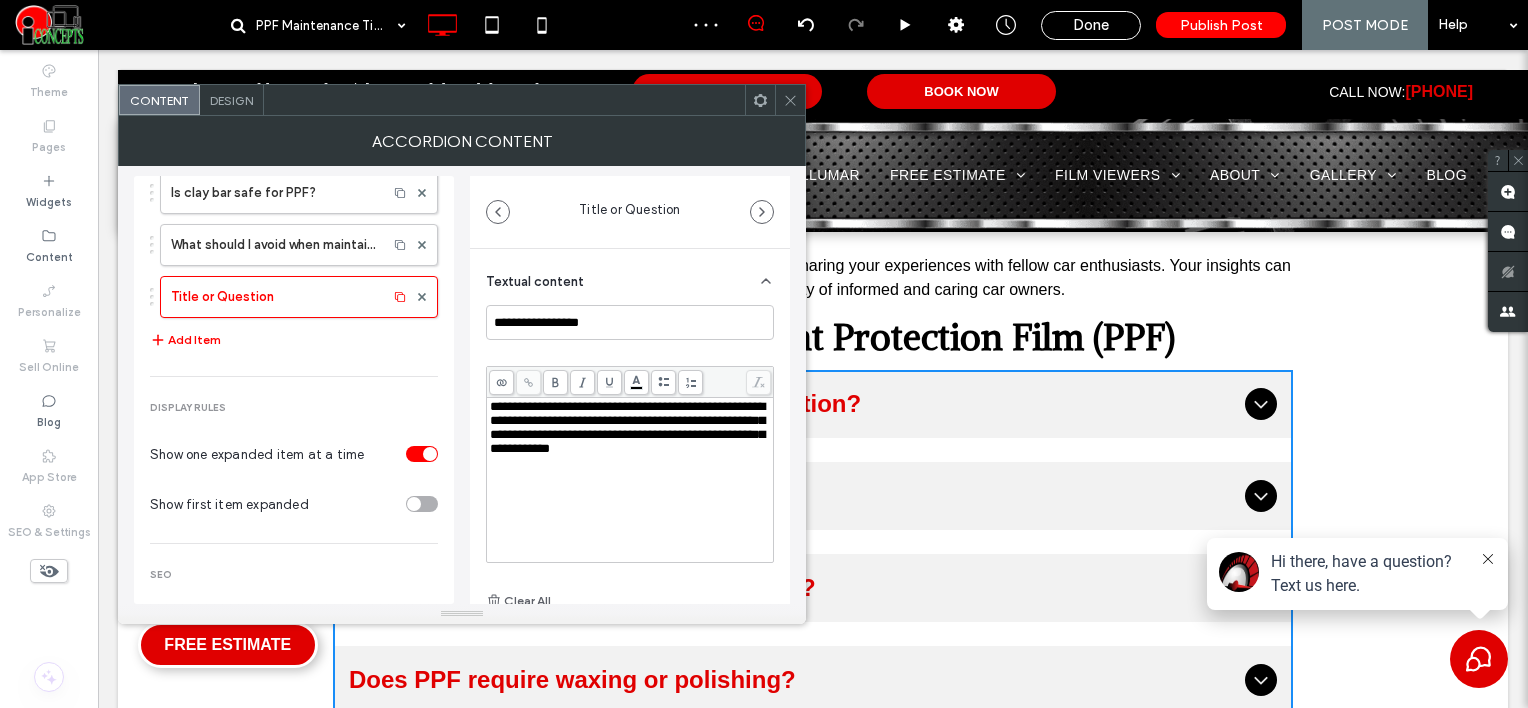 type 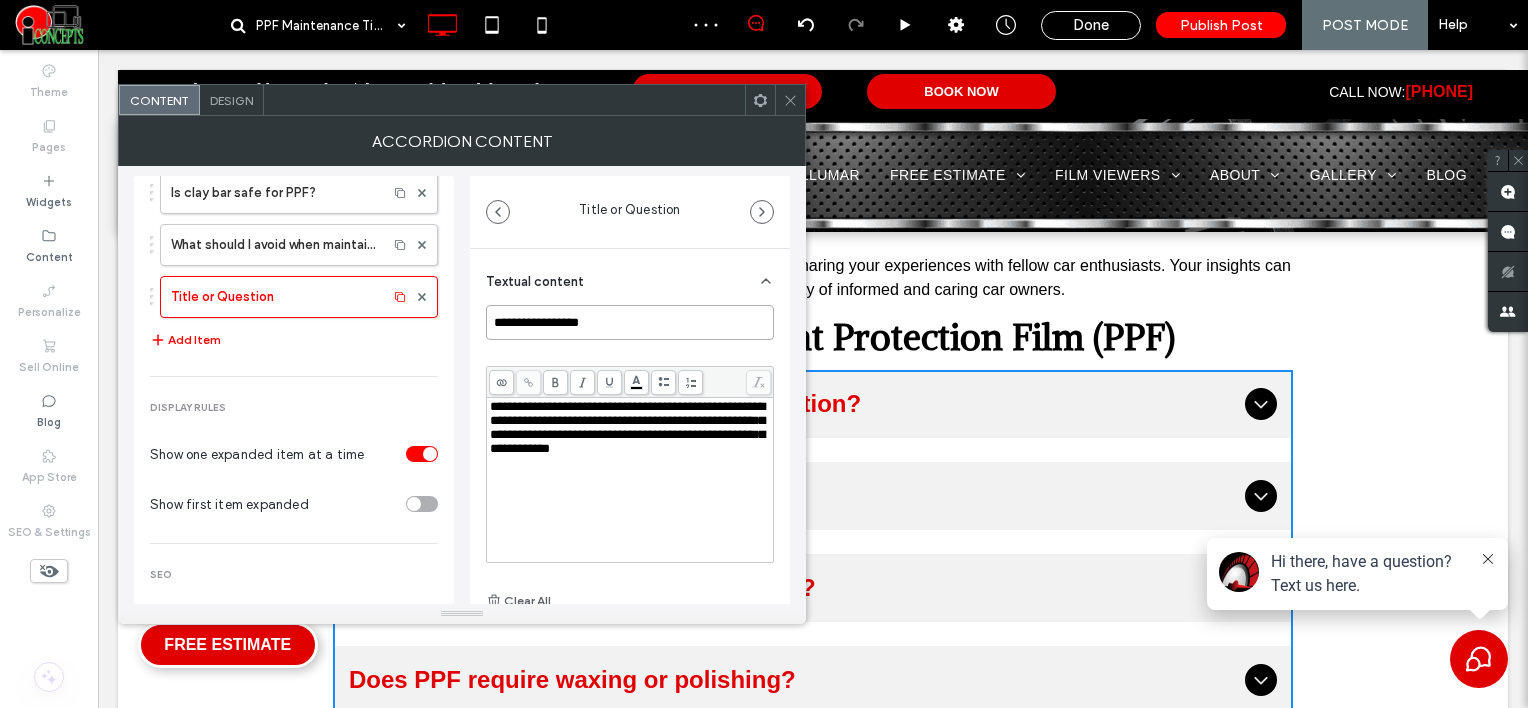 drag, startPoint x: 621, startPoint y: 328, endPoint x: 489, endPoint y: 308, distance: 133.50656 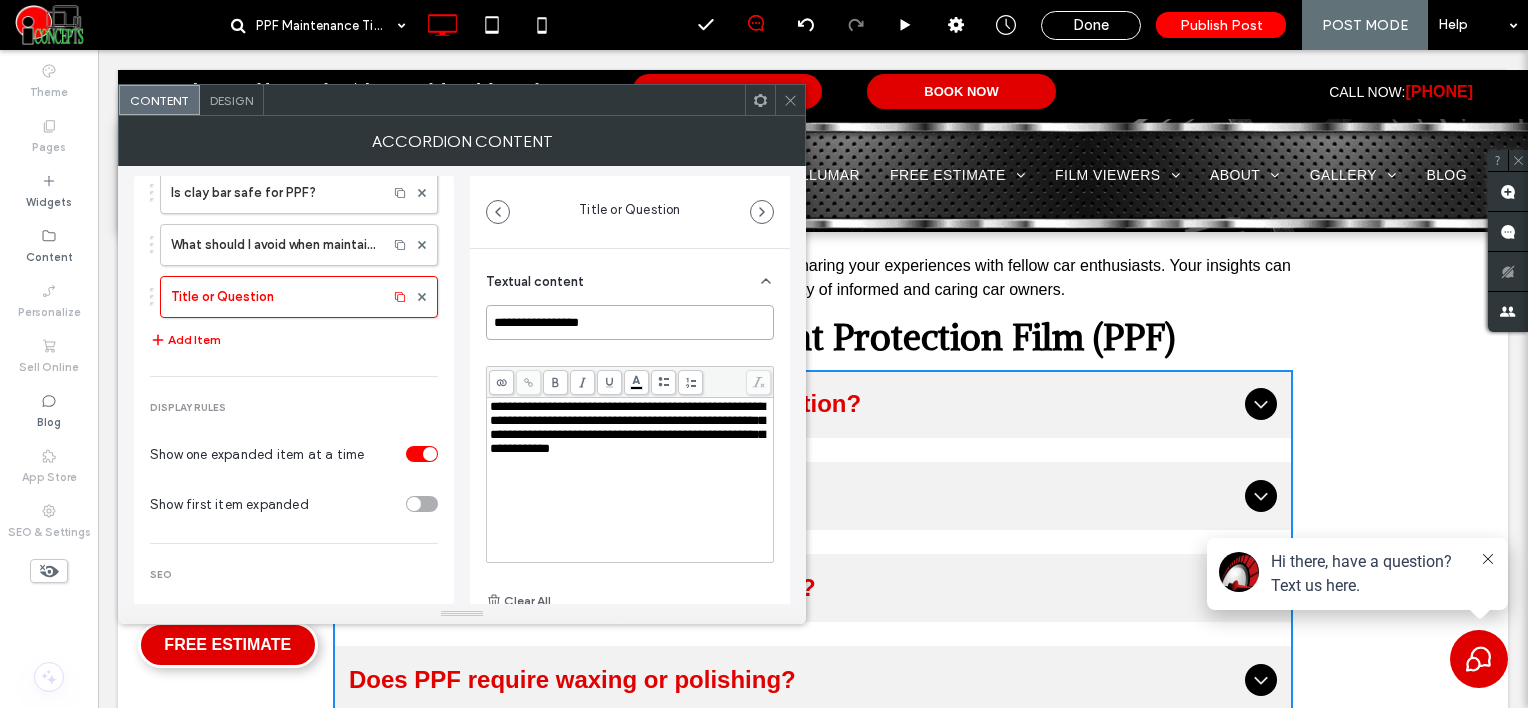 paste on "**********" 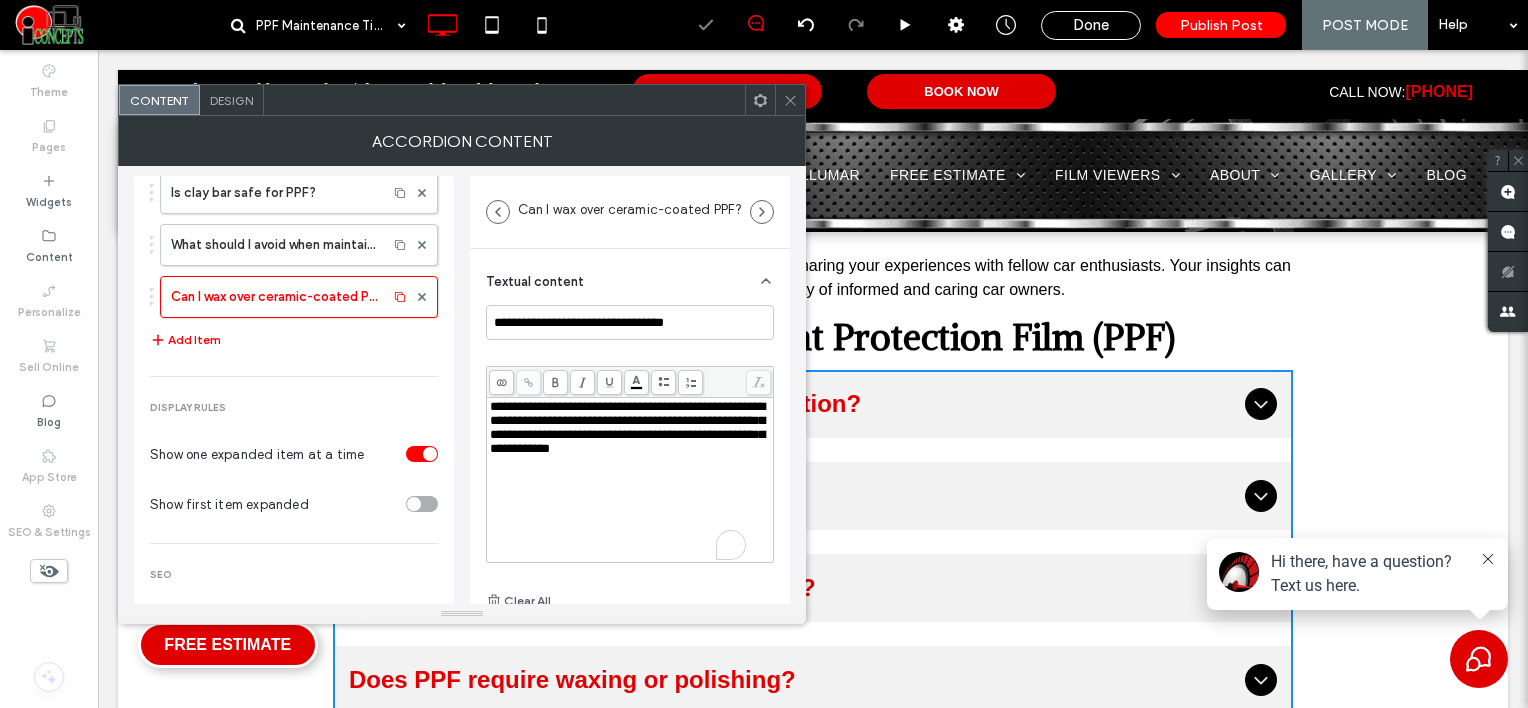click on "**********" at bounding box center (630, 428) 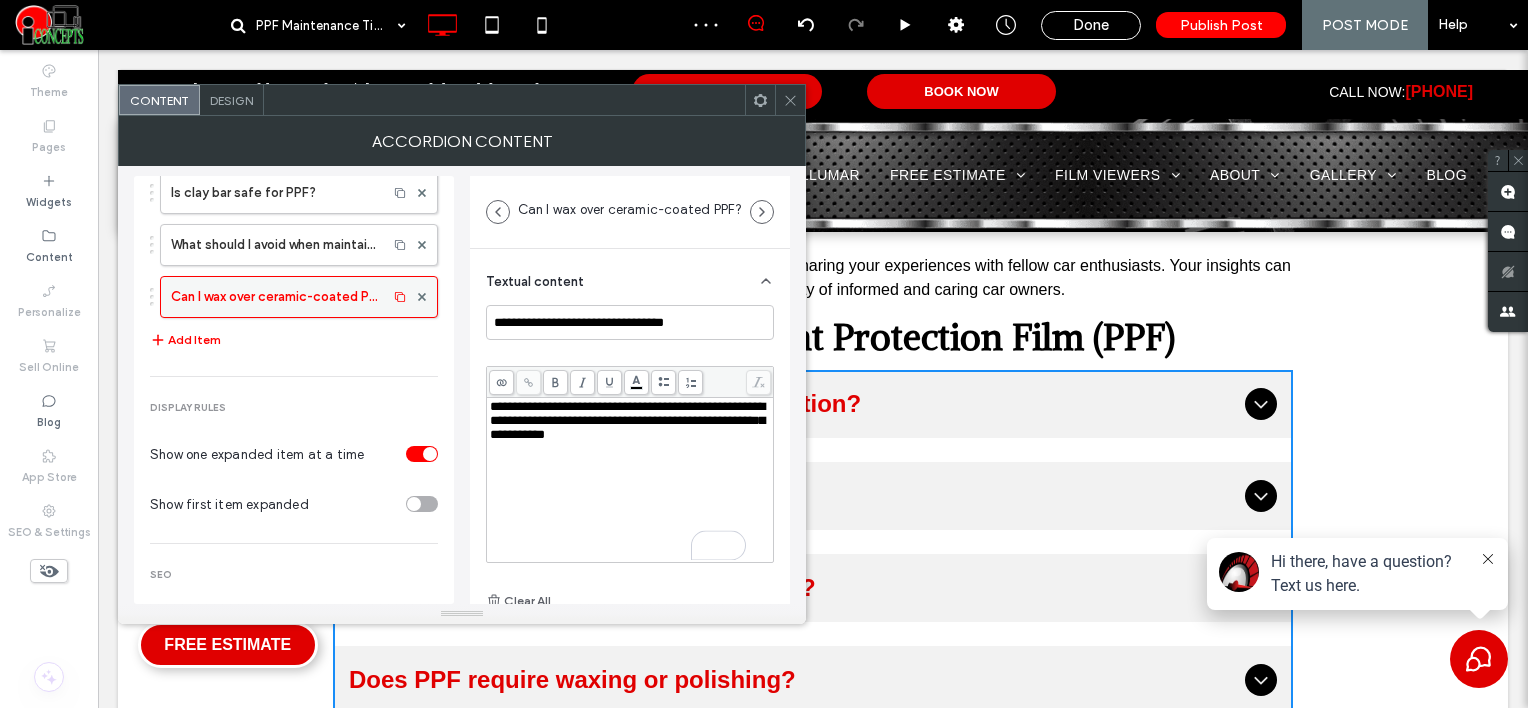 drag, startPoint x: 188, startPoint y: 325, endPoint x: 201, endPoint y: 287, distance: 40.16217 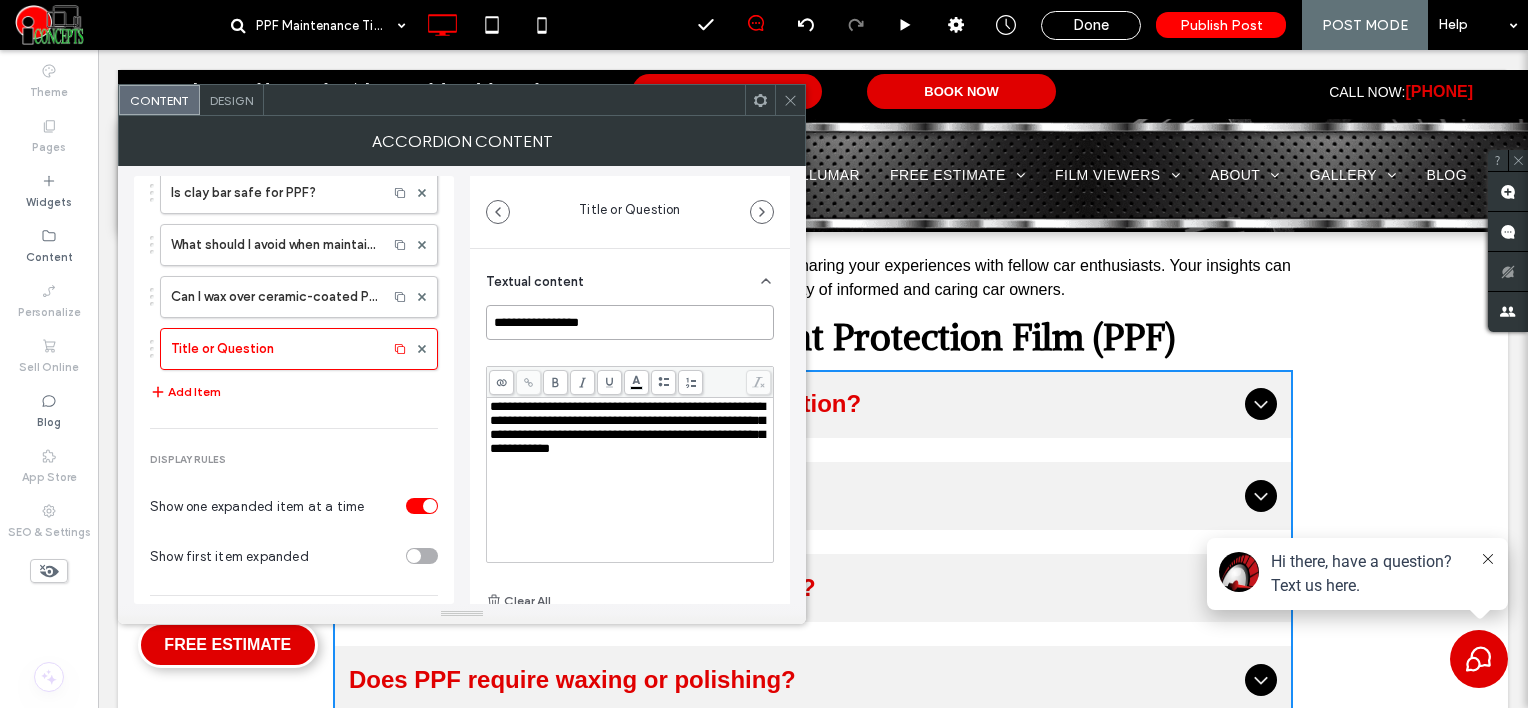 drag, startPoint x: 612, startPoint y: 327, endPoint x: 475, endPoint y: 327, distance: 137 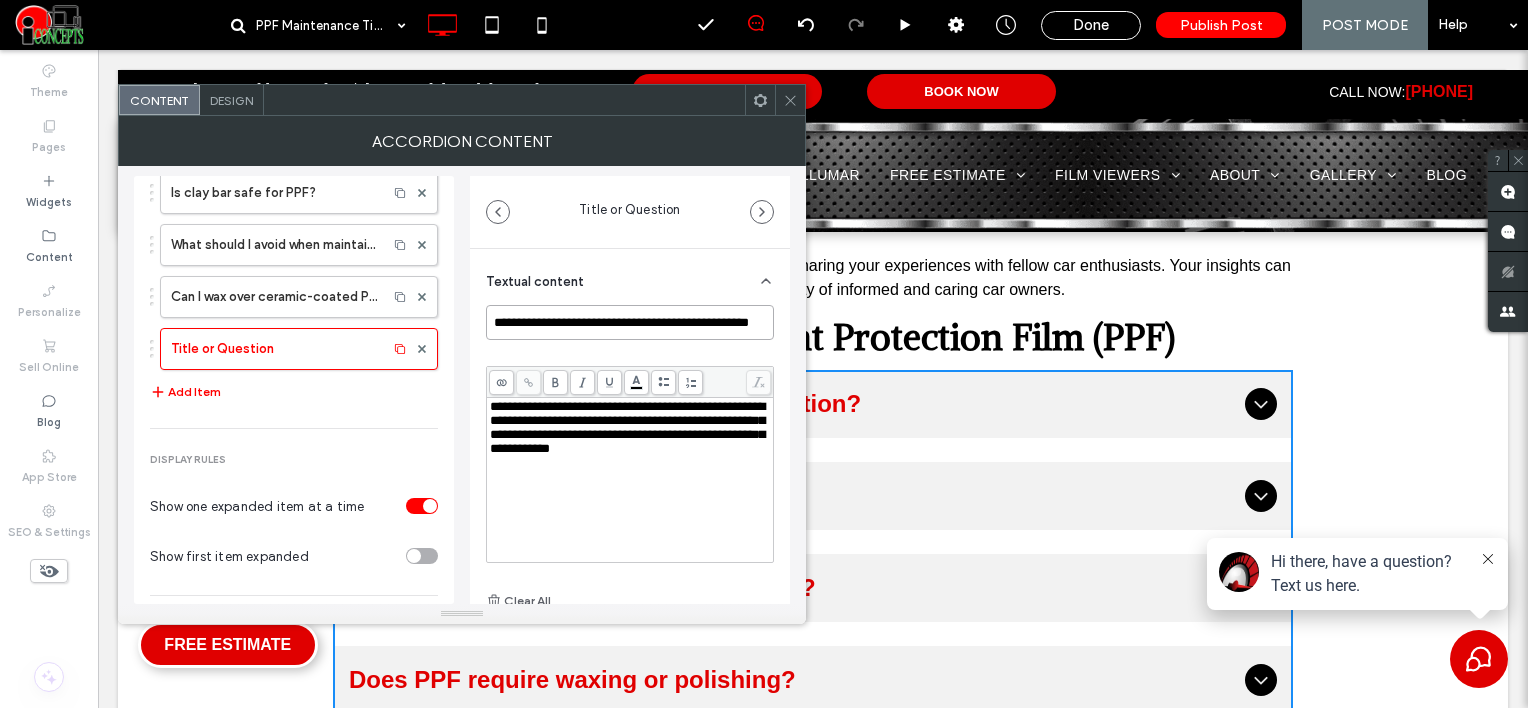 scroll, scrollTop: 0, scrollLeft: 32, axis: horizontal 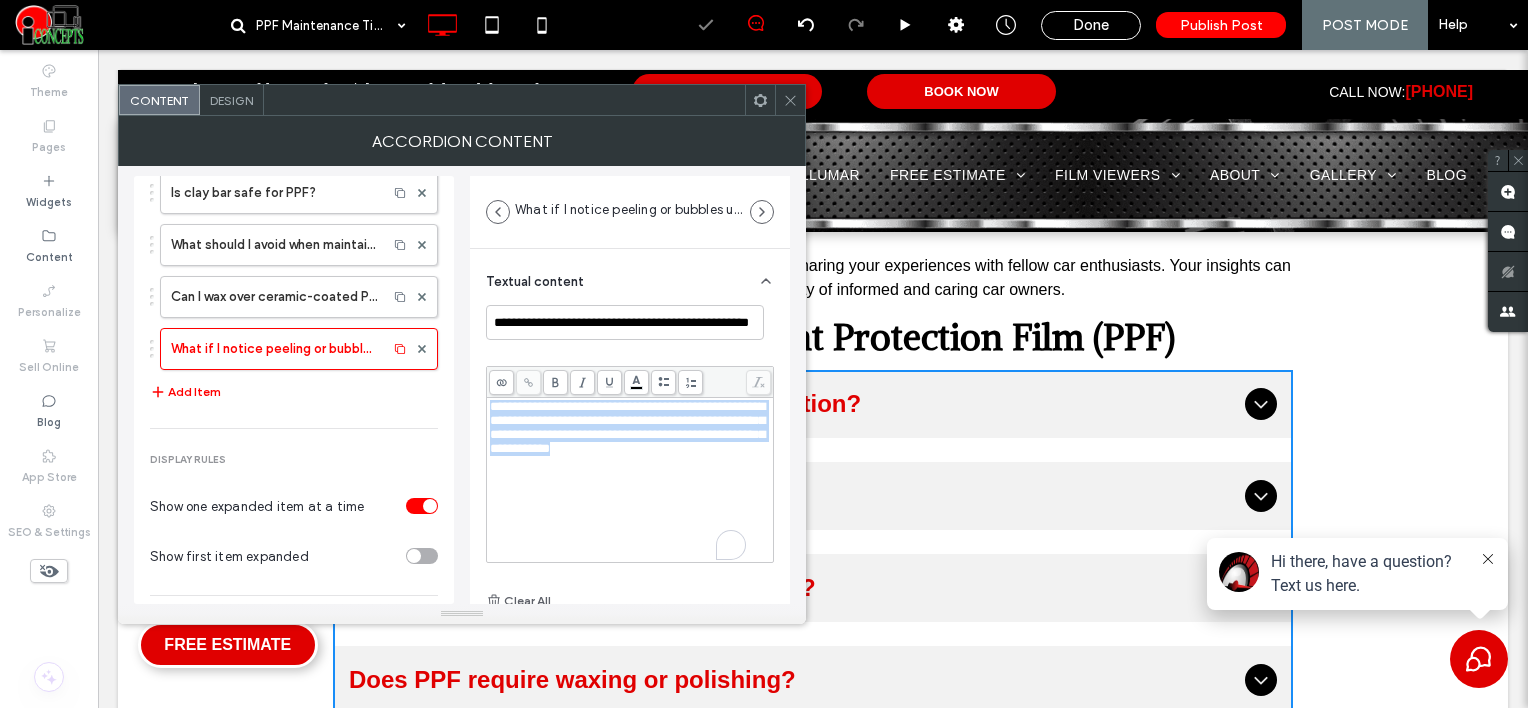 click on "**********" at bounding box center [627, 427] 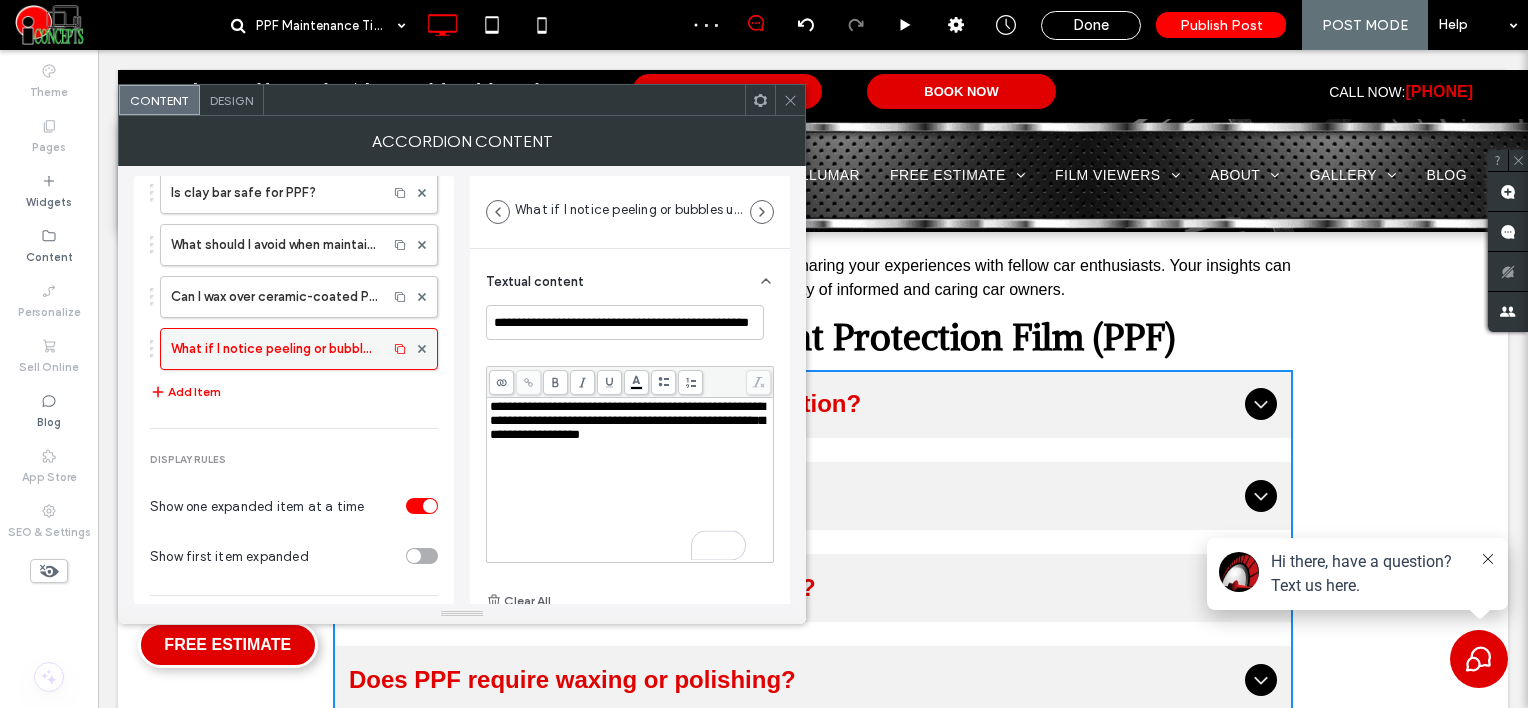 scroll, scrollTop: 738, scrollLeft: 0, axis: vertical 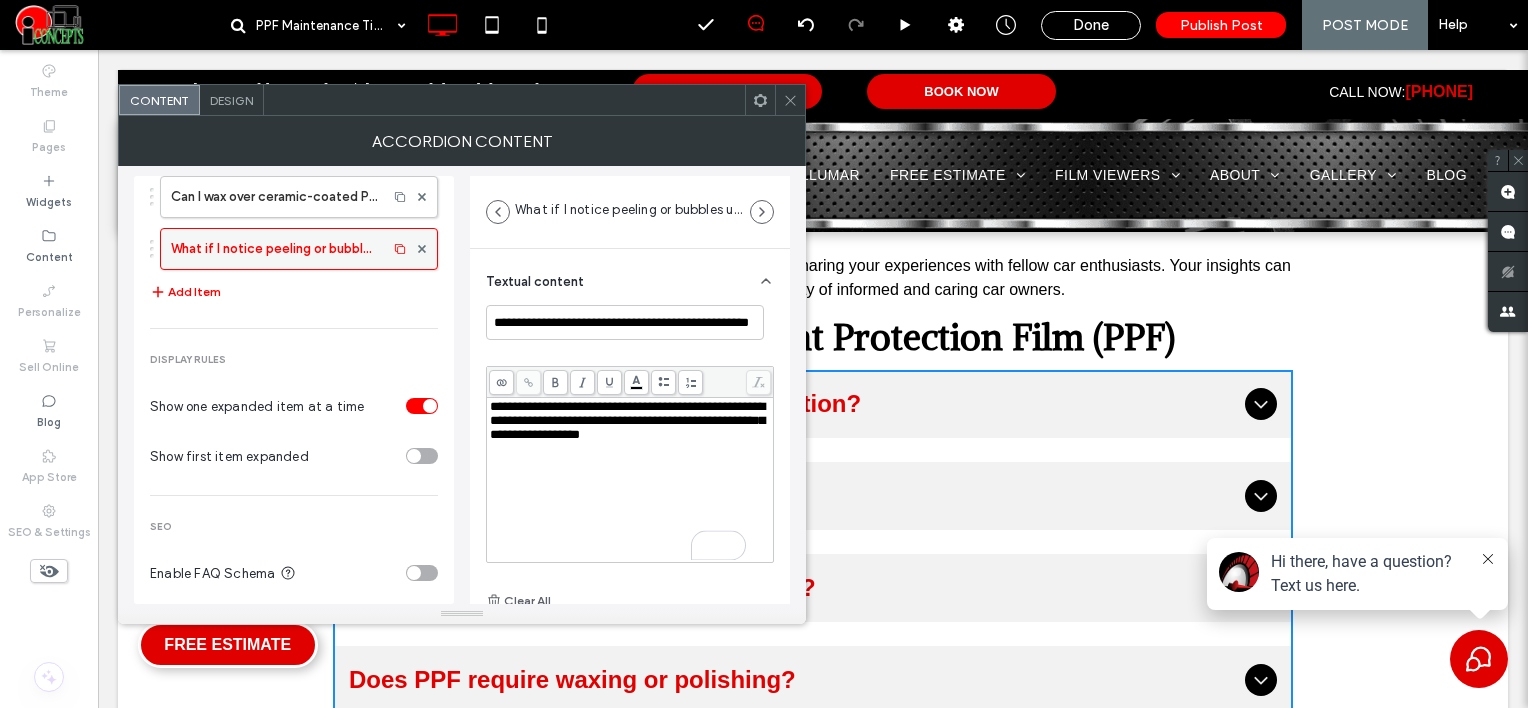 drag, startPoint x: 182, startPoint y: 280, endPoint x: 206, endPoint y: 228, distance: 57.271286 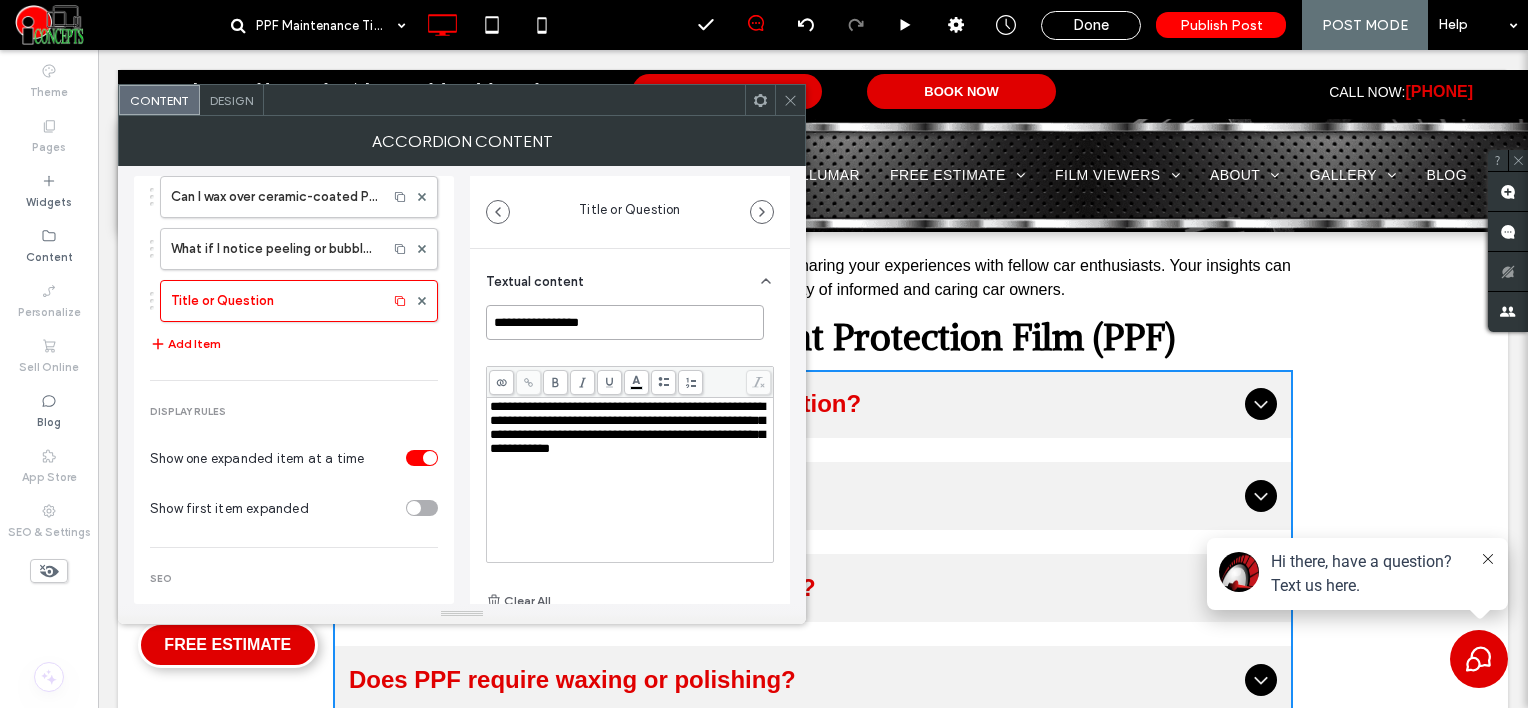 drag, startPoint x: 617, startPoint y: 315, endPoint x: 442, endPoint y: 284, distance: 177.7245 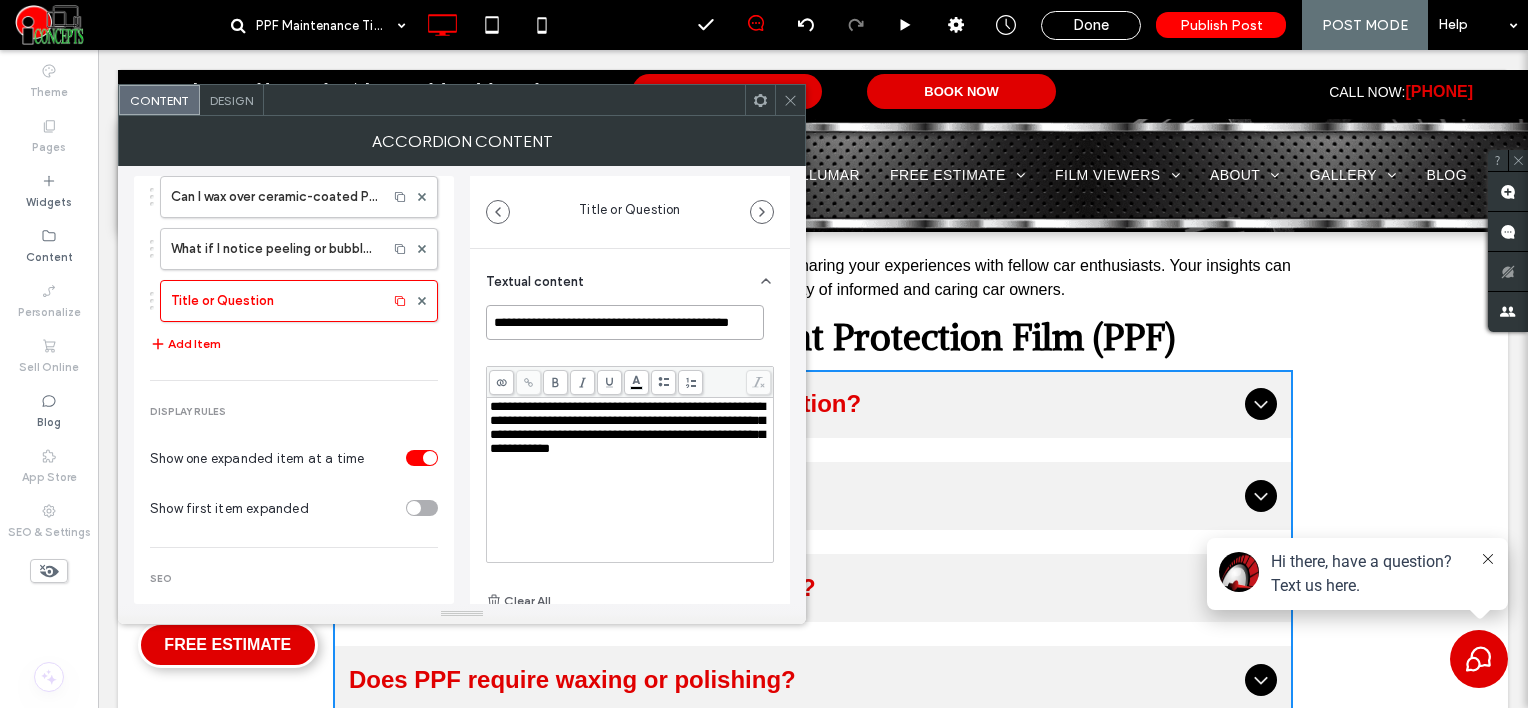 scroll, scrollTop: 0, scrollLeft: 28, axis: horizontal 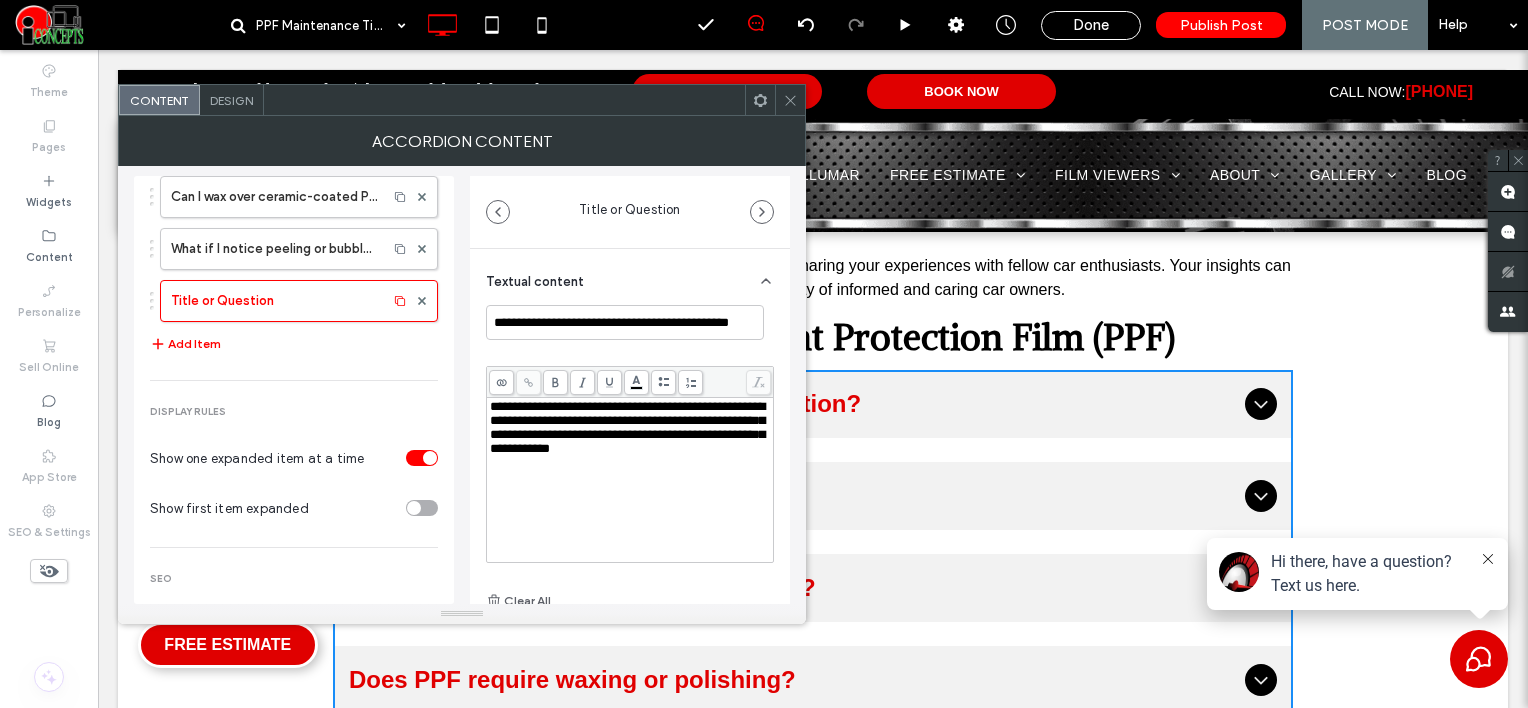 click on "**********" at bounding box center [627, 427] 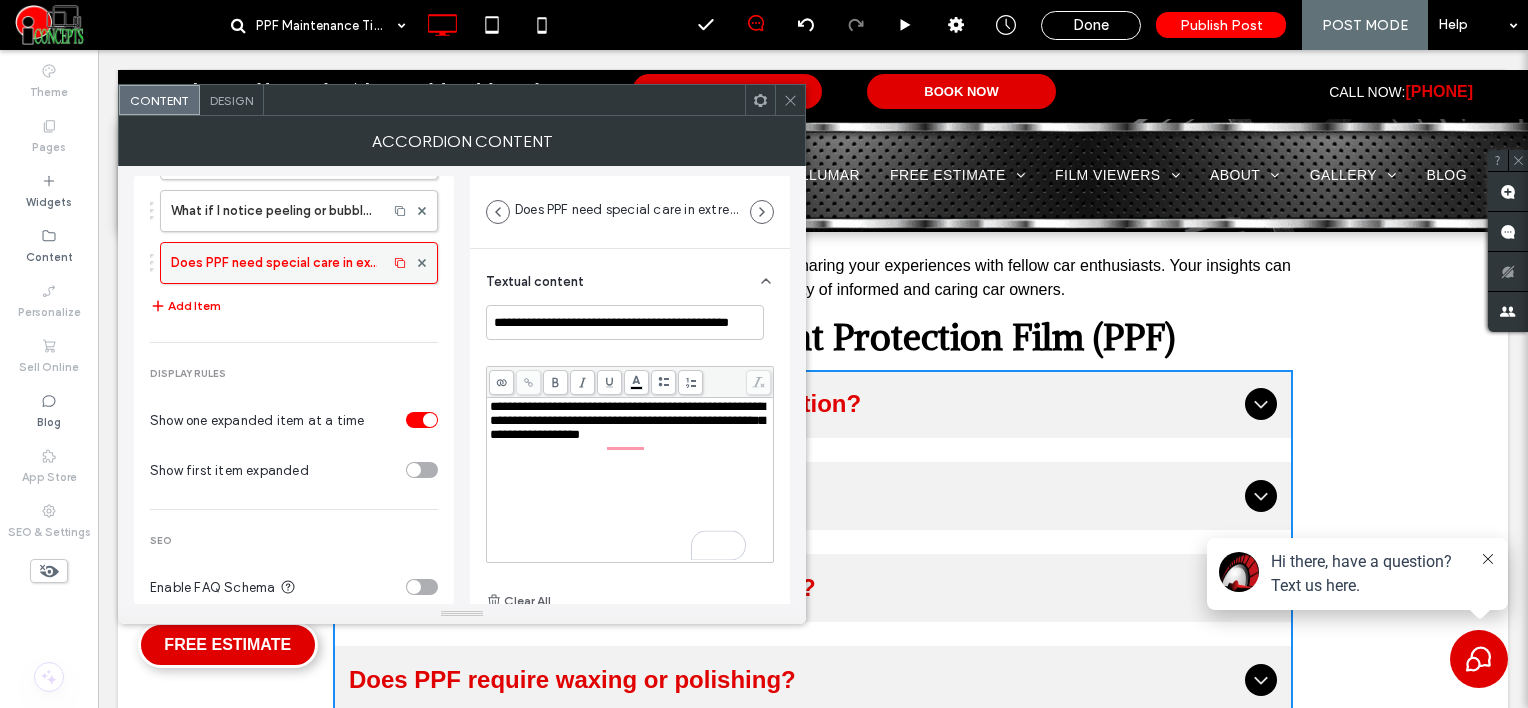 scroll, scrollTop: 796, scrollLeft: 0, axis: vertical 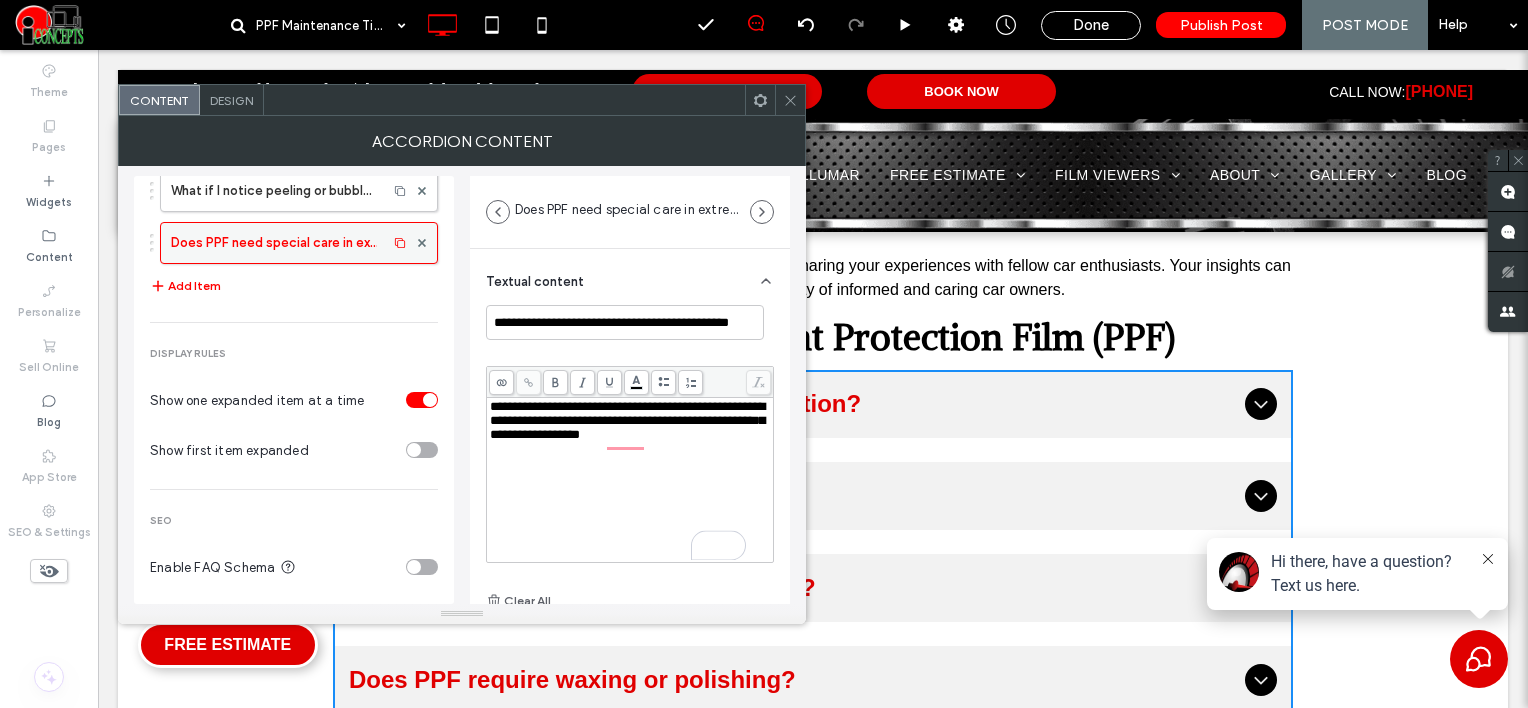 drag, startPoint x: 214, startPoint y: 271, endPoint x: 218, endPoint y: 244, distance: 27.294687 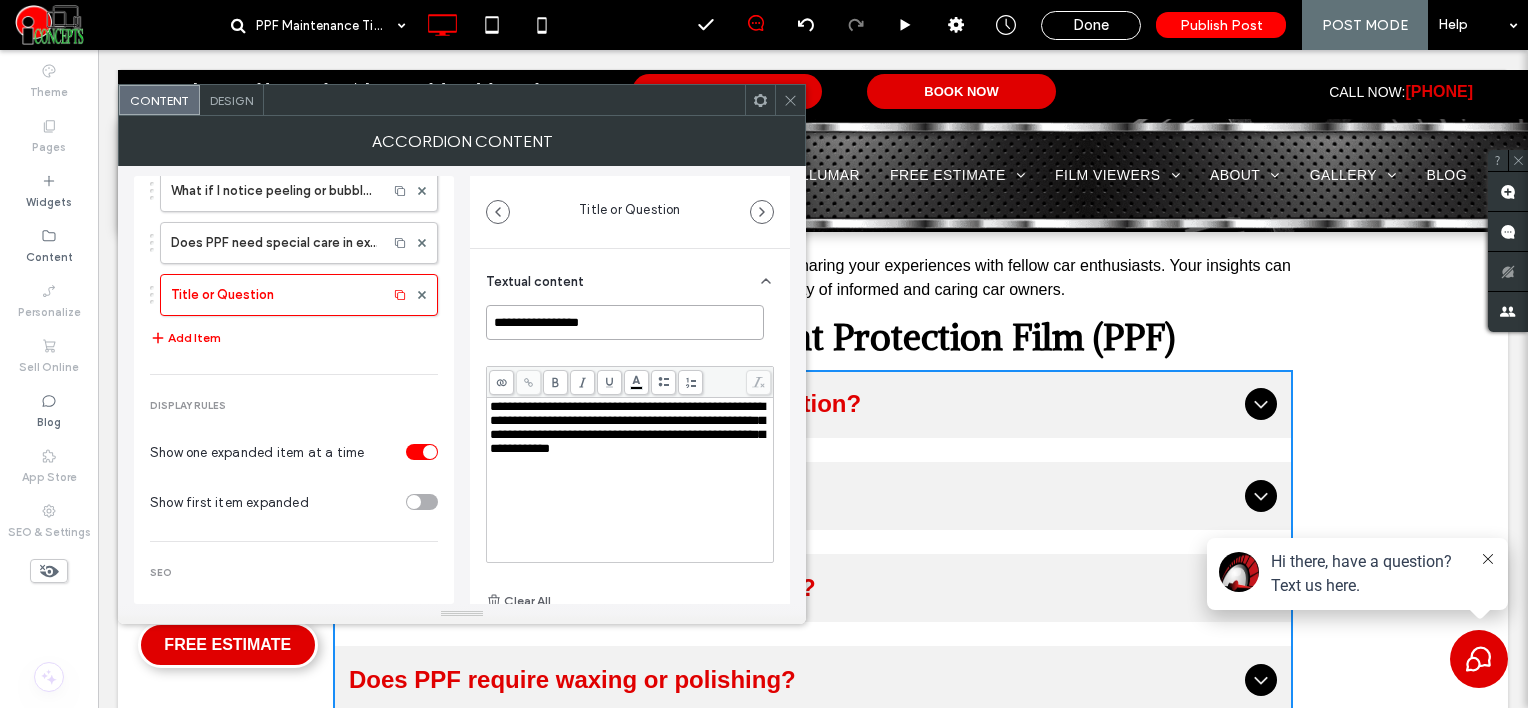 drag, startPoint x: 578, startPoint y: 328, endPoint x: 481, endPoint y: 319, distance: 97.41663 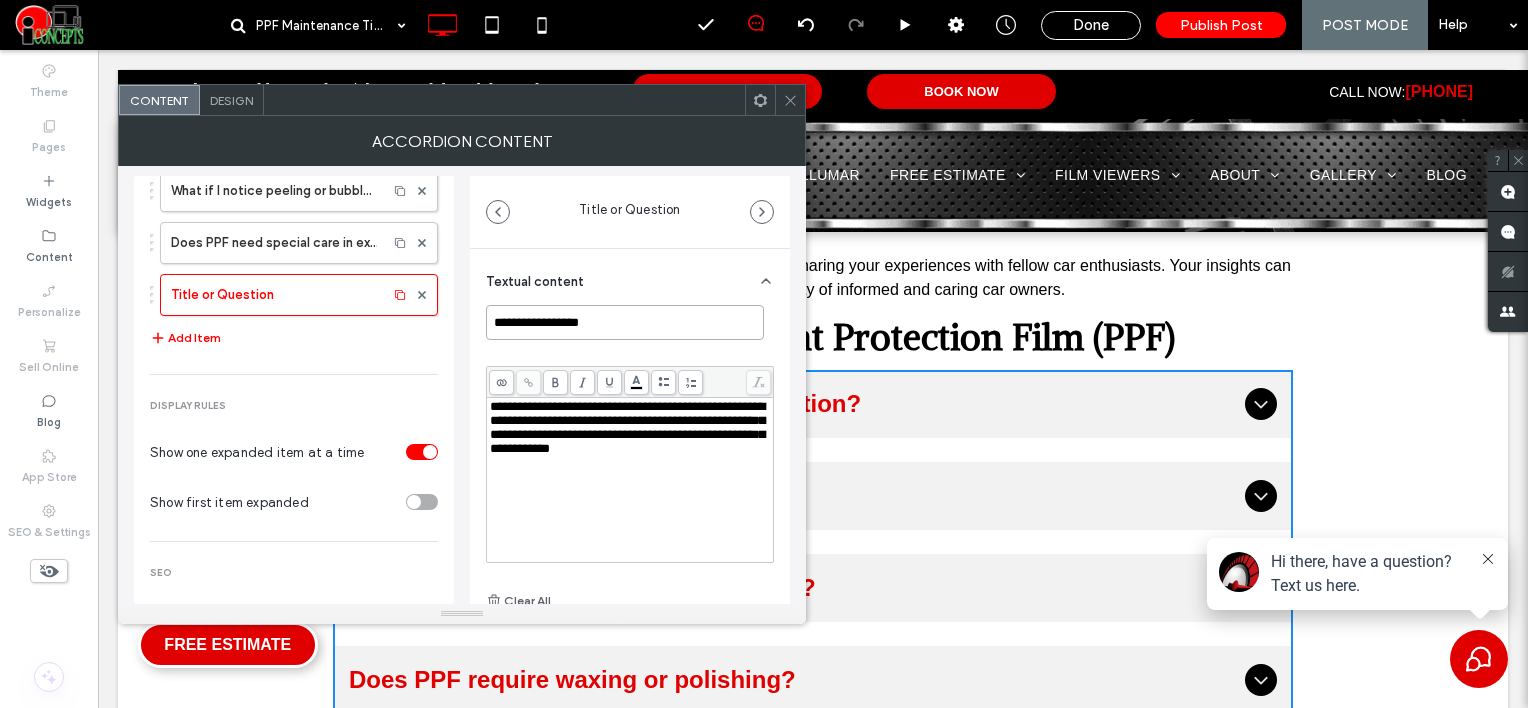 click on "**********" at bounding box center [630, 496] 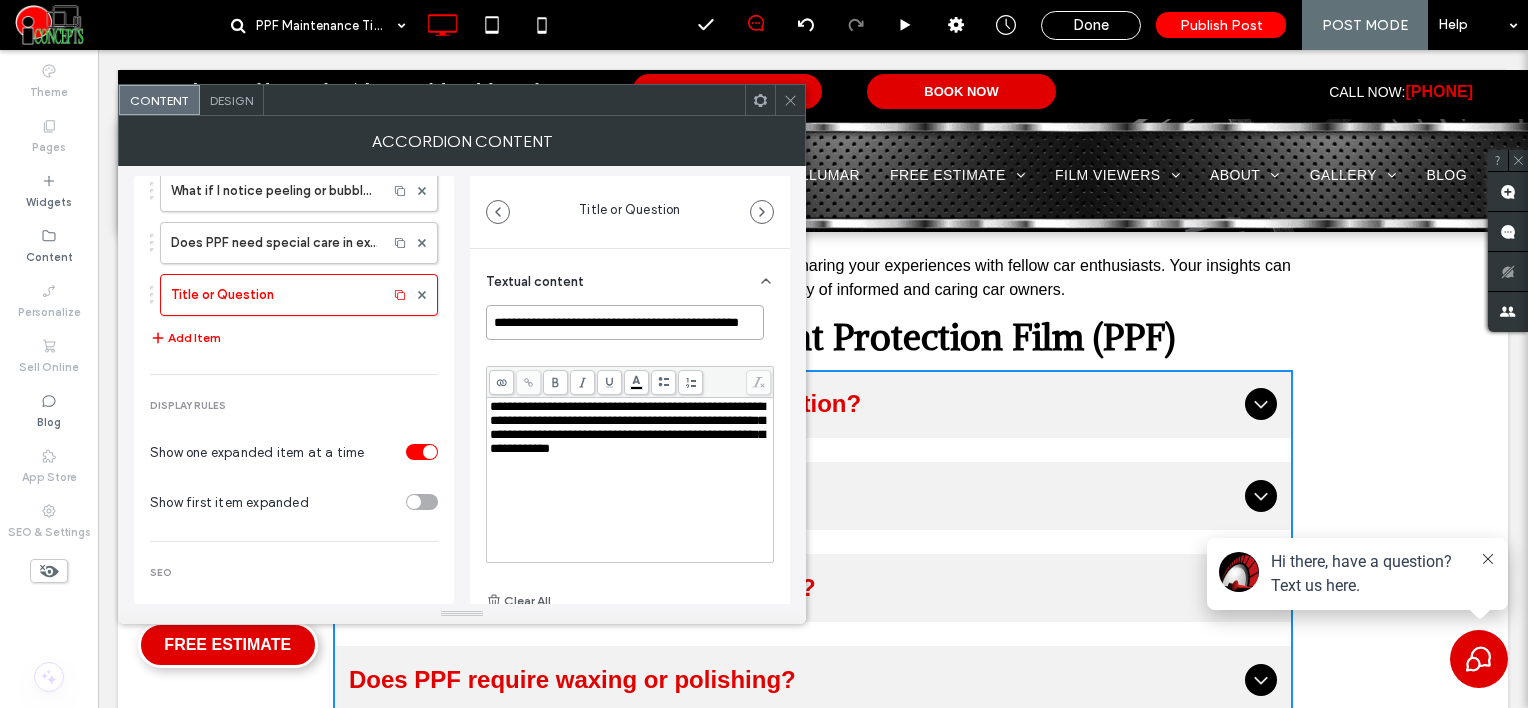 scroll, scrollTop: 0, scrollLeft: 36, axis: horizontal 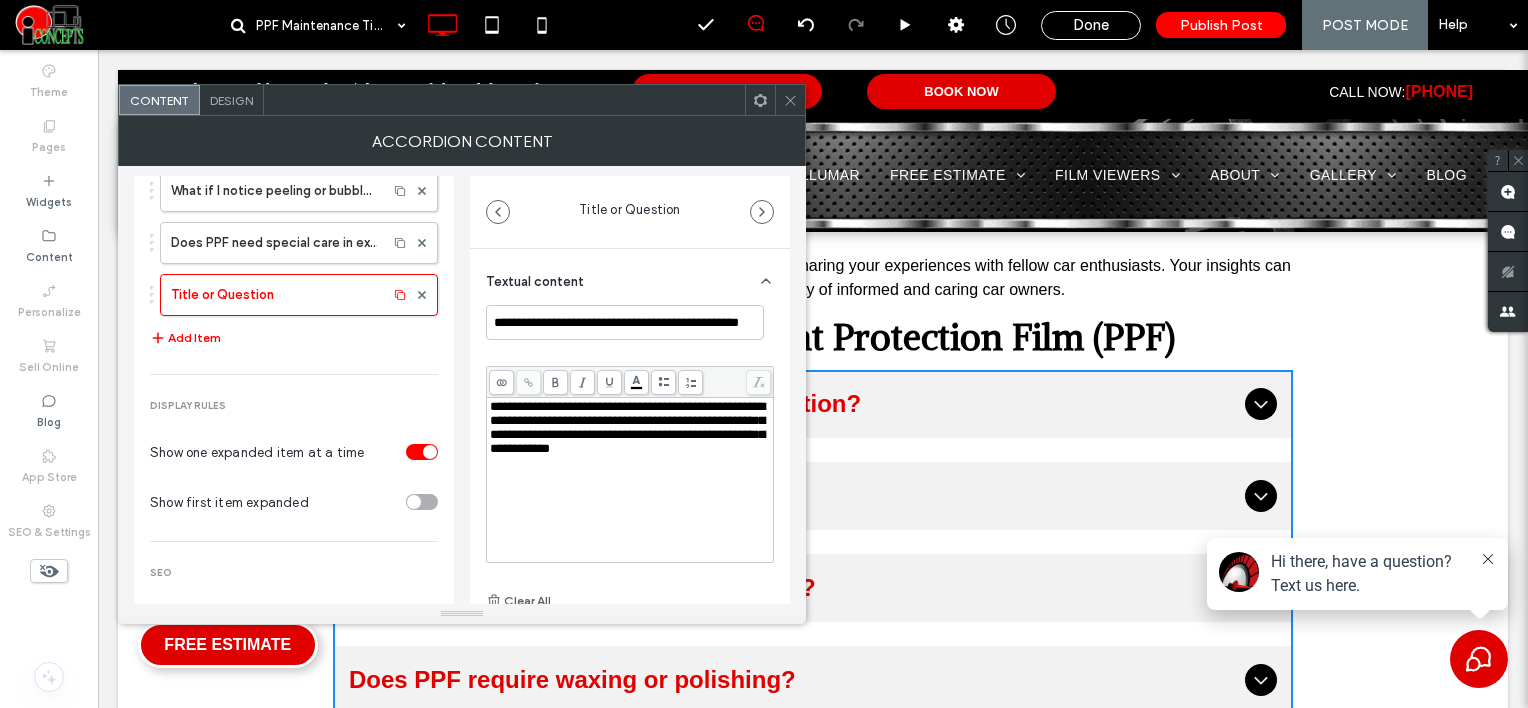 click on "**********" at bounding box center (630, 428) 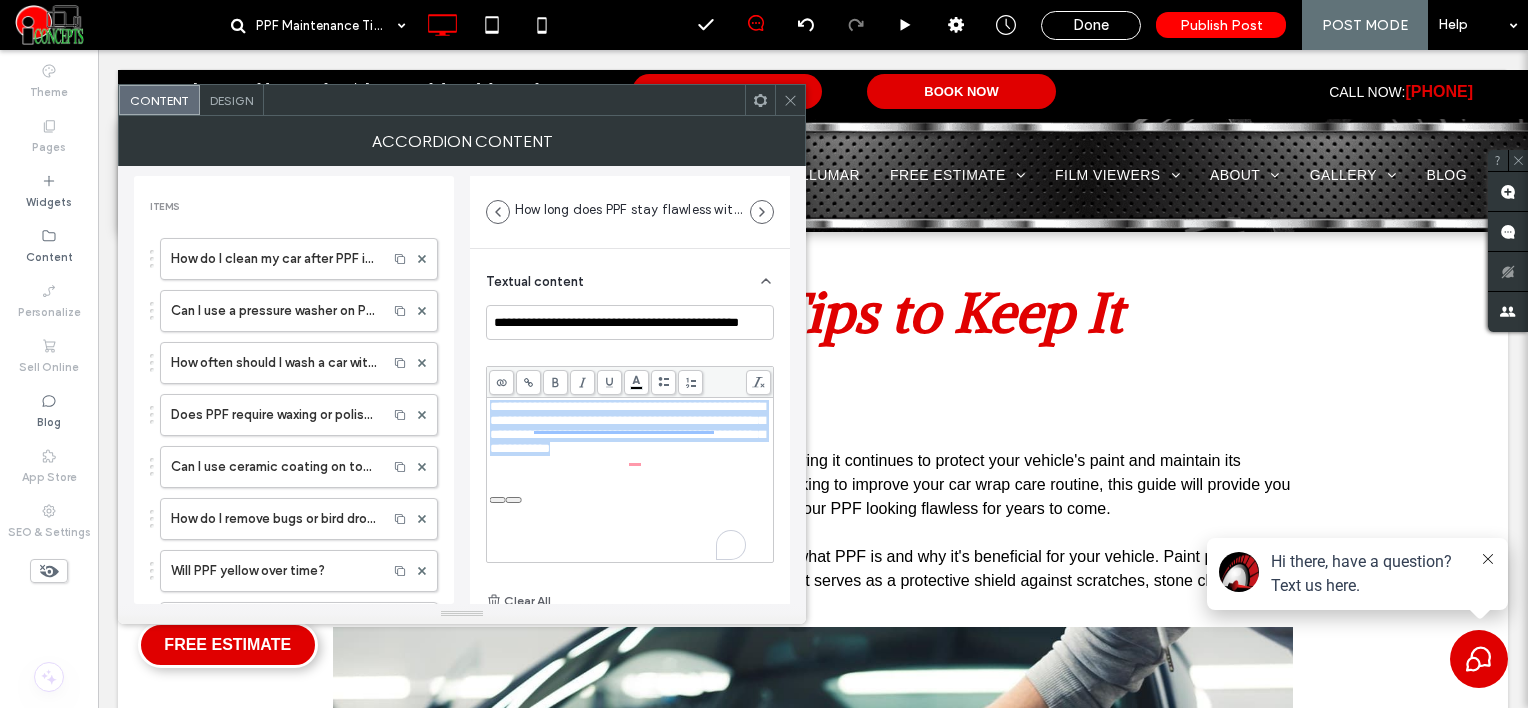 scroll, scrollTop: 4598, scrollLeft: 0, axis: vertical 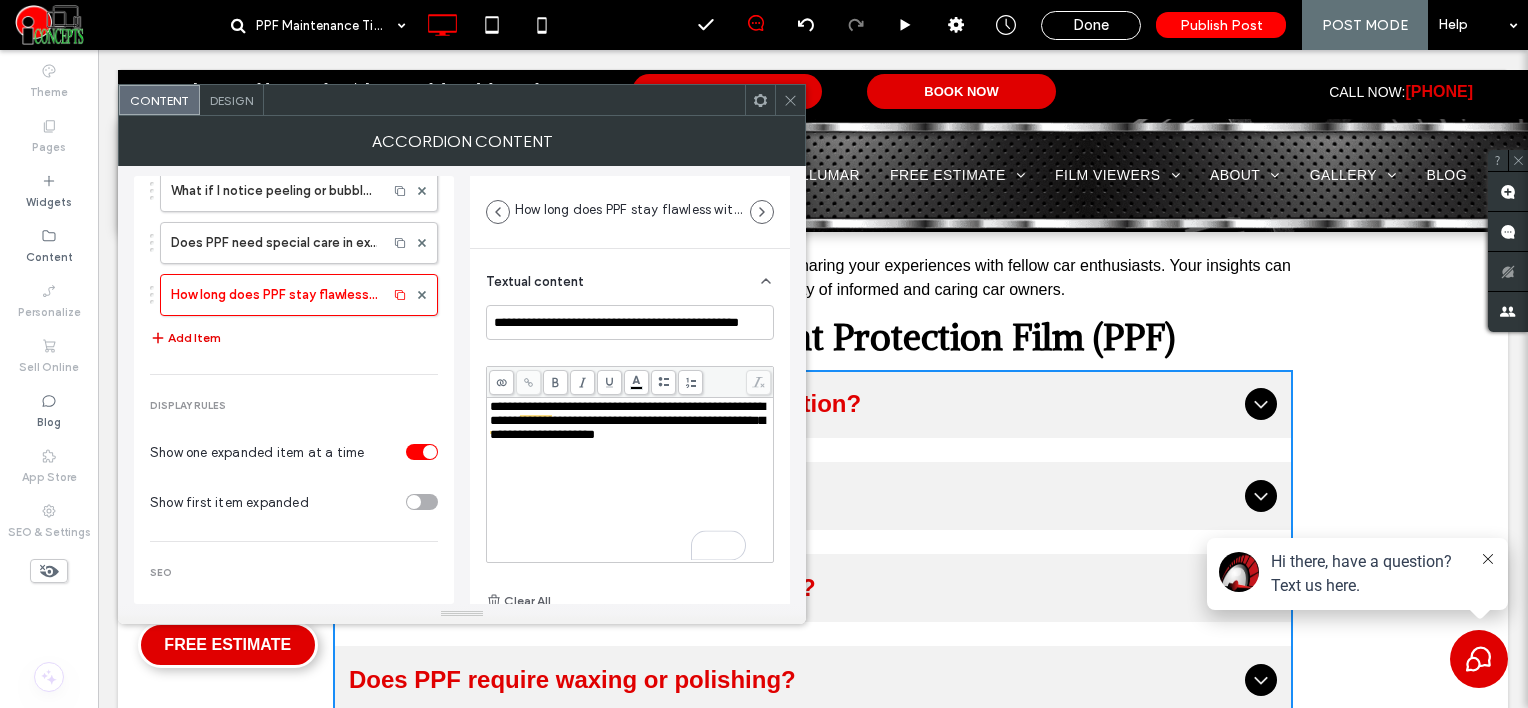 click on "Add Item" at bounding box center [185, 338] 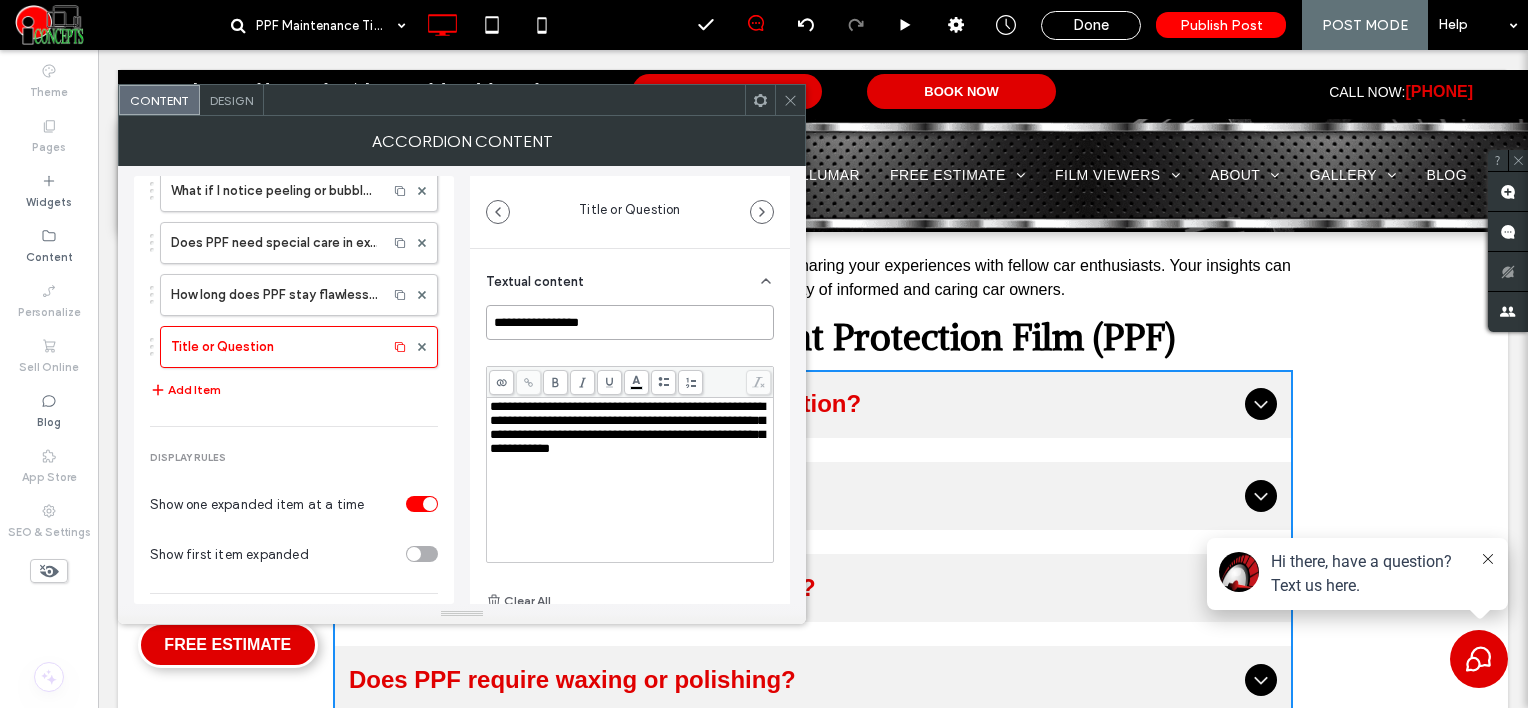 drag, startPoint x: 614, startPoint y: 322, endPoint x: 457, endPoint y: 325, distance: 157.02866 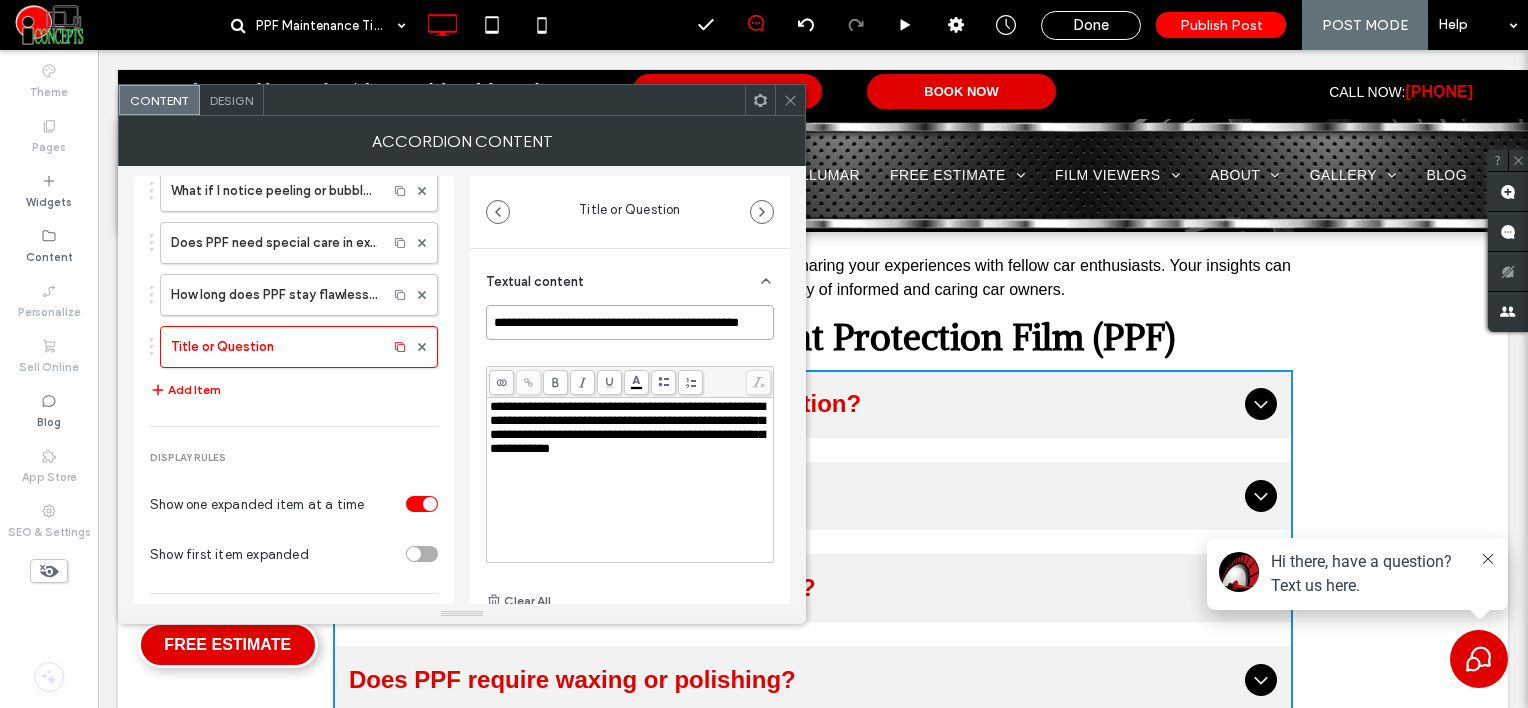 scroll, scrollTop: 0, scrollLeft: 28, axis: horizontal 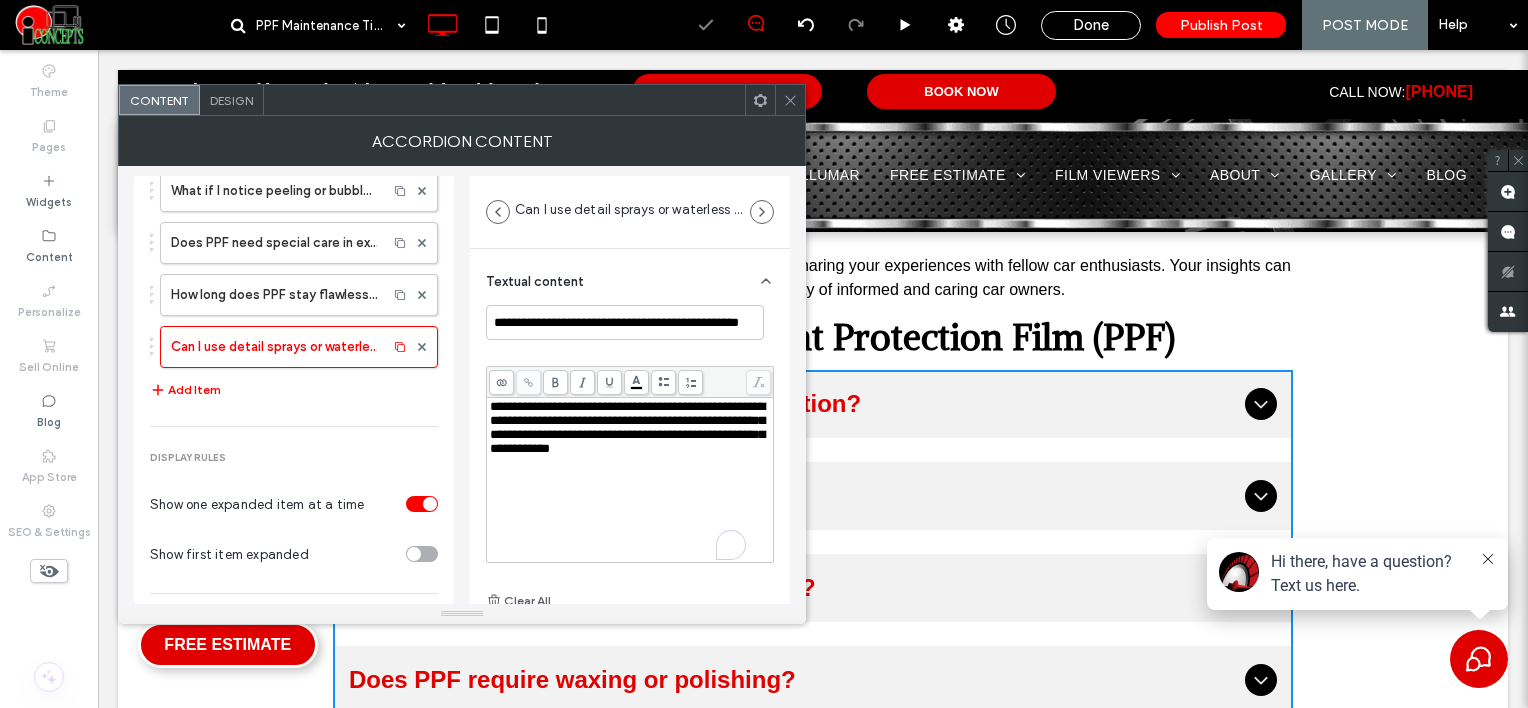 click on "**********" at bounding box center [627, 427] 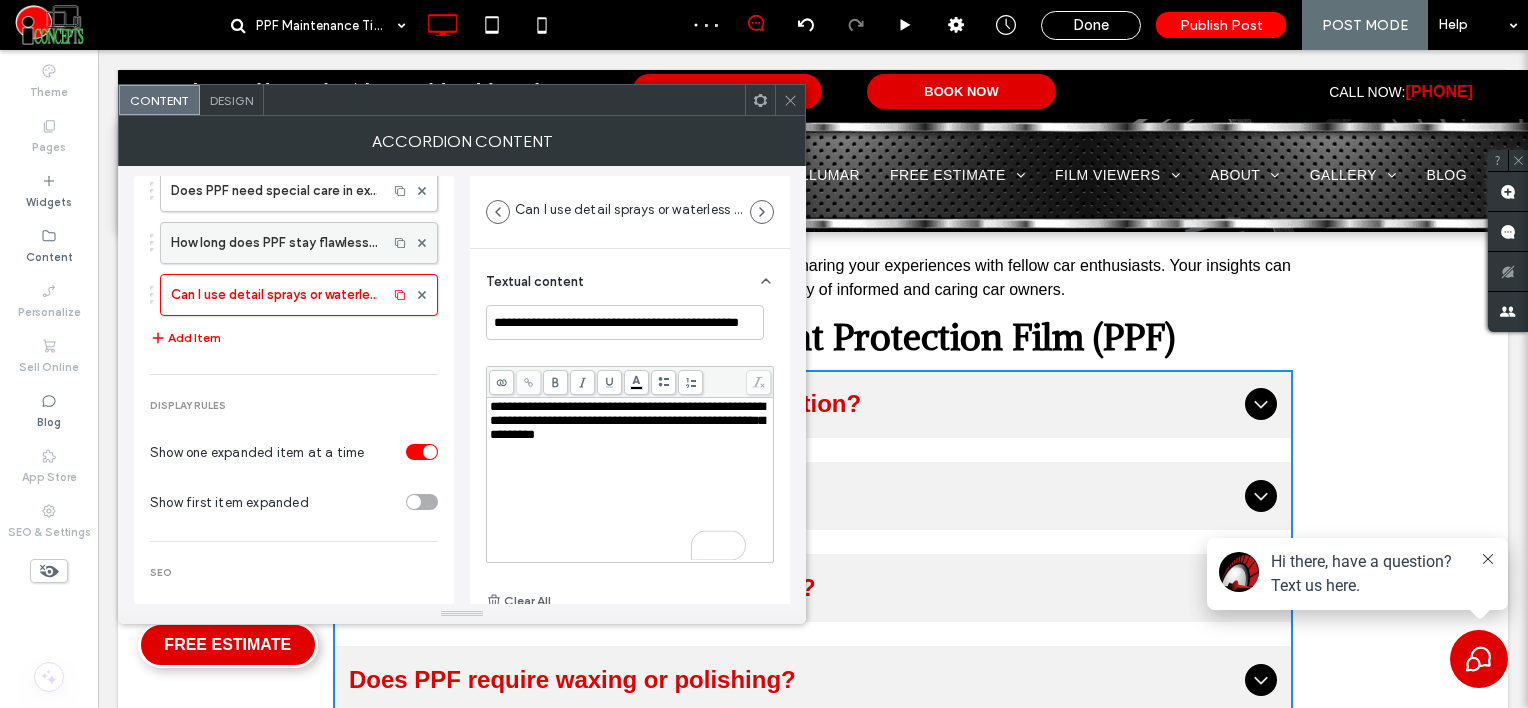 scroll, scrollTop: 896, scrollLeft: 0, axis: vertical 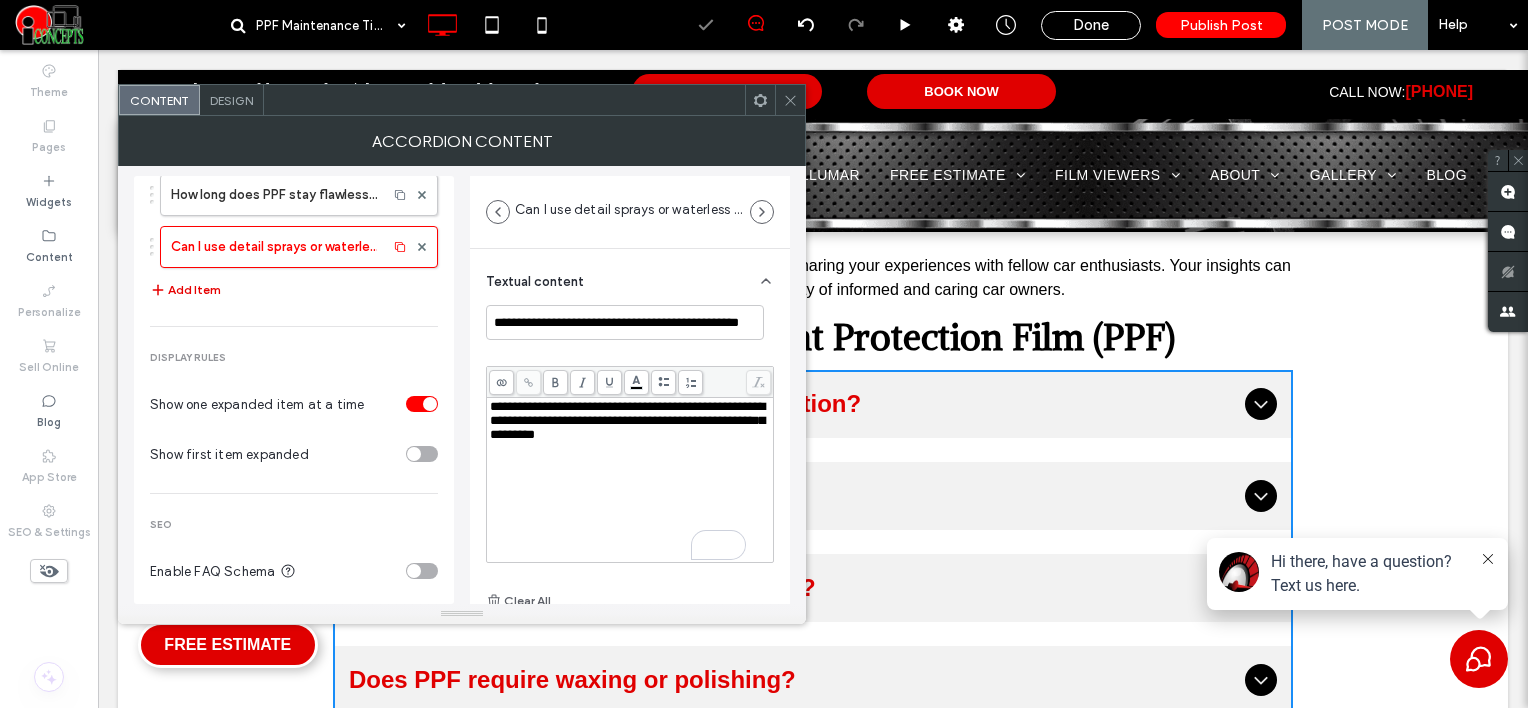 click on "Add Item" at bounding box center [185, 290] 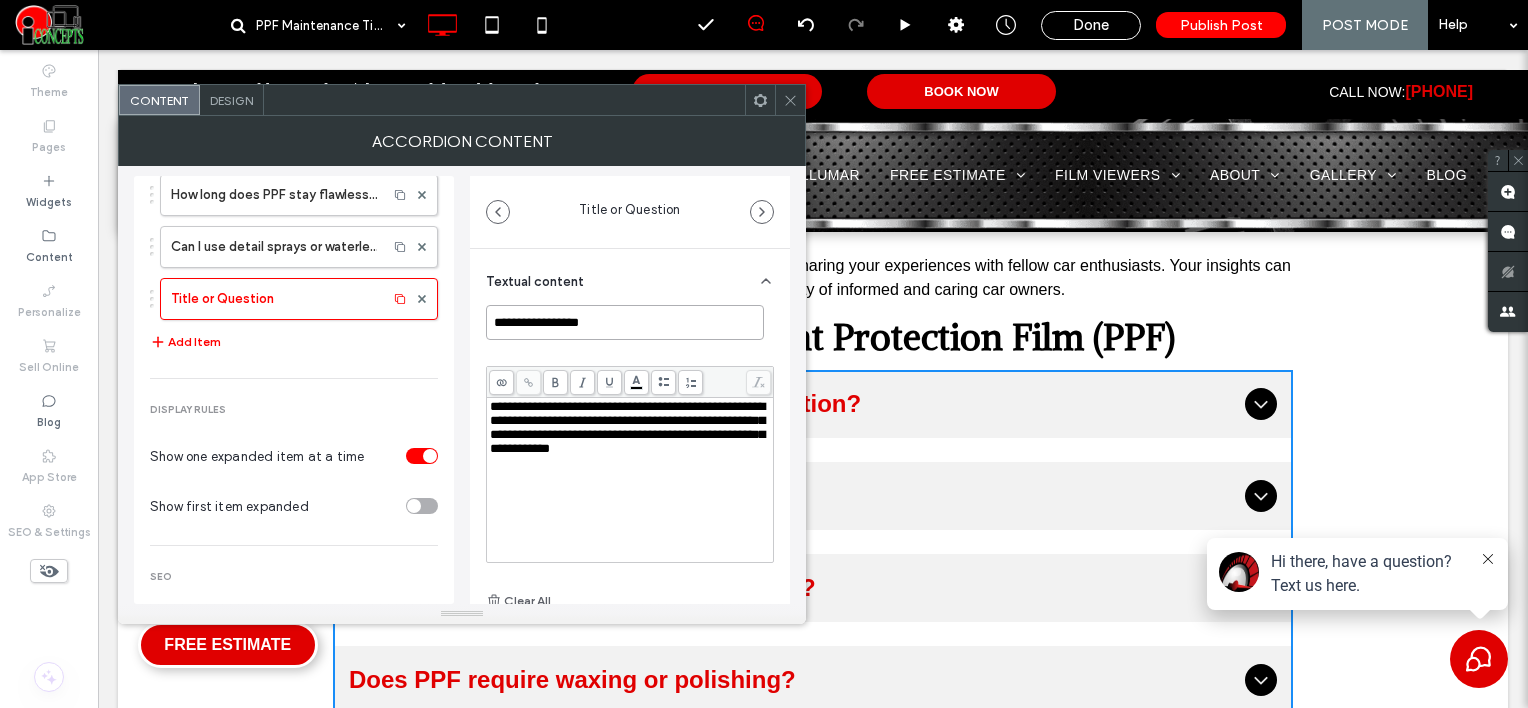 drag, startPoint x: 622, startPoint y: 330, endPoint x: 467, endPoint y: 320, distance: 155.32225 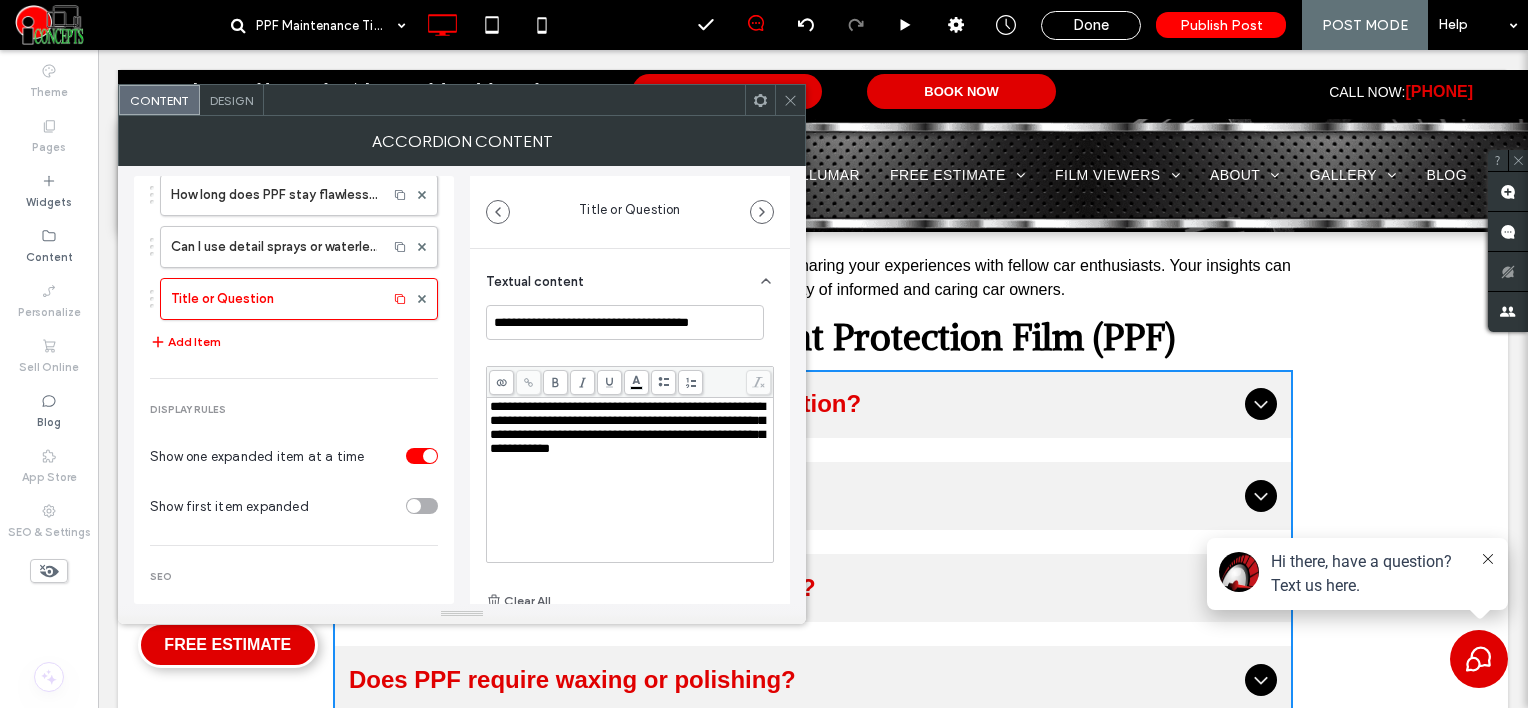 click on "**********" at bounding box center [627, 427] 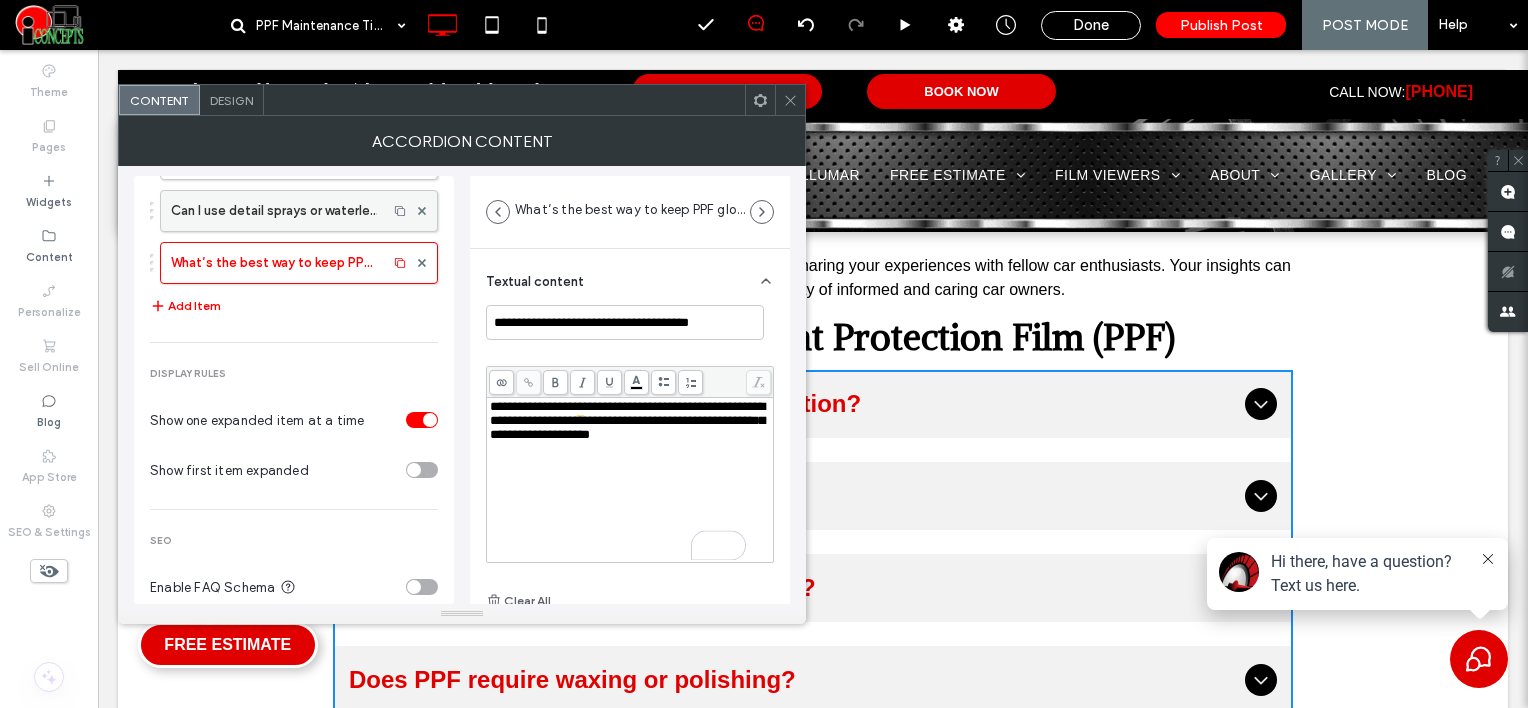 scroll, scrollTop: 951, scrollLeft: 0, axis: vertical 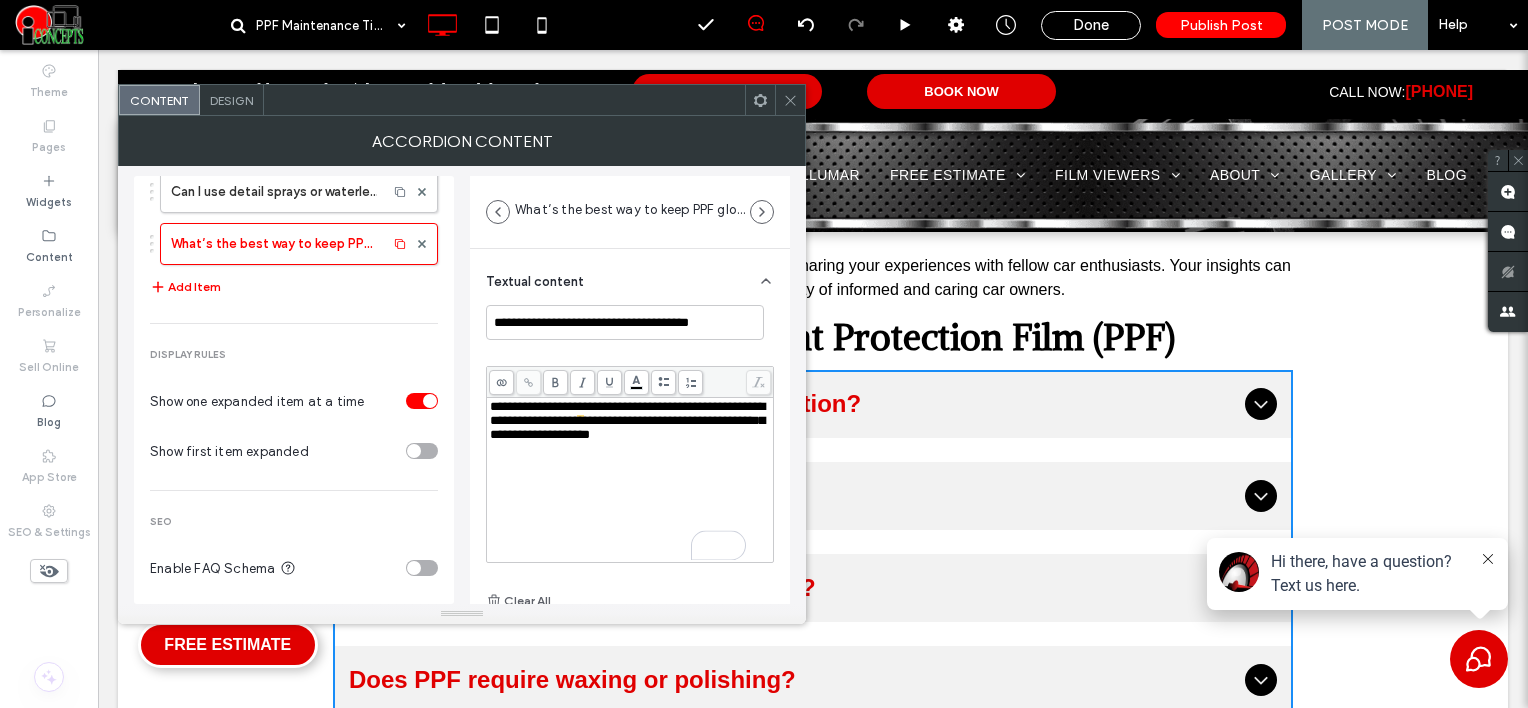 click on "How do I clean my car after PPF installation? Can I use a pressure washer on PPF? How often should I wash a car with PPF? Does PPF require waxing or polishing? Can I use ceramic coating on top of PPF? How do I remove bugs or bird droppings from PPF? Will PPF yellow over time? Can I polish or buff PPF if it gets dull? What’s the best drying method after washing PPF? Does PPF need to be resealed or maintained yearly? Can I go through automatic car washes with PPF? Is clay bar safe for PPF? What should I avoid when maintaining PPF? Can I wax over ceramic-coated PPF? What if I notice peeling or bubbles under the film? Does PPF need special care in extreme climates? How long does PPF stay flawless with proper care? Can I use detail sprays or waterless wash on PPF? What’s the best way to keep PPF glossy? Add Item" at bounding box center [294, -207] 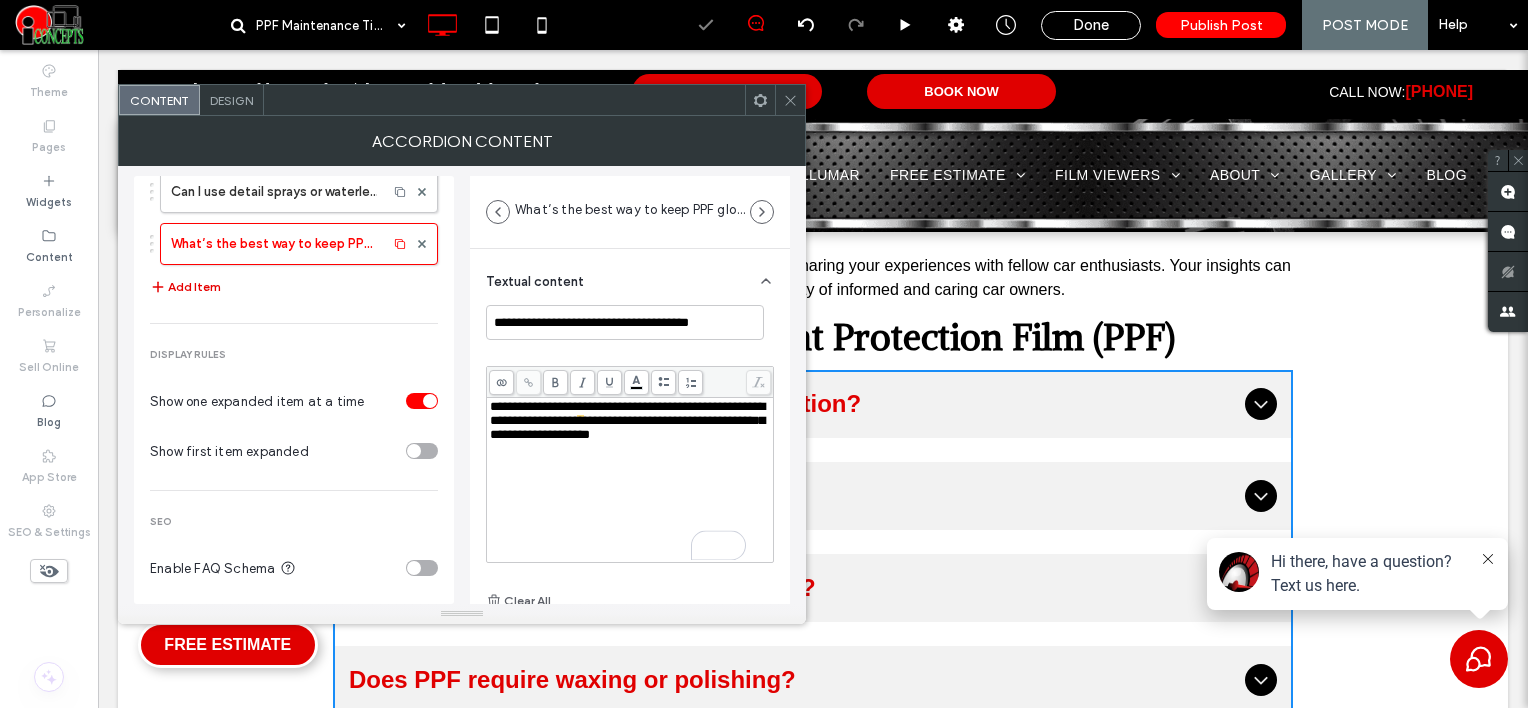 click on "Add Item" at bounding box center (185, 287) 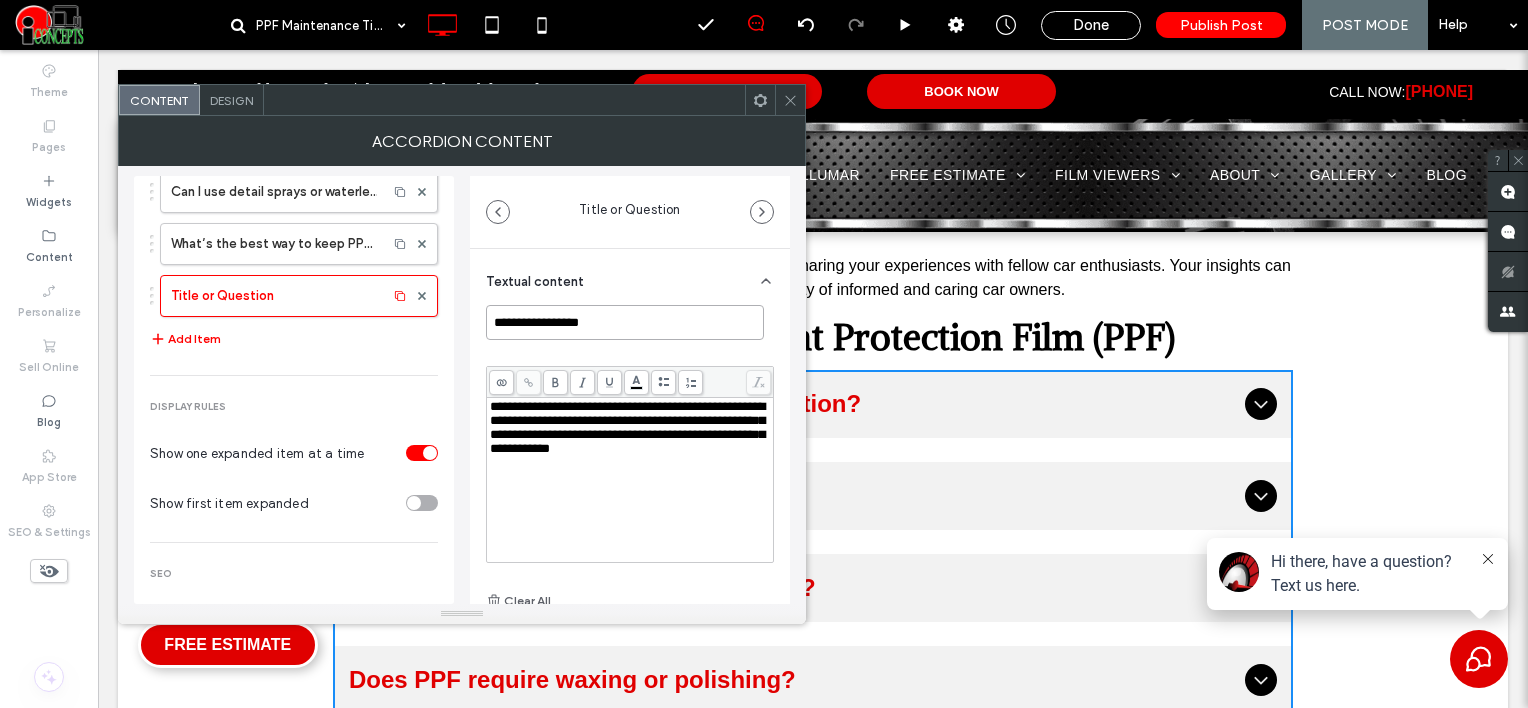 drag, startPoint x: 606, startPoint y: 324, endPoint x: 457, endPoint y: 324, distance: 149 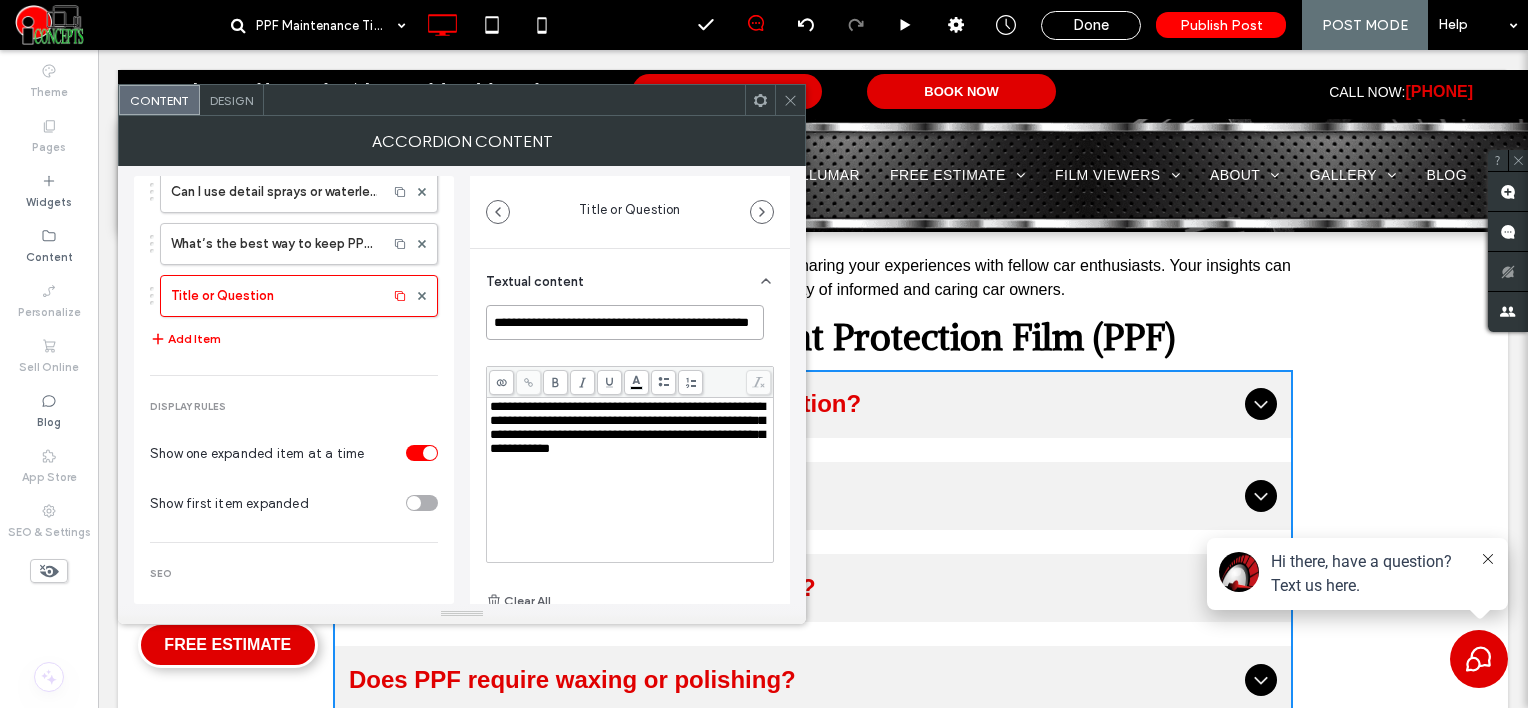 scroll, scrollTop: 0, scrollLeft: 47, axis: horizontal 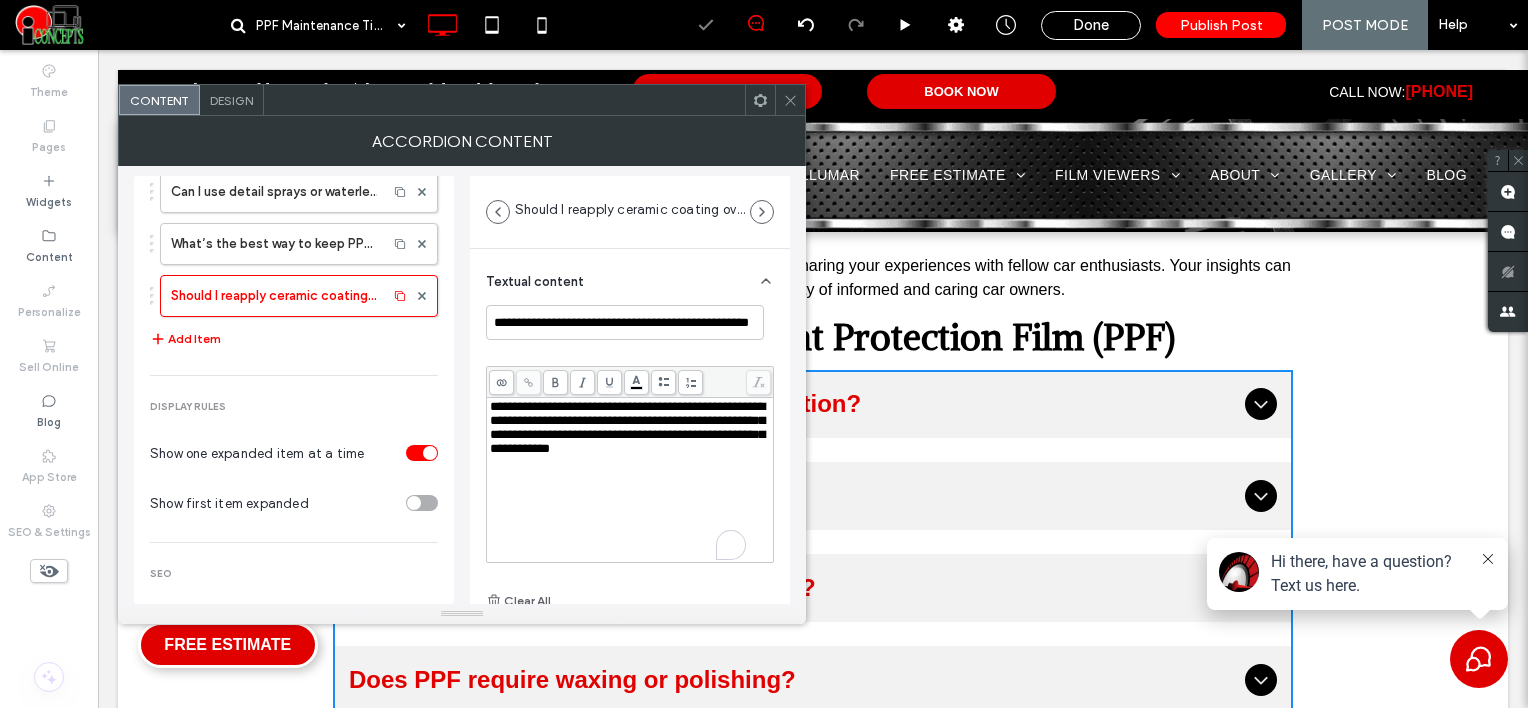 click on "**********" at bounding box center (627, 427) 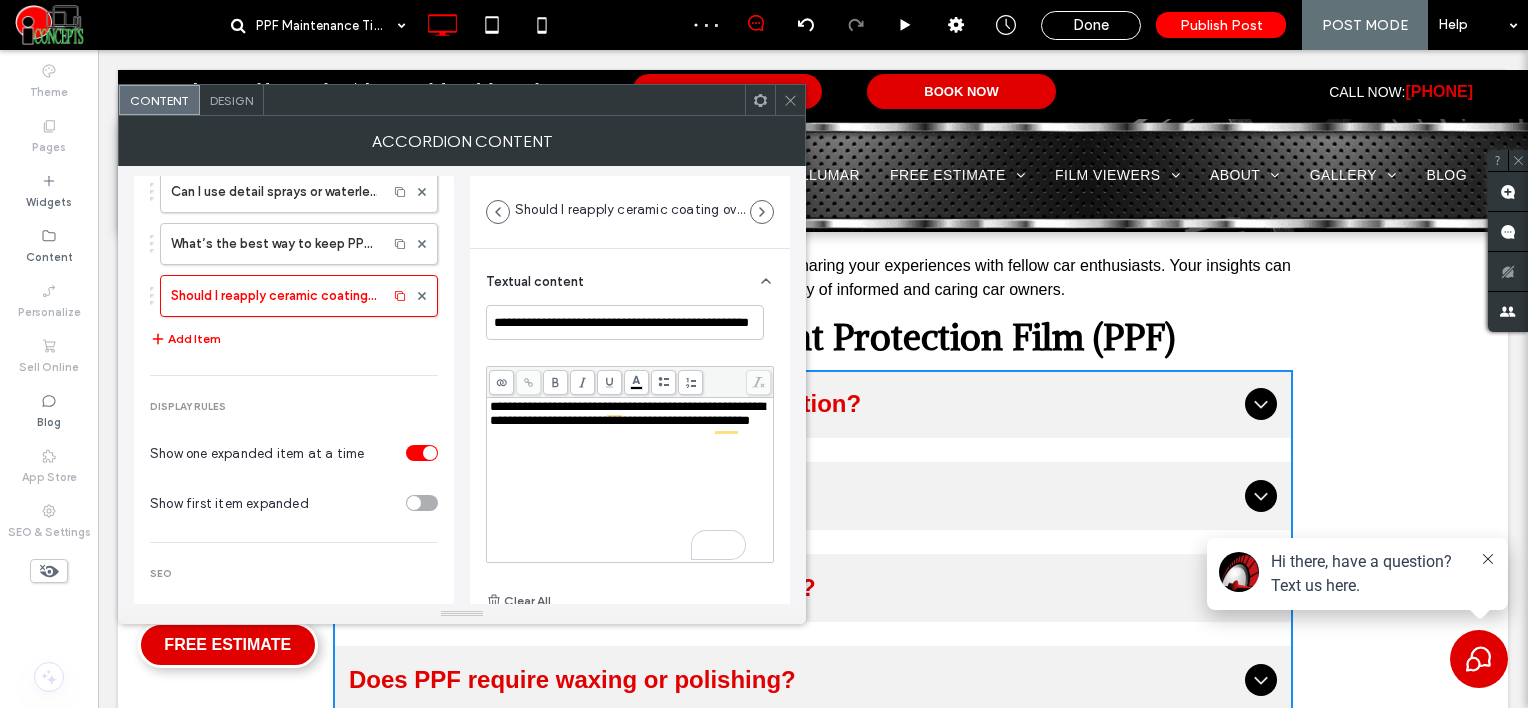 scroll, scrollTop: 1003, scrollLeft: 0, axis: vertical 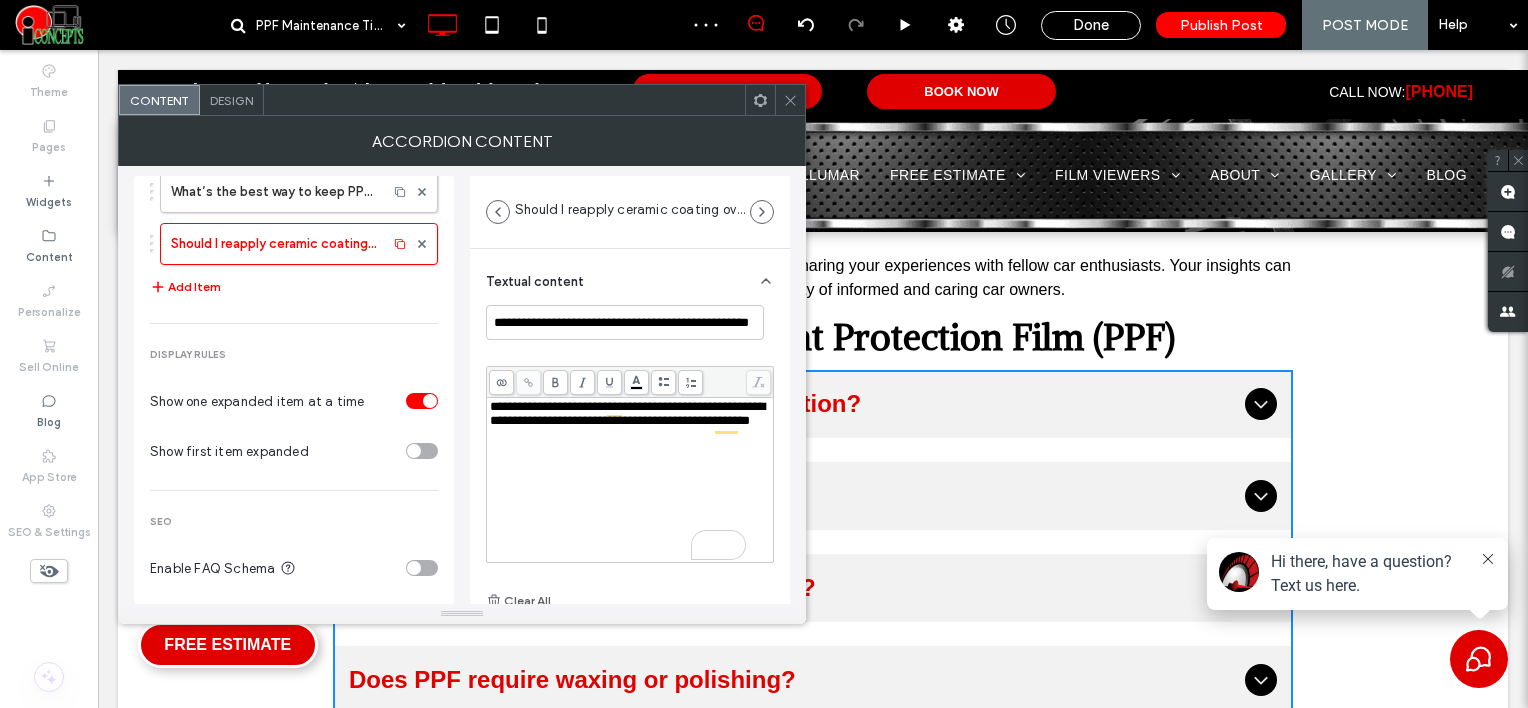 click at bounding box center (422, 568) 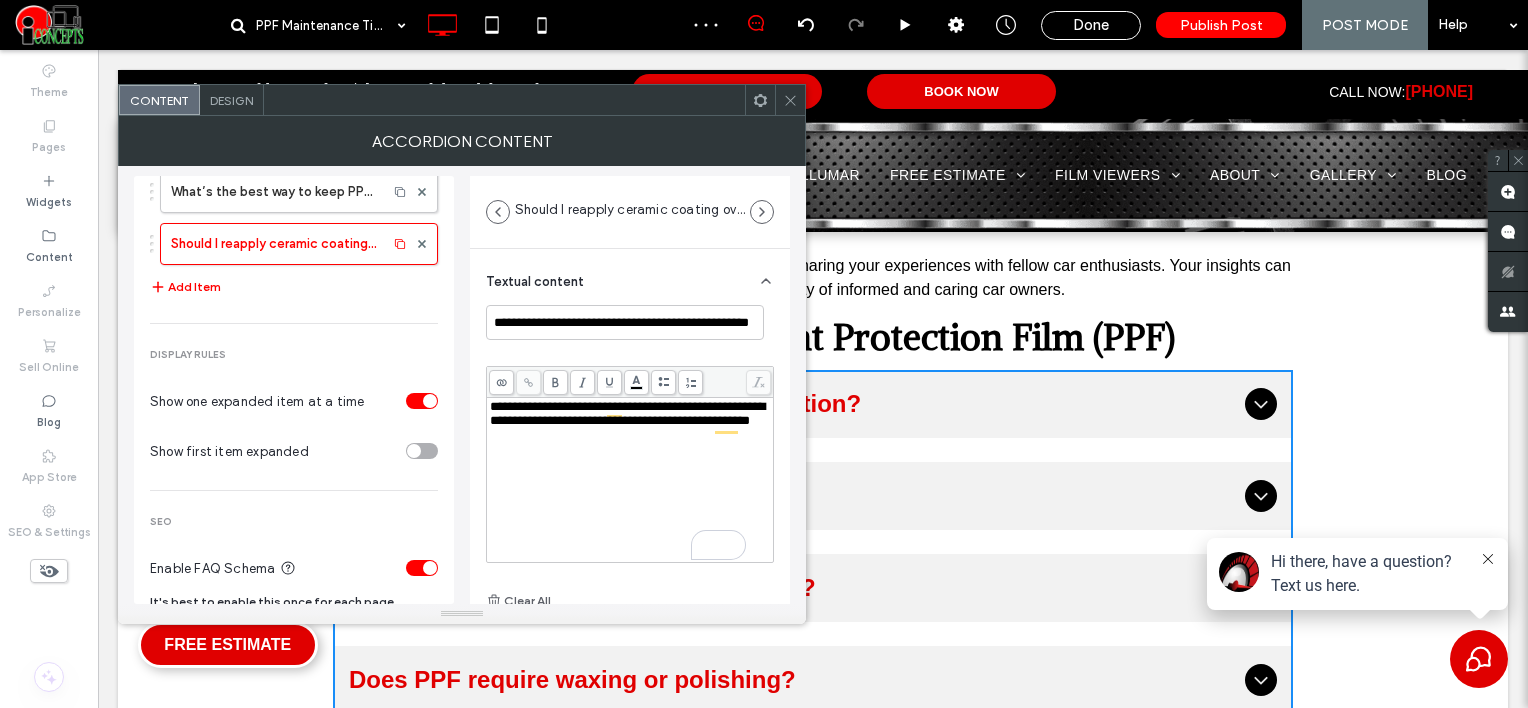 click on "Design" at bounding box center (232, 100) 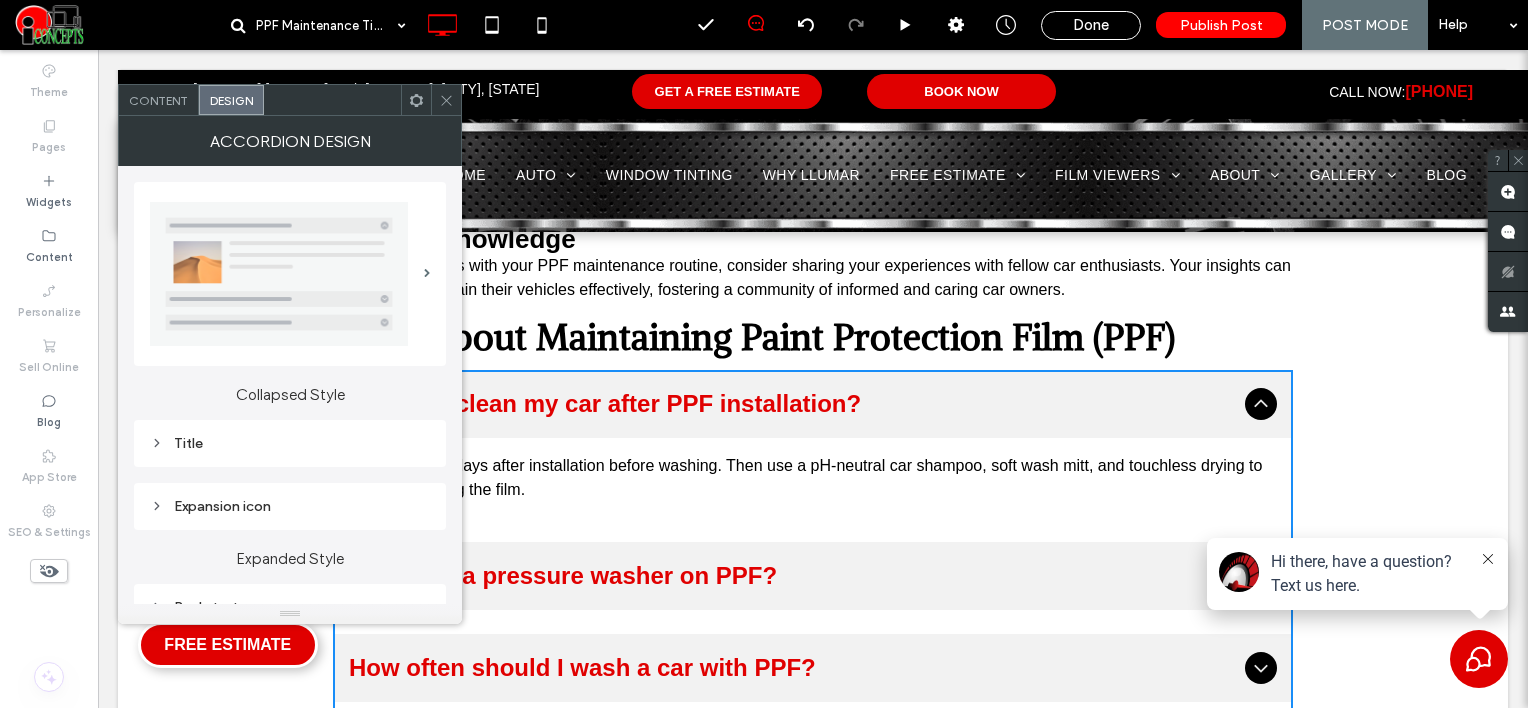 click on "Title" at bounding box center (290, 443) 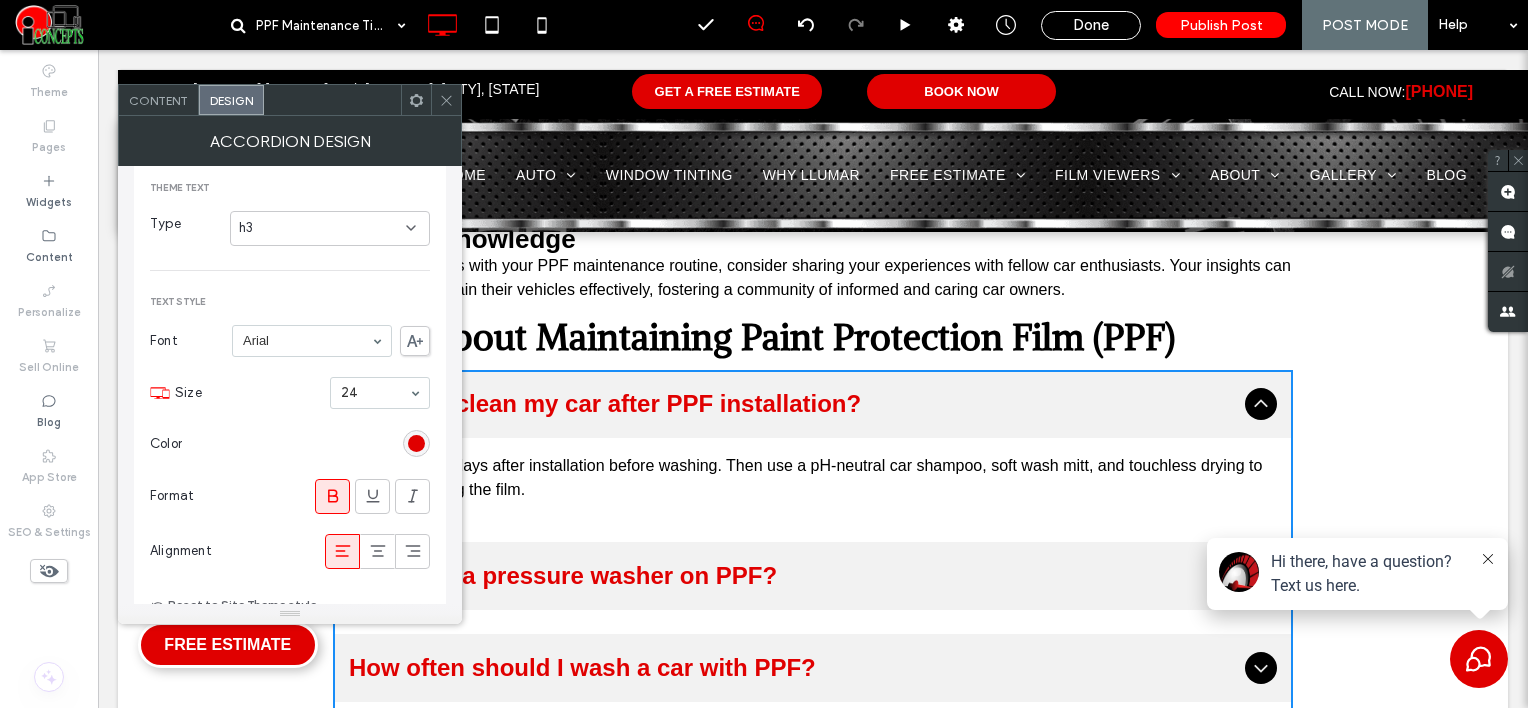 scroll, scrollTop: 300, scrollLeft: 0, axis: vertical 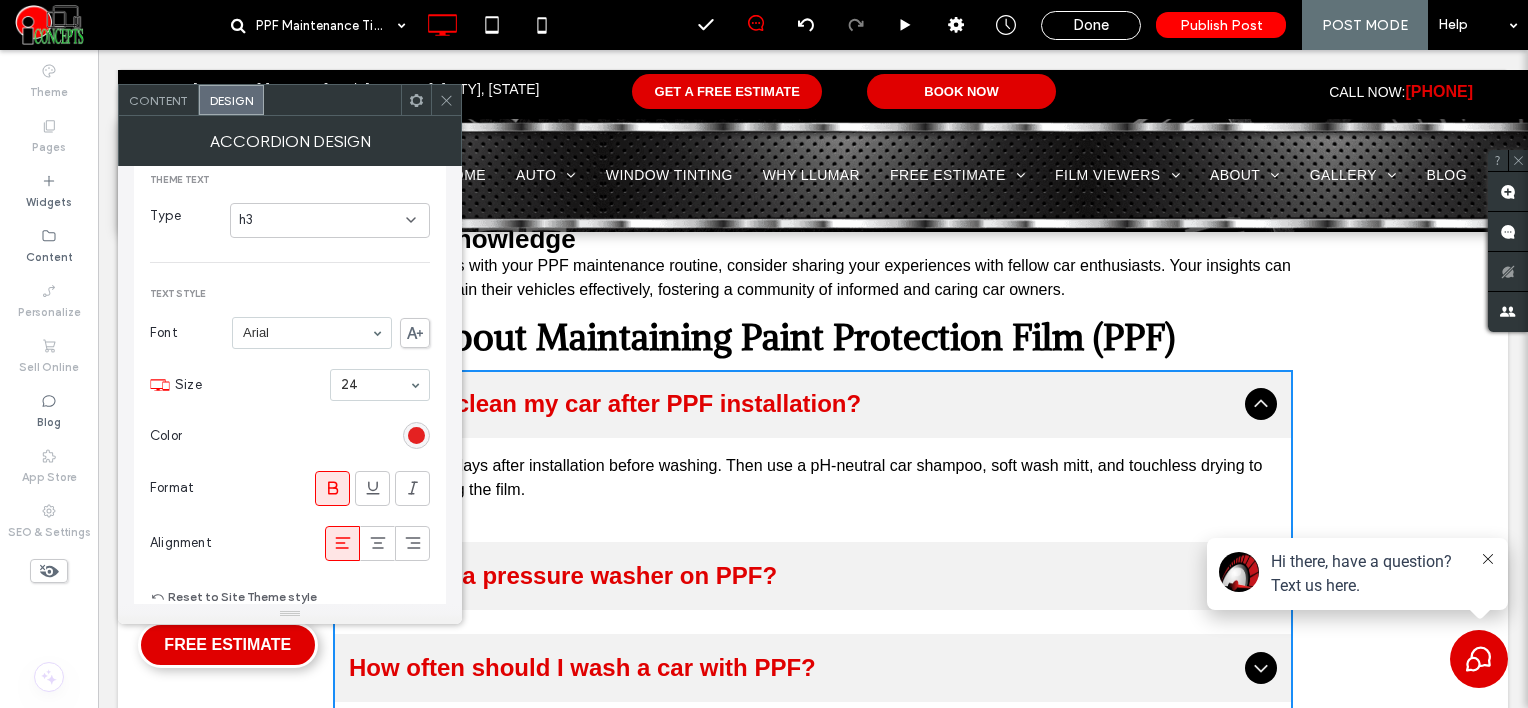 click at bounding box center [416, 435] 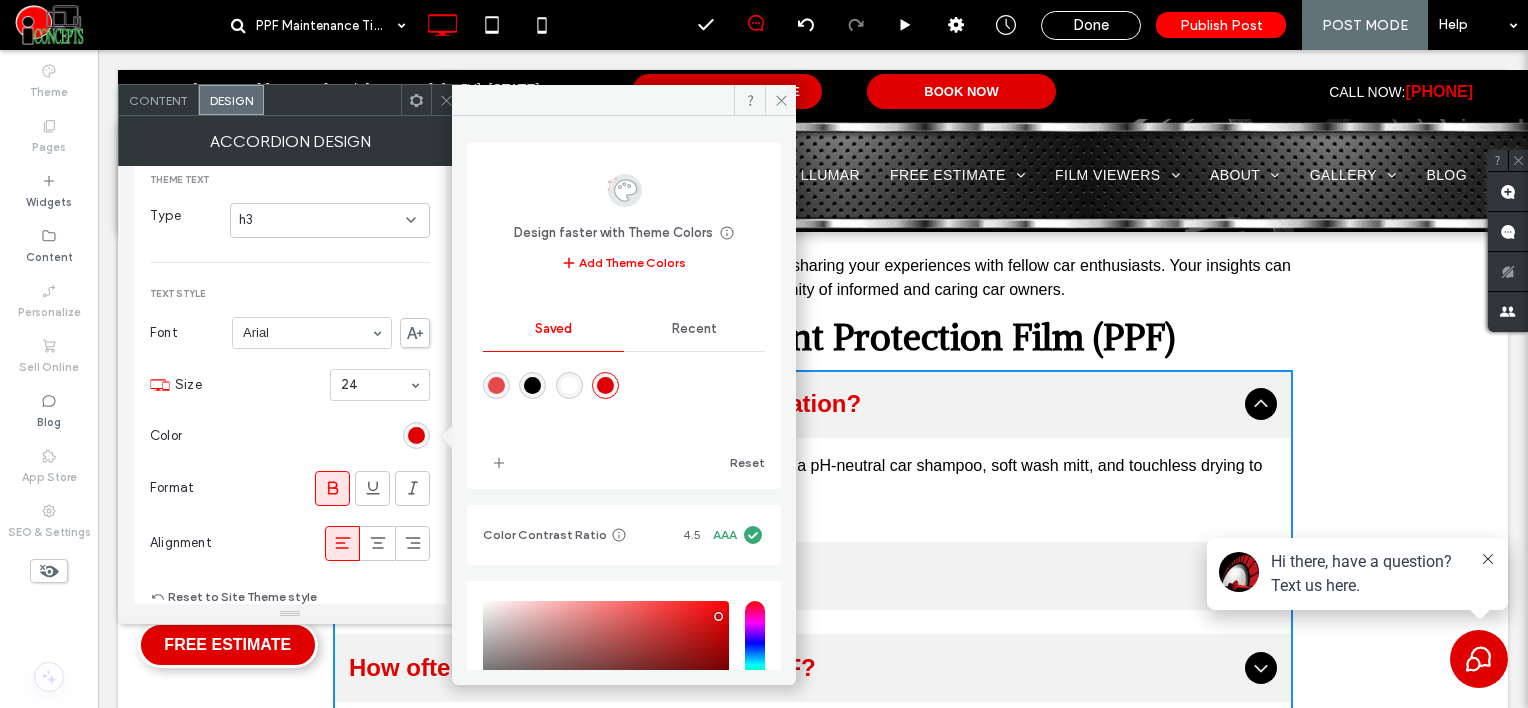 click at bounding box center [569, 385] 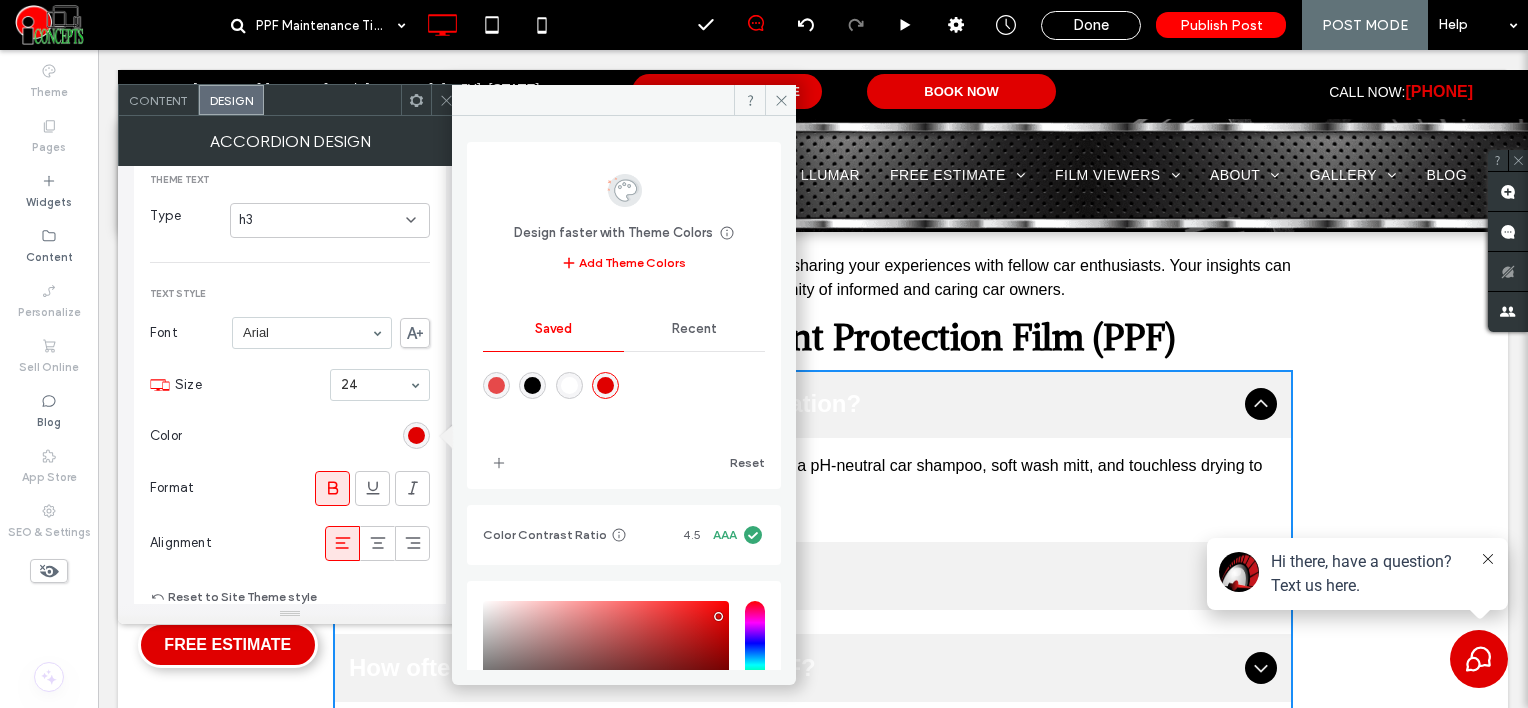 type on "*******" 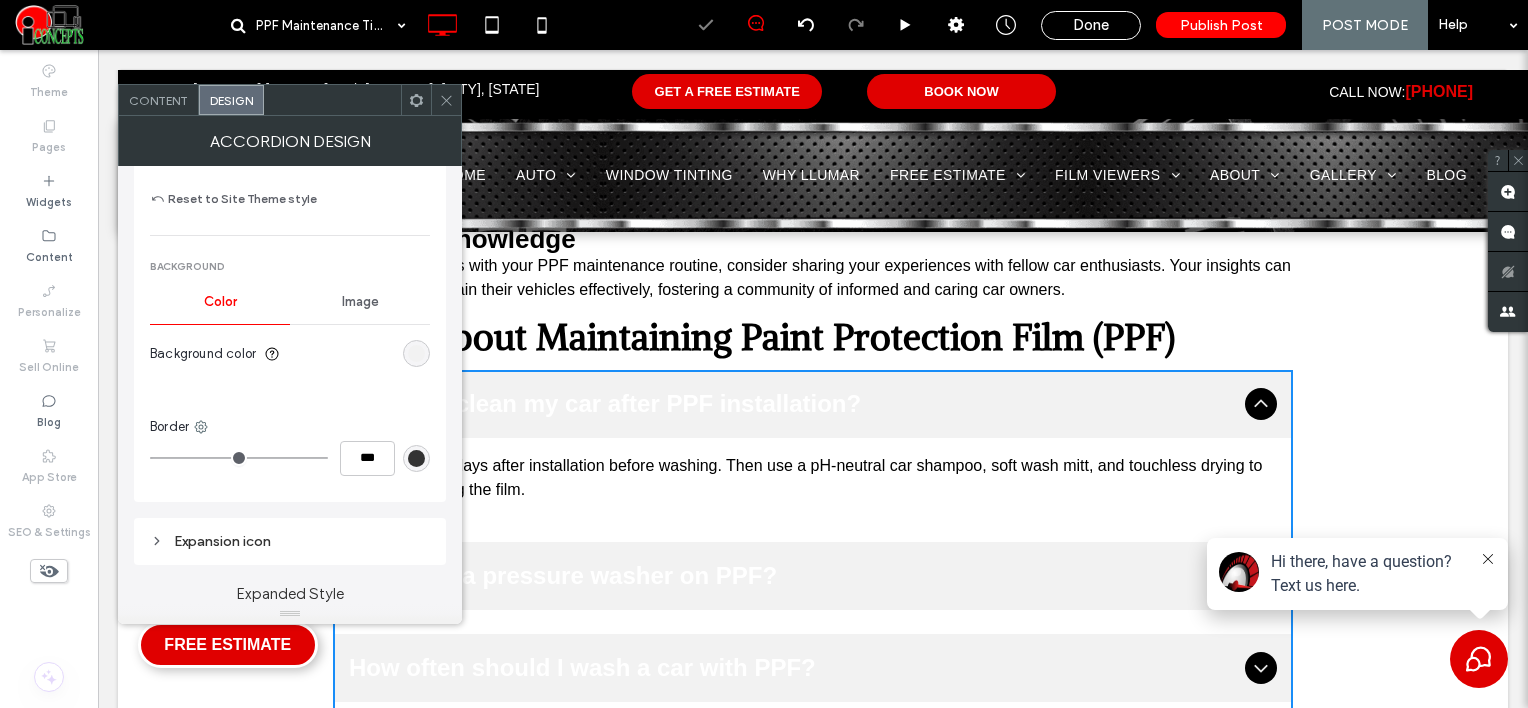 scroll, scrollTop: 700, scrollLeft: 0, axis: vertical 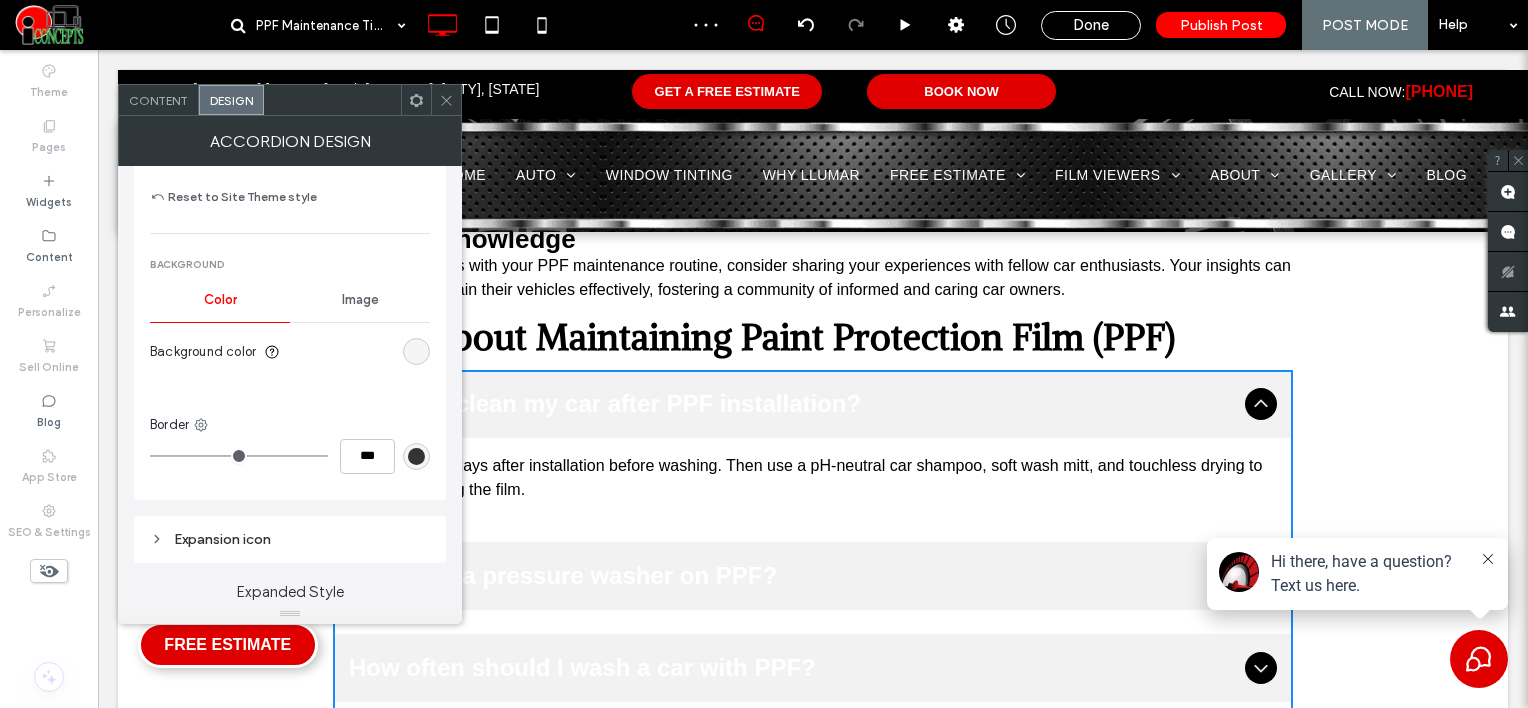 click at bounding box center [416, 351] 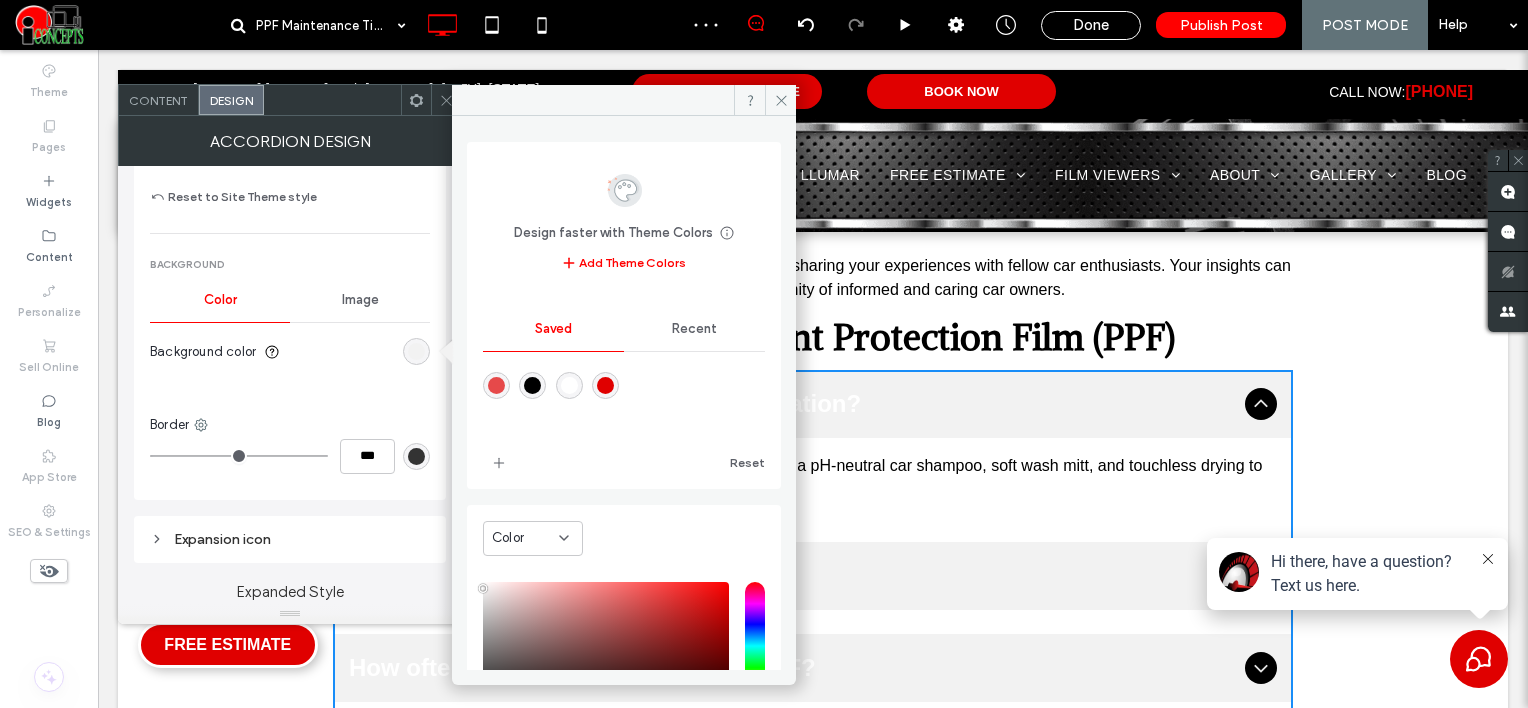 click at bounding box center (532, 385) 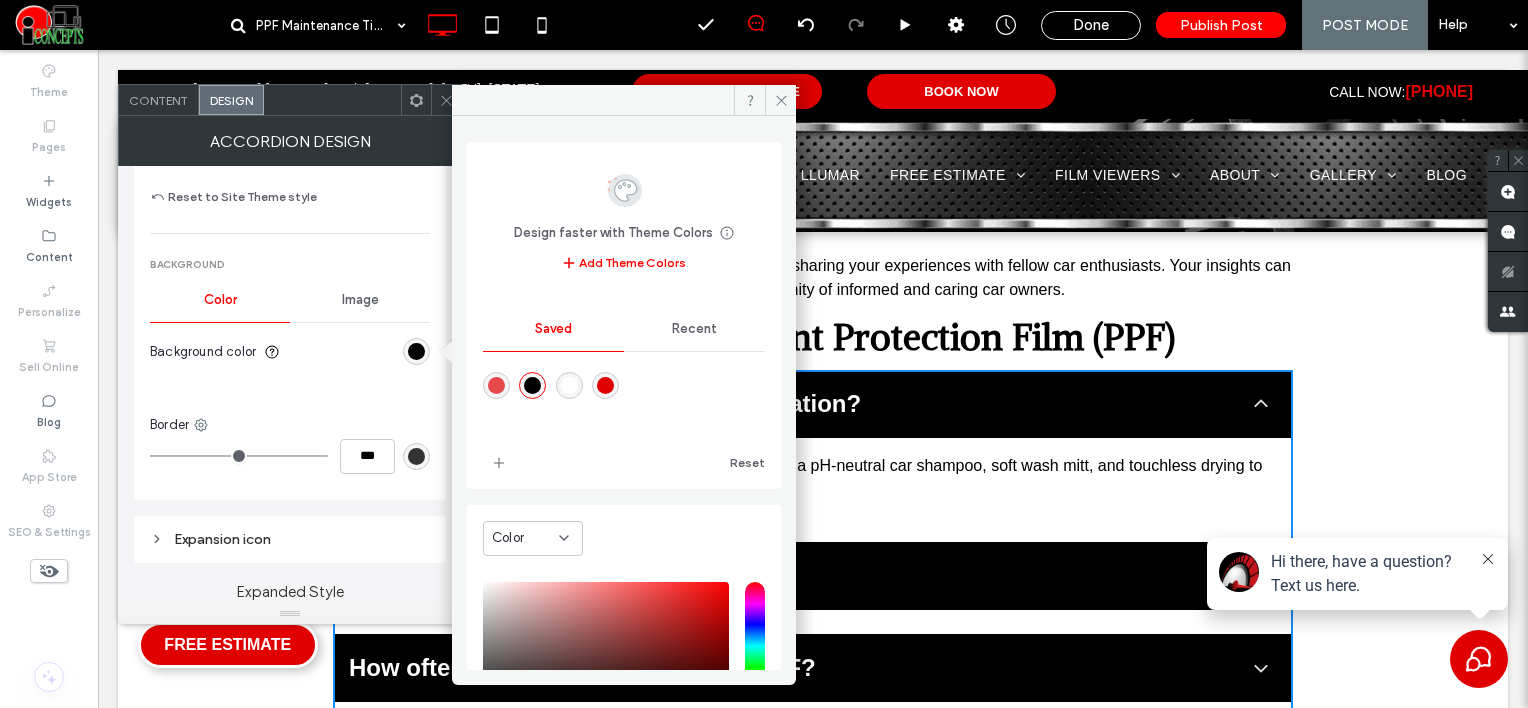 click at bounding box center [416, 456] 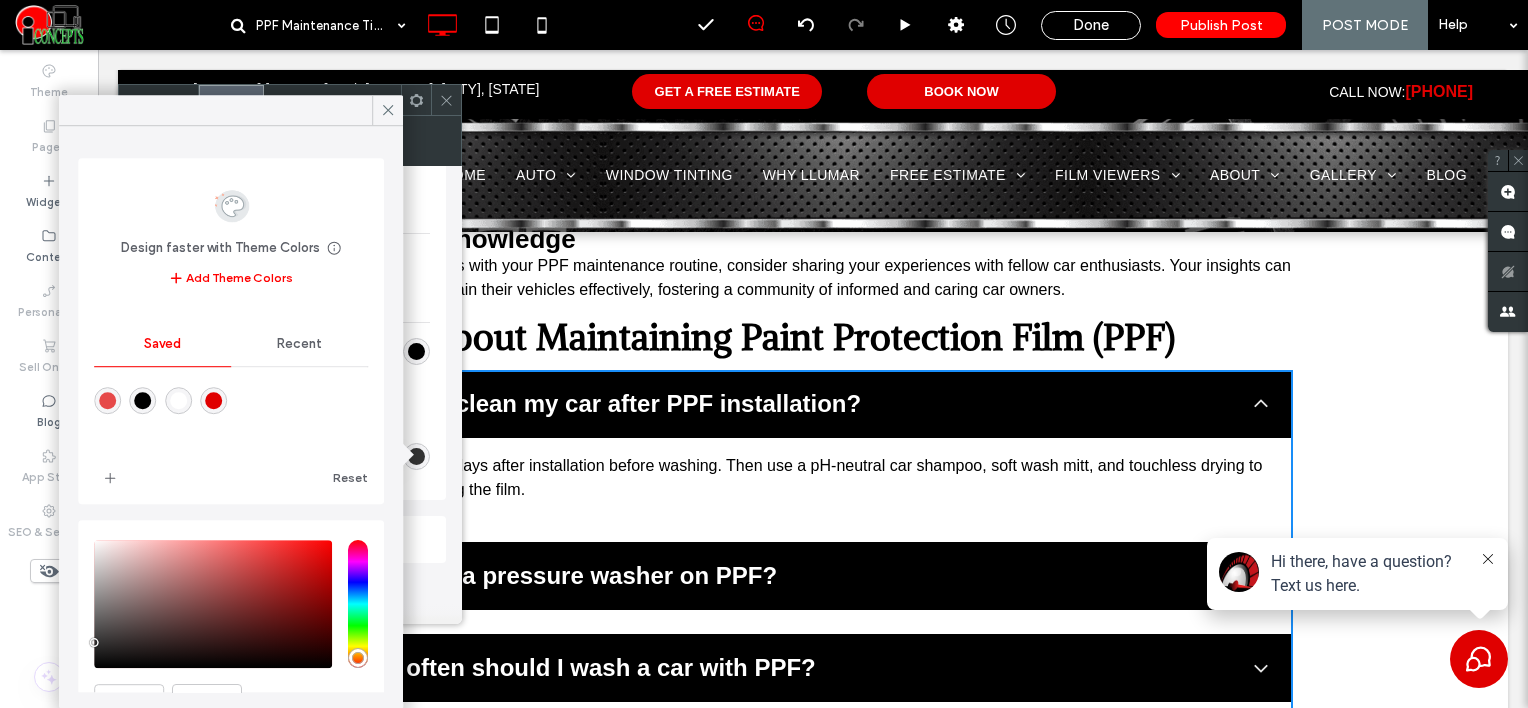 click at bounding box center (213, 401) 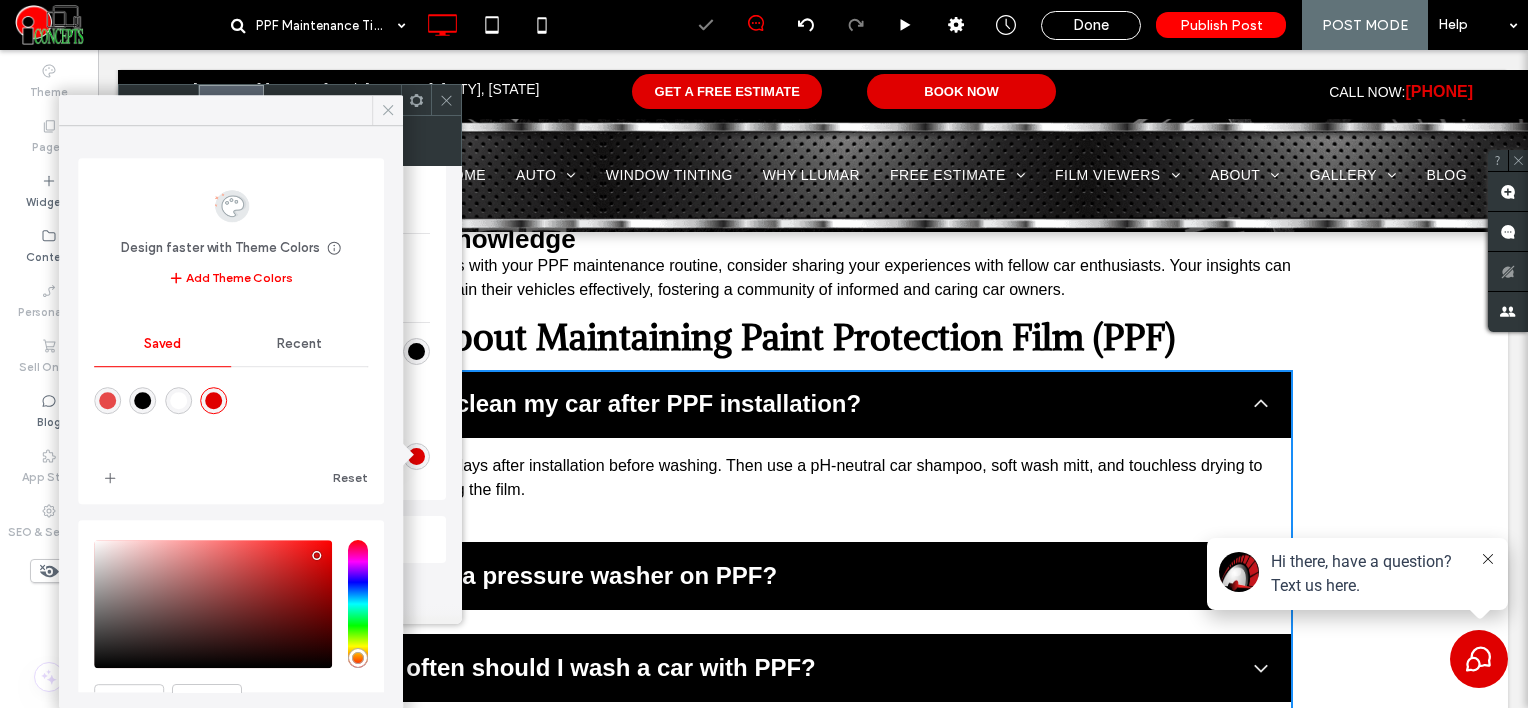 click 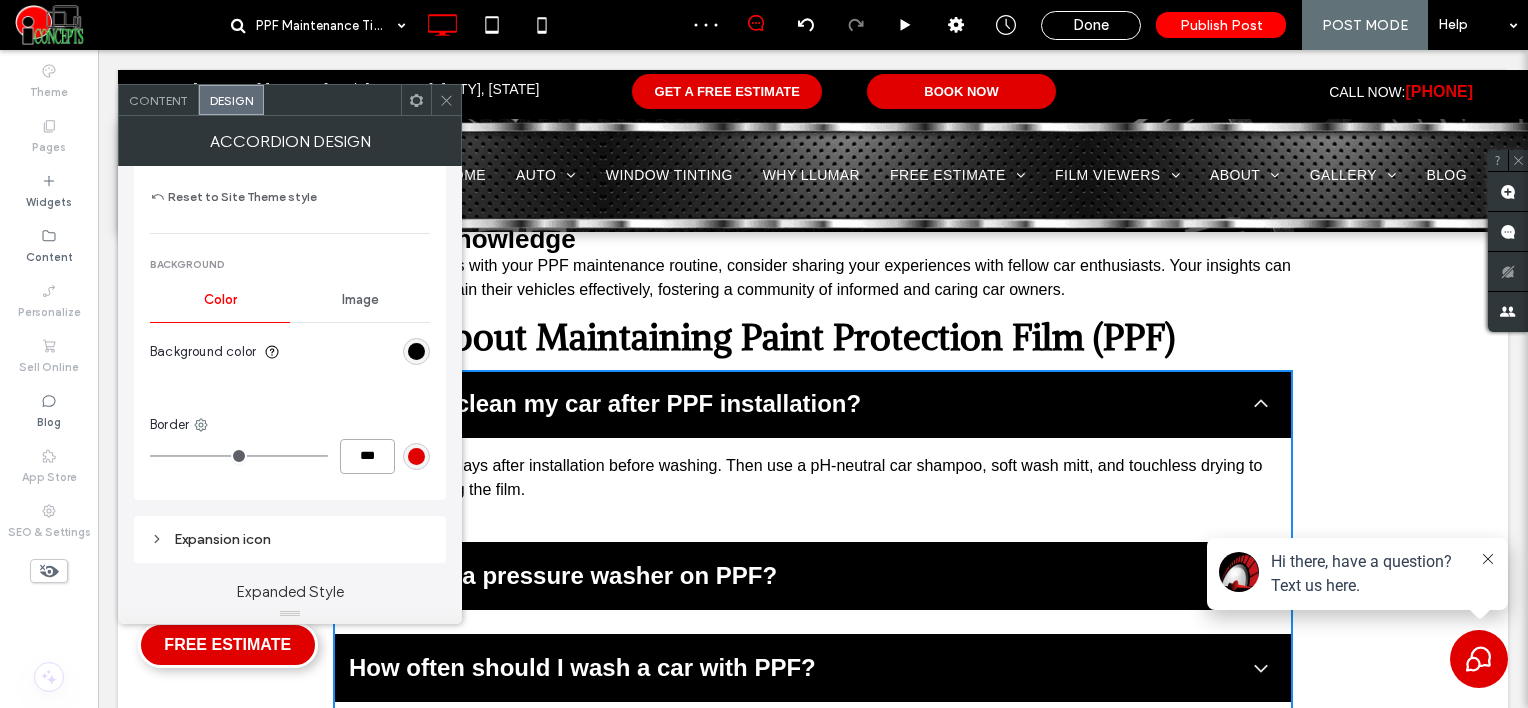 click on "***" at bounding box center (367, 456) 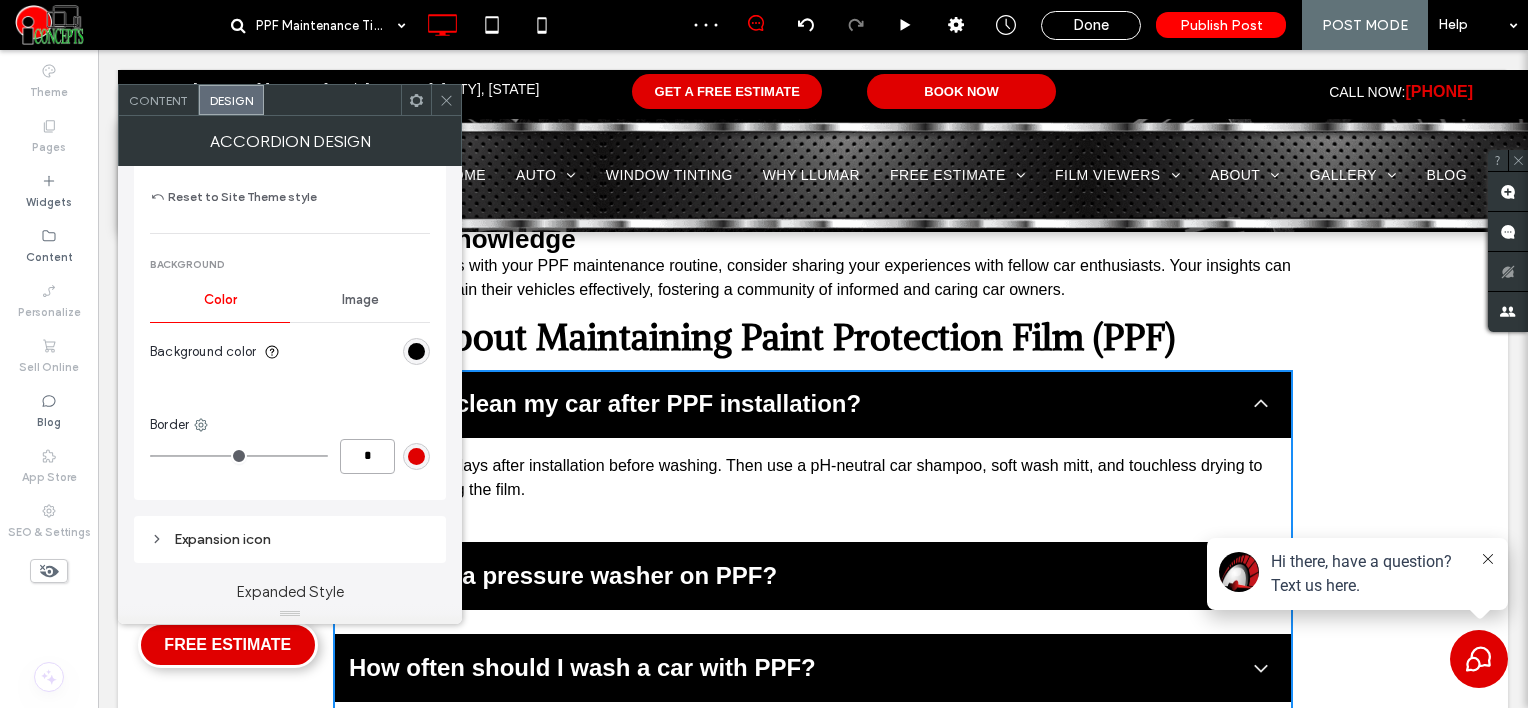 type on "*" 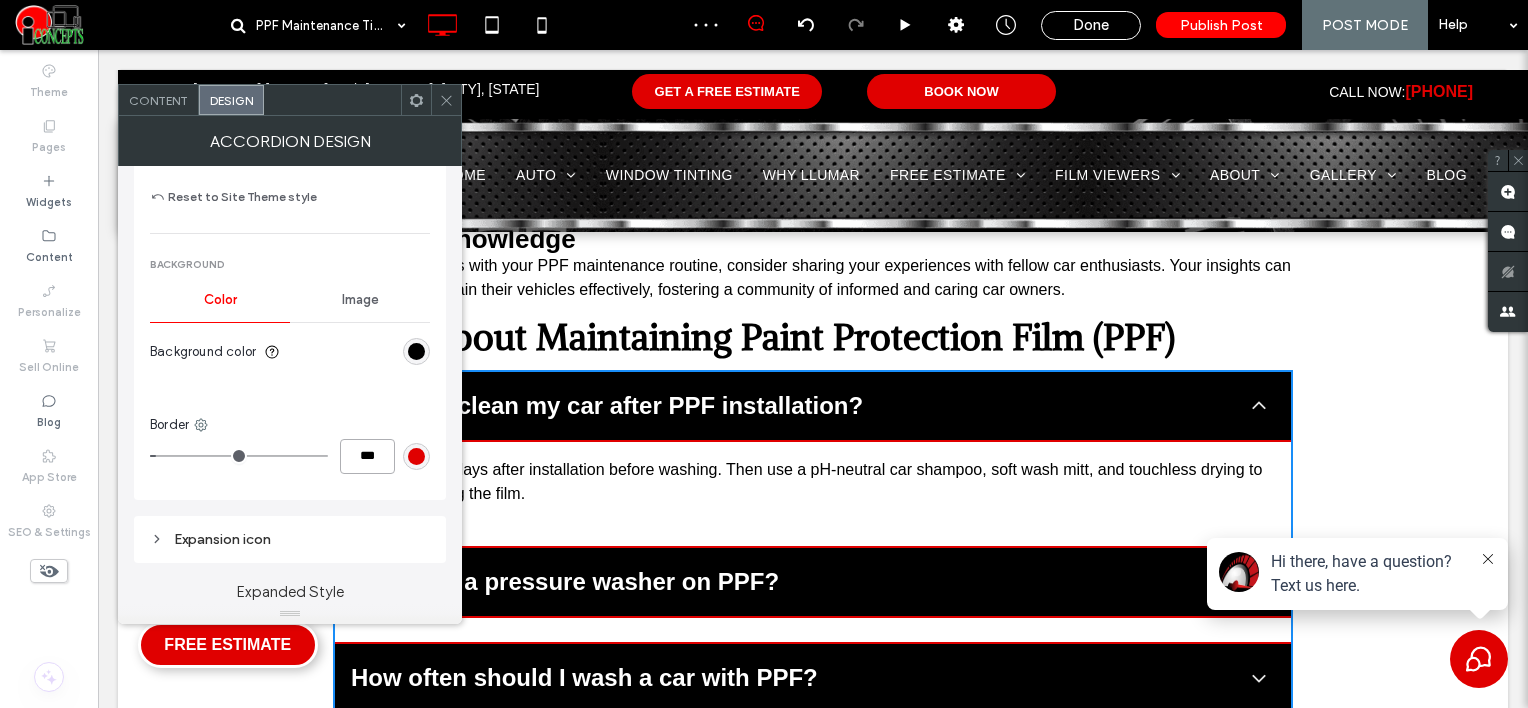 scroll, scrollTop: 900, scrollLeft: 0, axis: vertical 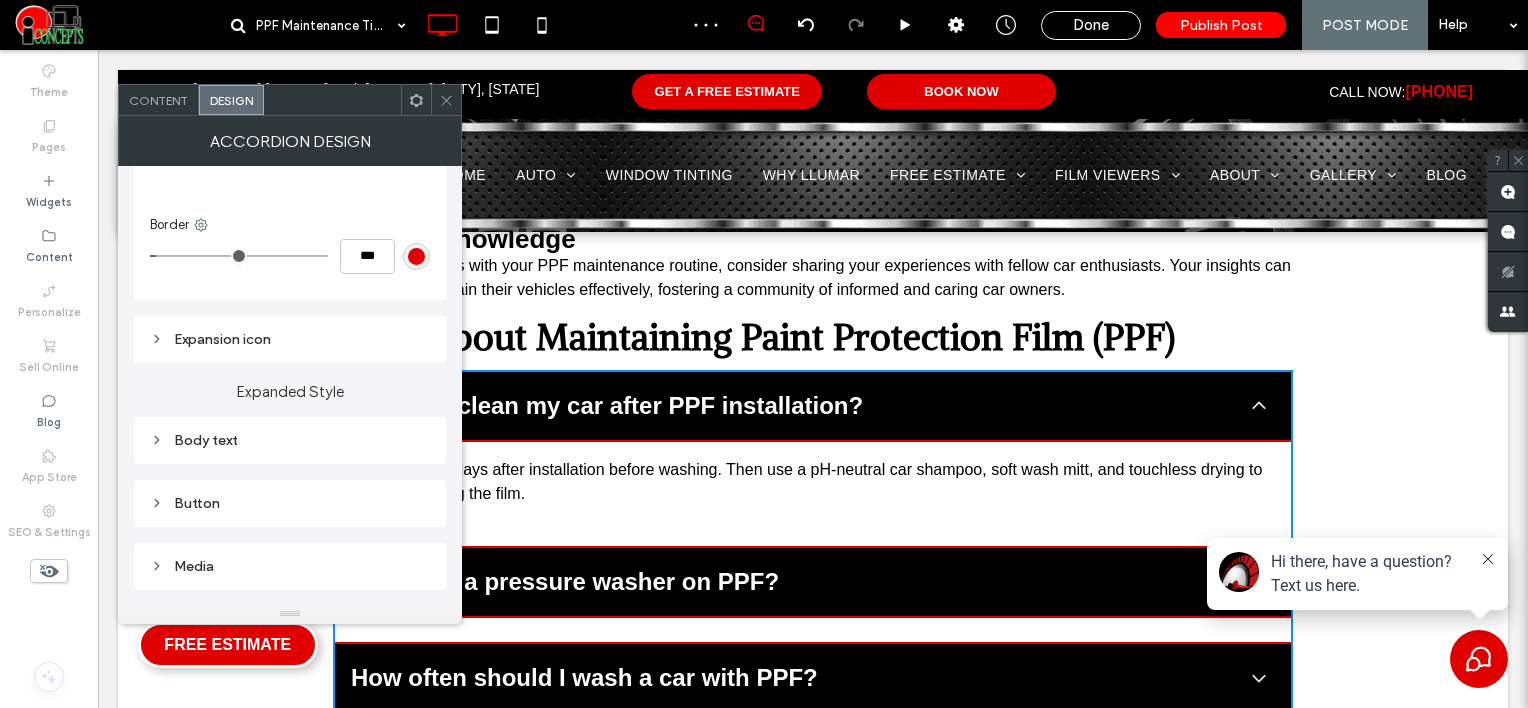 type on "*" 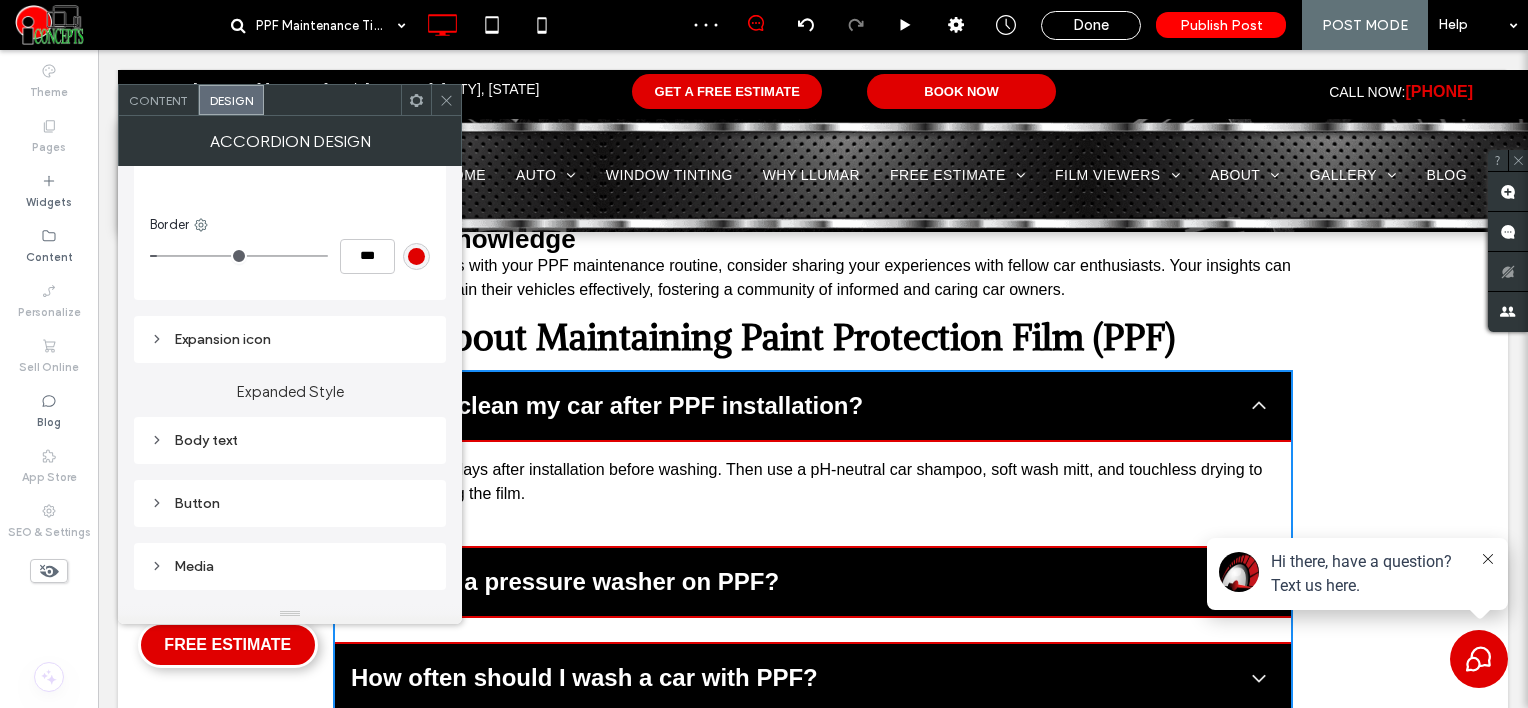 click on "Expansion icon" at bounding box center [290, 339] 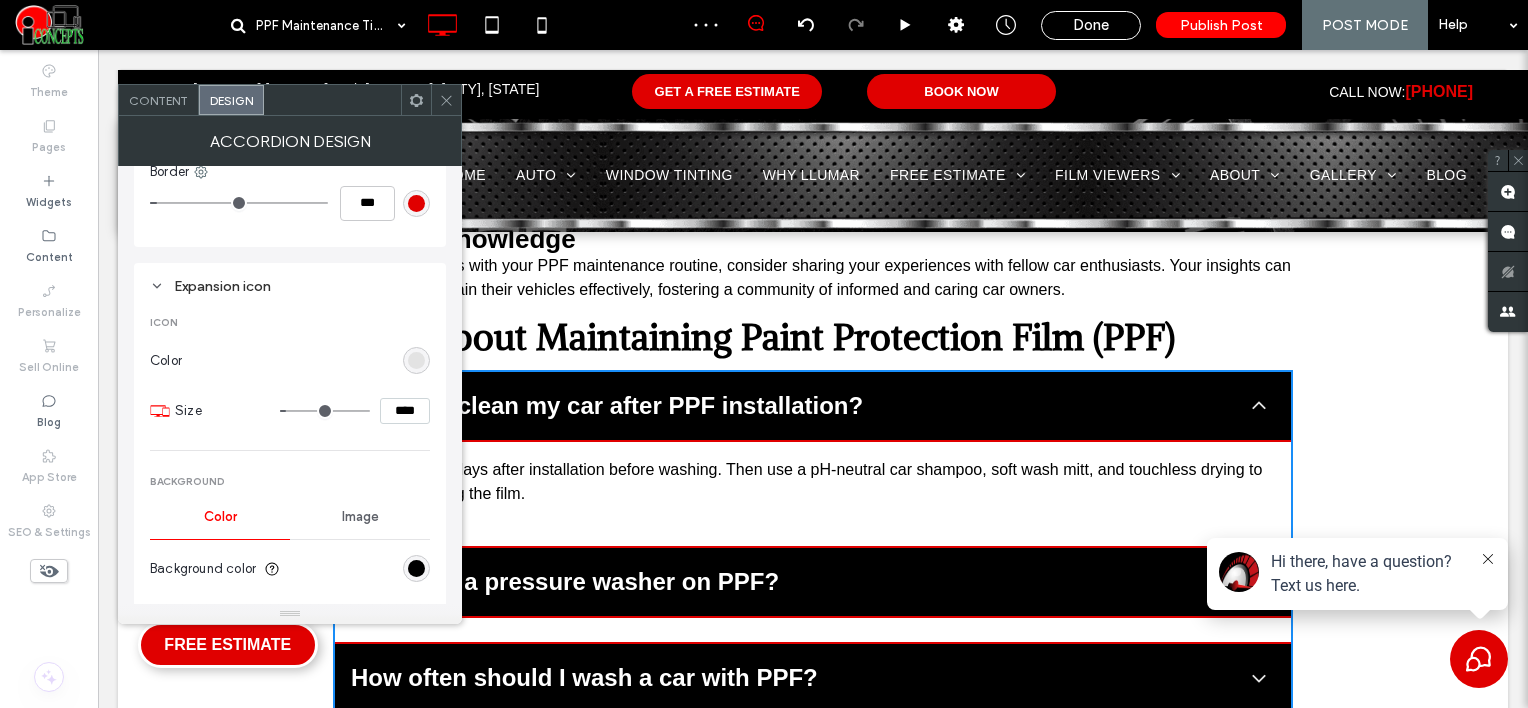 scroll, scrollTop: 1000, scrollLeft: 0, axis: vertical 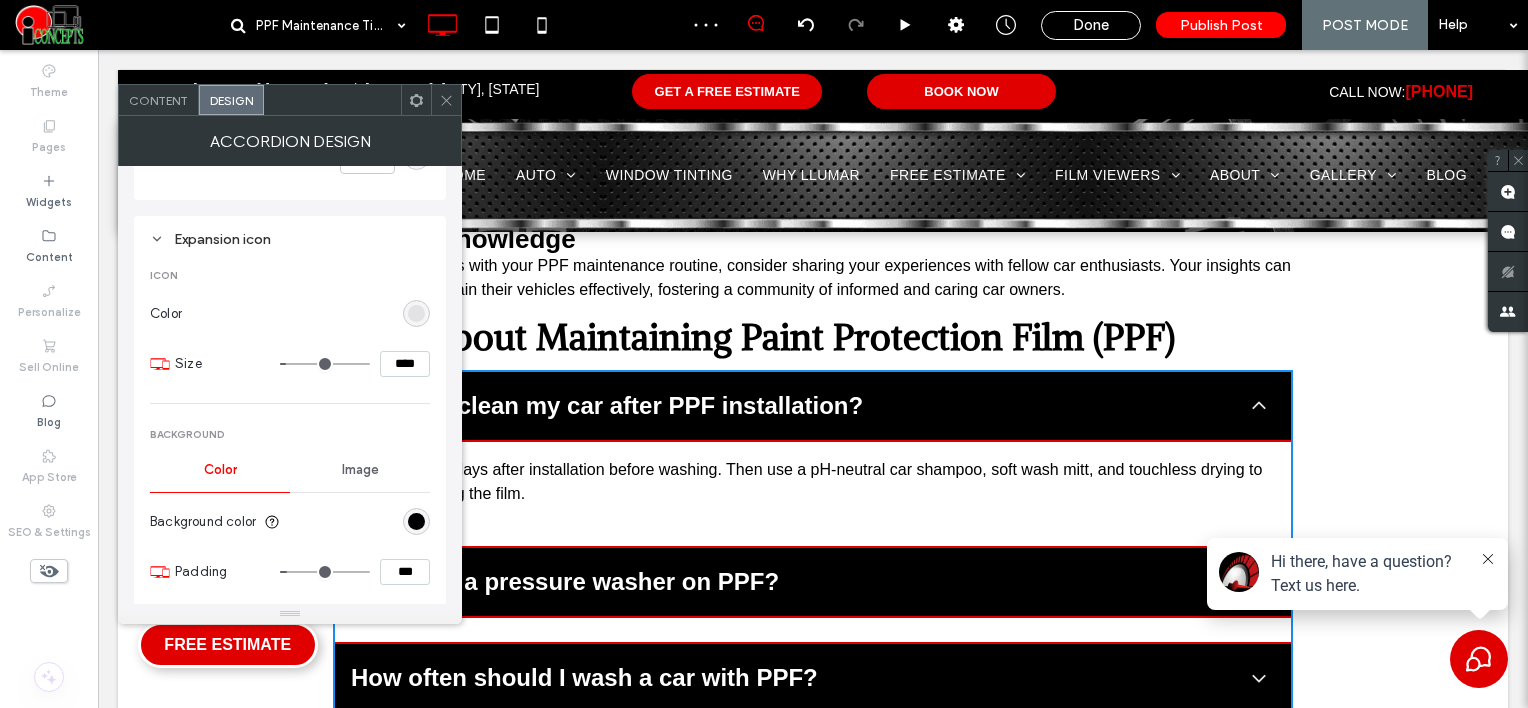 click at bounding box center [416, 521] 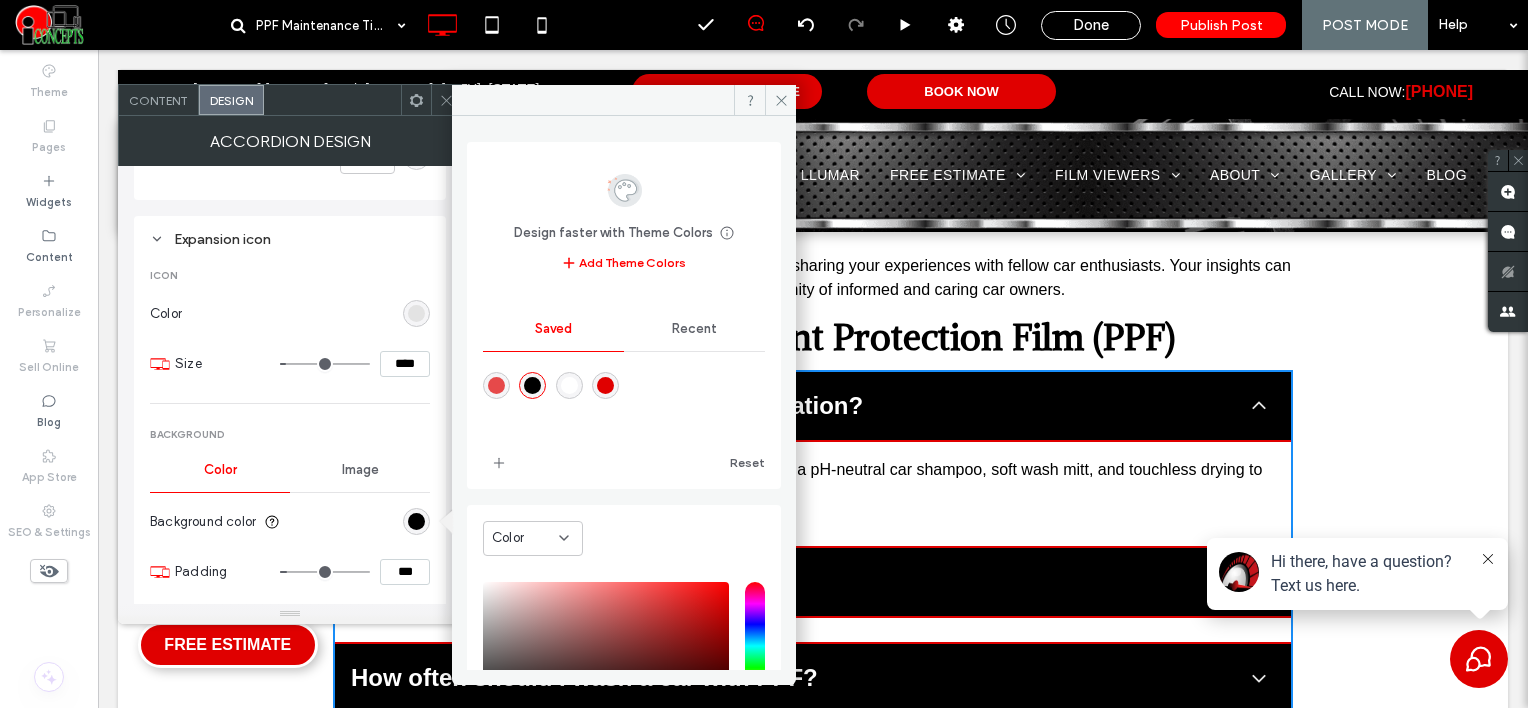 click at bounding box center (605, 385) 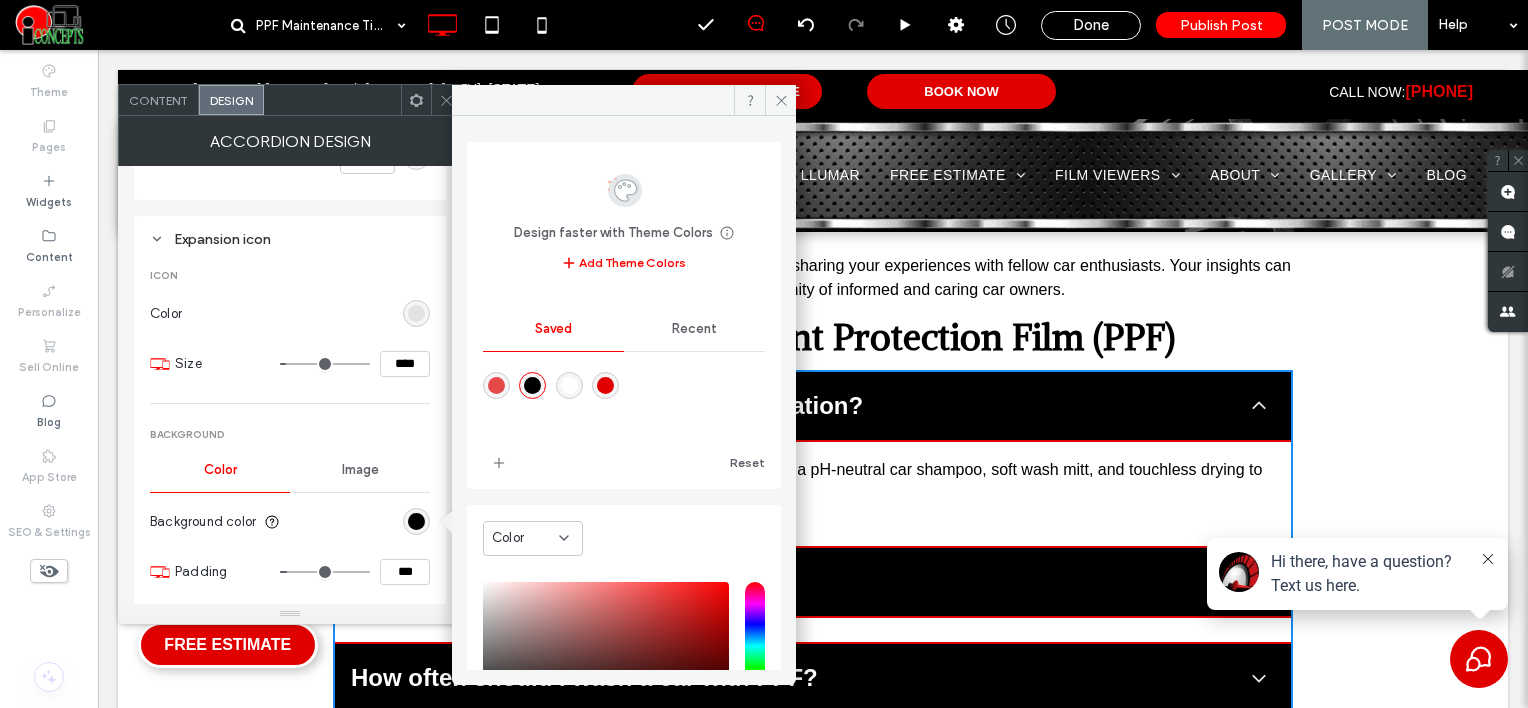 type on "*******" 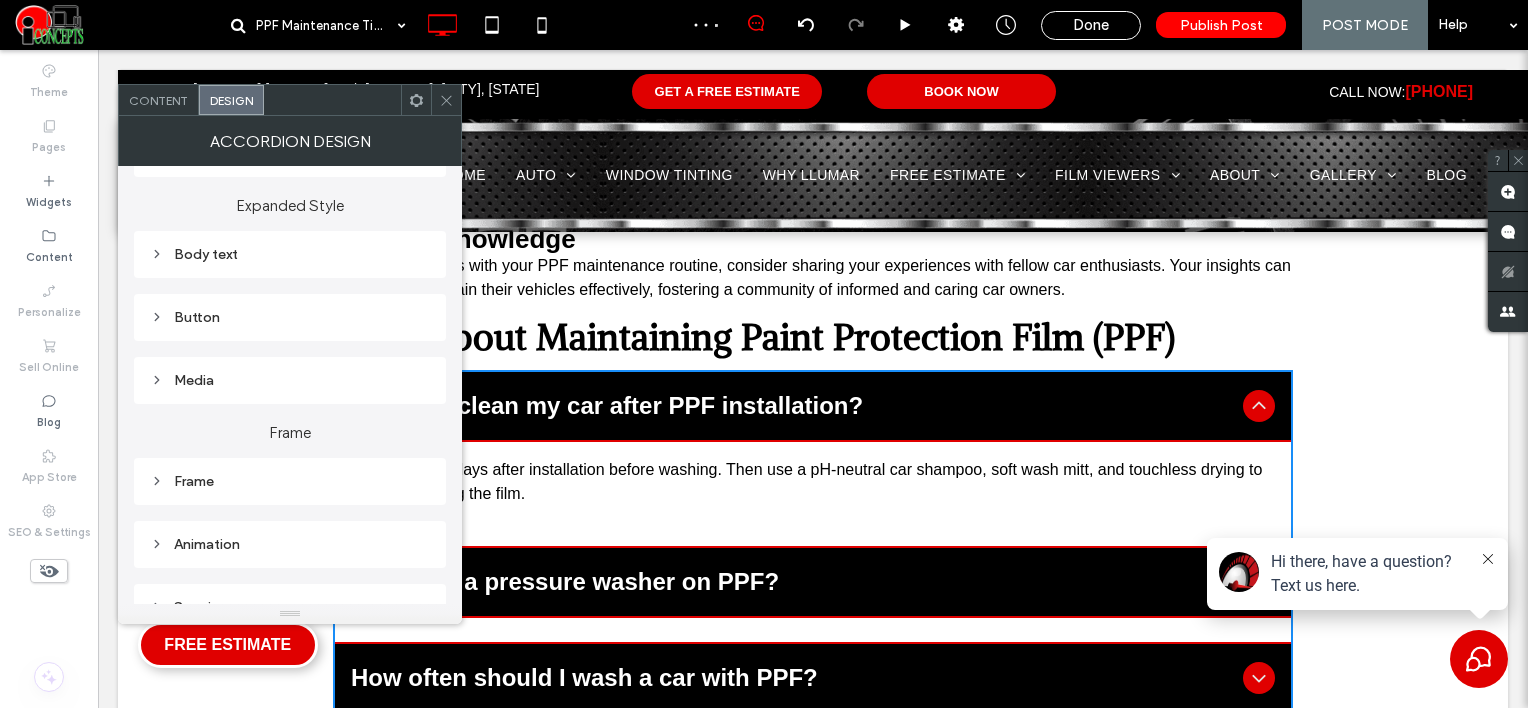 scroll, scrollTop: 1552, scrollLeft: 0, axis: vertical 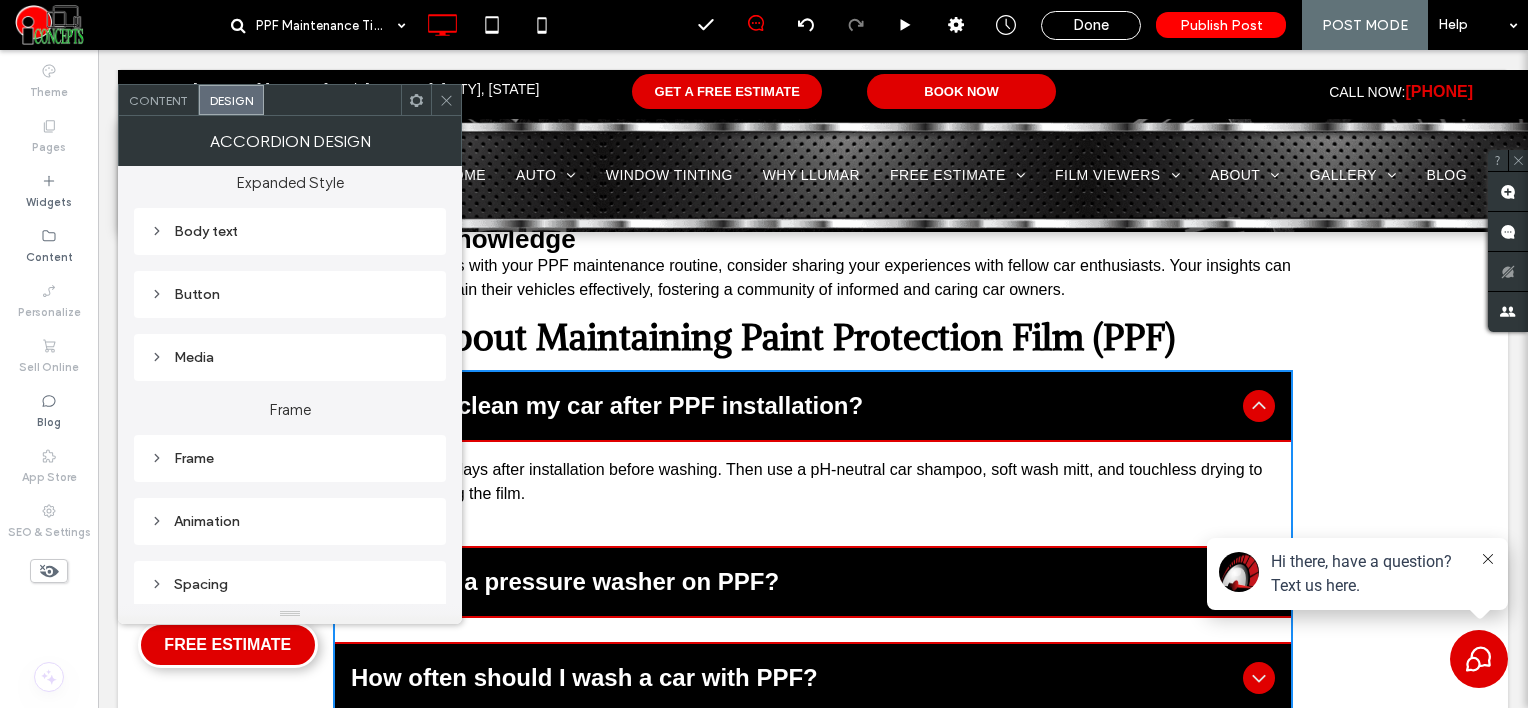 click on "Frame" at bounding box center [290, 458] 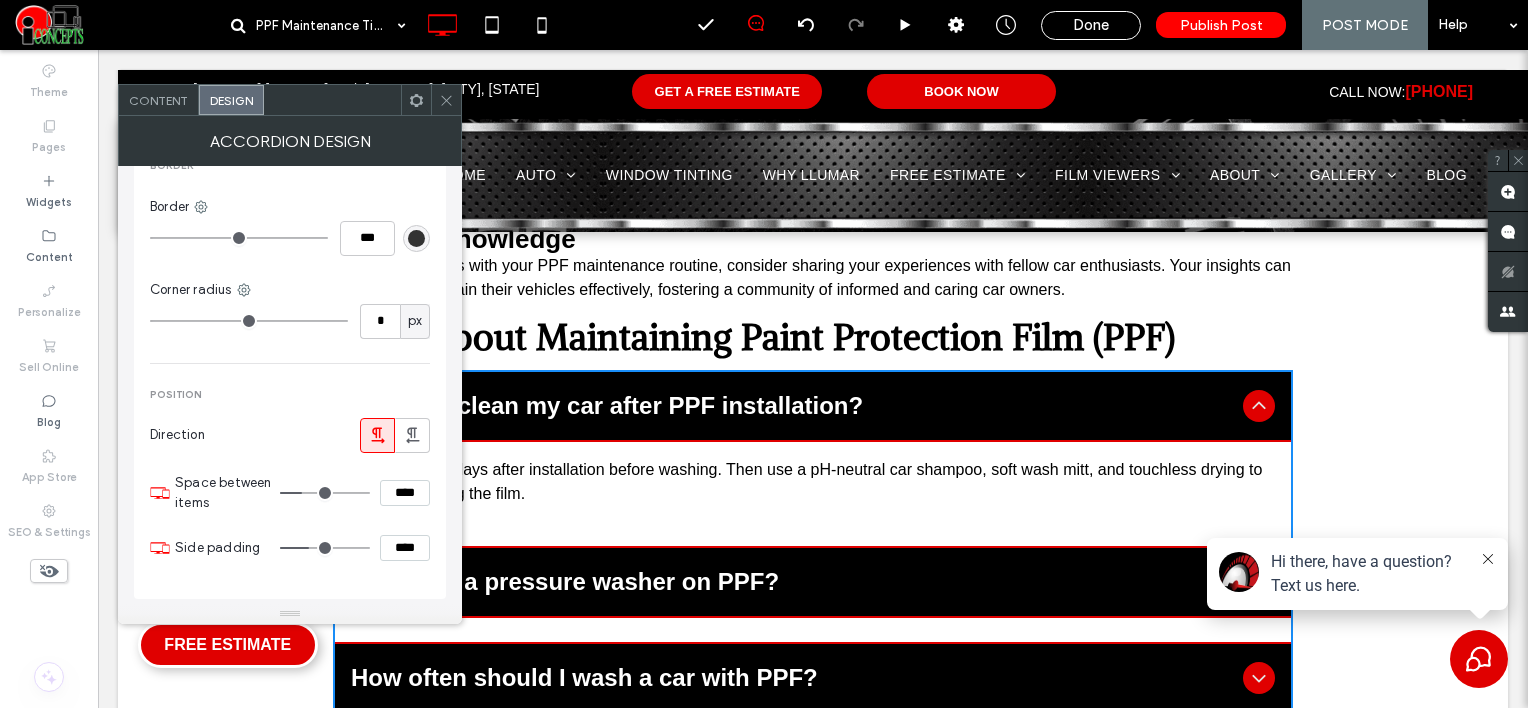 scroll, scrollTop: 2352, scrollLeft: 0, axis: vertical 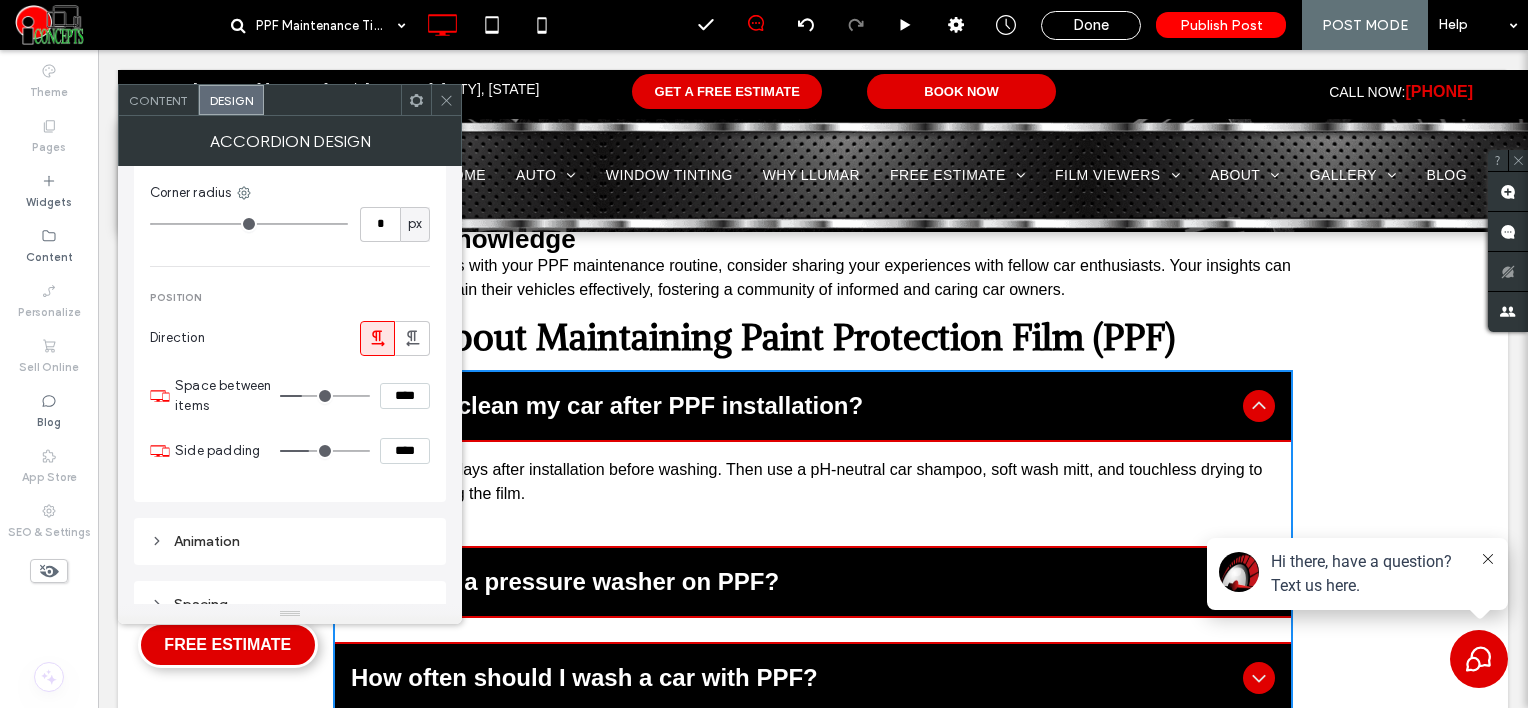 drag, startPoint x: 378, startPoint y: 387, endPoint x: 403, endPoint y: 412, distance: 35.35534 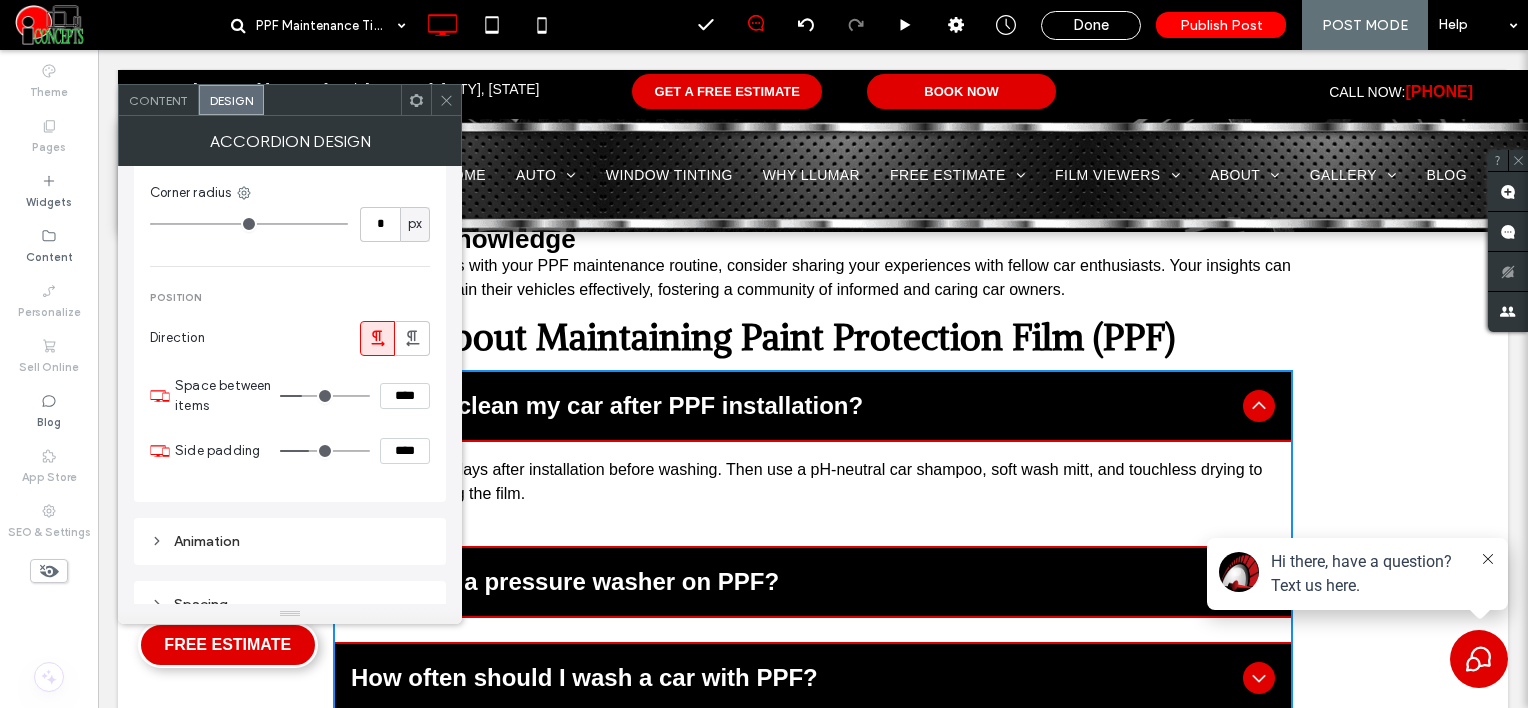 click on "Space between items ****" at bounding box center (302, 396) 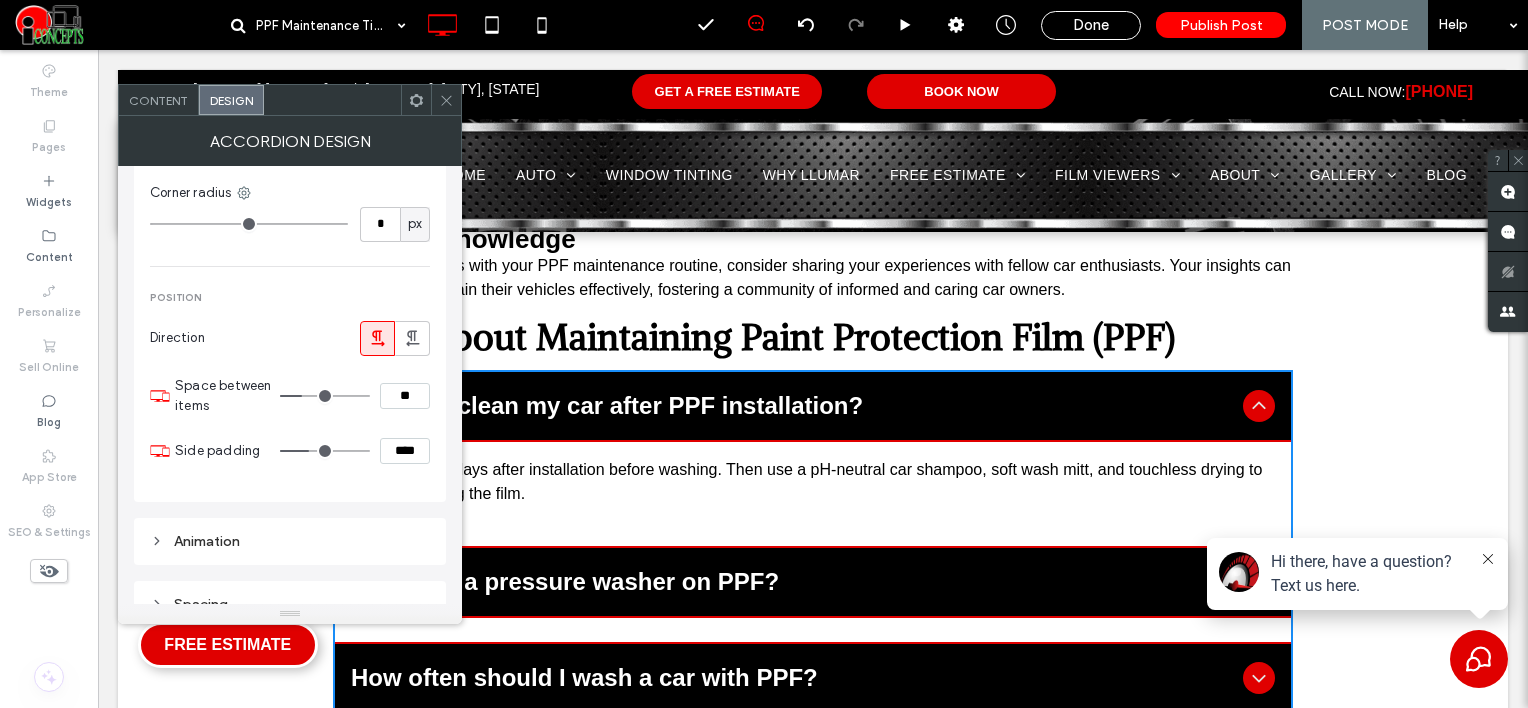 type on "**" 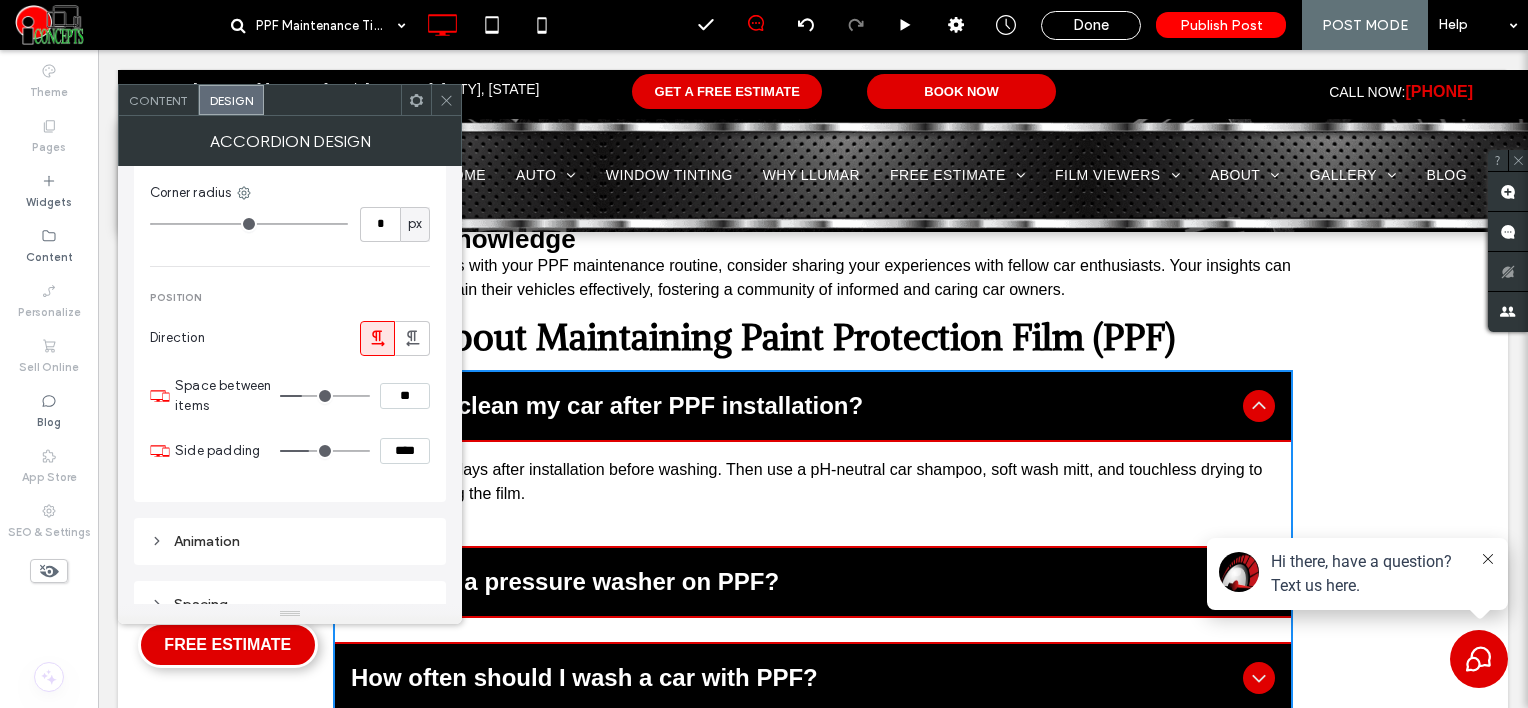 type on "**" 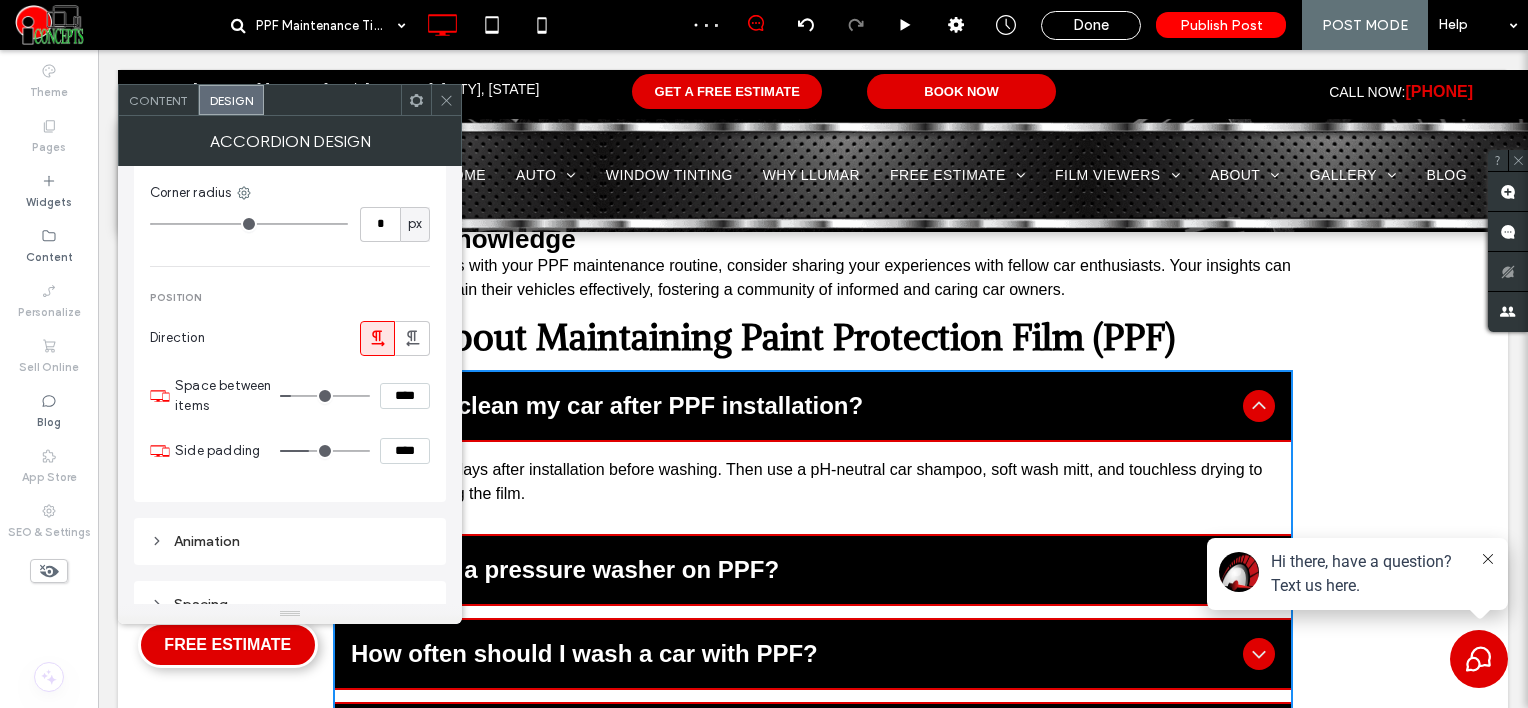 click 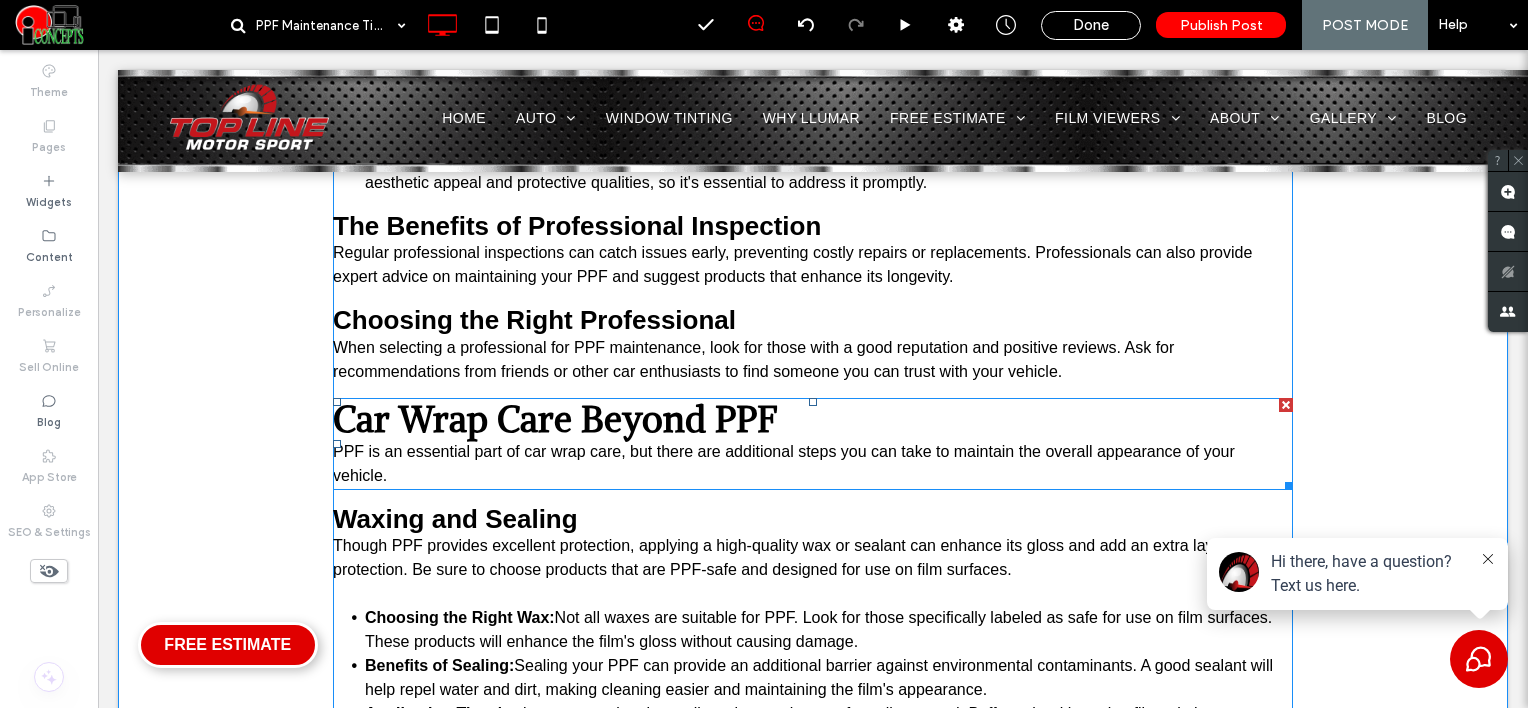 scroll, scrollTop: 3098, scrollLeft: 0, axis: vertical 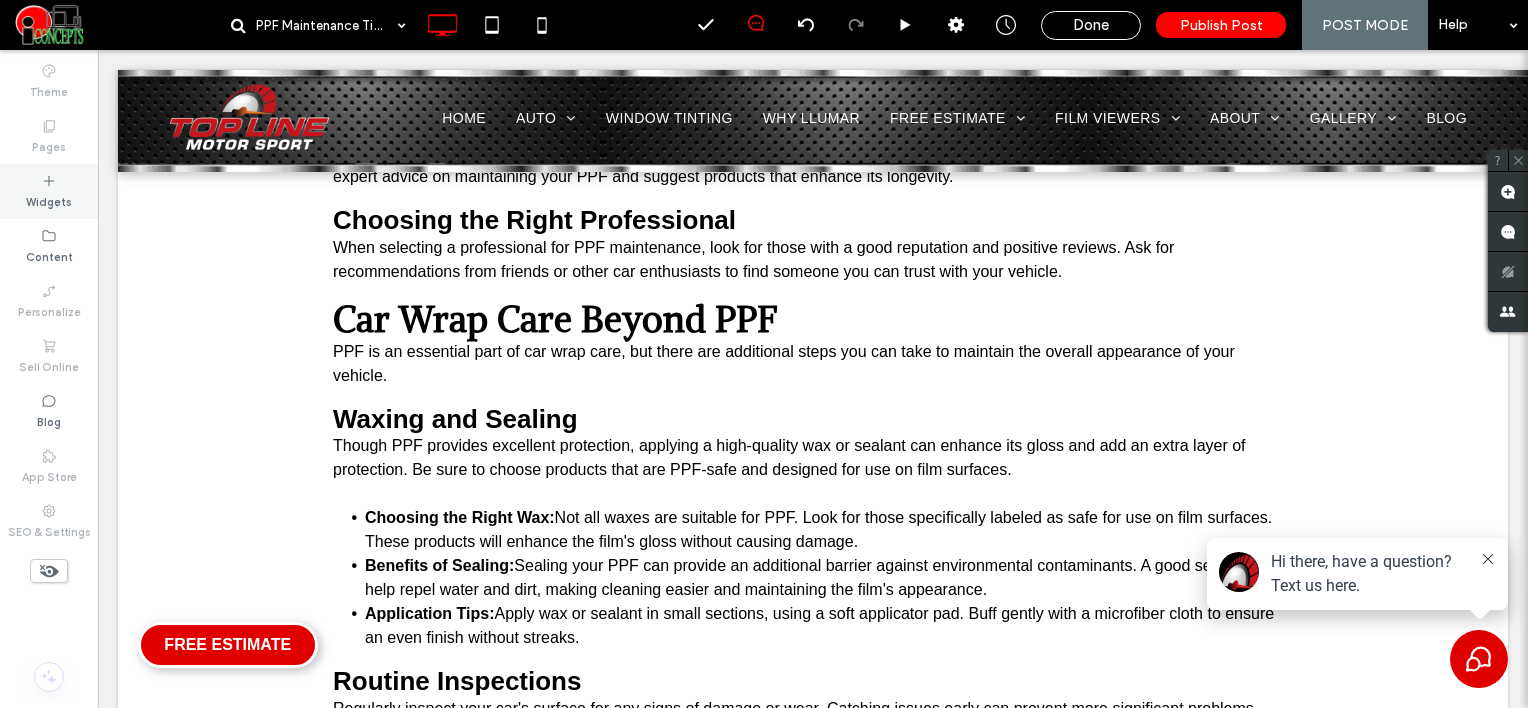 click on "Widgets" at bounding box center [49, 200] 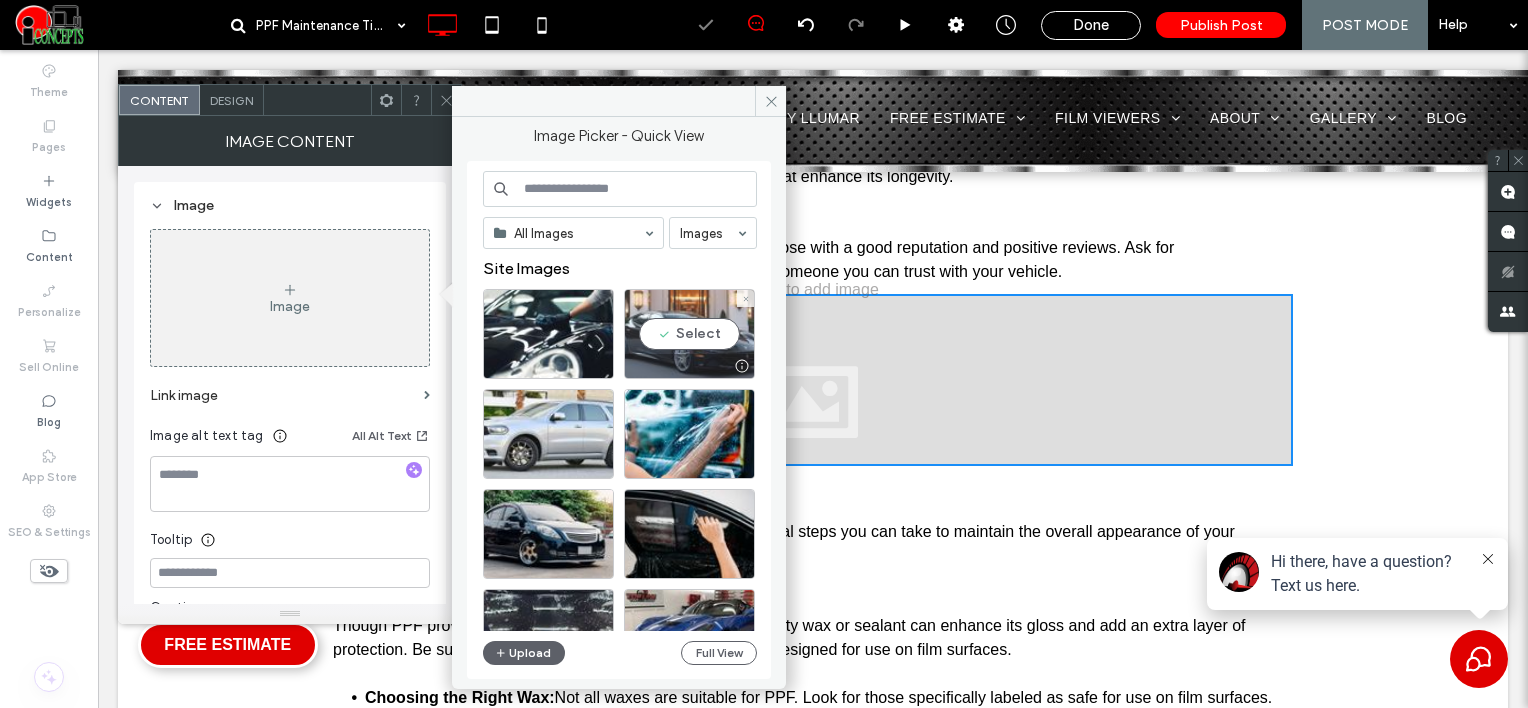 click on "Select" at bounding box center (689, 334) 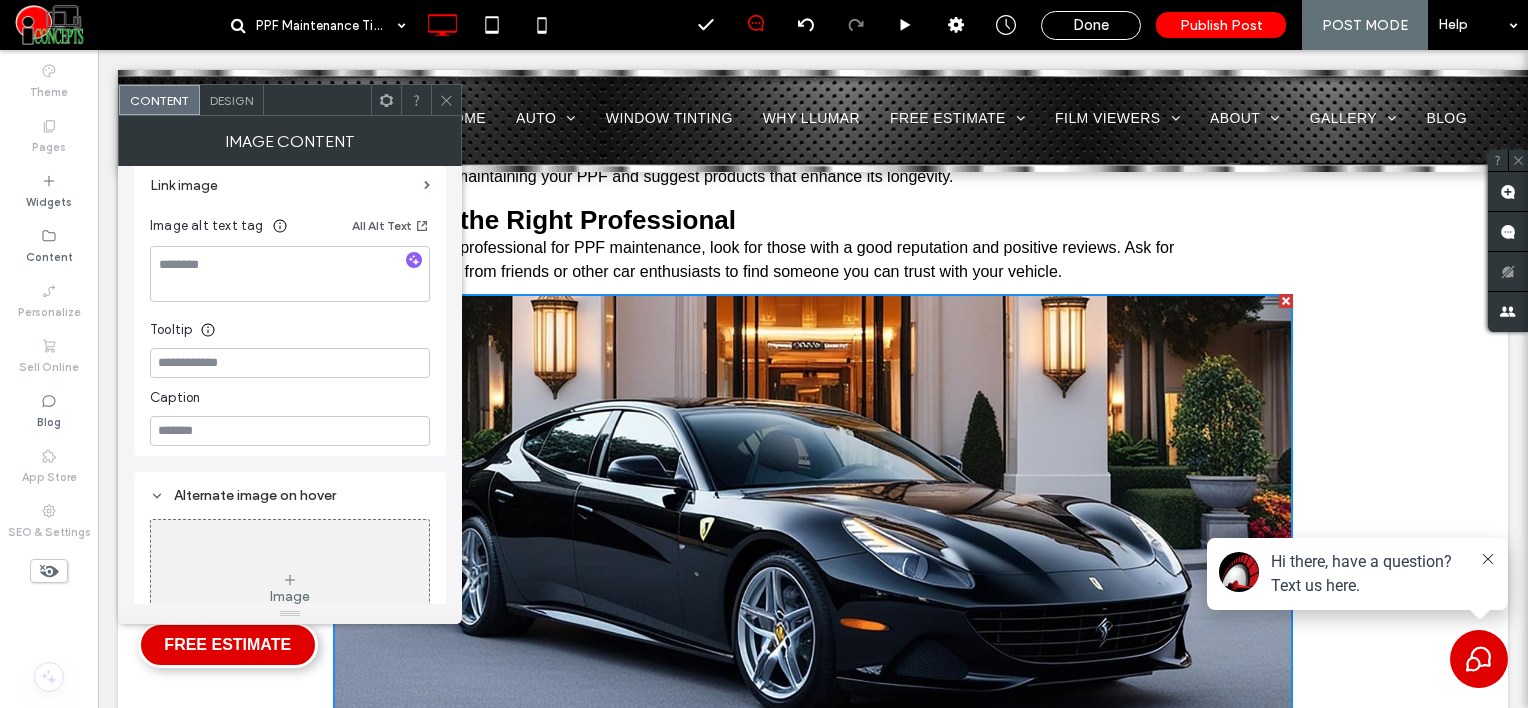 scroll, scrollTop: 500, scrollLeft: 0, axis: vertical 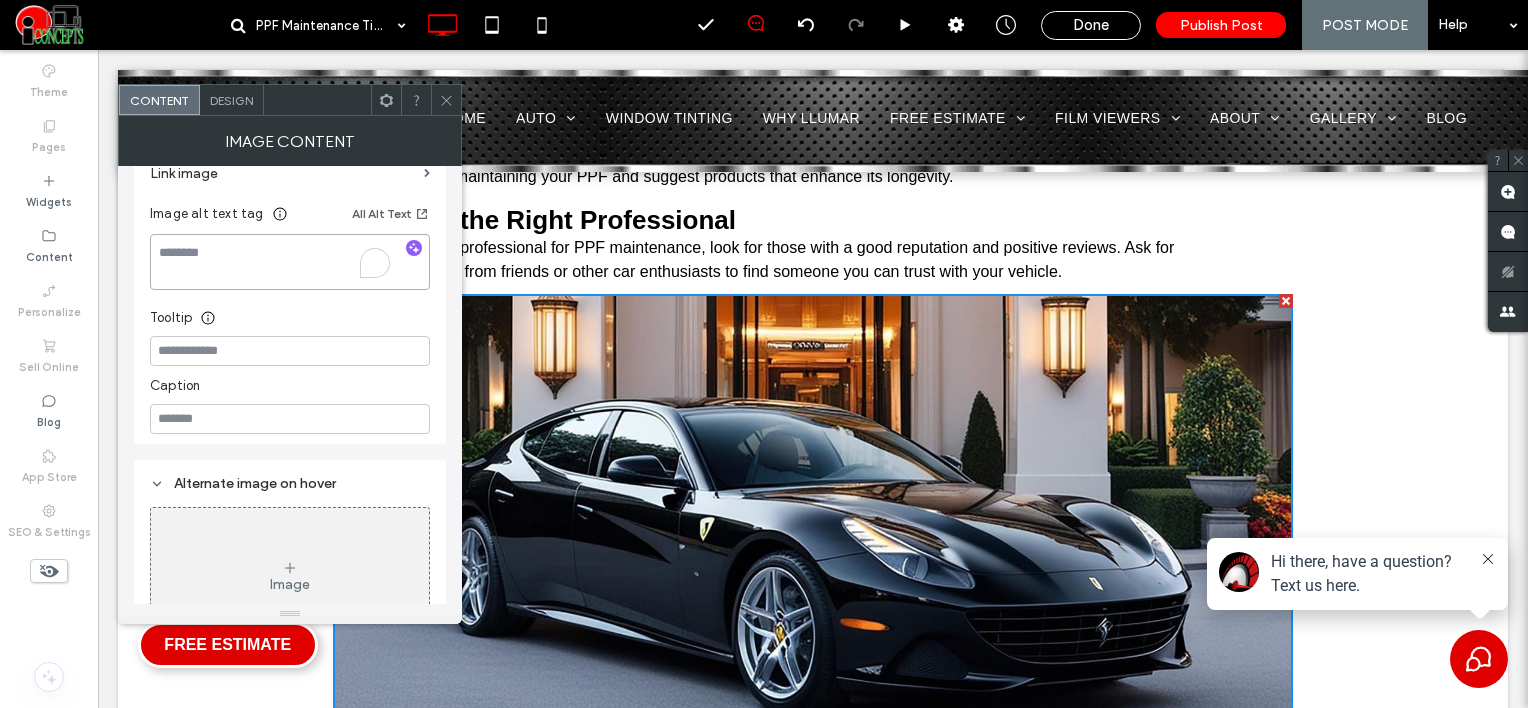 click at bounding box center (290, 262) 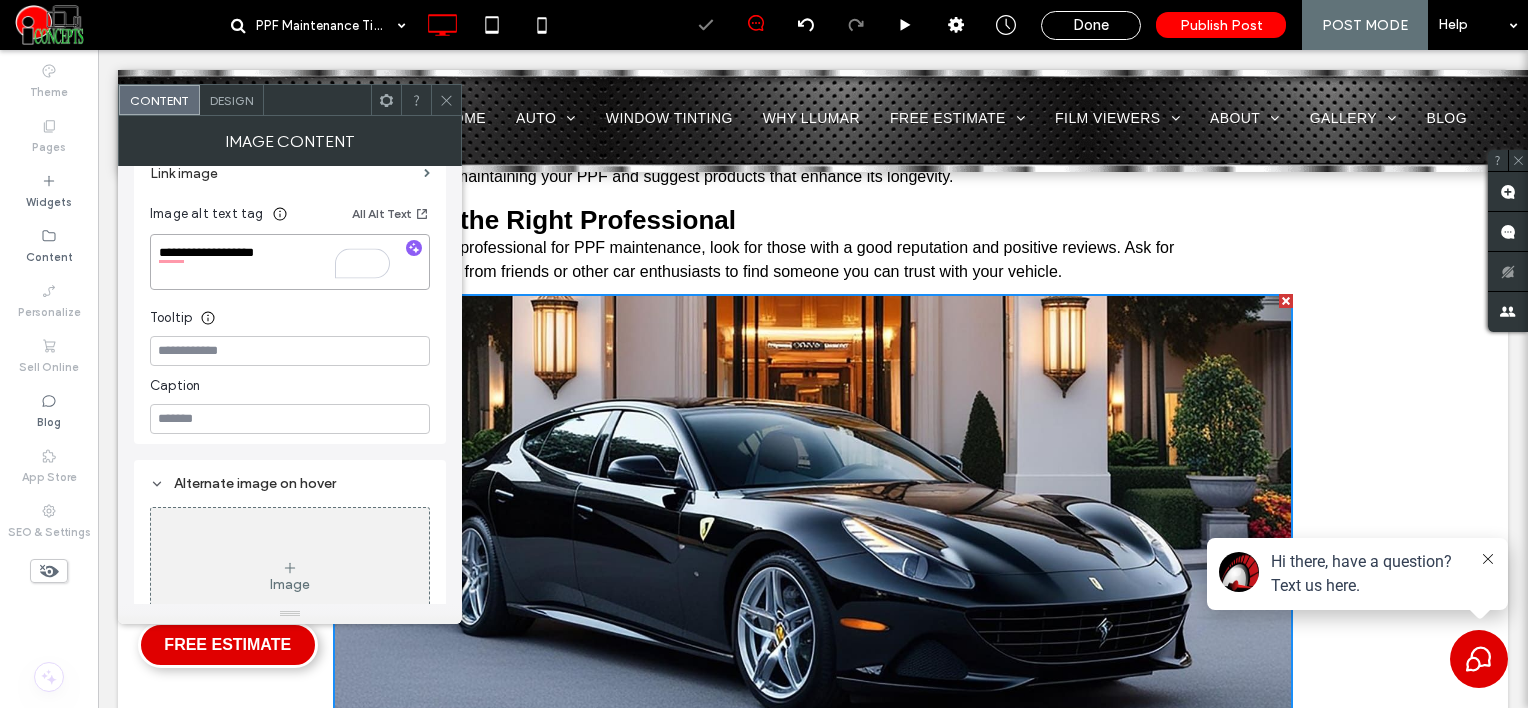 type on "**********" 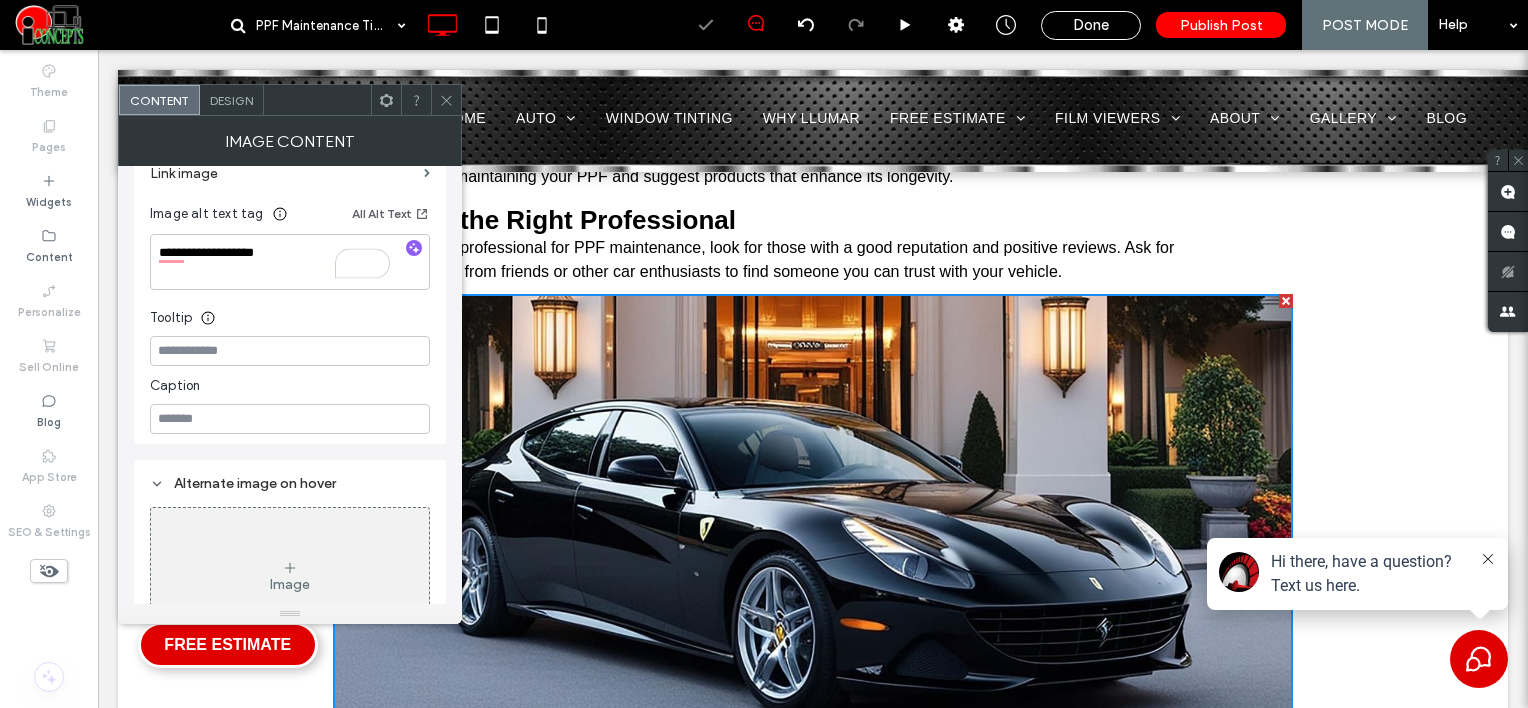 click on "Design" at bounding box center (231, 100) 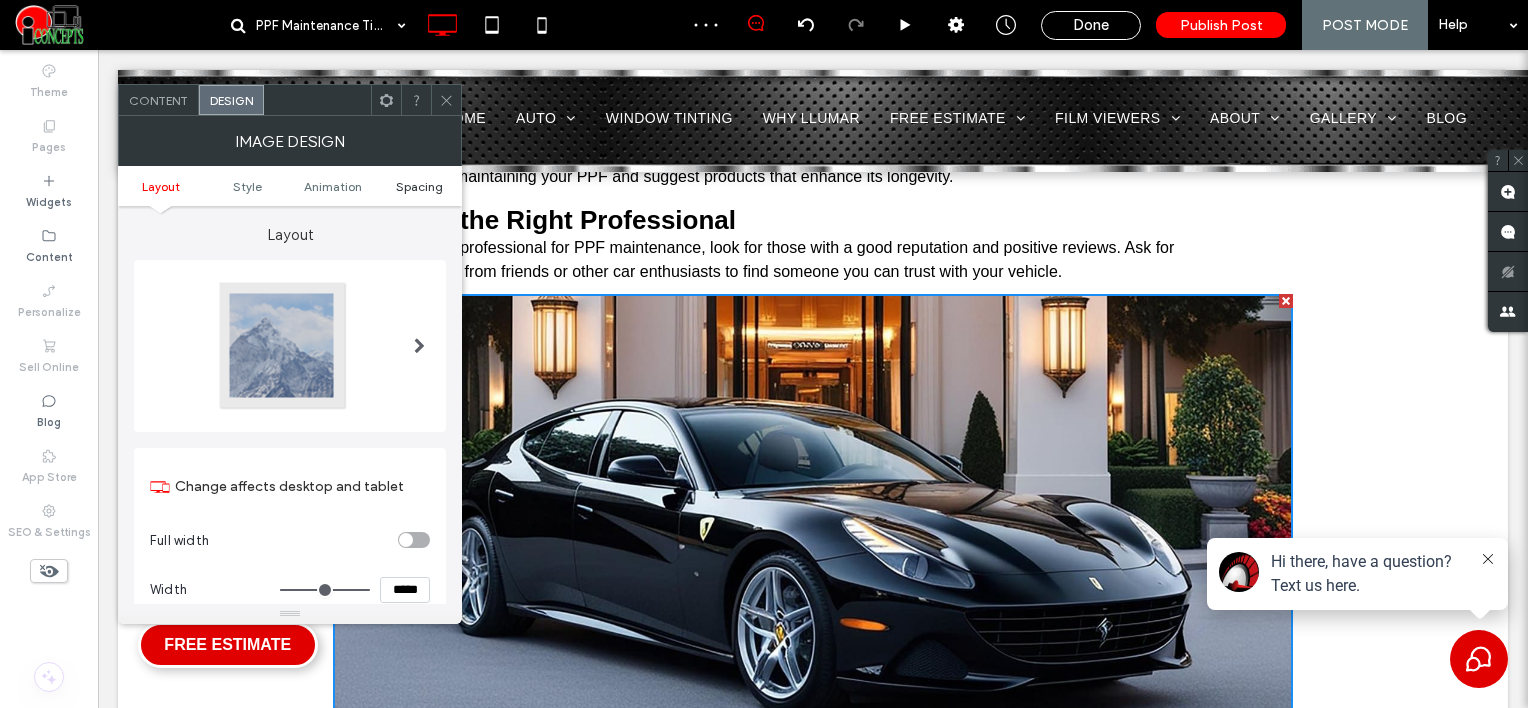 click on "Spacing" at bounding box center (419, 186) 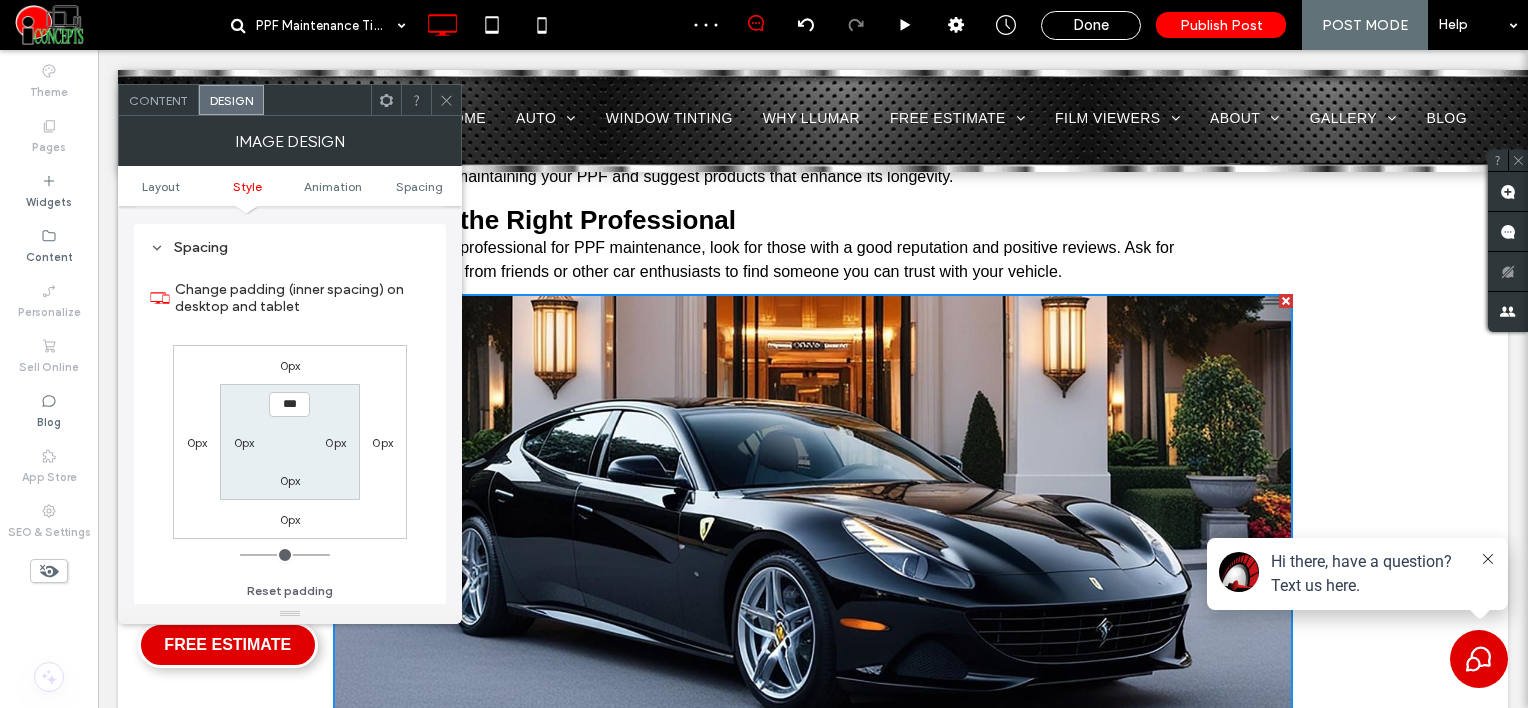 scroll, scrollTop: 1006, scrollLeft: 0, axis: vertical 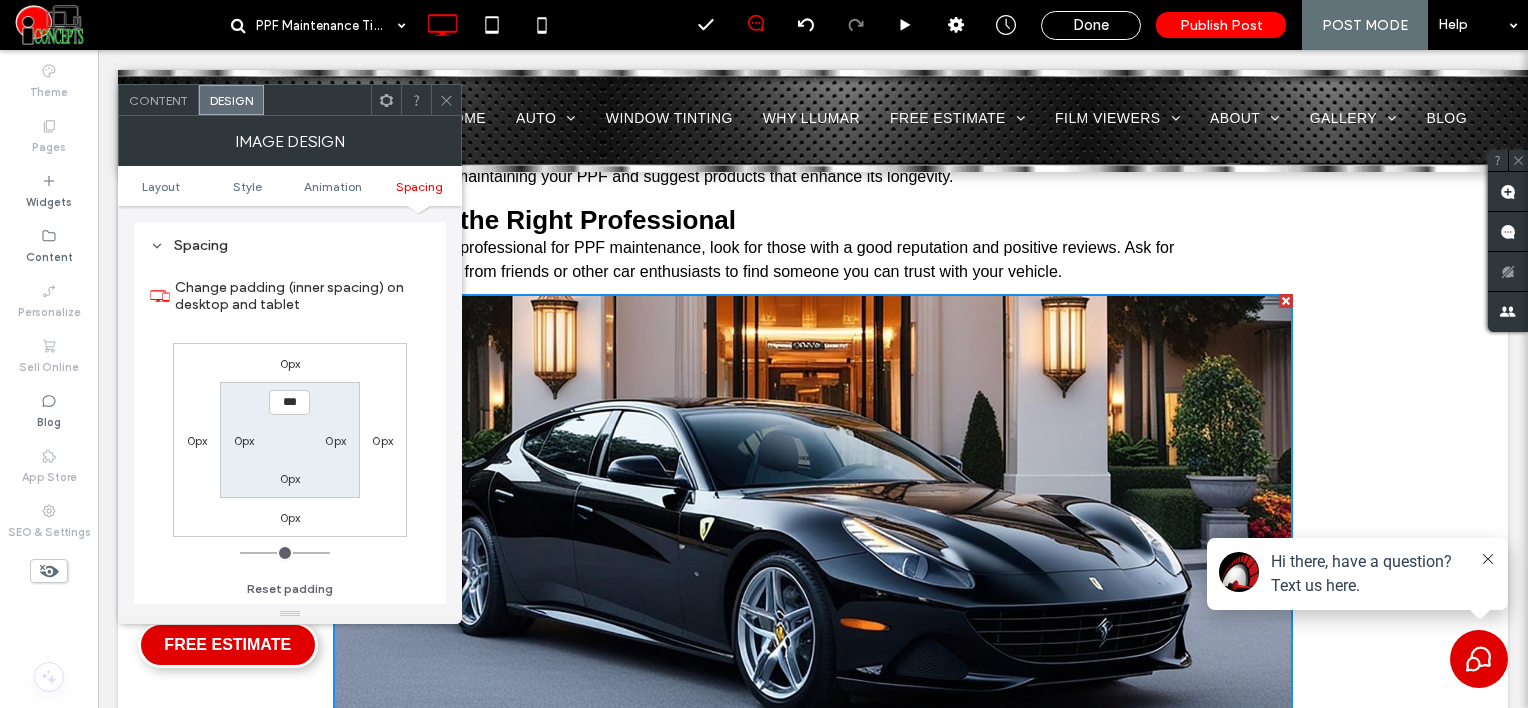 click on "0px" at bounding box center (290, 363) 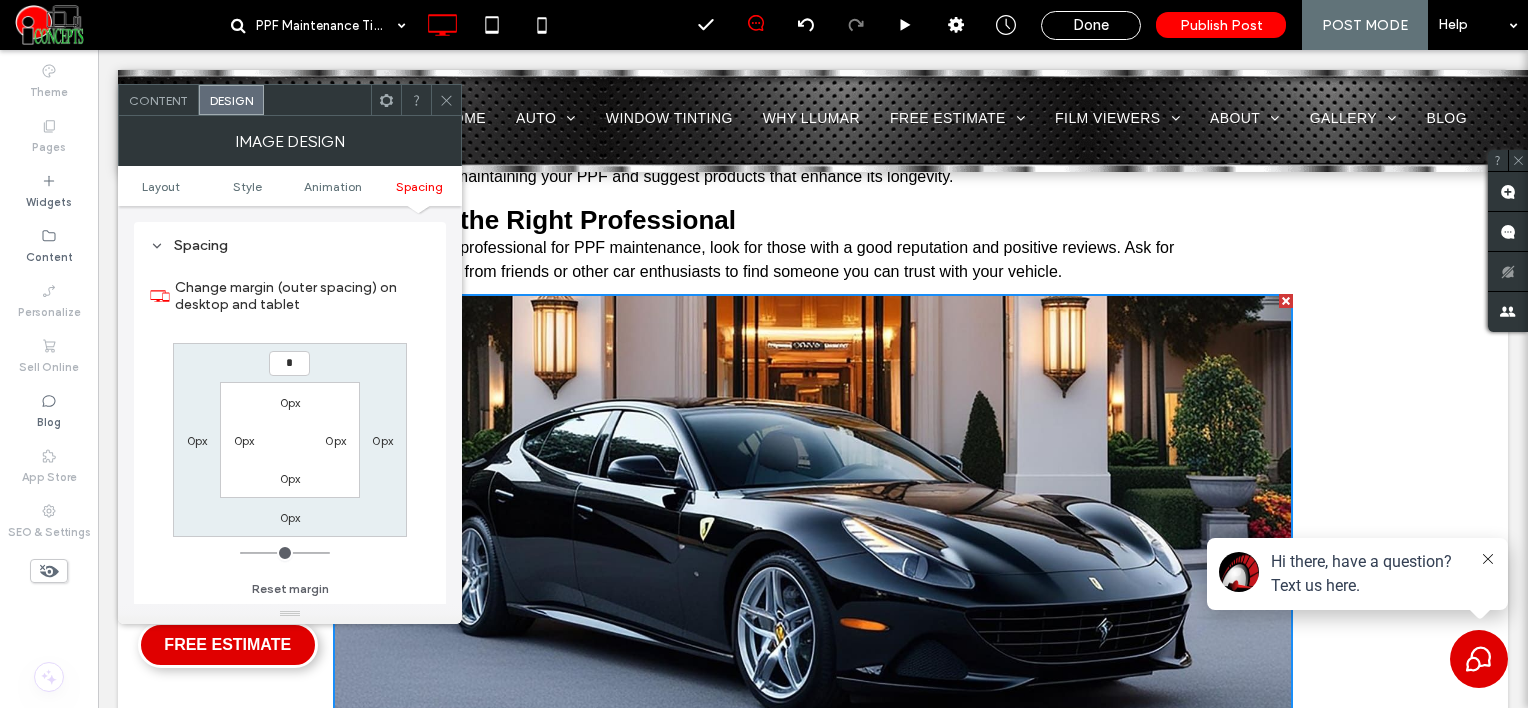 type on "*" 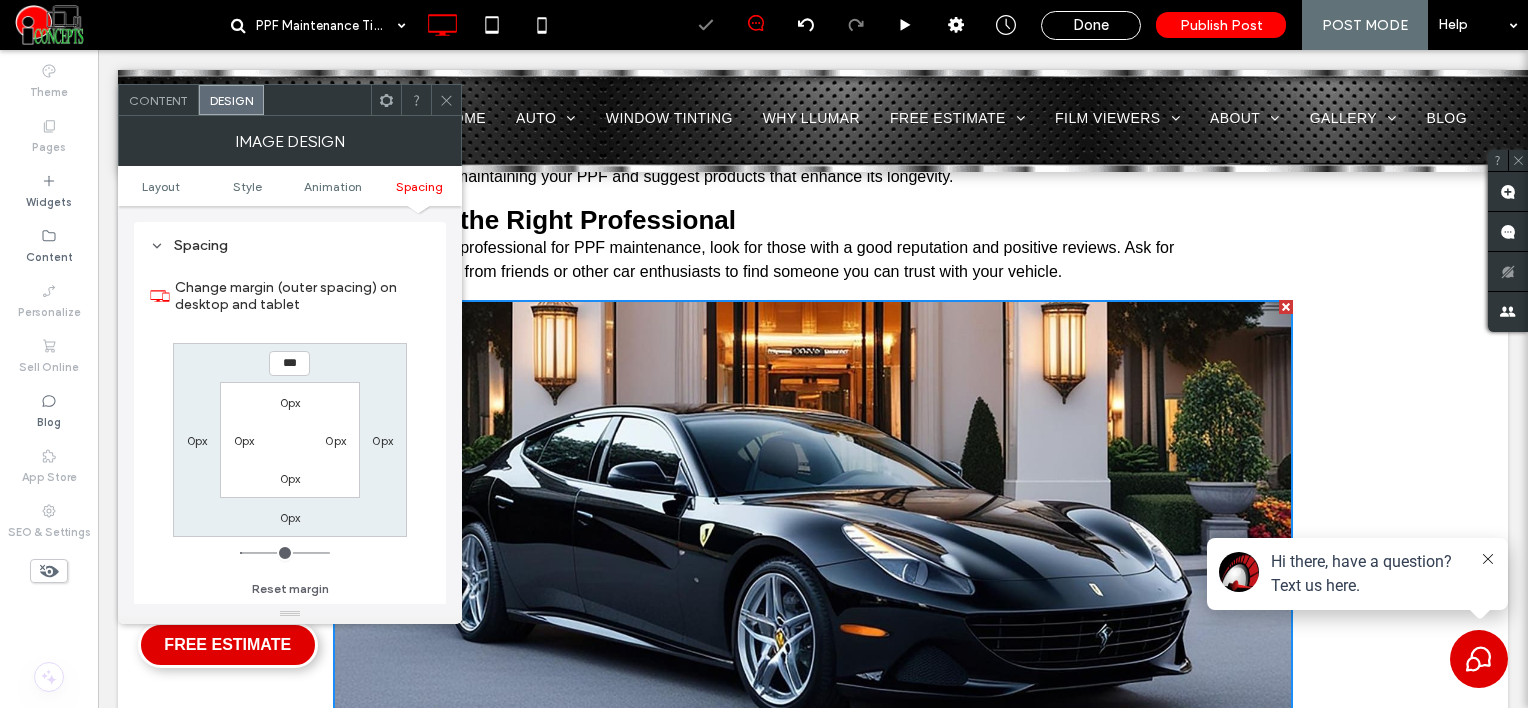 click 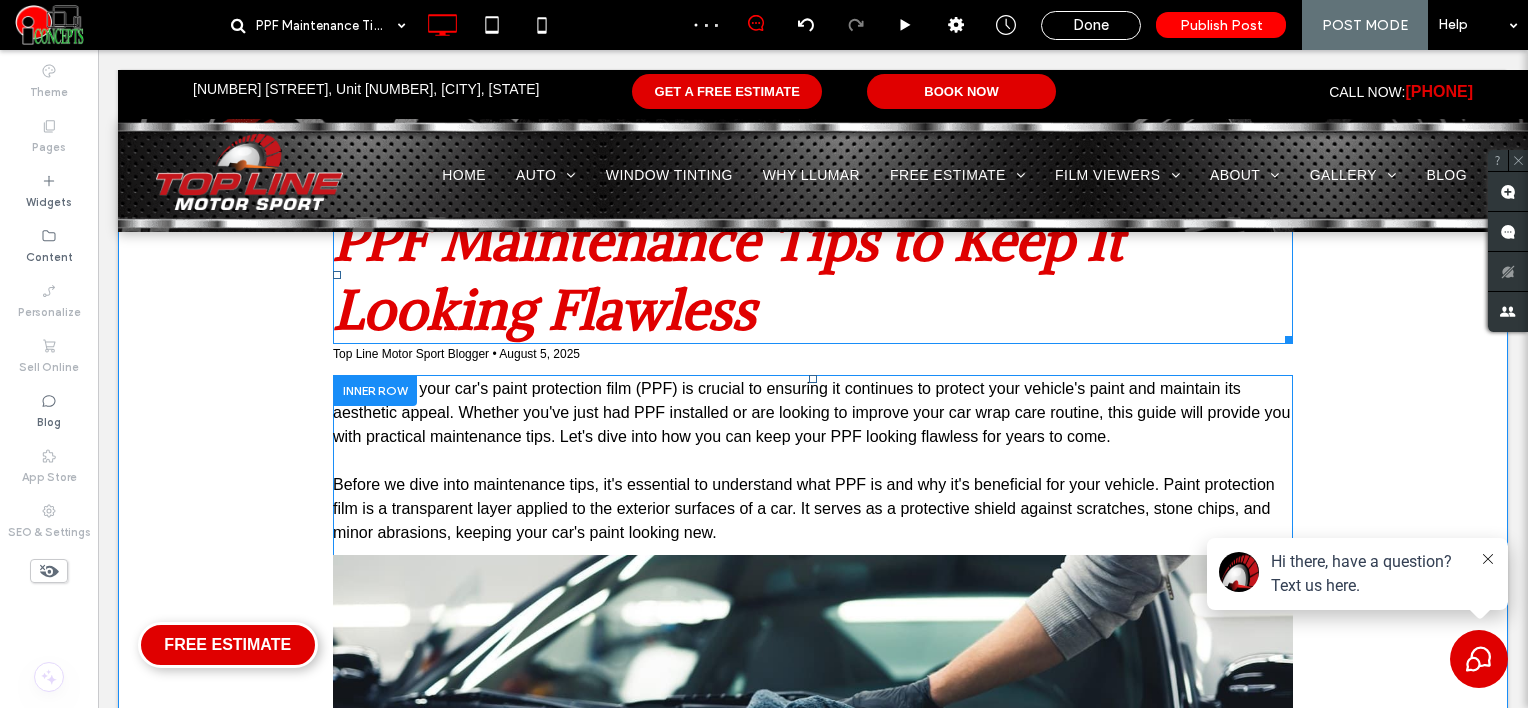 scroll, scrollTop: 0, scrollLeft: 0, axis: both 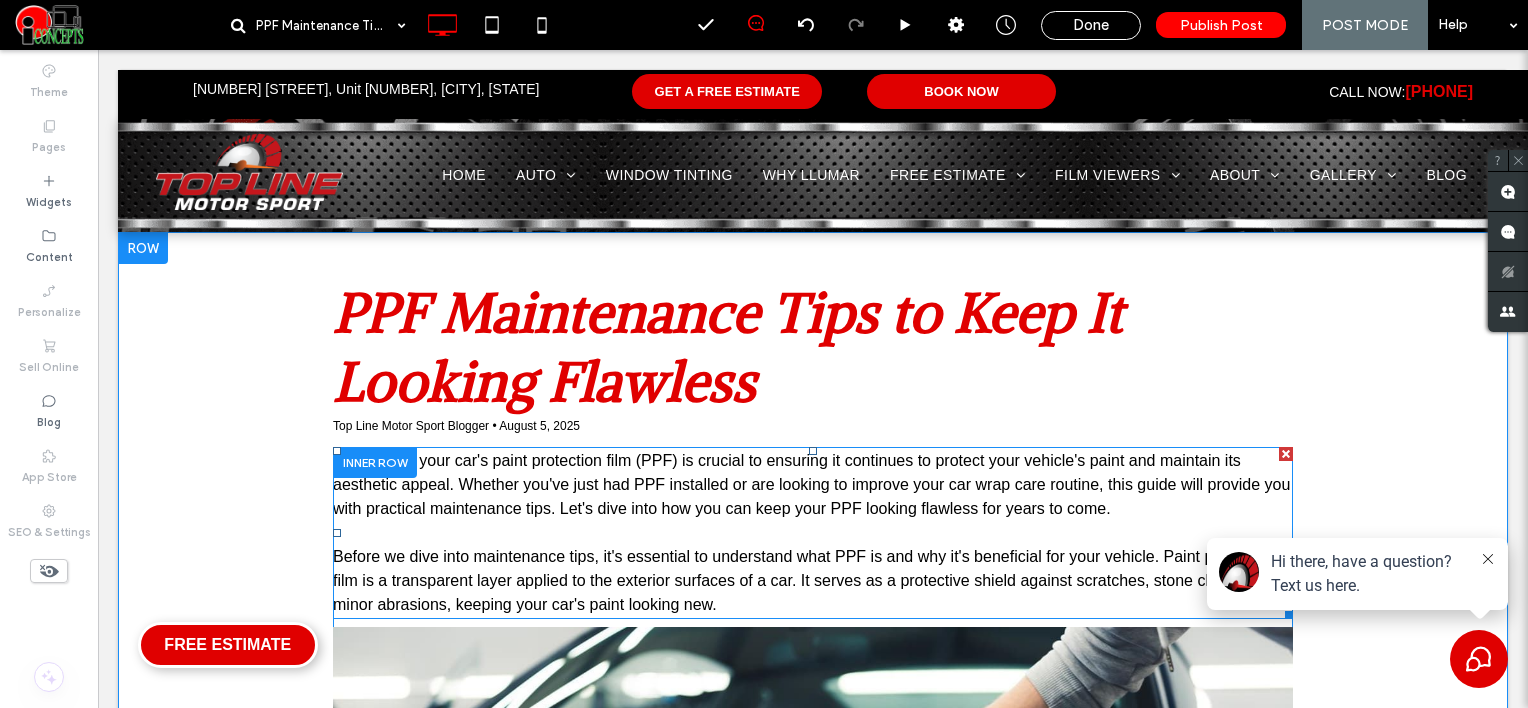 click on "﻿" at bounding box center [813, 533] 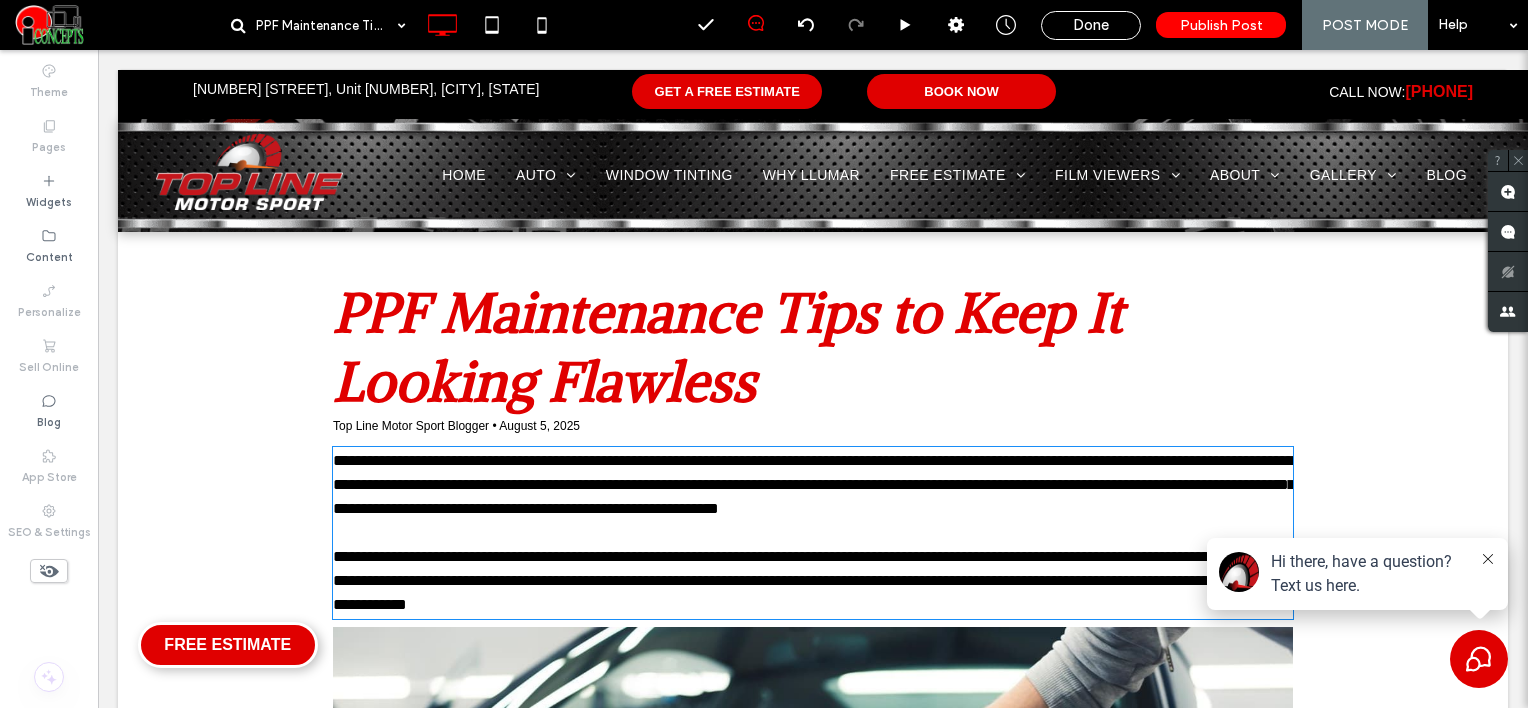 type on "*****" 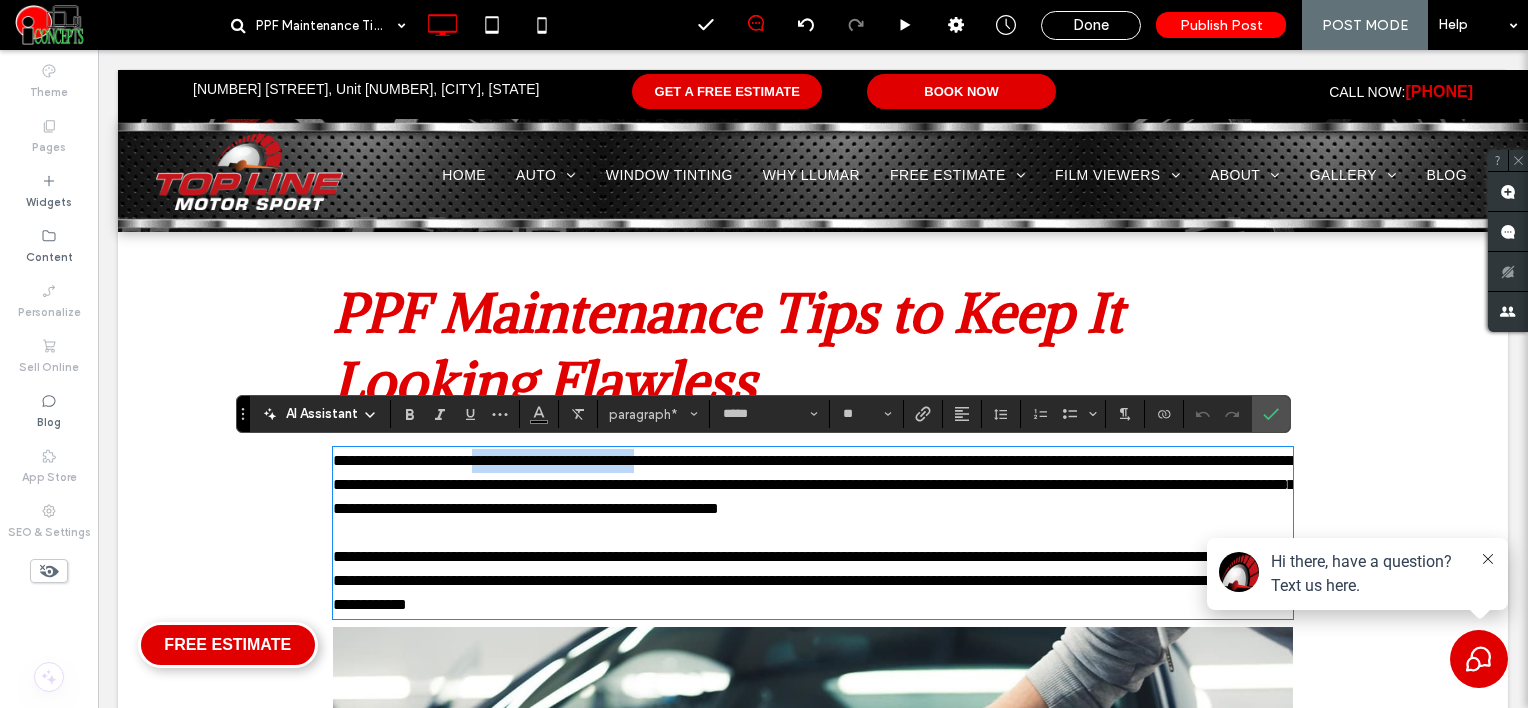drag, startPoint x: 485, startPoint y: 457, endPoint x: 668, endPoint y: 462, distance: 183.0683 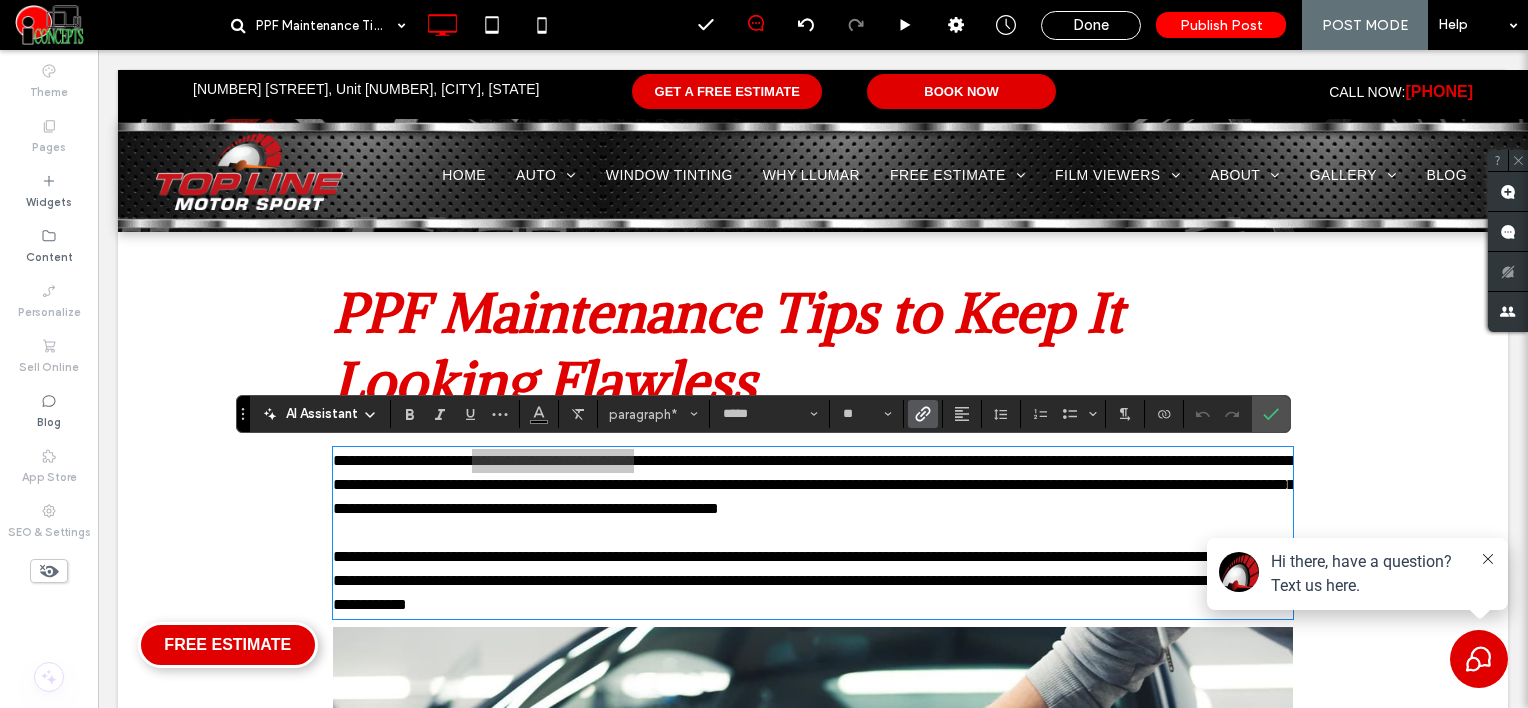 click 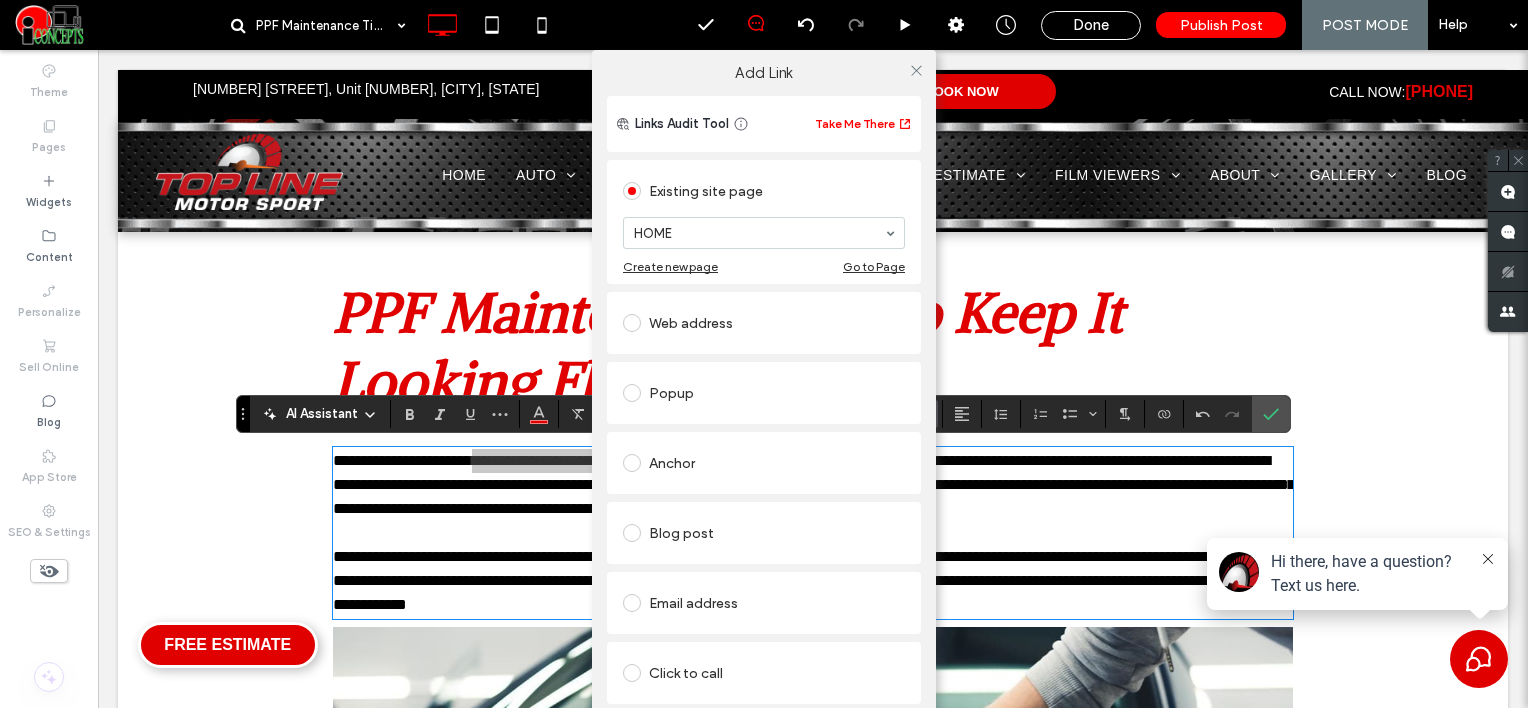 click on "Web address" at bounding box center [764, 323] 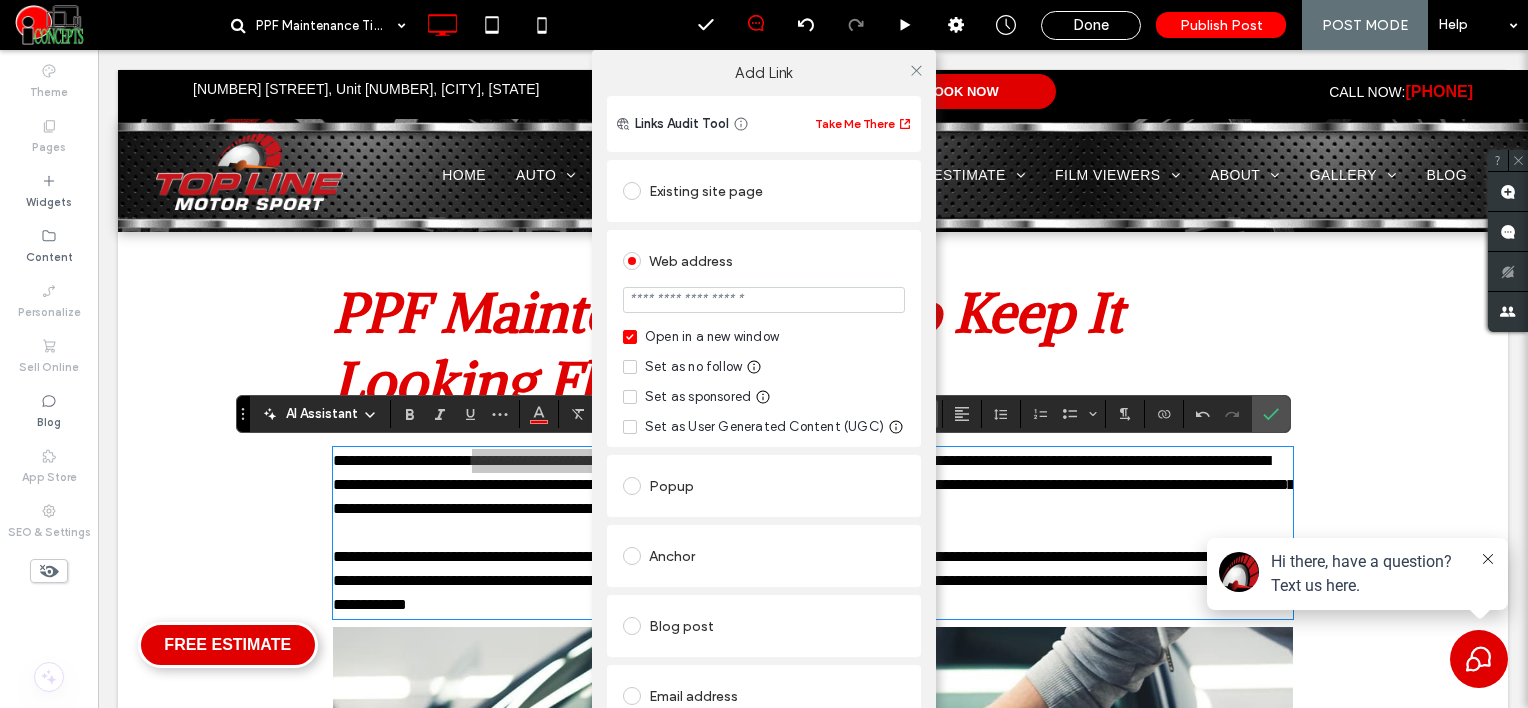 click at bounding box center [764, 300] 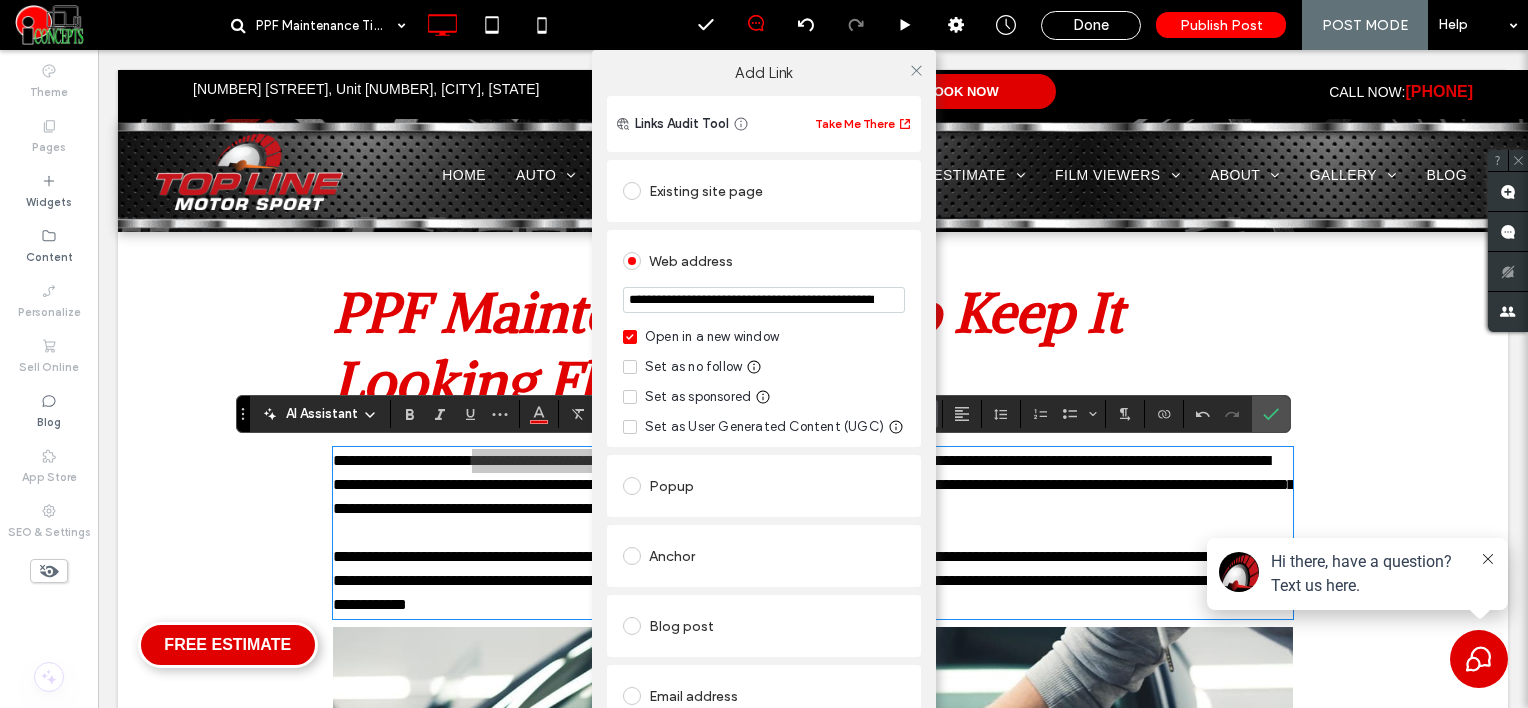 scroll, scrollTop: 0, scrollLeft: 70, axis: horizontal 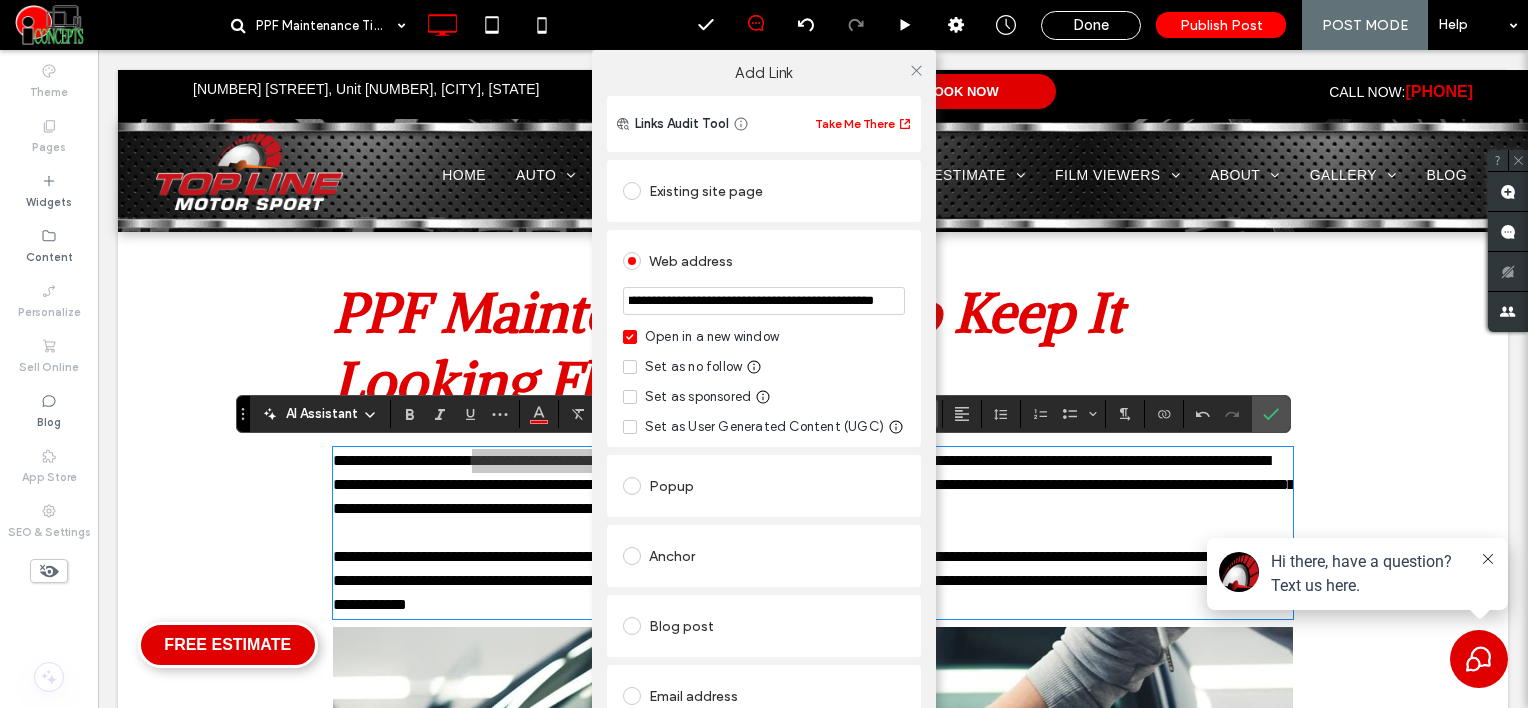type on "**********" 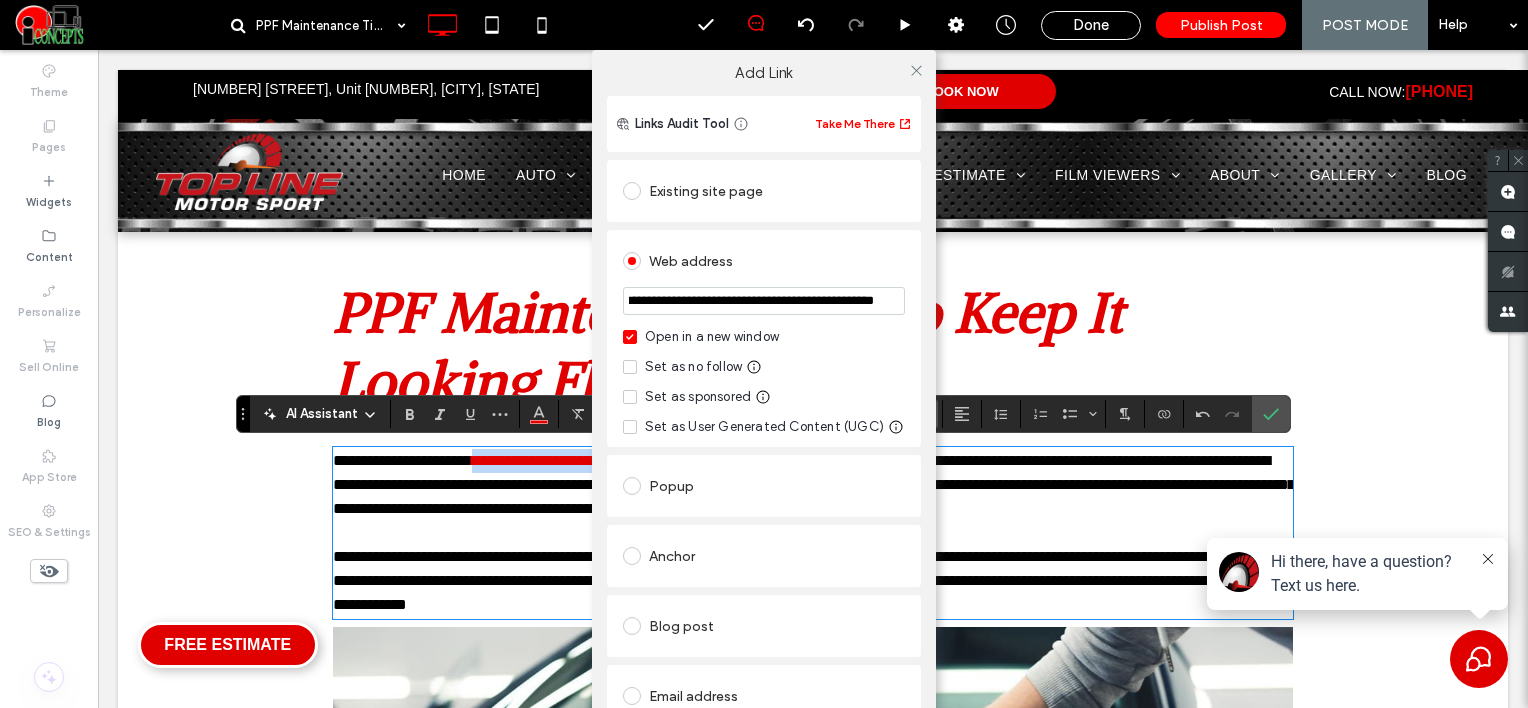 click at bounding box center [916, 70] 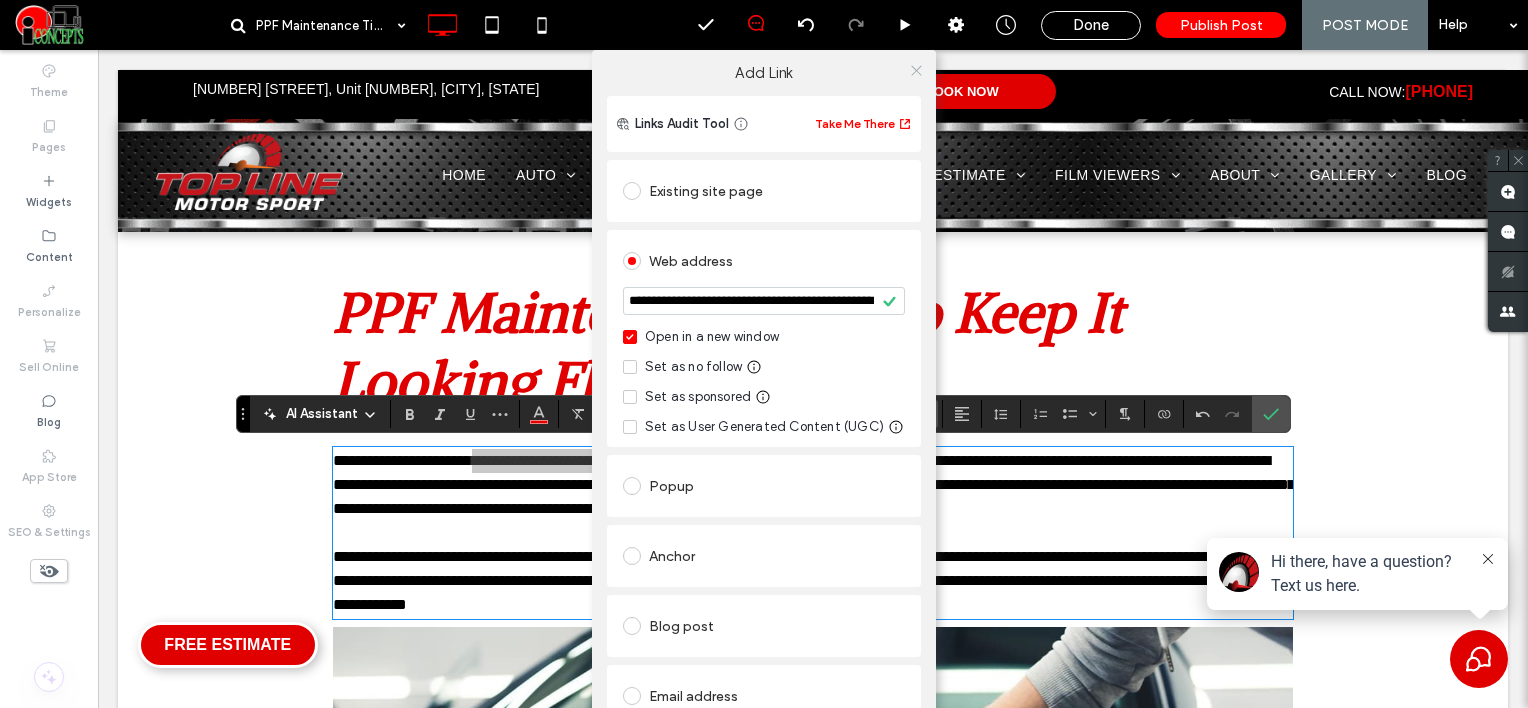 click 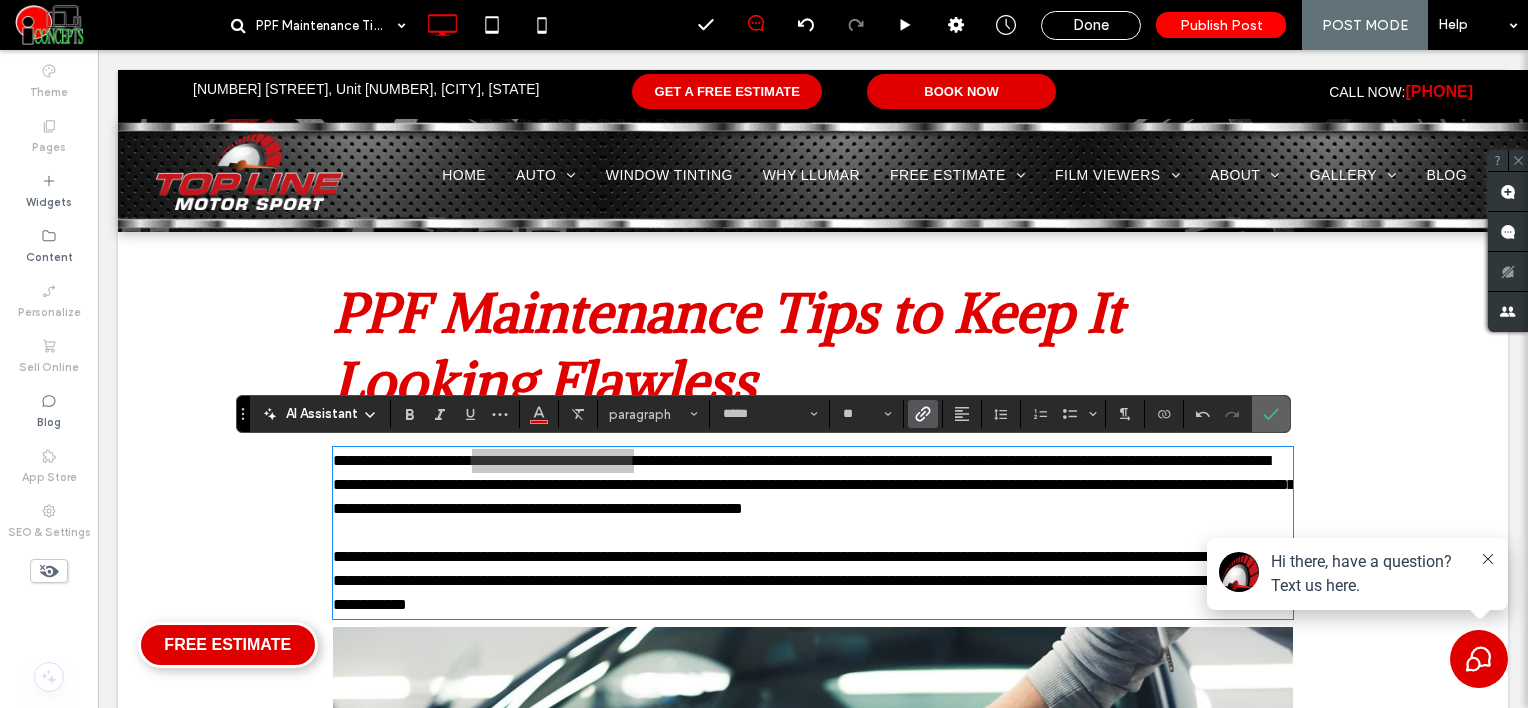 click 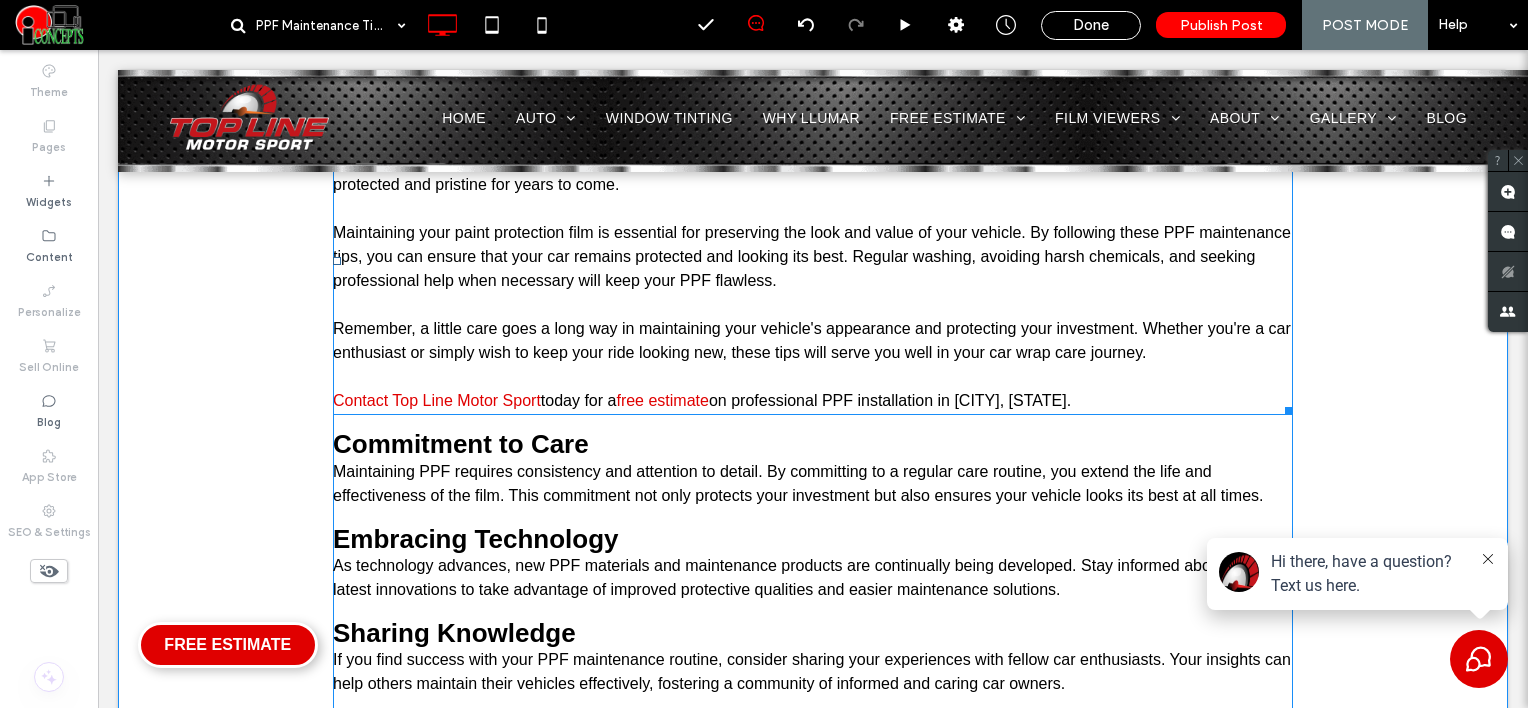 scroll, scrollTop: 4800, scrollLeft: 0, axis: vertical 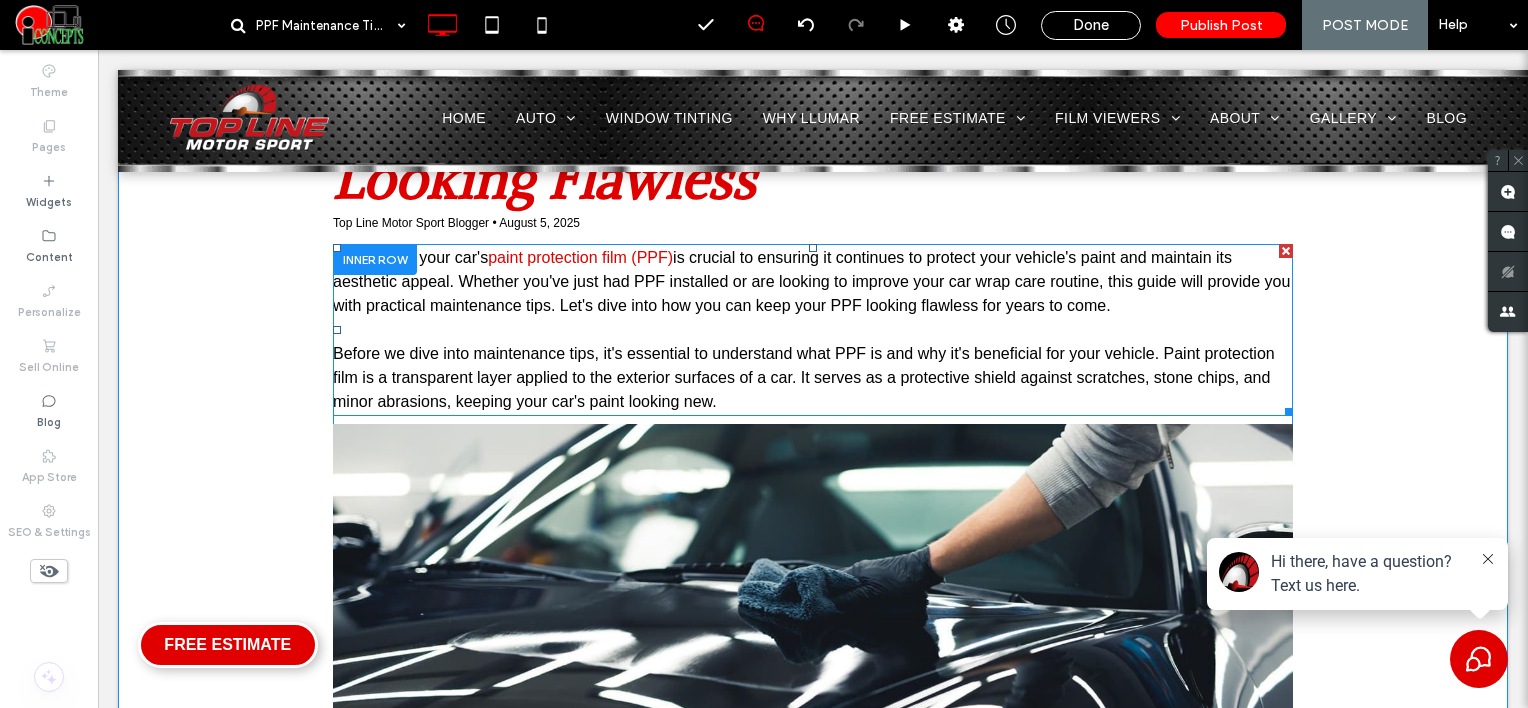 click at bounding box center [813, 330] 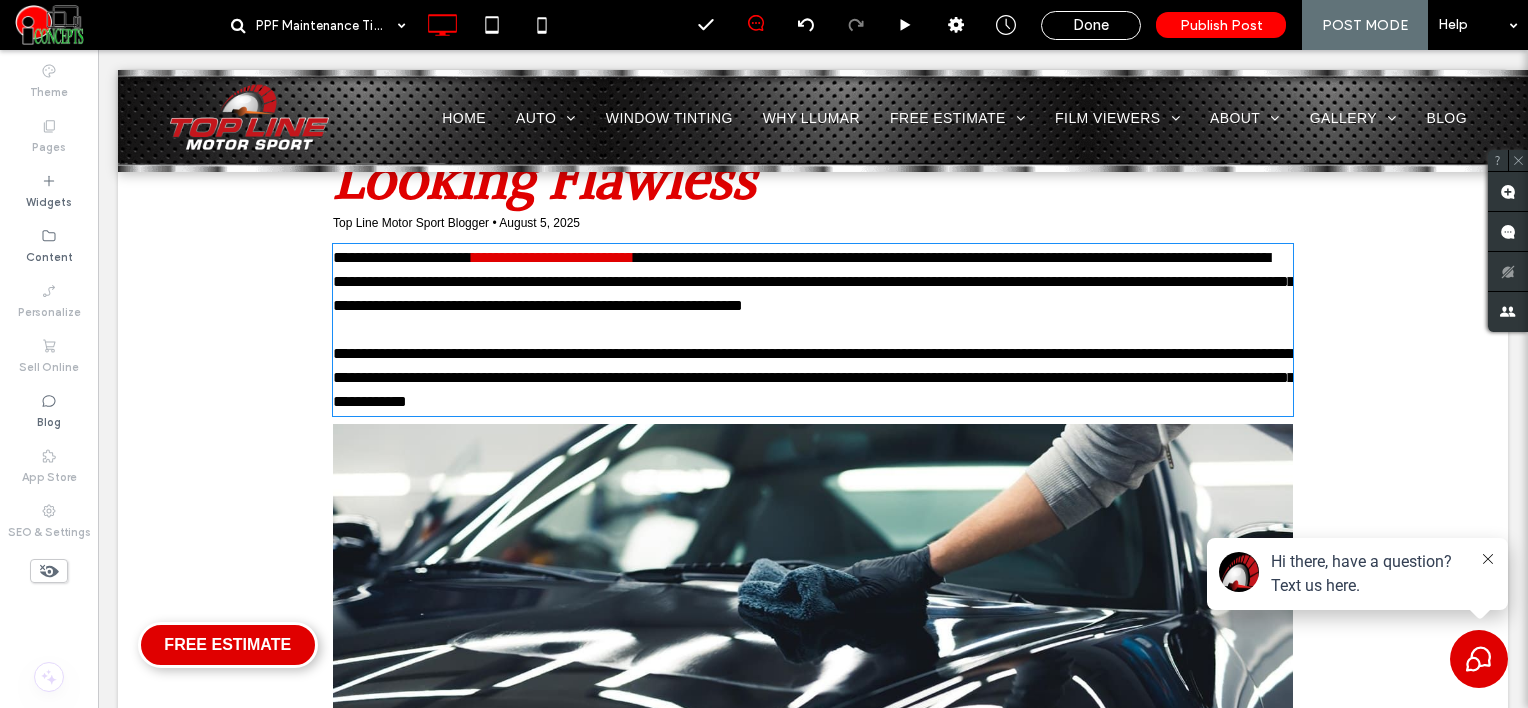 type on "*****" 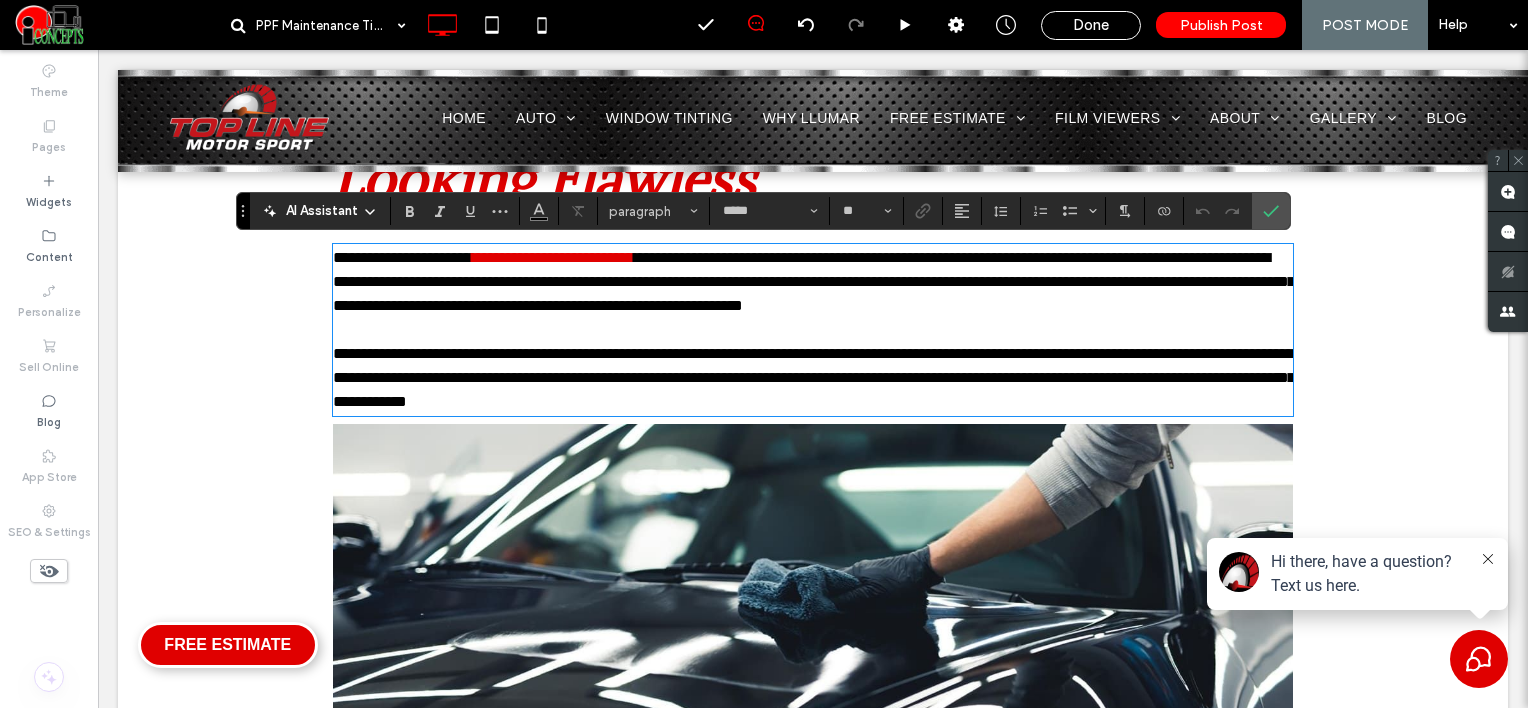 click at bounding box center (813, 330) 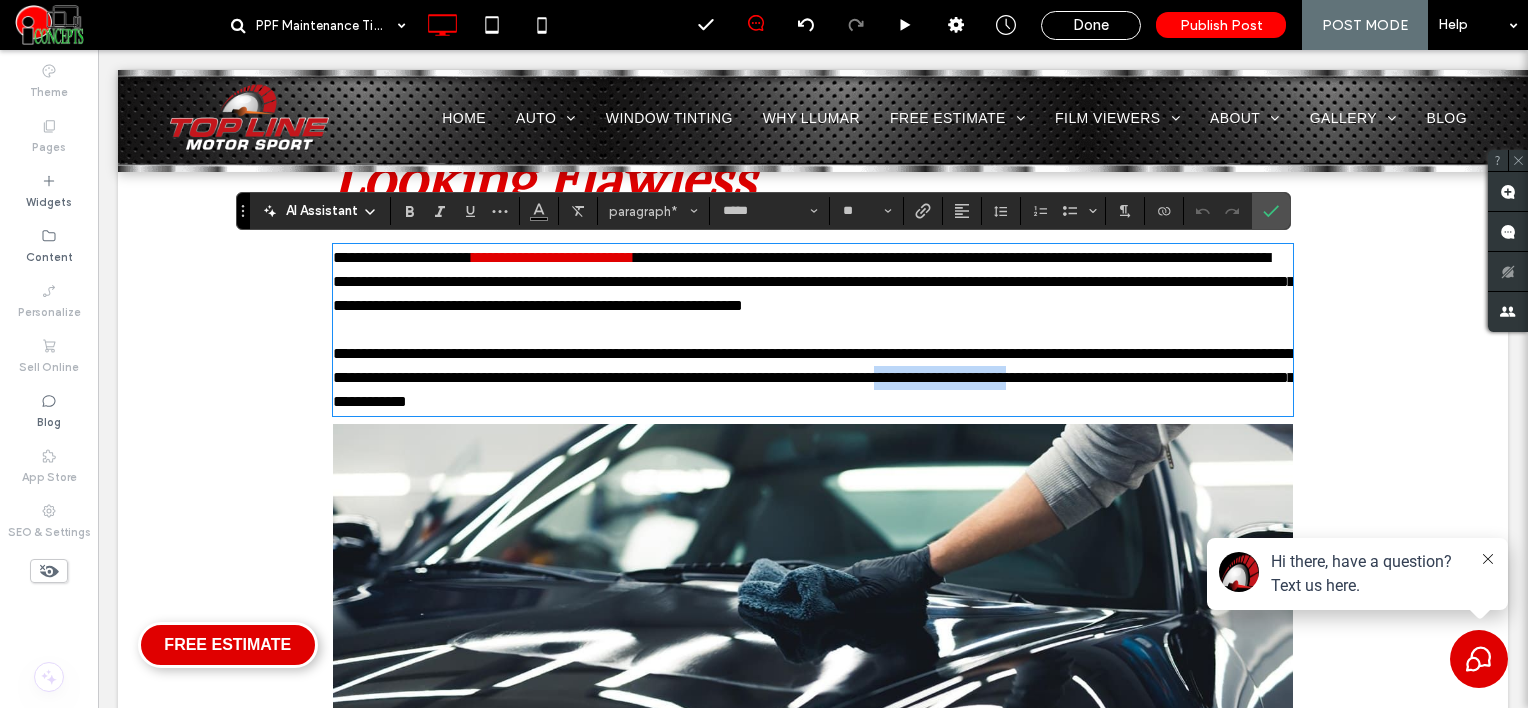drag, startPoint x: 1070, startPoint y: 376, endPoint x: 1227, endPoint y: 375, distance: 157.00319 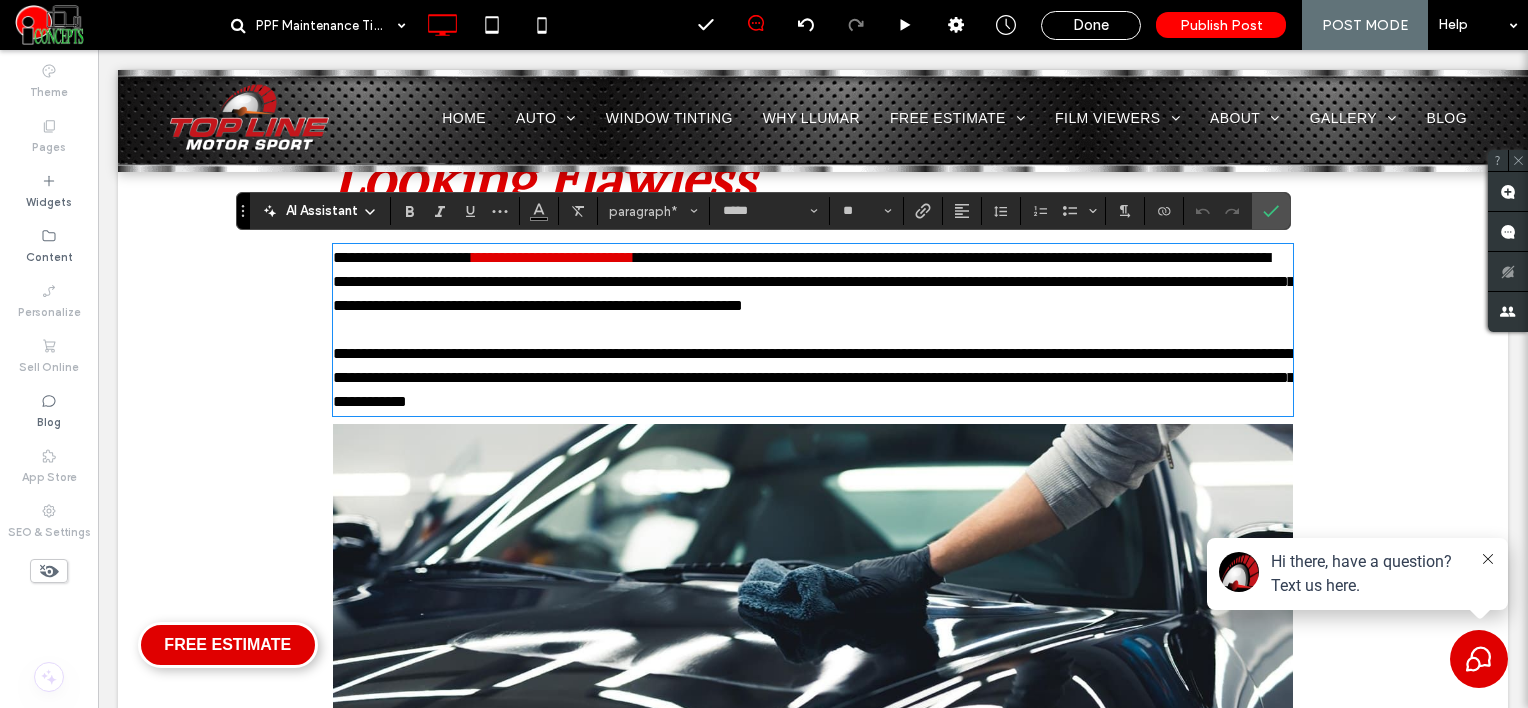 click on "**********" at bounding box center [814, 377] 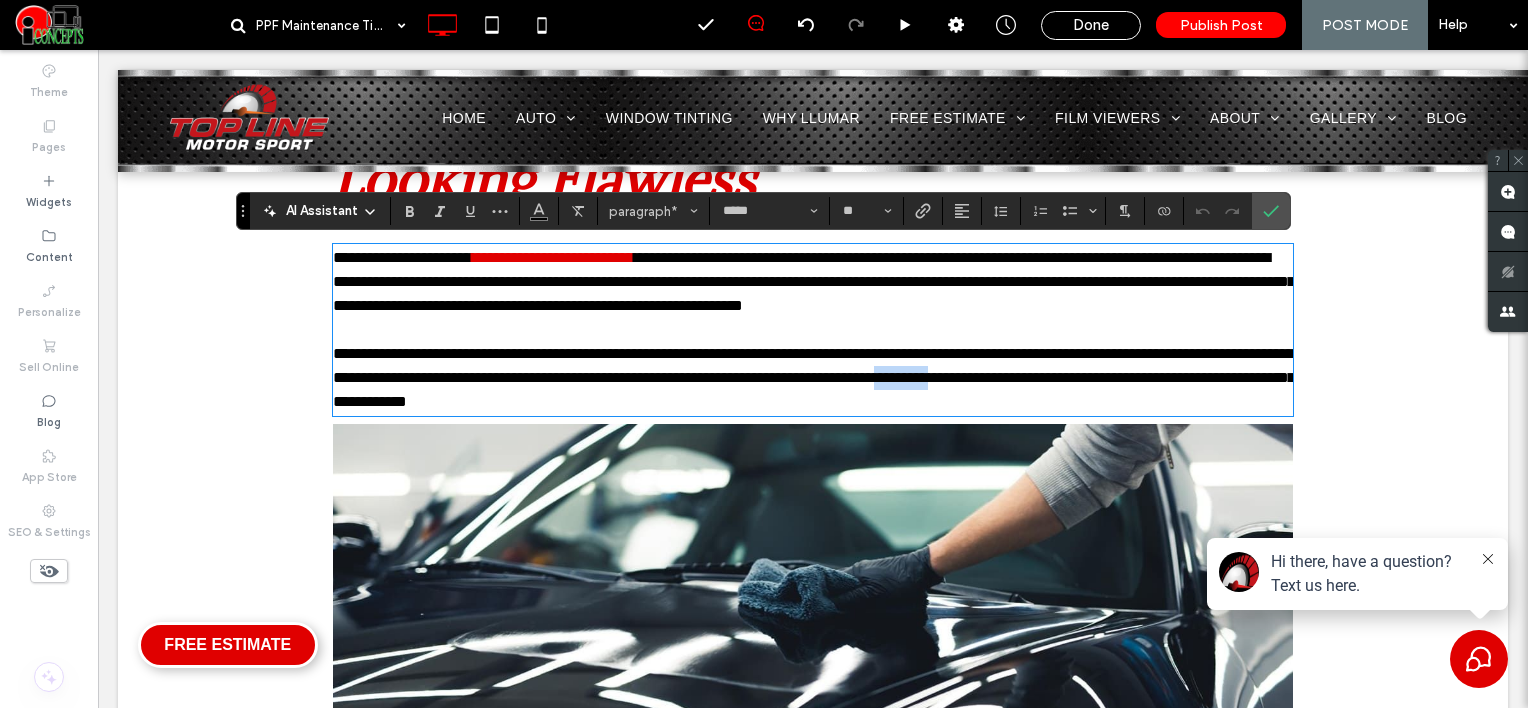 drag, startPoint x: 1068, startPoint y: 373, endPoint x: 1136, endPoint y: 386, distance: 69.2315 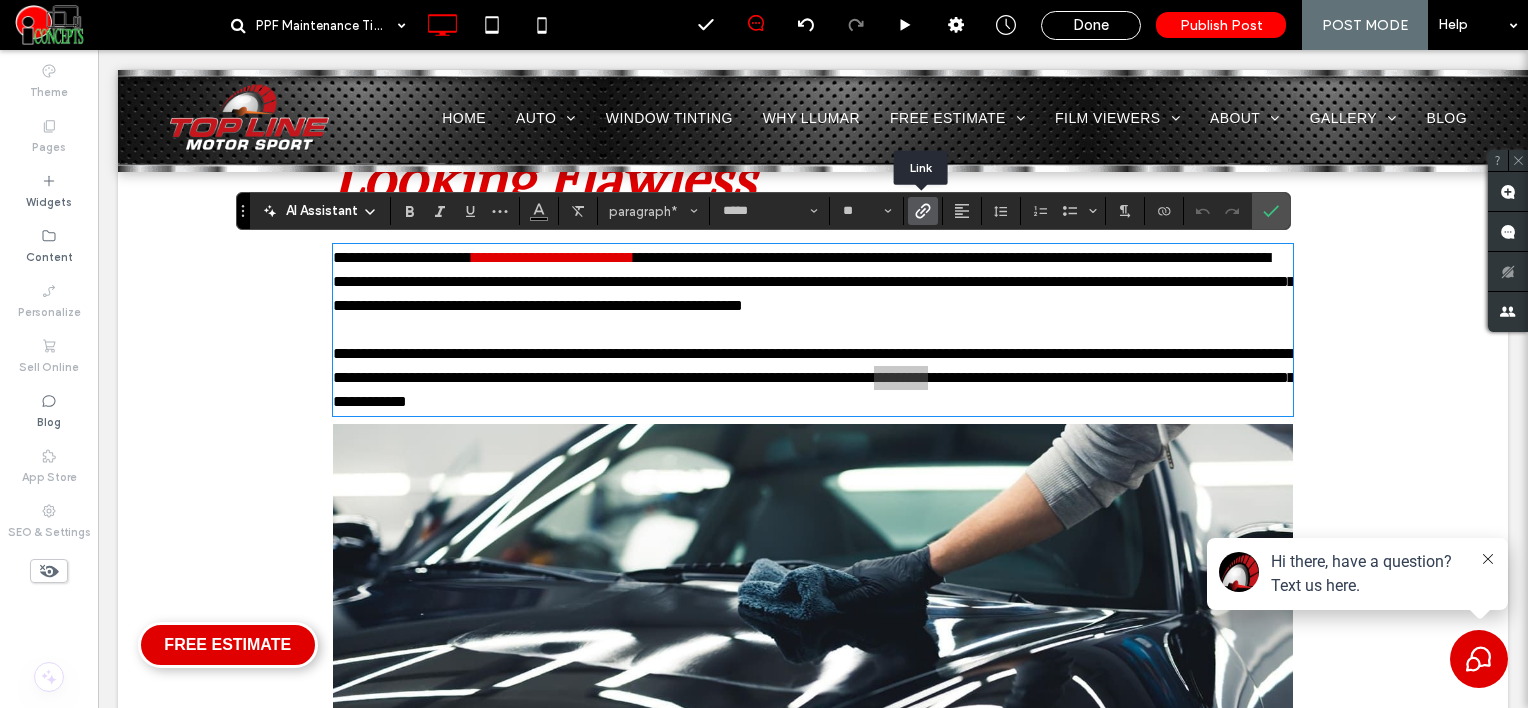 click 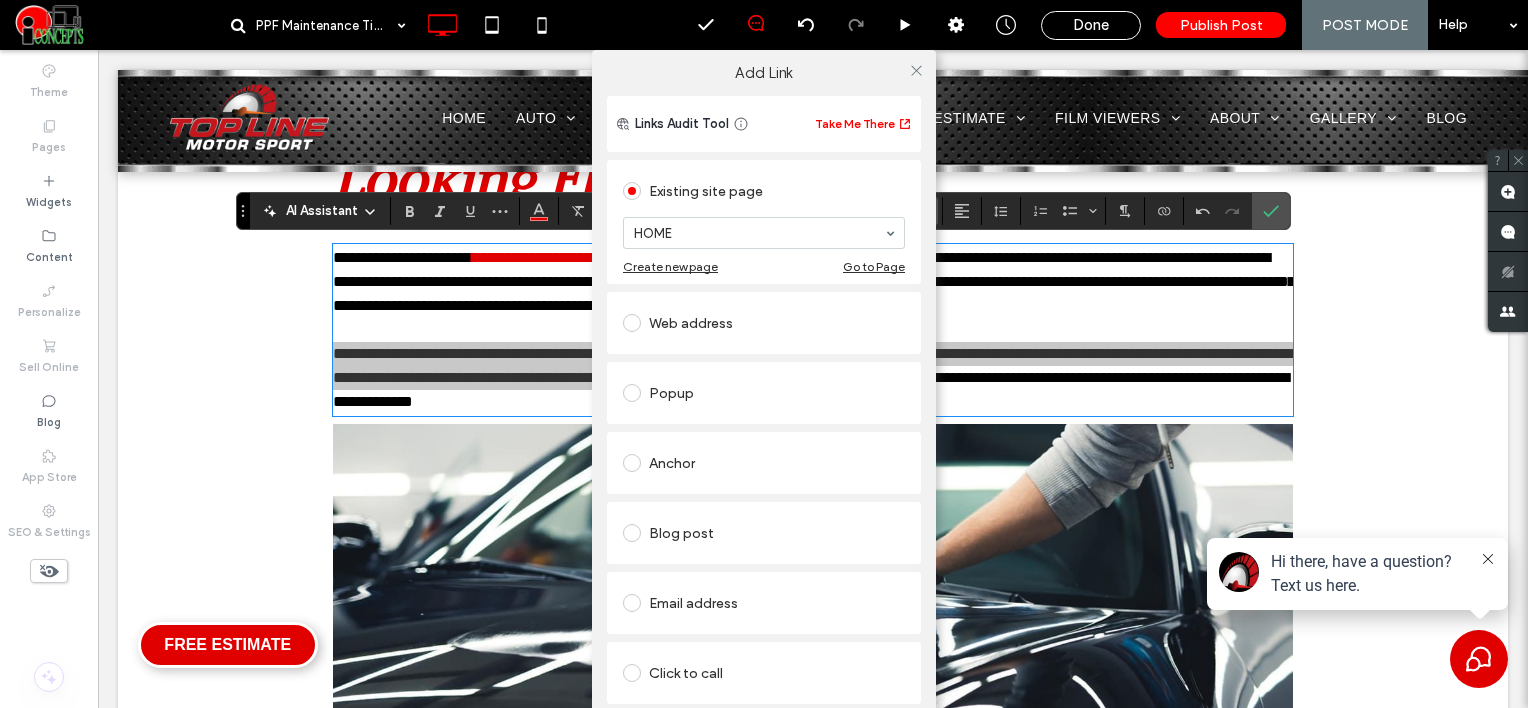 click on "Web address" at bounding box center (764, 323) 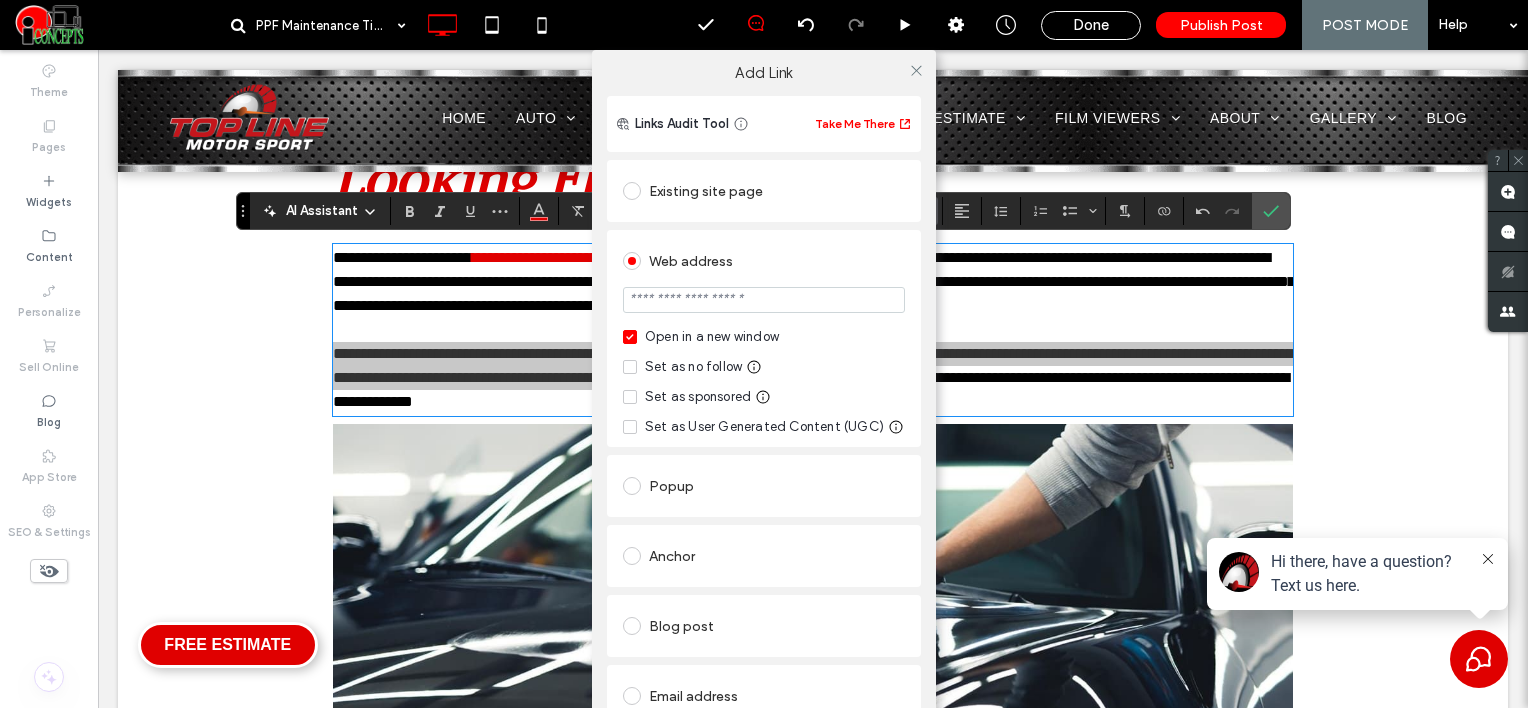 click at bounding box center [764, 300] 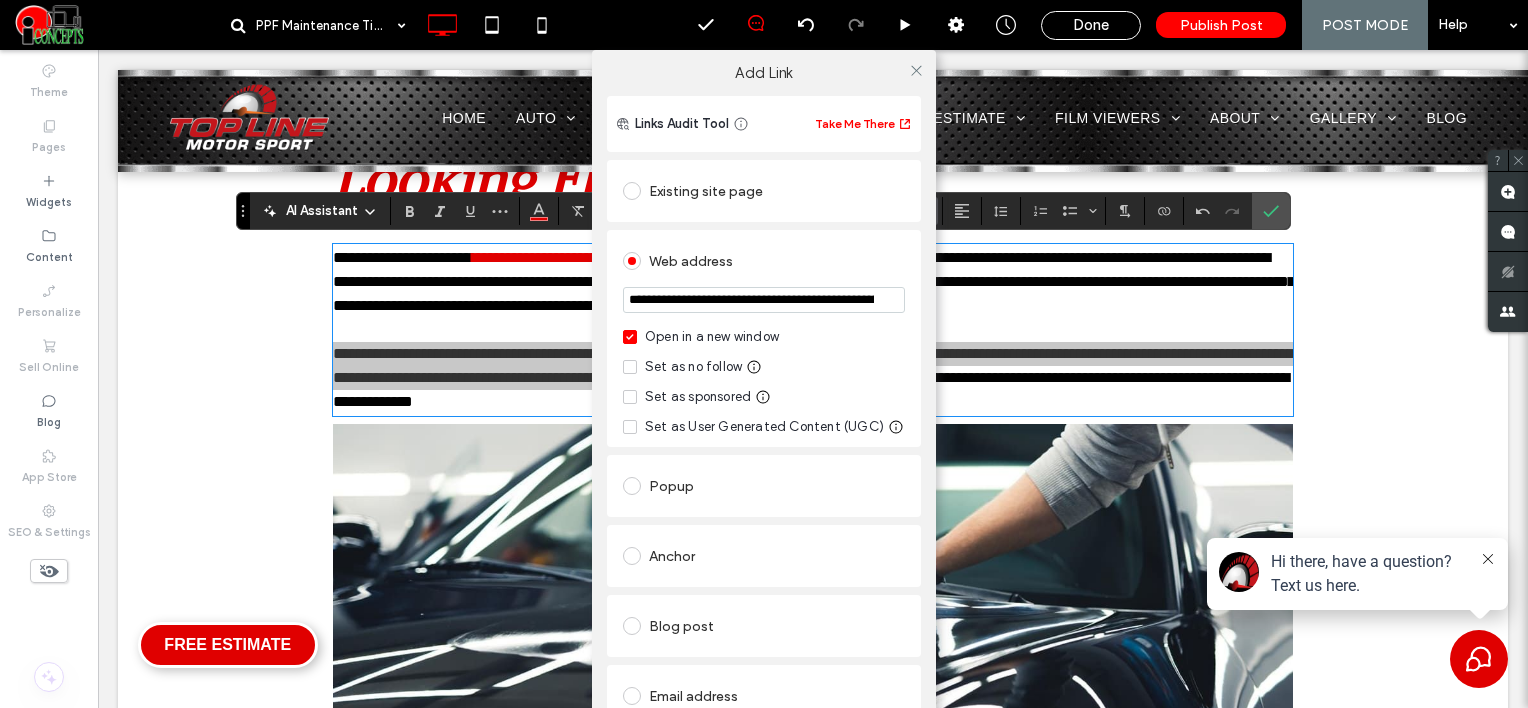 scroll, scrollTop: 0, scrollLeft: 352, axis: horizontal 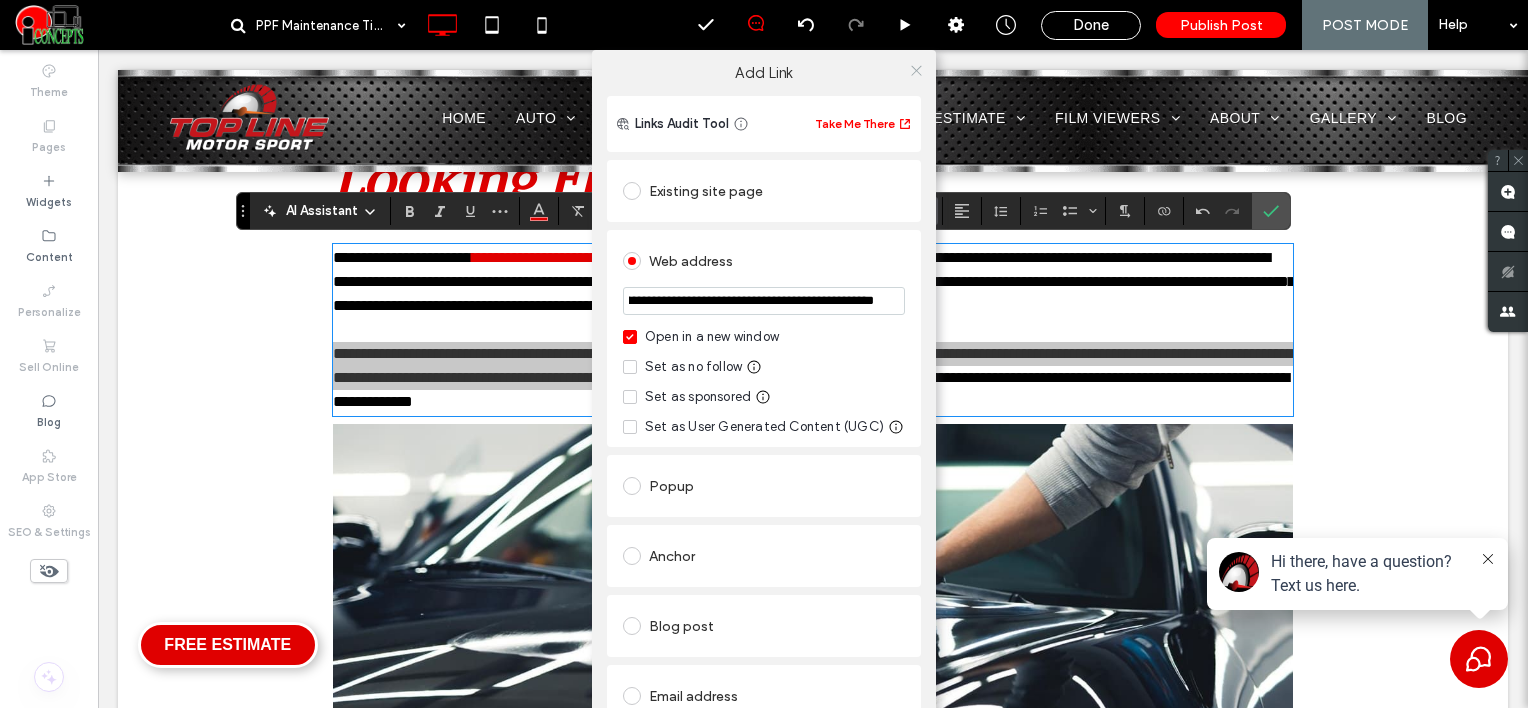 type on "**********" 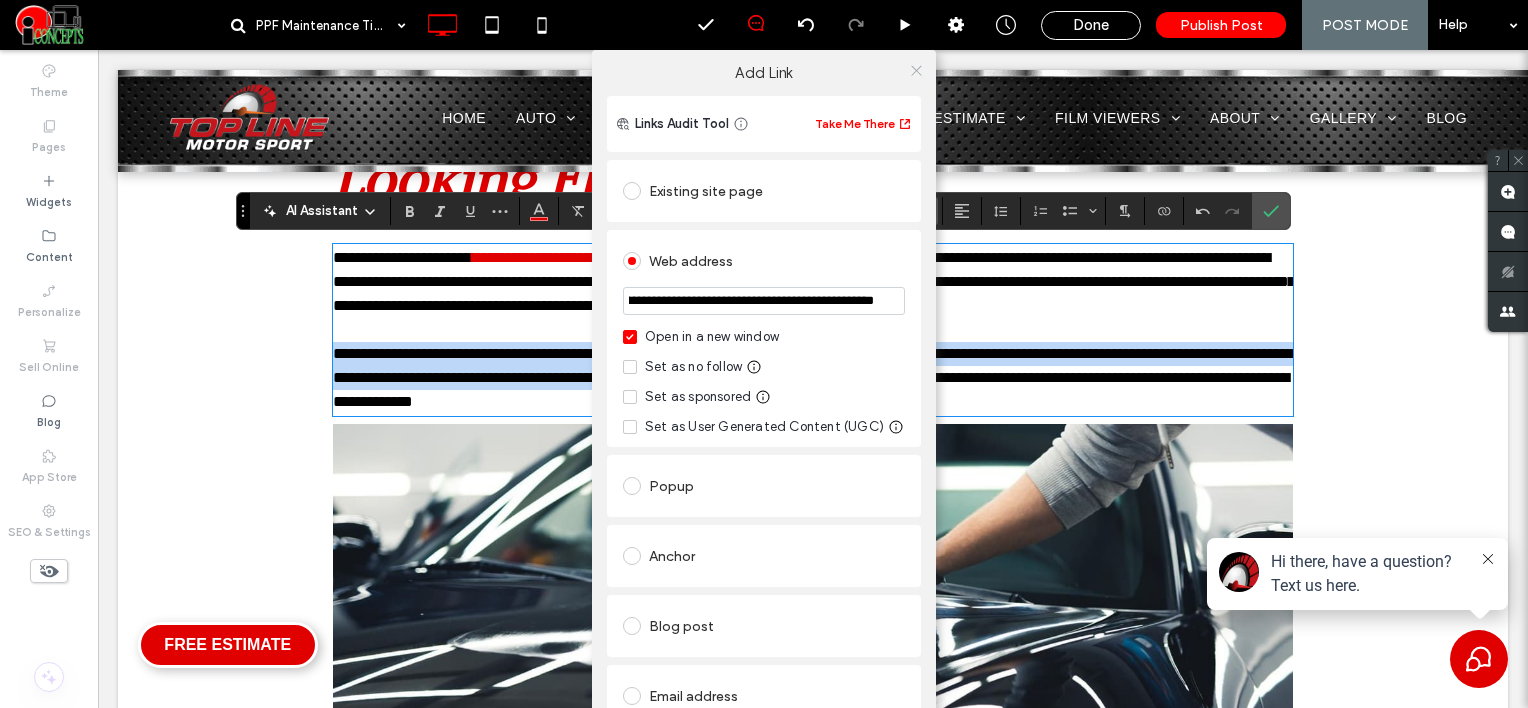 scroll, scrollTop: 0, scrollLeft: 0, axis: both 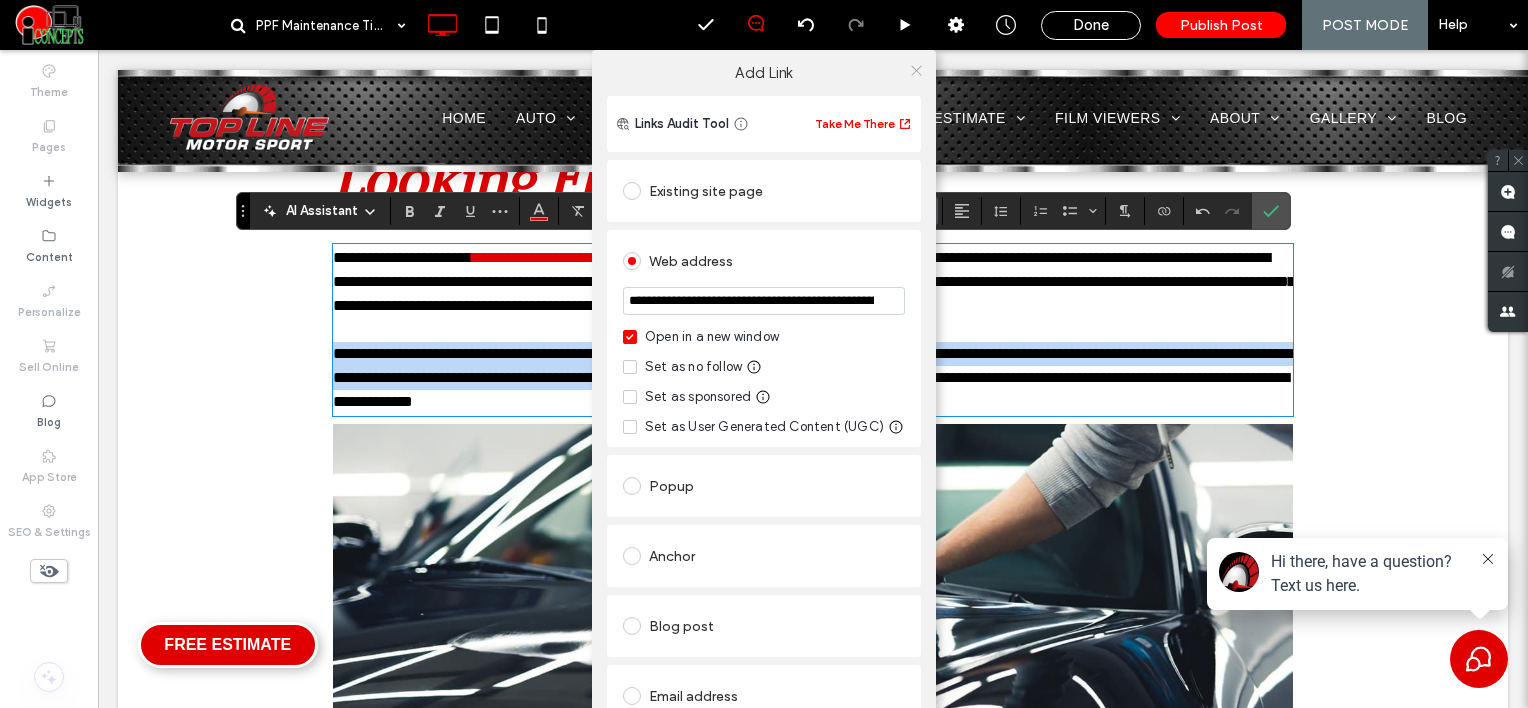 click 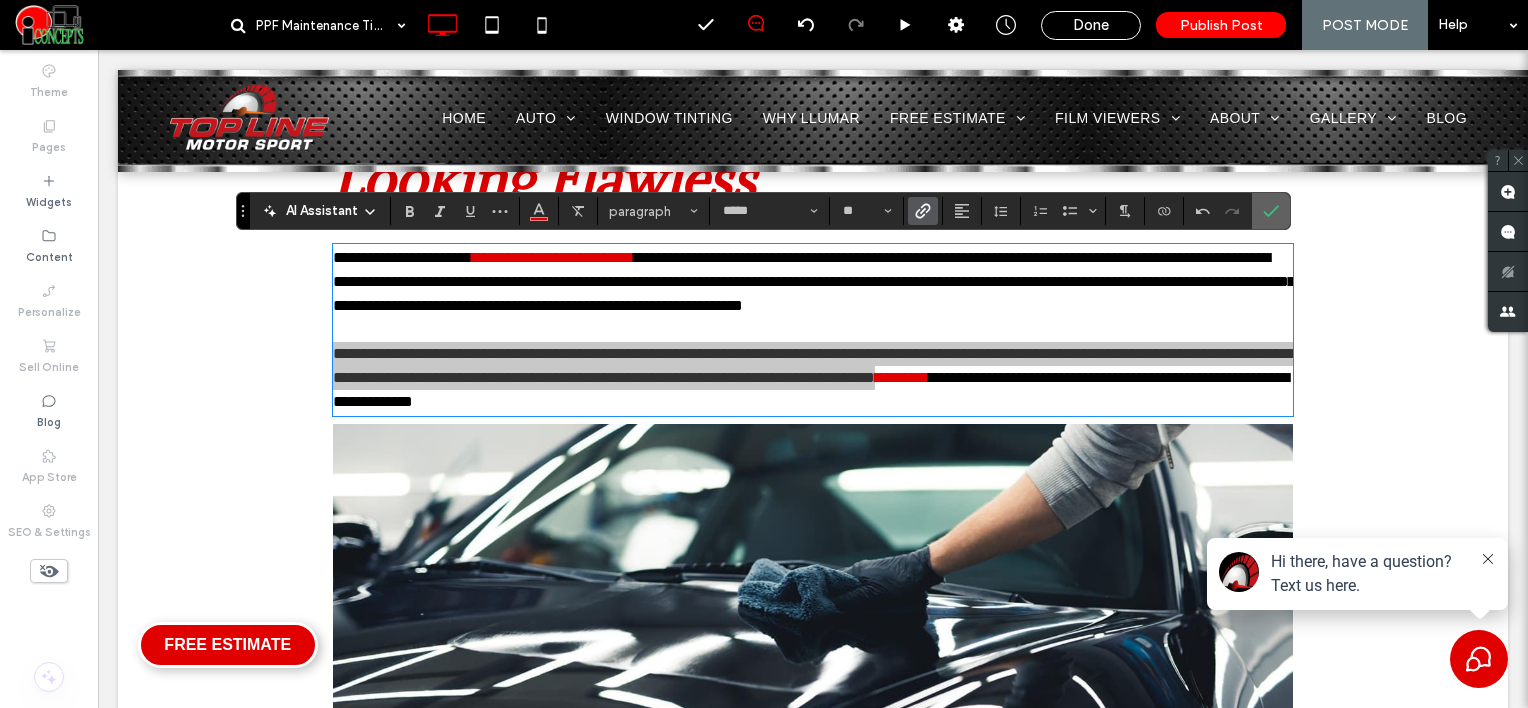 click 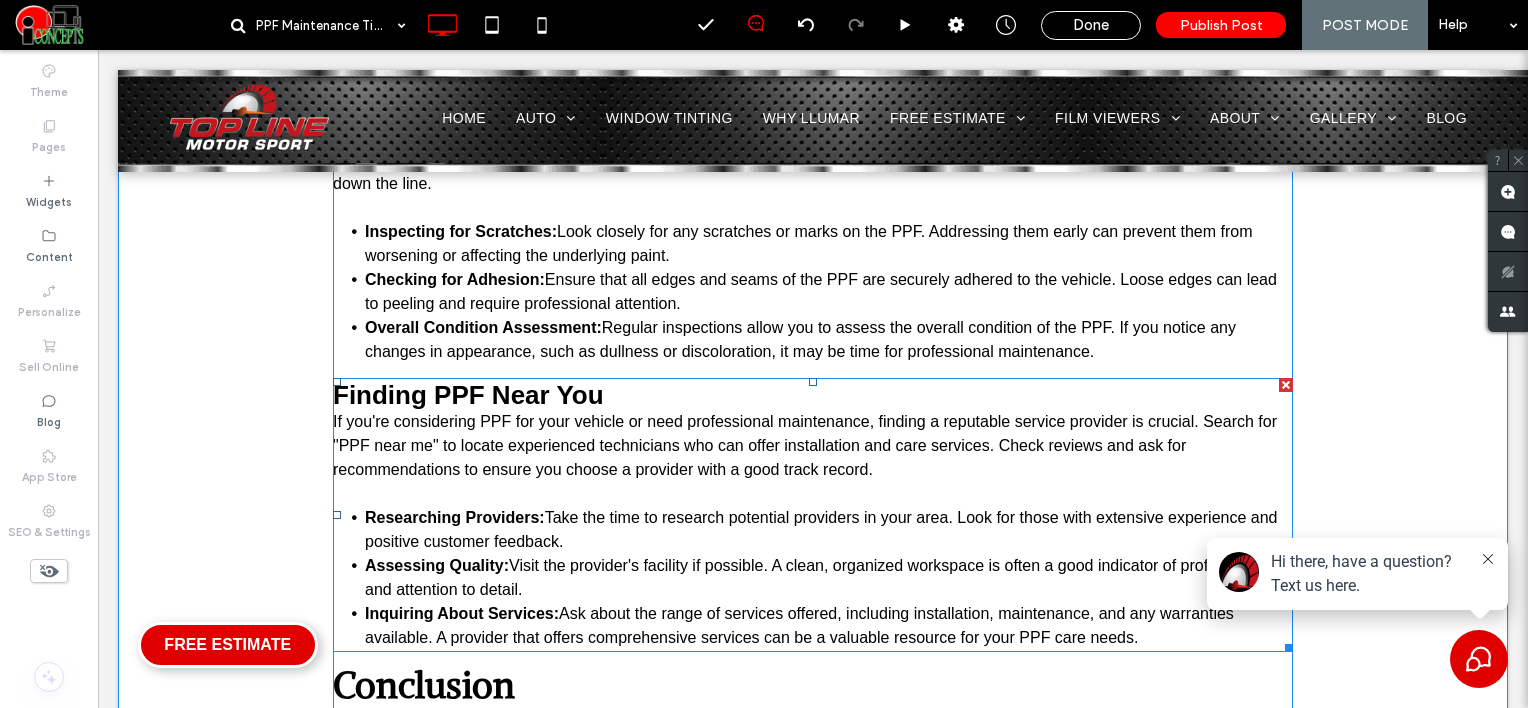 scroll, scrollTop: 4303, scrollLeft: 0, axis: vertical 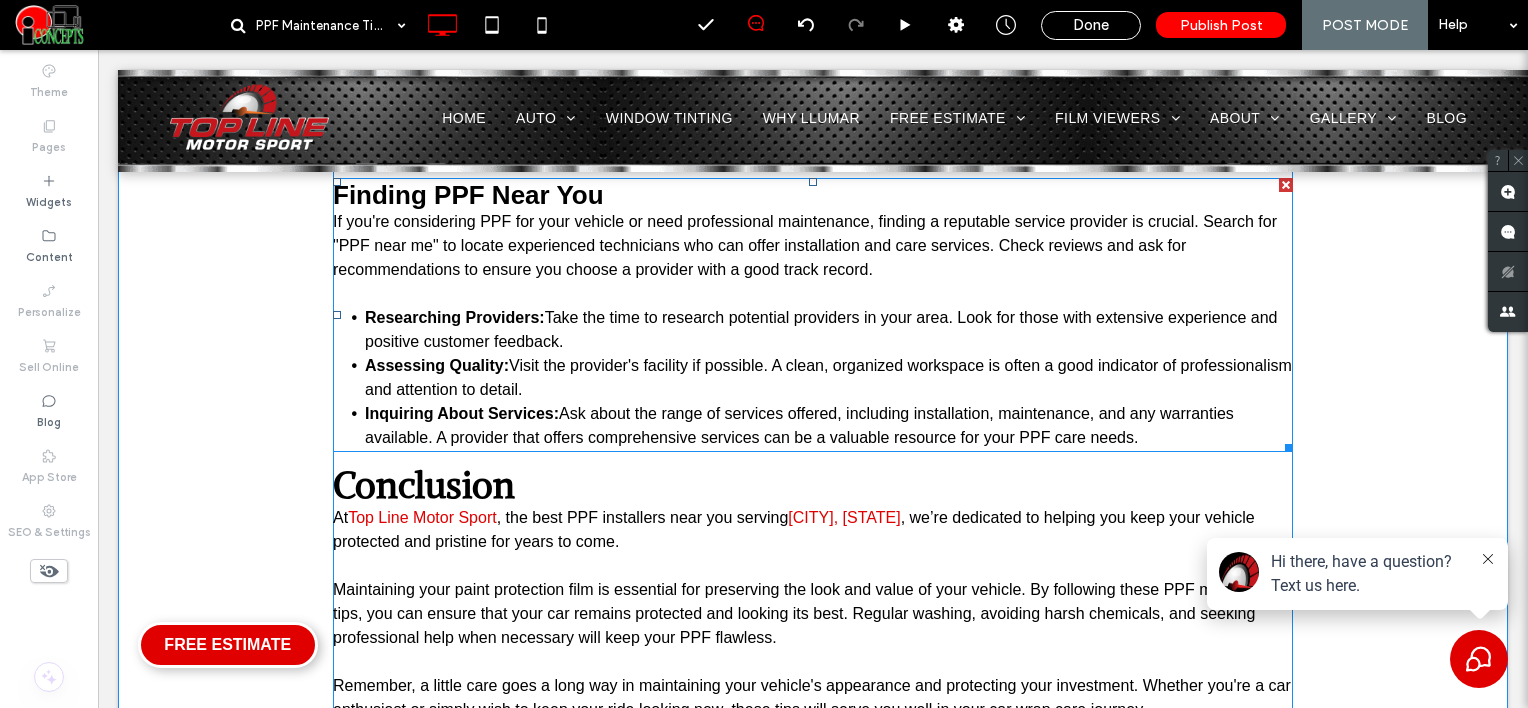 click on "Visit the provider's facility if possible. A clean, organized workspace is often a good indicator of professionalism and attention to detail." at bounding box center (828, 377) 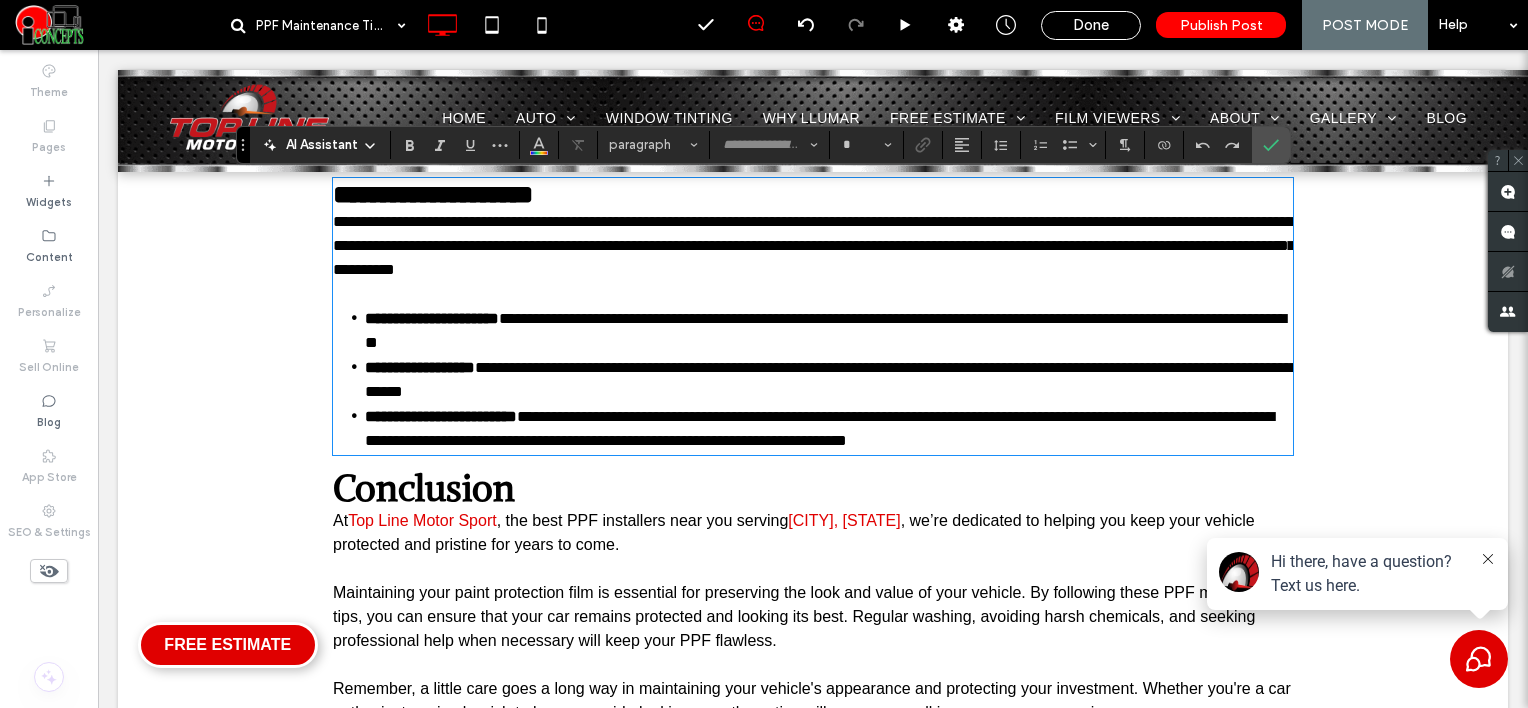 click on "**********" at bounding box center (828, 379) 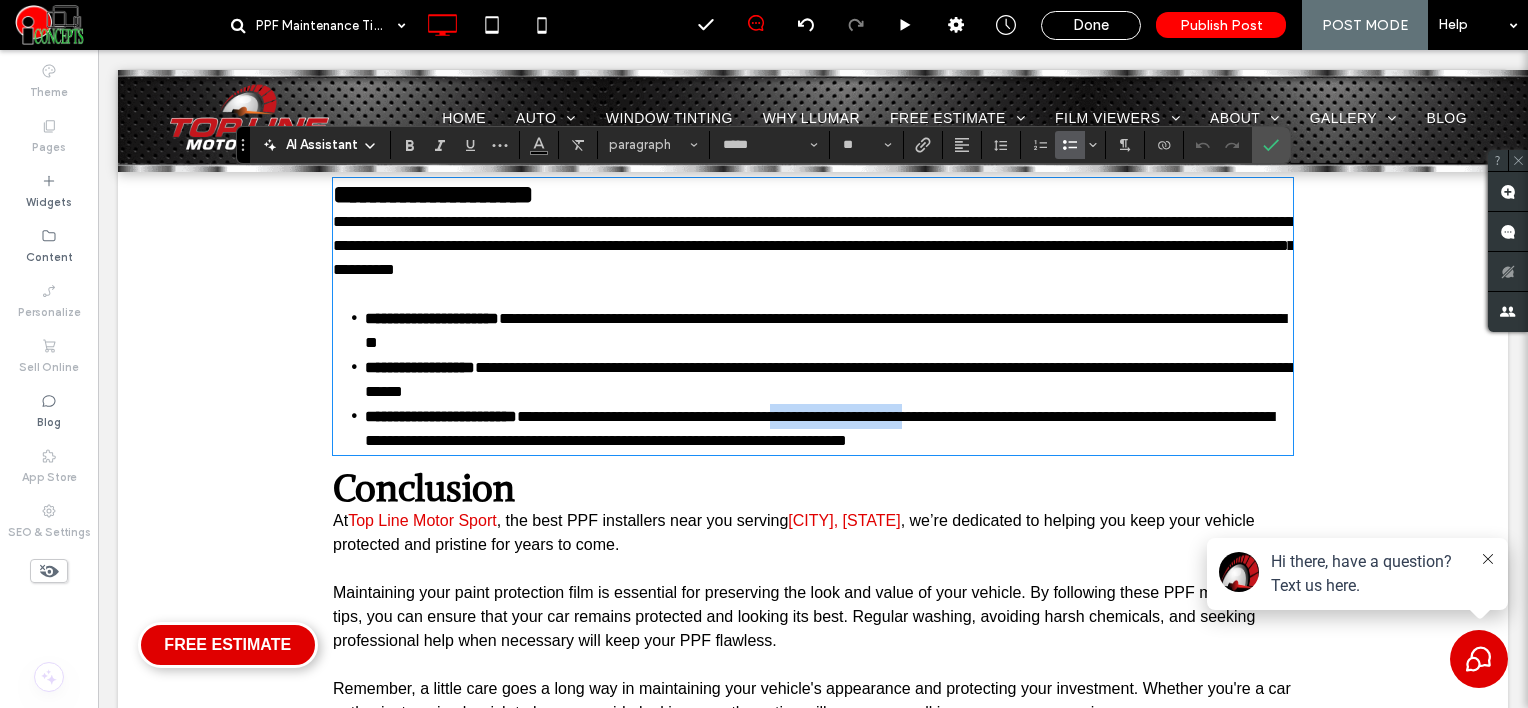 drag, startPoint x: 840, startPoint y: 410, endPoint x: 985, endPoint y: 412, distance: 145.0138 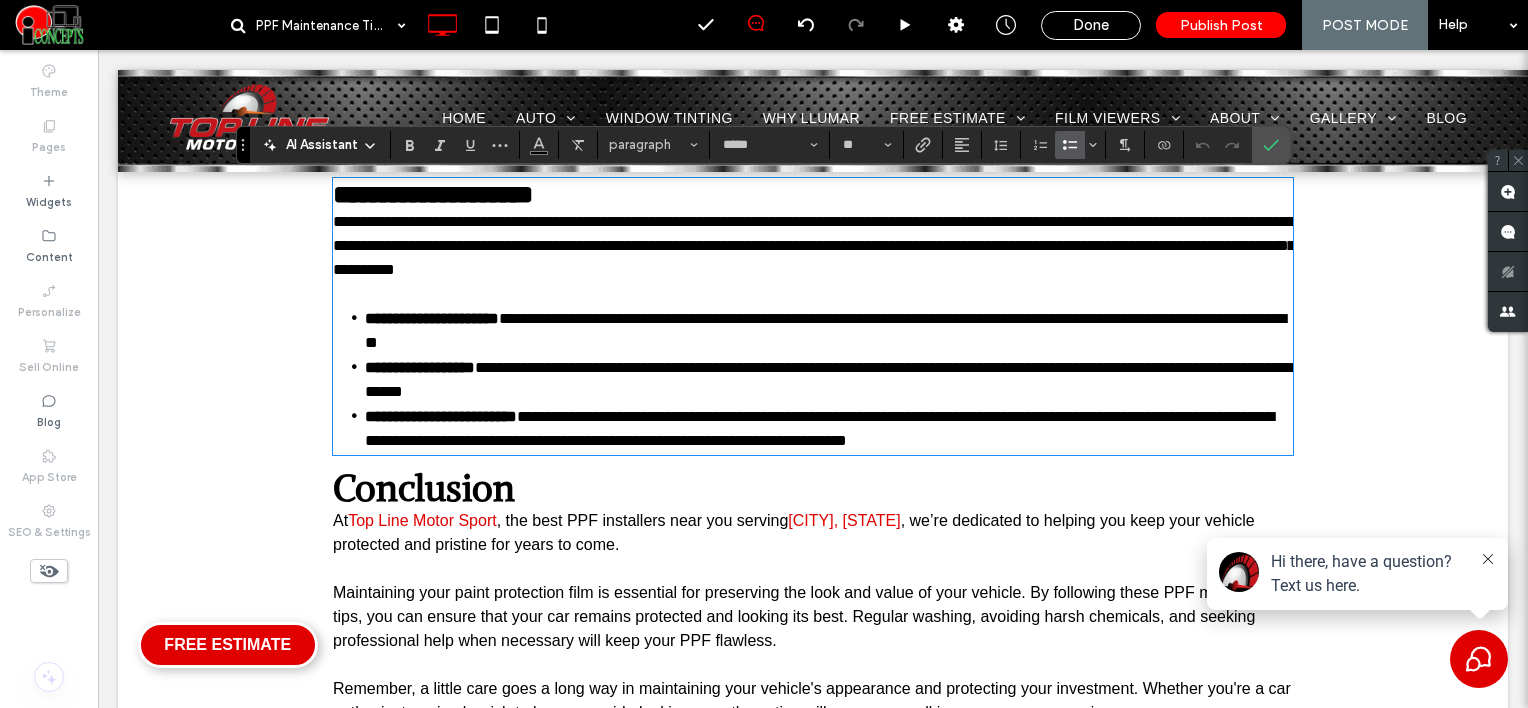 click on "**********" at bounding box center [828, 379] 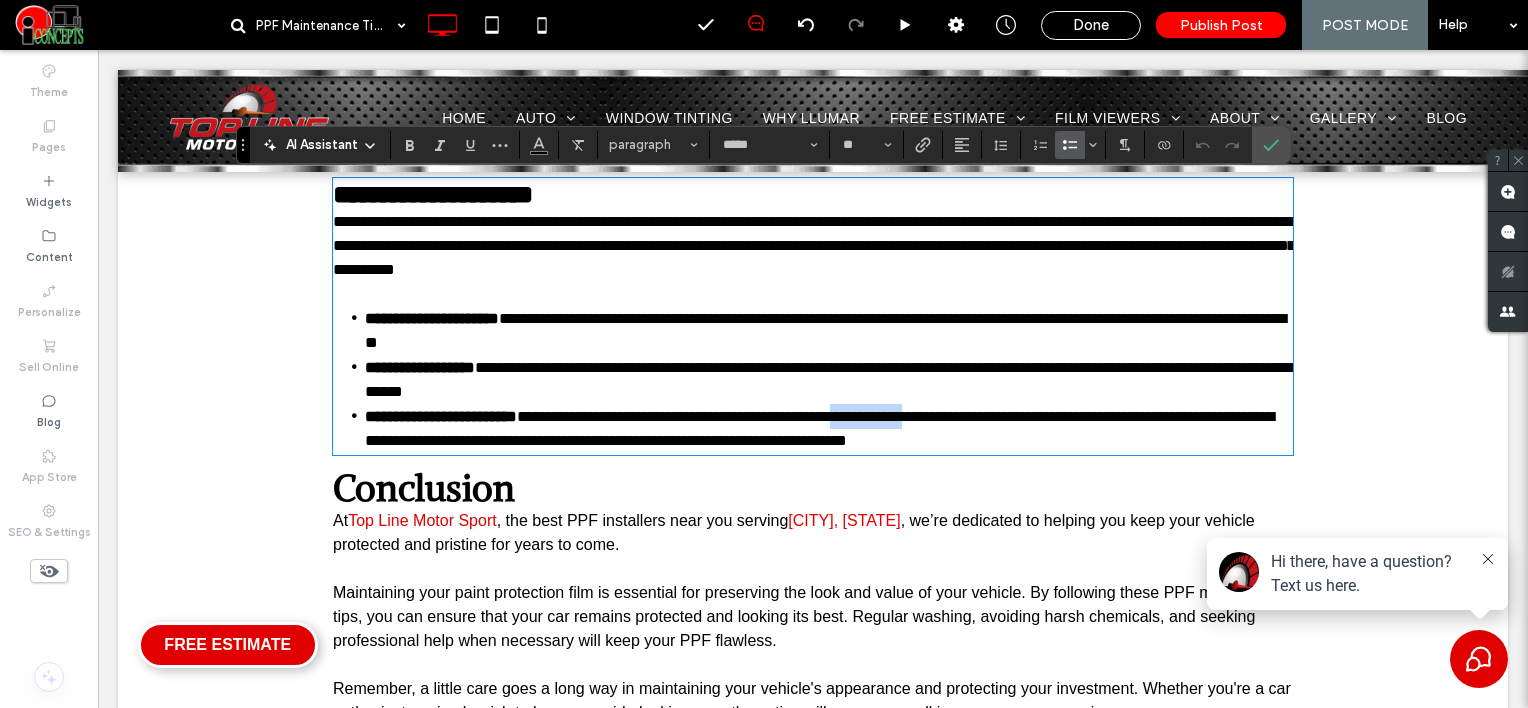 drag, startPoint x: 908, startPoint y: 411, endPoint x: 983, endPoint y: 416, distance: 75.16648 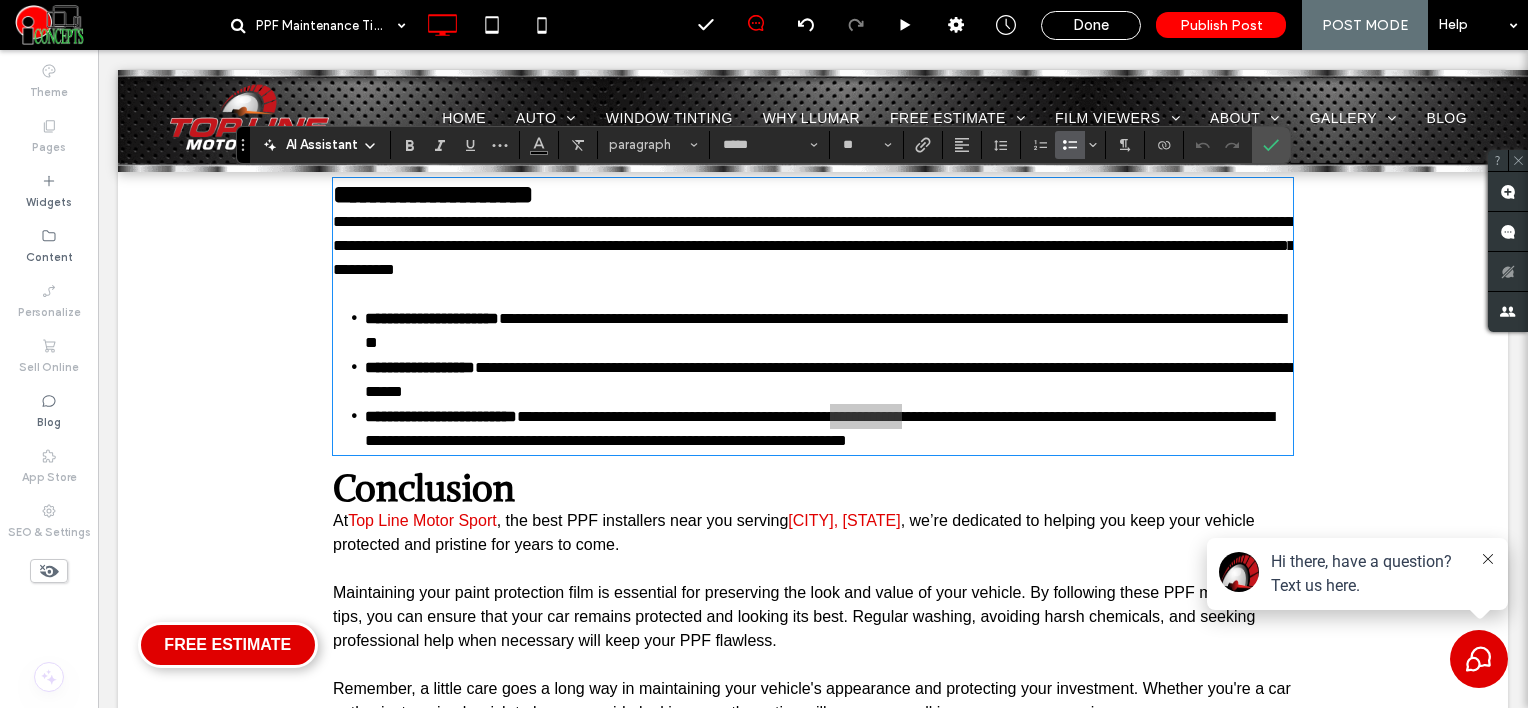 click on "AI Assistant paragraph ***** **" at bounding box center [763, 145] 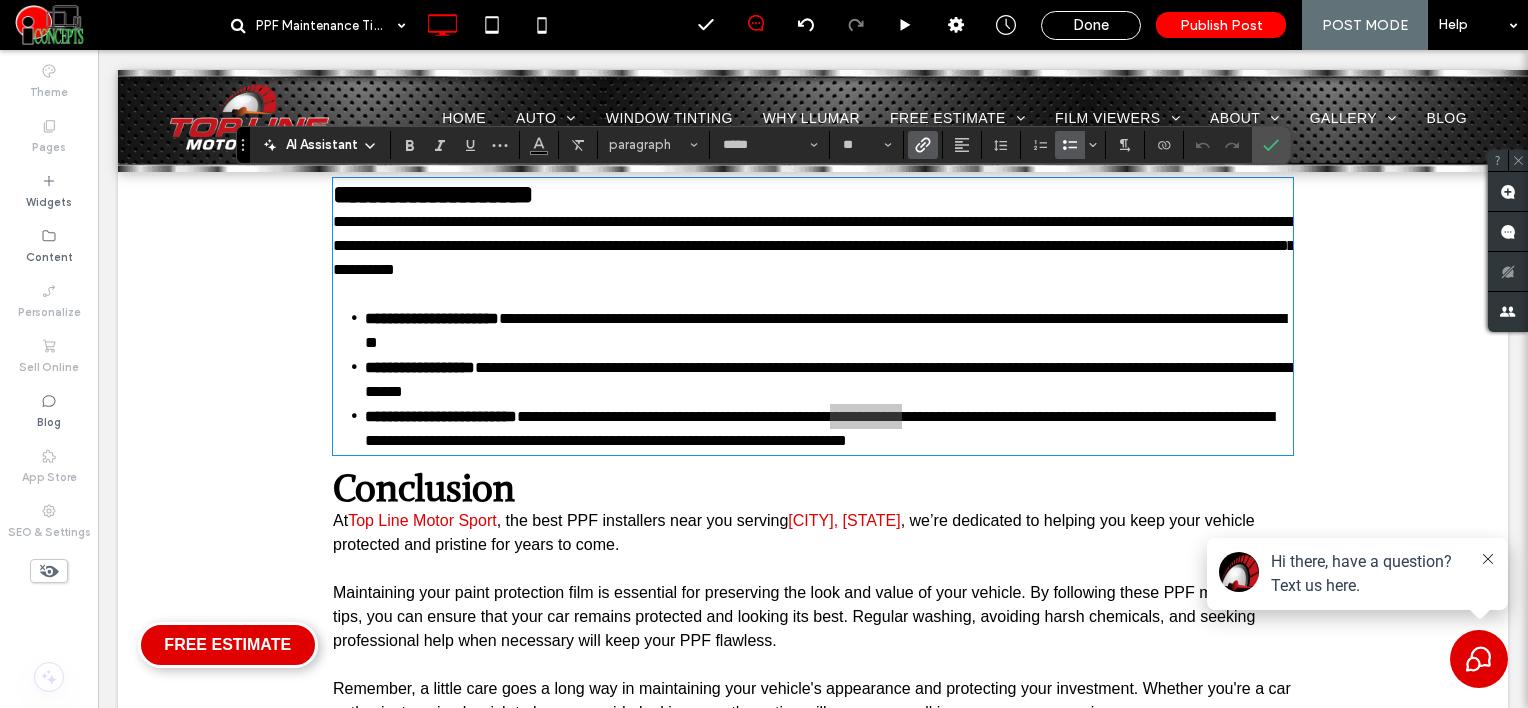 click at bounding box center [923, 145] 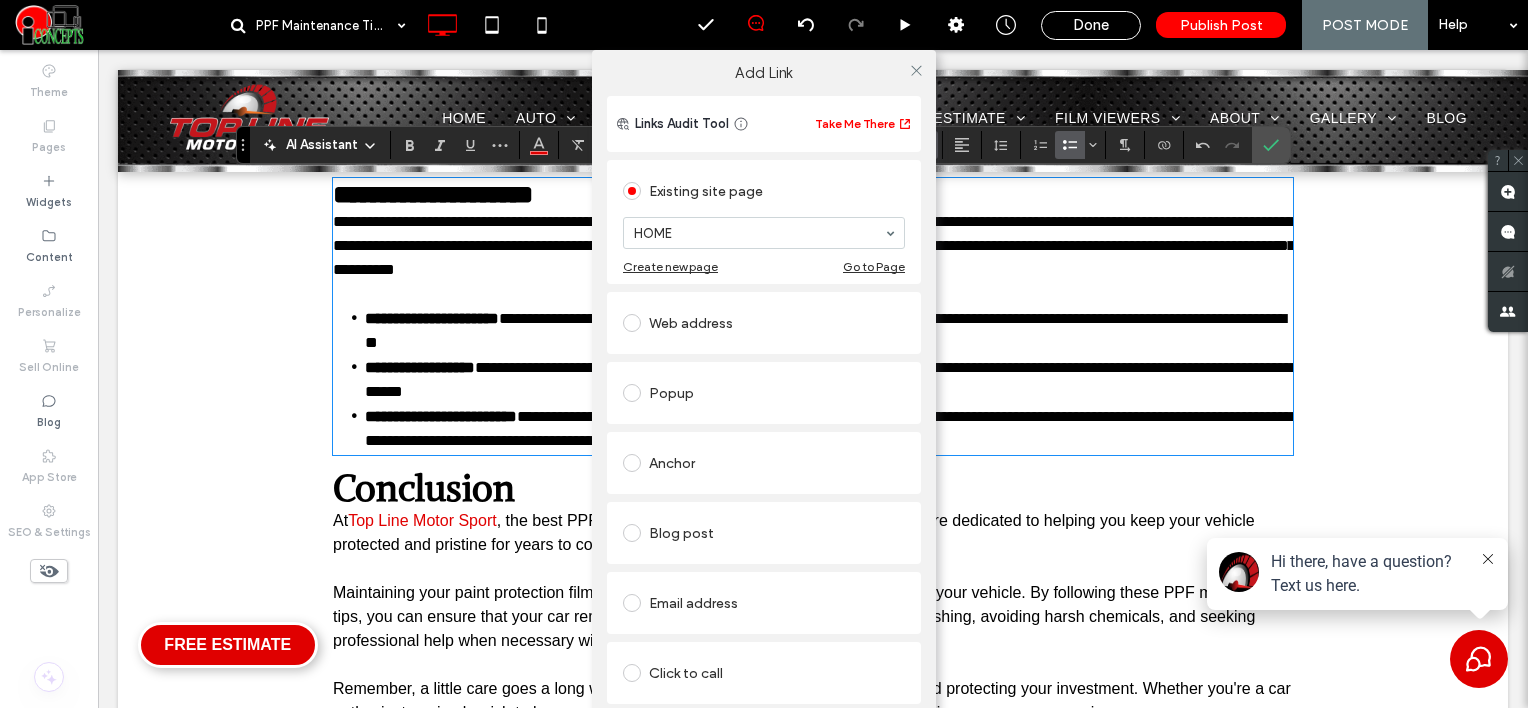click on "Web address" at bounding box center (764, 323) 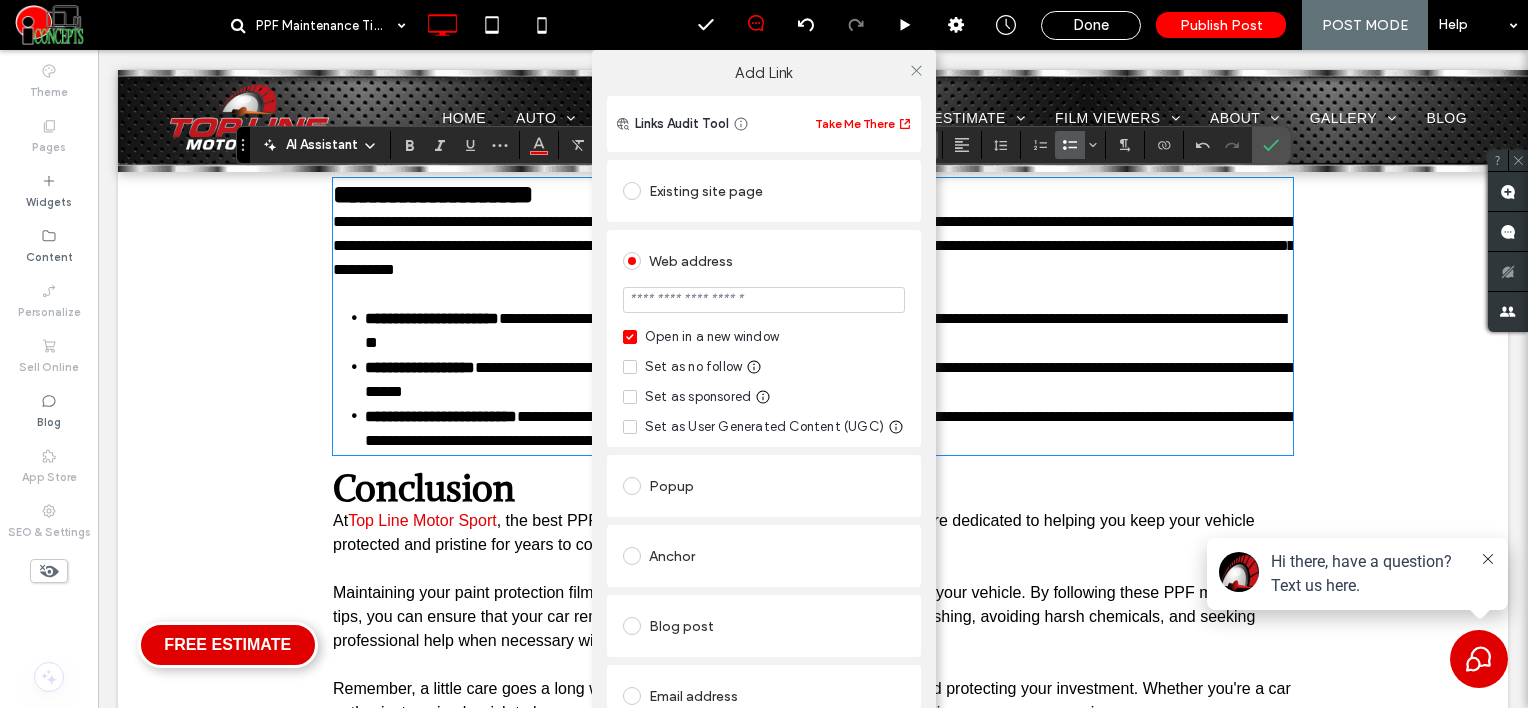 click at bounding box center (764, 300) 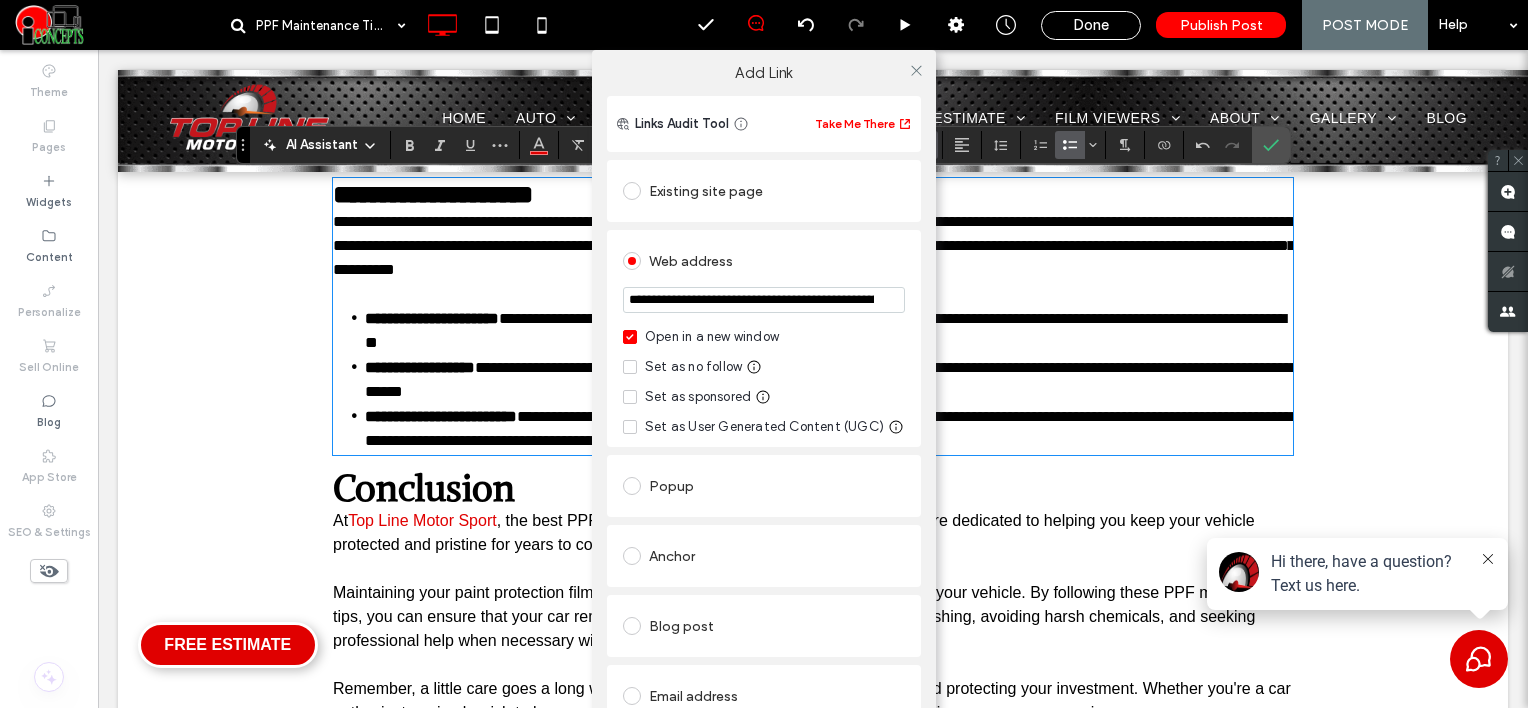 scroll, scrollTop: 0, scrollLeft: 205, axis: horizontal 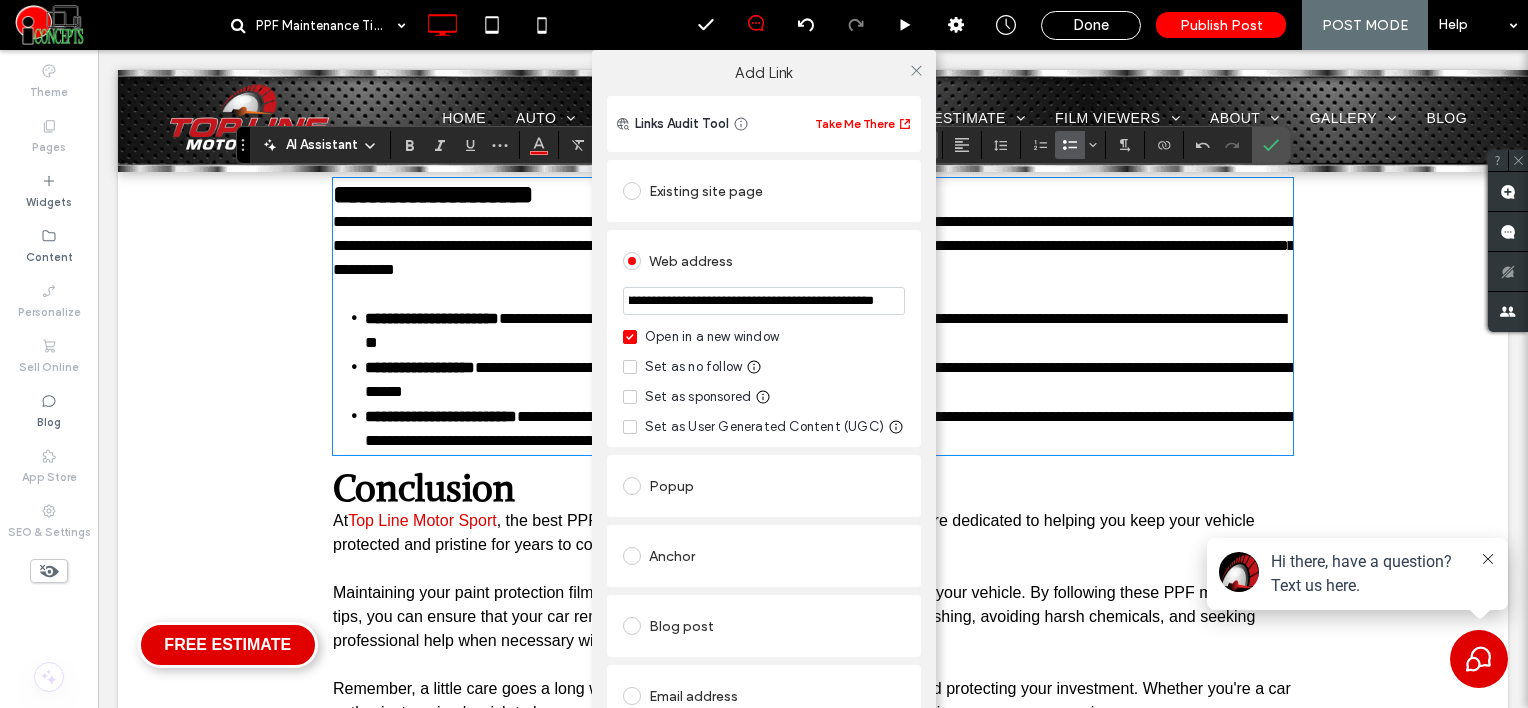 type on "**********" 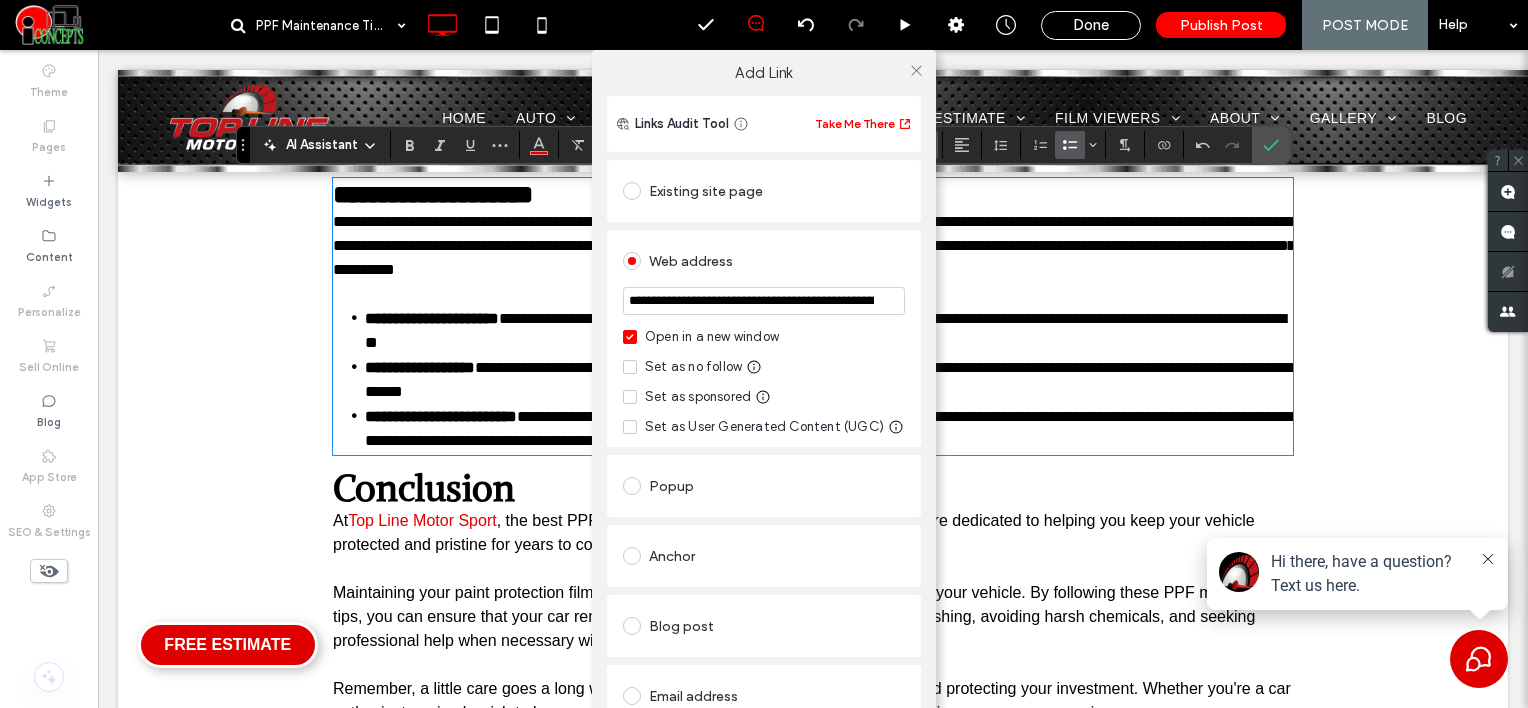 click at bounding box center [916, 70] 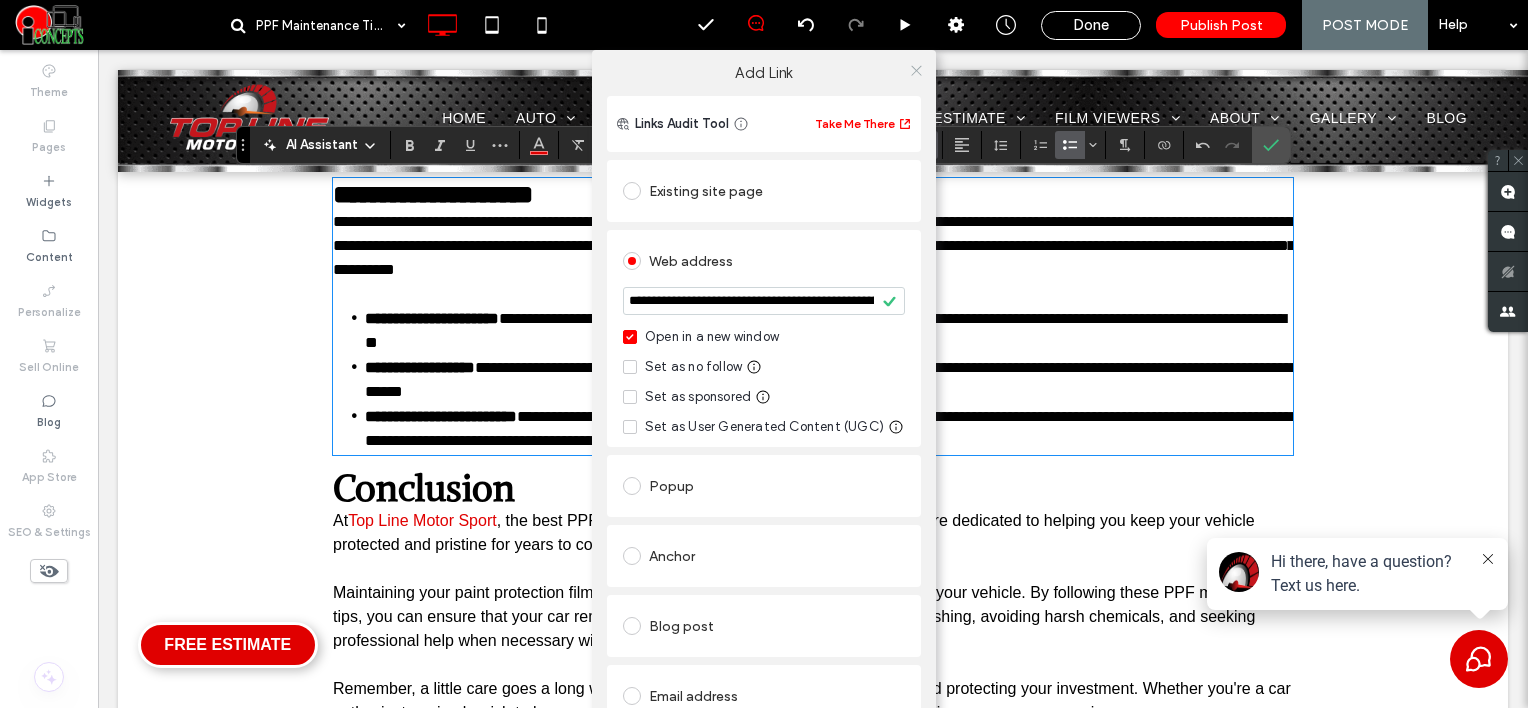 click 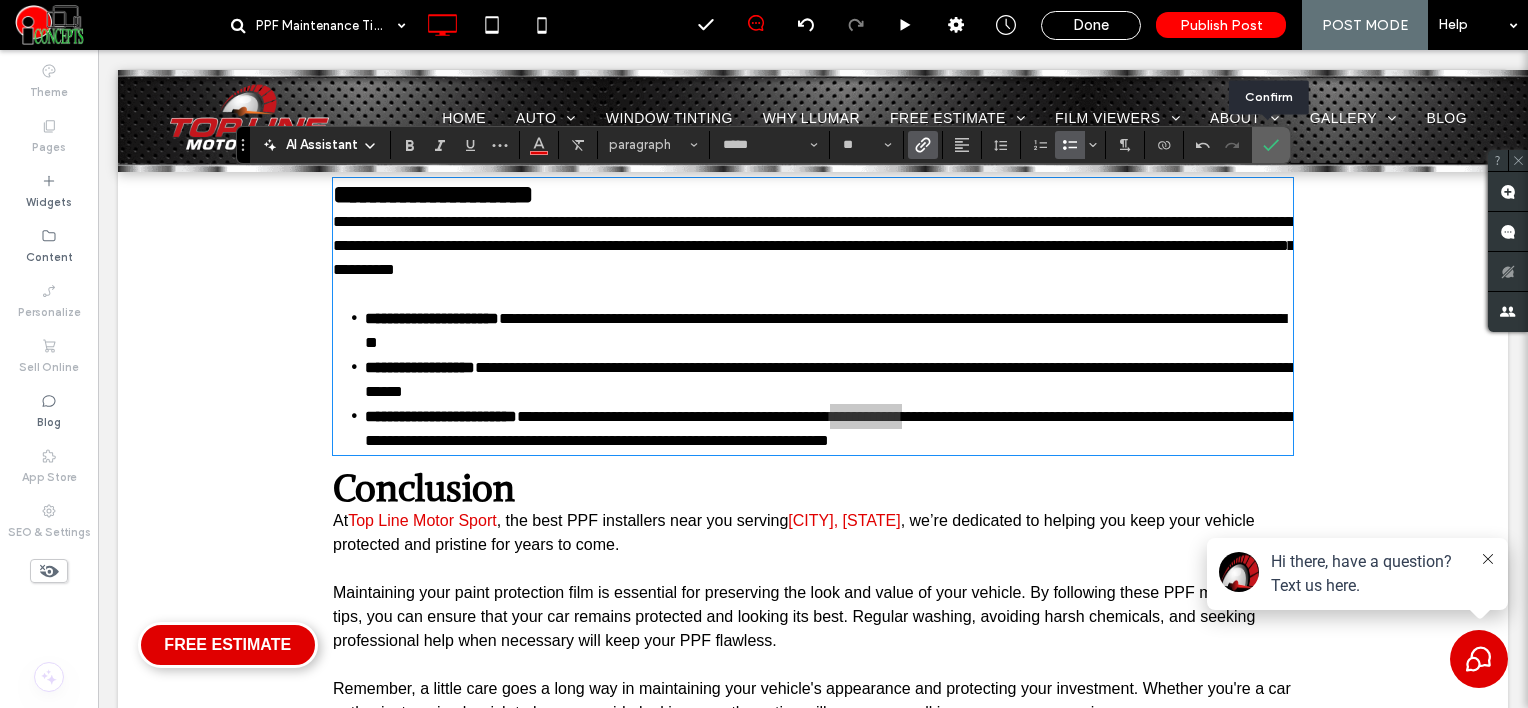 click 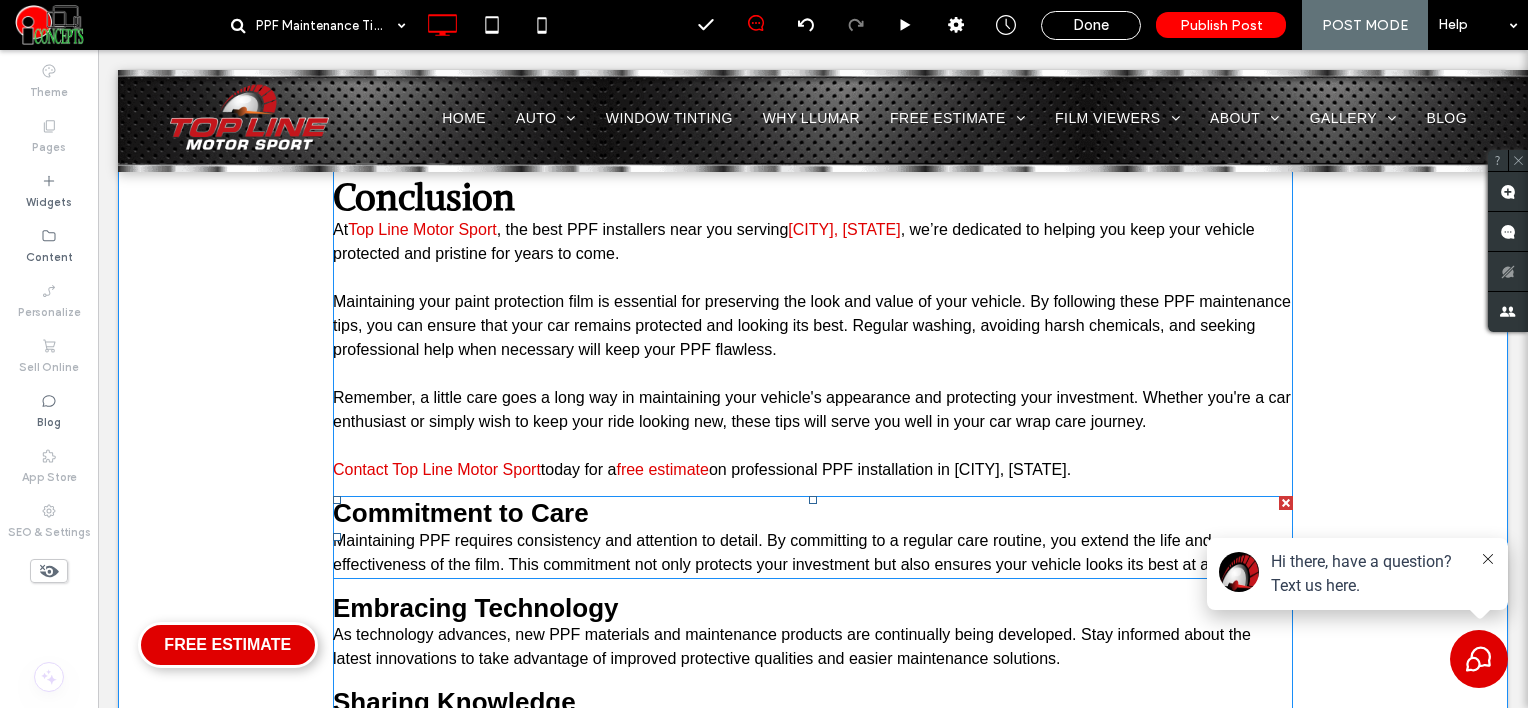 scroll, scrollTop: 4703, scrollLeft: 0, axis: vertical 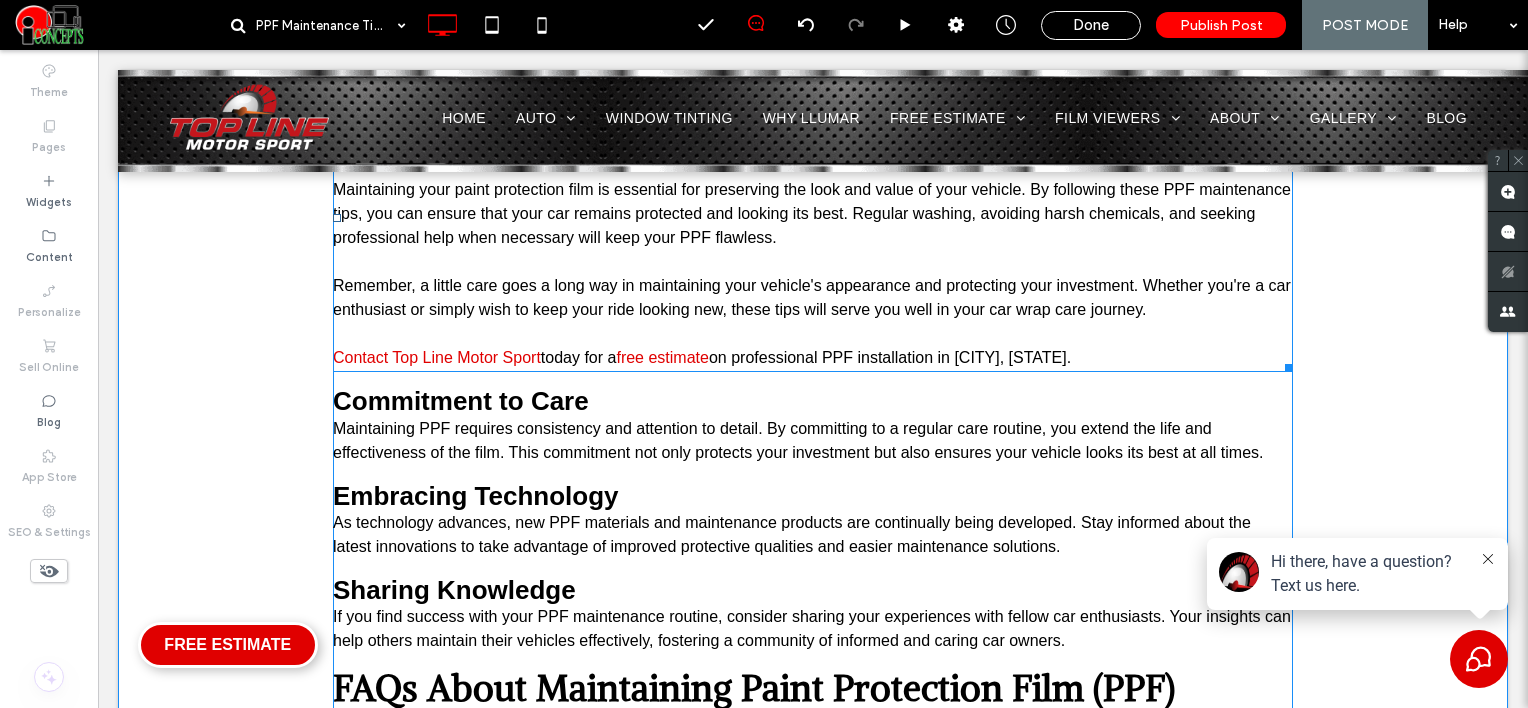 click on "Remember, a little care goes a long way in maintaining your vehicle's appearance and protecting your investment. Whether you're a car enthusiast or simply wish to keep your ride looking new, these tips will serve you well in your car wrap care journey." at bounding box center (812, 297) 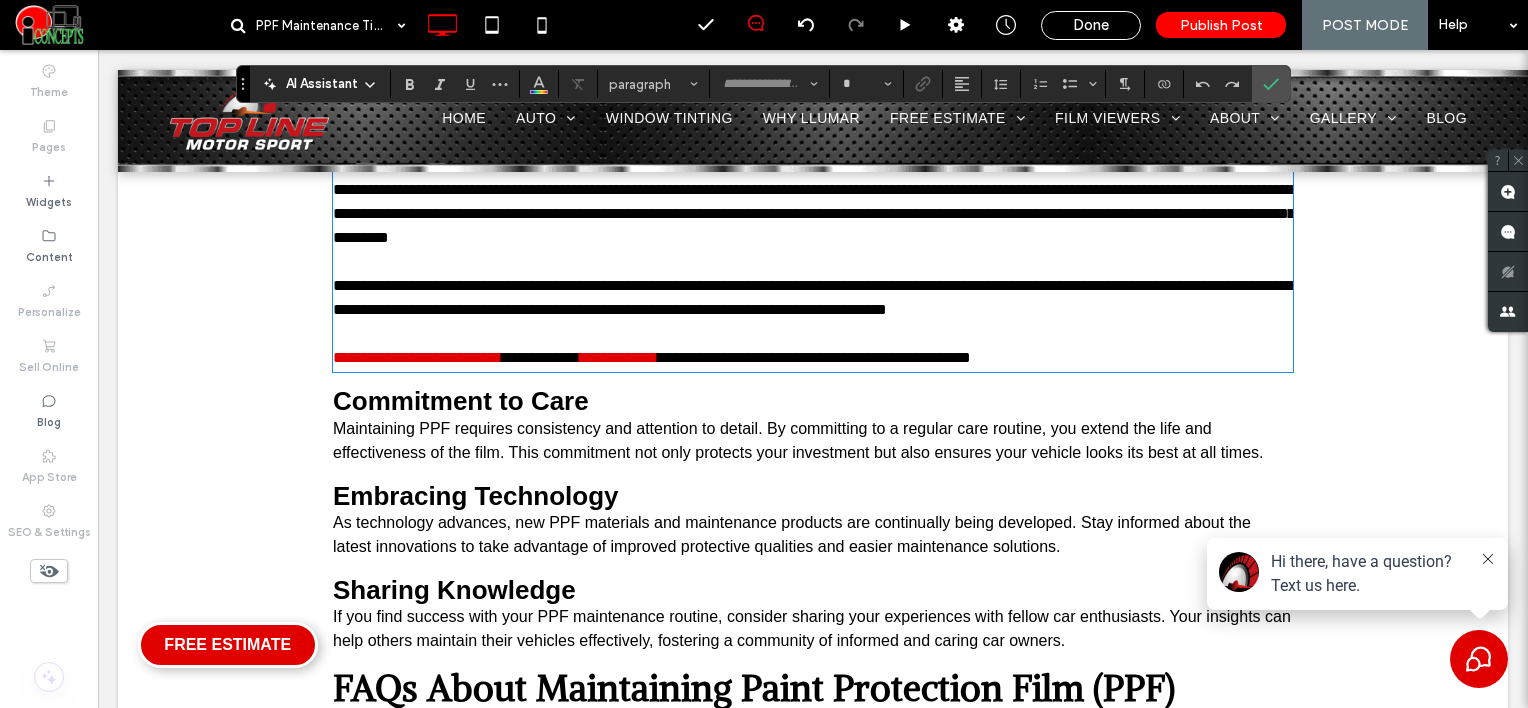 type on "*****" 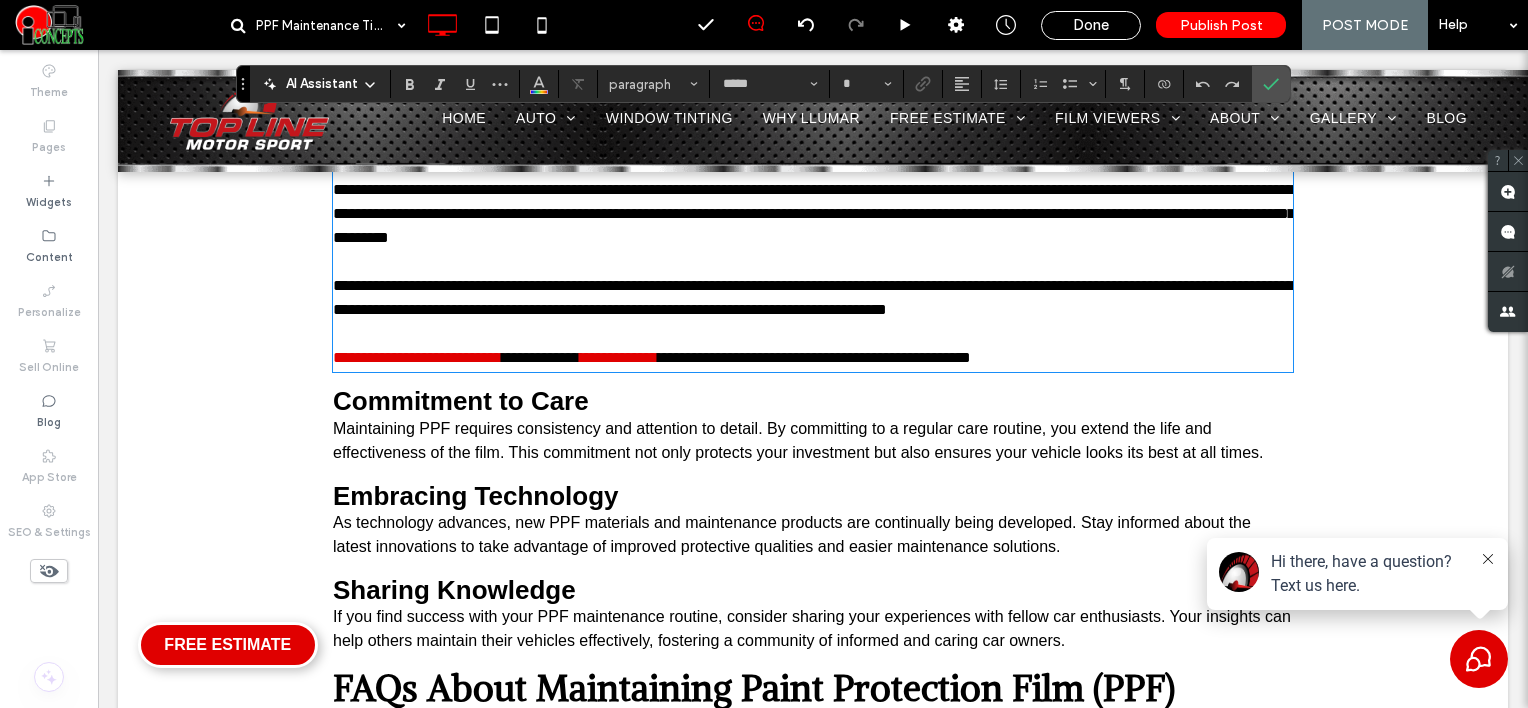type on "**" 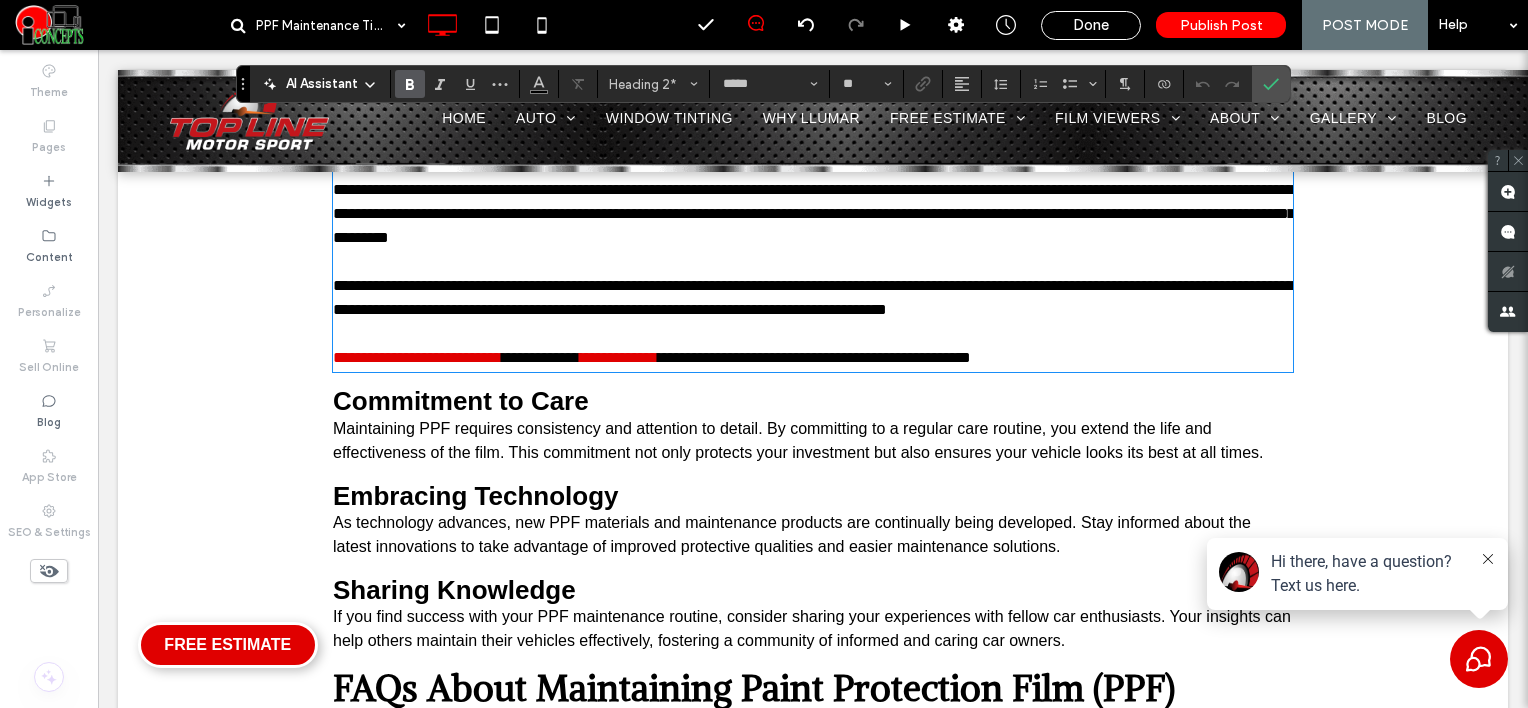 click on "**********" at bounding box center (813, 297) 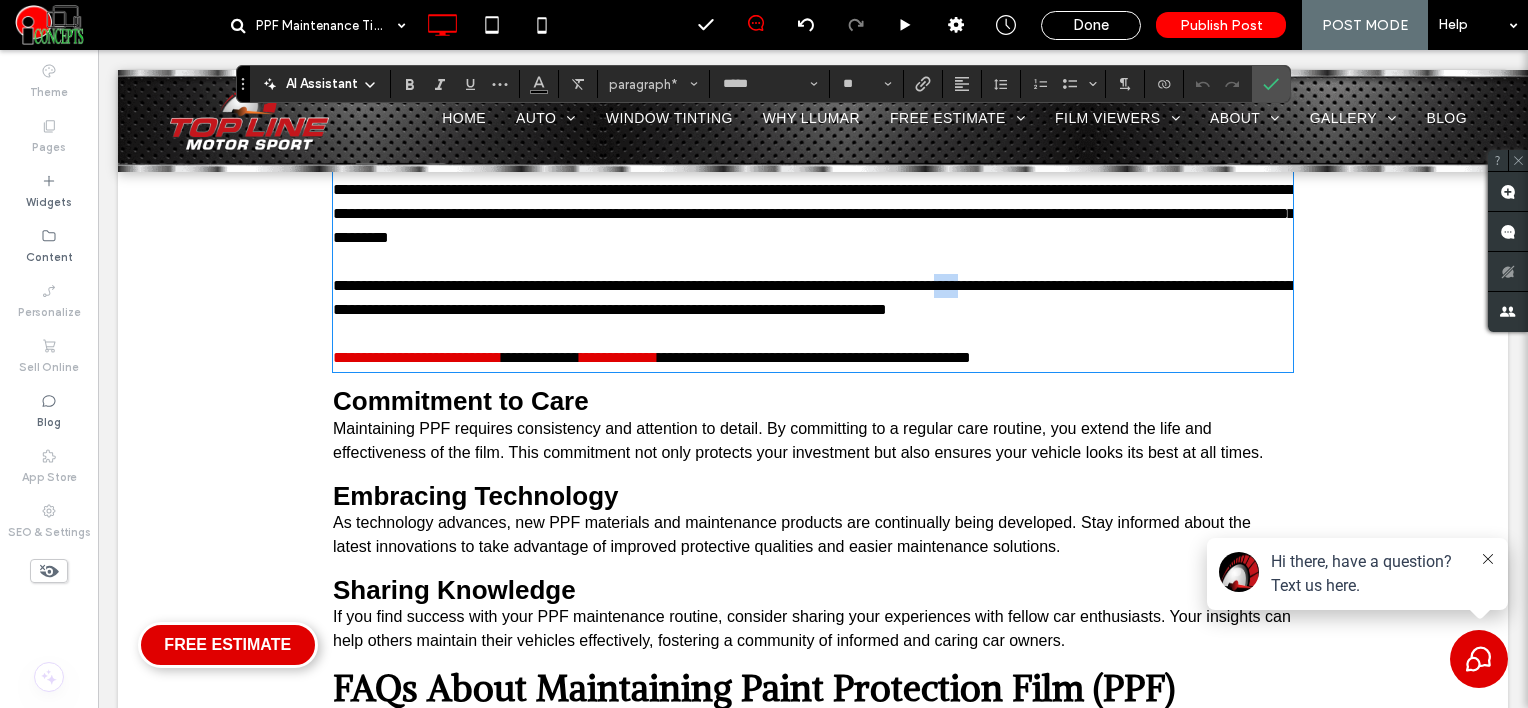 drag, startPoint x: 1046, startPoint y: 292, endPoint x: 1070, endPoint y: 292, distance: 24 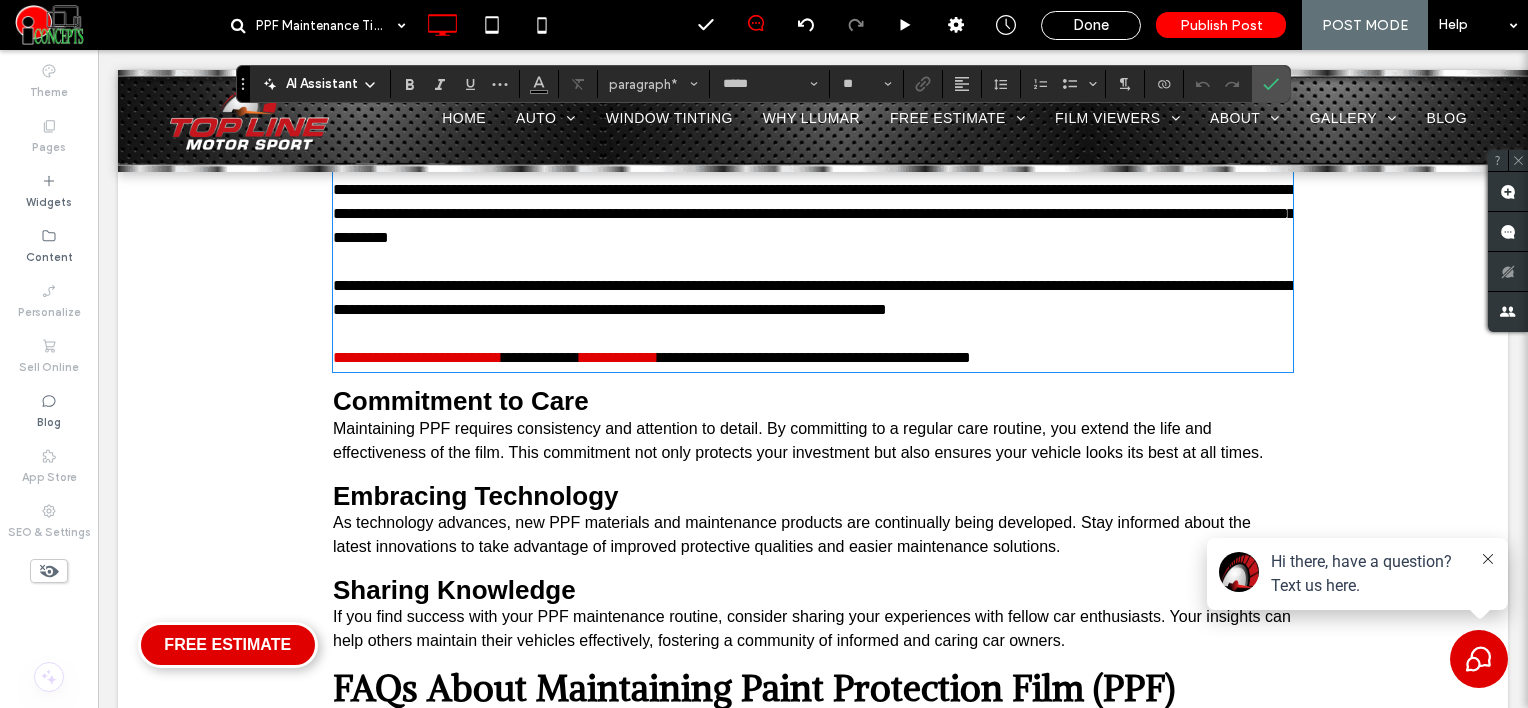 click on "**********" at bounding box center (813, 297) 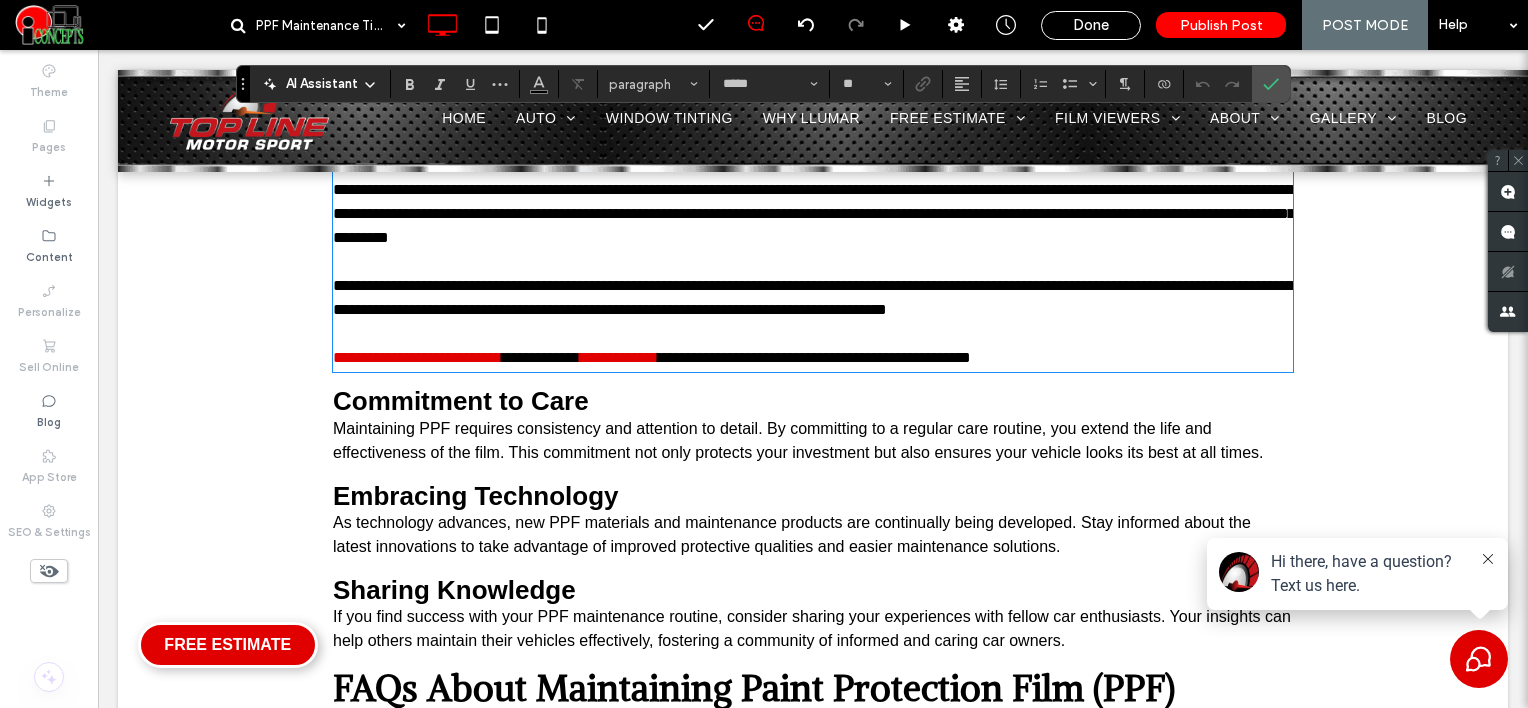 drag, startPoint x: 1047, startPoint y: 288, endPoint x: 1124, endPoint y: 271, distance: 78.854294 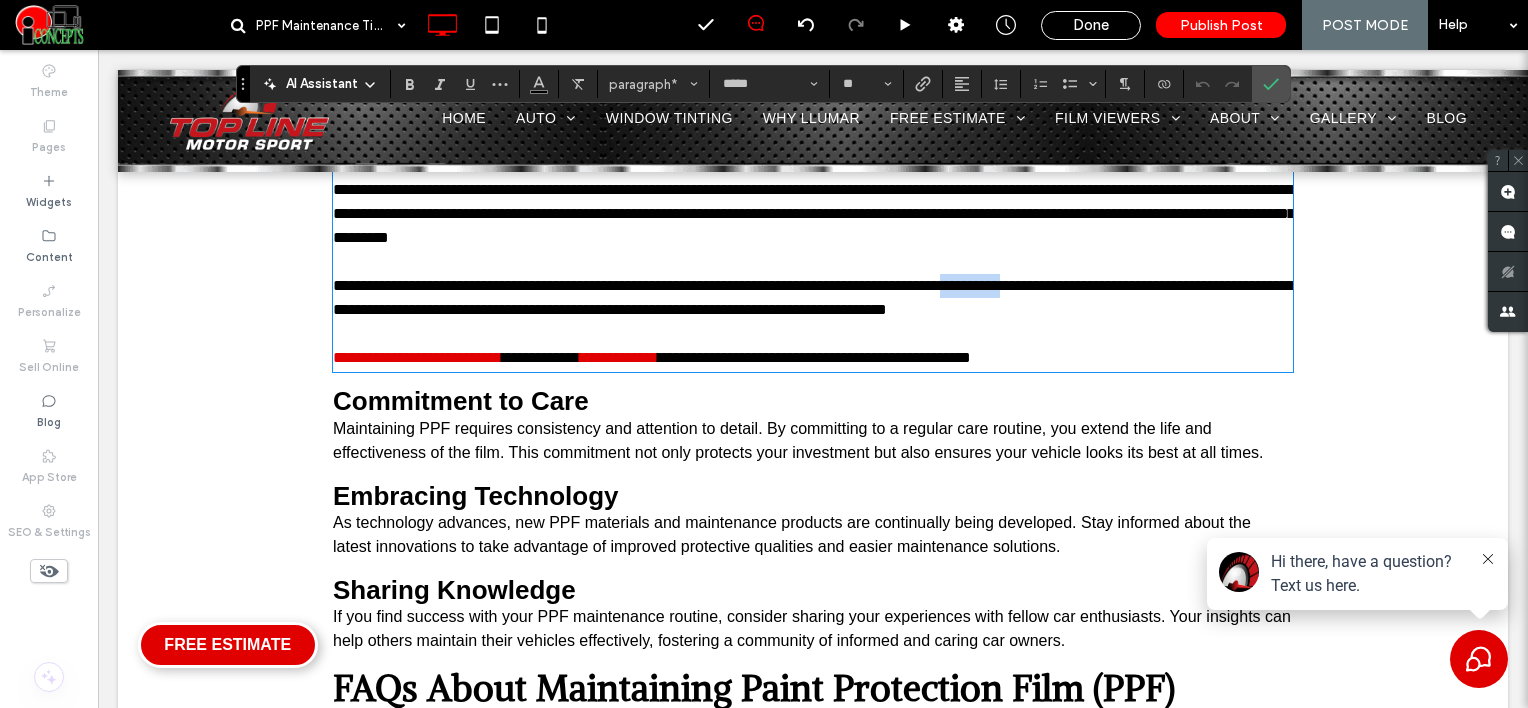 drag, startPoint x: 1050, startPoint y: 291, endPoint x: 1127, endPoint y: 279, distance: 77.92946 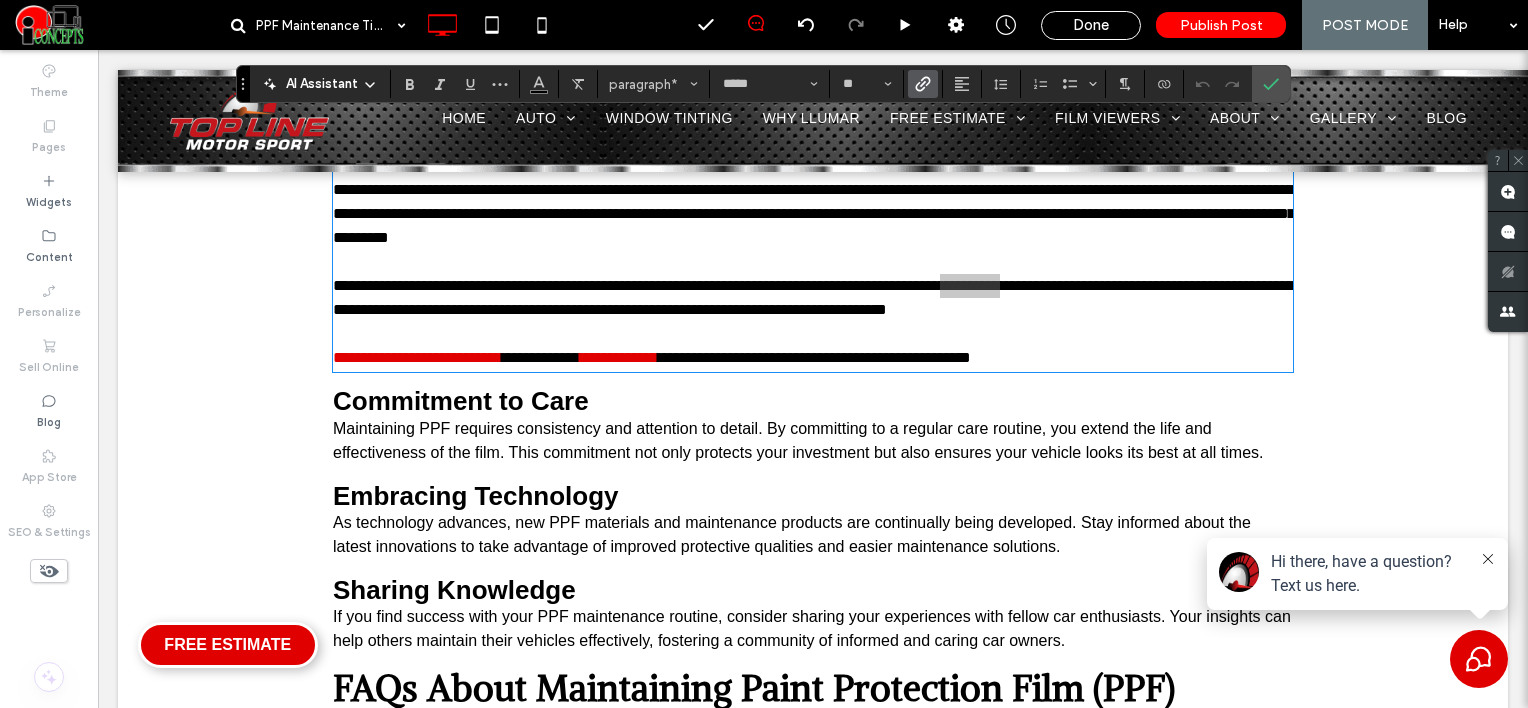 click 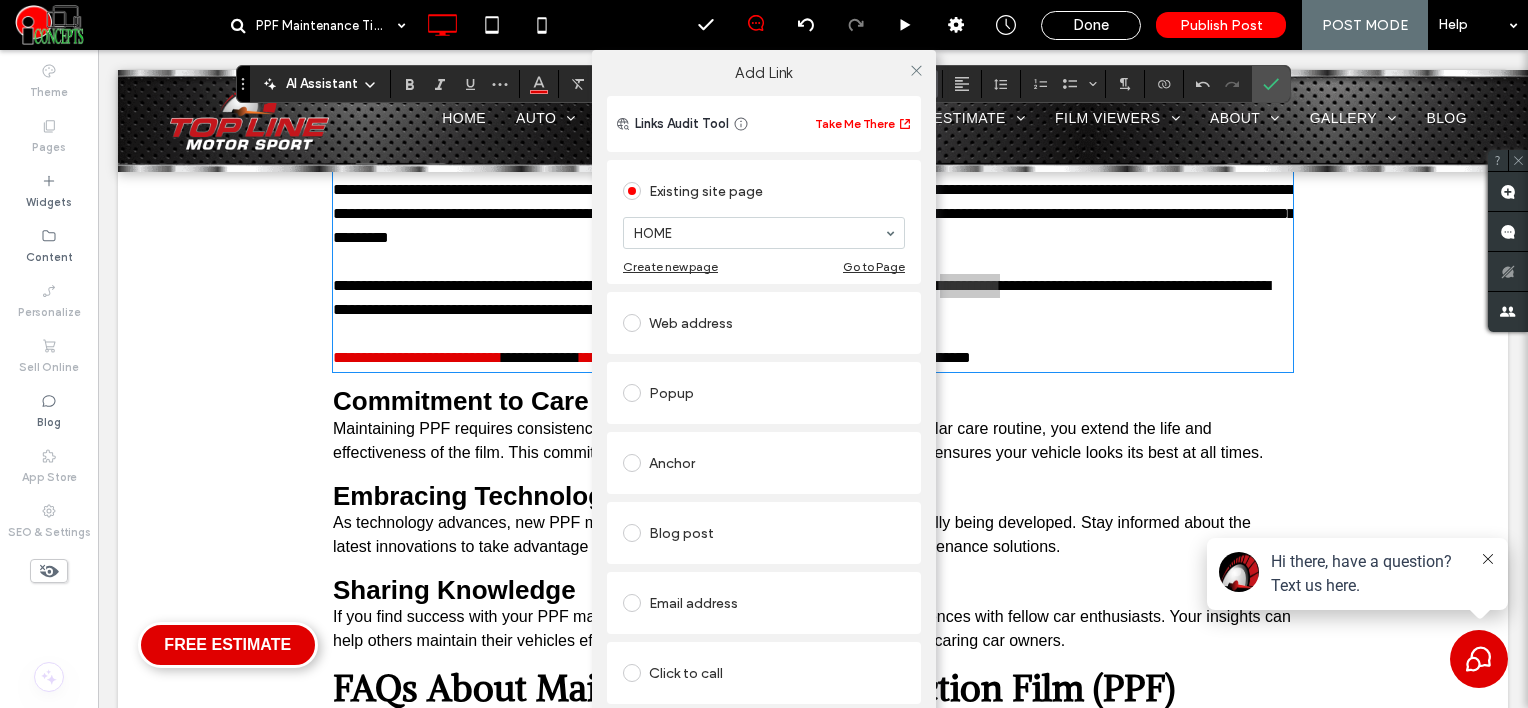 drag, startPoint x: 706, startPoint y: 318, endPoint x: 694, endPoint y: 321, distance: 12.369317 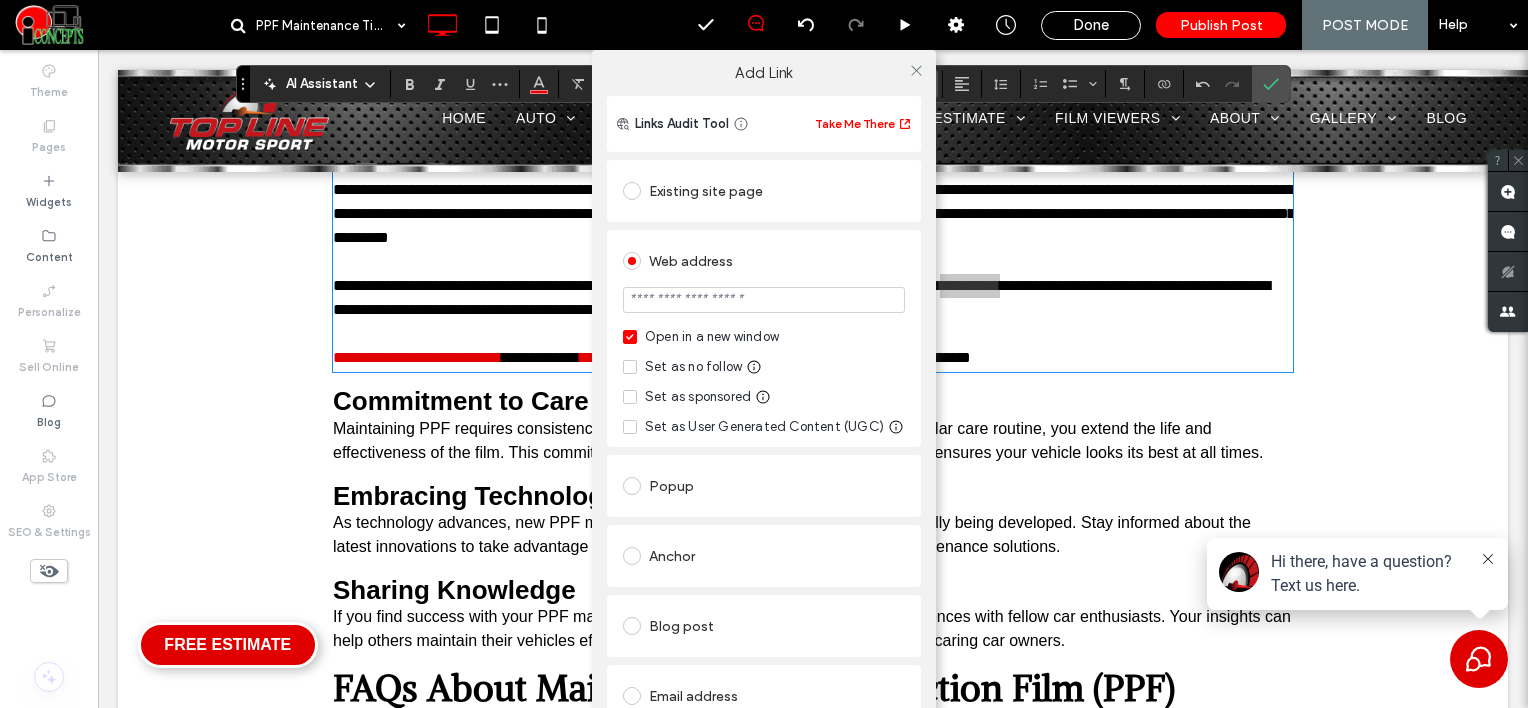 click at bounding box center (764, 300) 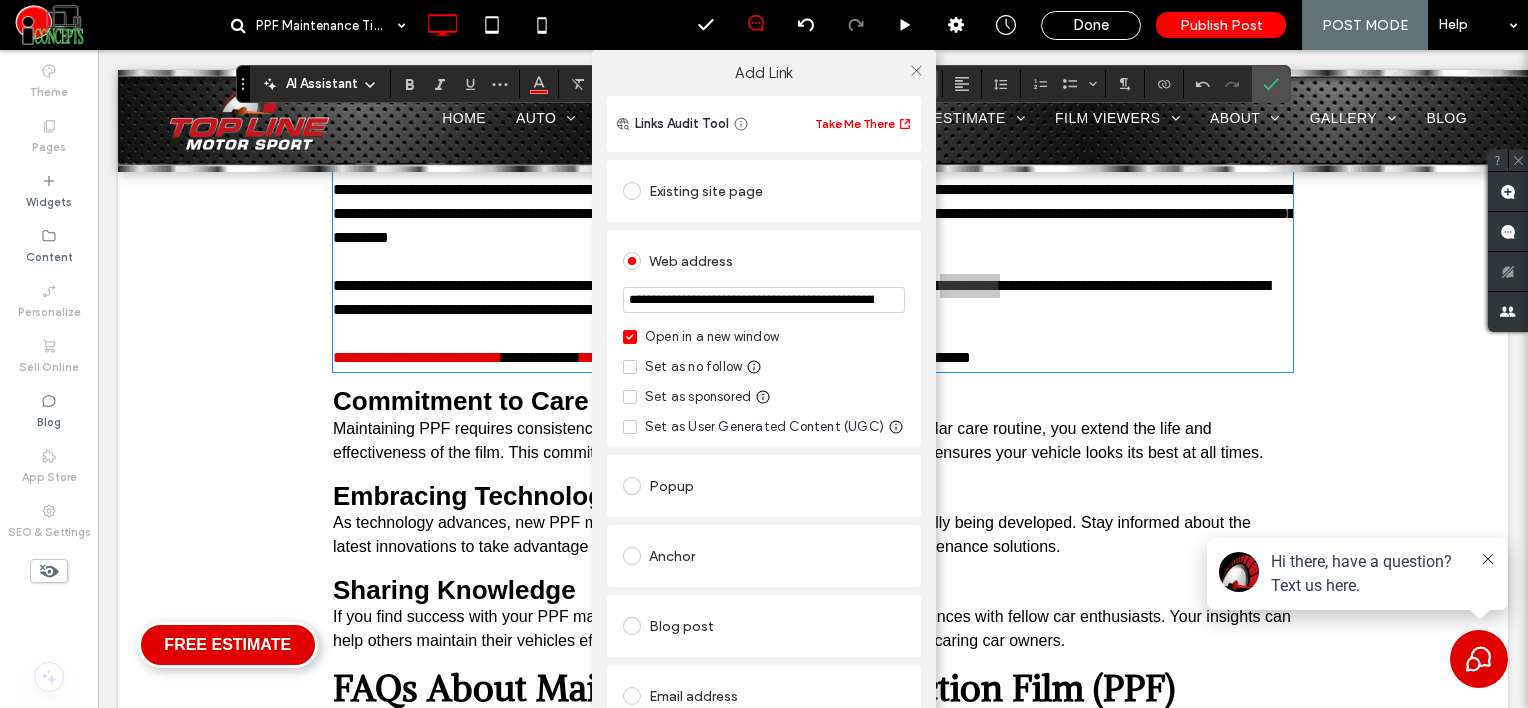 scroll, scrollTop: 0, scrollLeft: 249, axis: horizontal 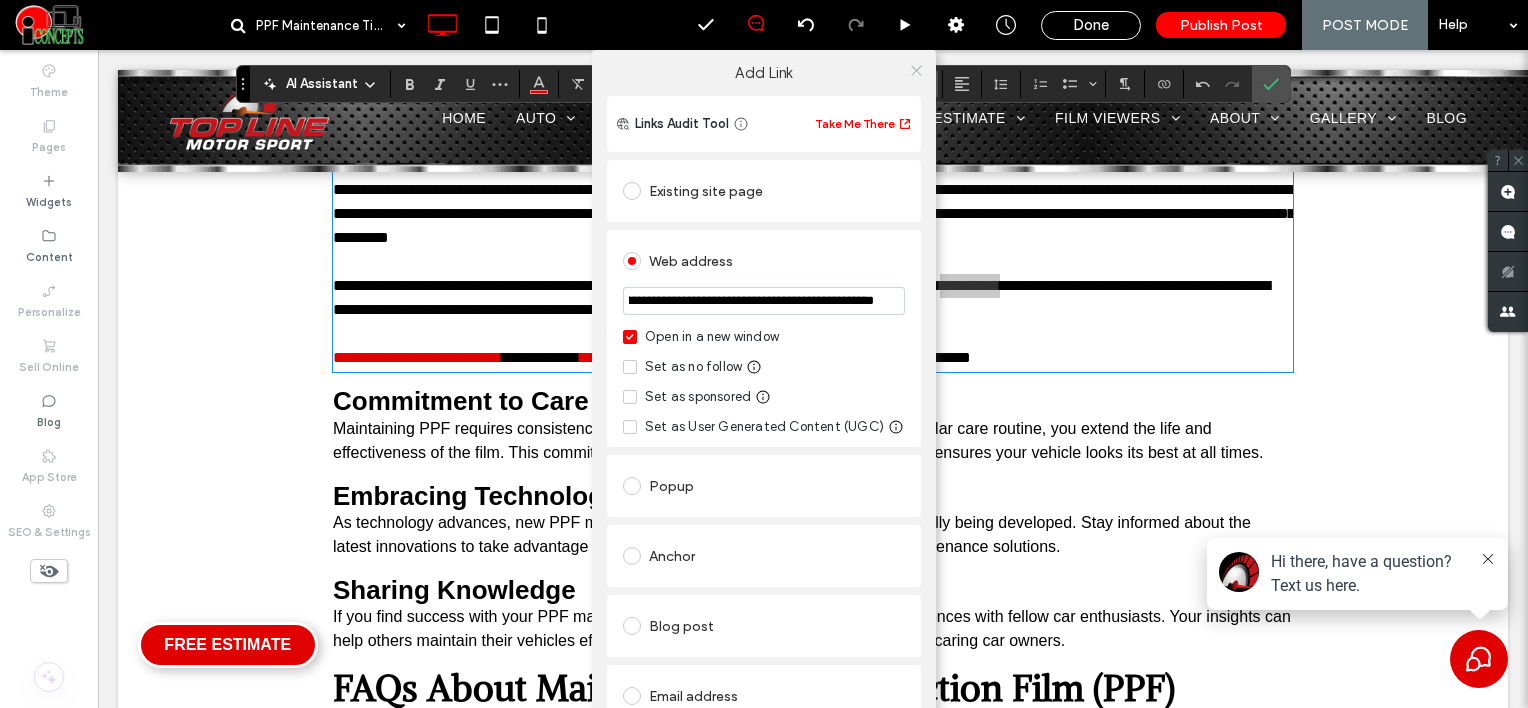 type on "**********" 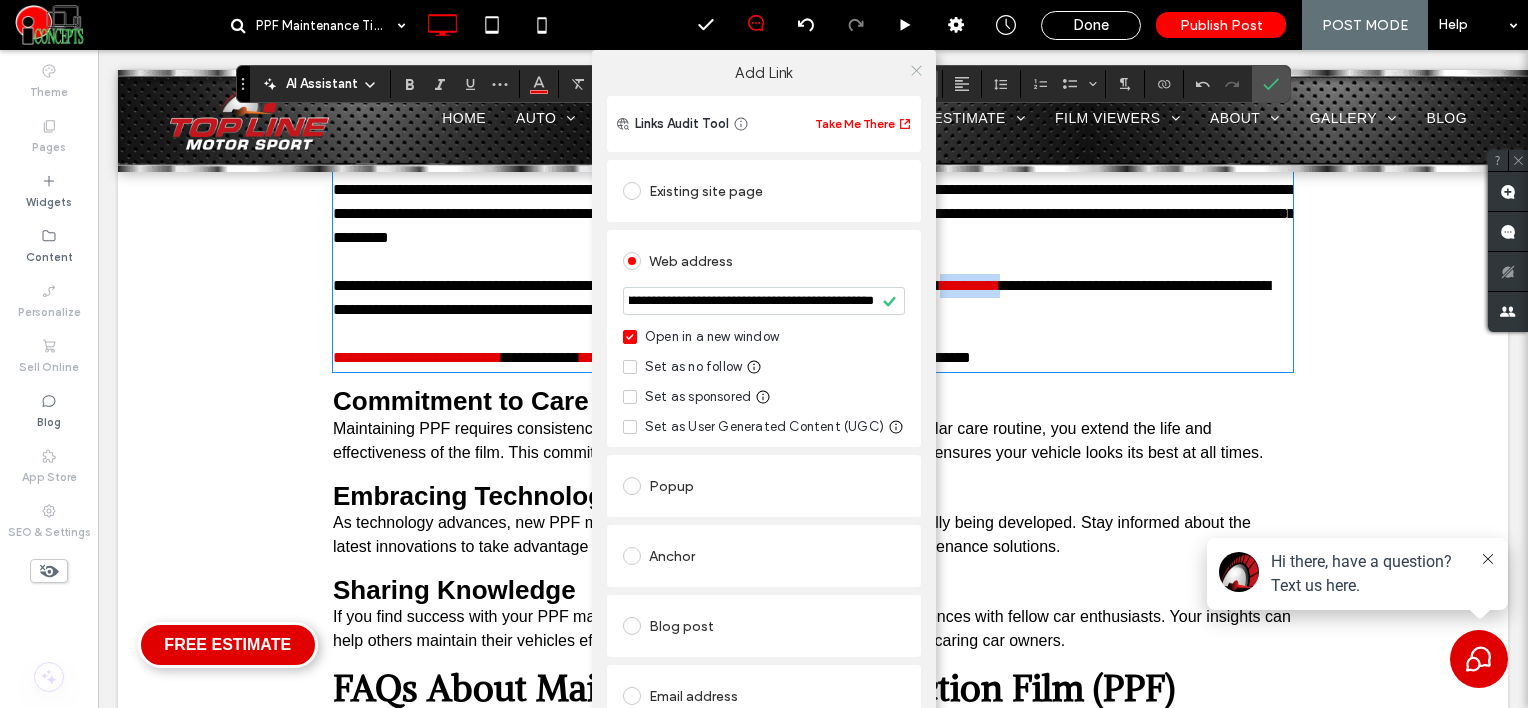 scroll, scrollTop: 0, scrollLeft: 0, axis: both 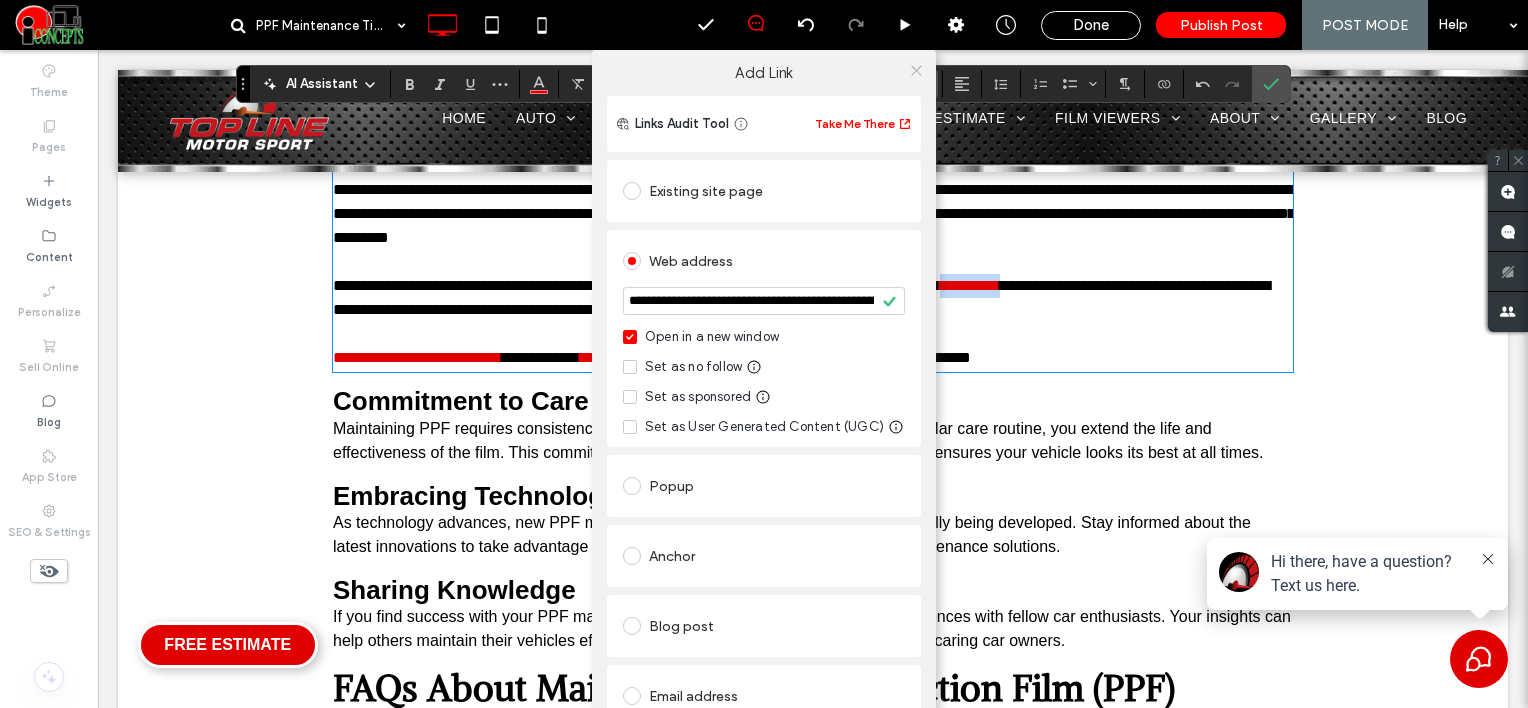 click 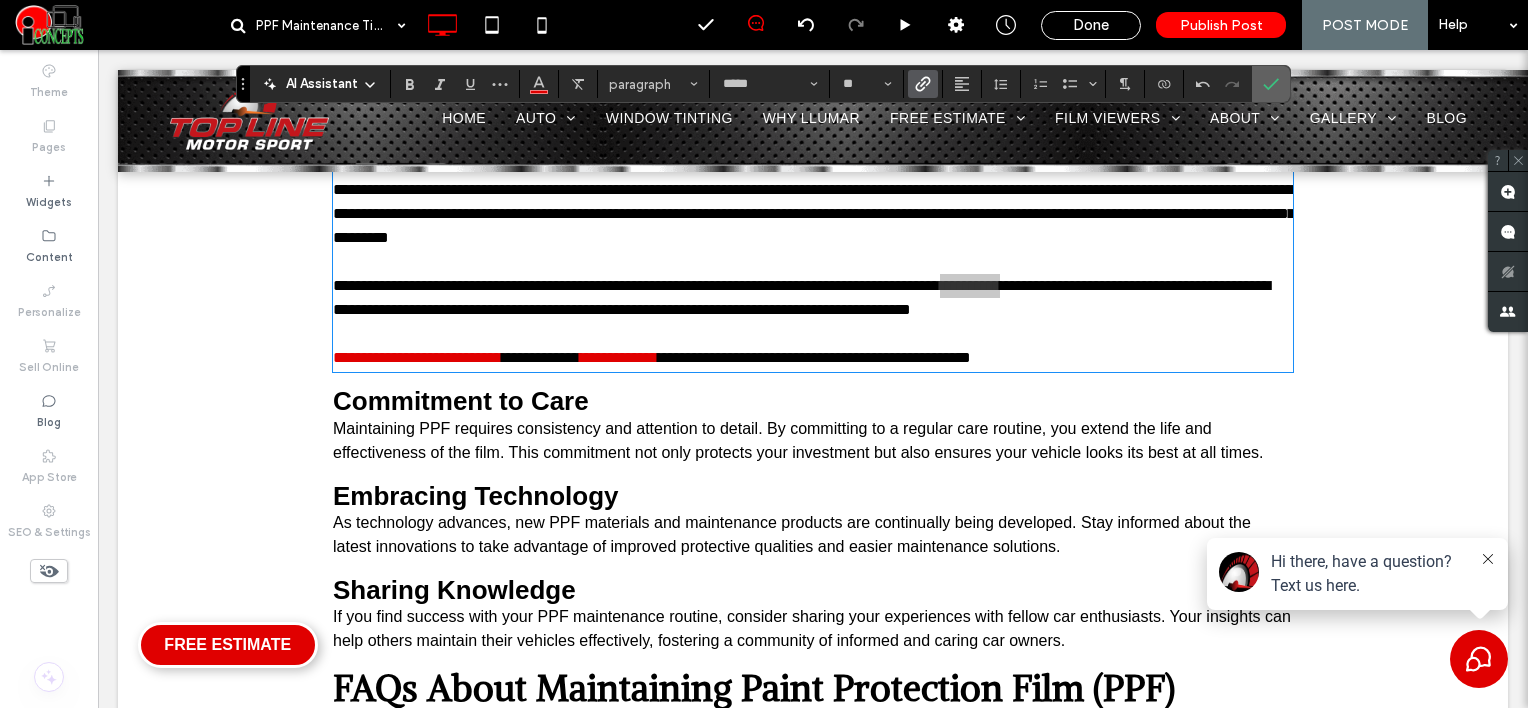 click 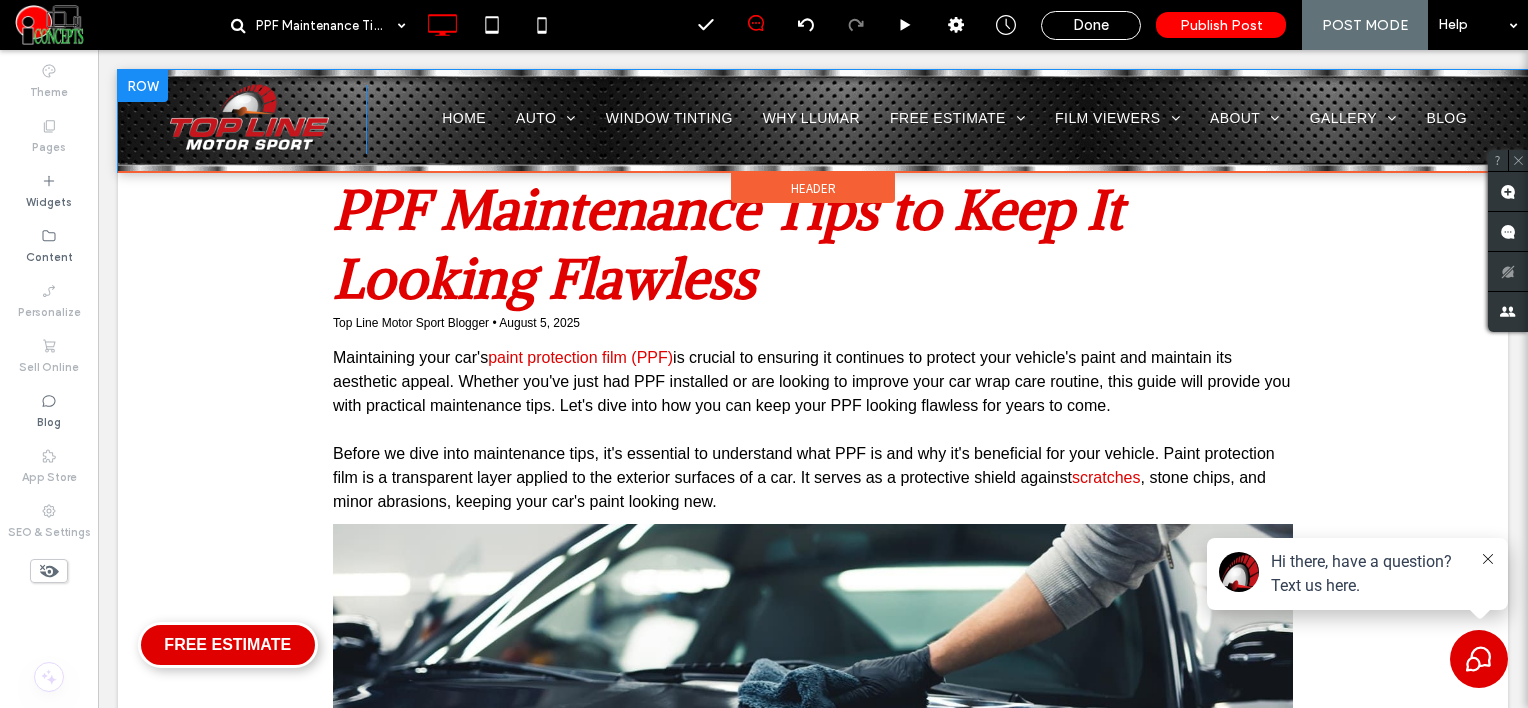 scroll, scrollTop: 1038, scrollLeft: 0, axis: vertical 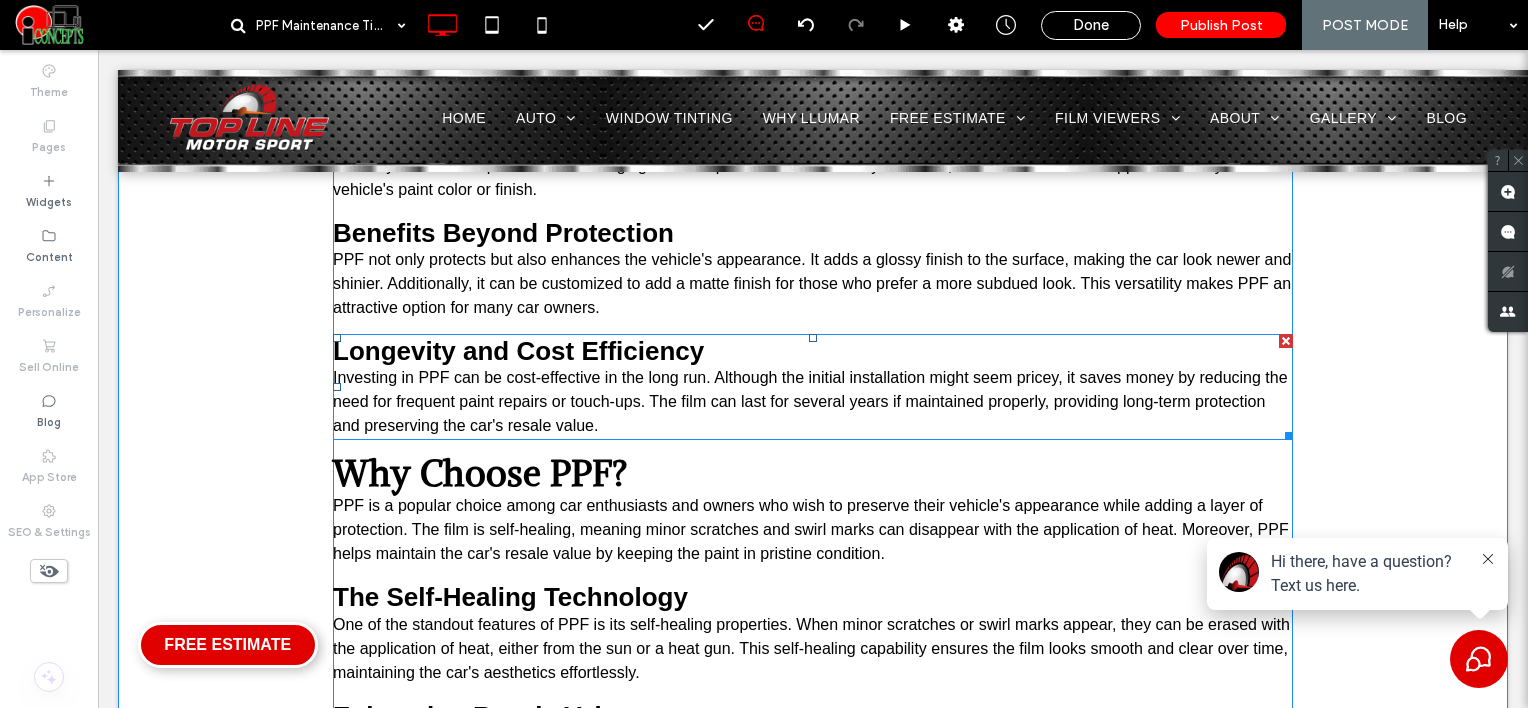 click on "Investing in PPF can be cost-effective in the long run. Although the initial installation might seem pricey, it saves money by reducing the need for frequent paint repairs or touch-ups. The film can last for several years if maintained properly, providing long-term protection and preserving the car's resale value." at bounding box center (810, 401) 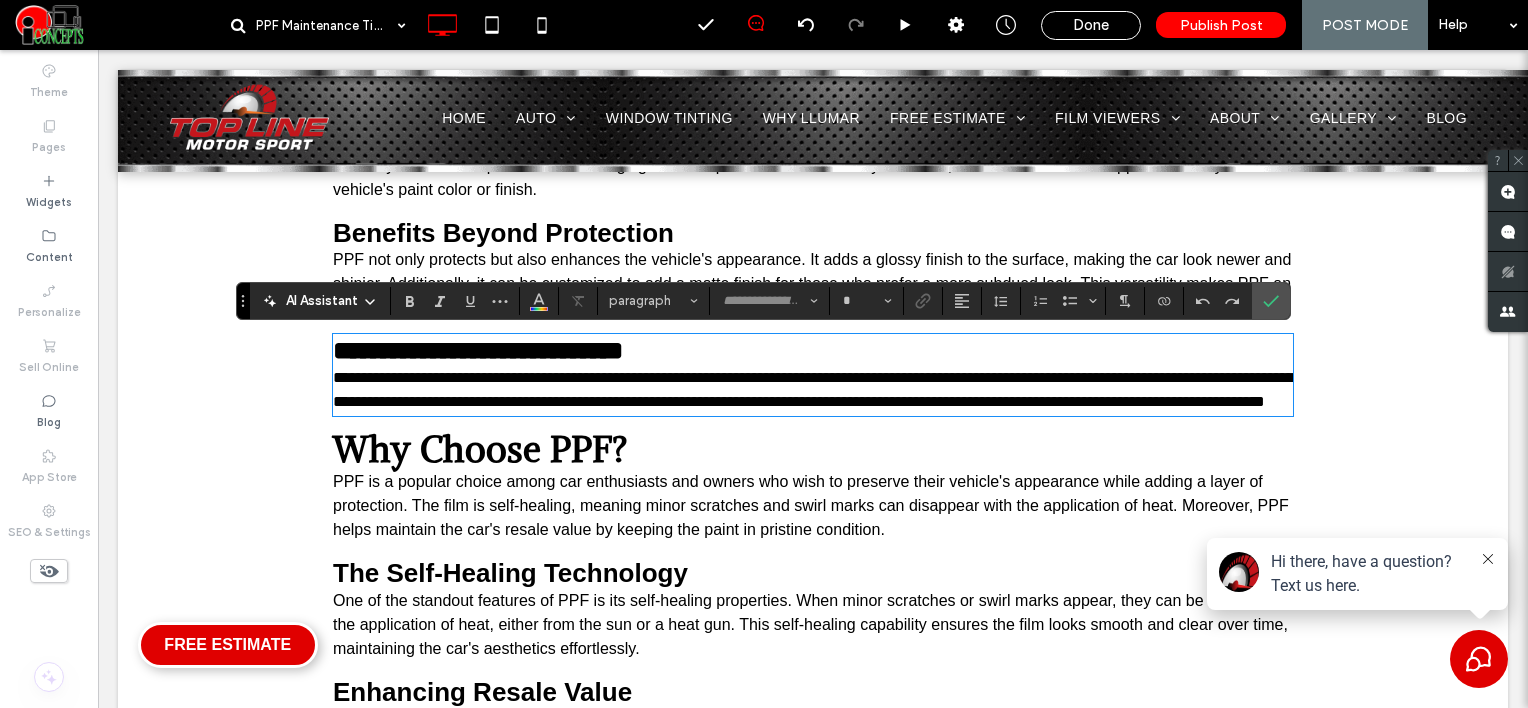 type on "*****" 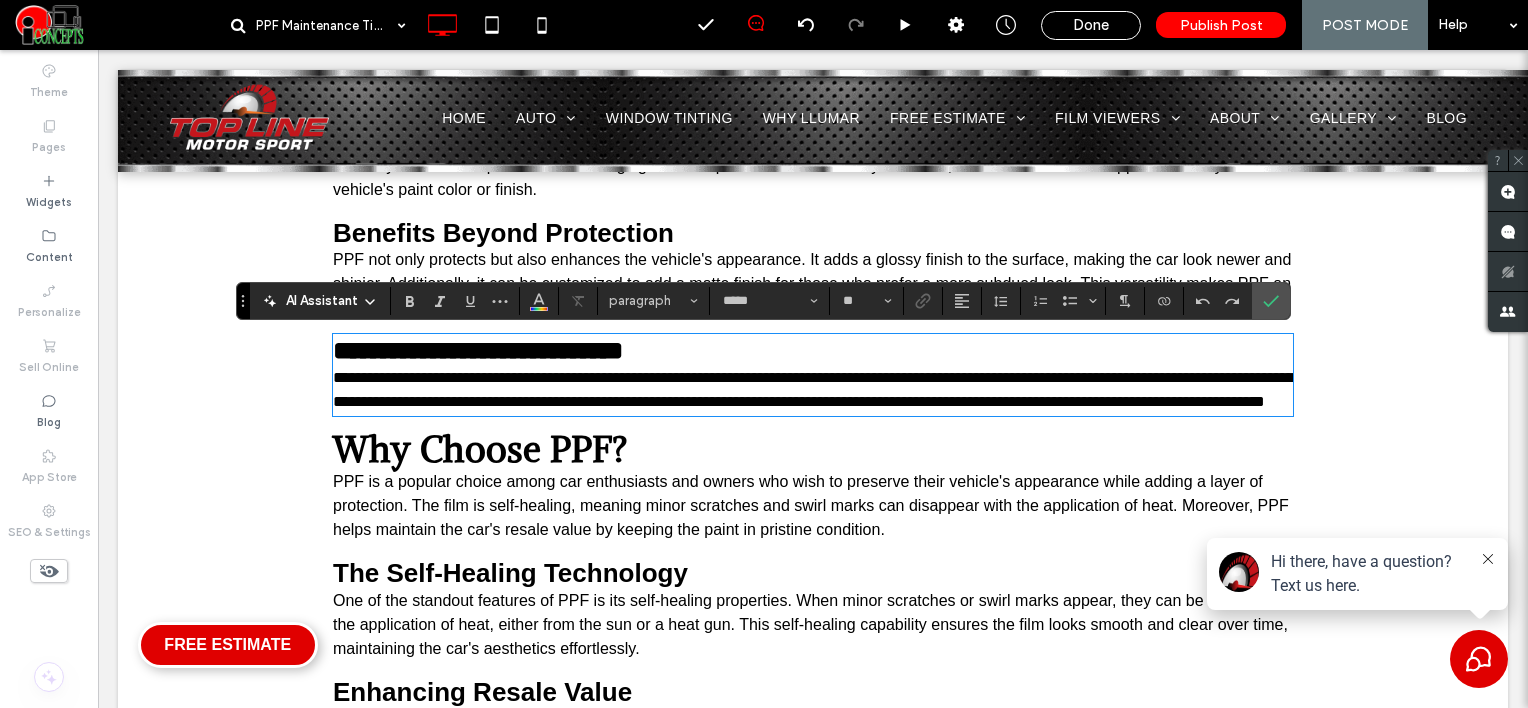 click on "**********" at bounding box center (813, 389) 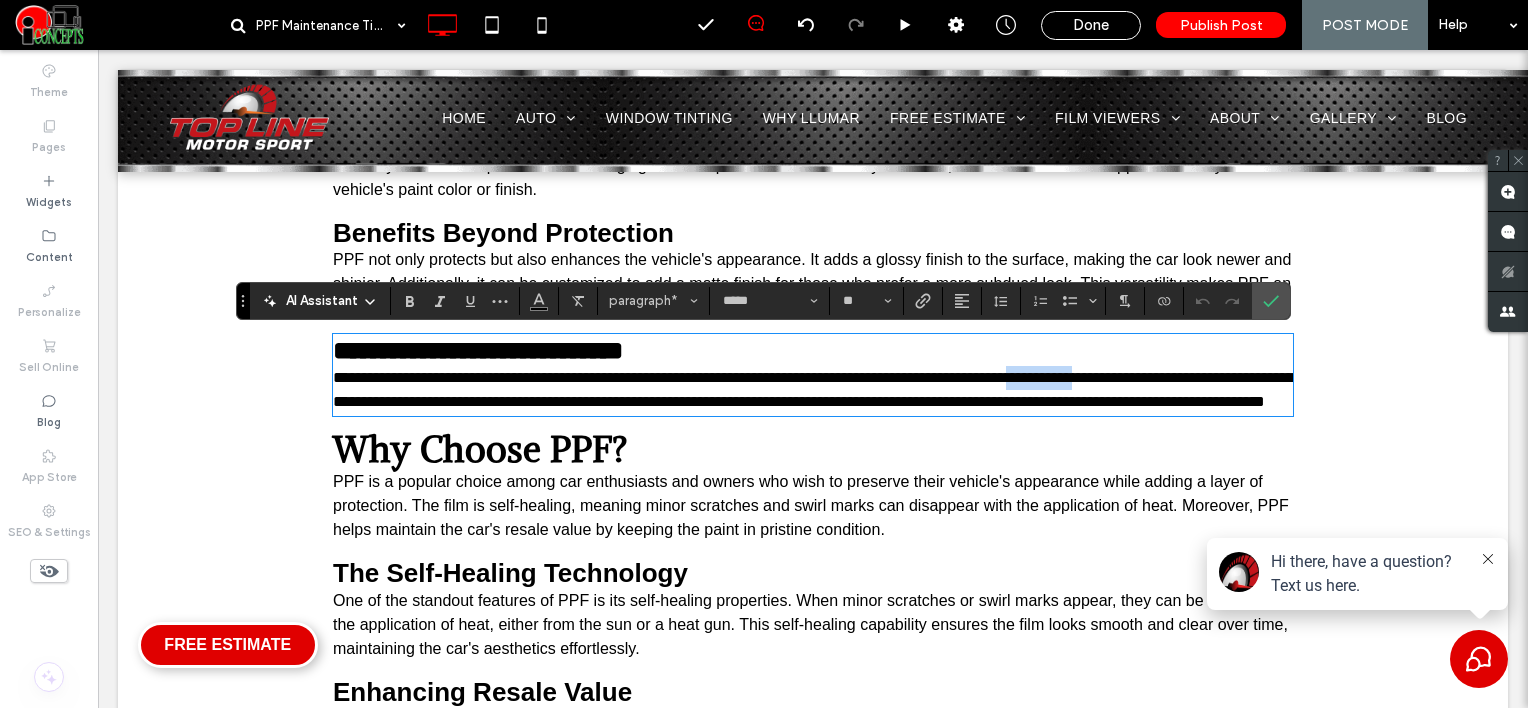 drag, startPoint x: 1071, startPoint y: 375, endPoint x: 1168, endPoint y: 368, distance: 97.25225 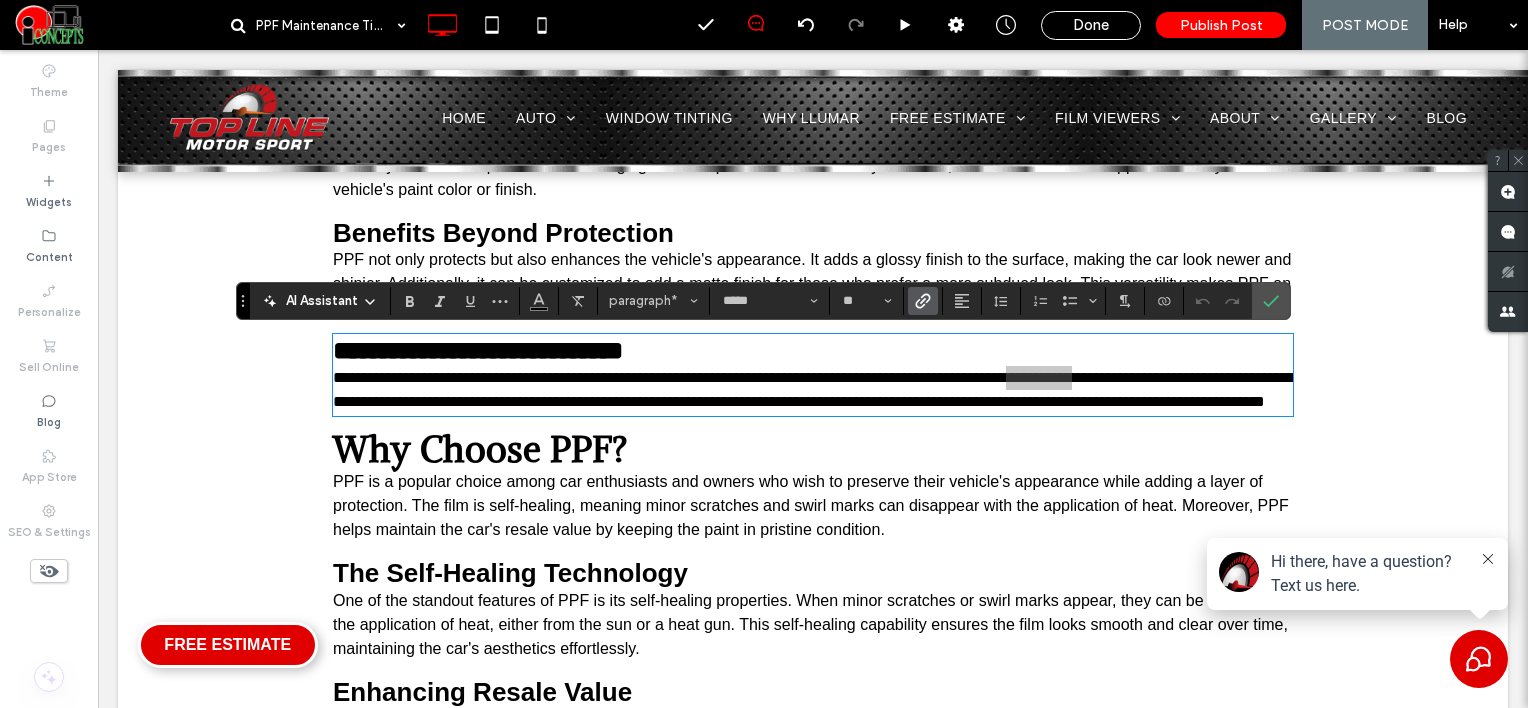 click 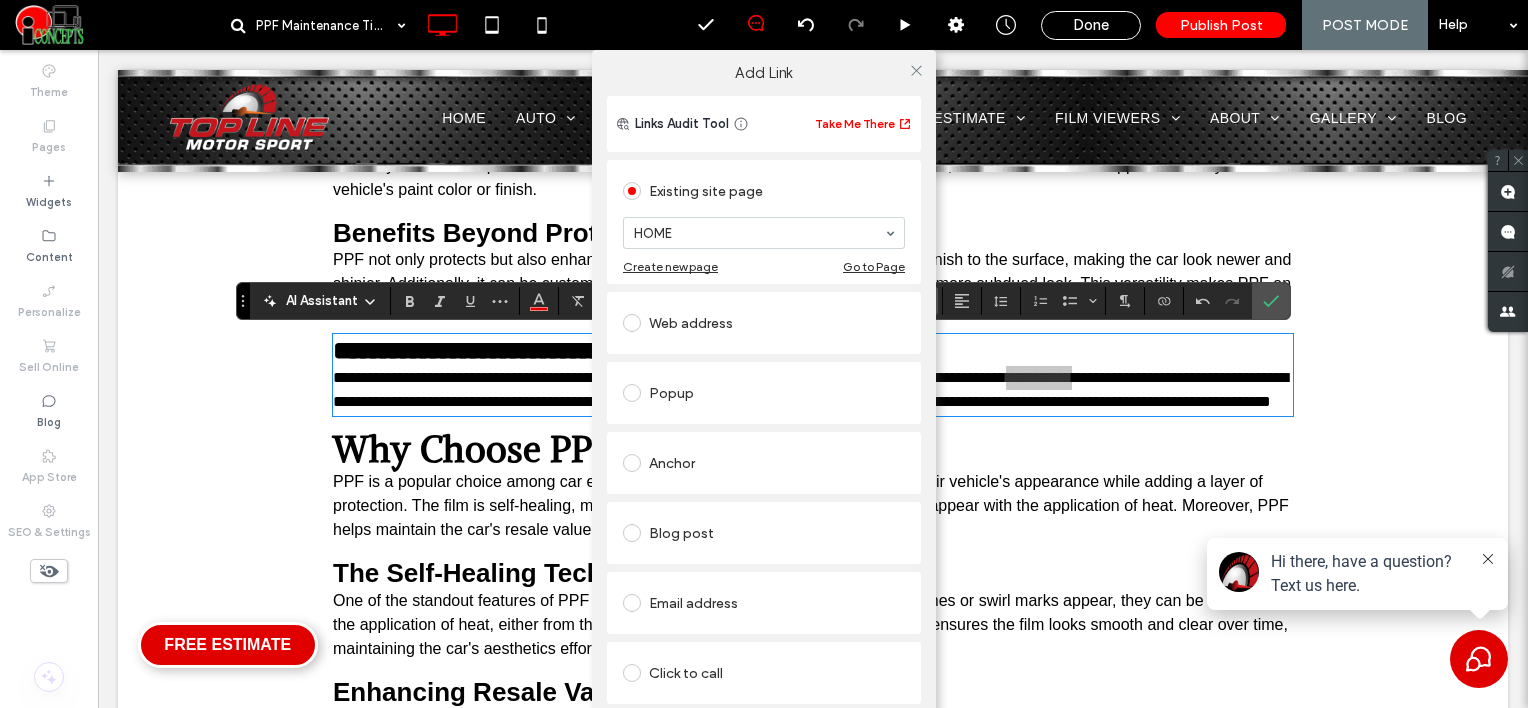 click on "Web address" at bounding box center (764, 323) 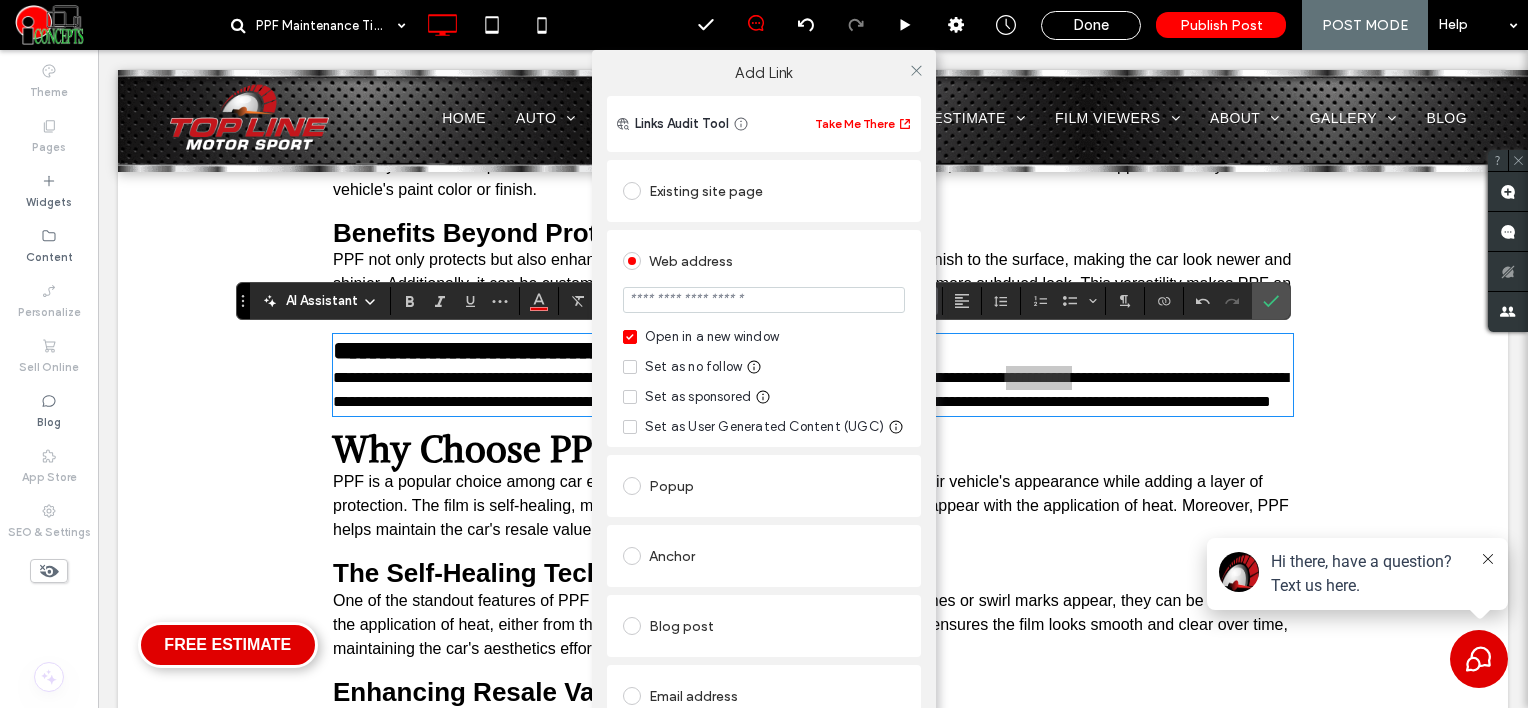 click at bounding box center (764, 300) 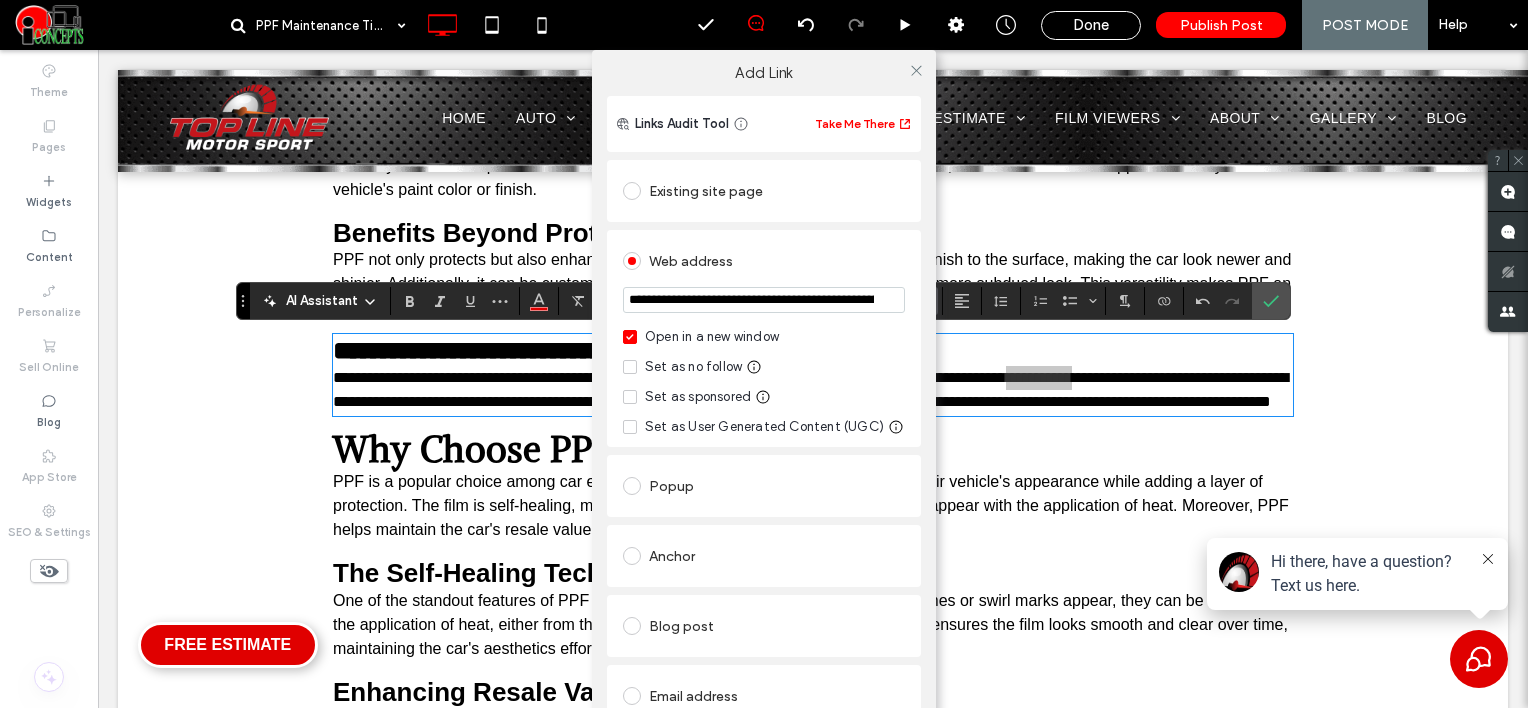 scroll, scrollTop: 0, scrollLeft: 351, axis: horizontal 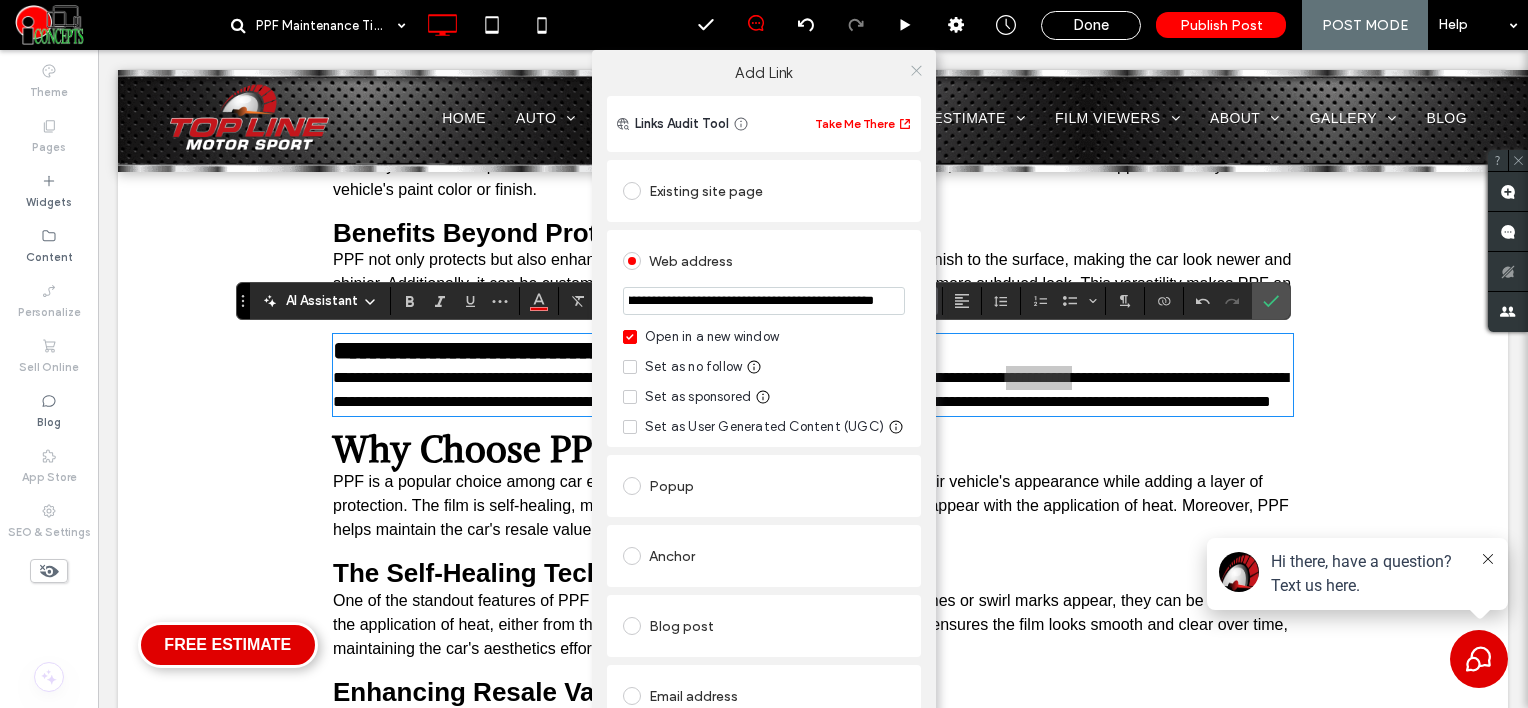 type on "**********" 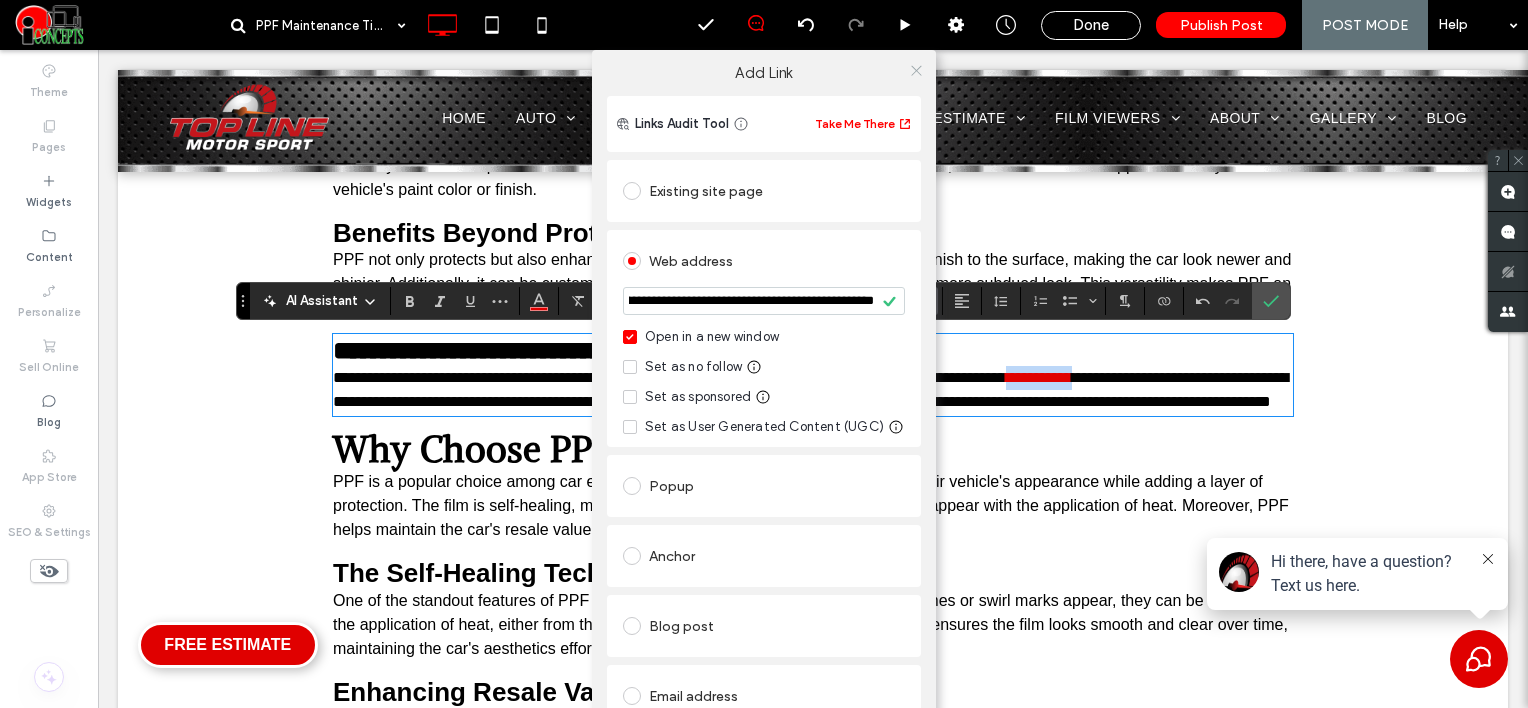 scroll, scrollTop: 0, scrollLeft: 0, axis: both 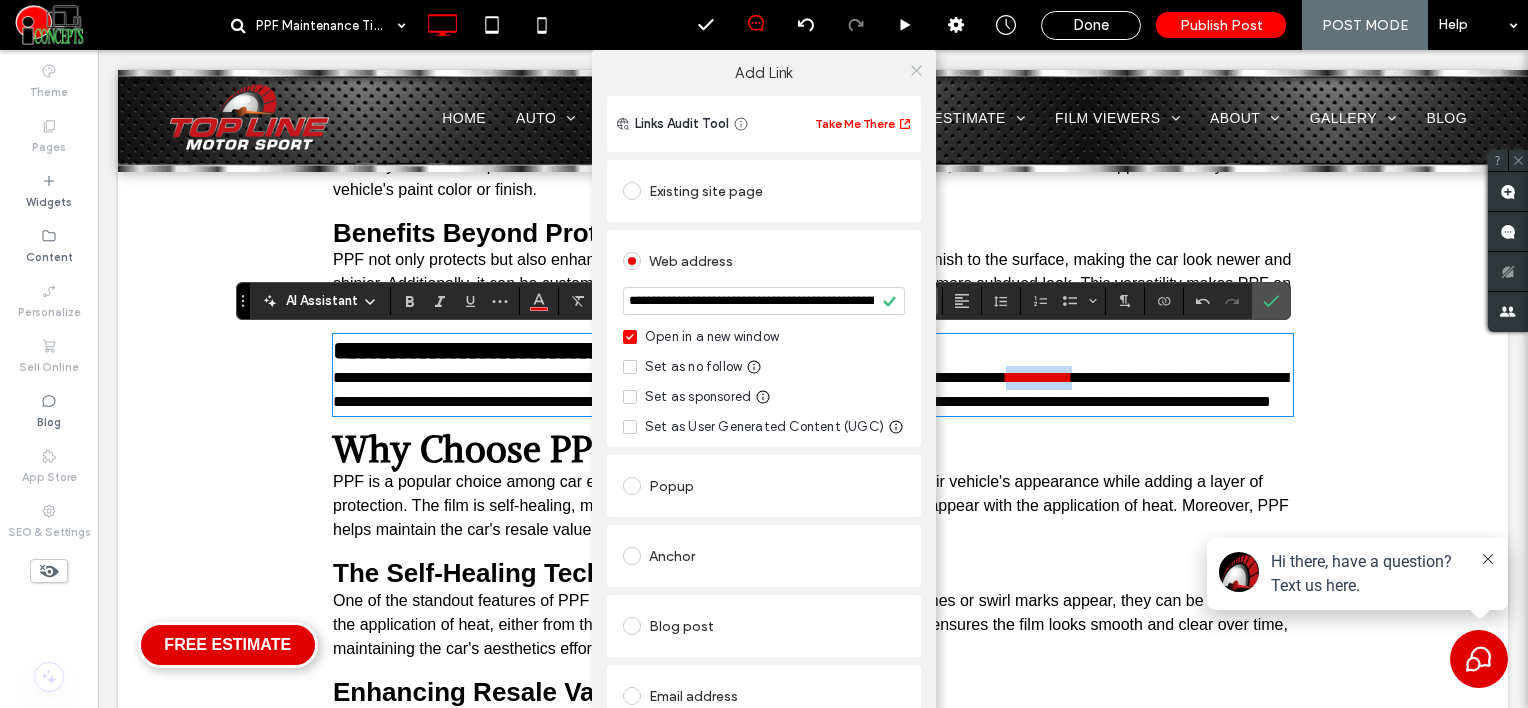 click 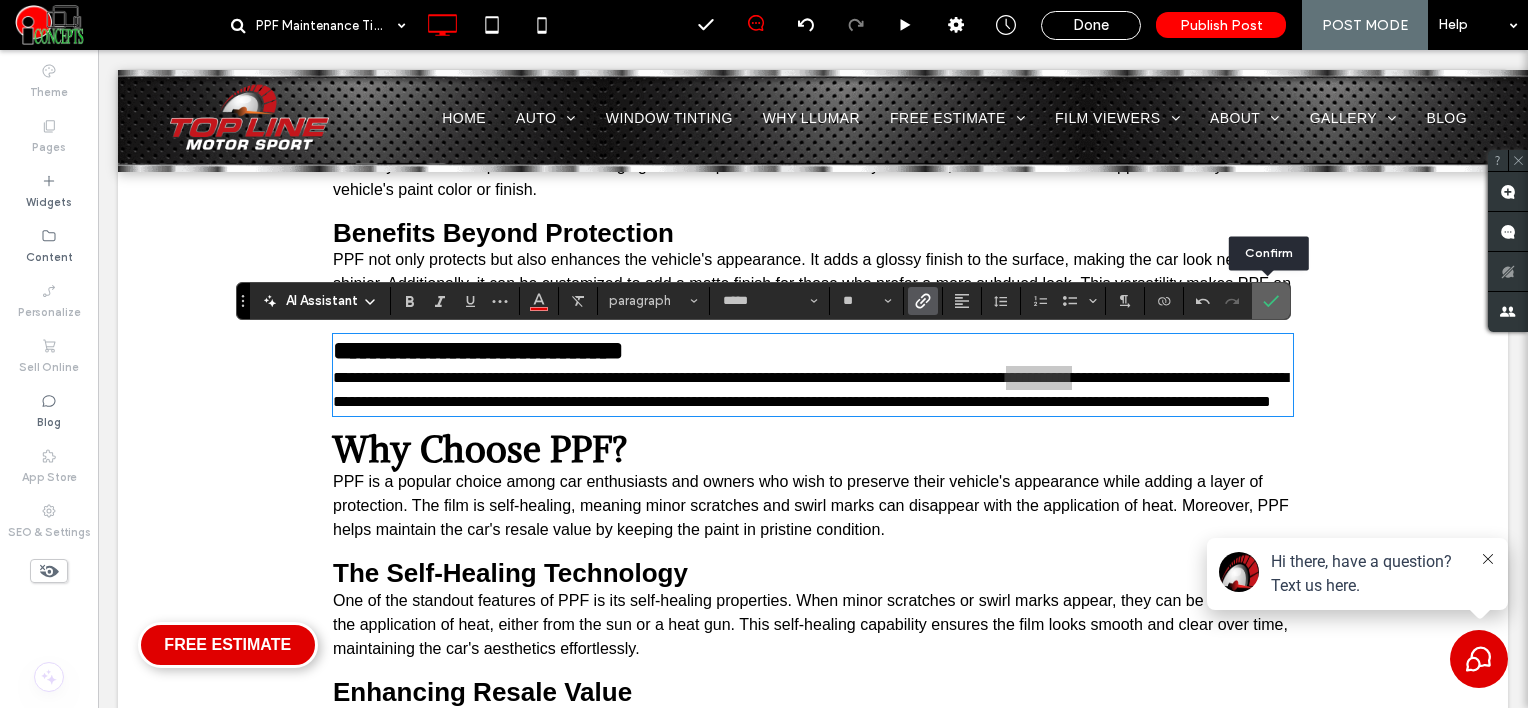 click at bounding box center (1271, 301) 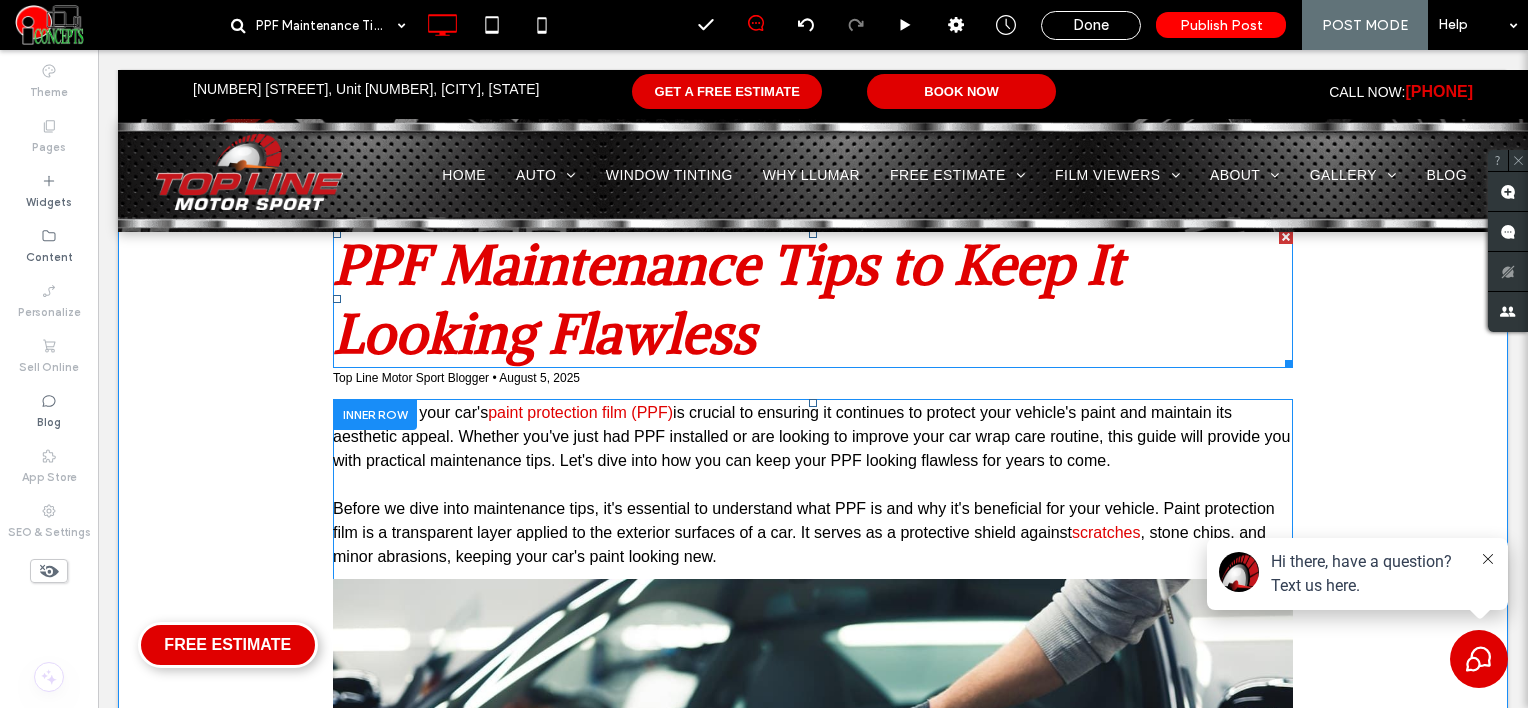 scroll, scrollTop: 200, scrollLeft: 0, axis: vertical 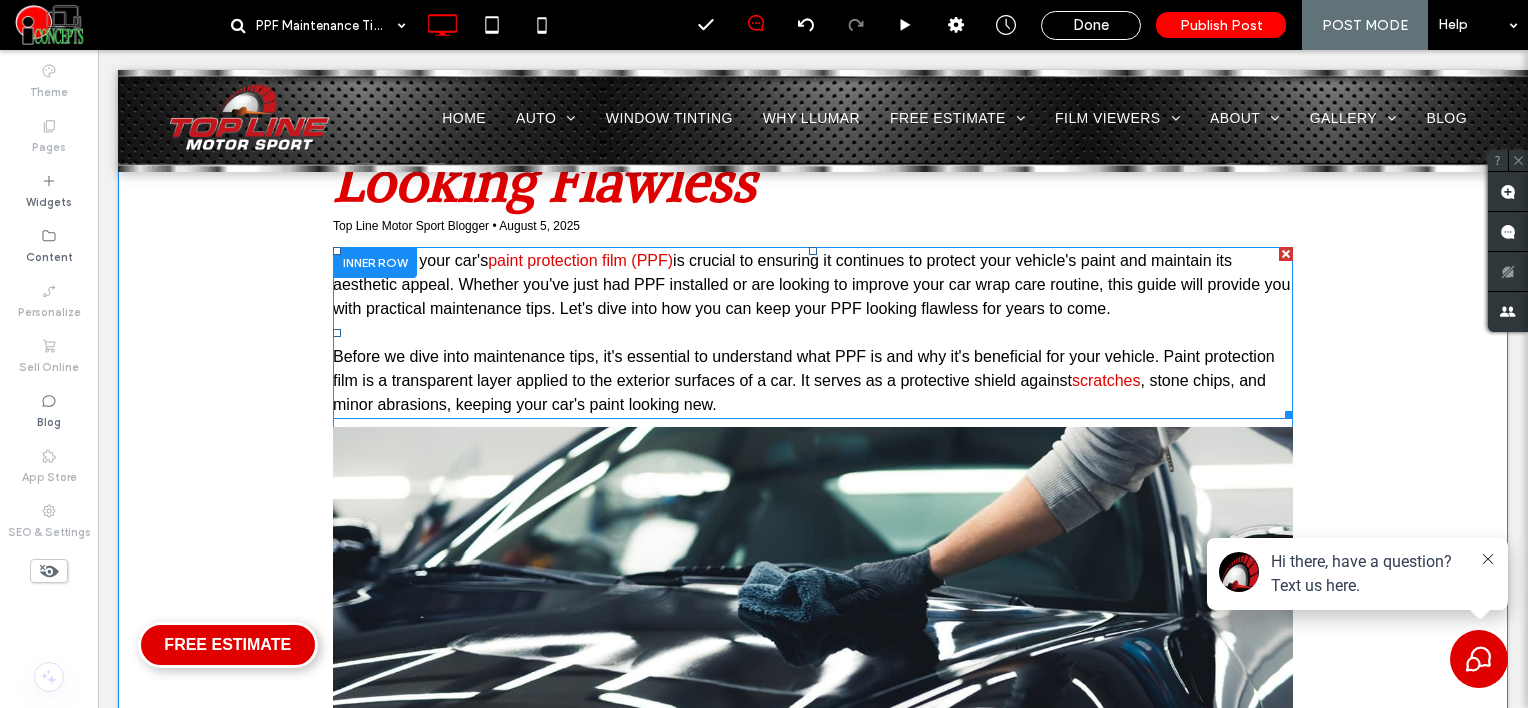 click on "Before we dive into maintenance tips, it's essential to understand what PPF is and why it's beneficial for your vehicle. Paint protection film is a transparent layer applied to the exterior surfaces of a car. It serves as a protective shield against" at bounding box center (804, 368) 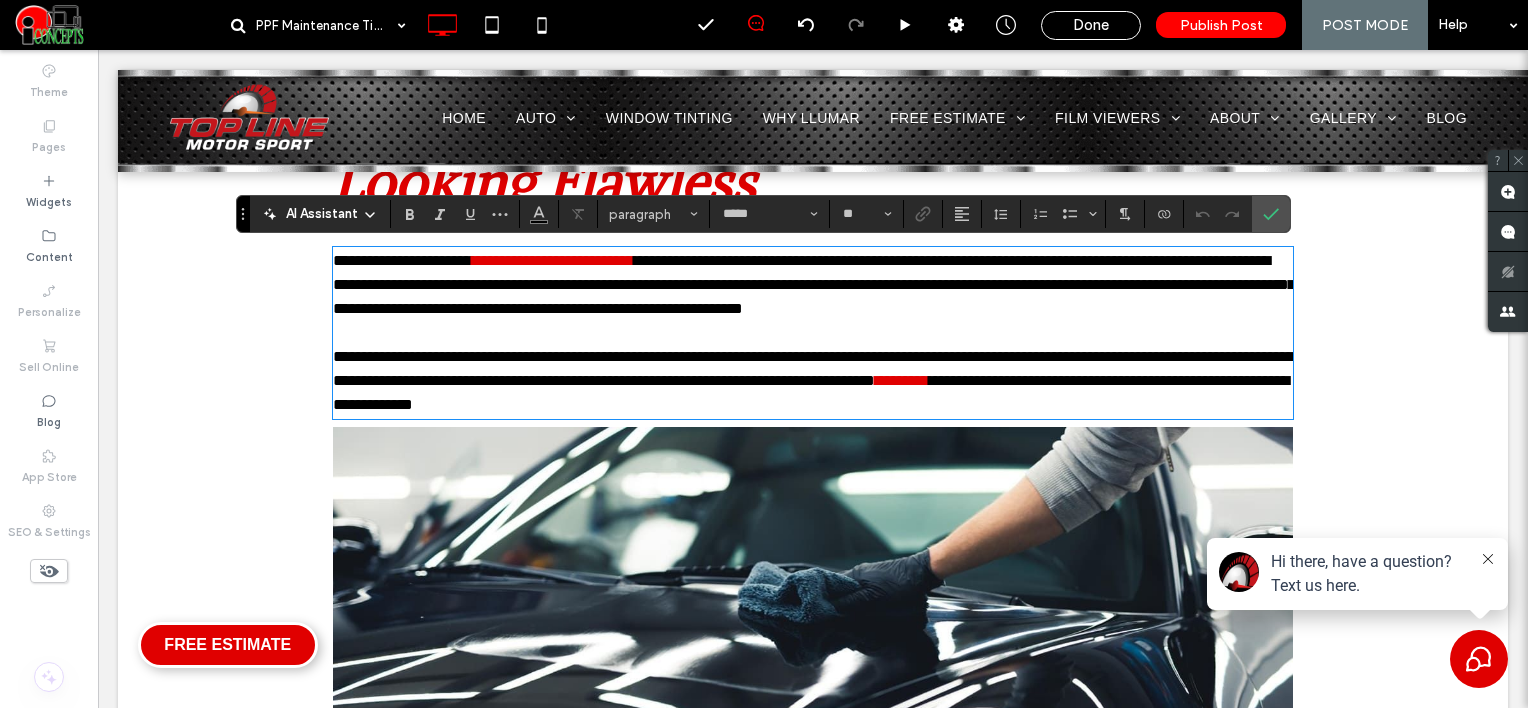 click on "**********" at bounding box center [813, 368] 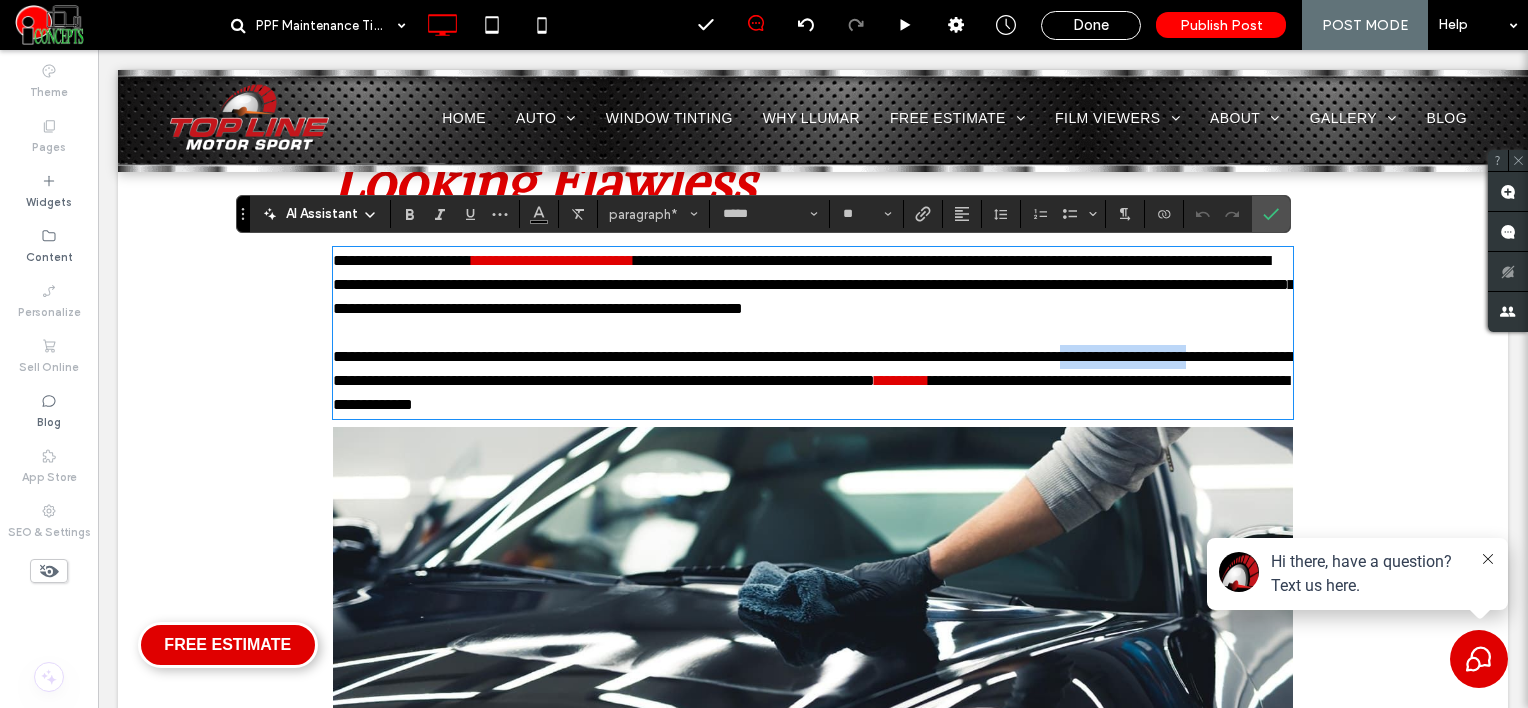 drag, startPoint x: 1157, startPoint y: 348, endPoint x: 348, endPoint y: 383, distance: 809.7568 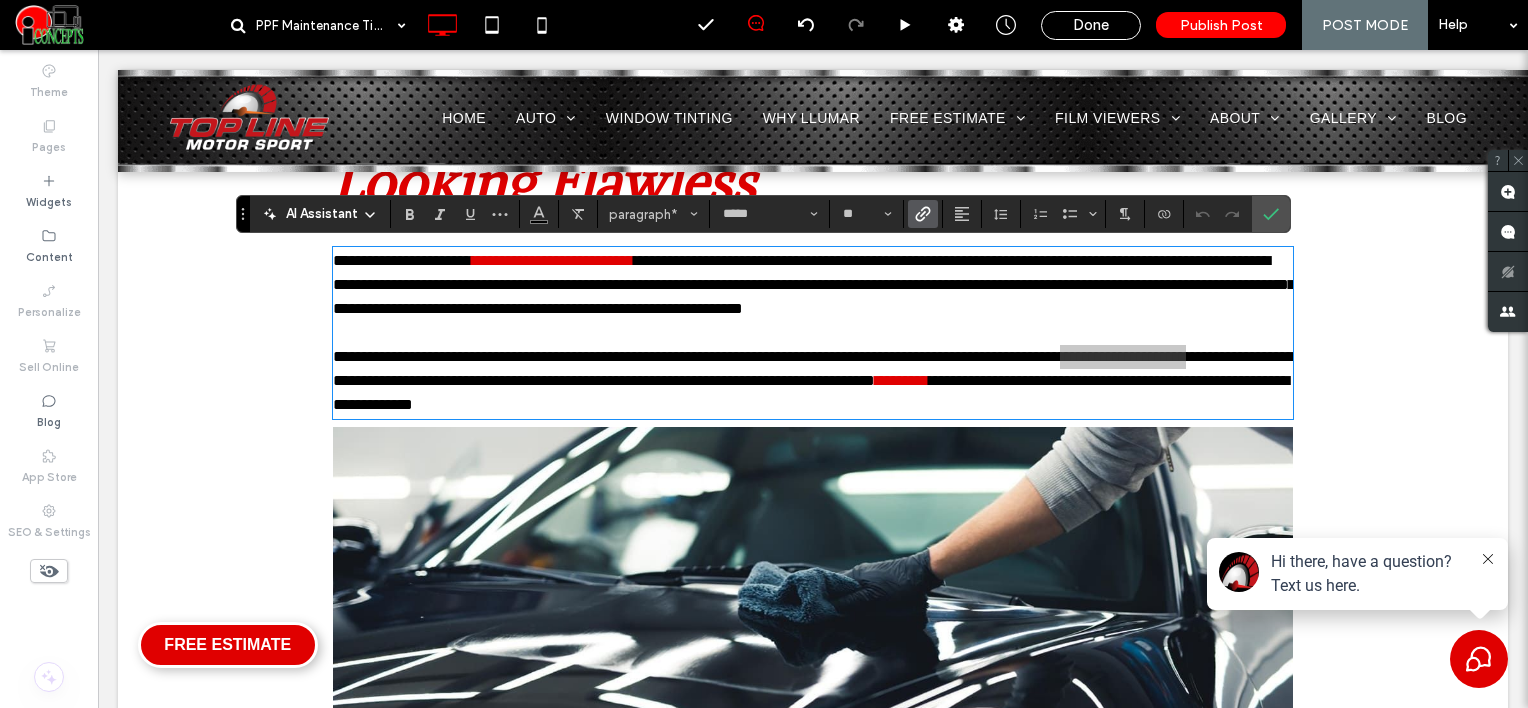 click 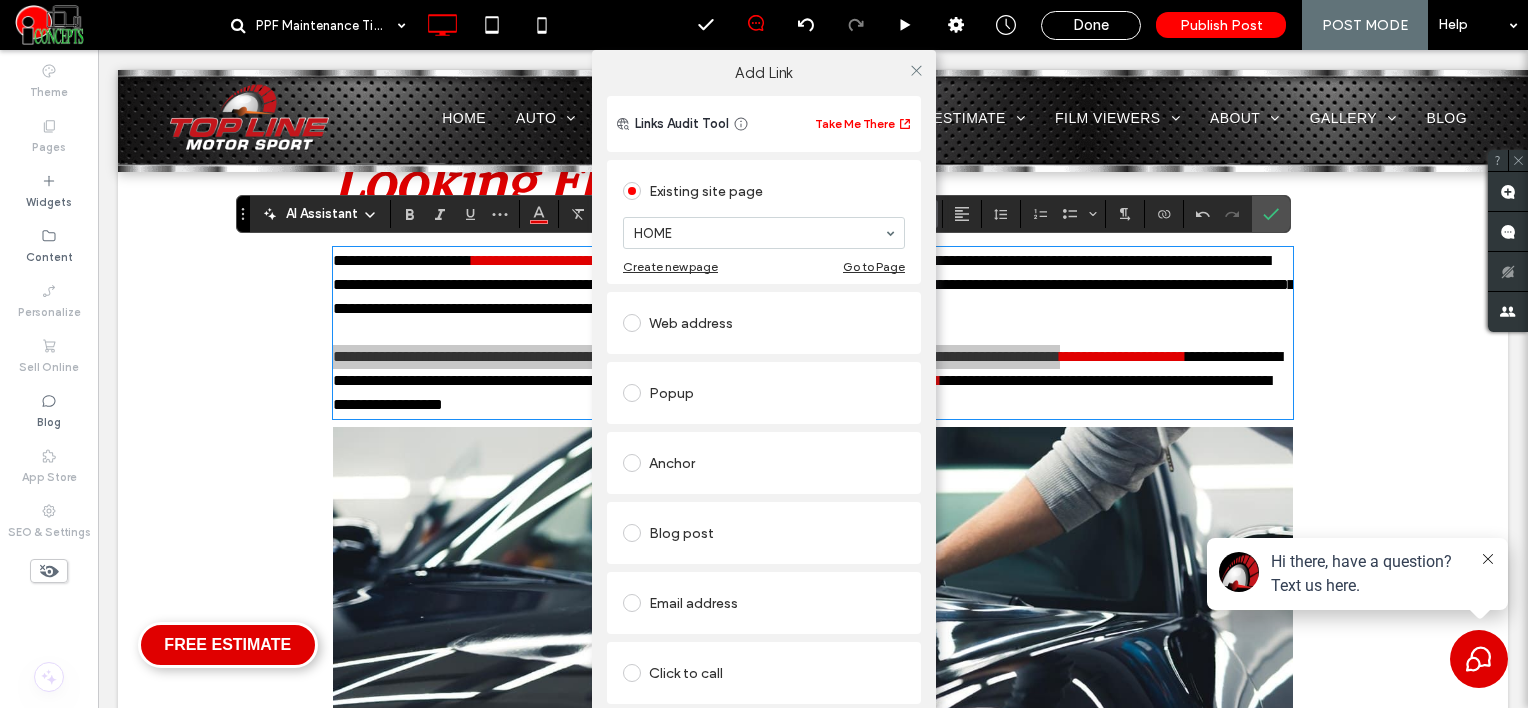 click on "Web address" at bounding box center [764, 323] 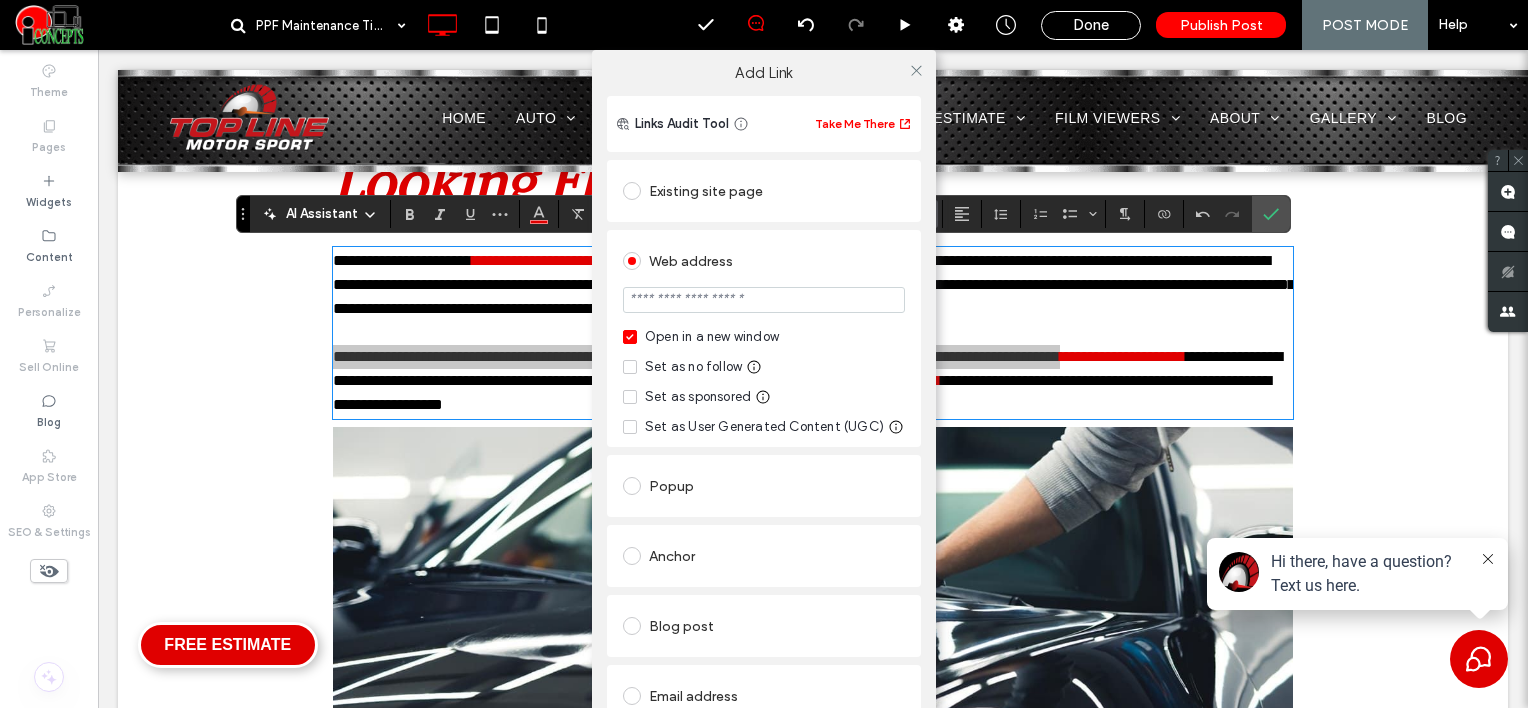click at bounding box center (764, 300) 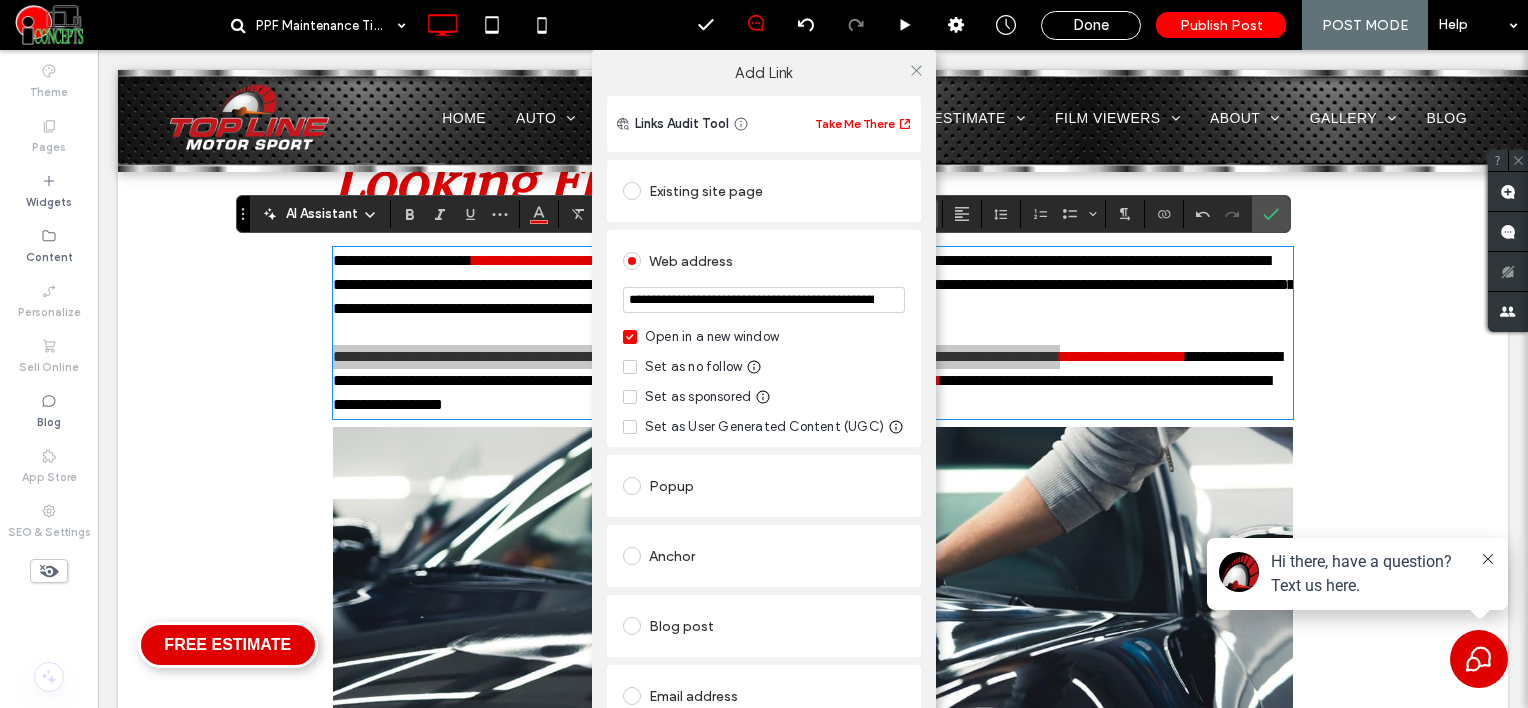 scroll, scrollTop: 0, scrollLeft: 360, axis: horizontal 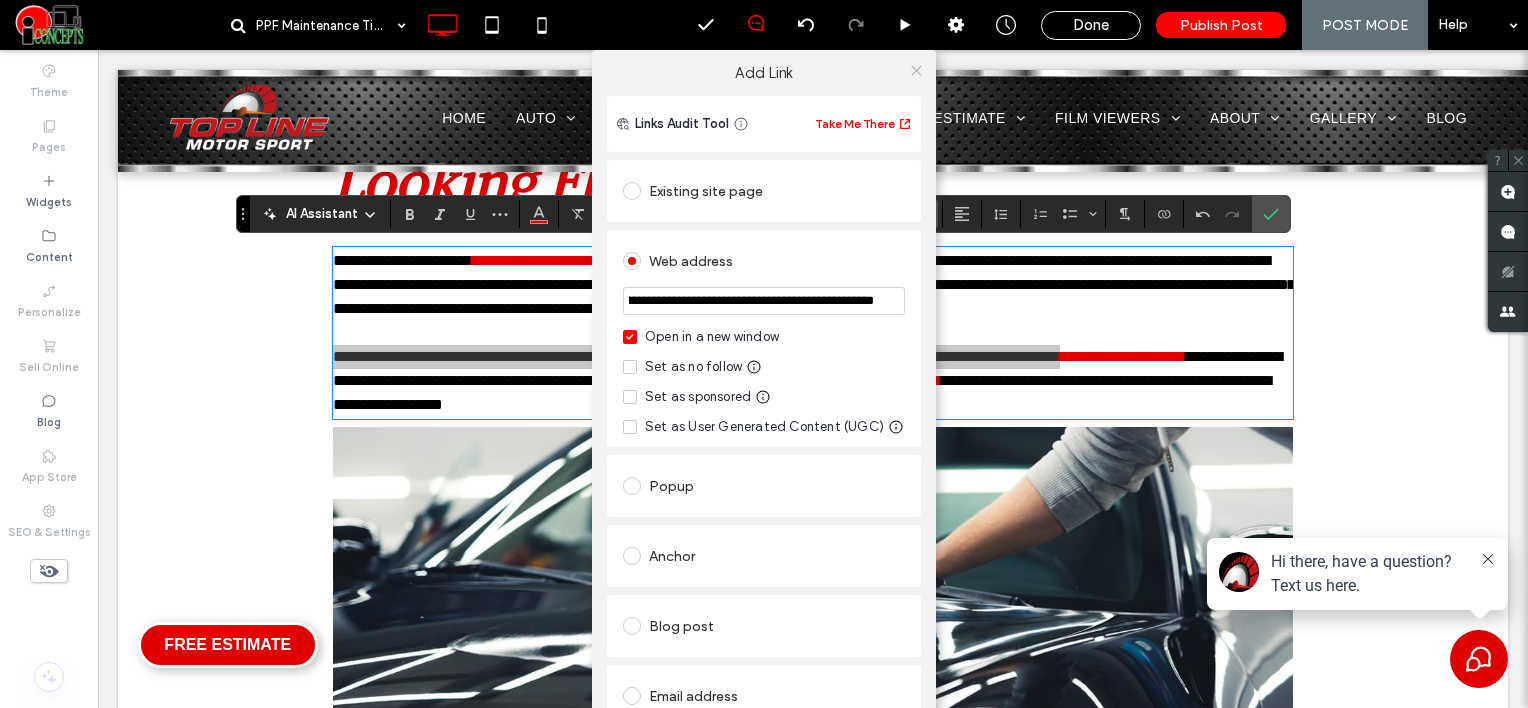 type on "**********" 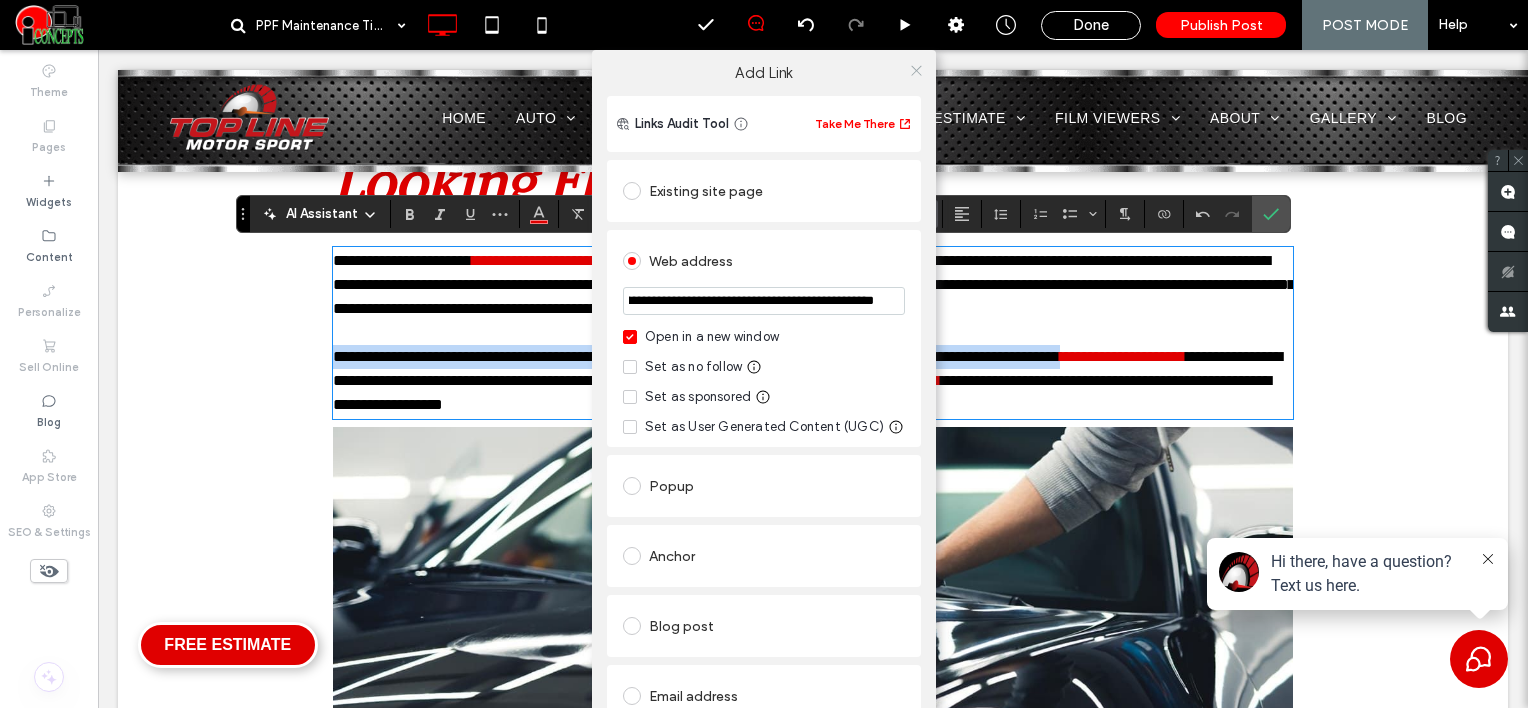scroll, scrollTop: 0, scrollLeft: 0, axis: both 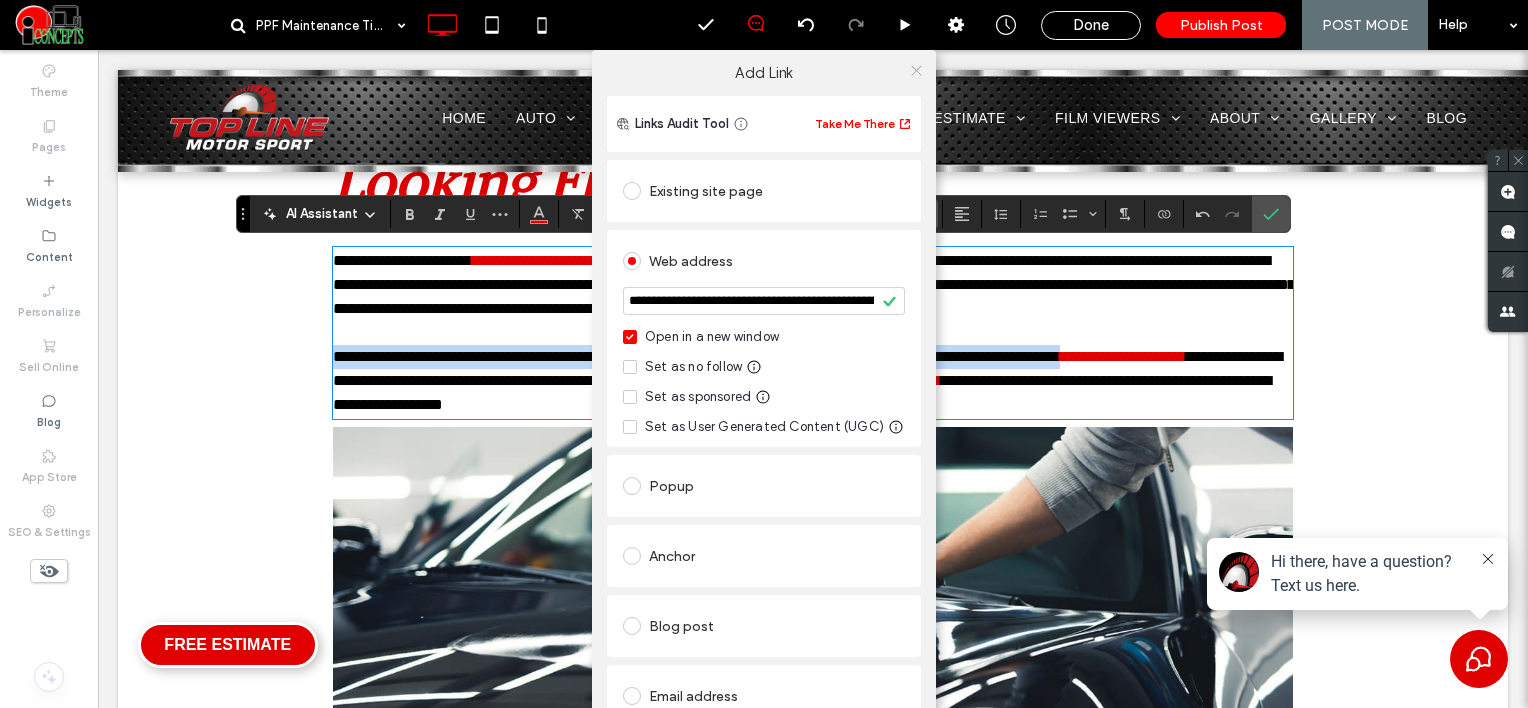 click 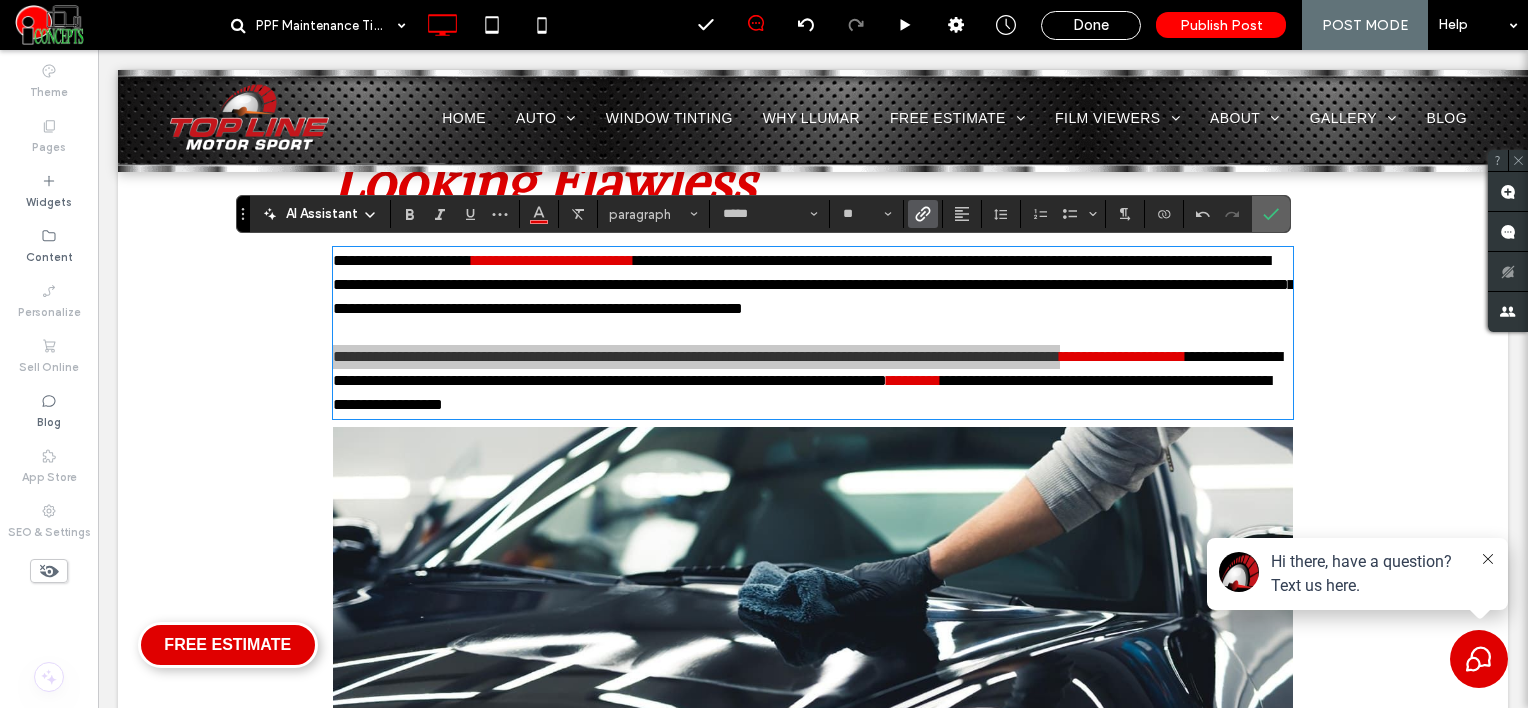 click at bounding box center (1271, 214) 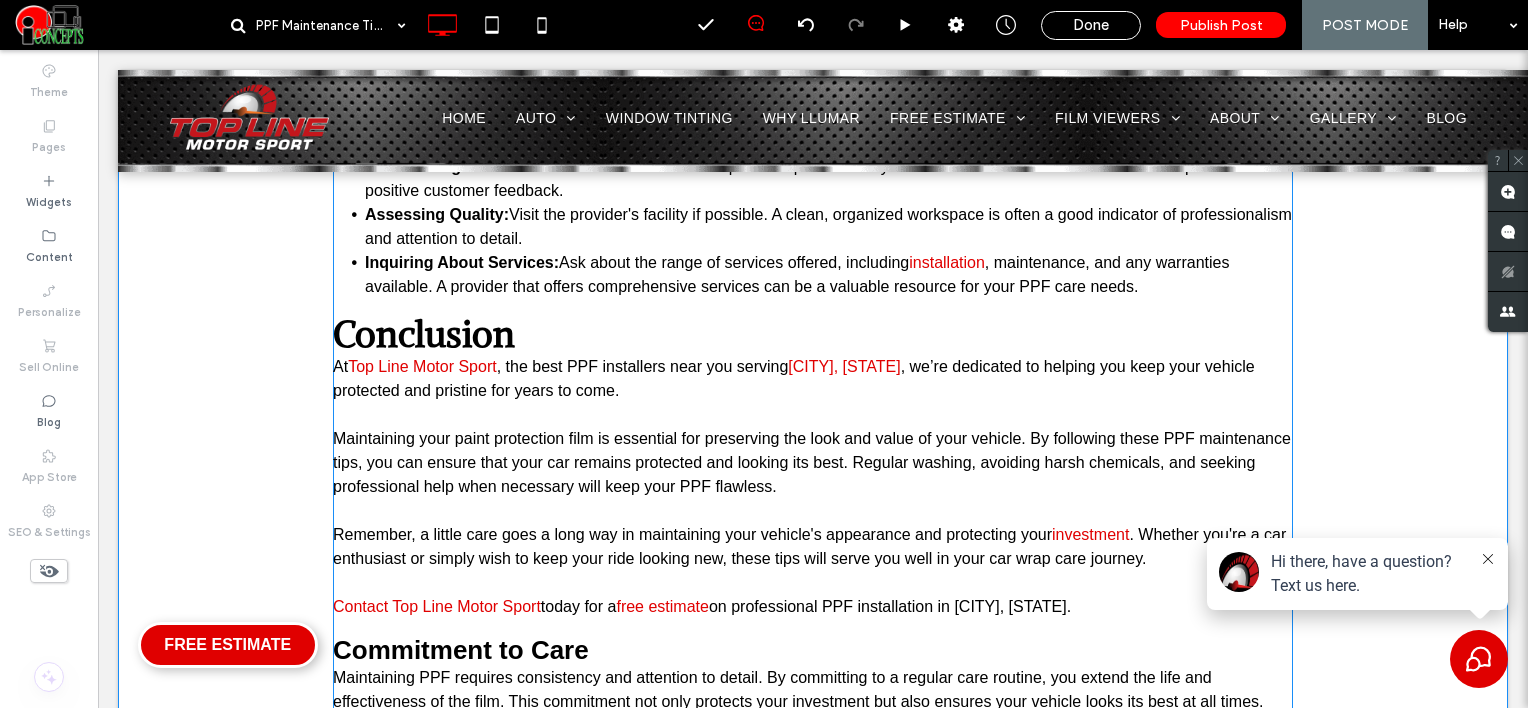 scroll, scrollTop: 4600, scrollLeft: 0, axis: vertical 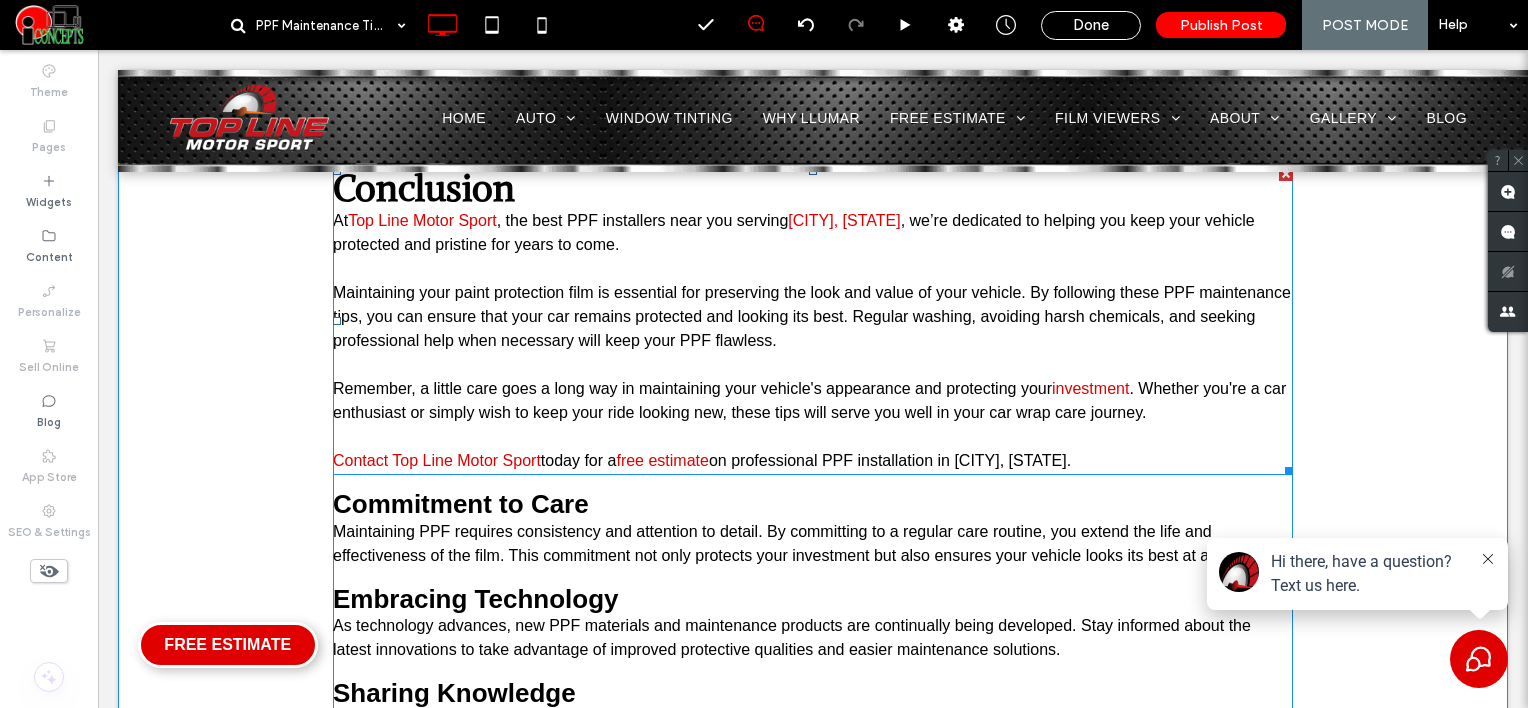 click at bounding box center [813, 365] 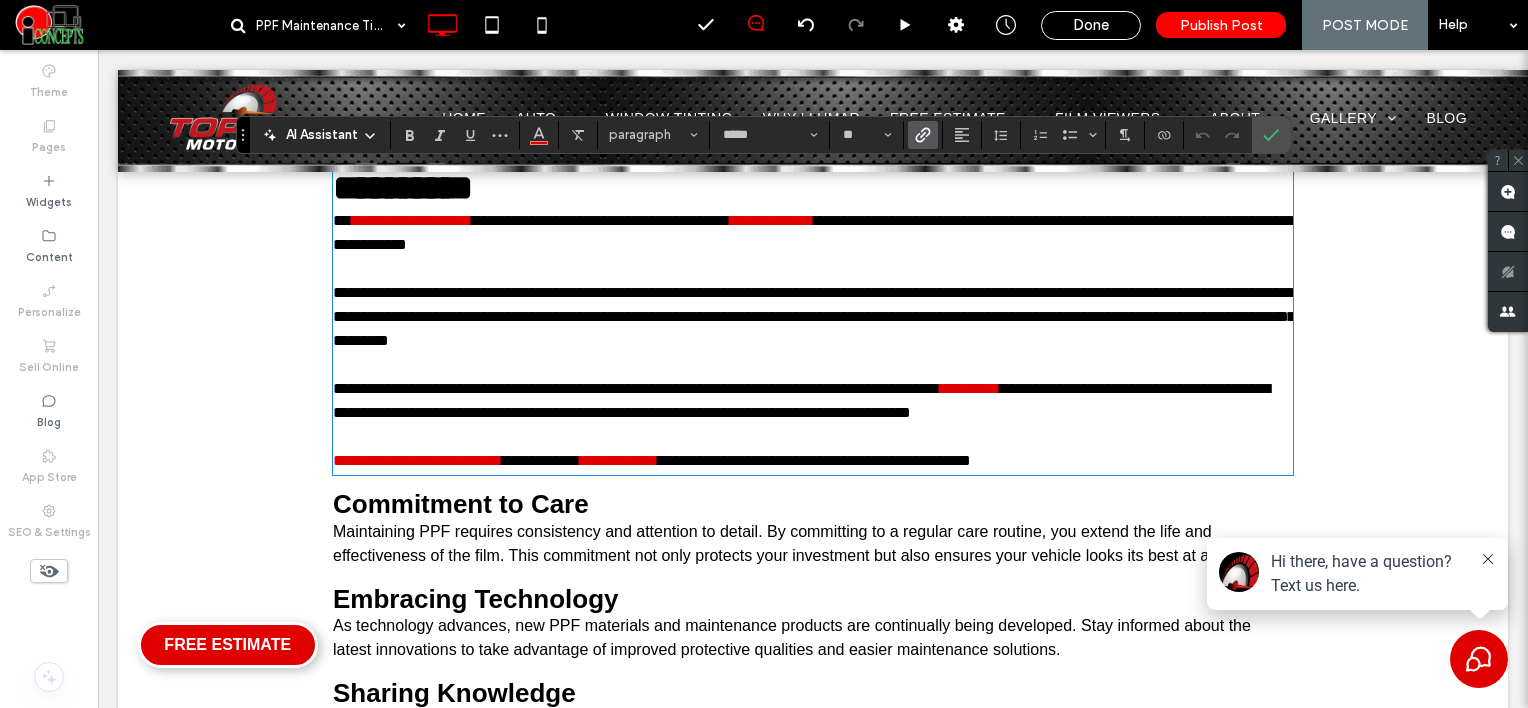 click at bounding box center (813, 365) 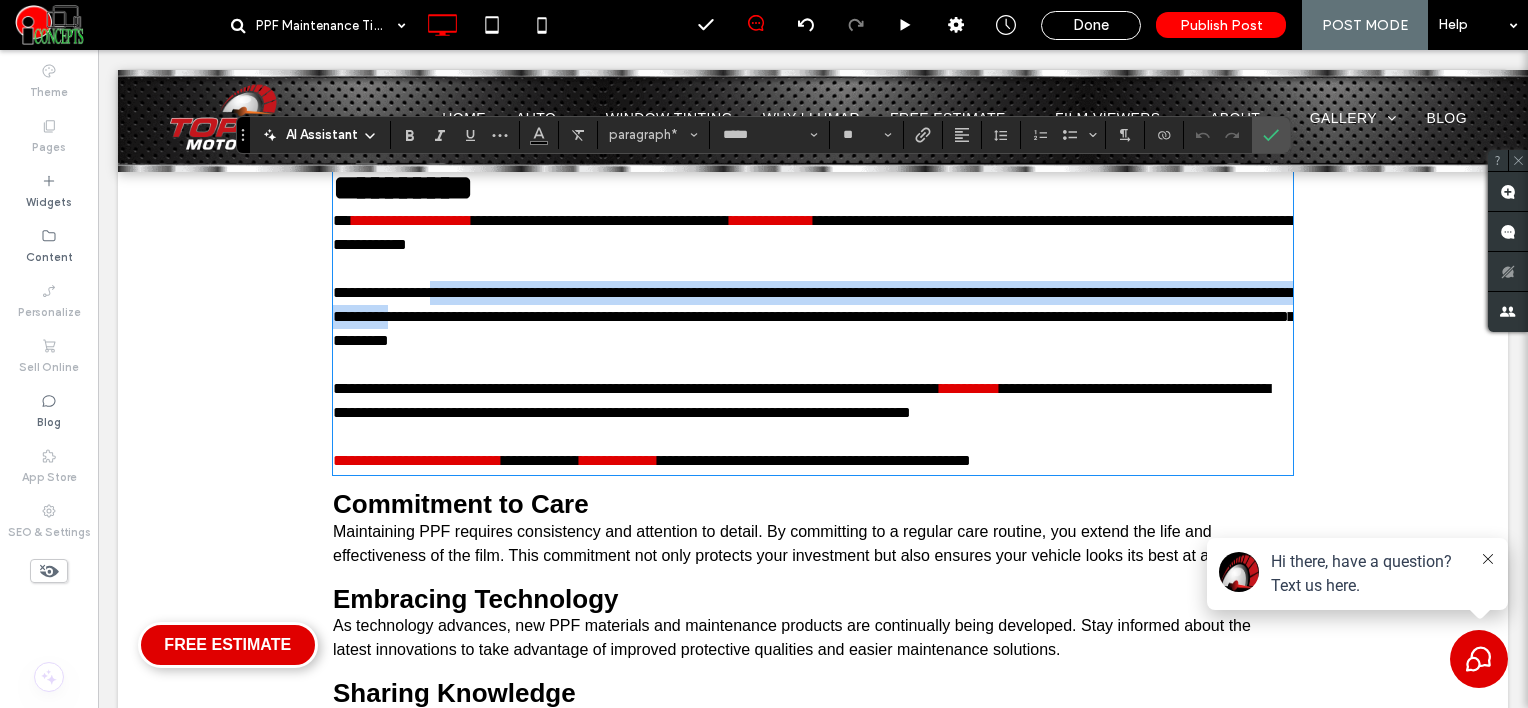 drag, startPoint x: 447, startPoint y: 299, endPoint x: 543, endPoint y: 316, distance: 97.49359 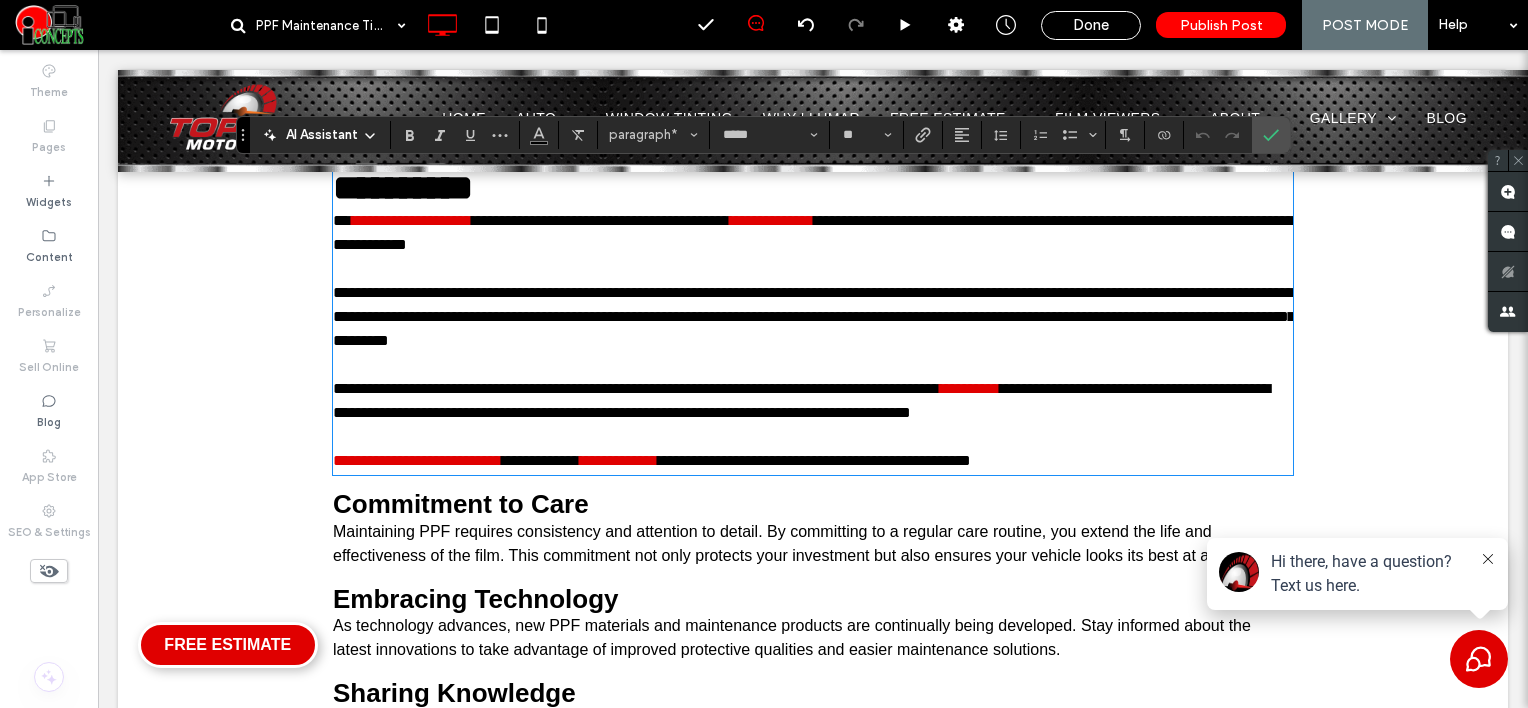 click at bounding box center [813, 365] 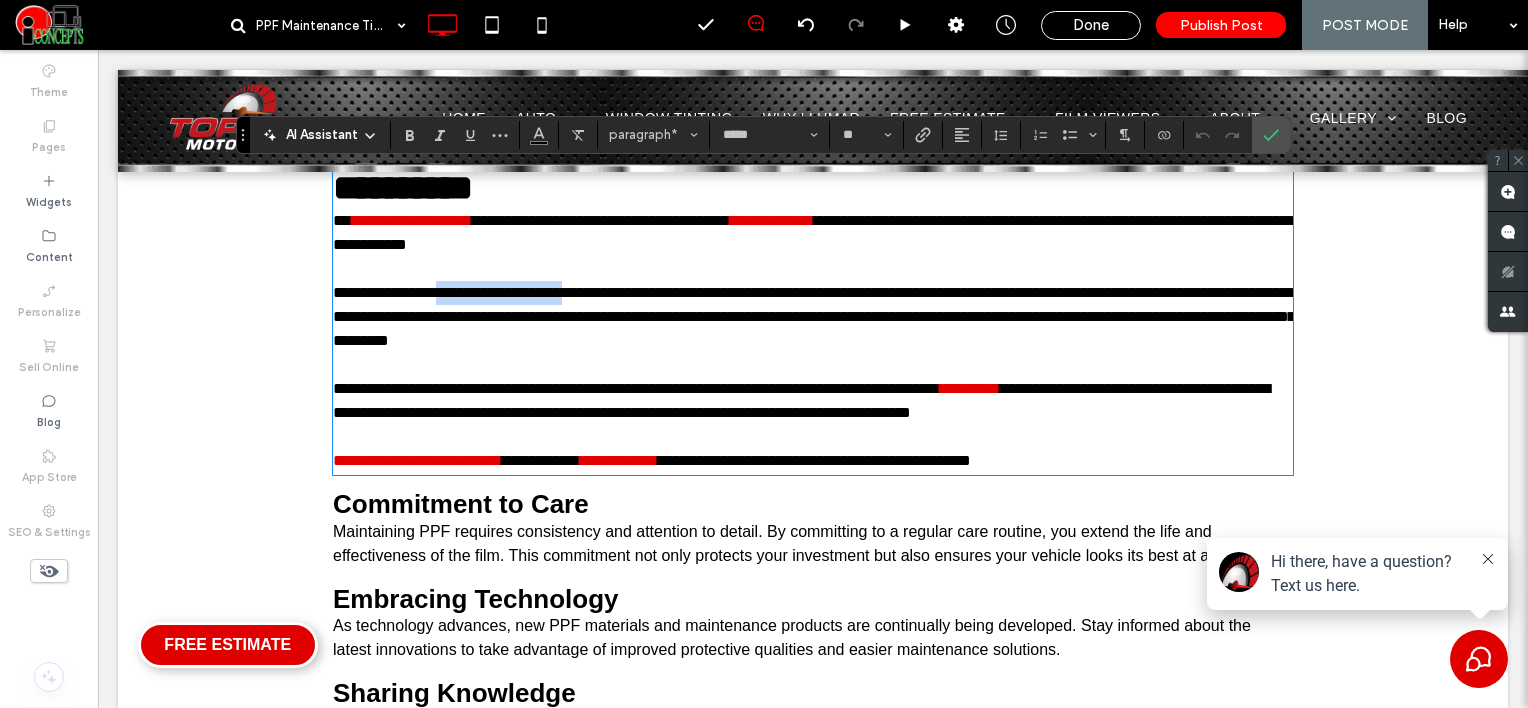 drag, startPoint x: 448, startPoint y: 292, endPoint x: 582, endPoint y: 287, distance: 134.09325 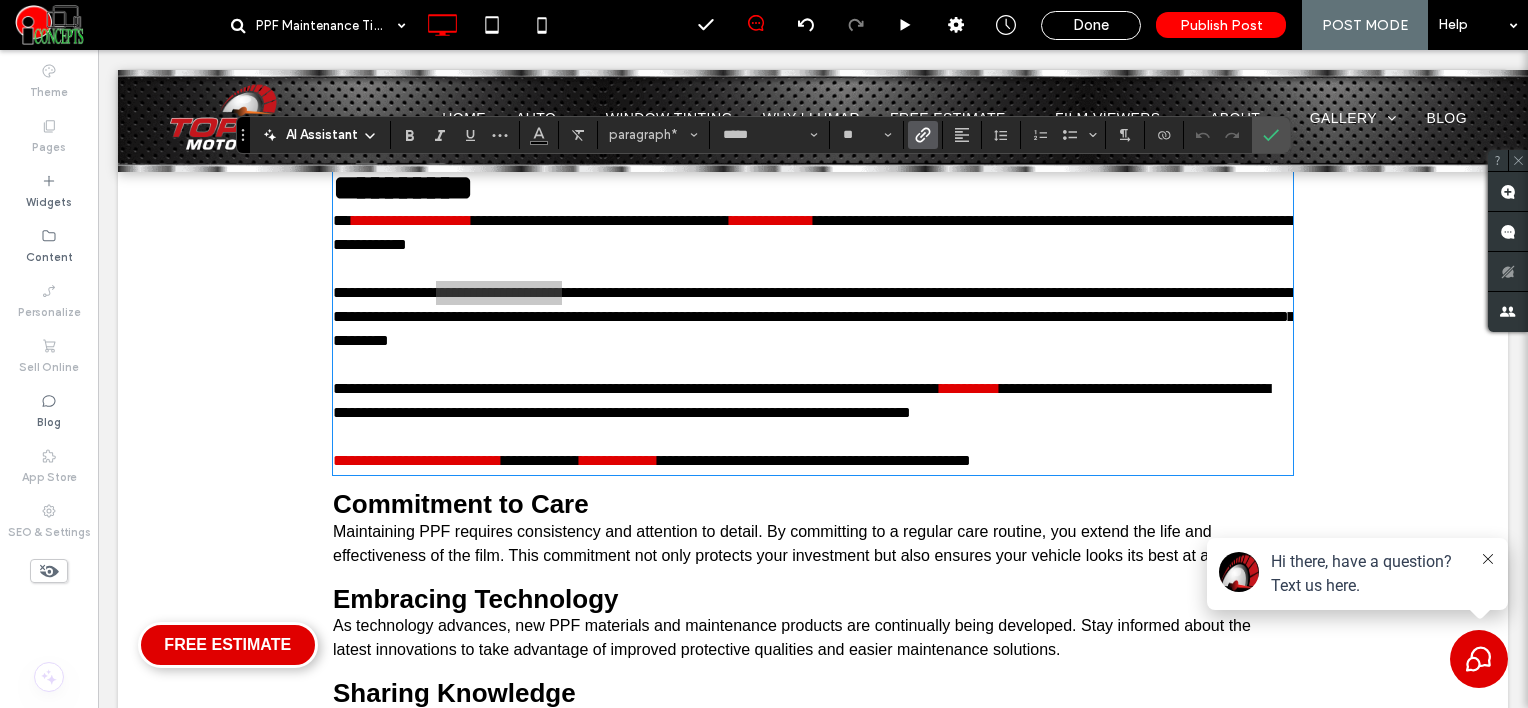 click at bounding box center (919, 135) 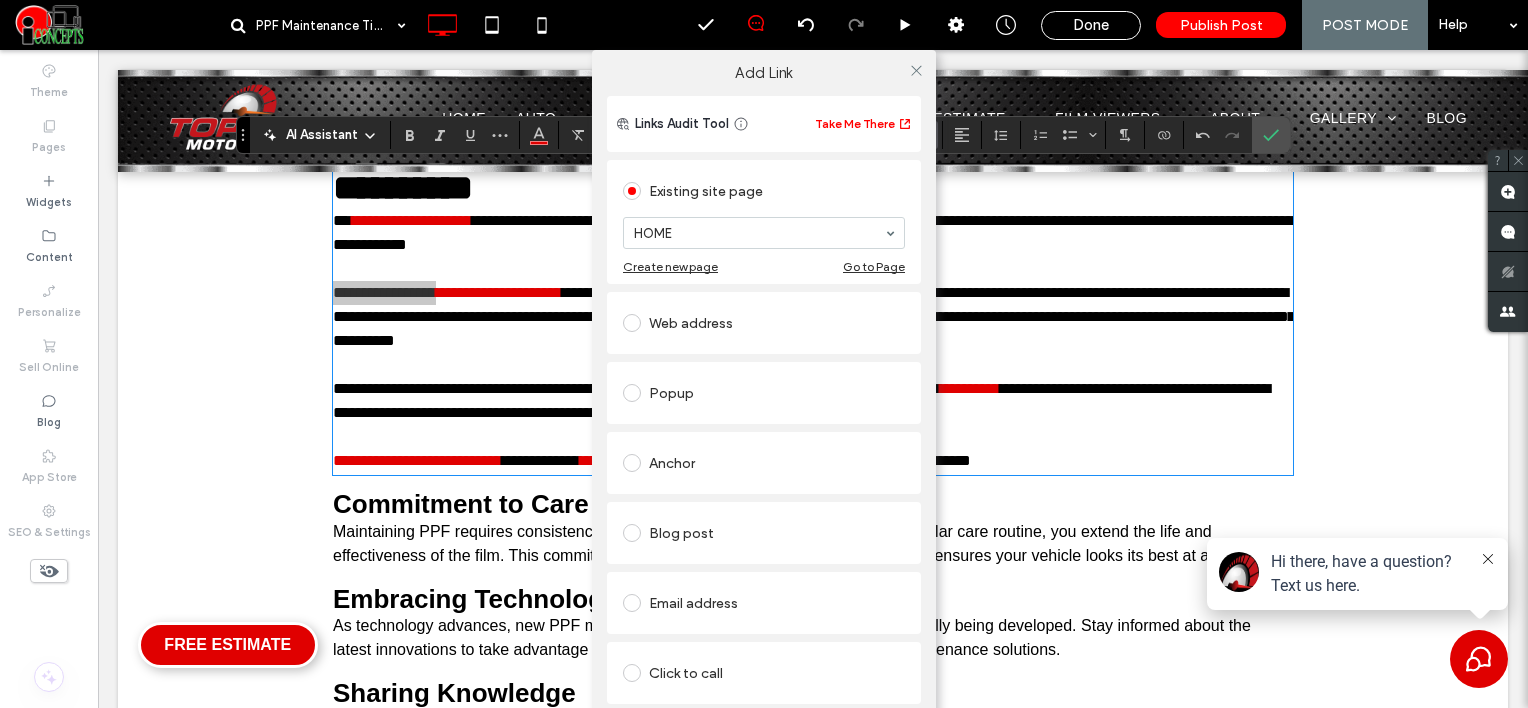 click on "Web address" at bounding box center [764, 323] 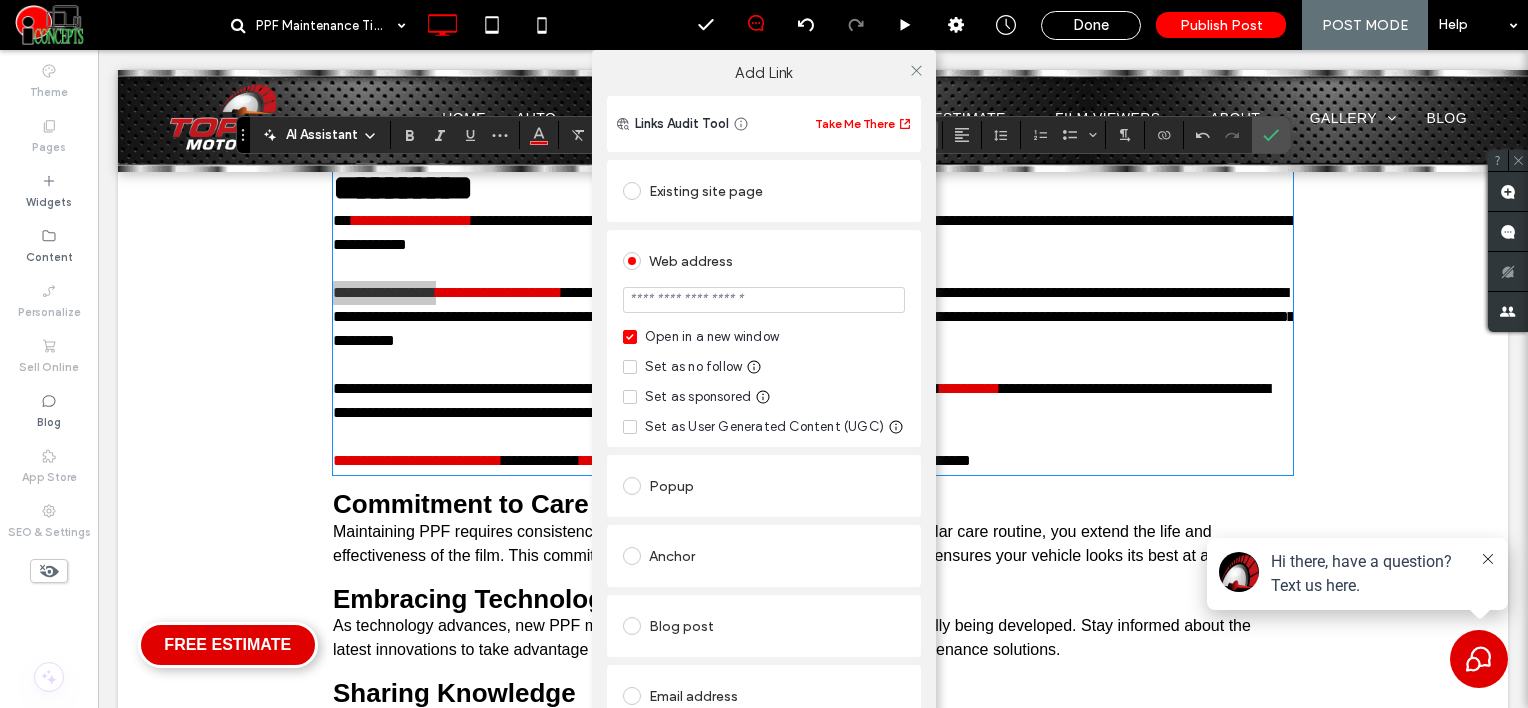 click at bounding box center (764, 300) 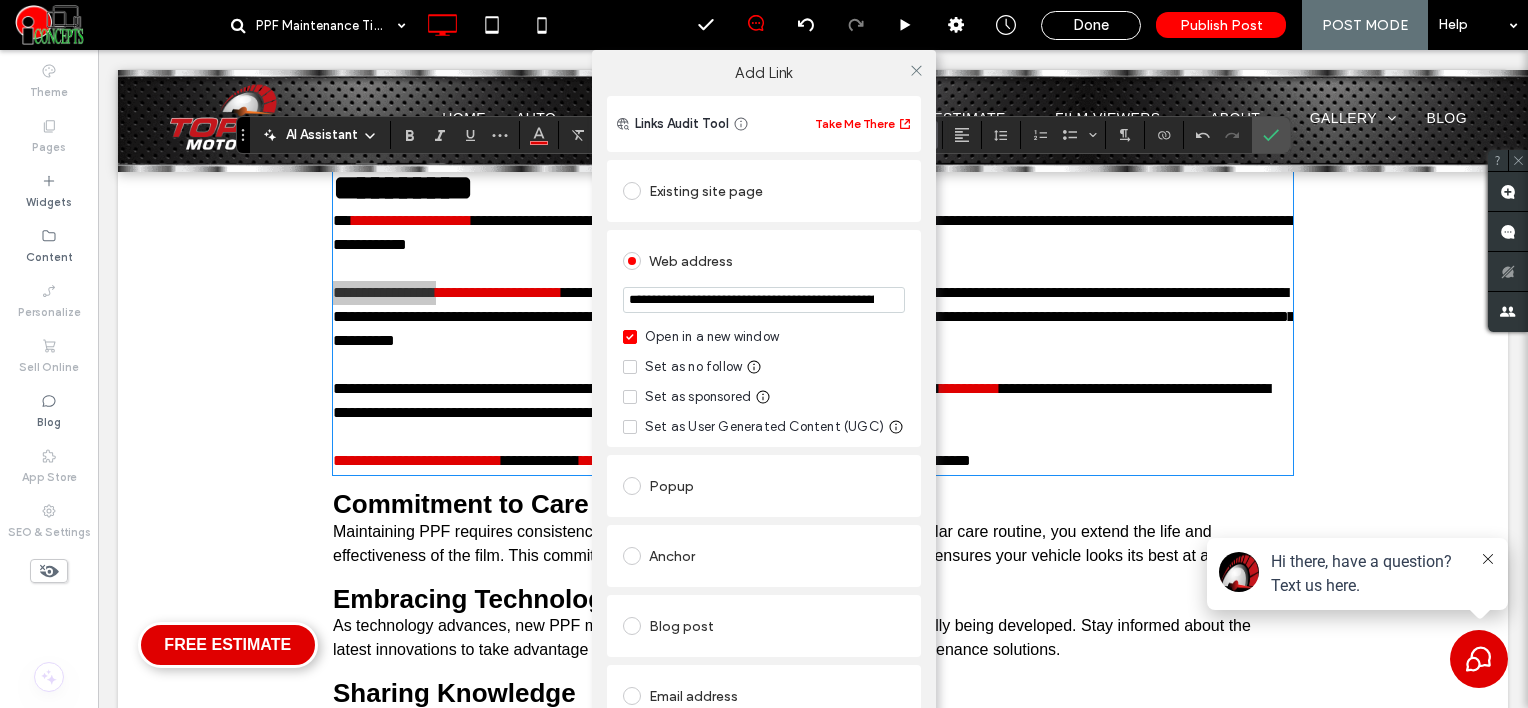 scroll, scrollTop: 0, scrollLeft: 276, axis: horizontal 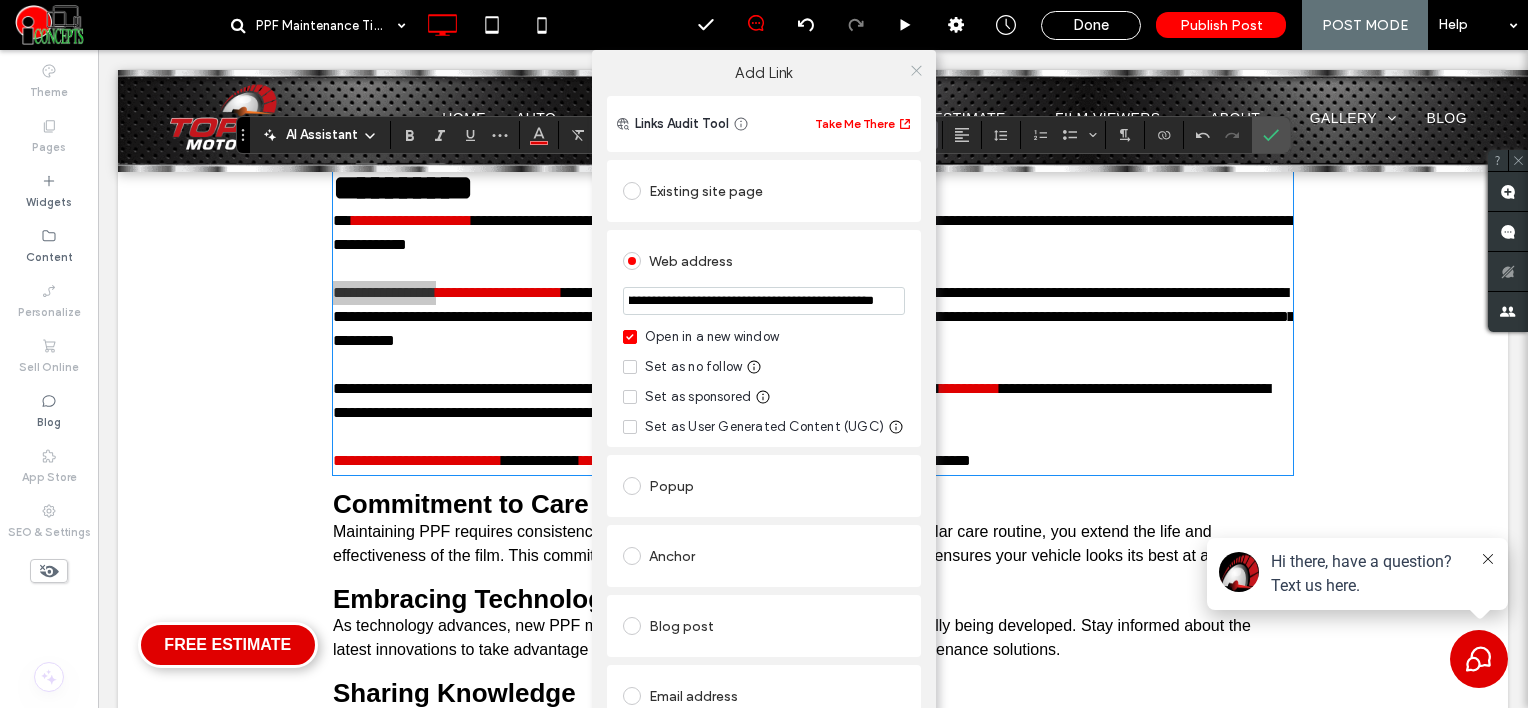 type on "**********" 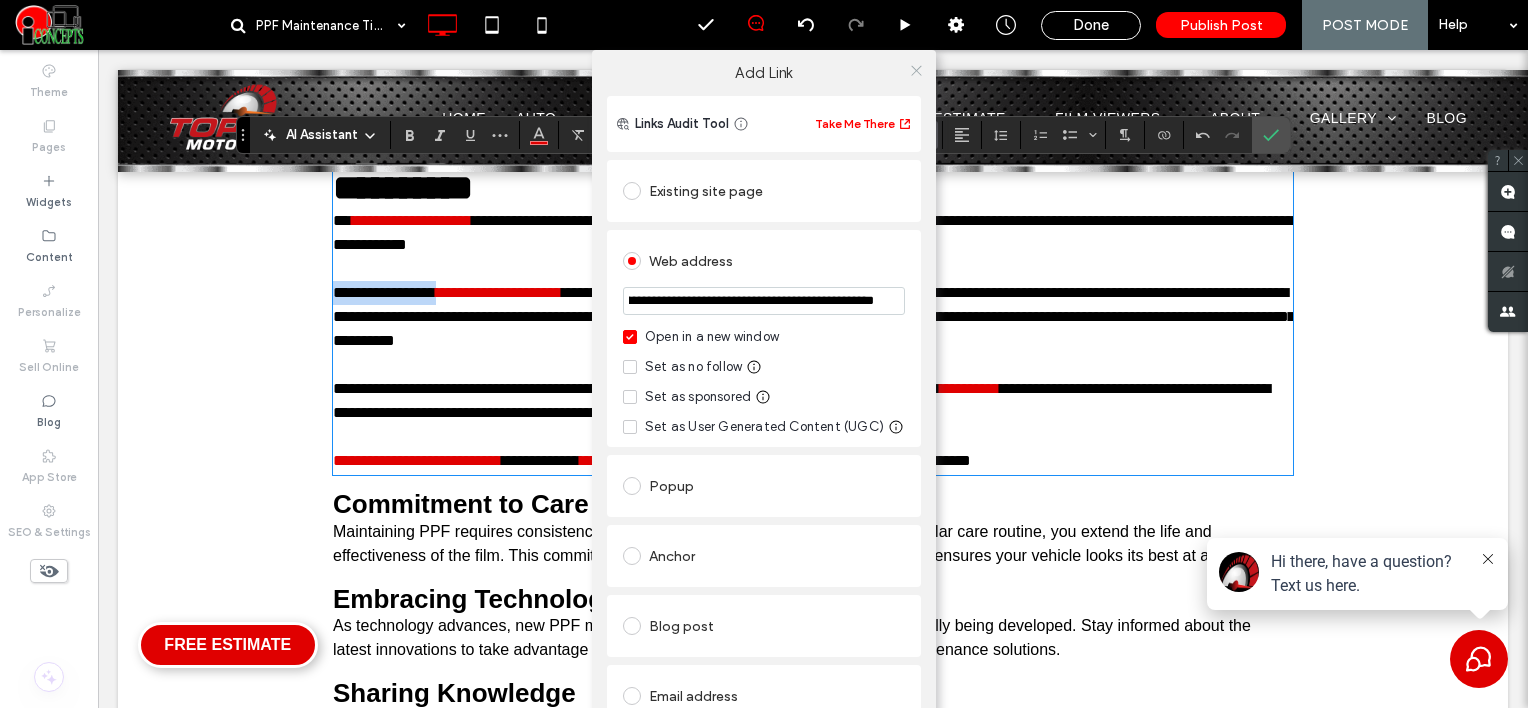scroll, scrollTop: 0, scrollLeft: 0, axis: both 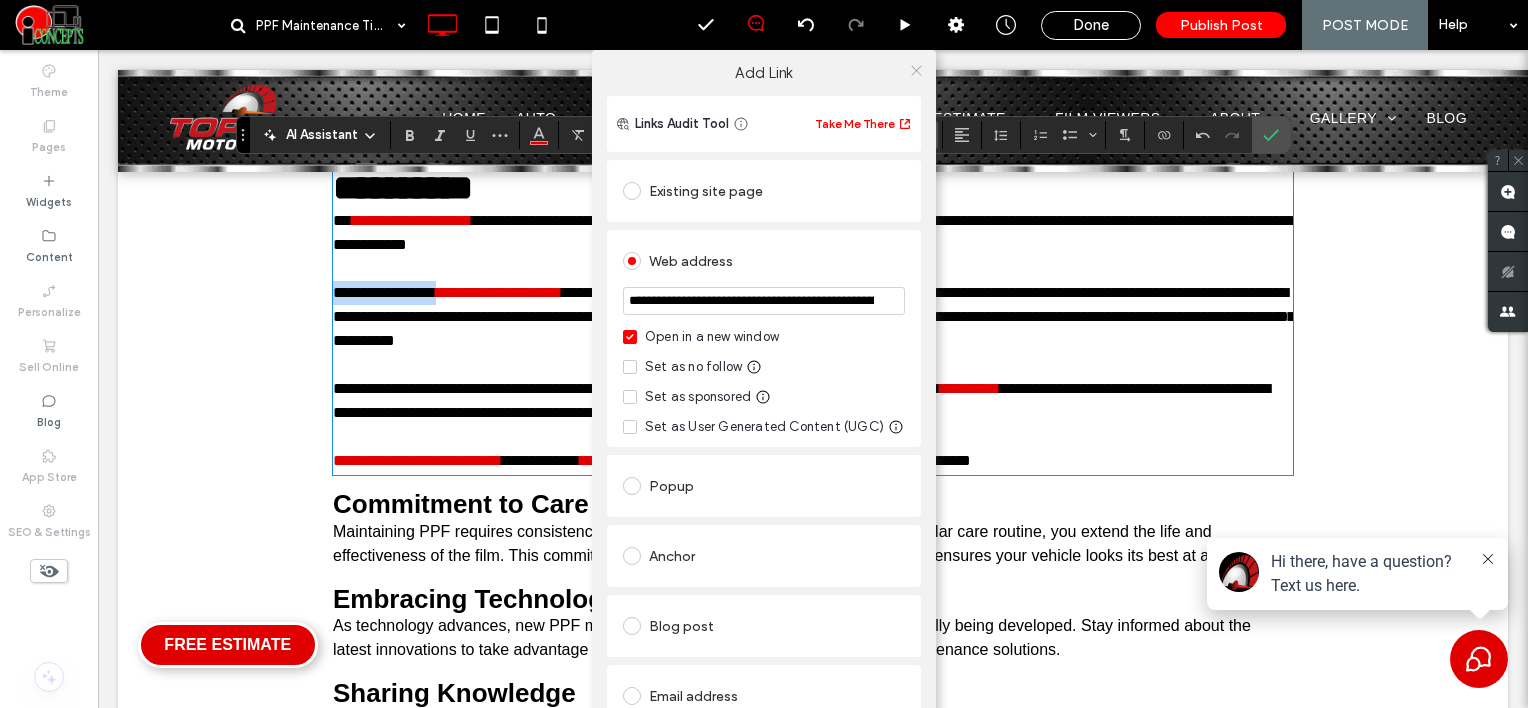 click 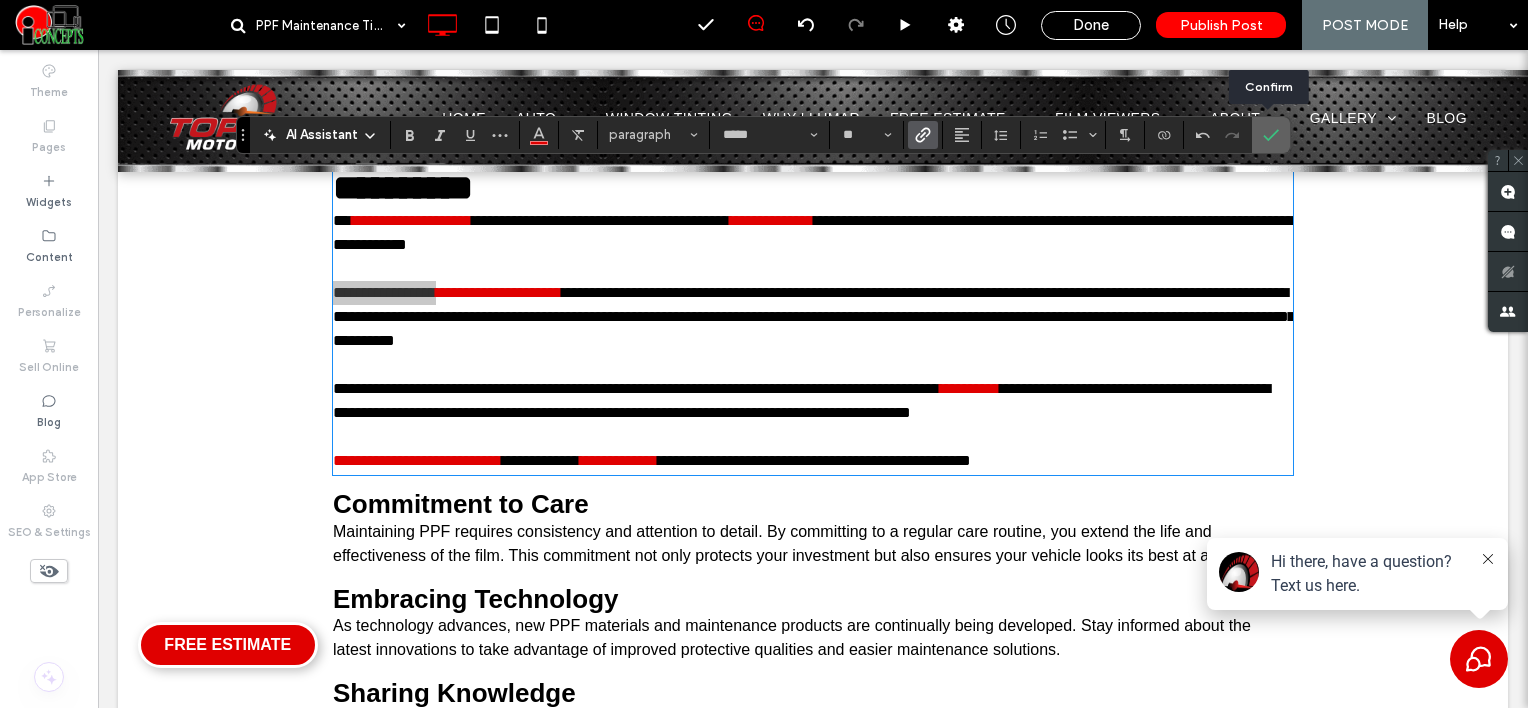 click 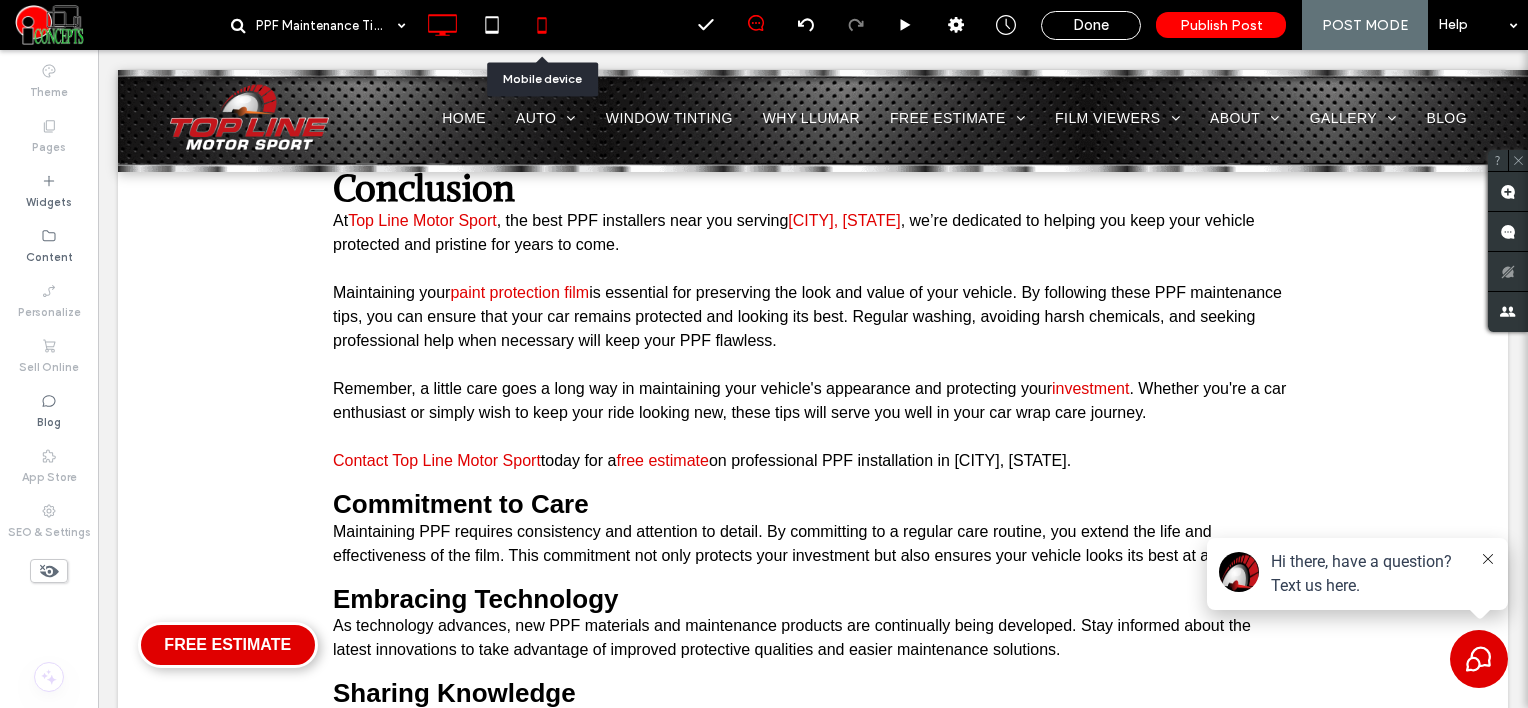 click 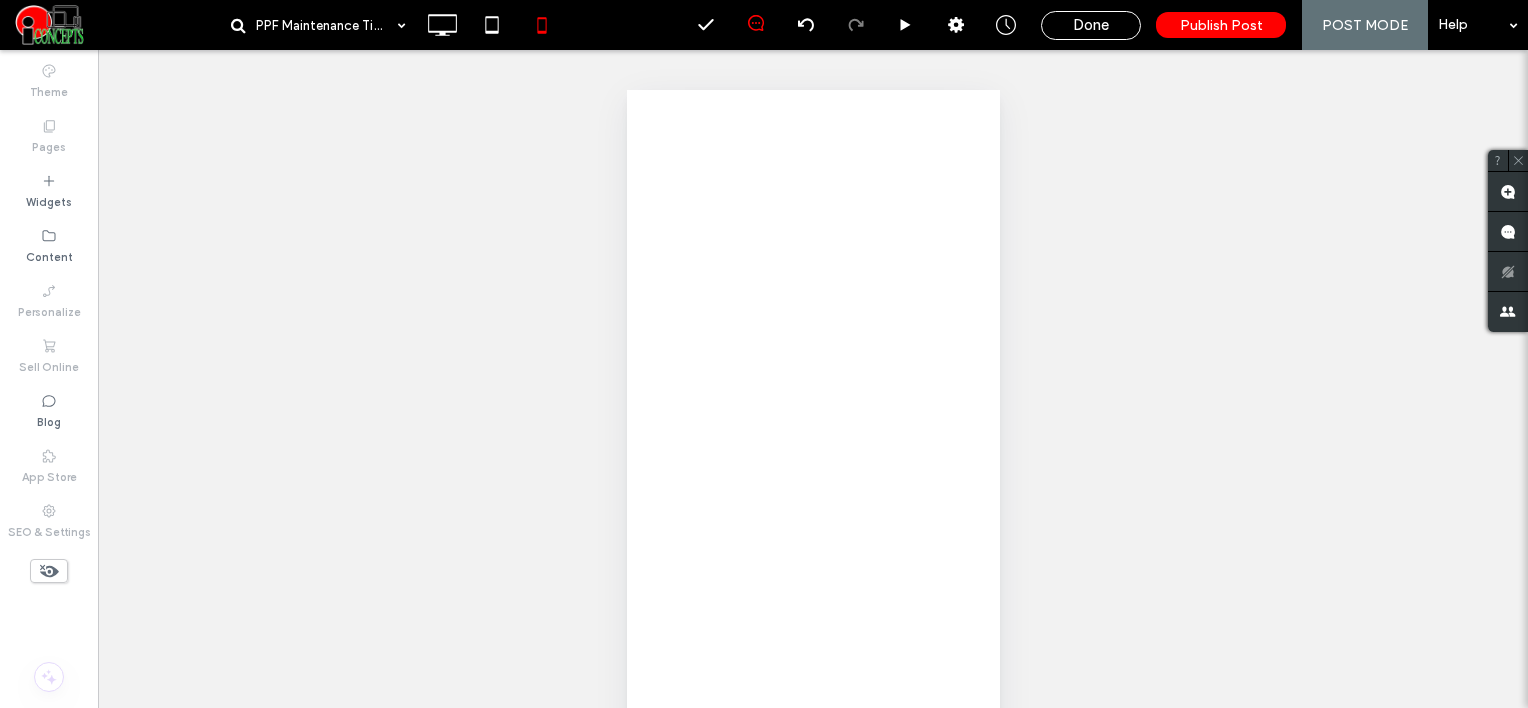 scroll, scrollTop: 0, scrollLeft: 0, axis: both 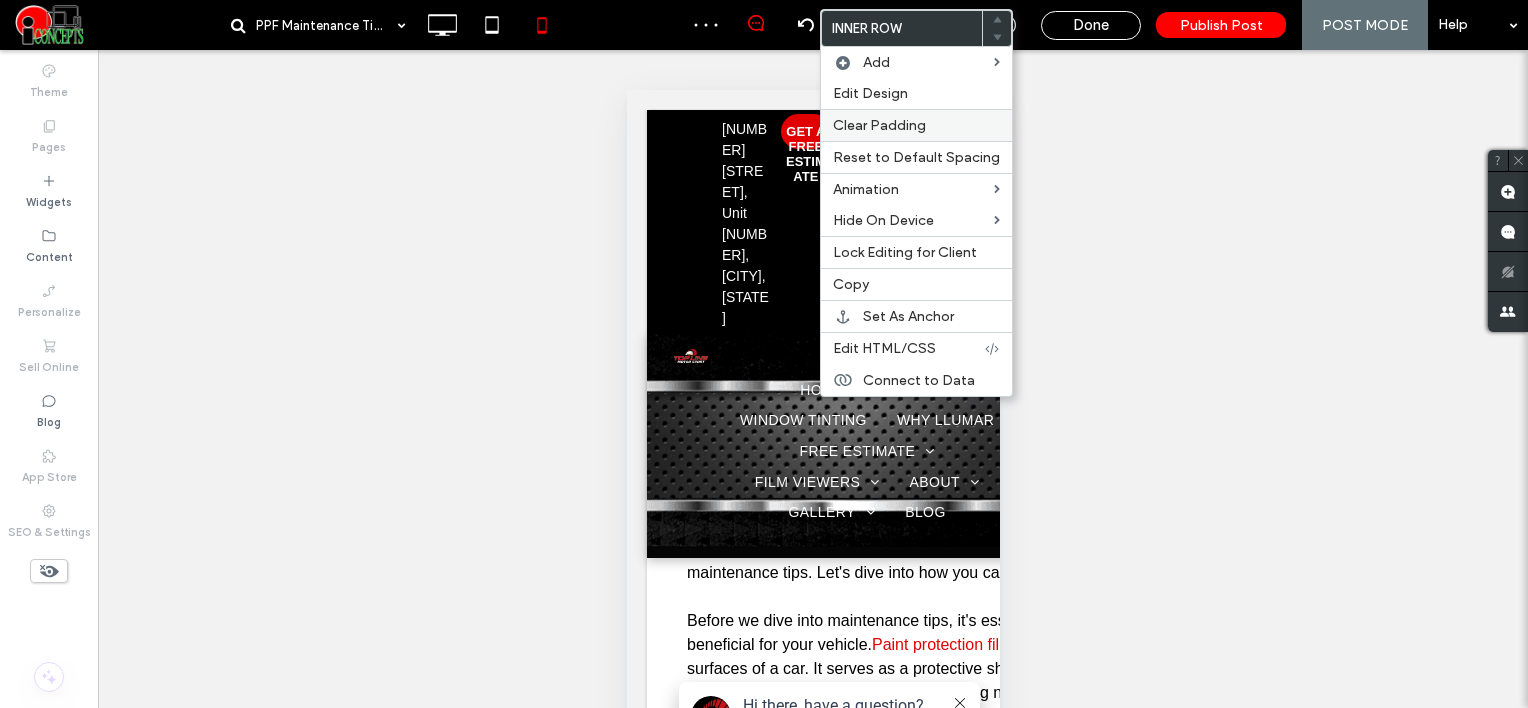 click on "Clear Padding" at bounding box center [879, 125] 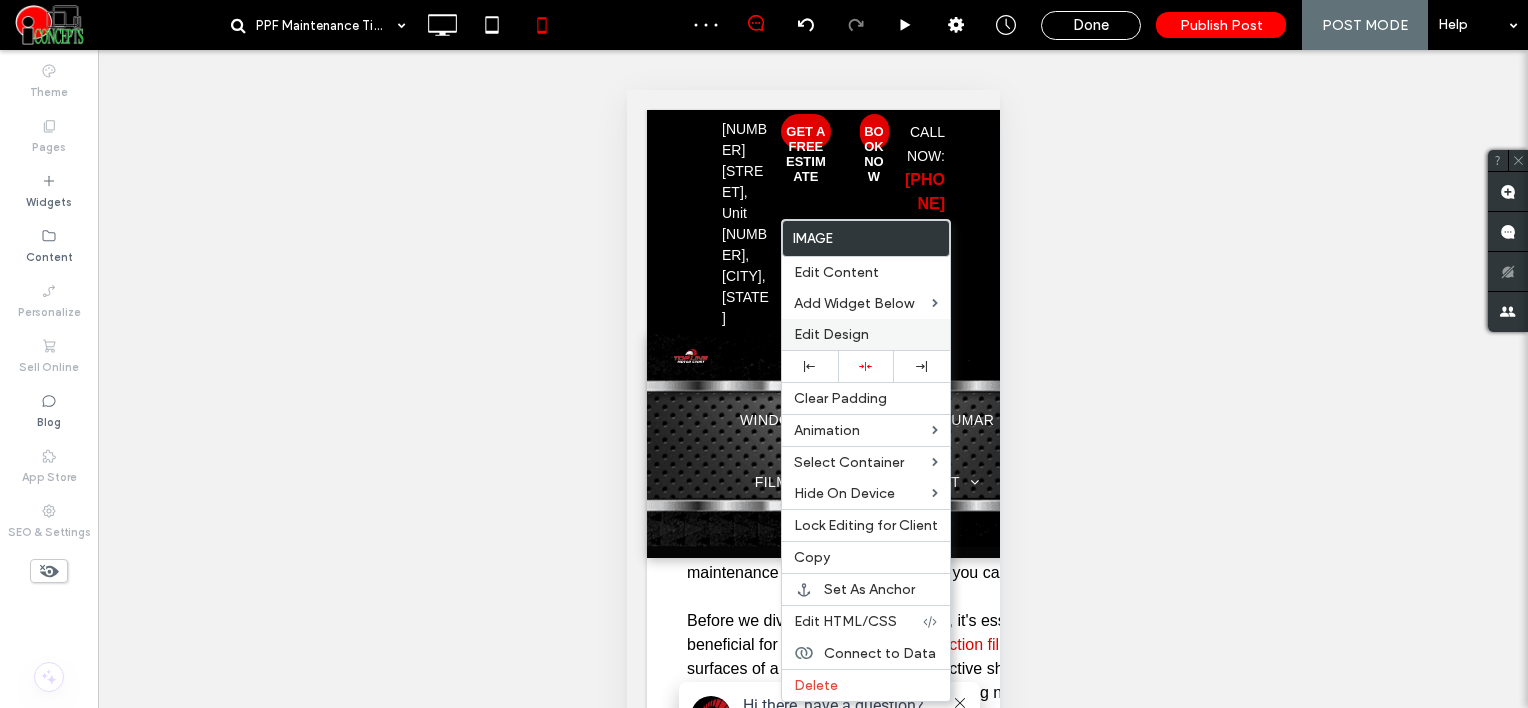 click on "Edit Design" at bounding box center (866, 334) 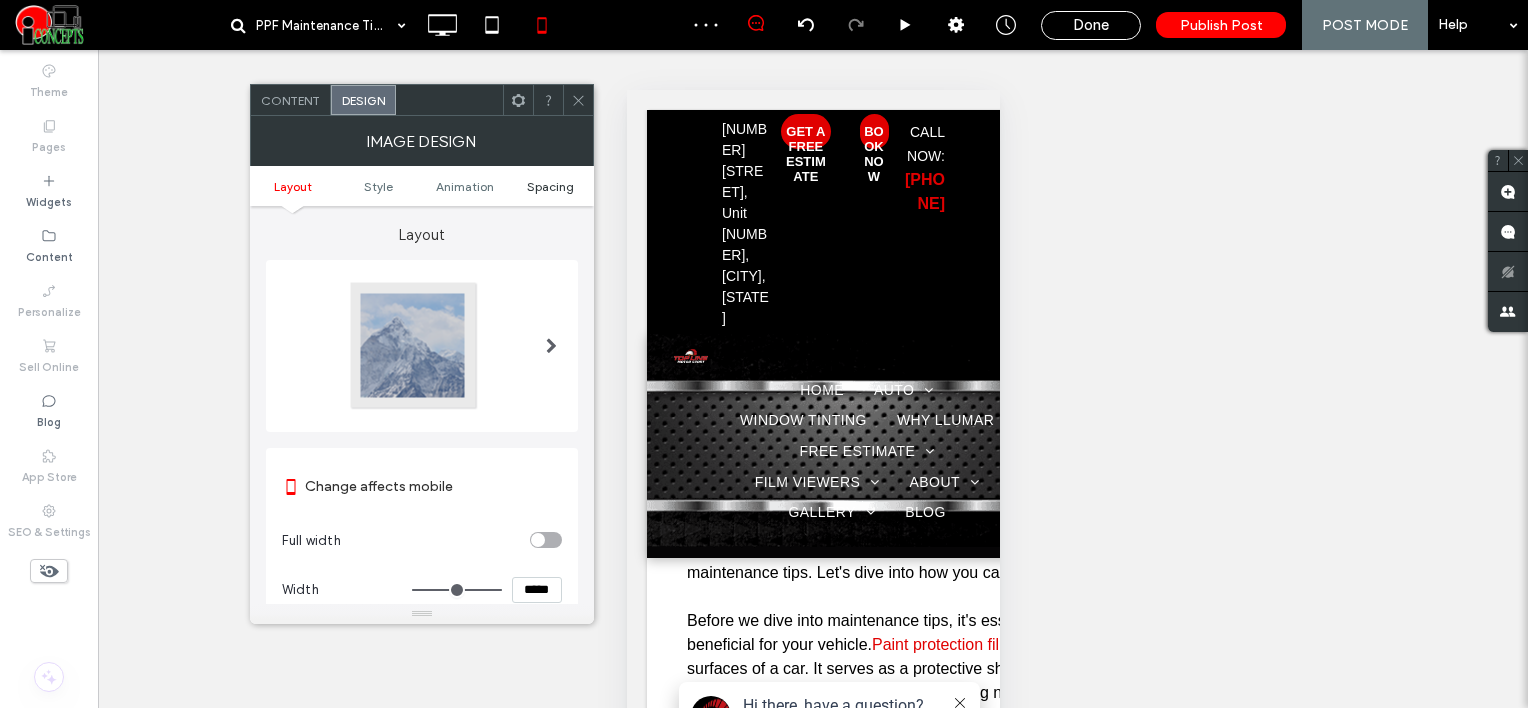 click on "Spacing" at bounding box center [550, 186] 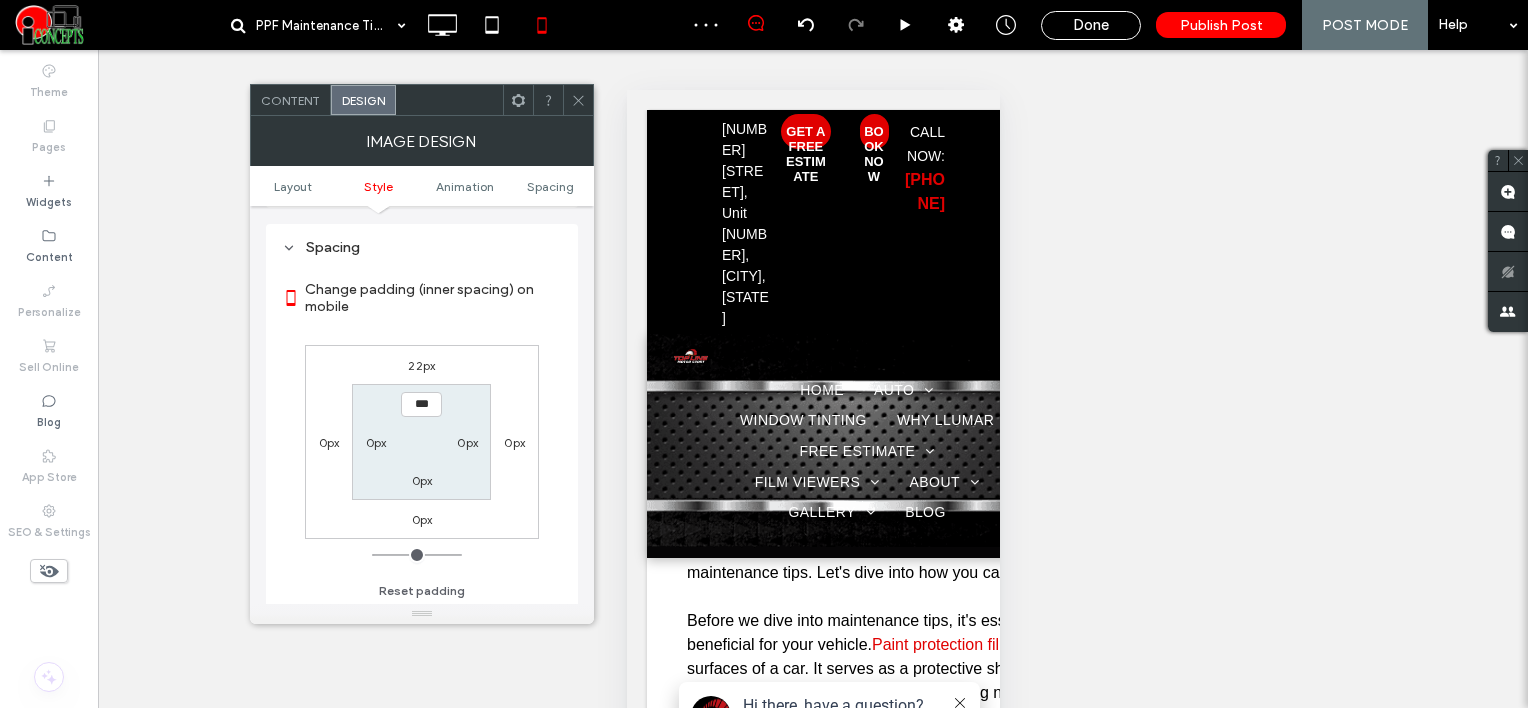 scroll, scrollTop: 798, scrollLeft: 0, axis: vertical 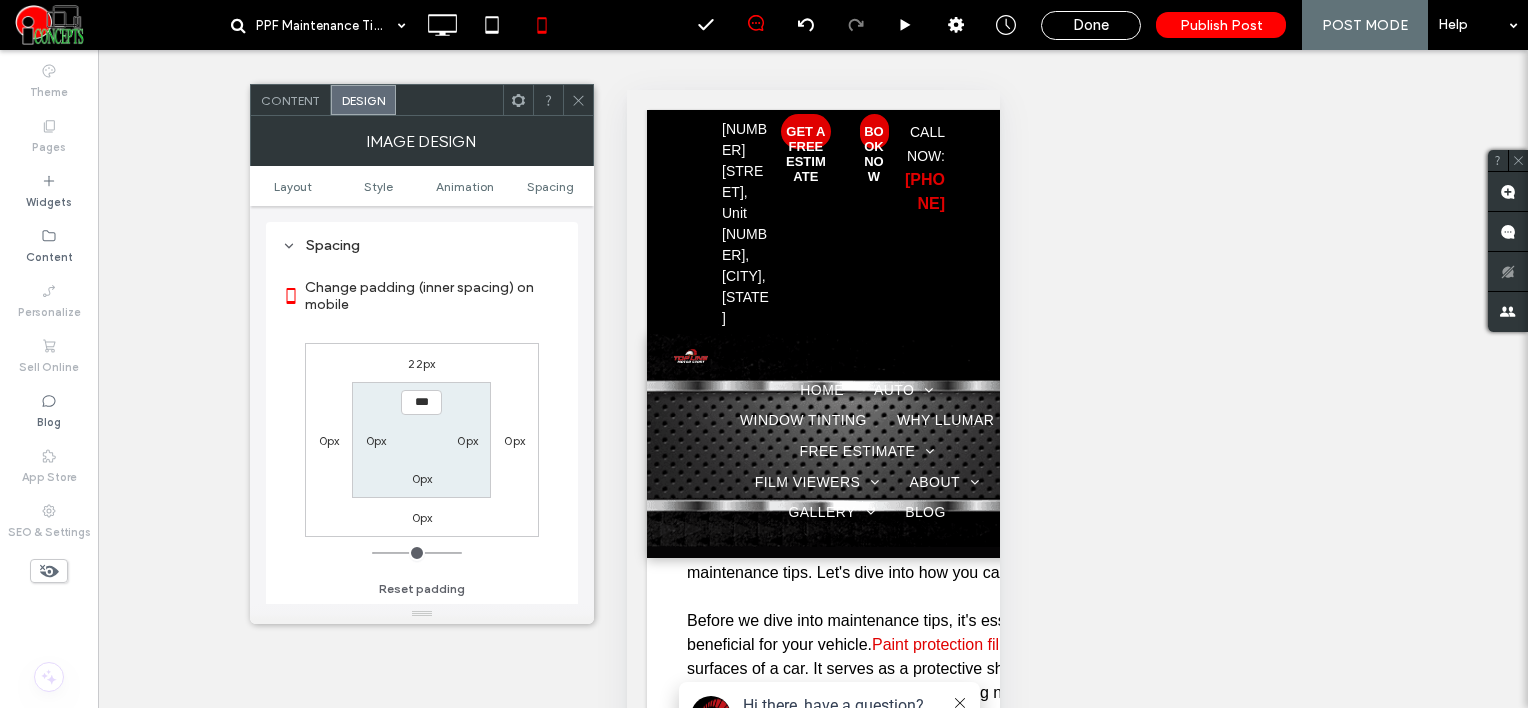 click on "22px" at bounding box center [421, 363] 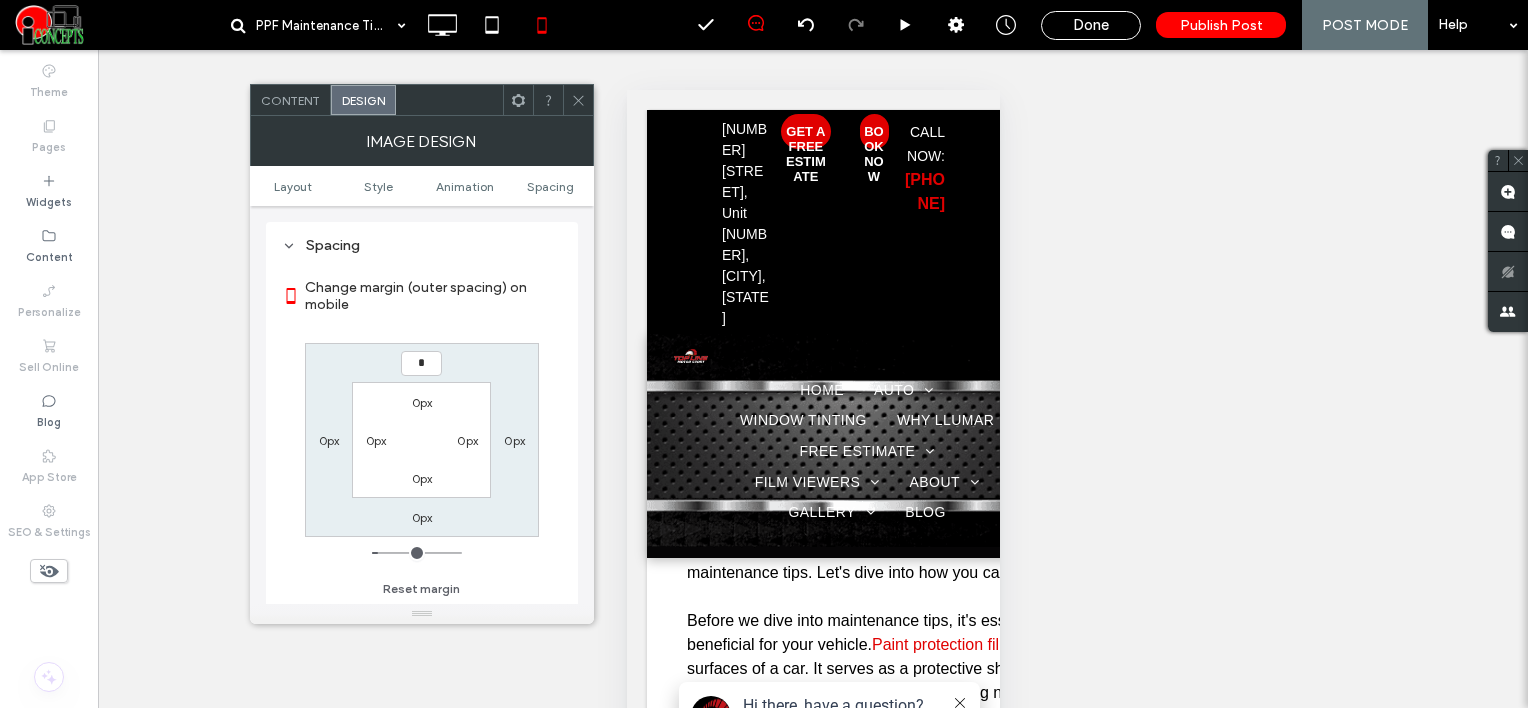 type on "*" 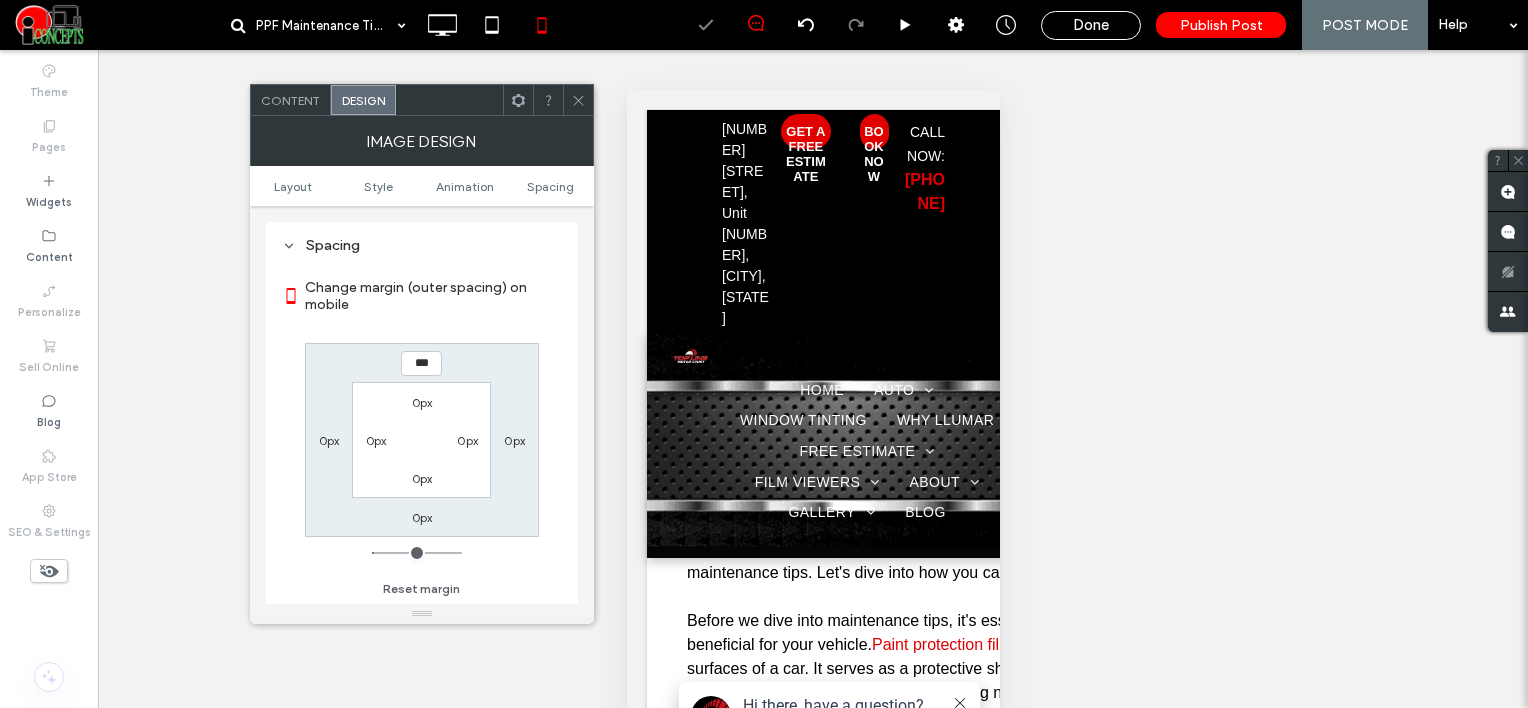 click 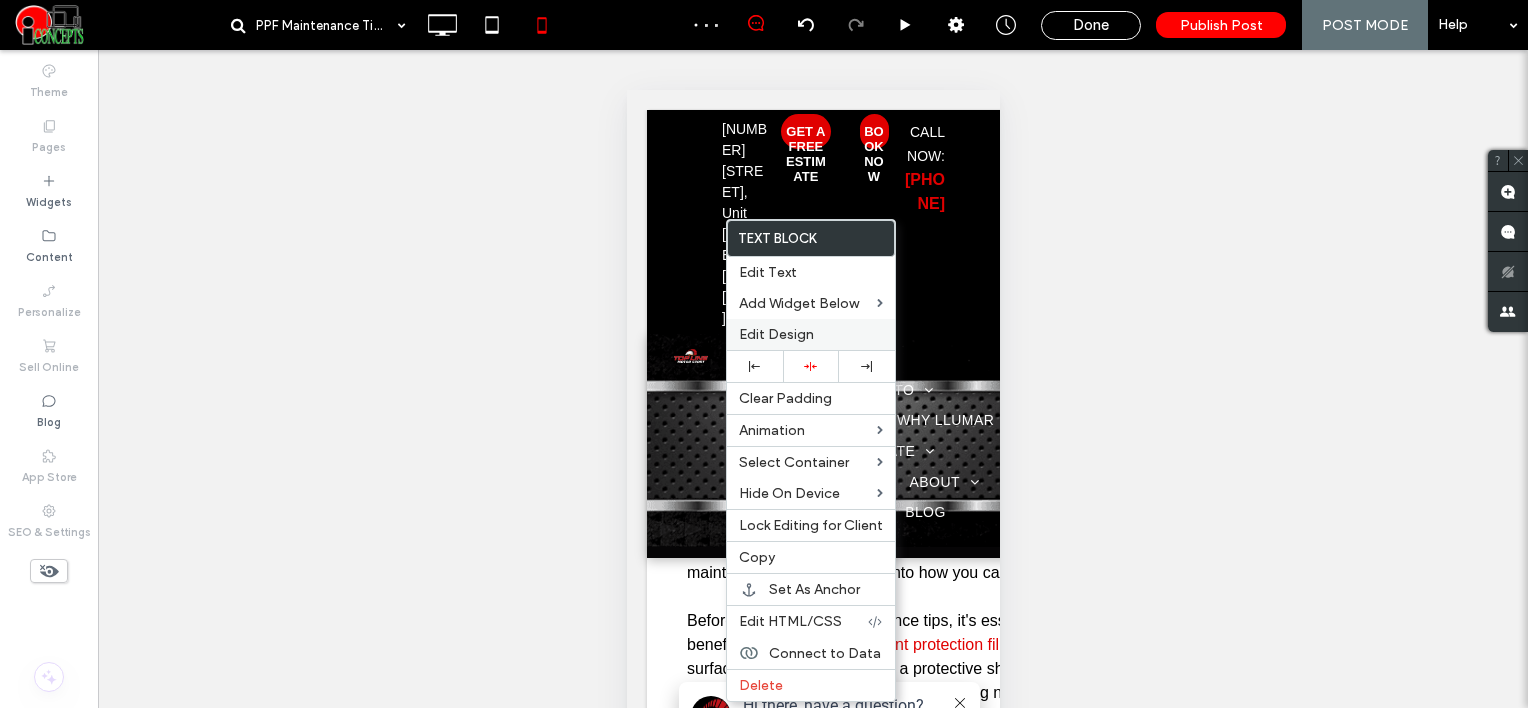 click on "Edit Design" at bounding box center [776, 334] 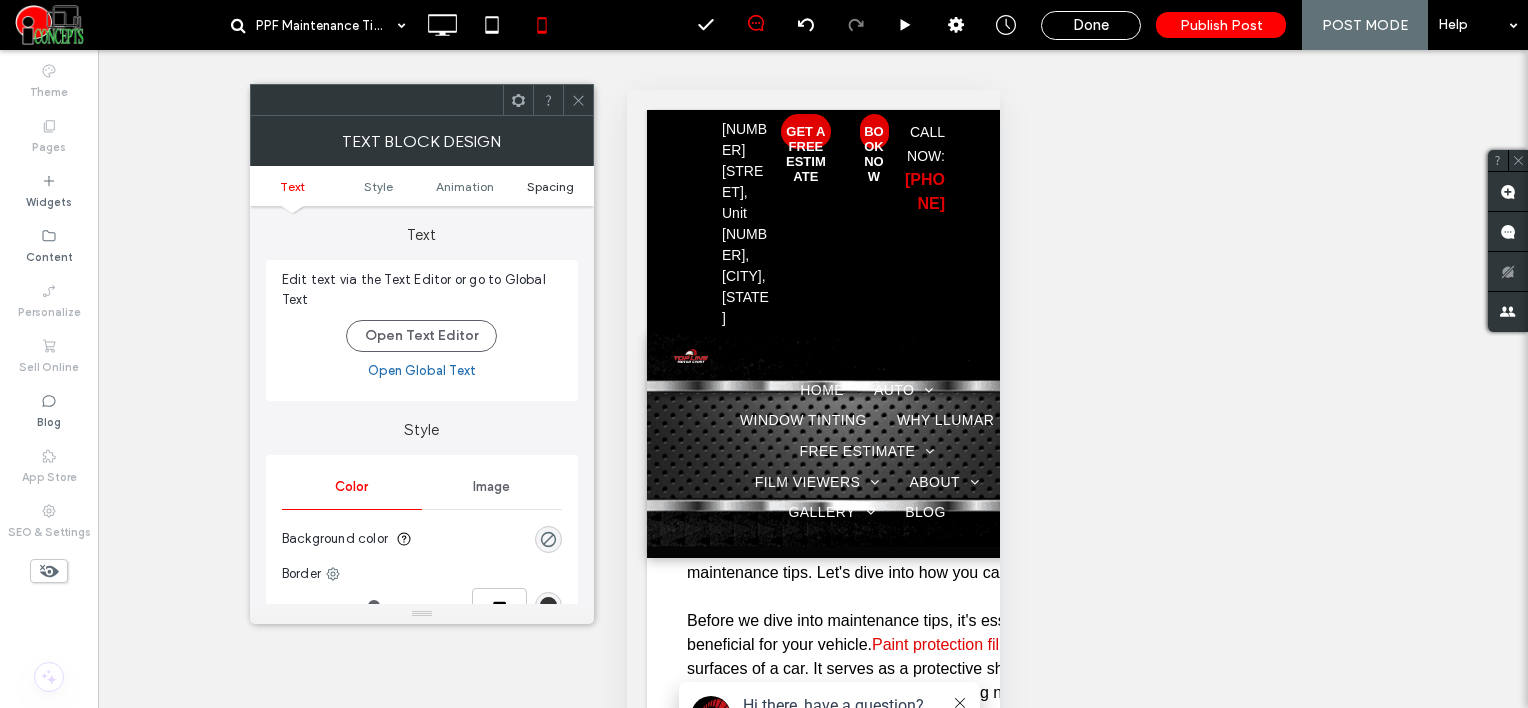 click on "Spacing" at bounding box center (550, 186) 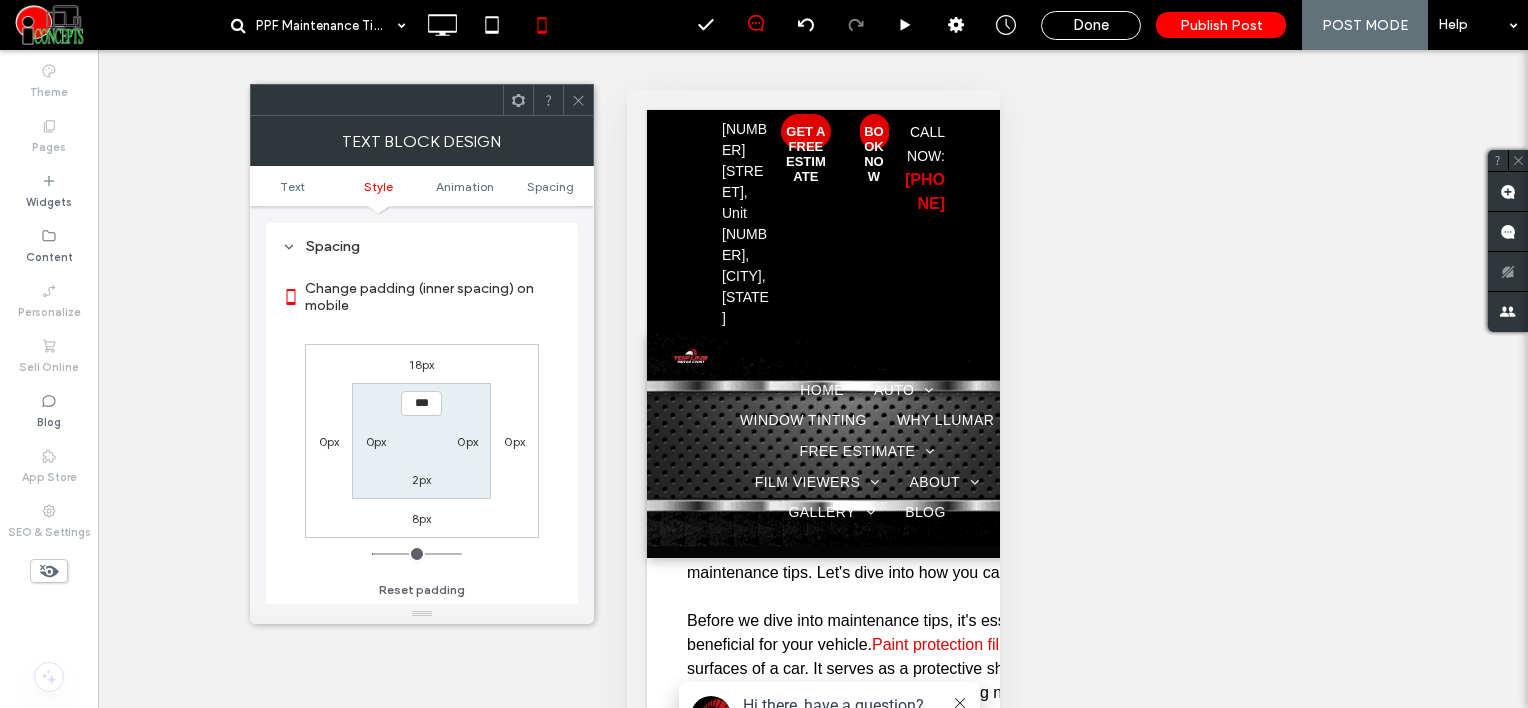 scroll, scrollTop: 572, scrollLeft: 0, axis: vertical 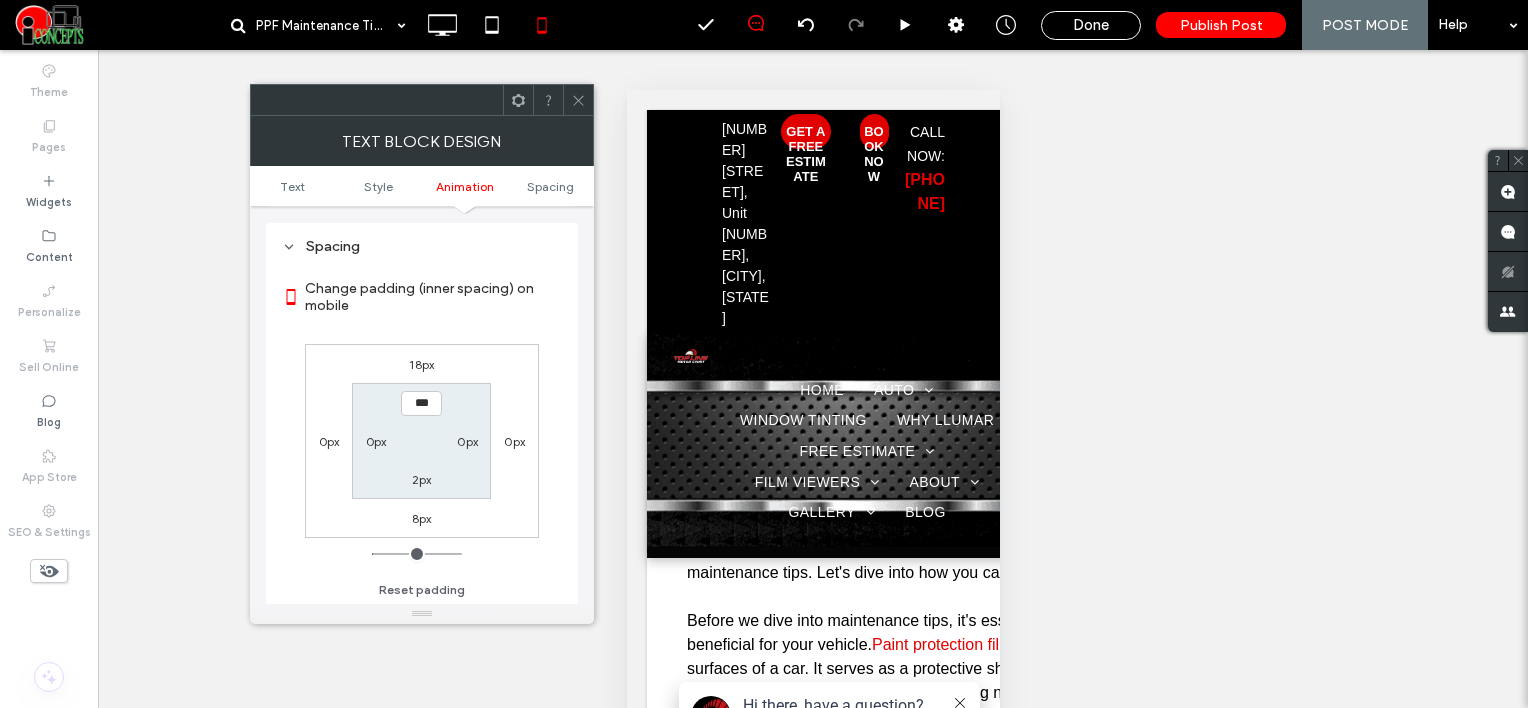 click on "18px" at bounding box center (421, 364) 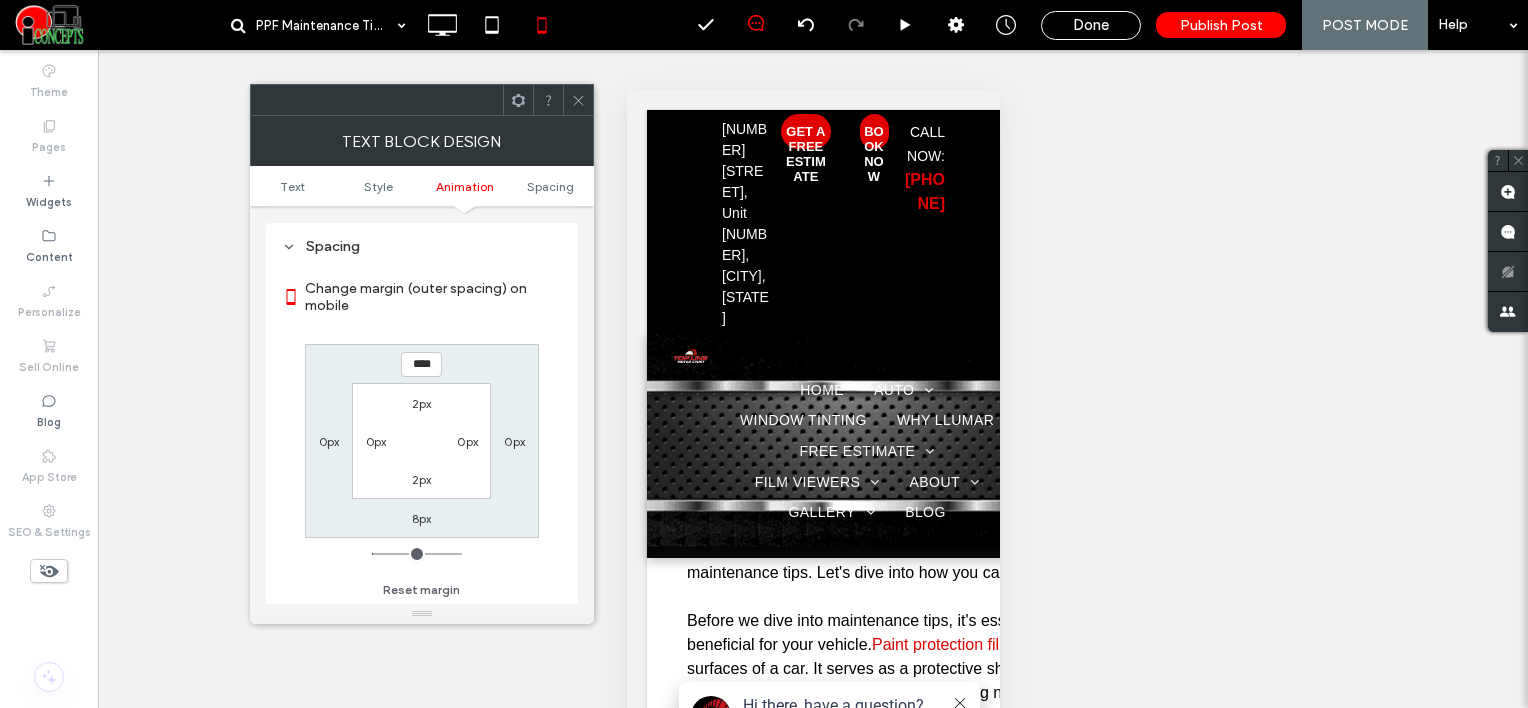 type on "**" 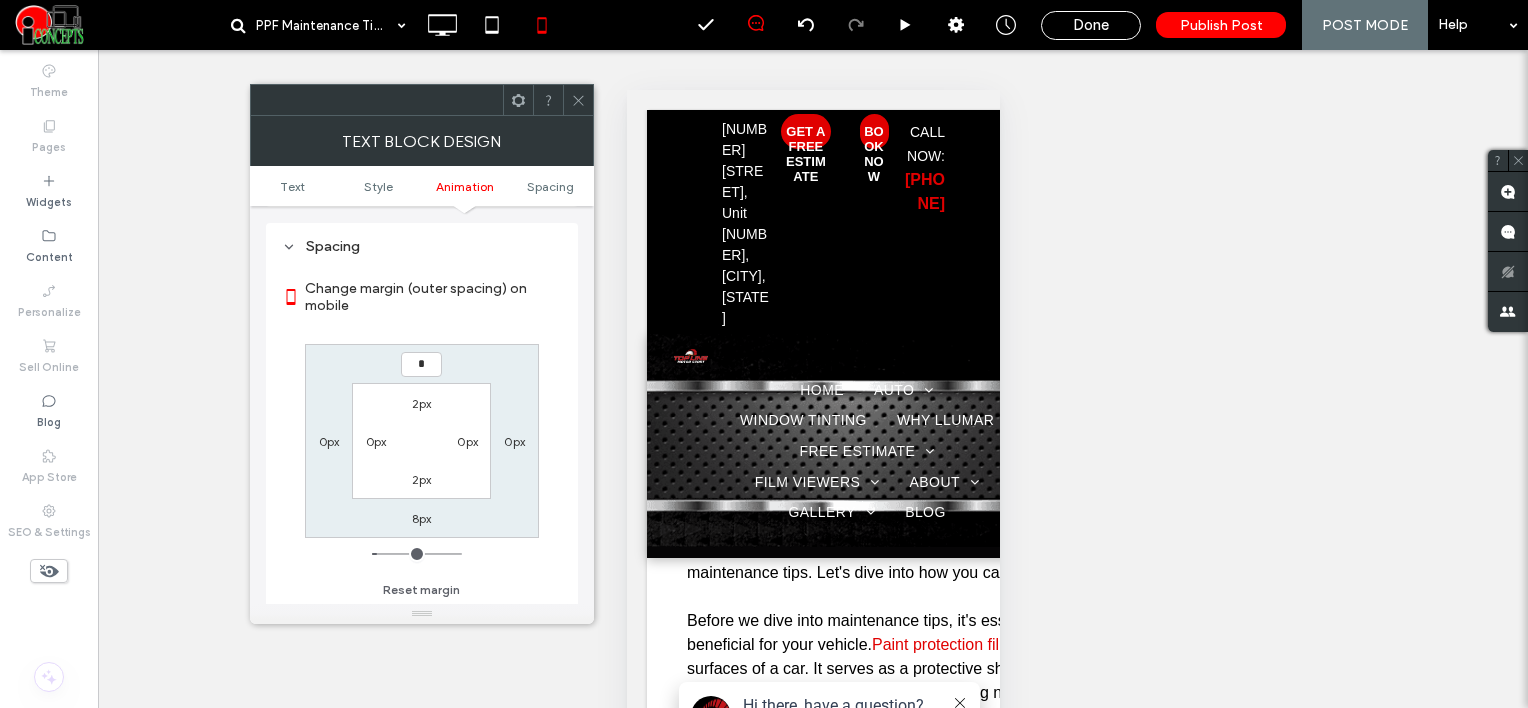 type on "*" 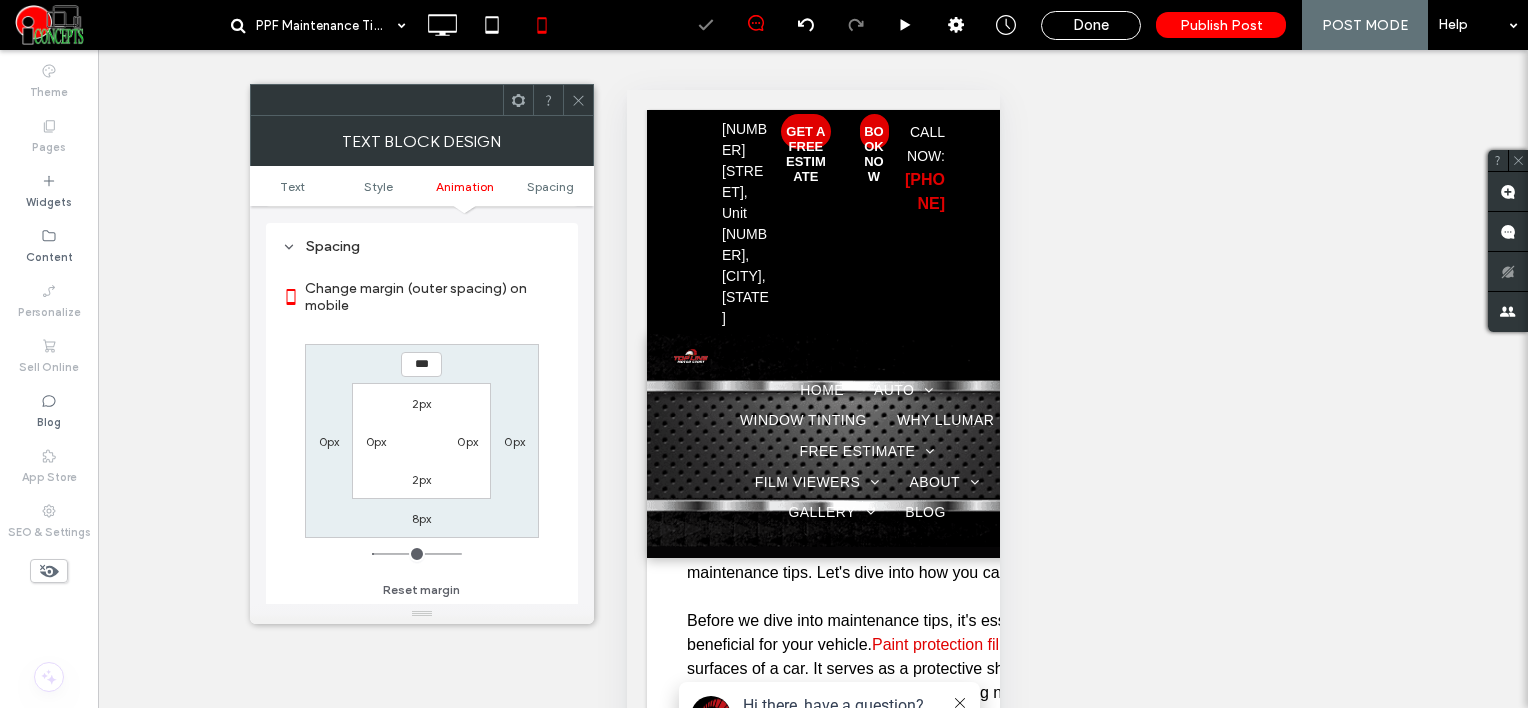 click 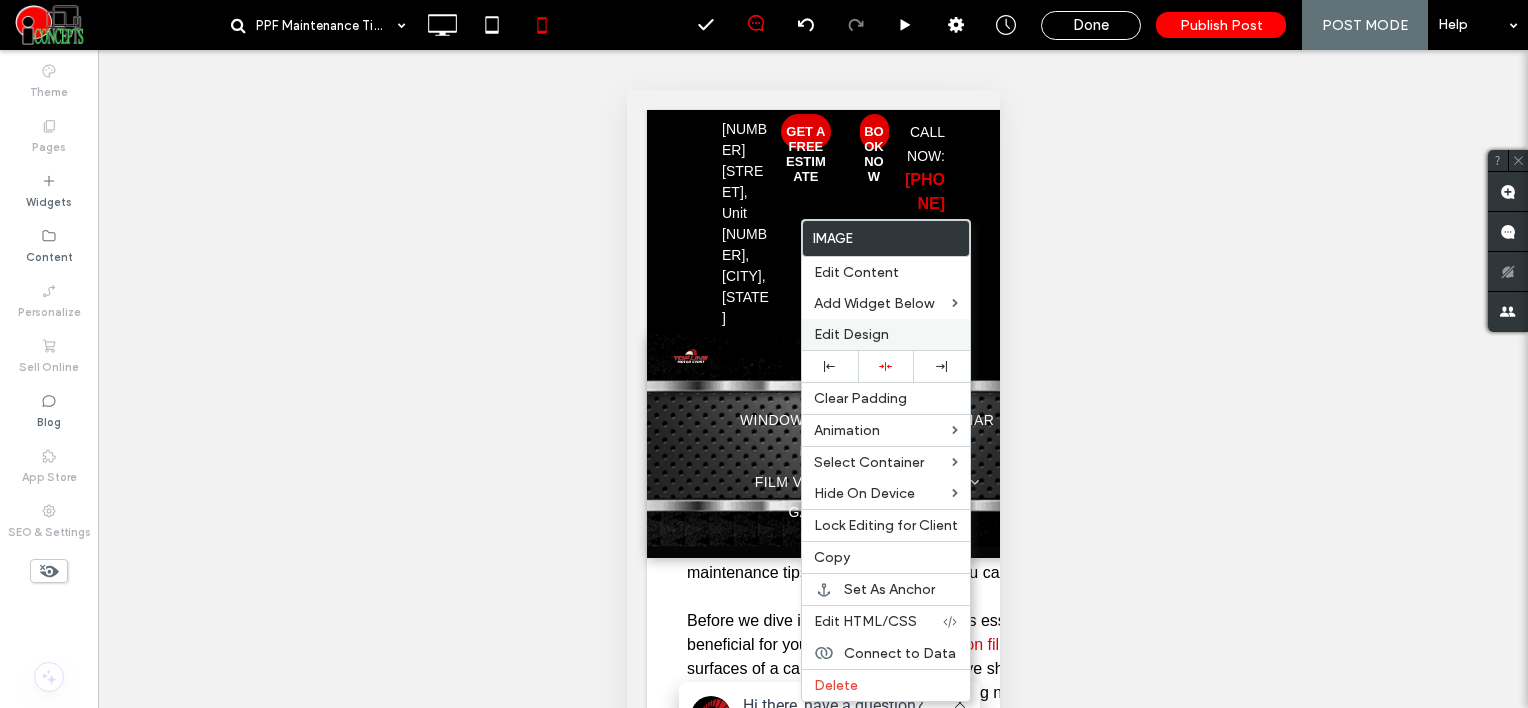 click on "Edit Design" at bounding box center [851, 334] 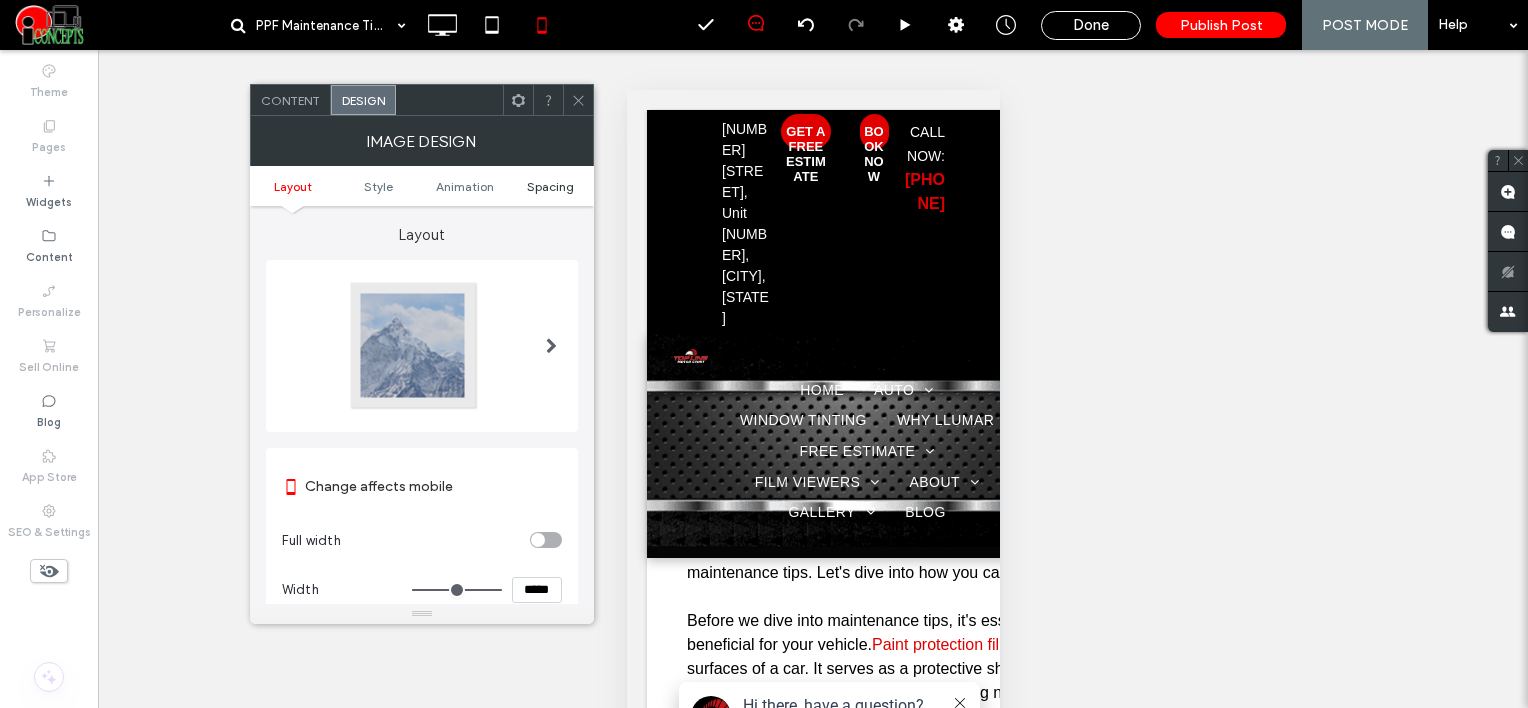 click on "Spacing" at bounding box center (550, 186) 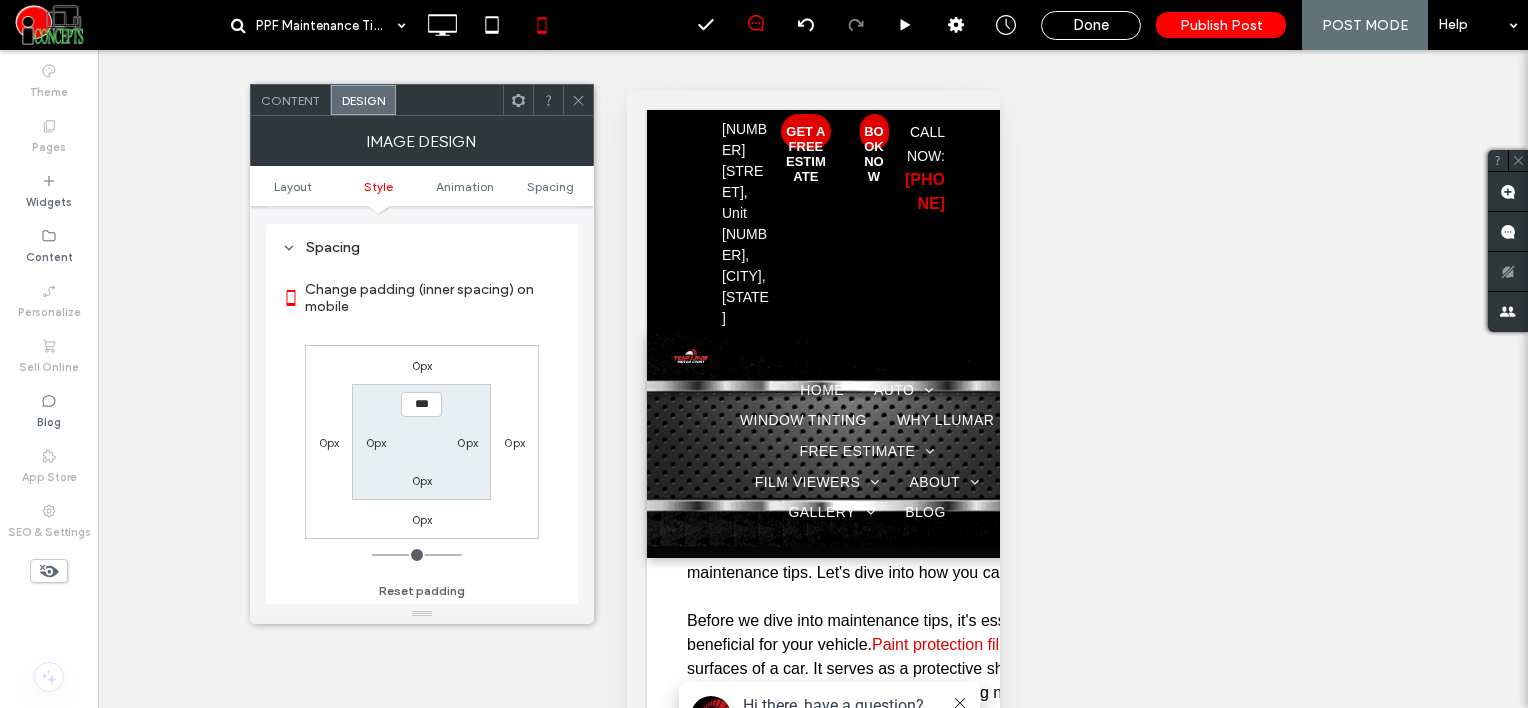 scroll, scrollTop: 798, scrollLeft: 0, axis: vertical 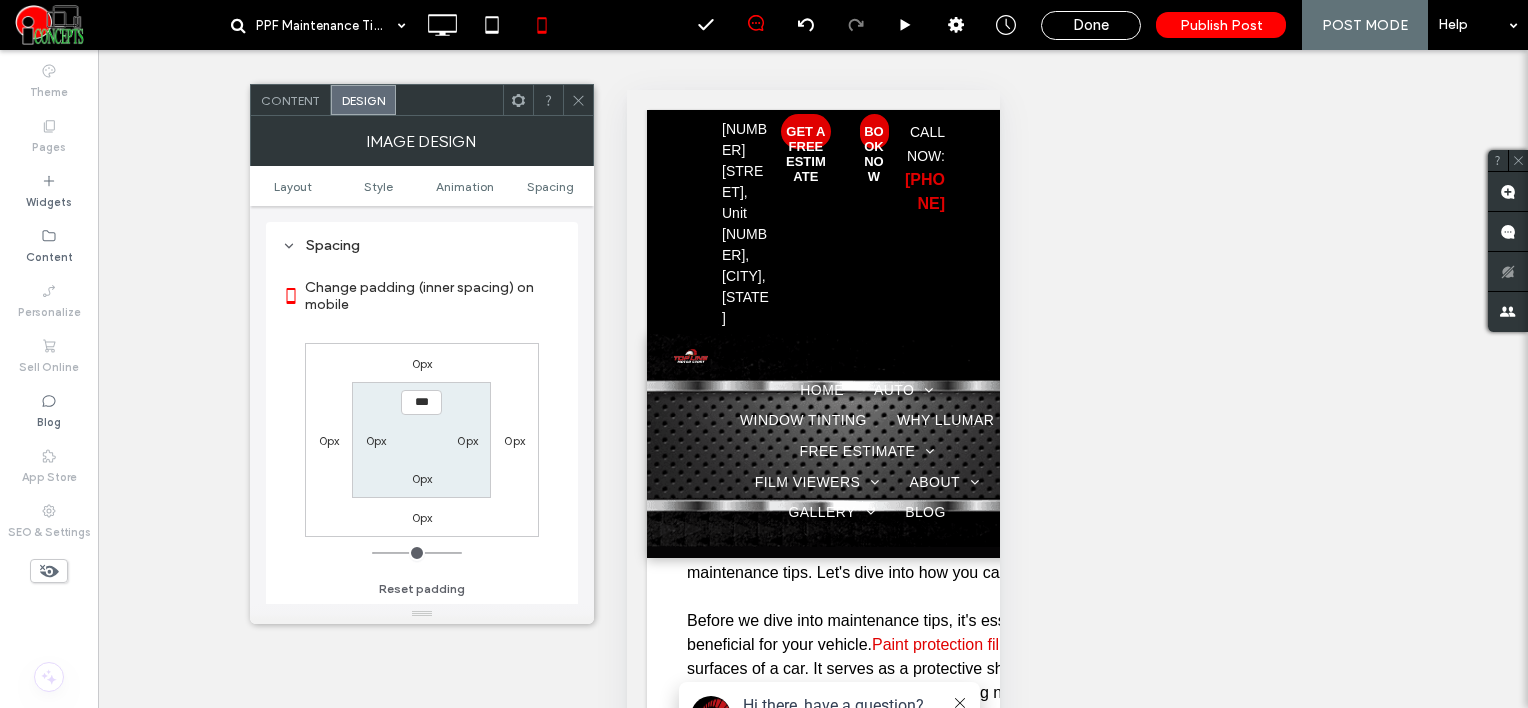 click on "0px" at bounding box center [422, 363] 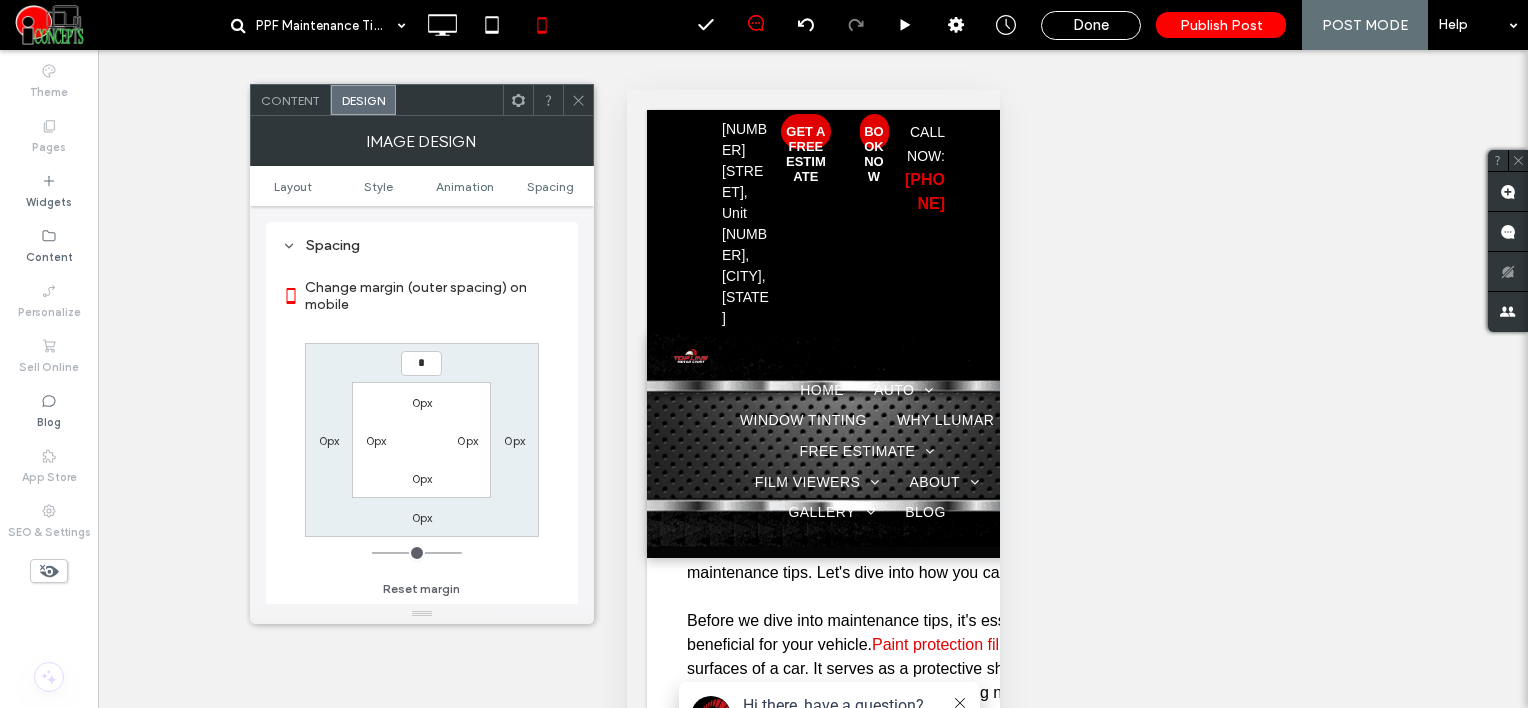 type on "*" 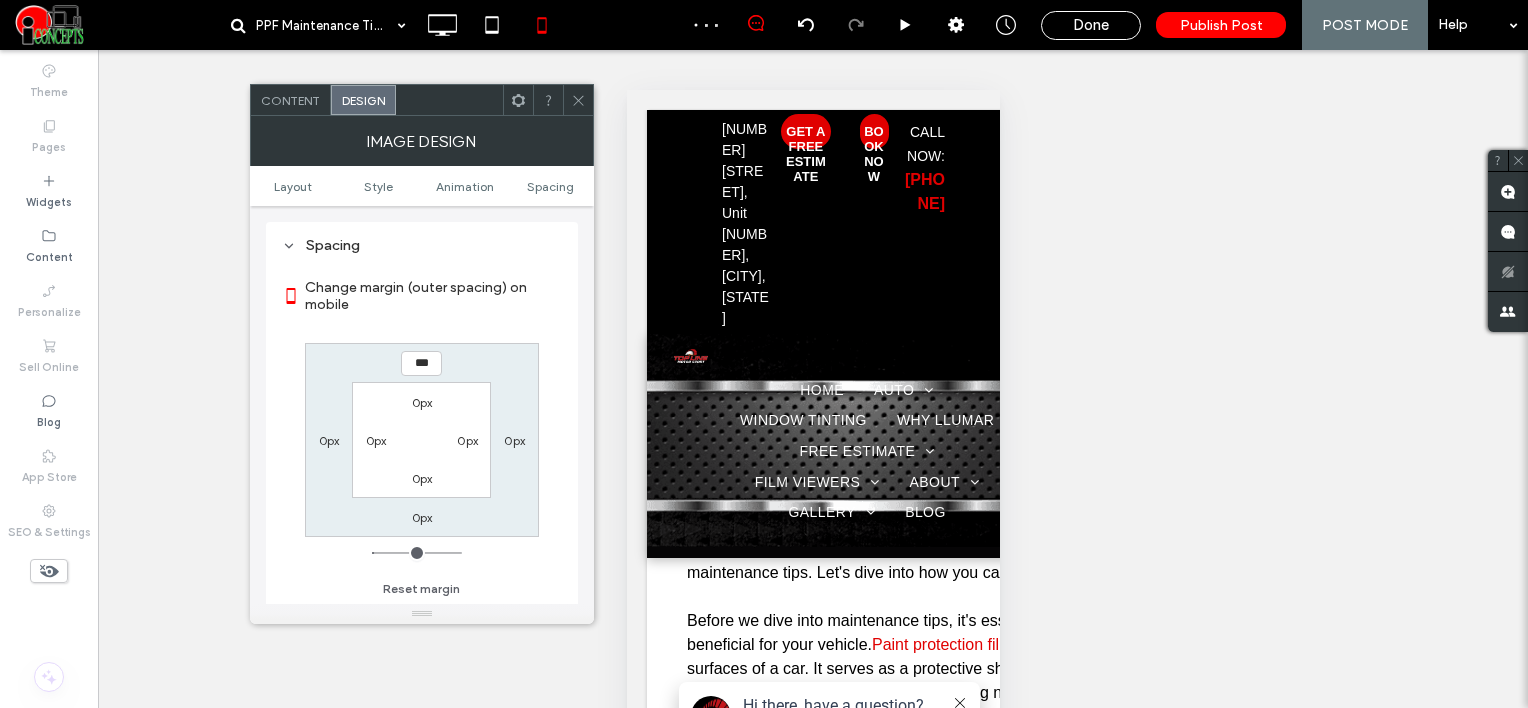 click on "Content" at bounding box center (291, 100) 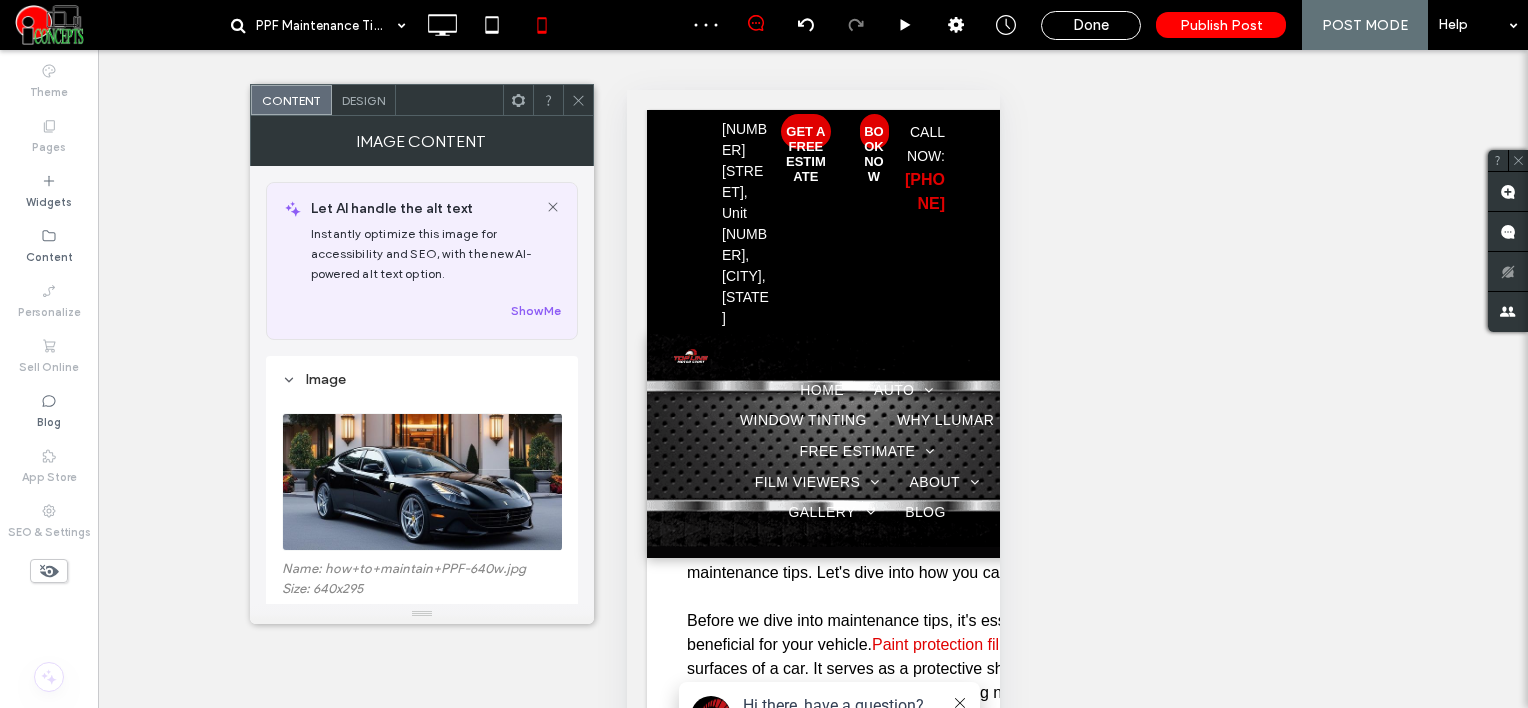 scroll, scrollTop: 200, scrollLeft: 0, axis: vertical 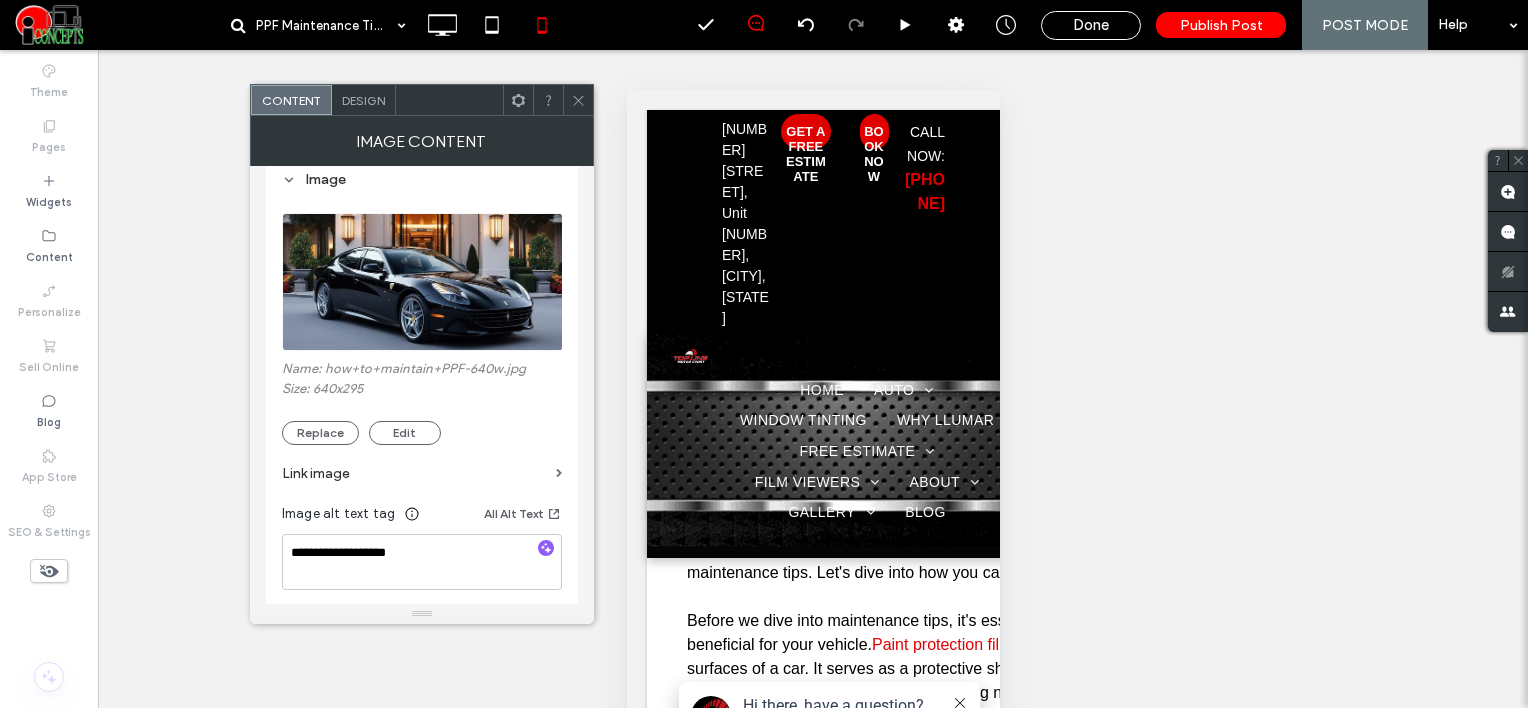 click at bounding box center (578, 100) 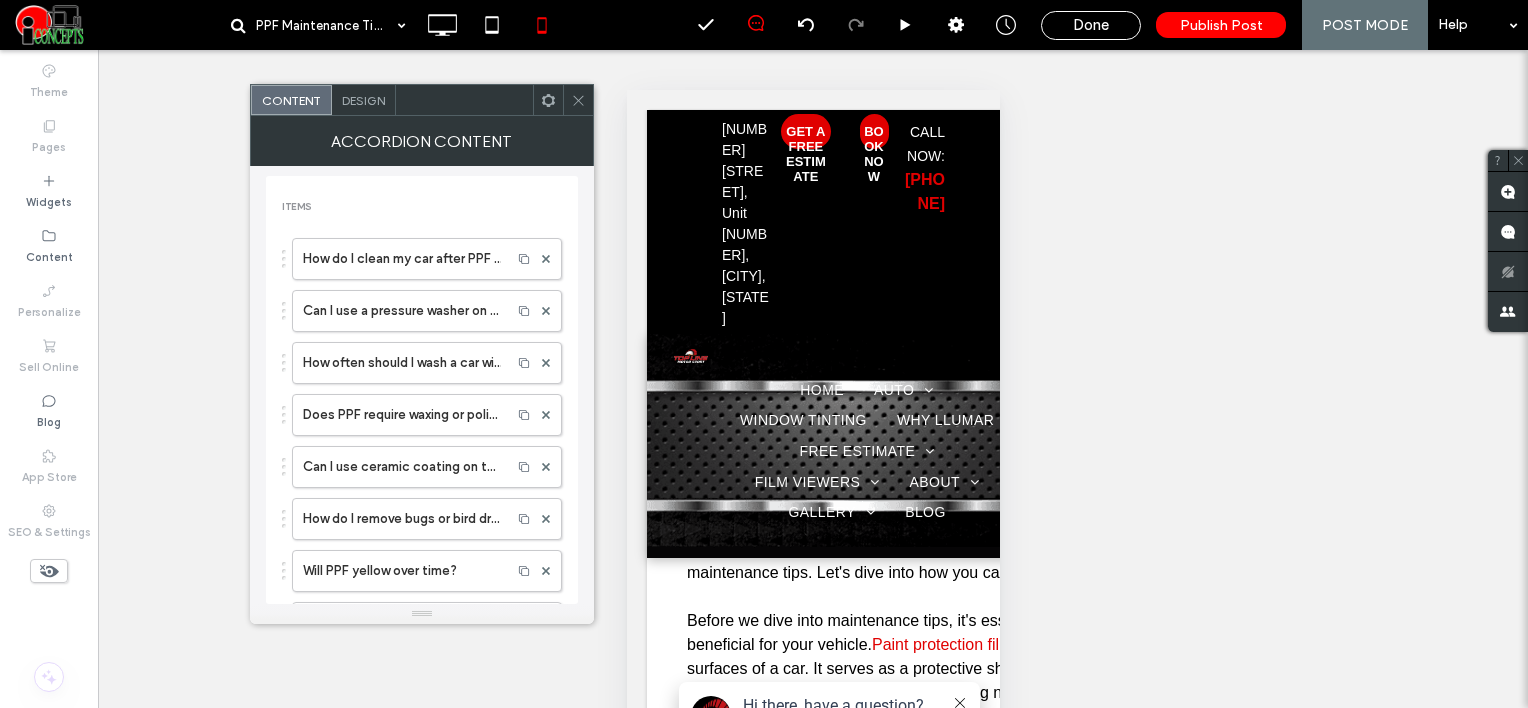 click on "Design" at bounding box center [363, 100] 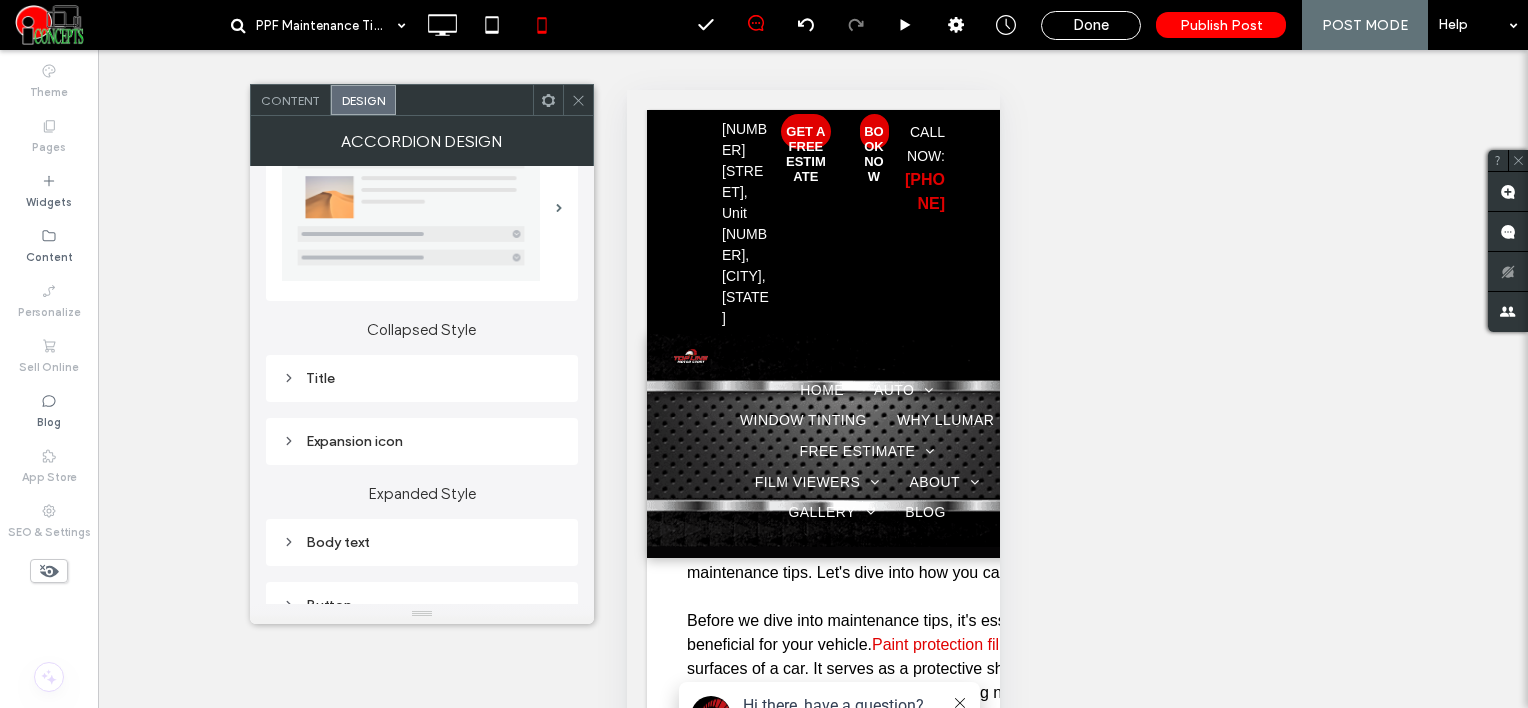 scroll, scrollTop: 100, scrollLeft: 0, axis: vertical 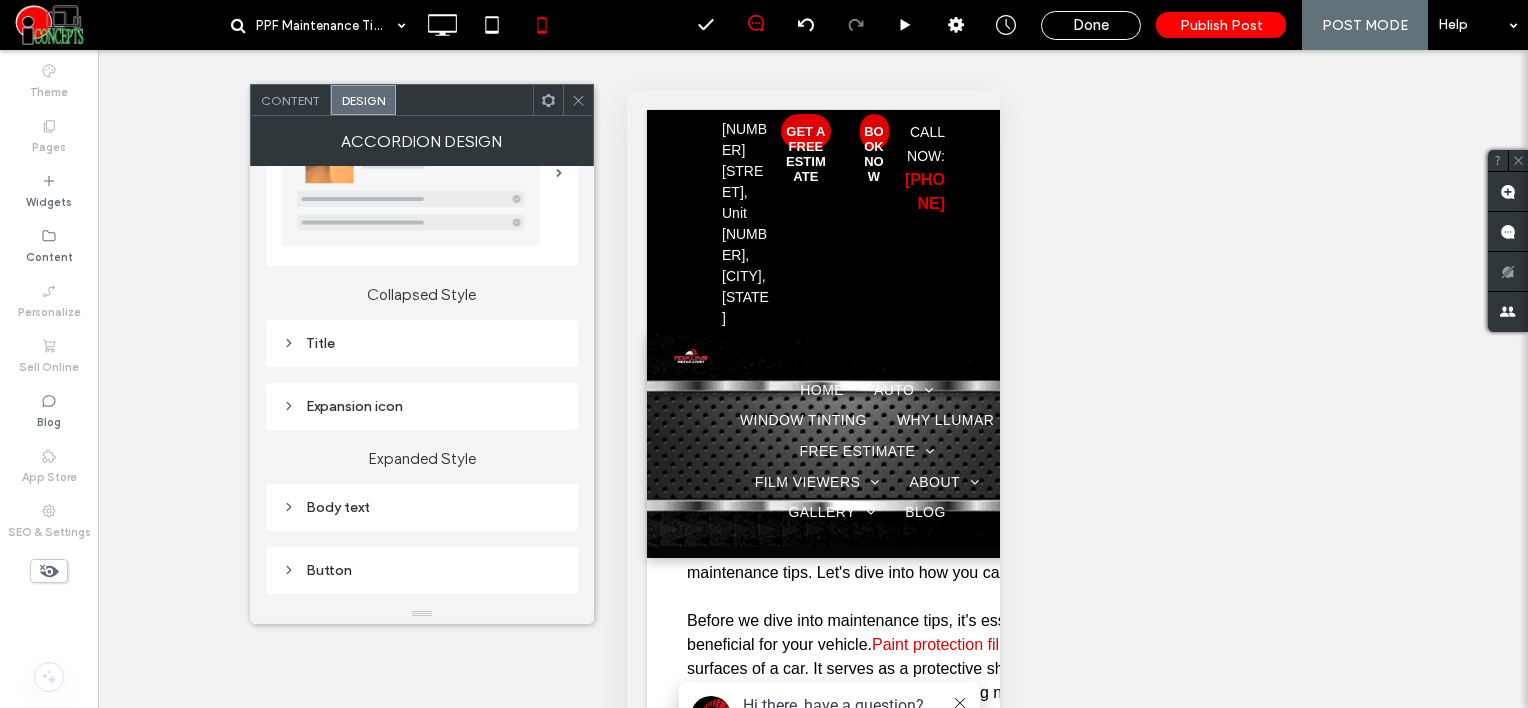 click on "Title" at bounding box center (422, 343) 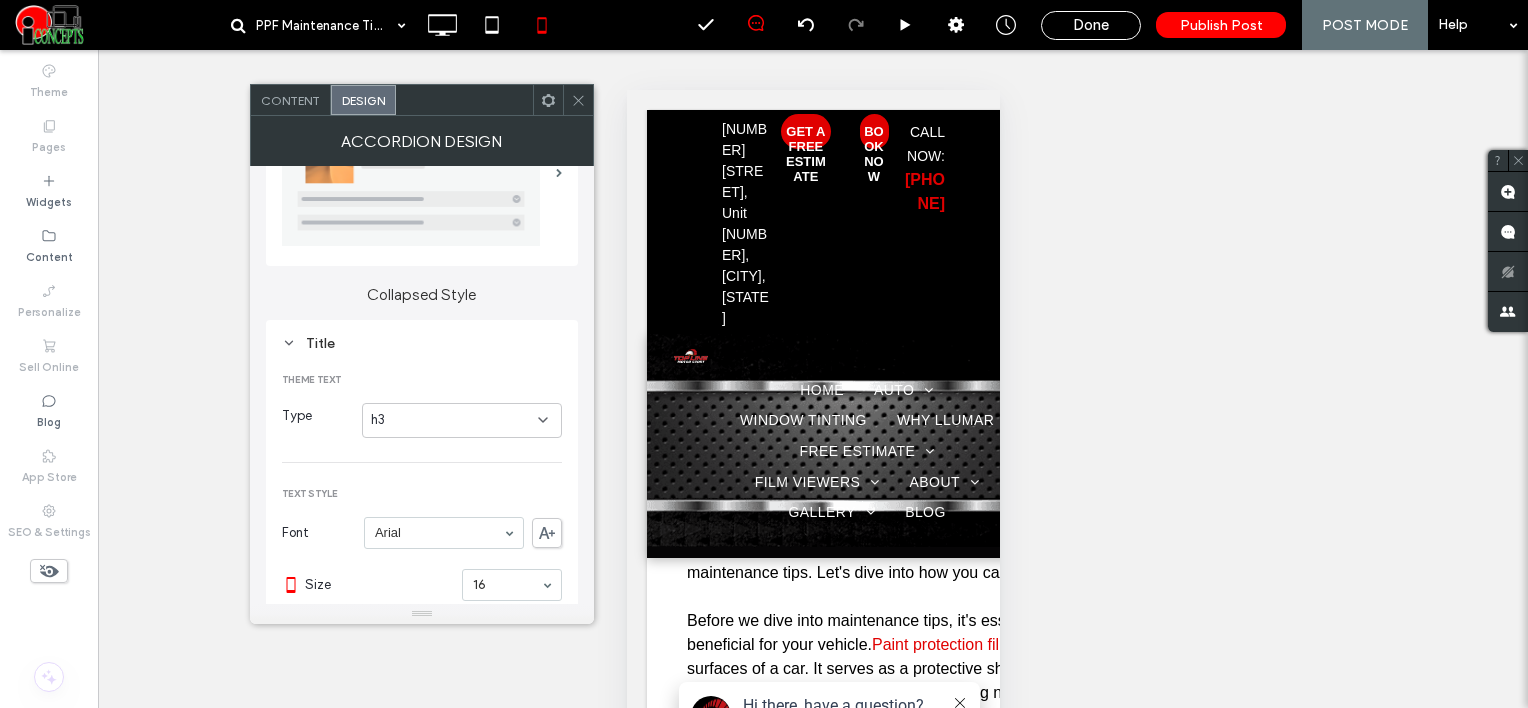 scroll, scrollTop: 400, scrollLeft: 0, axis: vertical 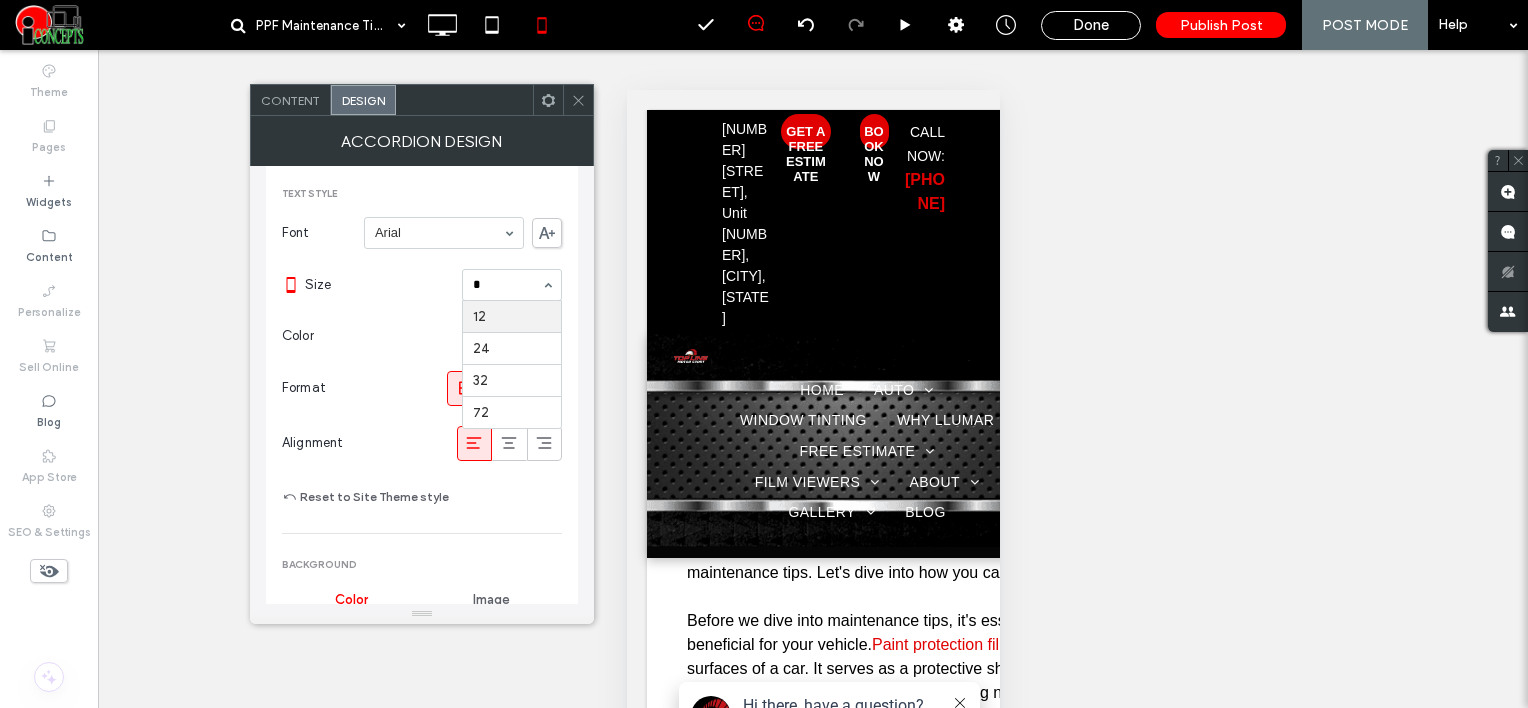 type on "**" 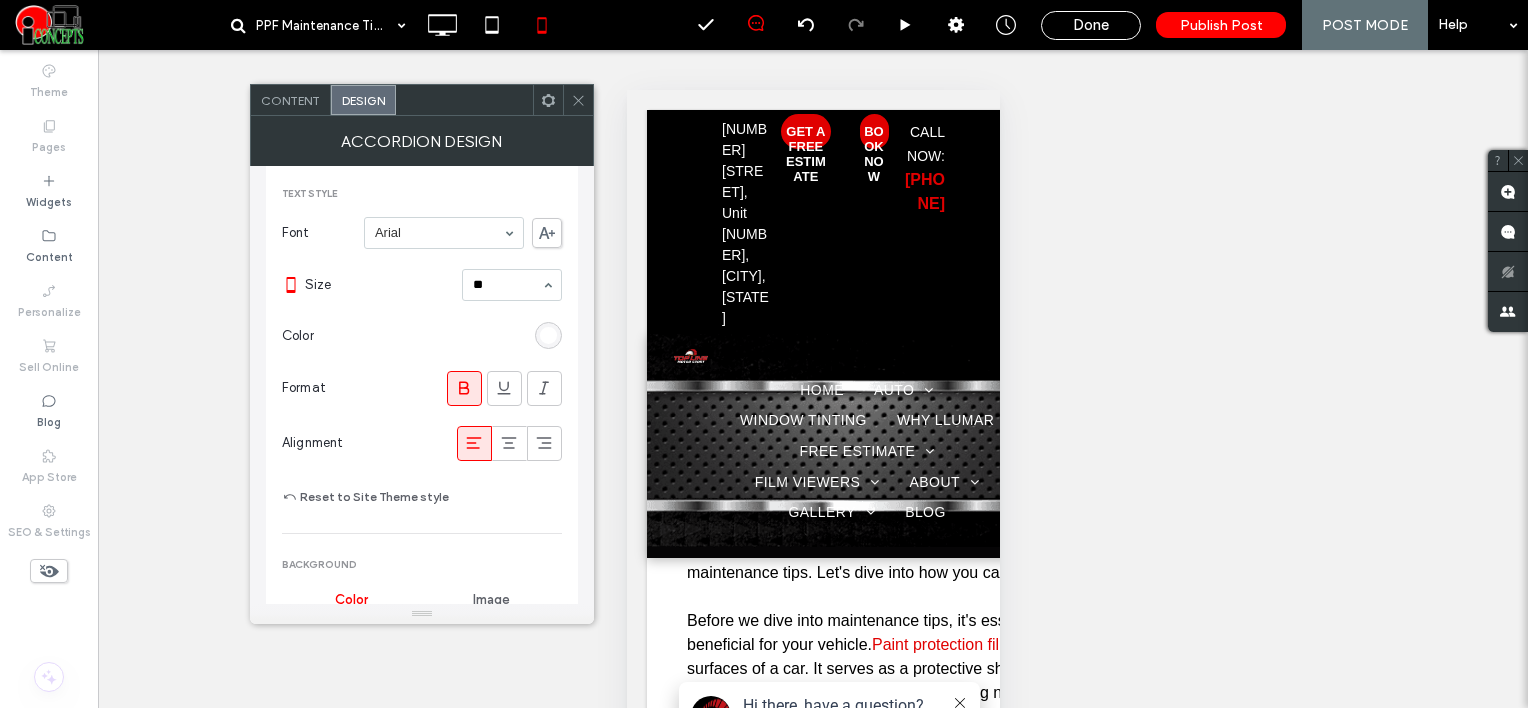 type 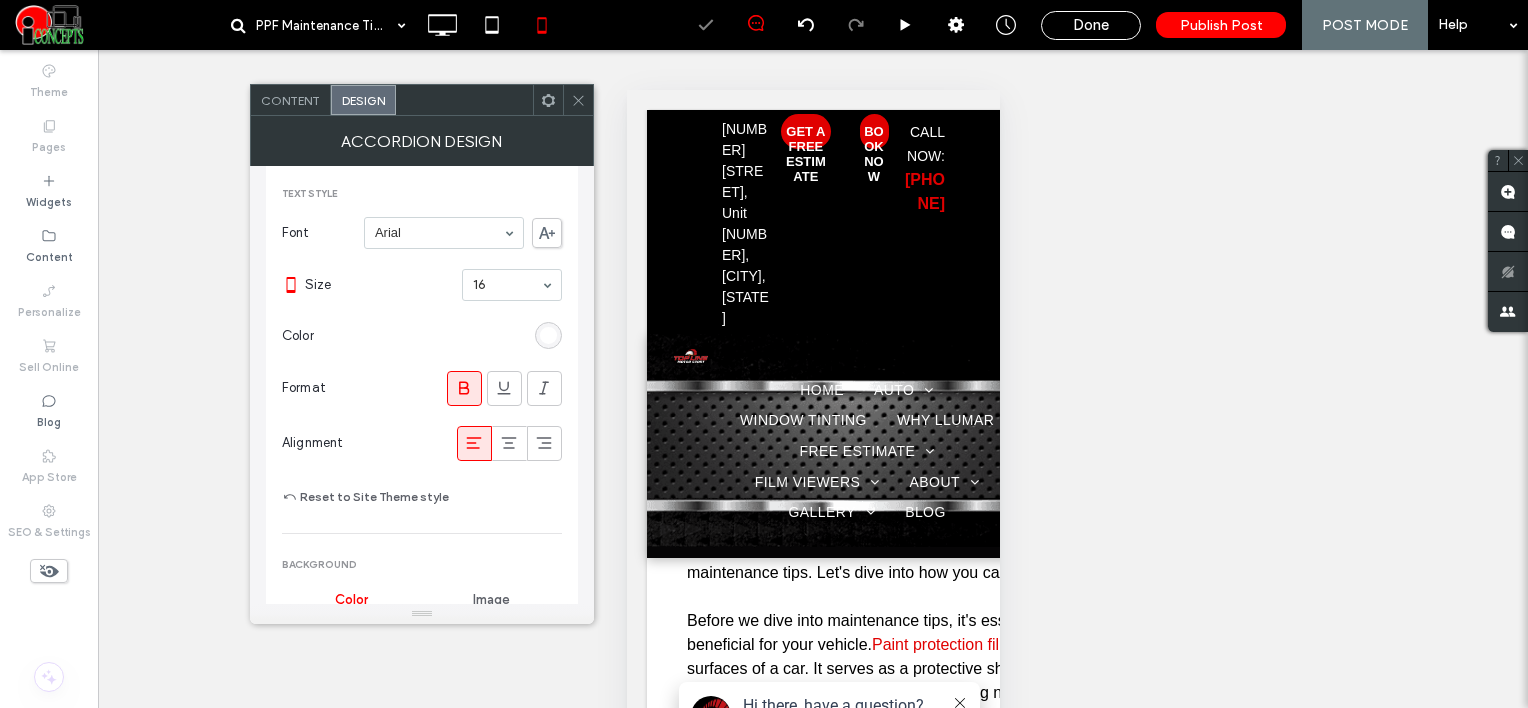 type on "*" 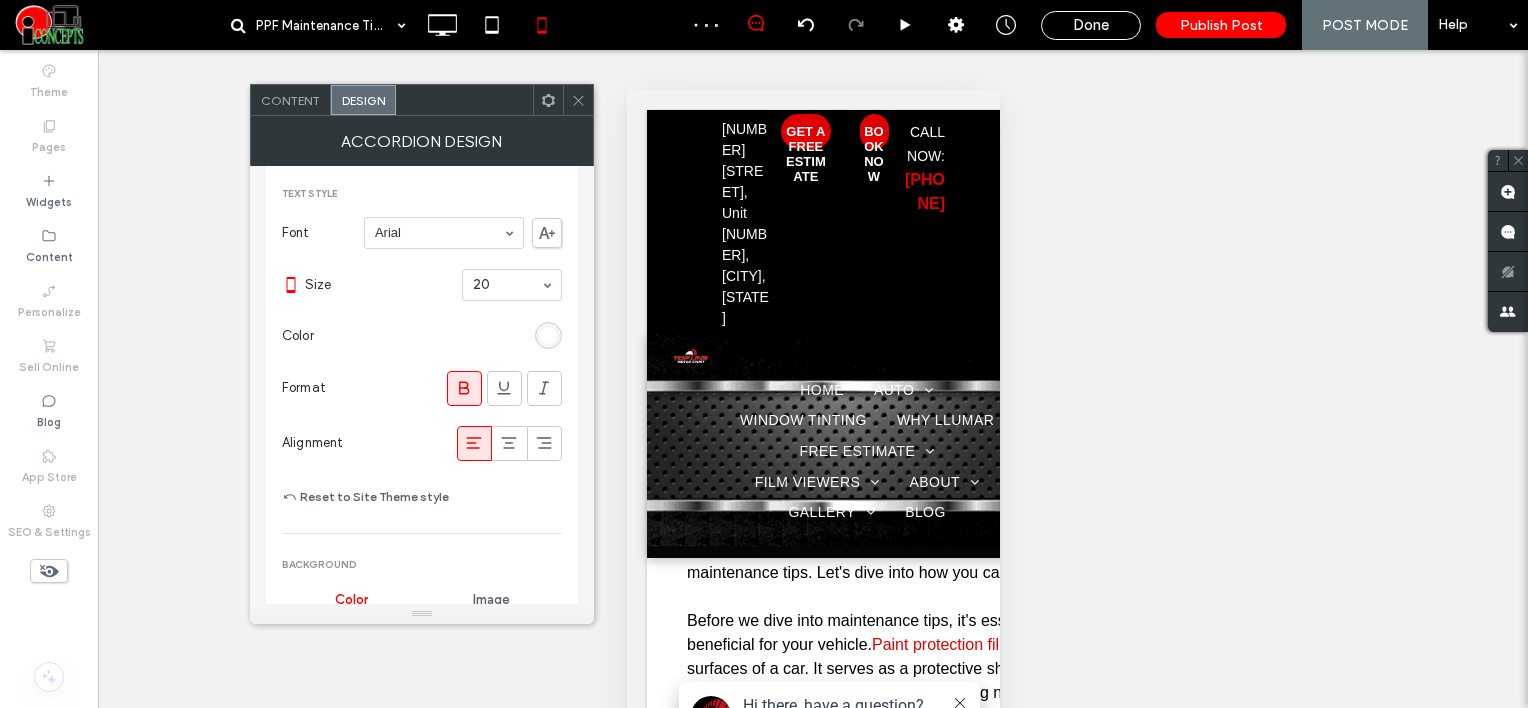 click 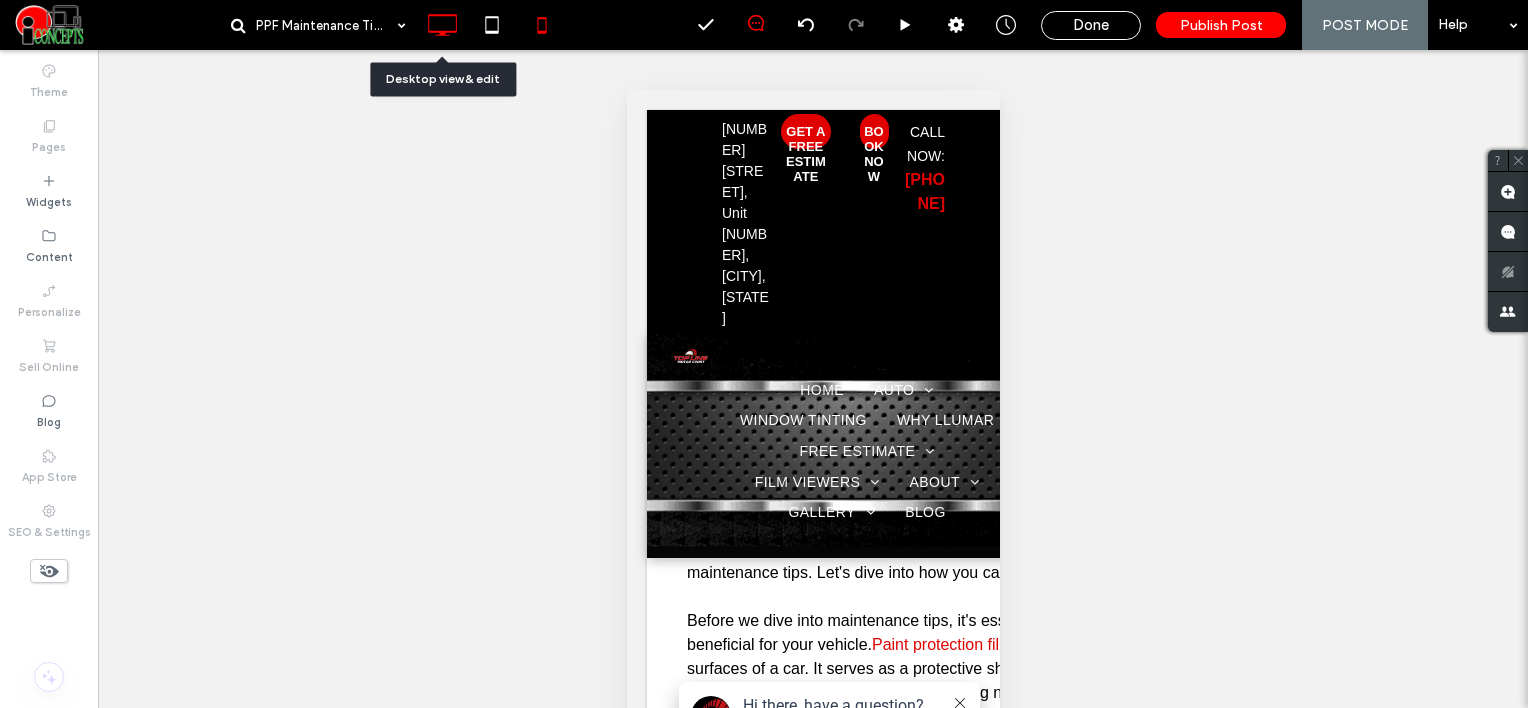 click 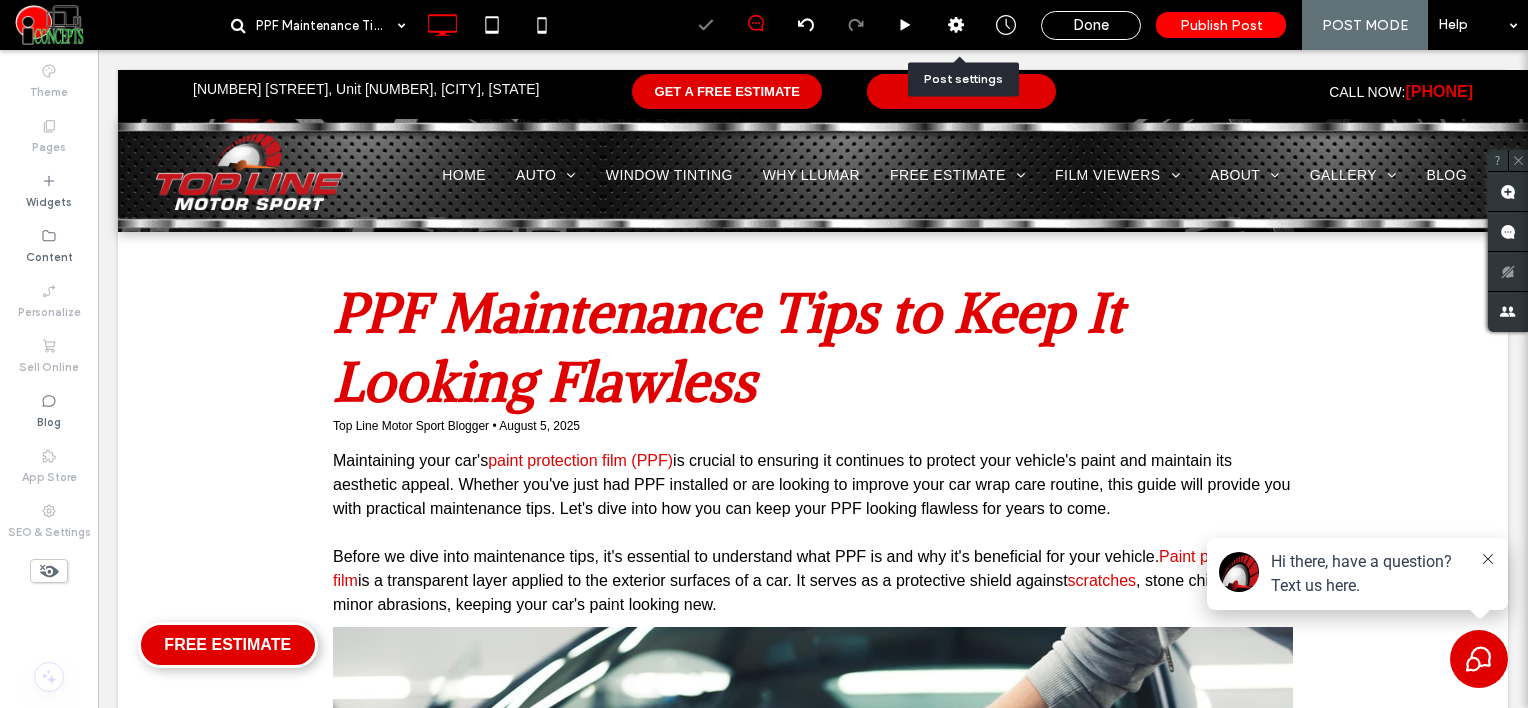 click 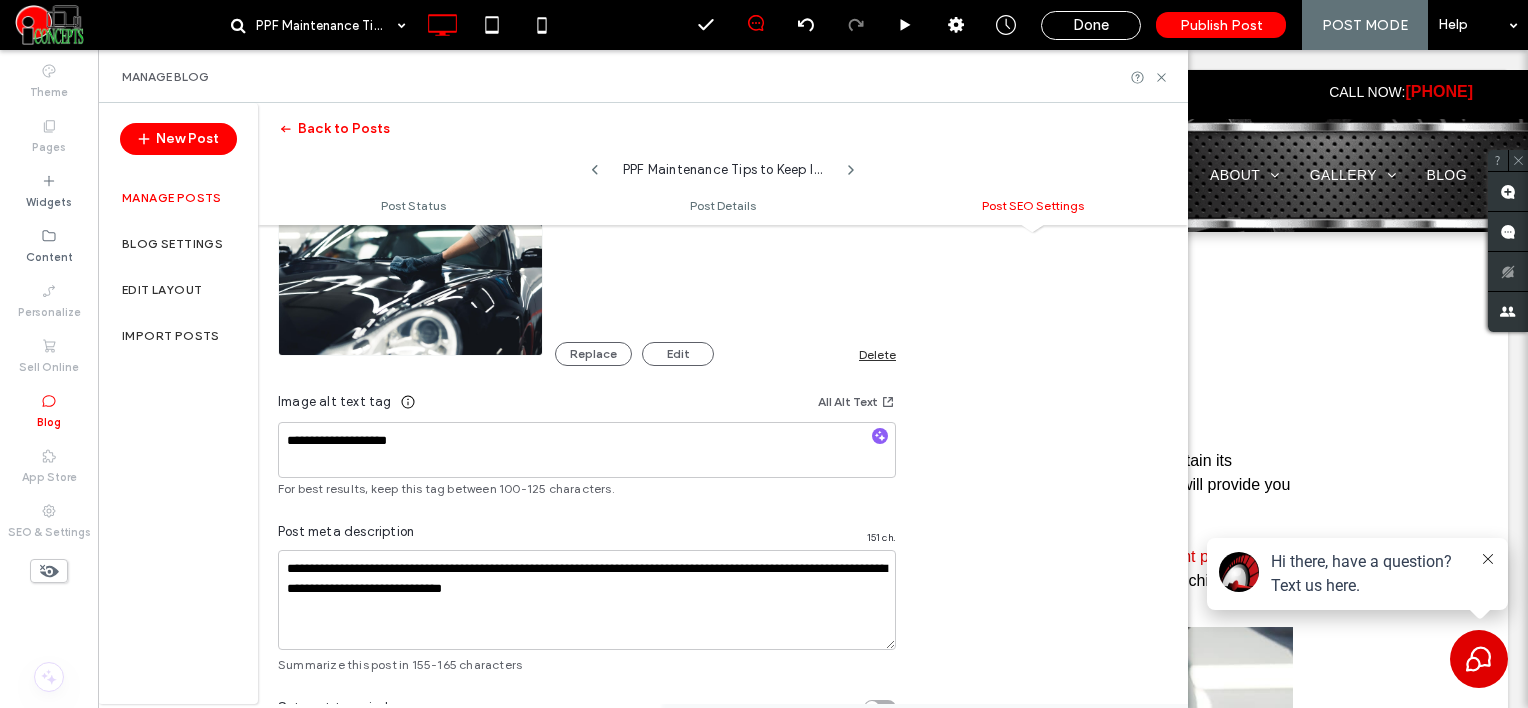 scroll, scrollTop: 1292, scrollLeft: 0, axis: vertical 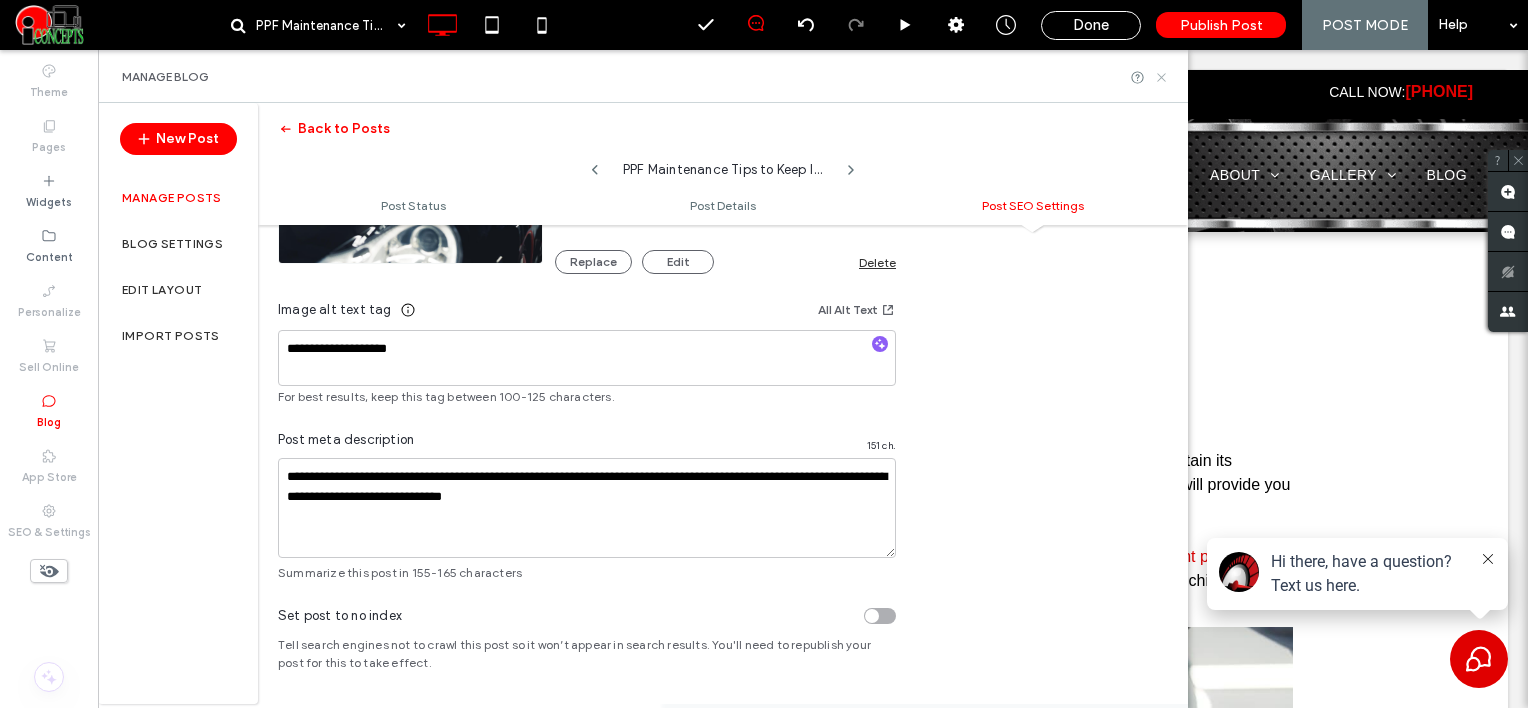 click 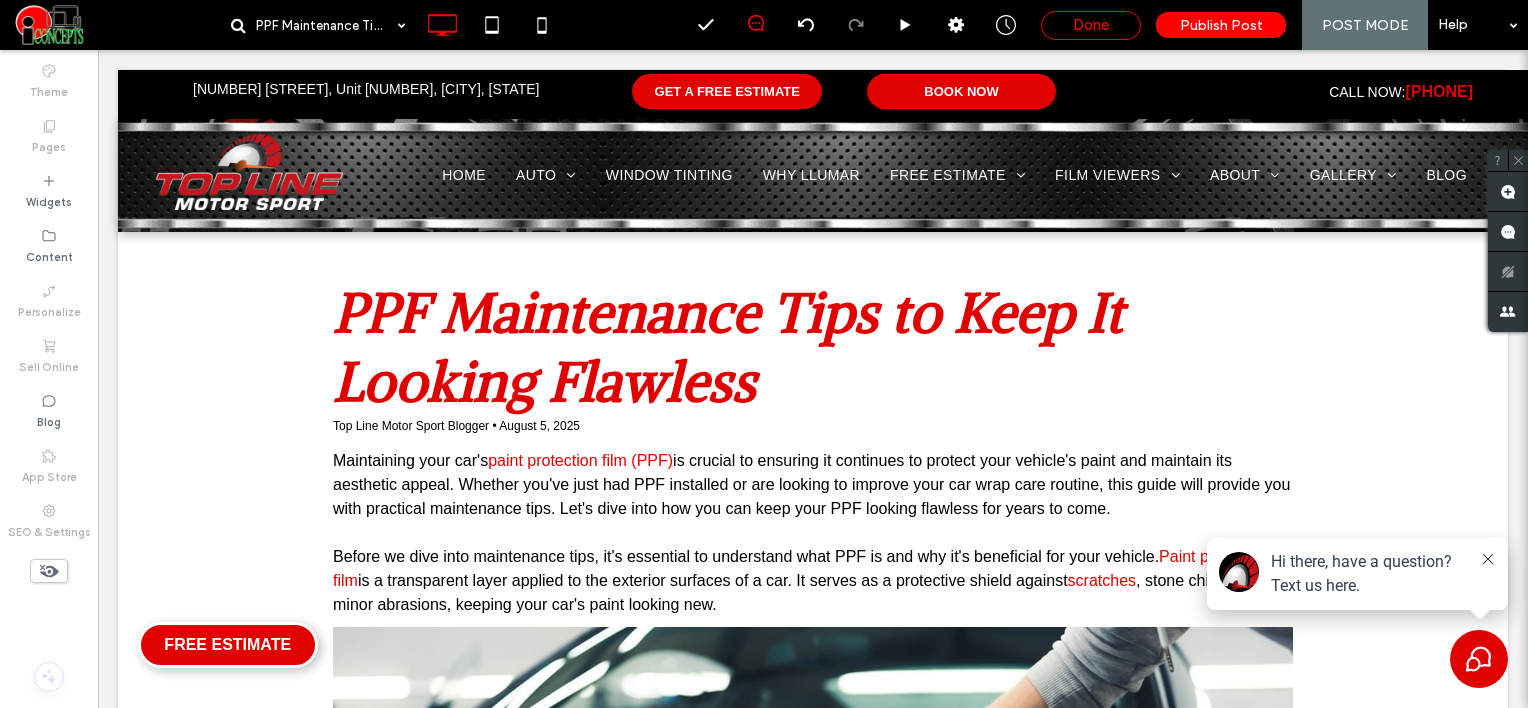 click on "Done" at bounding box center (1091, 25) 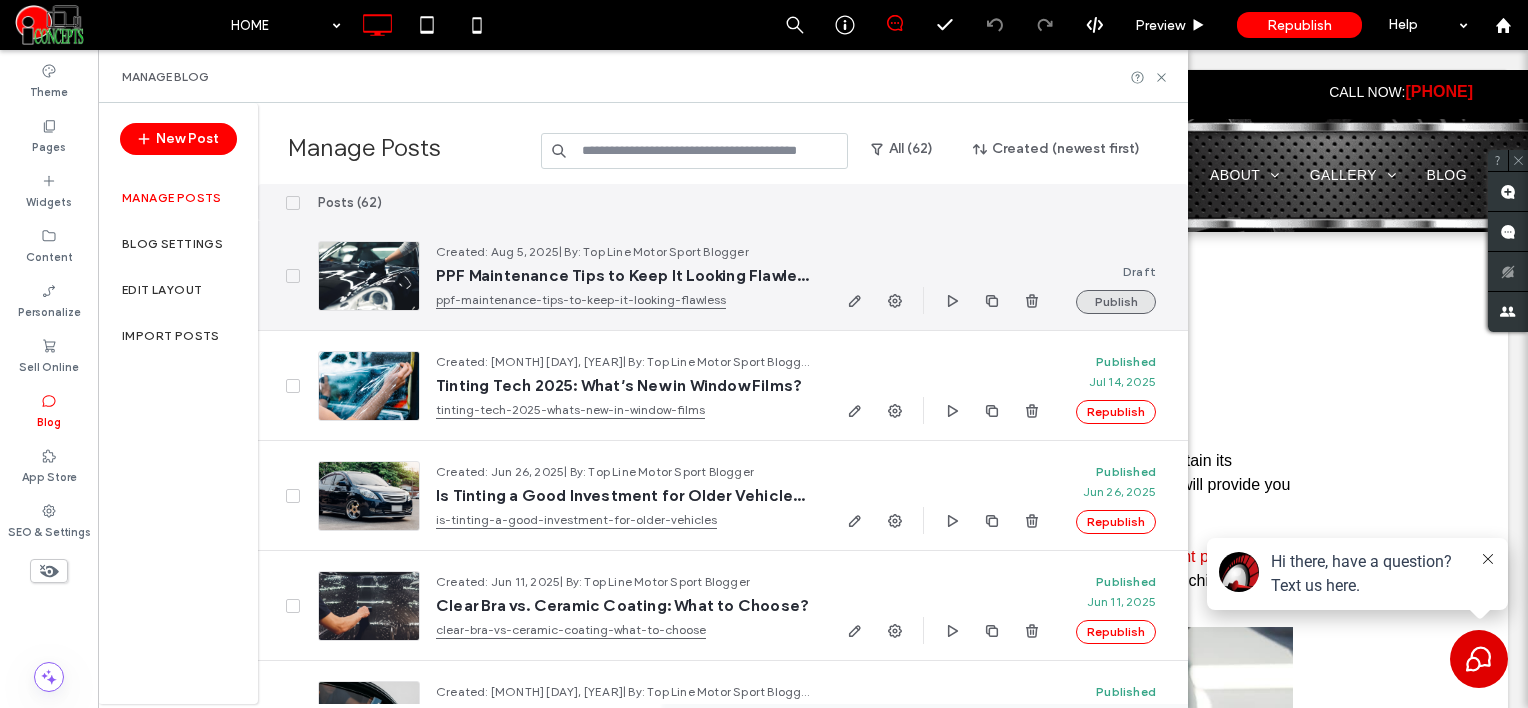 click on "Publish" at bounding box center [1116, 302] 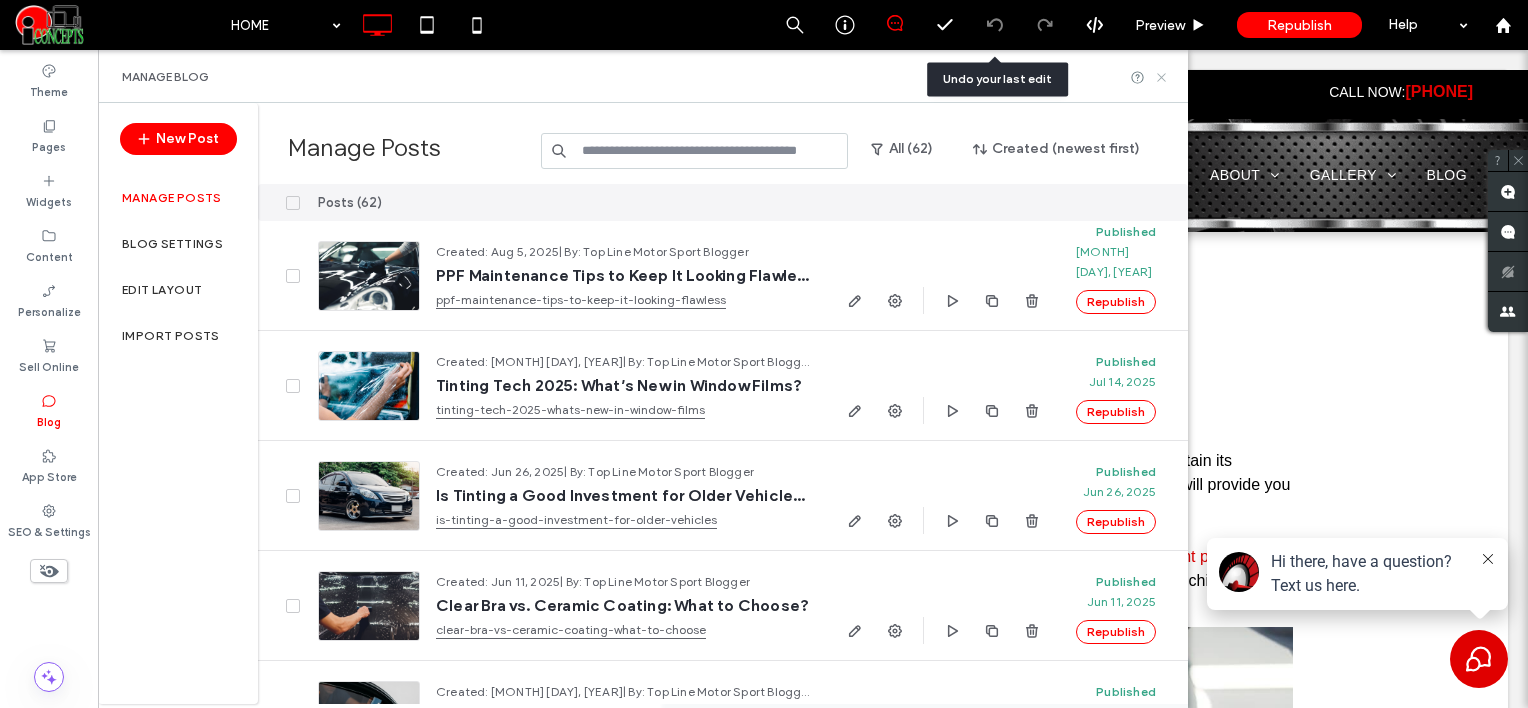 click 